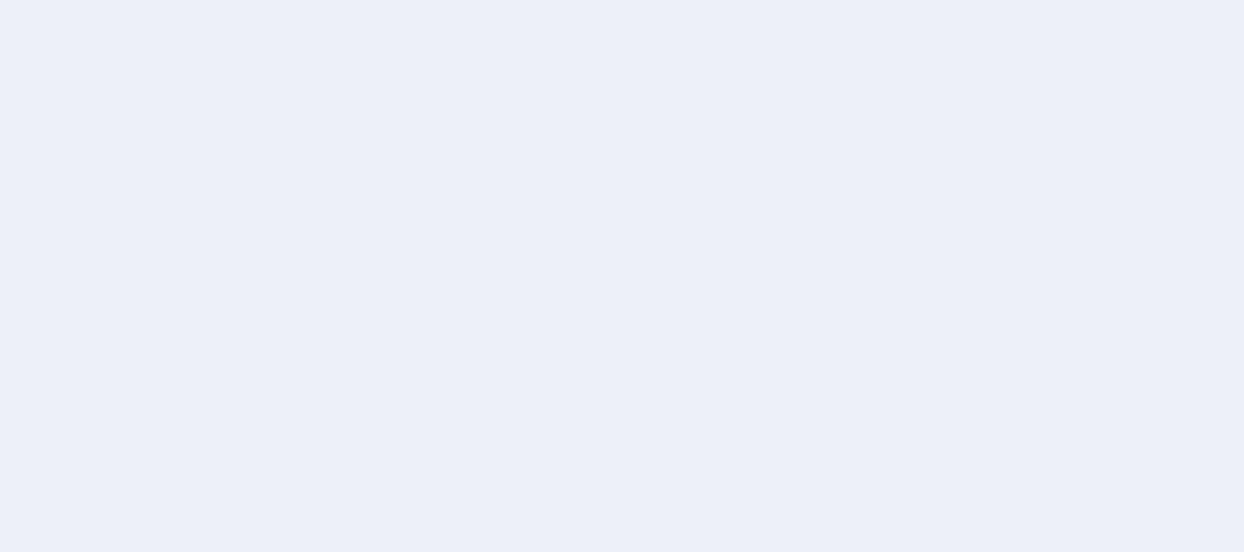 scroll, scrollTop: 0, scrollLeft: 0, axis: both 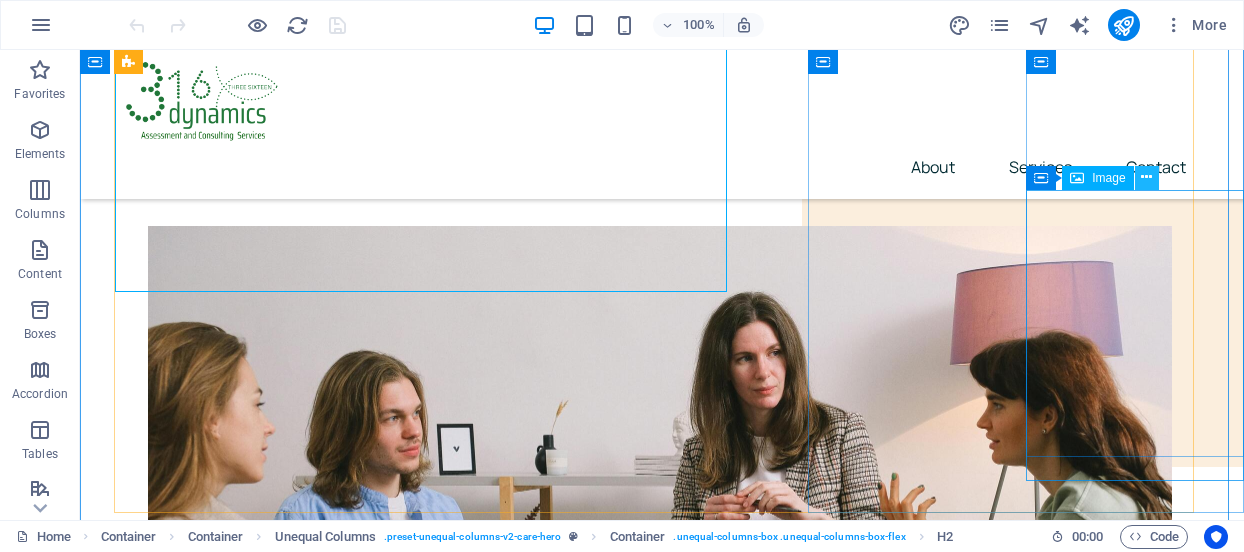 click at bounding box center [1146, 177] 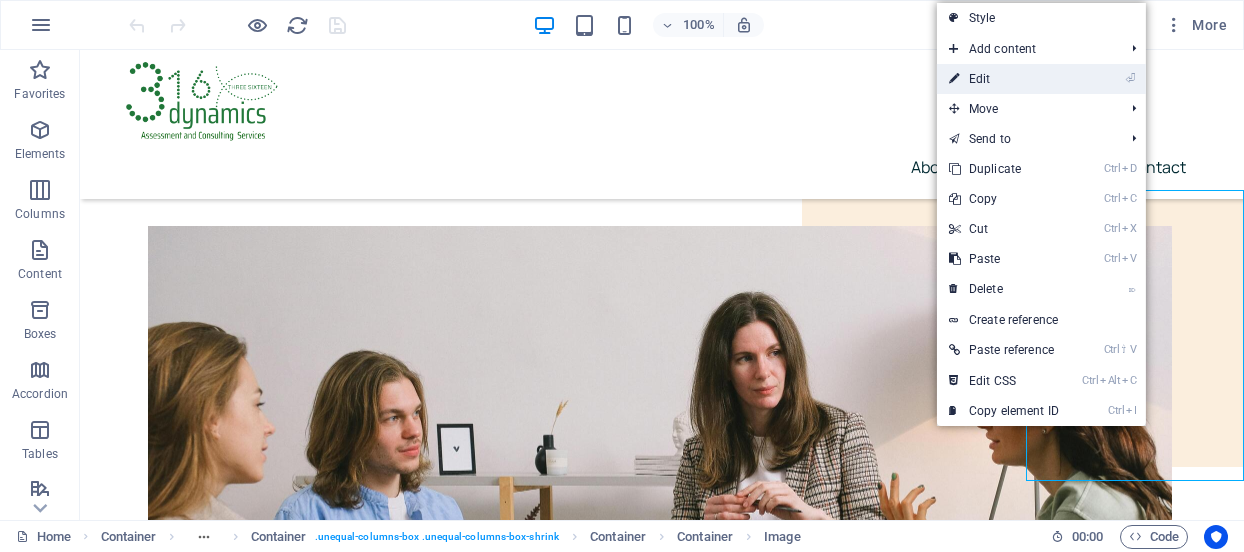 click on "⏎  Edit" at bounding box center [1004, 79] 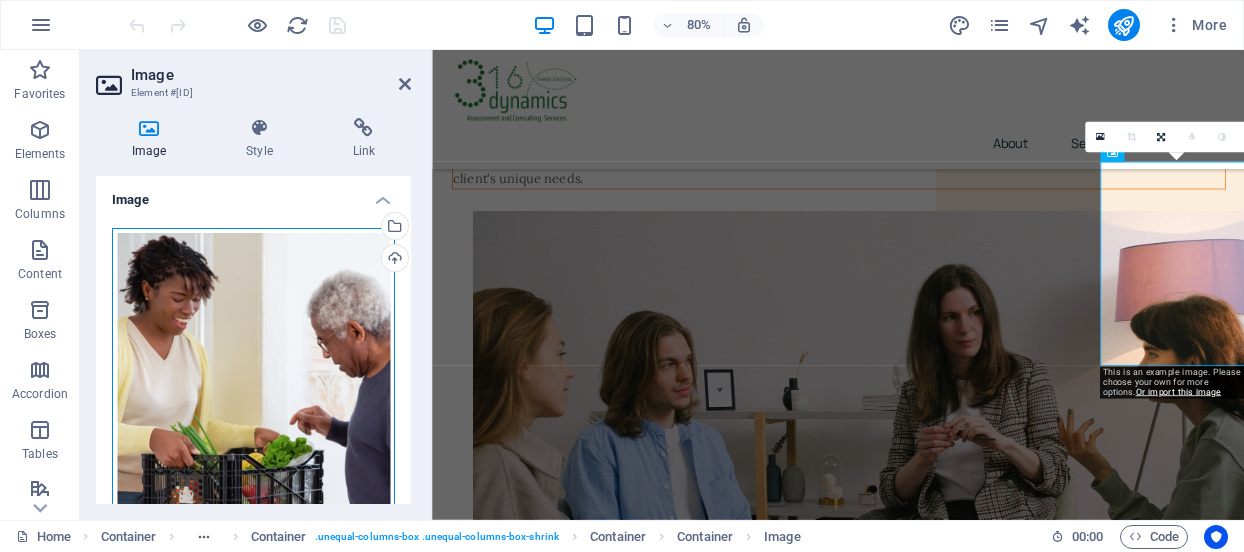 click on "Drag files here, click to choose files or select files from Files or our free stock photos & videos" at bounding box center [253, 415] 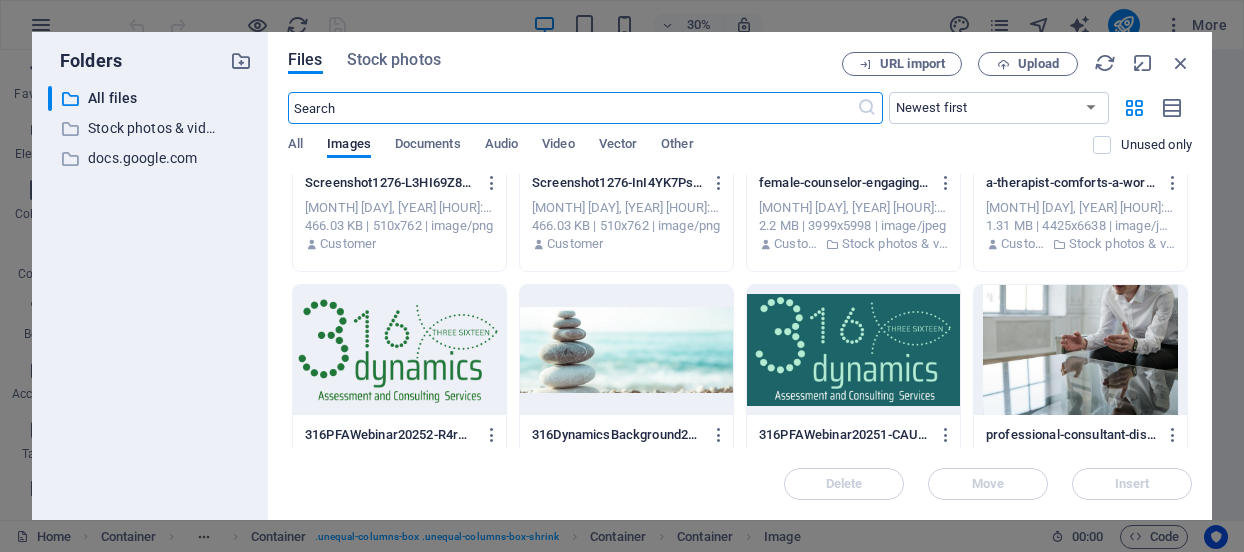 scroll, scrollTop: 0, scrollLeft: 0, axis: both 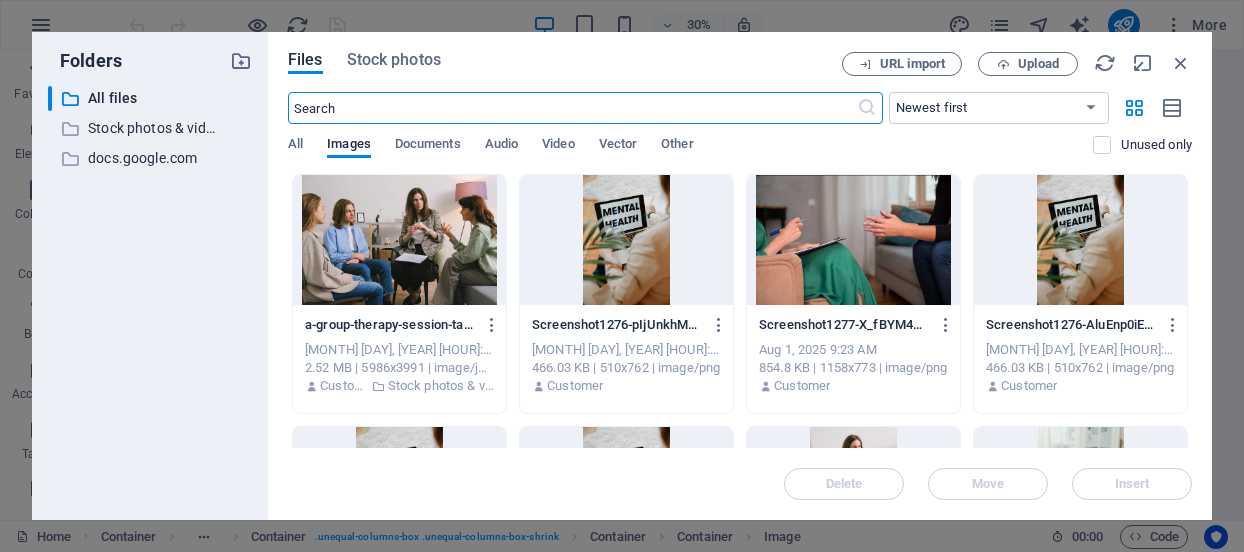 click at bounding box center (572, 108) 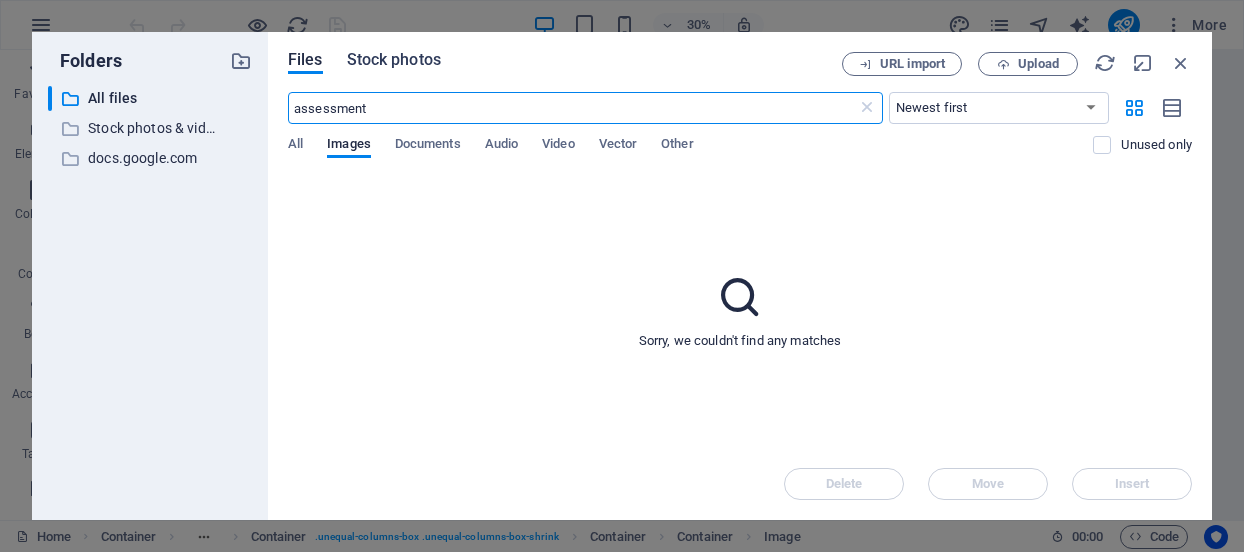 type on "assessment" 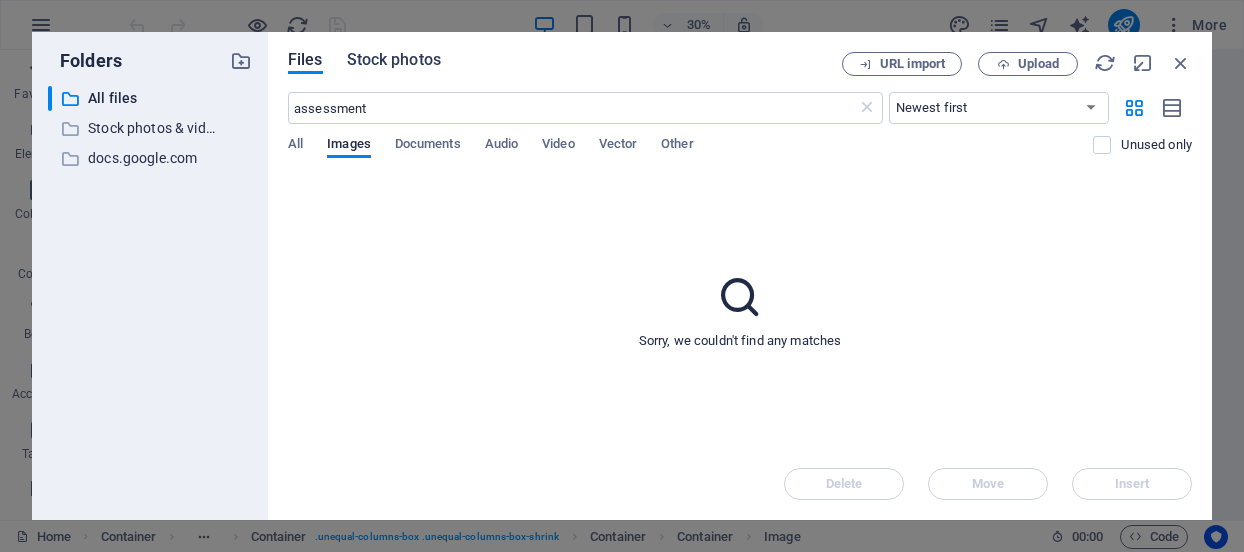 click on "Stock photos" at bounding box center (394, 60) 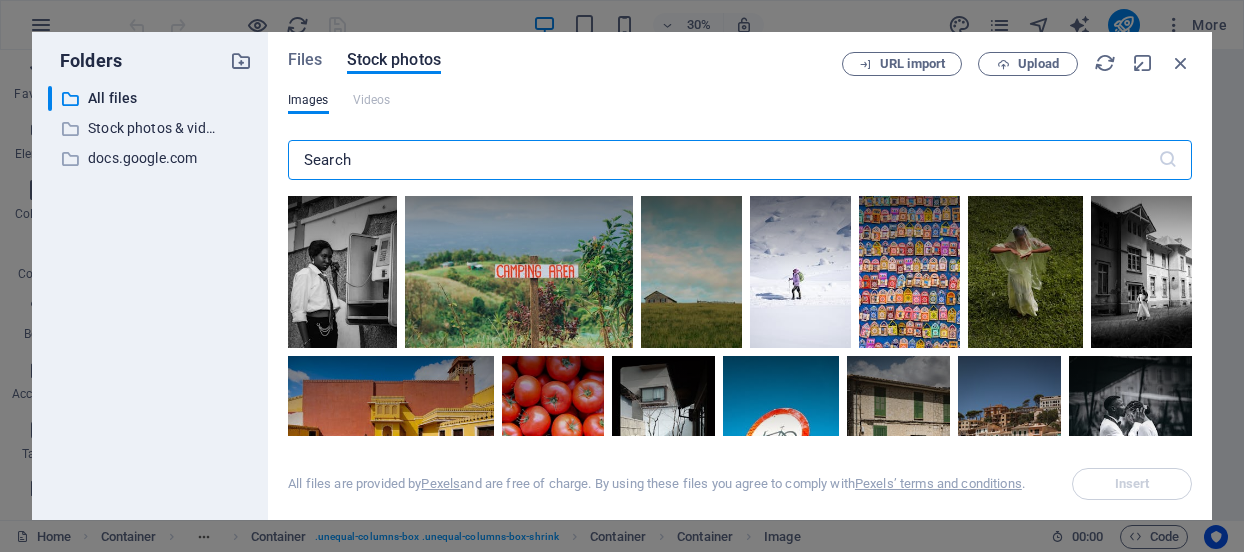 click at bounding box center [723, 160] 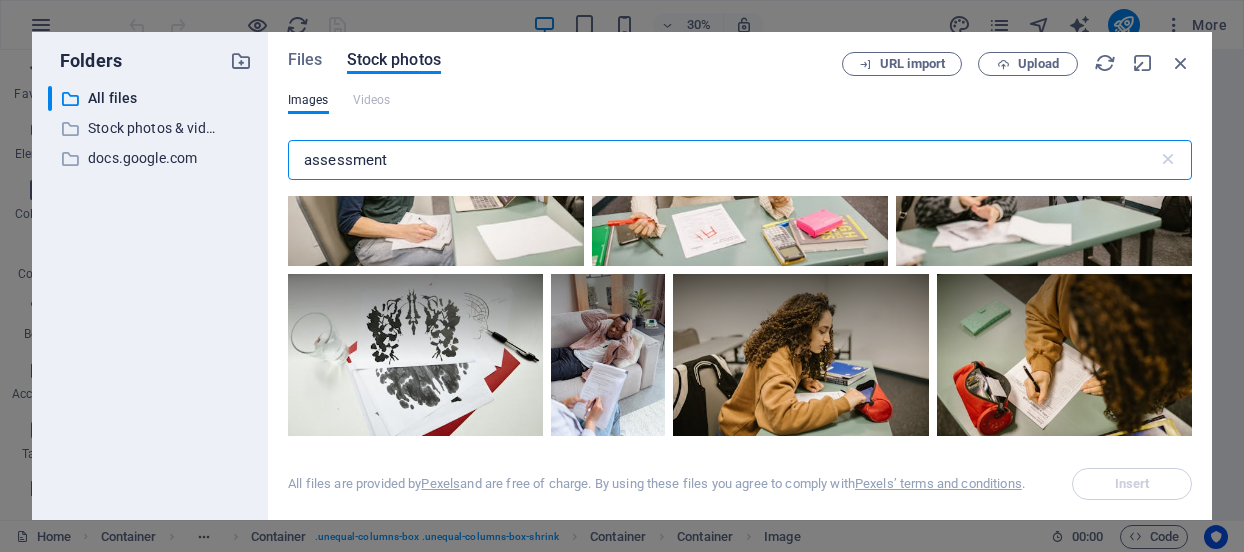 scroll, scrollTop: 3394, scrollLeft: 0, axis: vertical 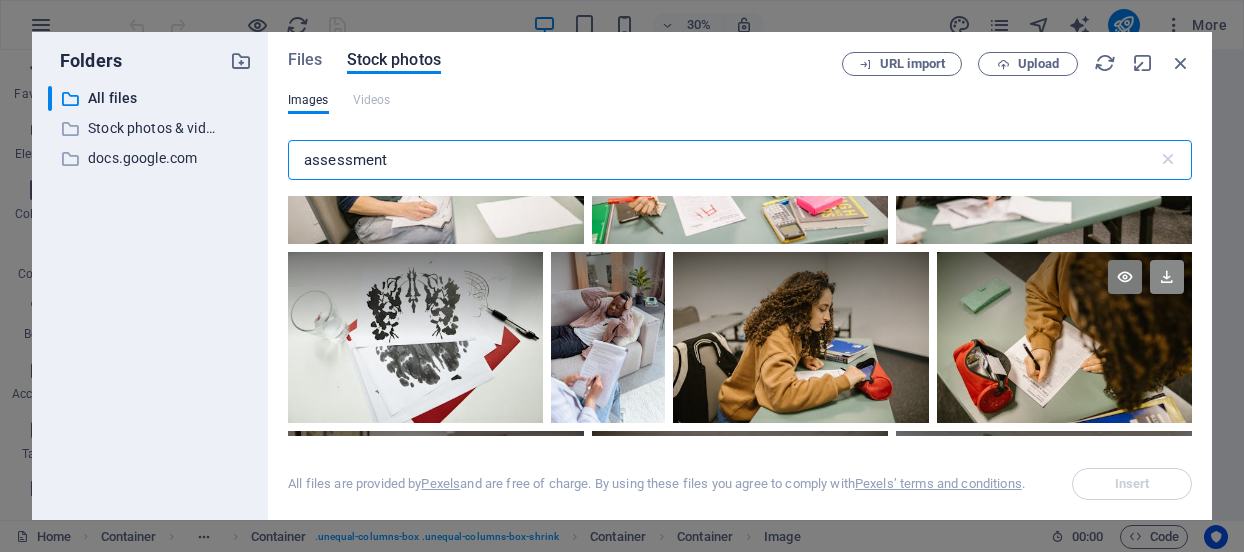 type on "assessment" 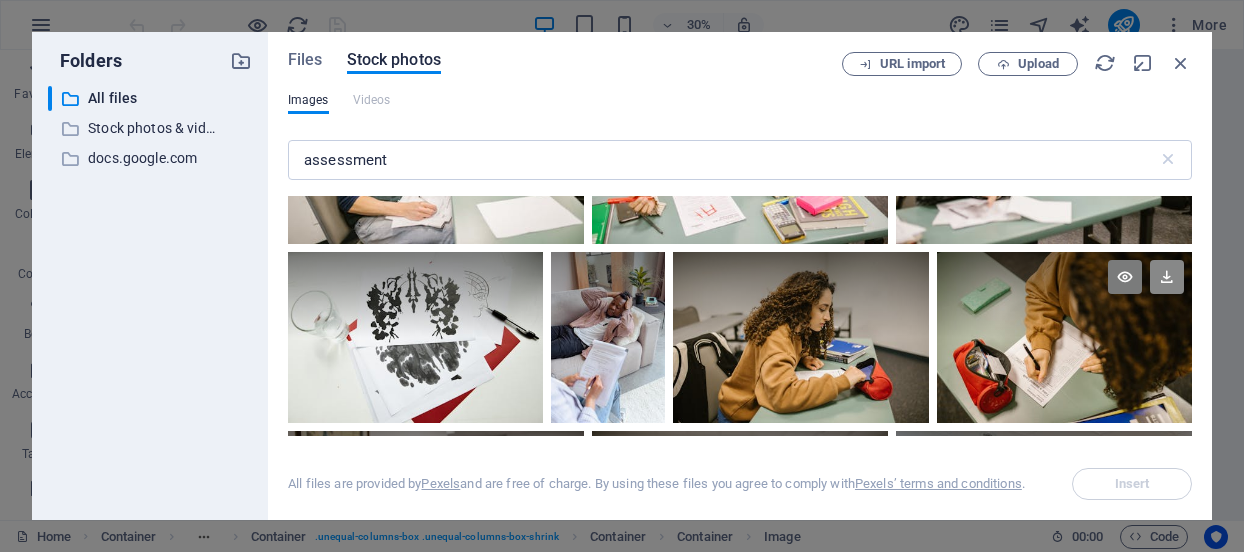 click at bounding box center [1167, 277] 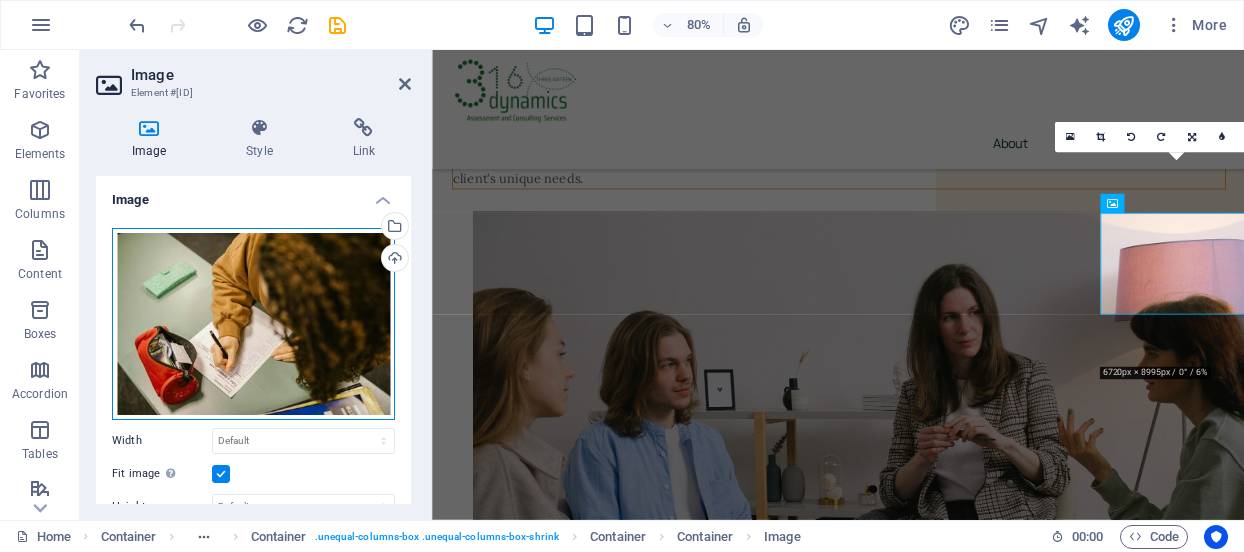click on "Drag files here, click to choose files or select files from Files or our free stock photos & videos" at bounding box center (253, 324) 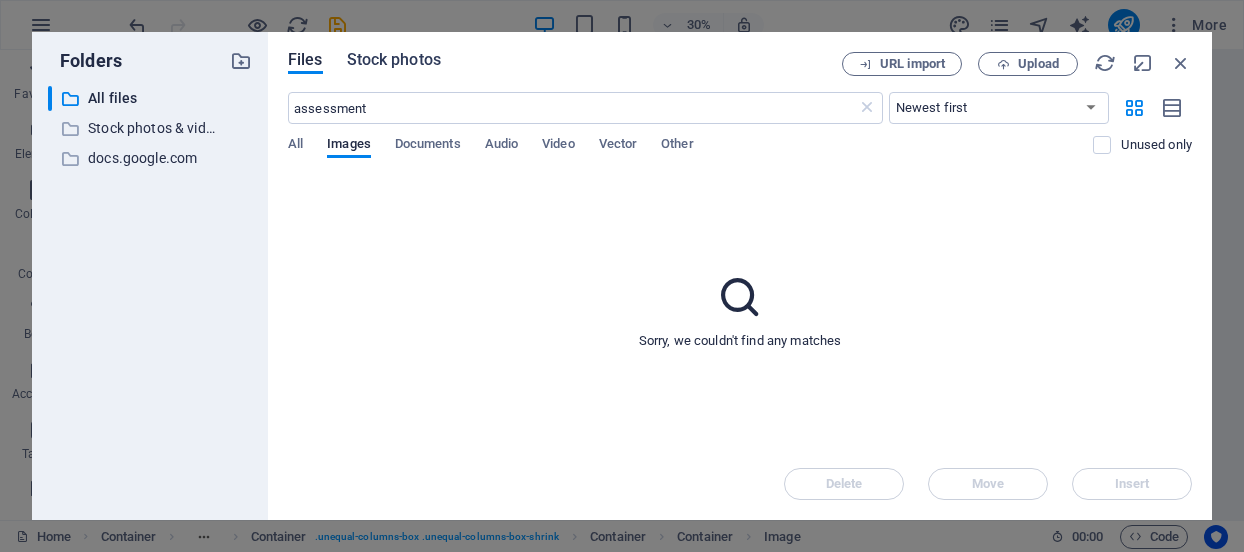 click on "Stock photos" at bounding box center (394, 60) 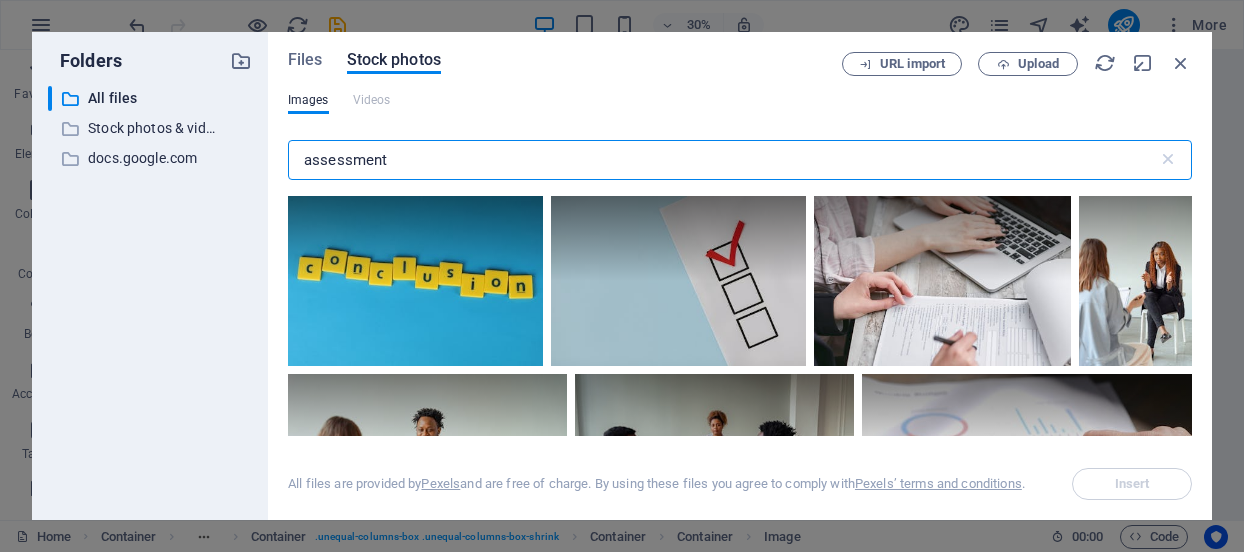 scroll, scrollTop: 112, scrollLeft: 0, axis: vertical 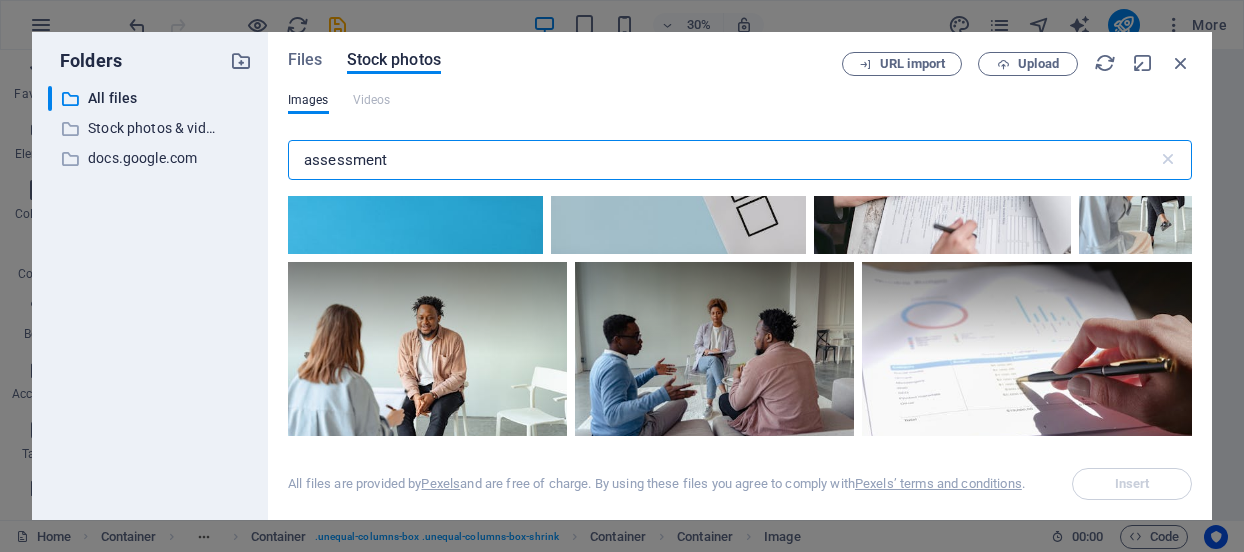 click on "assessment" at bounding box center [723, 160] 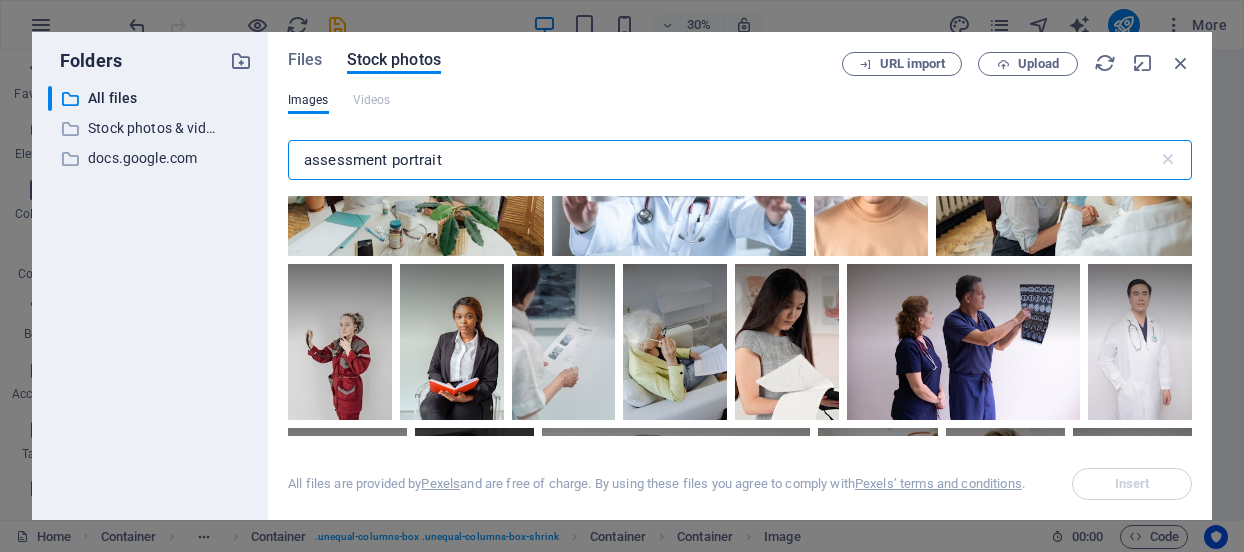 scroll, scrollTop: 471, scrollLeft: 0, axis: vertical 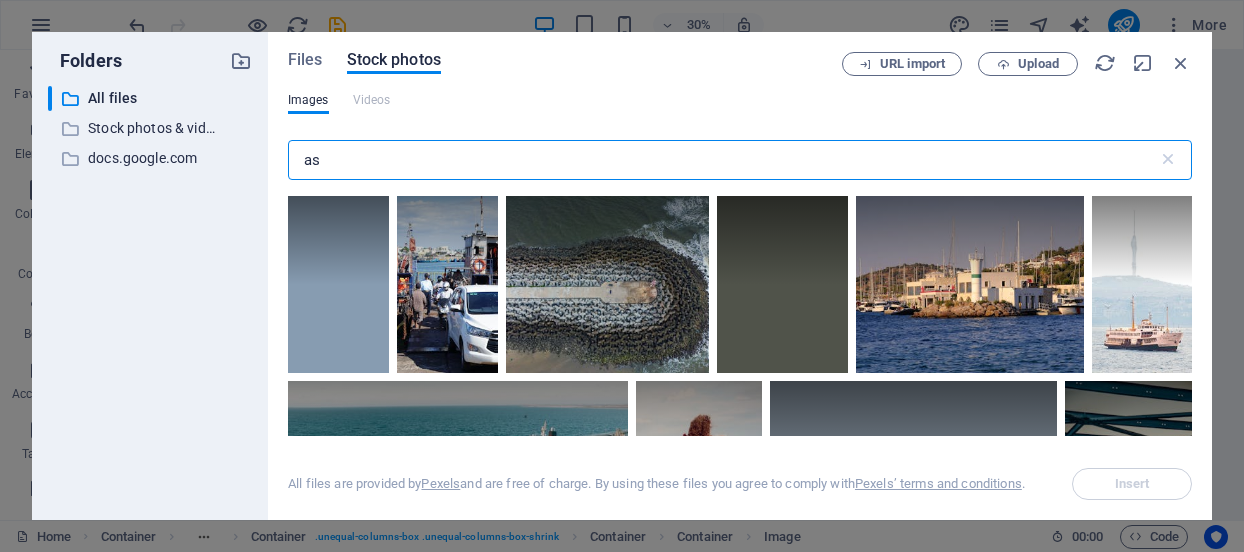type on "a" 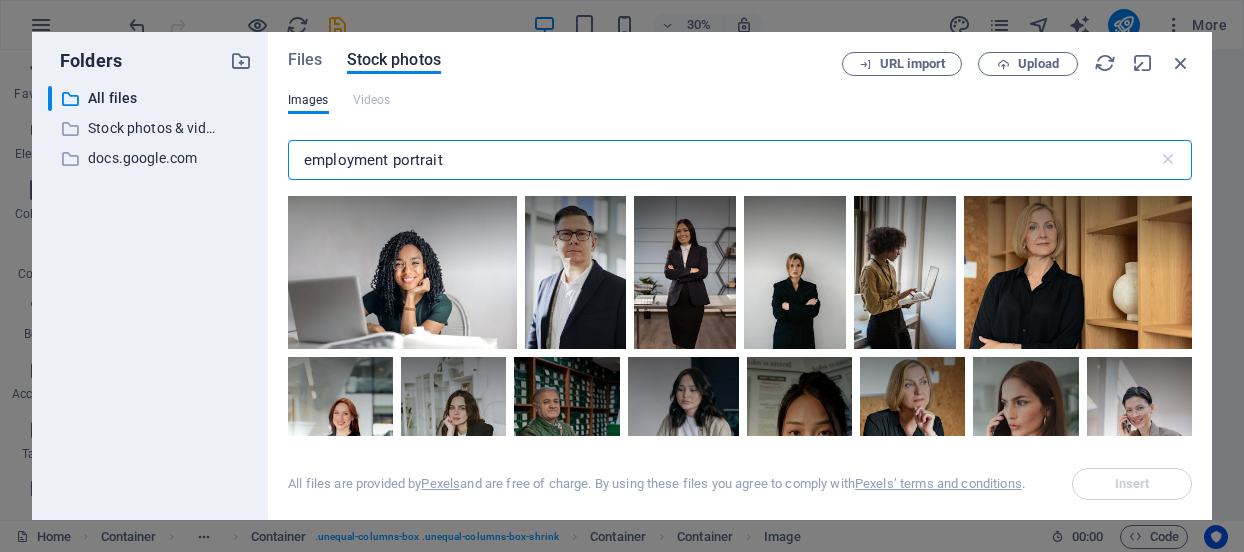 type on "employment portrait" 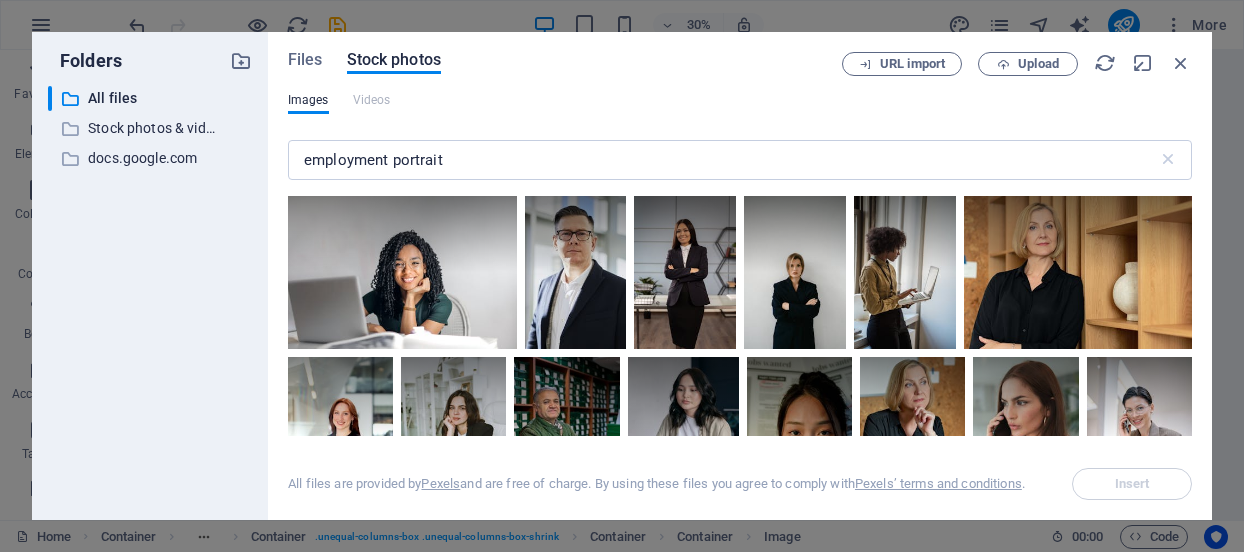 click on "Files Stock photos URL import Upload Images Videos employment portrait ​ All files are provided by  Pexels  and are free of charge. By using these files you agree to comply with  Pexels’ terms and conditions . Insert" at bounding box center (740, 276) 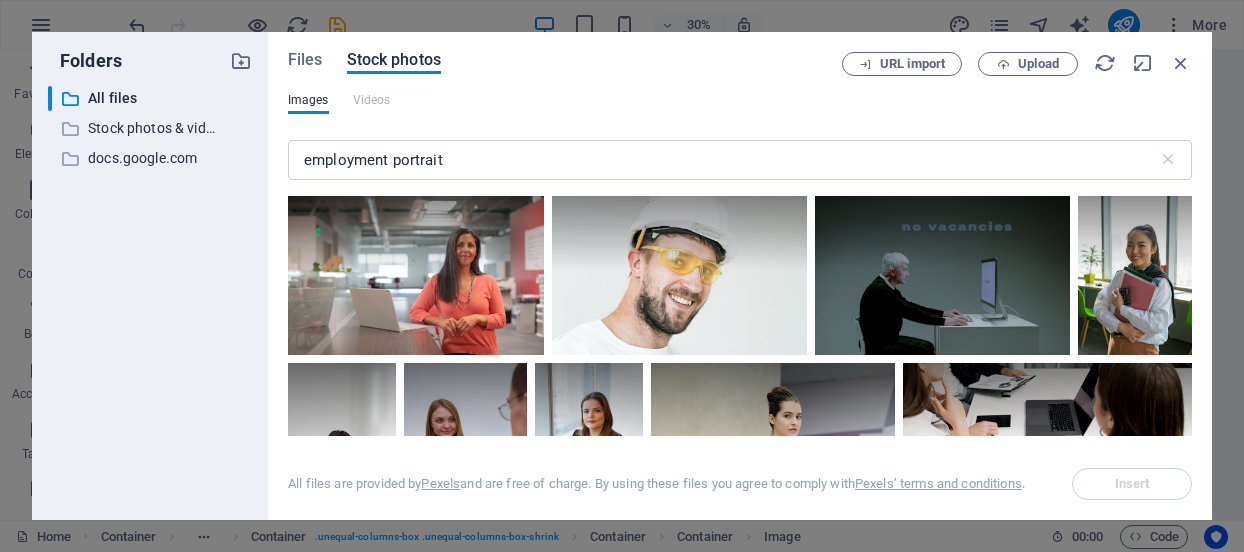 scroll, scrollTop: 906, scrollLeft: 0, axis: vertical 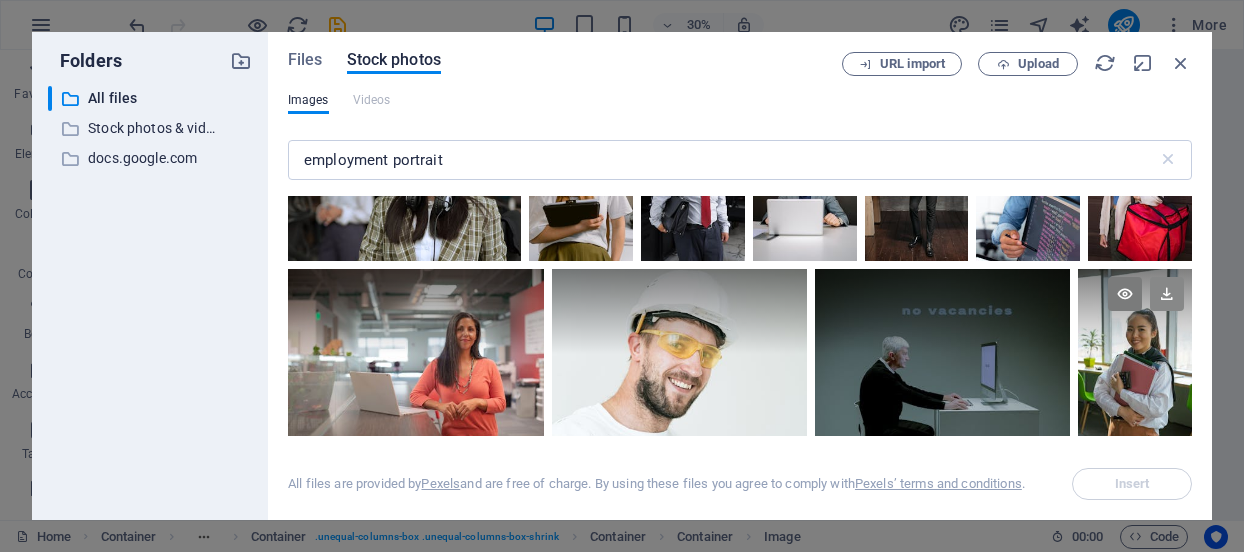 click at bounding box center [1167, 294] 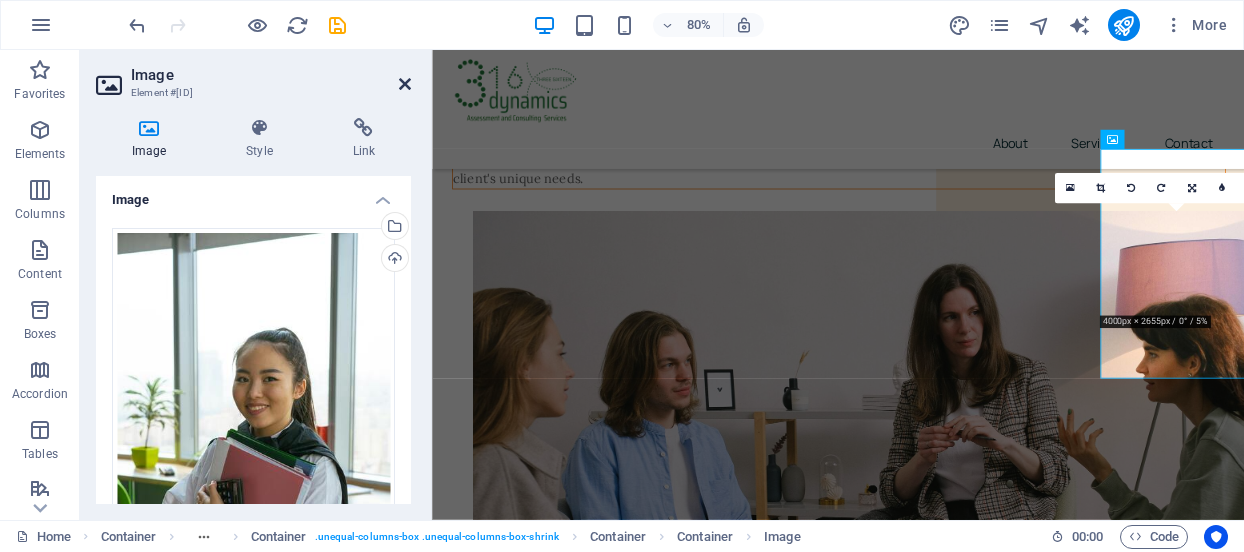 click at bounding box center [405, 84] 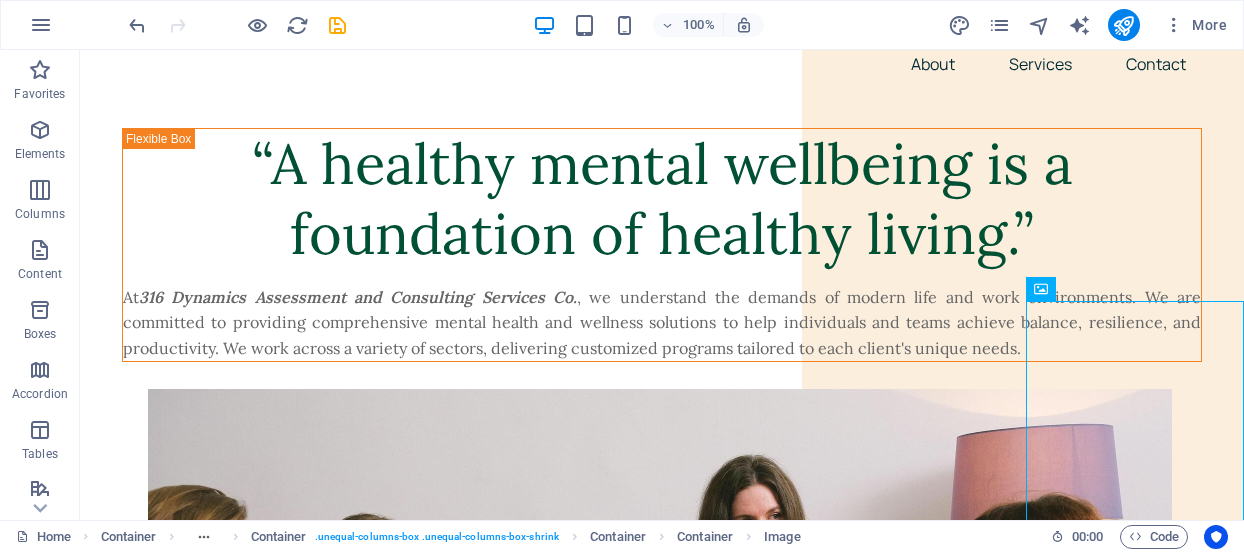 scroll, scrollTop: 12, scrollLeft: 0, axis: vertical 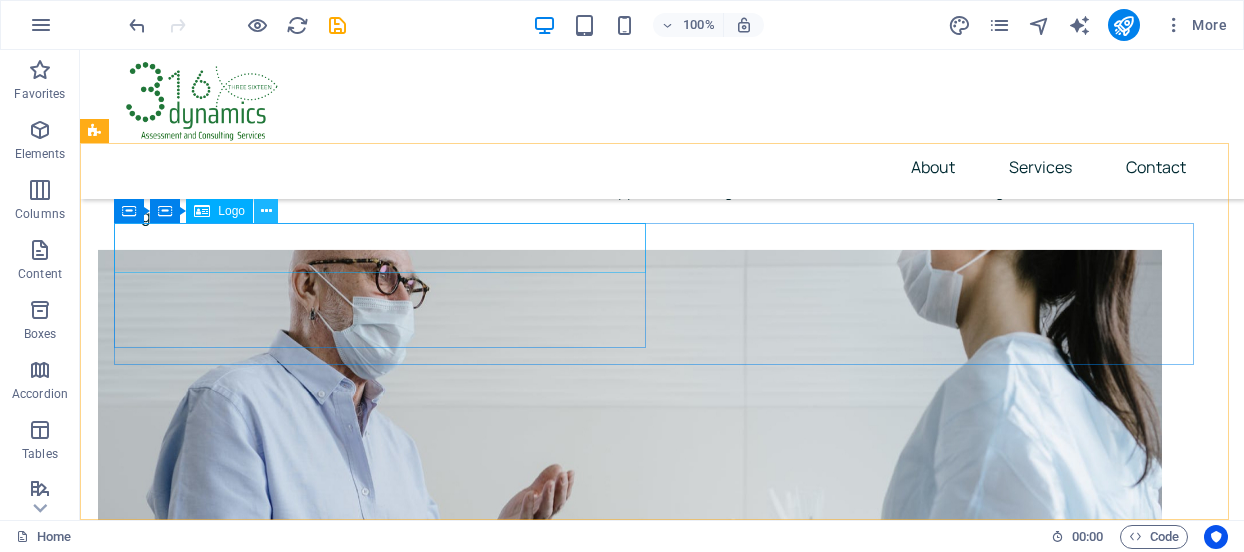 click at bounding box center [266, 211] 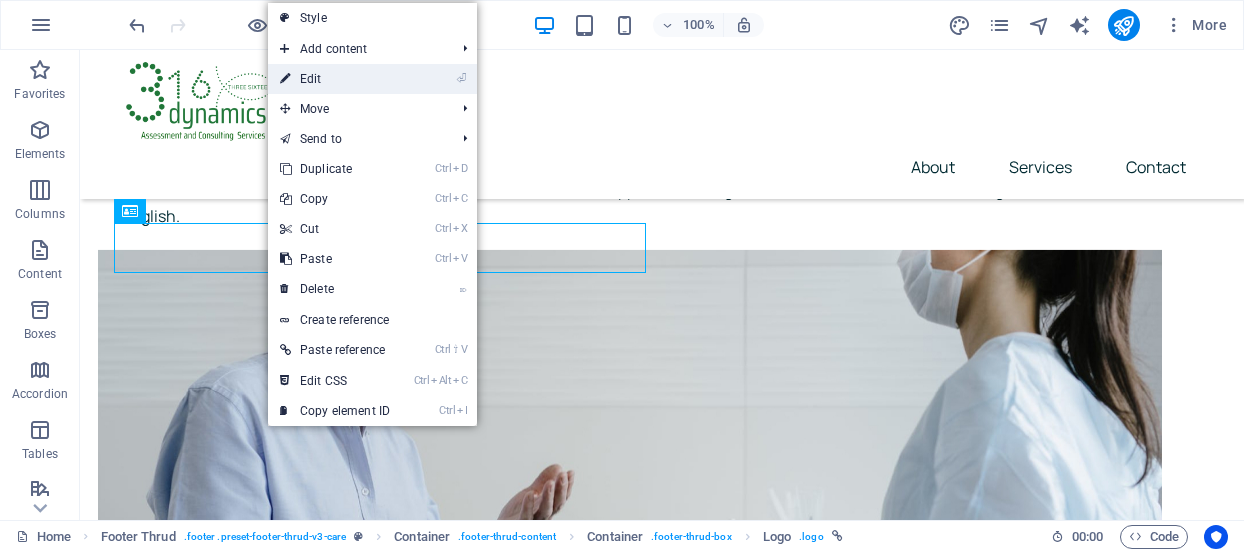 click on "⏎  Edit" at bounding box center (335, 79) 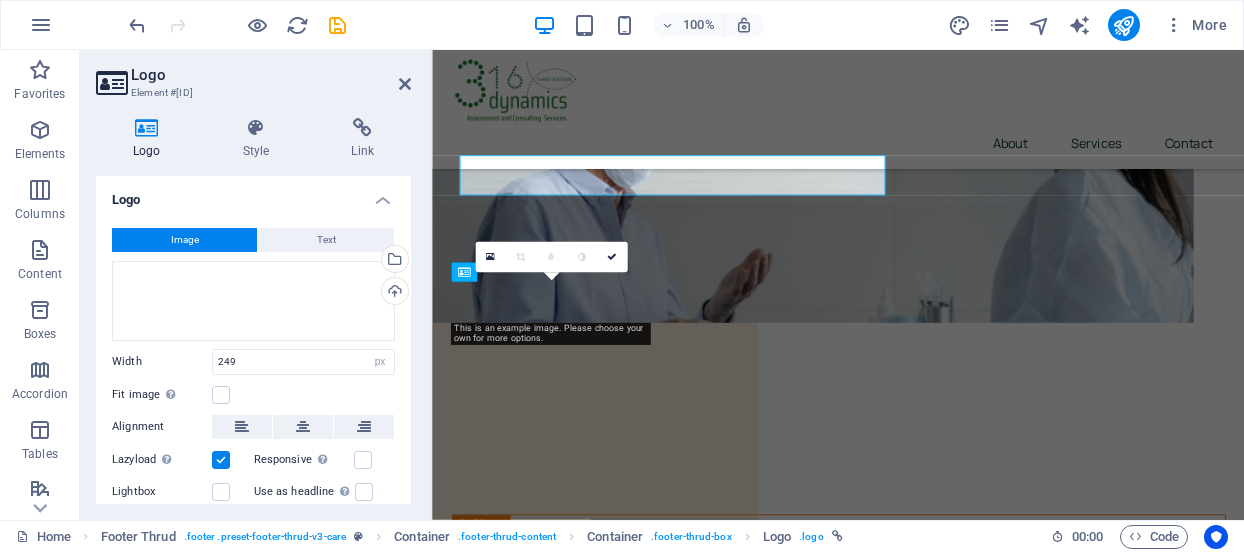 scroll, scrollTop: 7943, scrollLeft: 0, axis: vertical 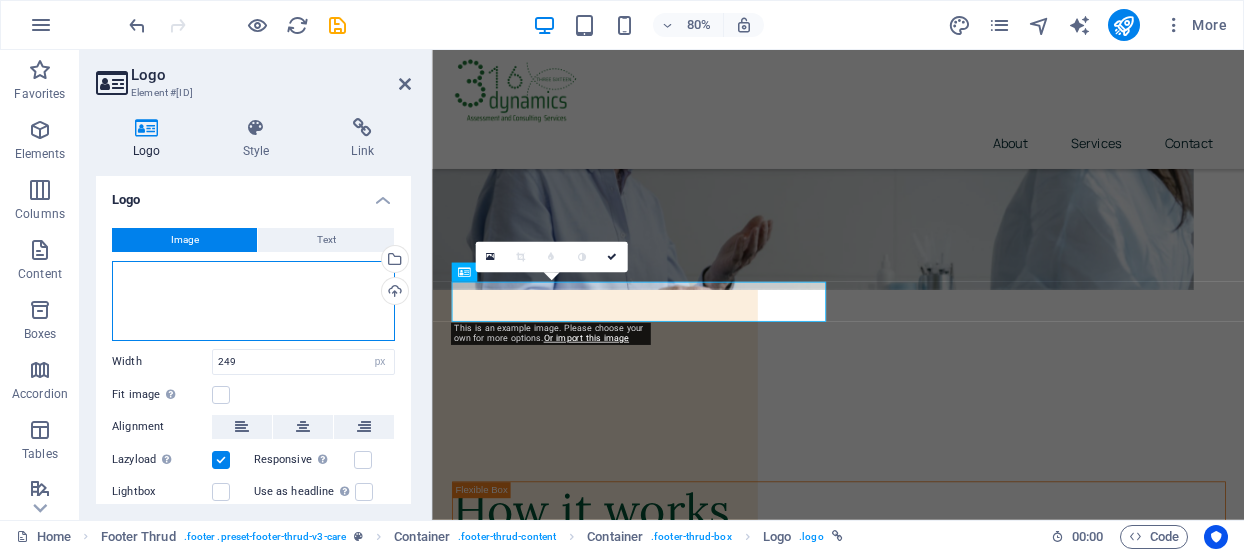 click on "Drag files here, click to choose files or select files from Files or our free stock photos & videos" at bounding box center [253, 301] 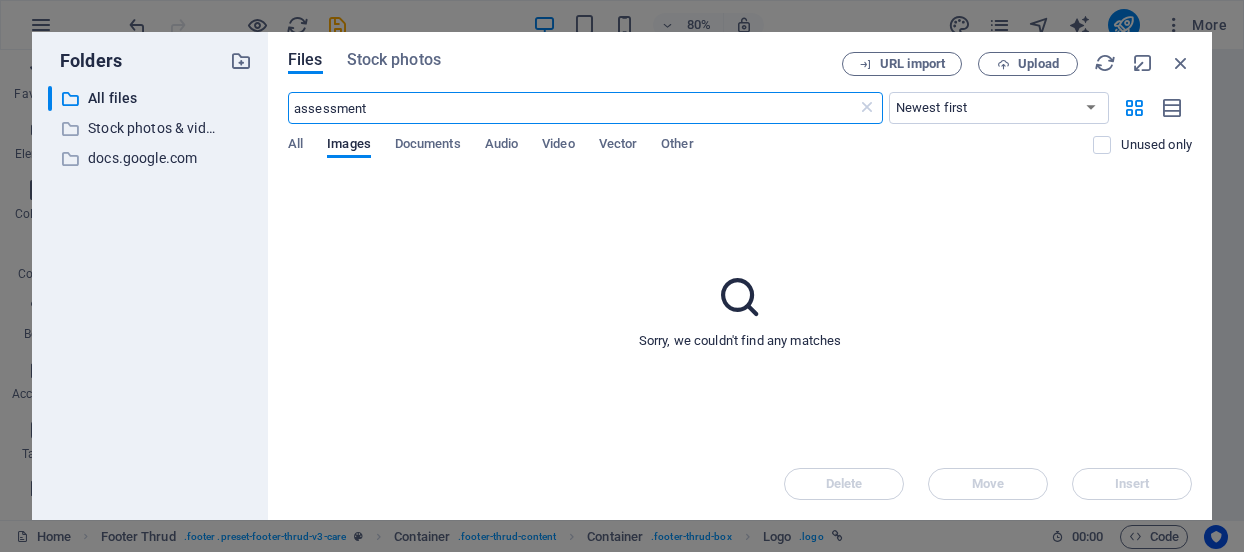 scroll, scrollTop: 6961, scrollLeft: 0, axis: vertical 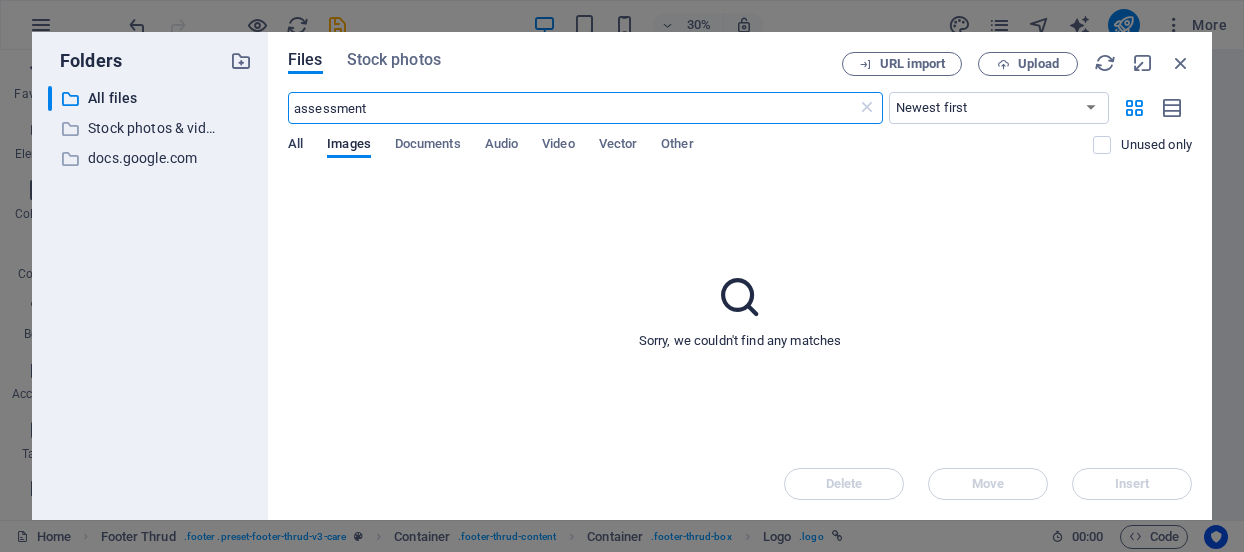 click on "All" at bounding box center [295, 146] 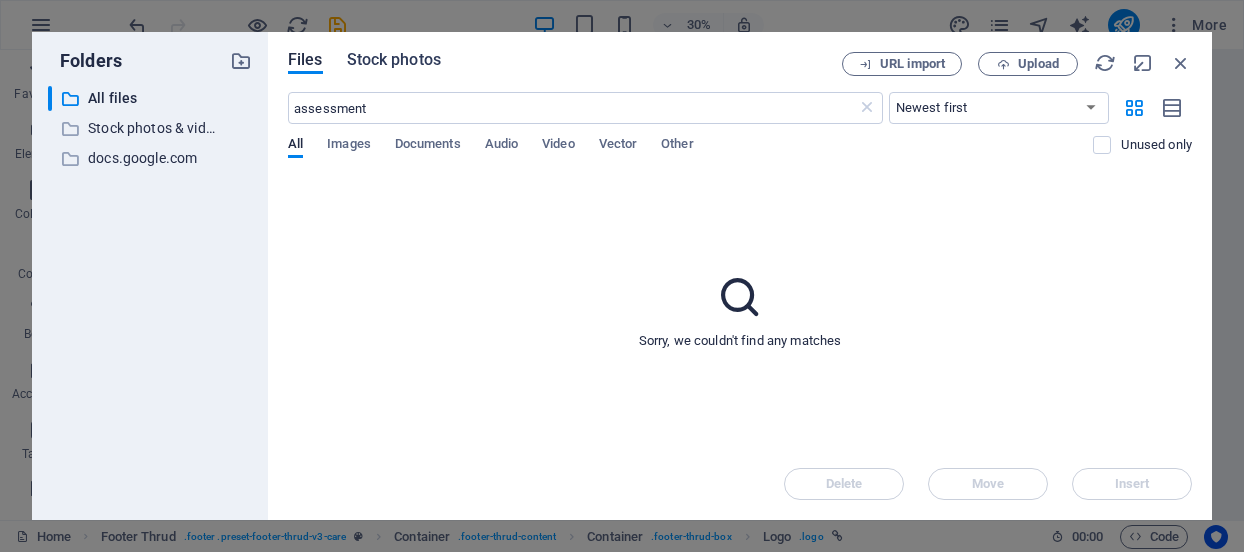 click on "Stock photos" at bounding box center (394, 60) 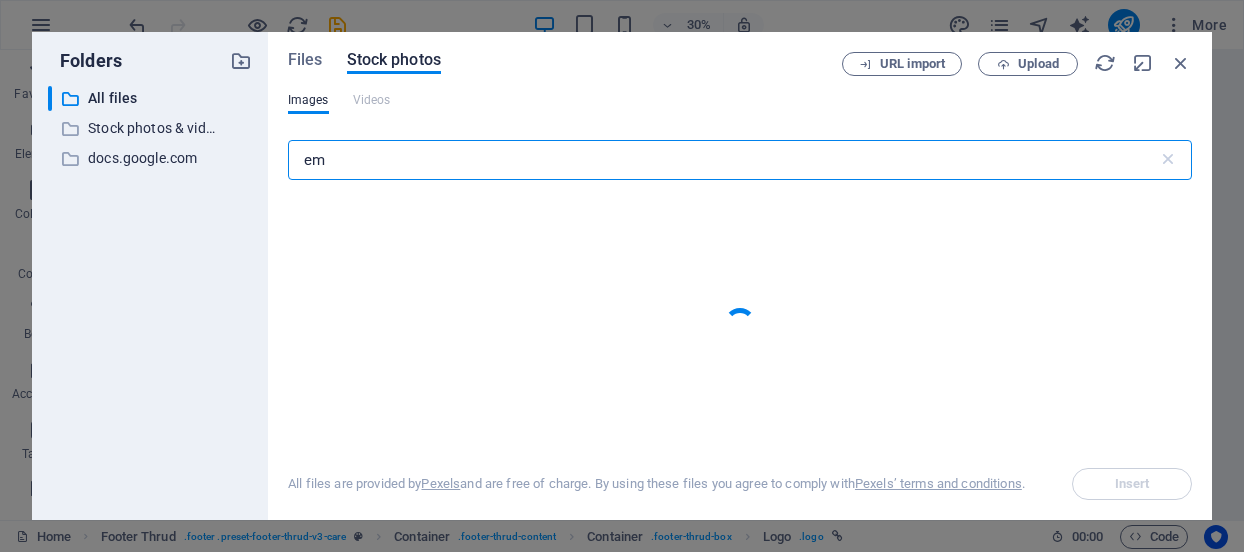 type on "e" 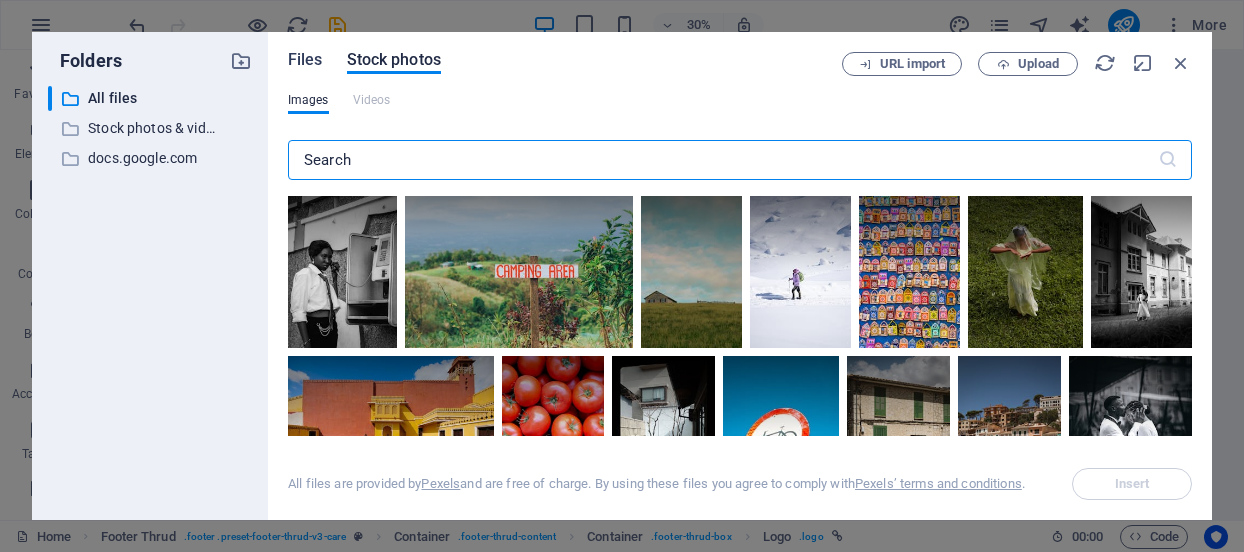type 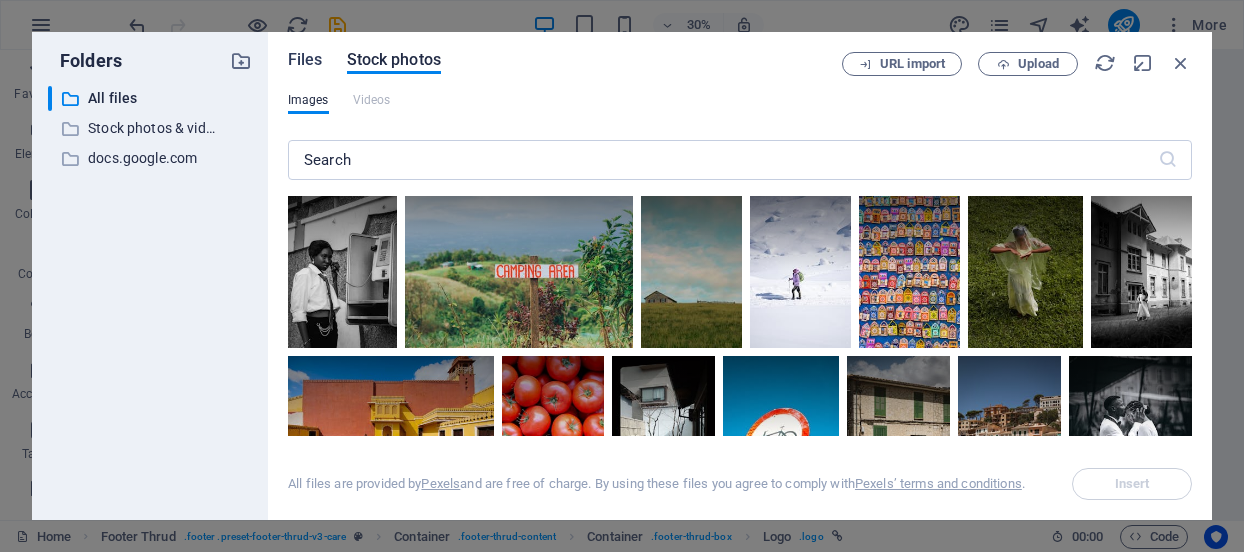 click on "Files" at bounding box center [305, 60] 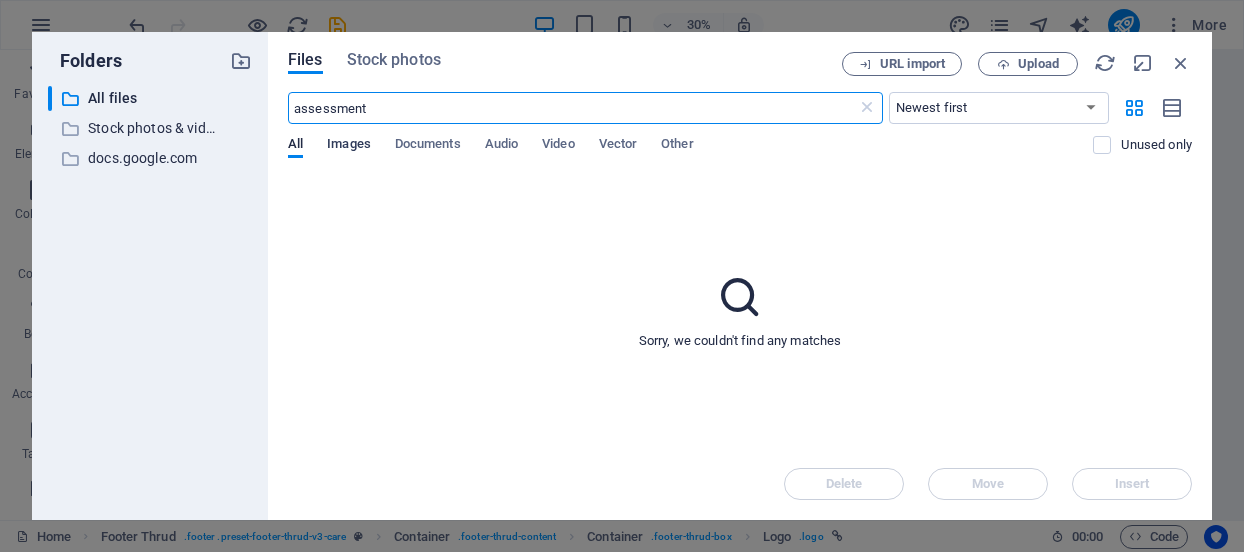 click on "Images" at bounding box center [349, 146] 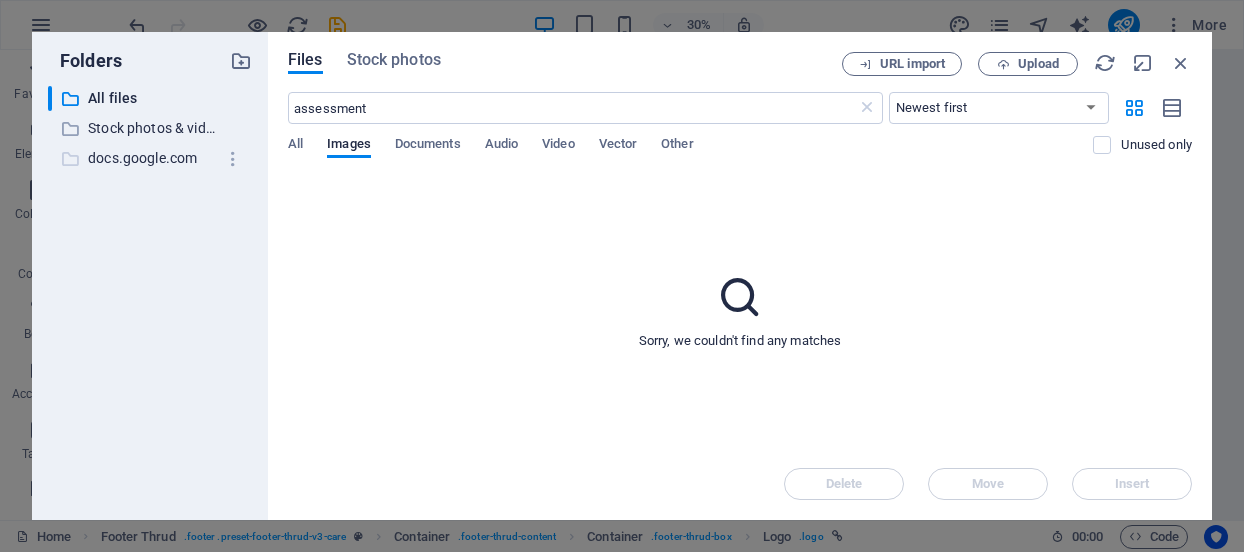 click on "docs.google.com" at bounding box center [151, 158] 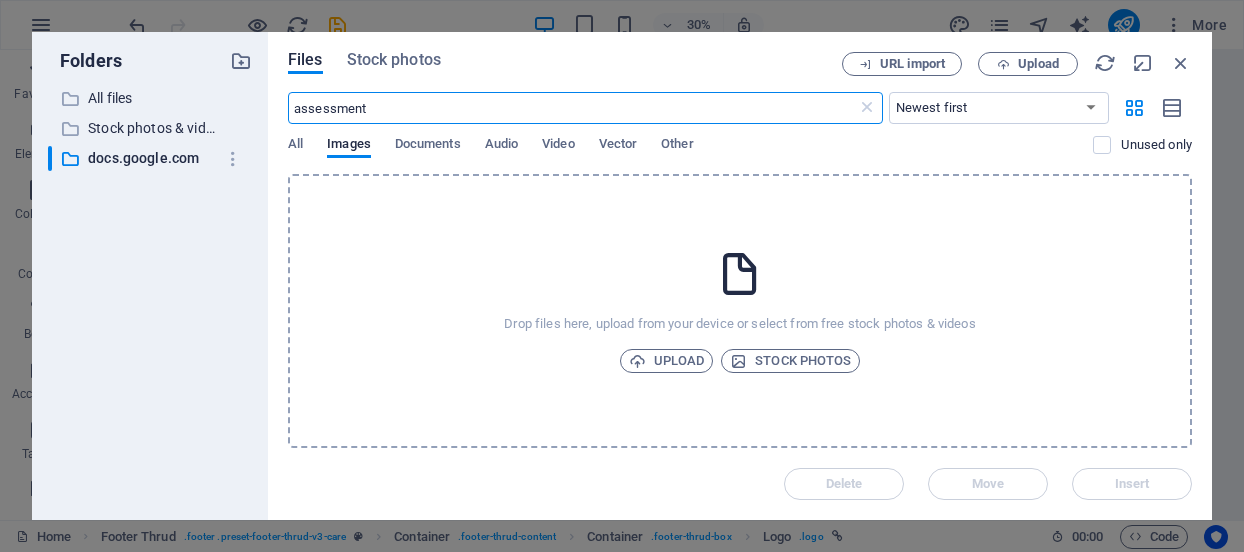 click on "assessment" at bounding box center [572, 108] 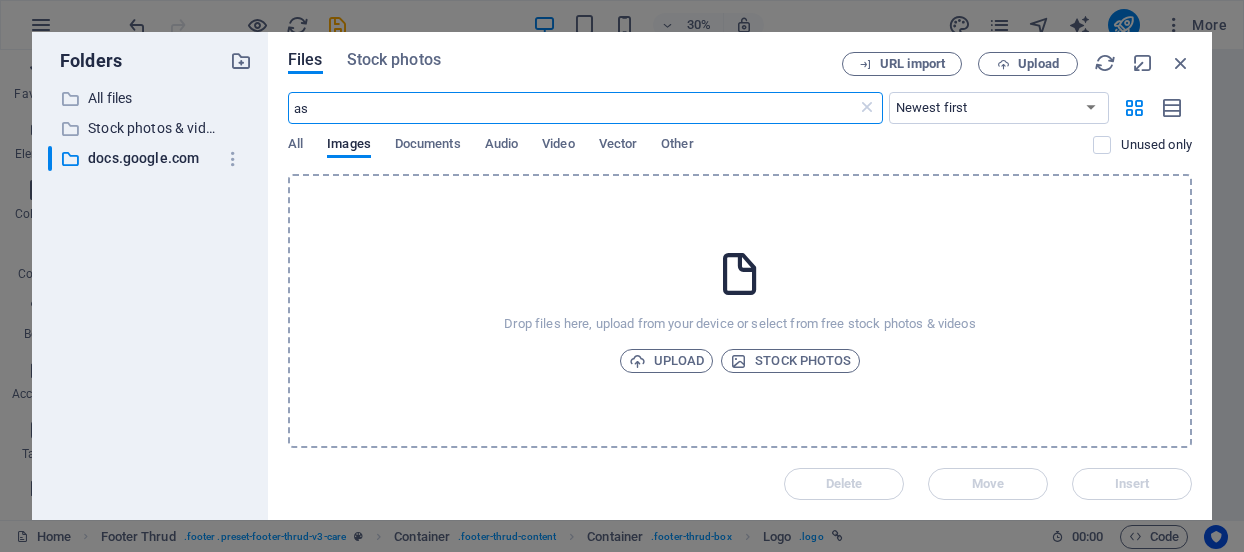 type on "a" 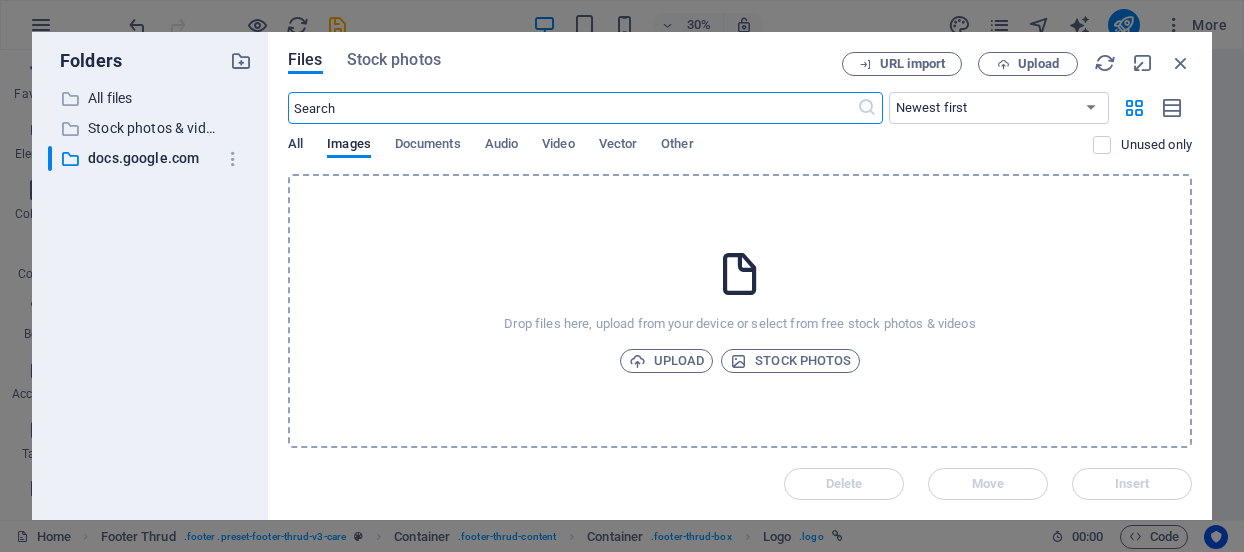 type 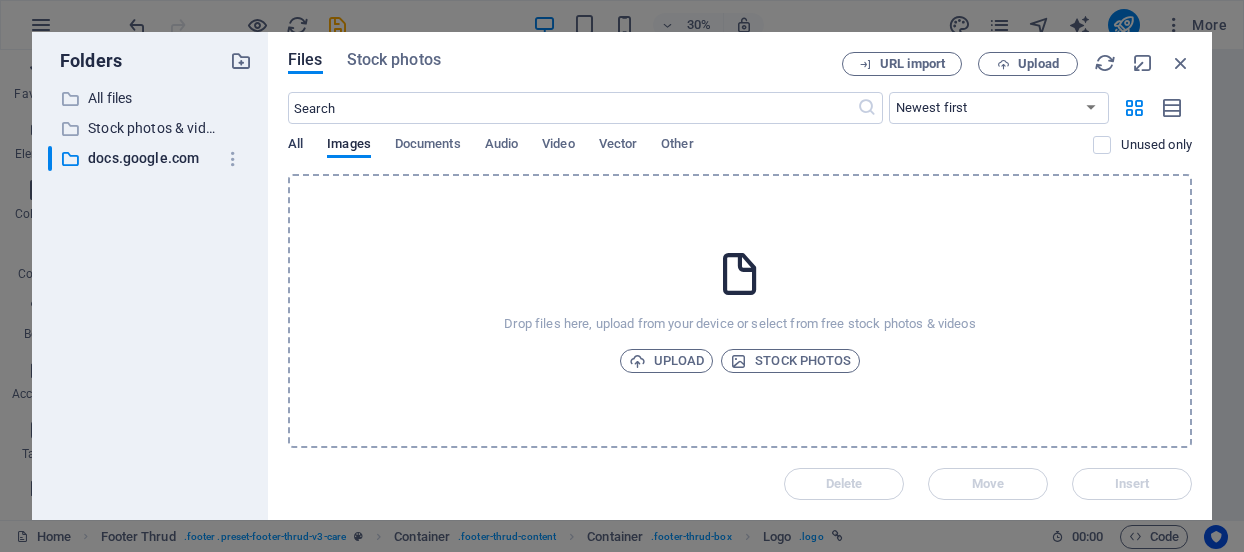 click on "All" at bounding box center (295, 146) 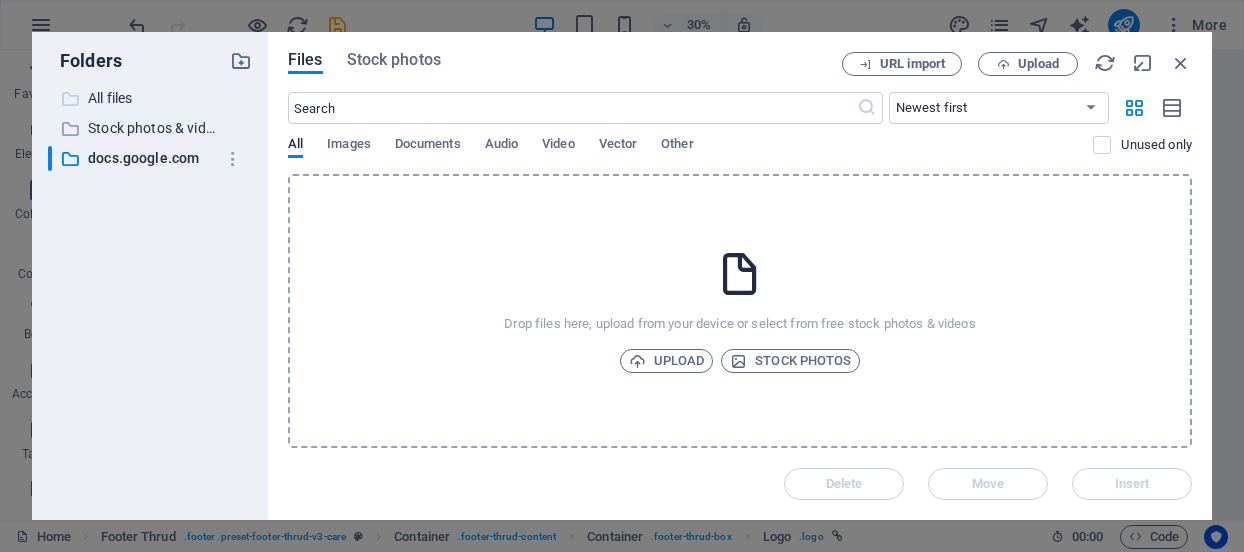 click on "All files" at bounding box center [151, 98] 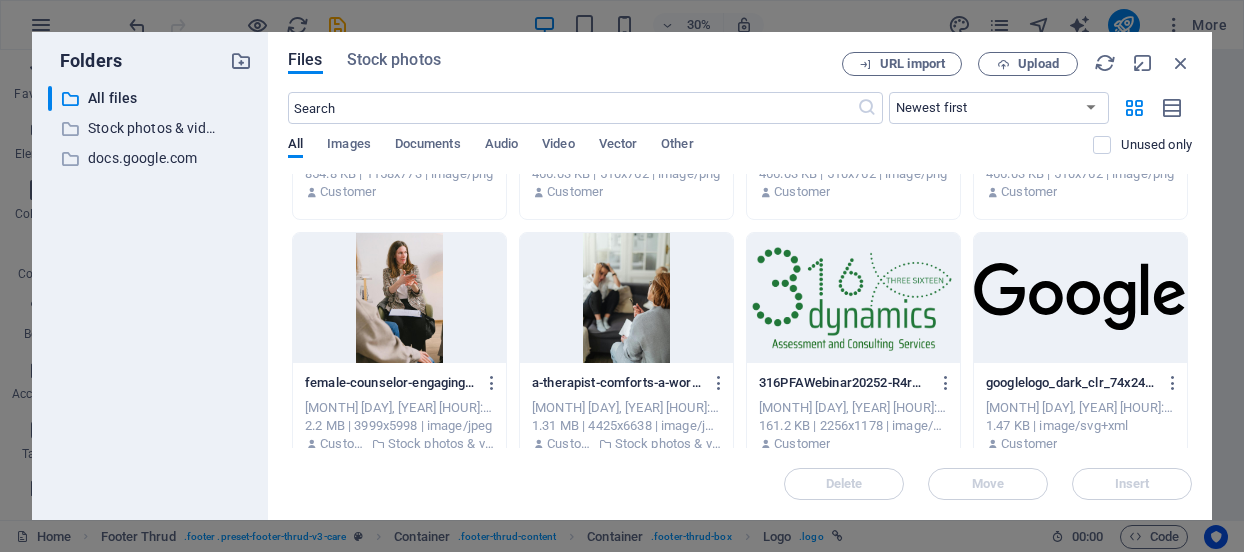 scroll, scrollTop: 455, scrollLeft: 0, axis: vertical 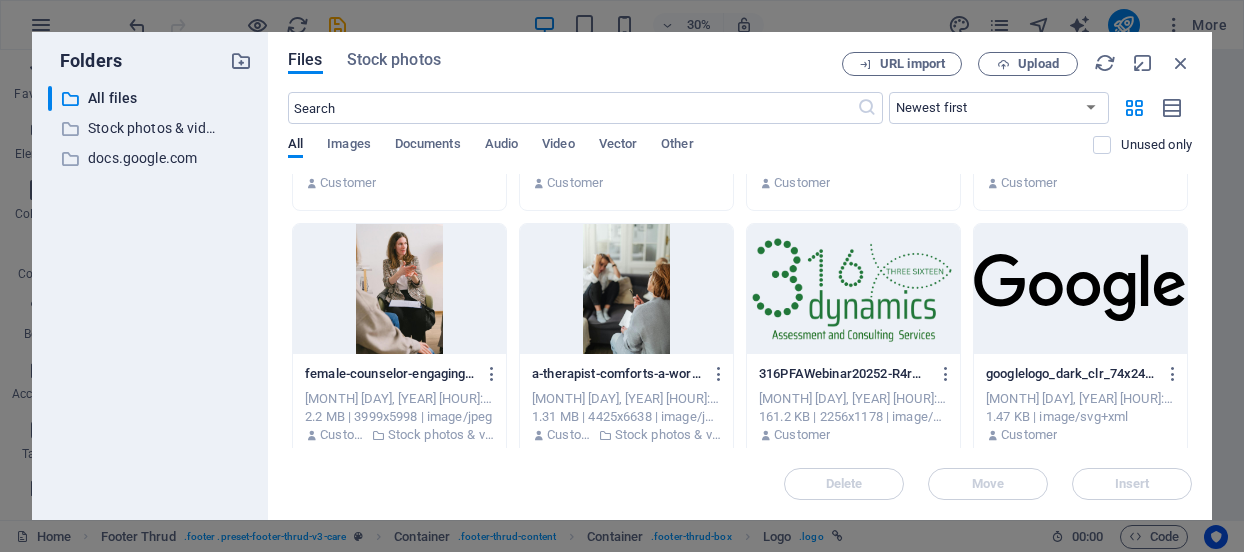 click at bounding box center [853, 289] 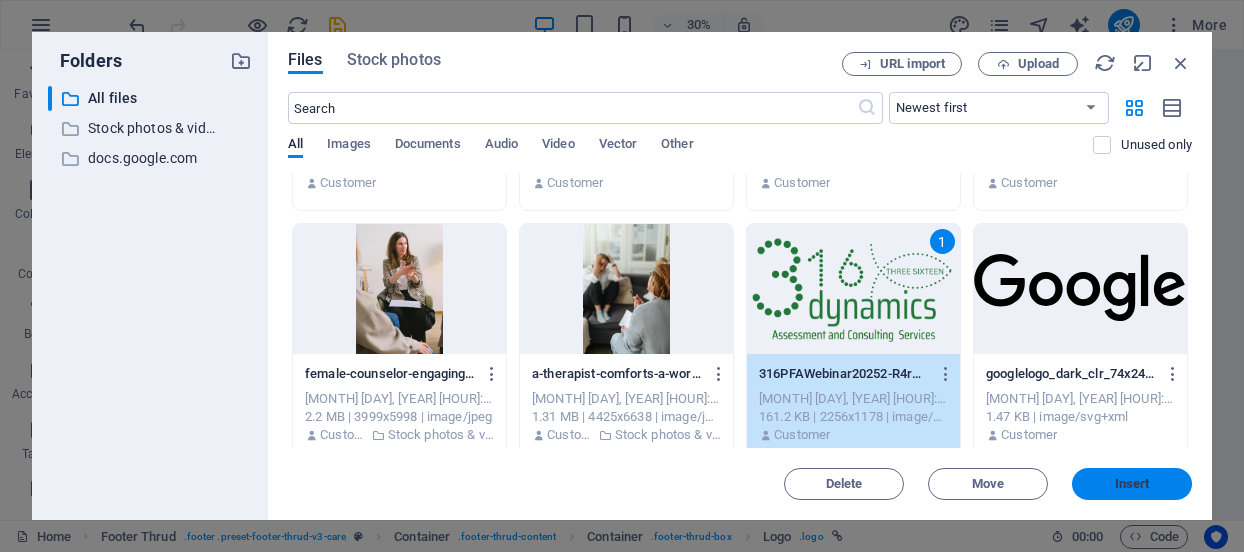 click on "Insert" at bounding box center [1132, 484] 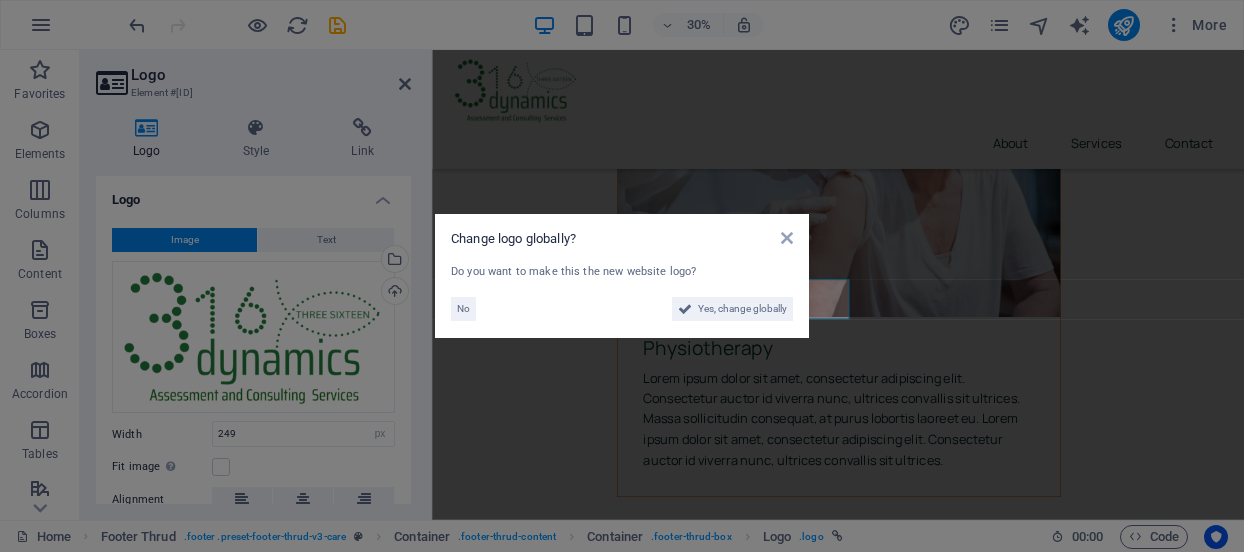 scroll, scrollTop: 8007, scrollLeft: 0, axis: vertical 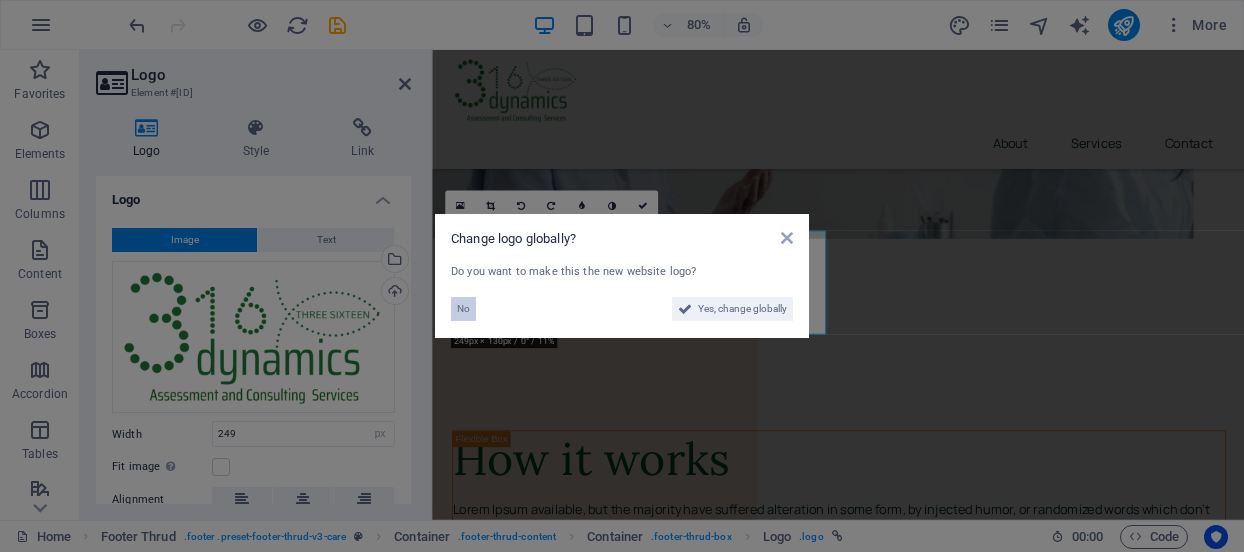 click on "No" at bounding box center (463, 309) 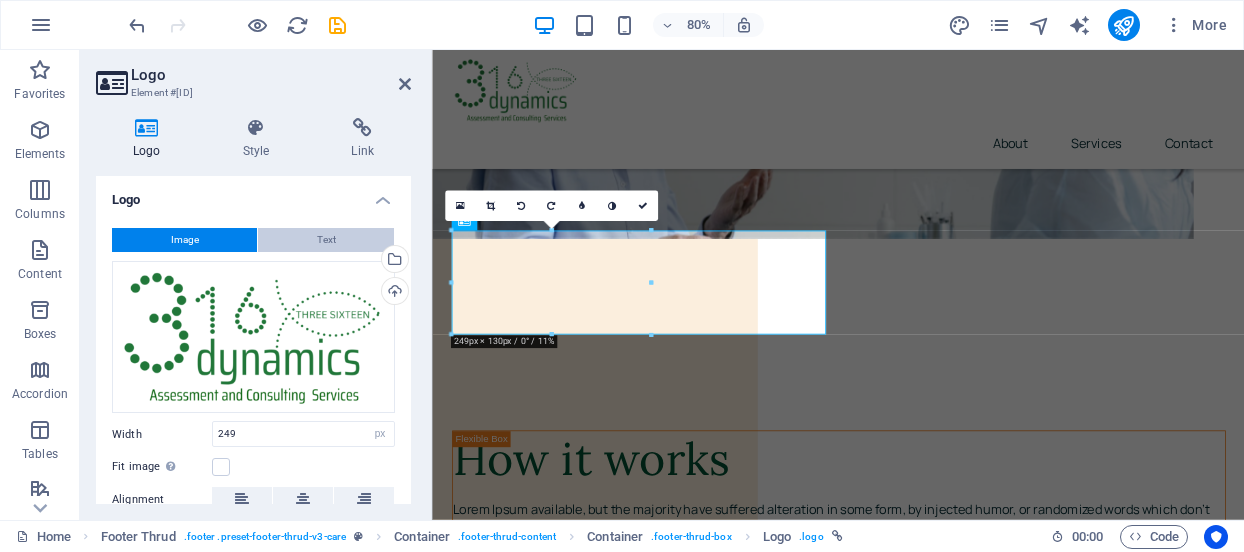 click on "Text" at bounding box center (326, 240) 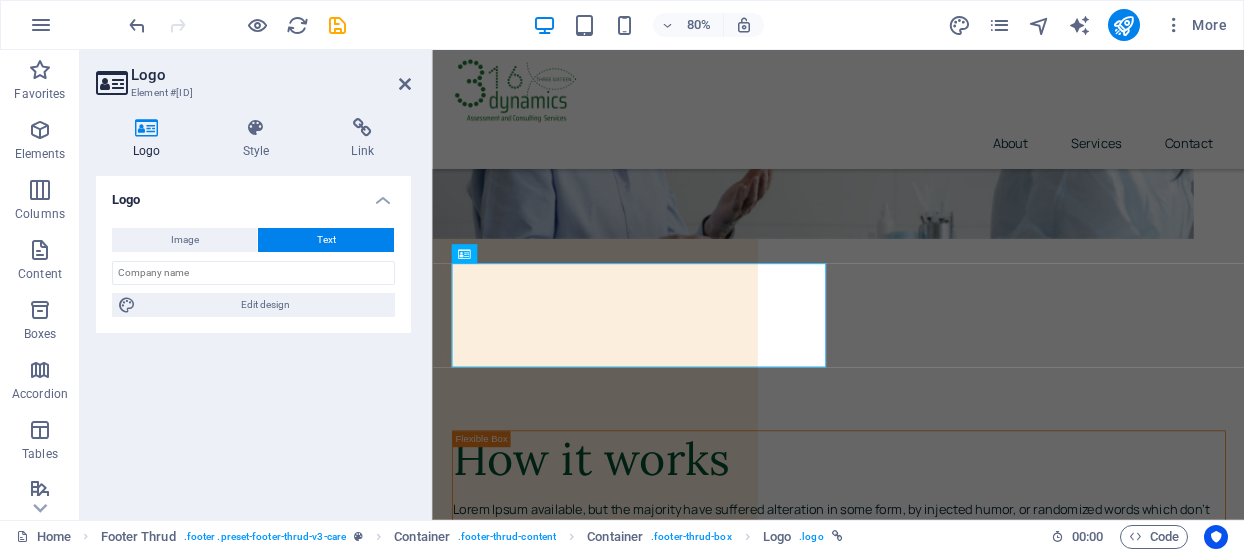 scroll, scrollTop: 7966, scrollLeft: 0, axis: vertical 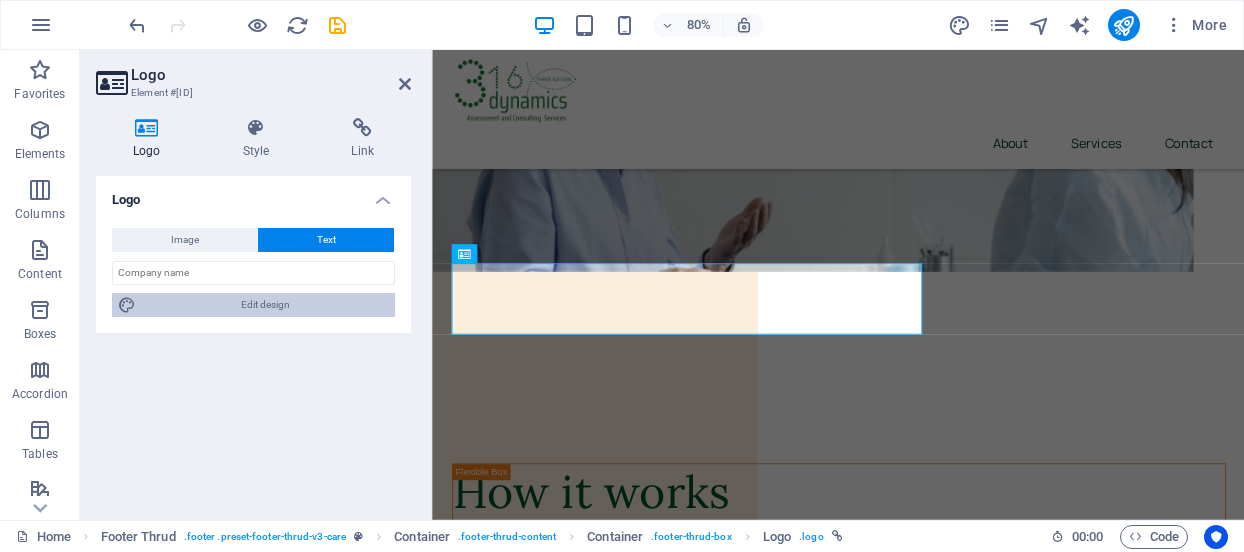 click on "Edit design" at bounding box center [265, 305] 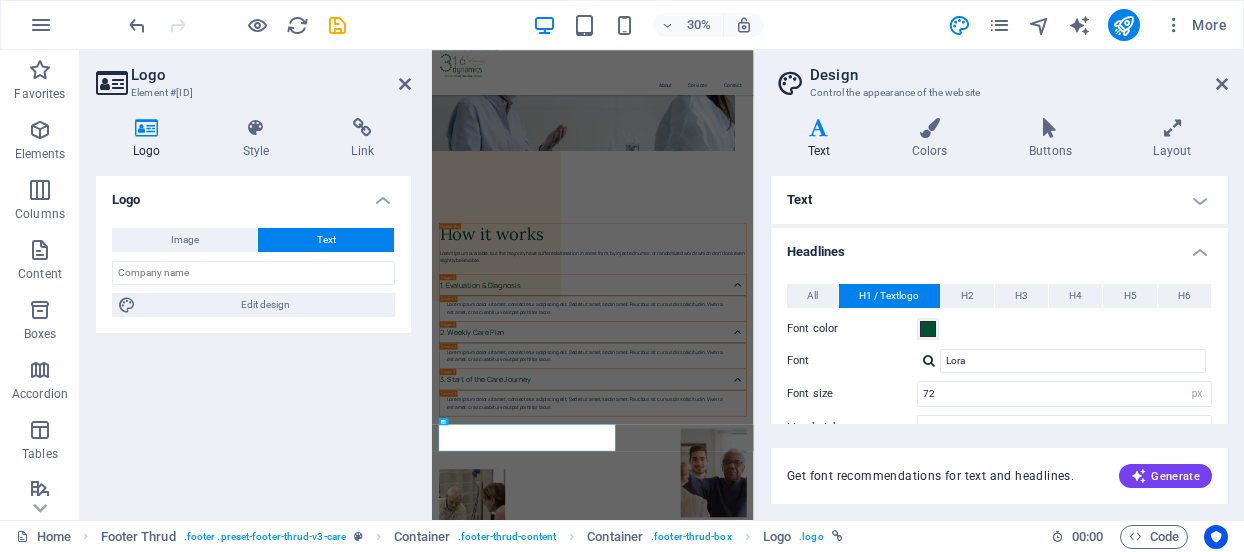 scroll, scrollTop: 6984, scrollLeft: 0, axis: vertical 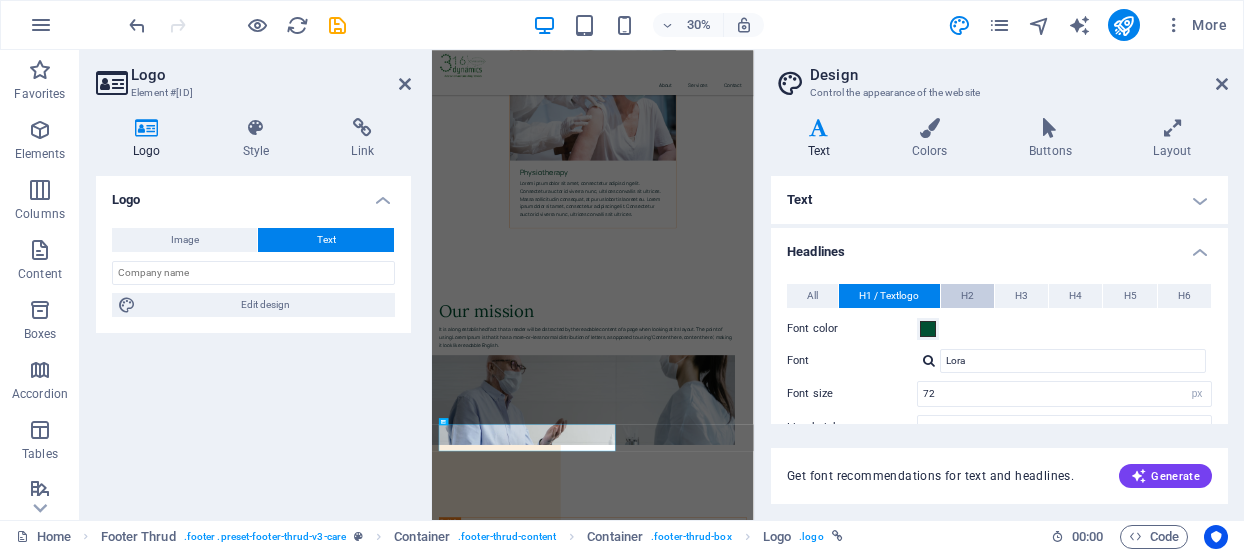 click on "H2" at bounding box center [967, 296] 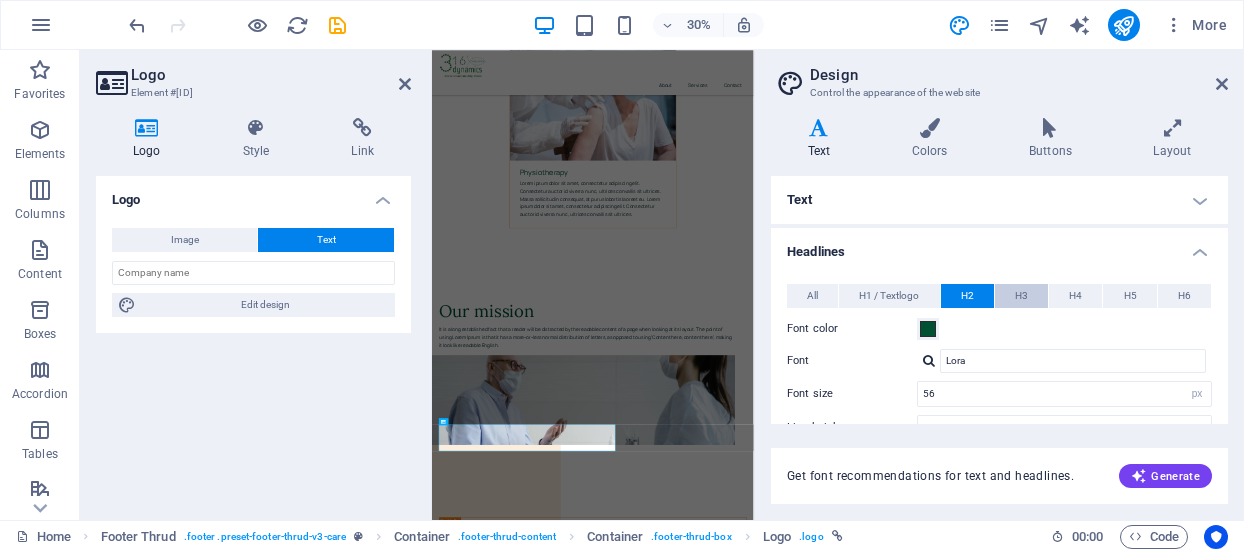 click on "H3" at bounding box center (1021, 296) 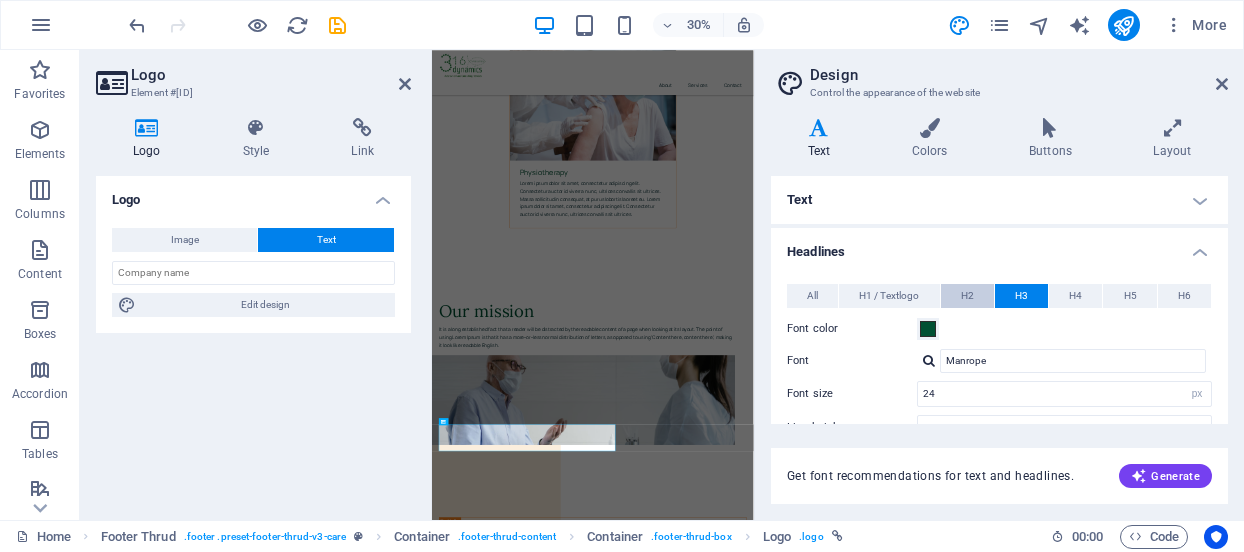 click on "H2" at bounding box center (967, 296) 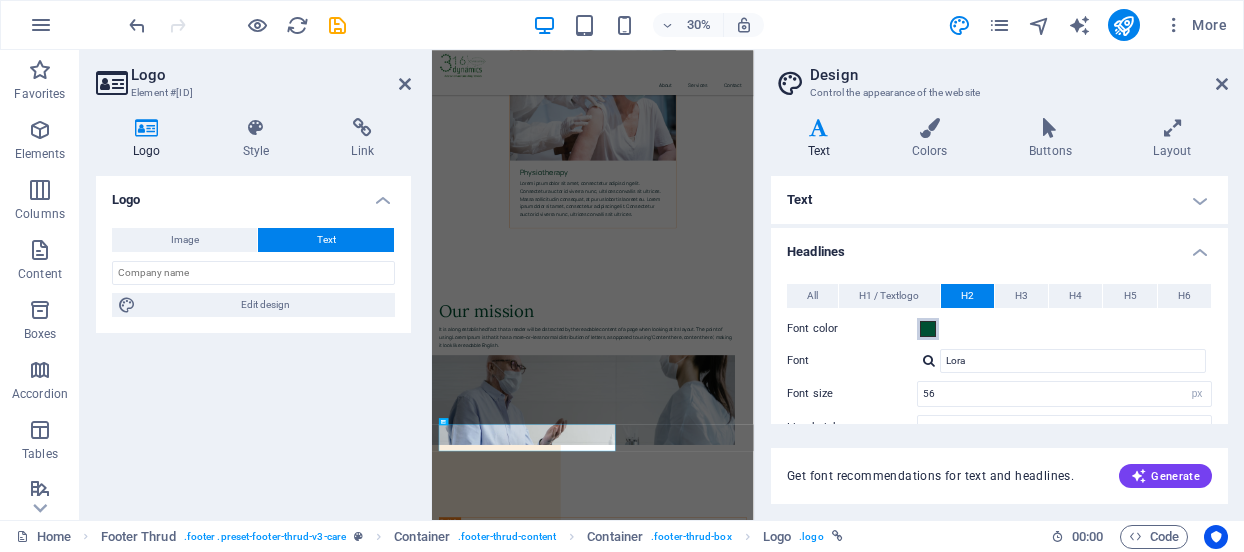 click at bounding box center [928, 329] 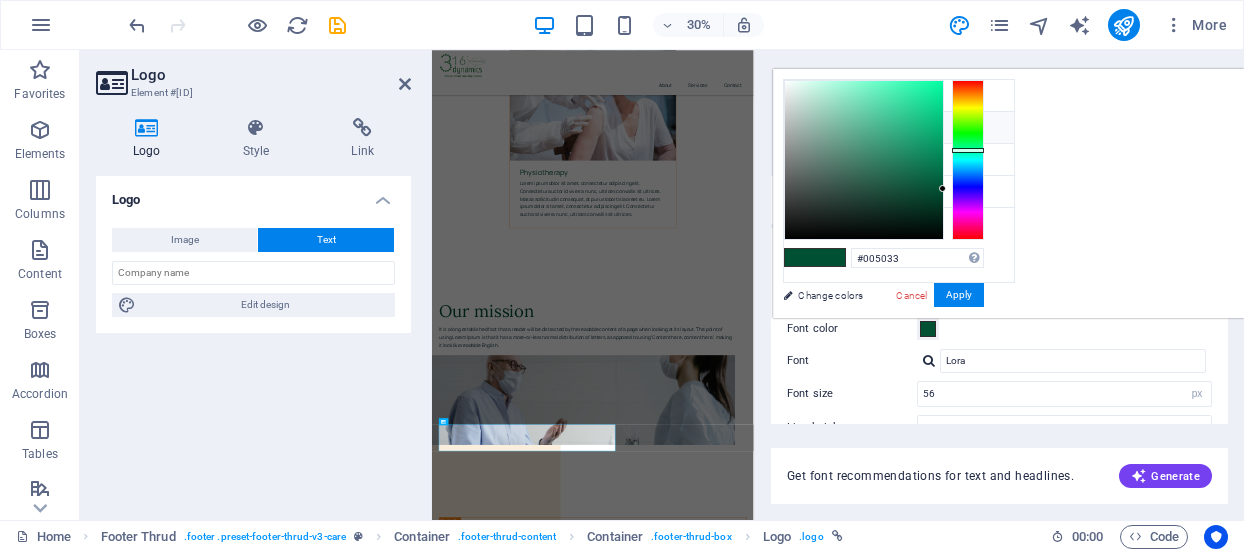 type on "#f3f9f7" 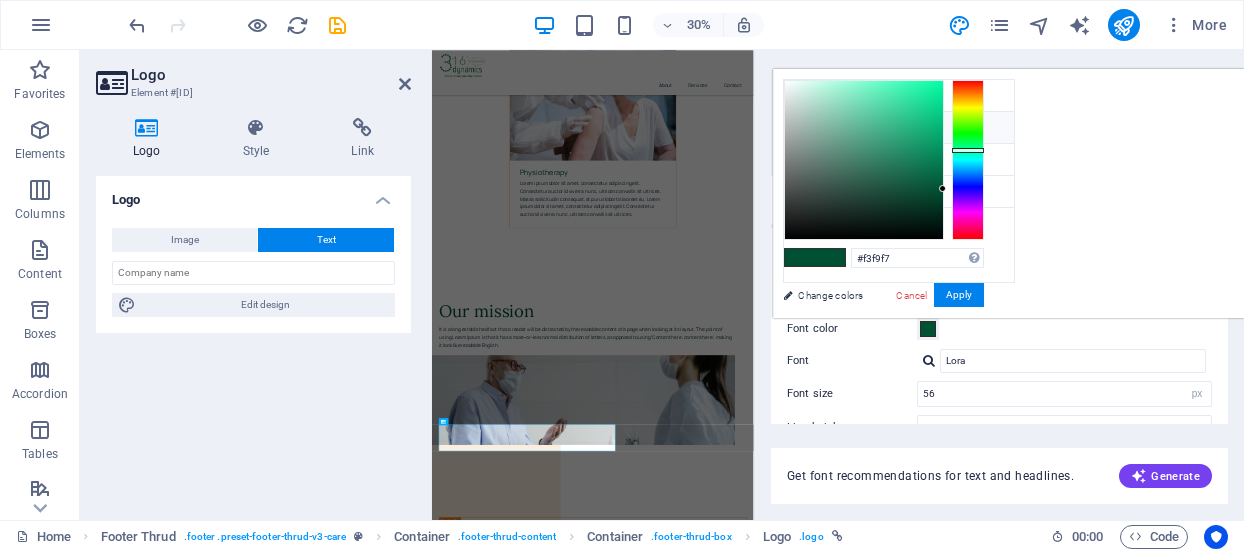 click at bounding box center (864, 160) 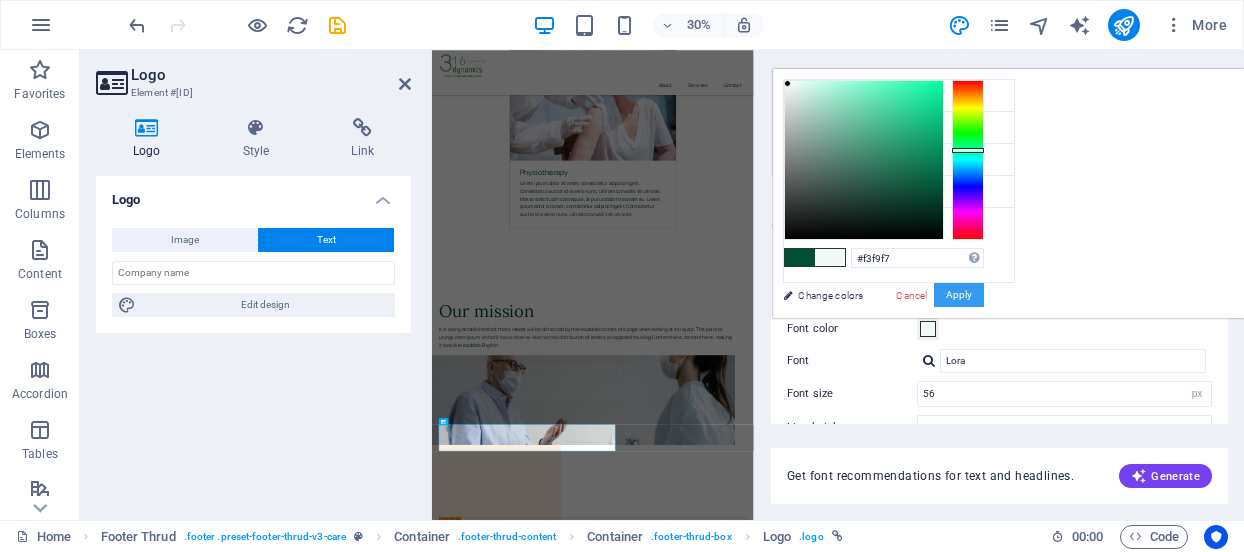 click on "Apply" at bounding box center [959, 295] 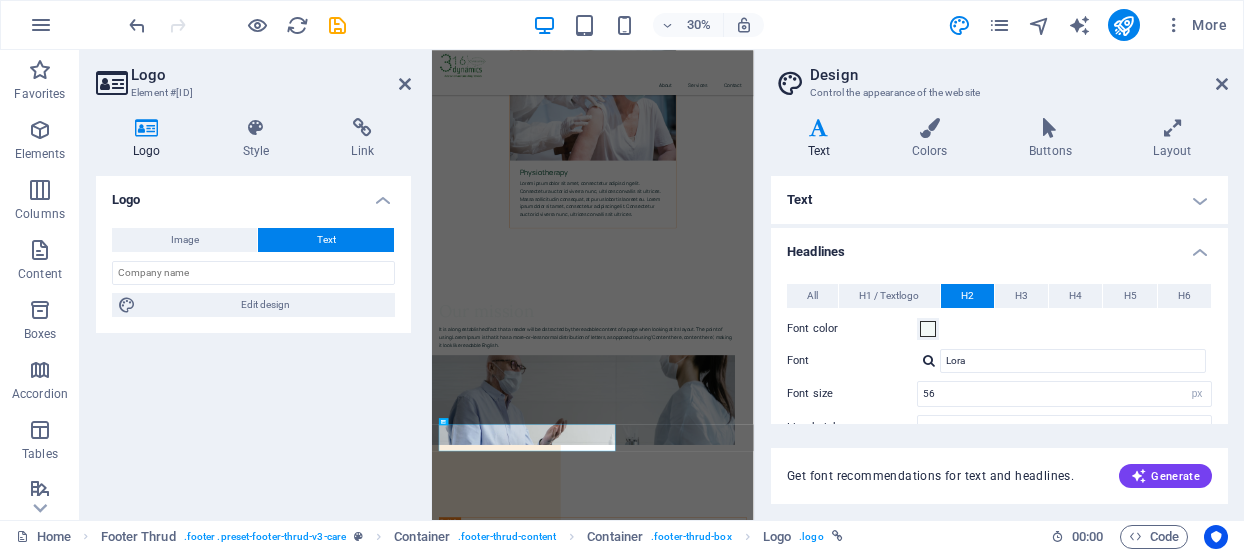 drag, startPoint x: 1223, startPoint y: 223, endPoint x: 1228, endPoint y: 310, distance: 87.14356 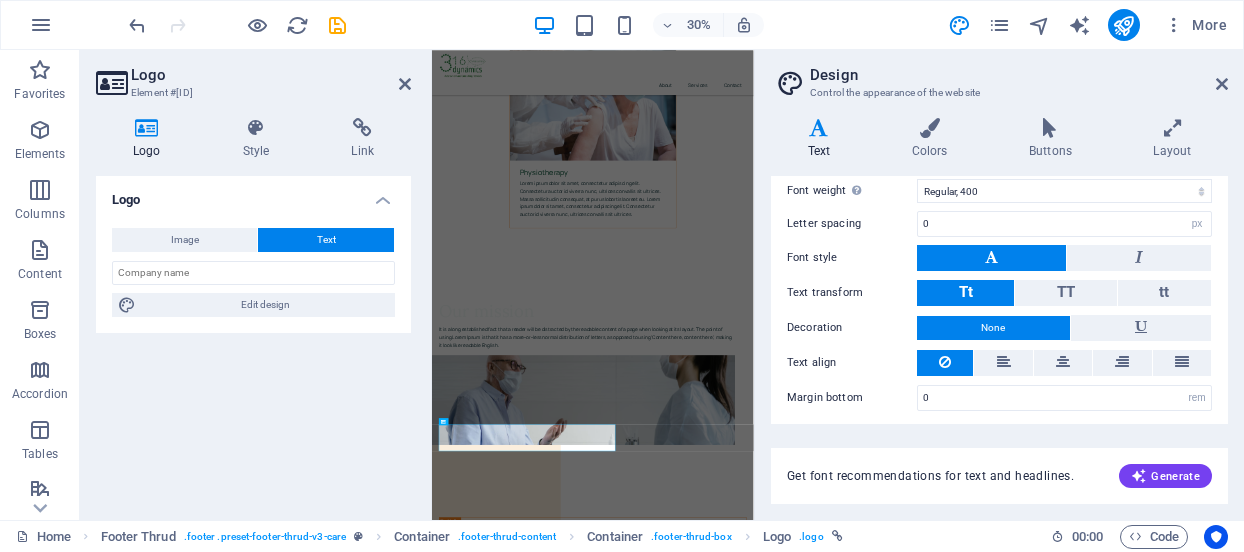 scroll, scrollTop: 271, scrollLeft: 0, axis: vertical 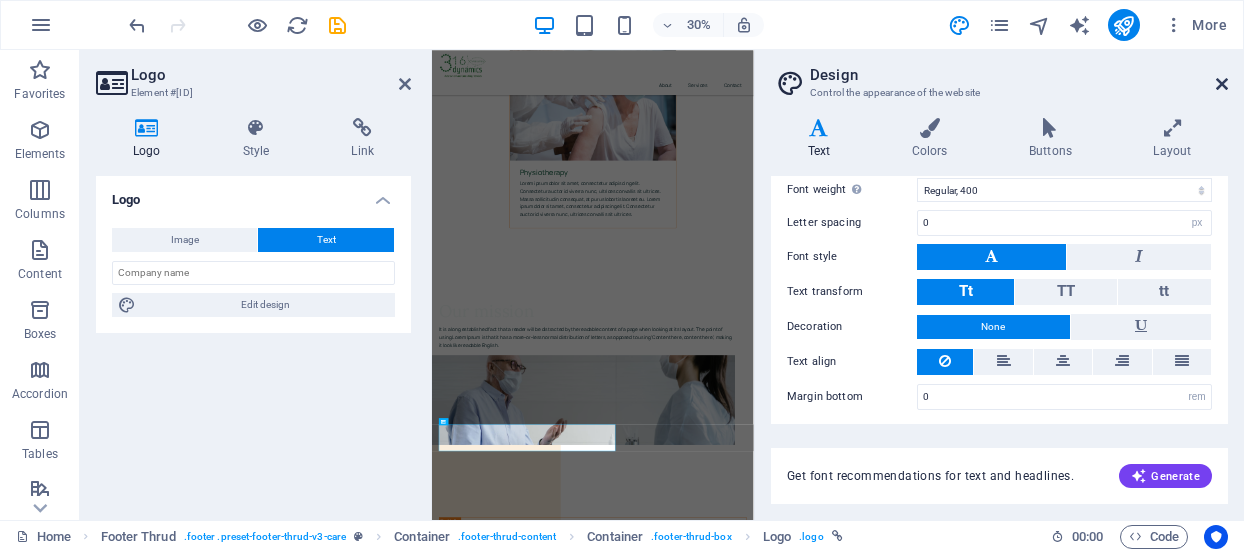 click at bounding box center [1222, 84] 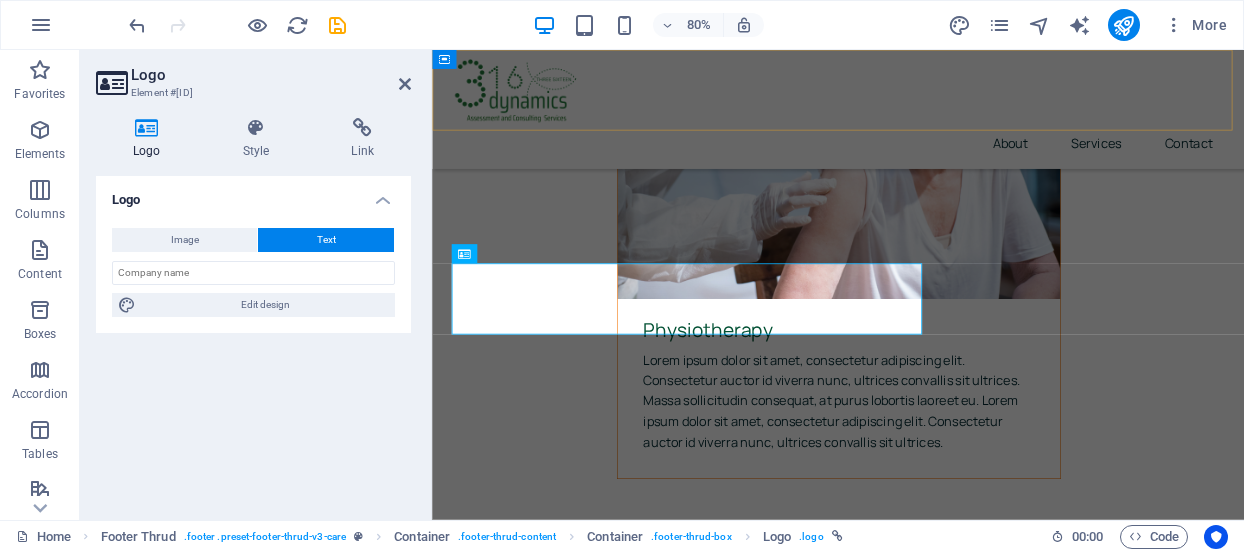 scroll, scrollTop: 7966, scrollLeft: 0, axis: vertical 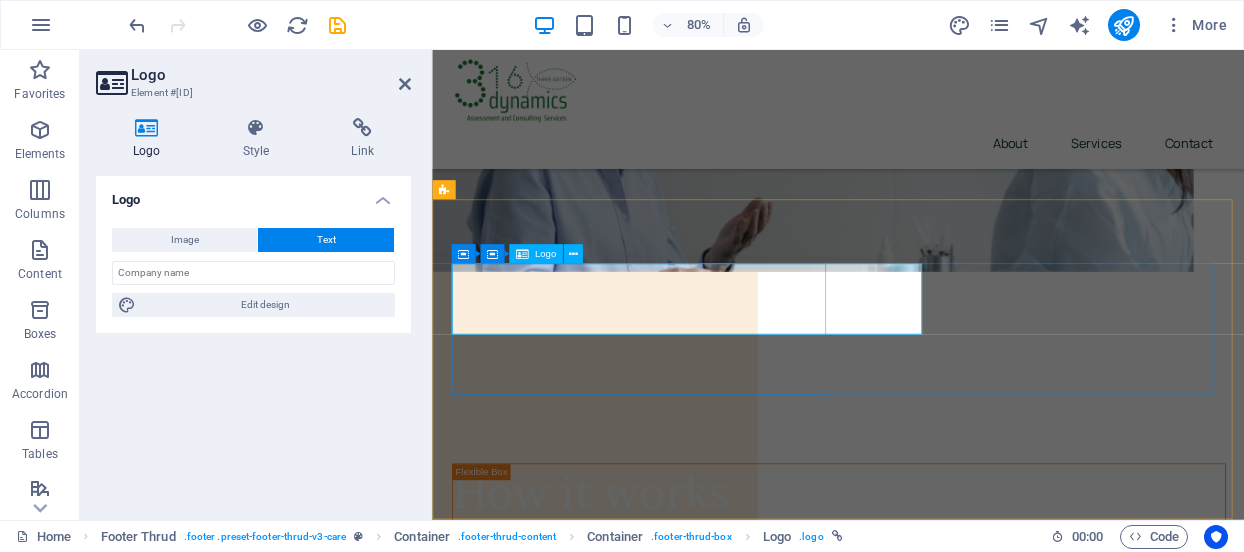 click on "316dynamics.com" at bounding box center (694, 7878) 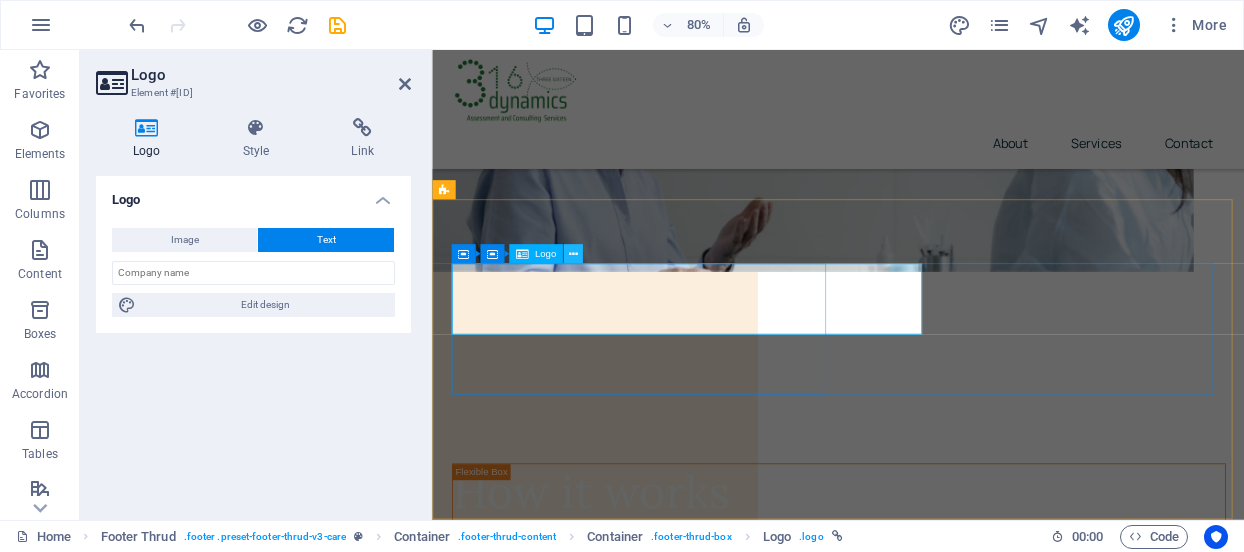 click at bounding box center [572, 254] 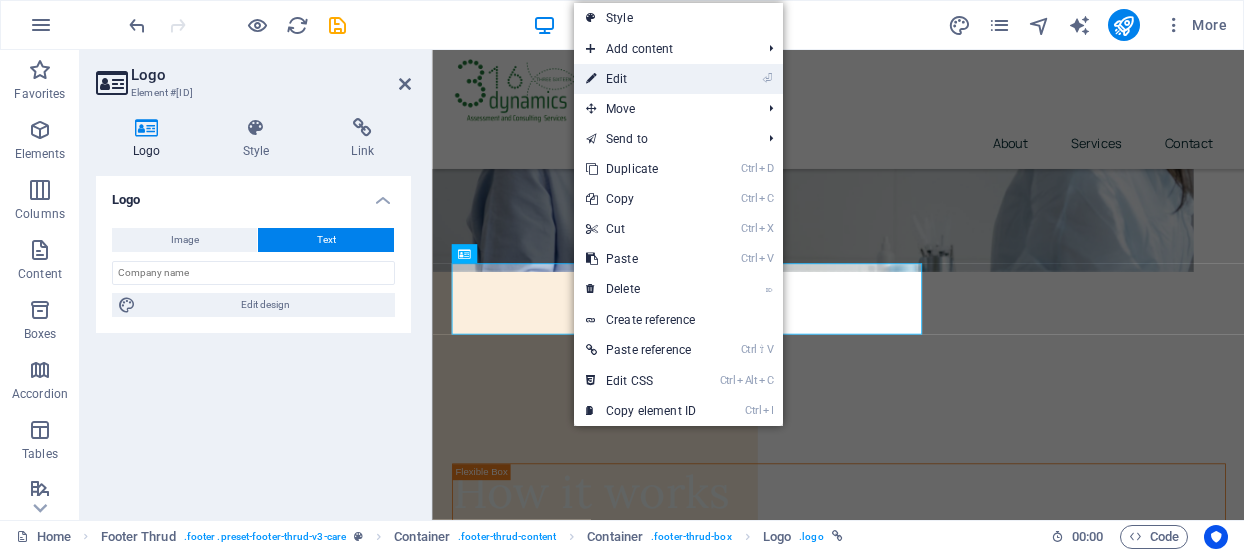 click on "⏎  Edit" at bounding box center [641, 79] 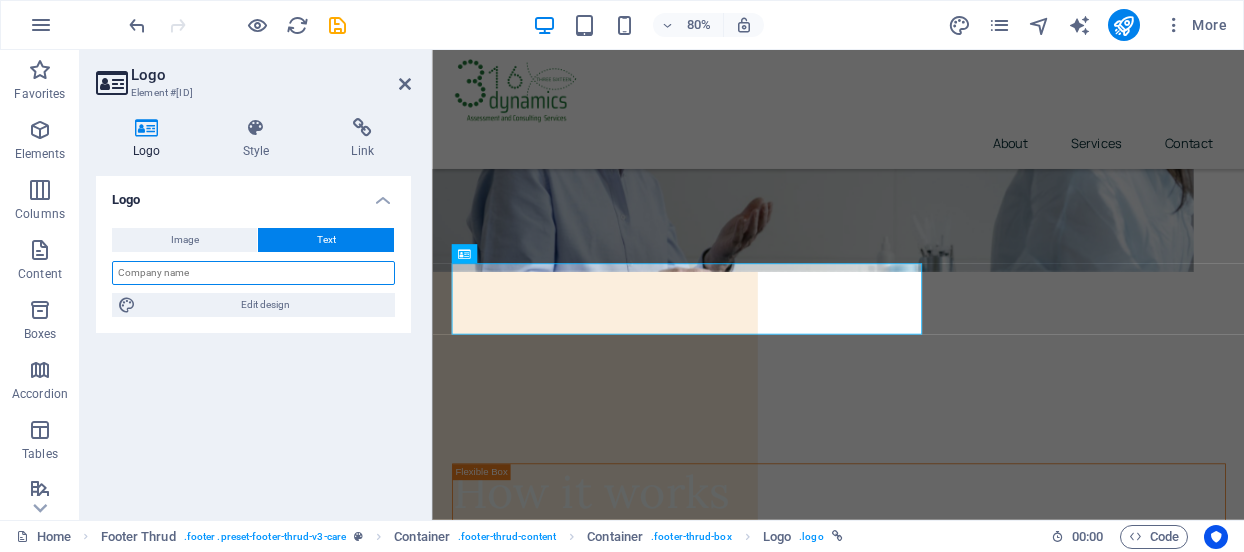 click at bounding box center [253, 273] 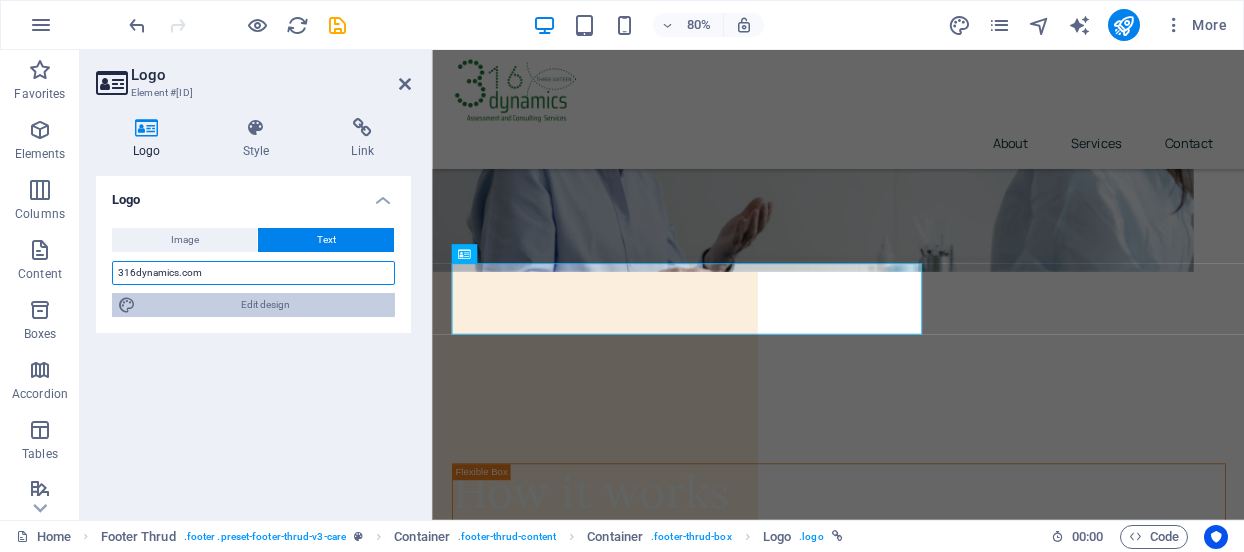 type on "316dynamics.com" 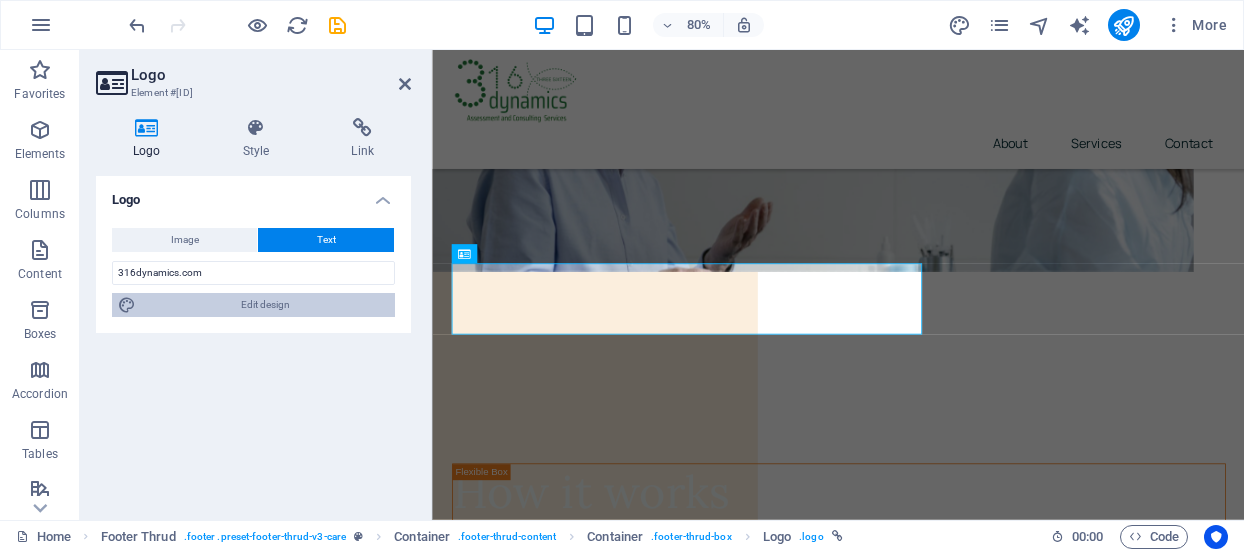 click on "Edit design" at bounding box center (265, 305) 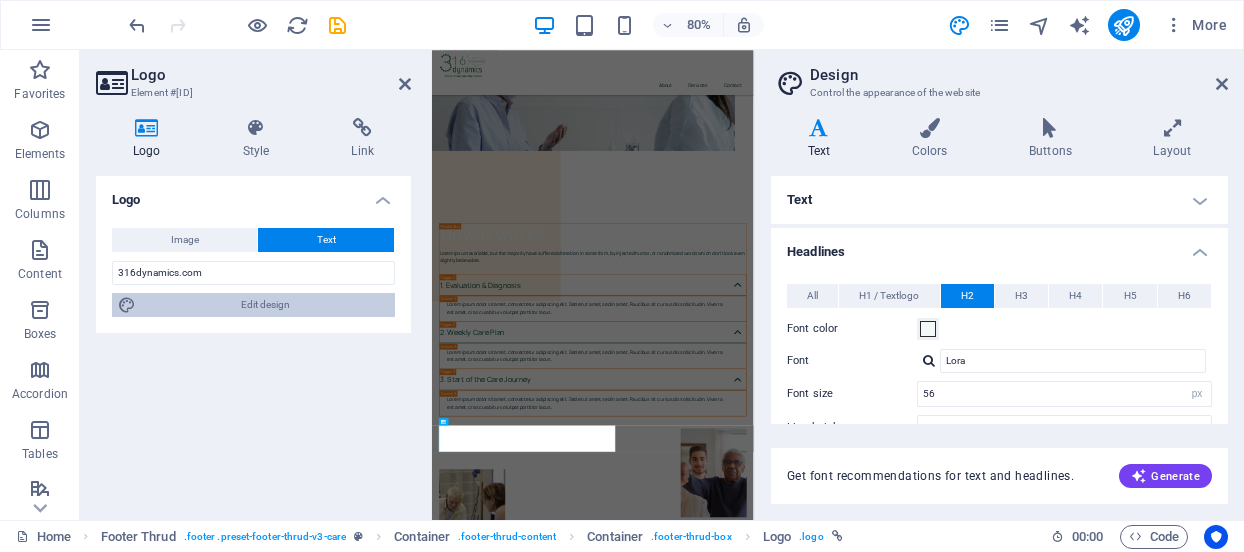 scroll, scrollTop: 6984, scrollLeft: 0, axis: vertical 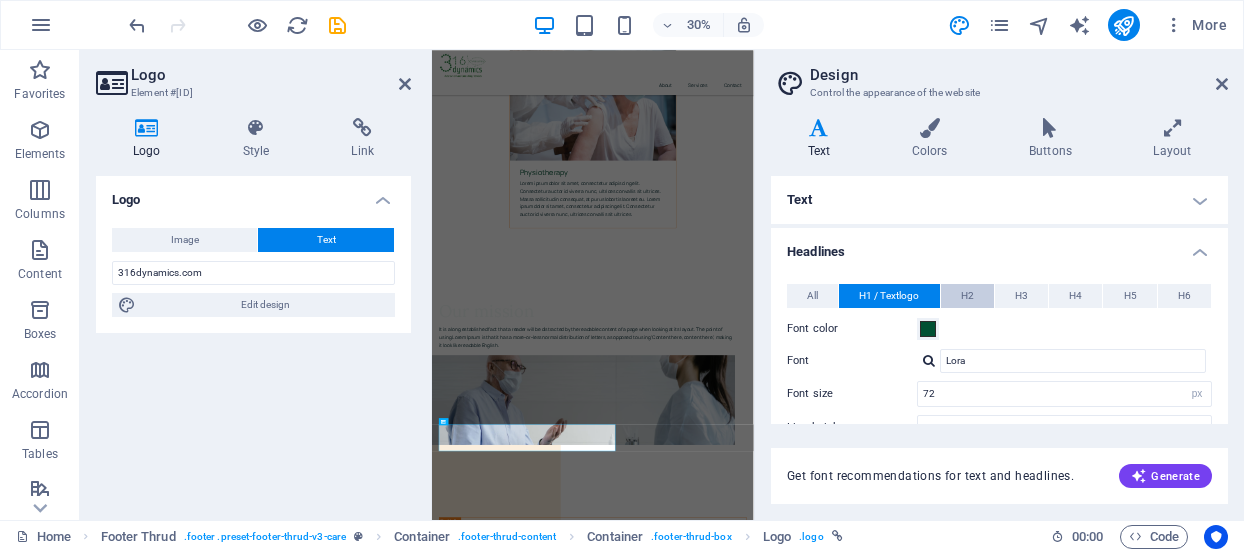 click on "H2" at bounding box center (967, 296) 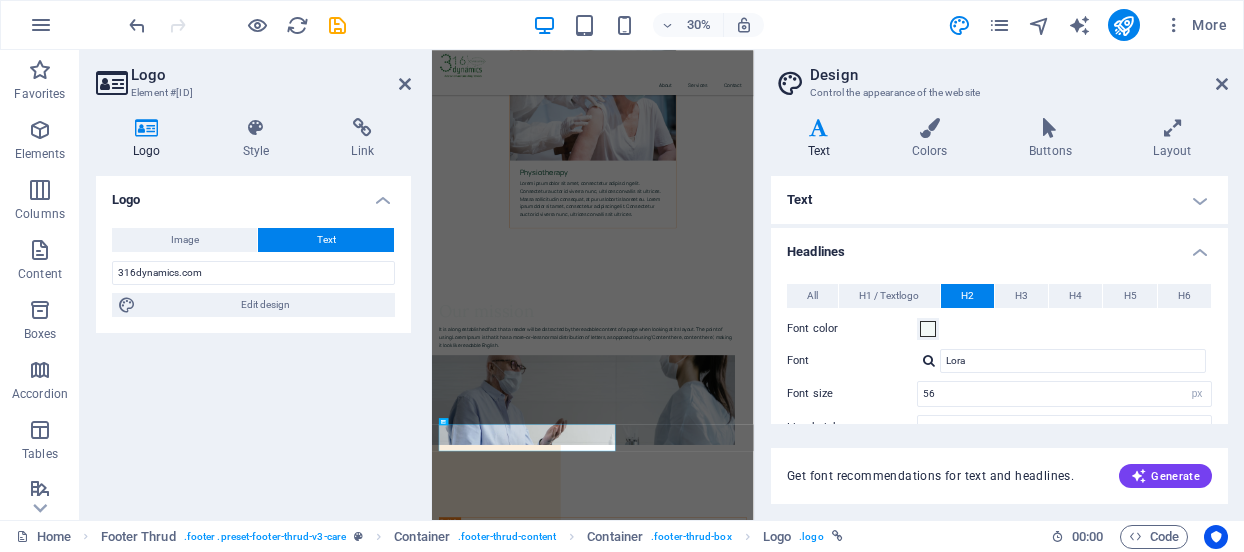 drag, startPoint x: 1228, startPoint y: 255, endPoint x: 1234, endPoint y: 359, distance: 104.172935 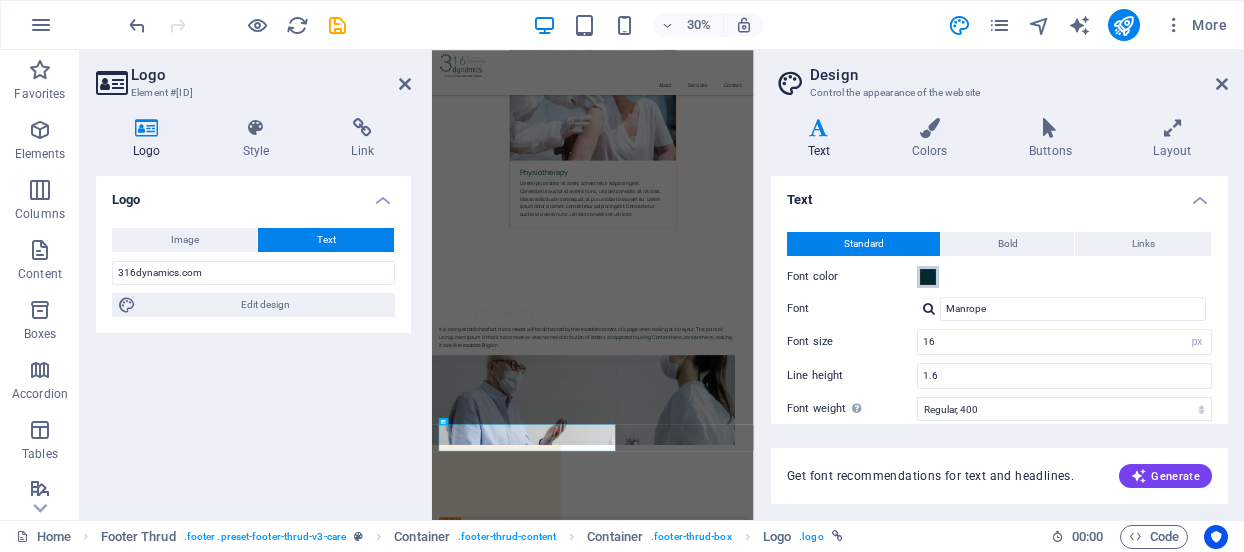 click at bounding box center (928, 277) 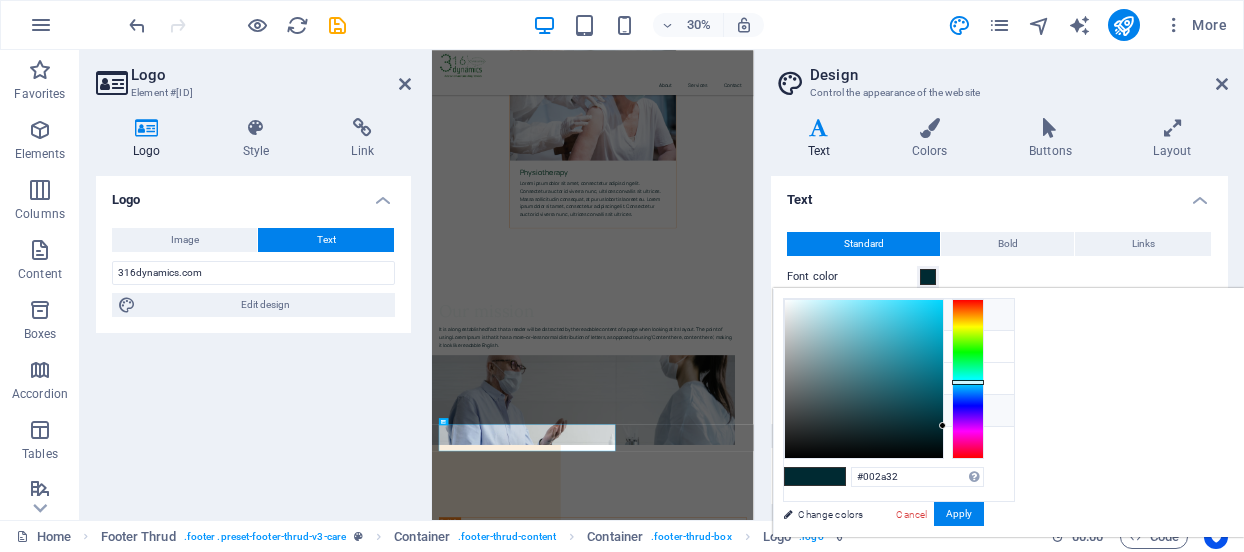 click at bounding box center [800, 314] 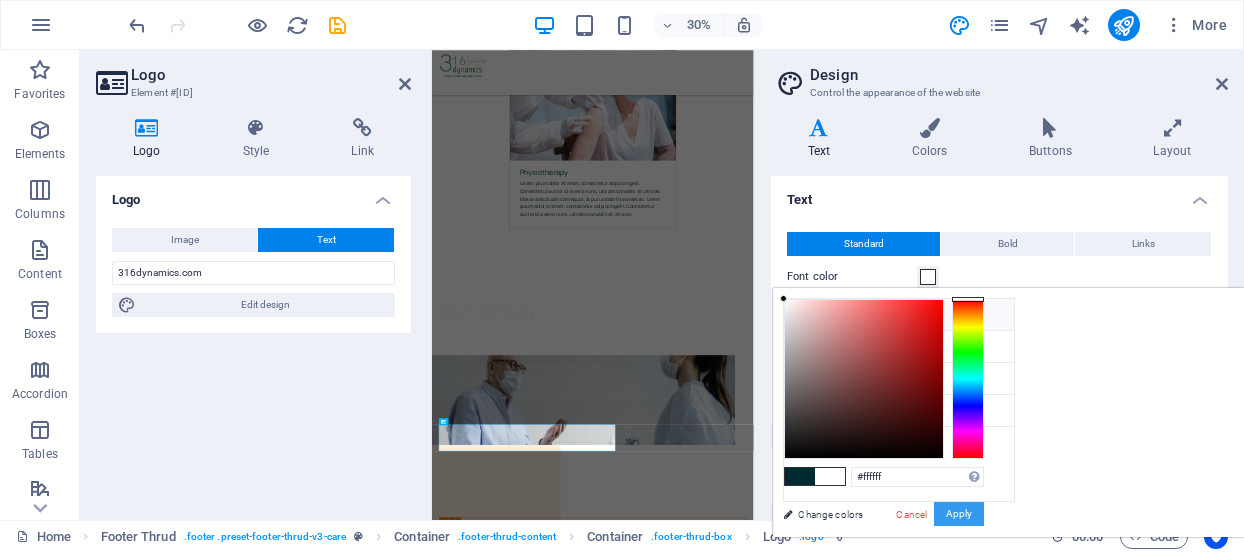 click on "Apply" at bounding box center [959, 514] 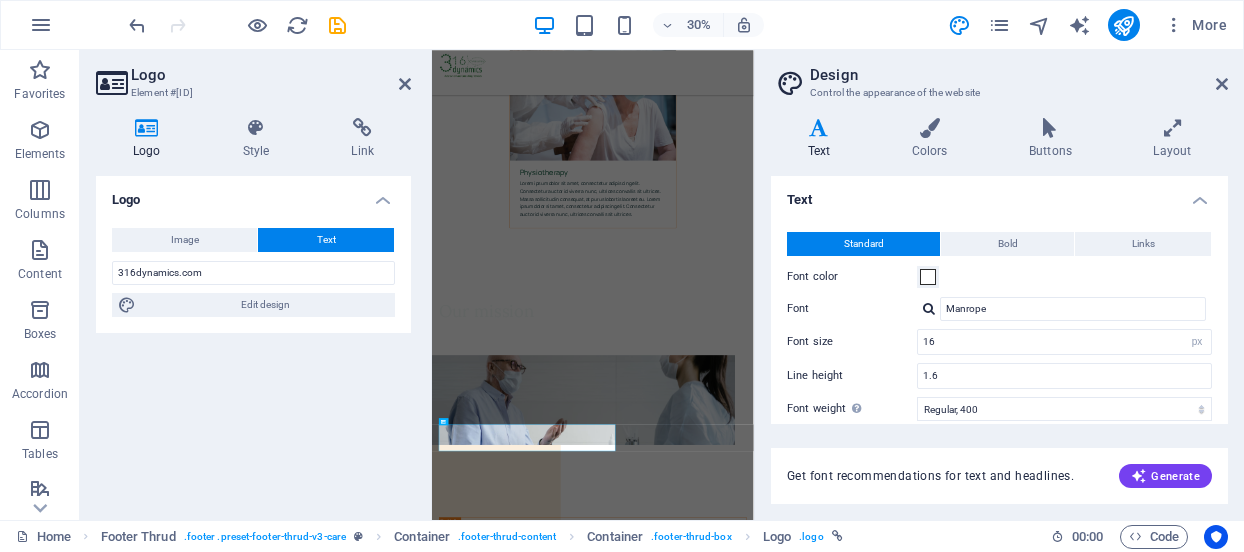 scroll, scrollTop: 217, scrollLeft: 0, axis: vertical 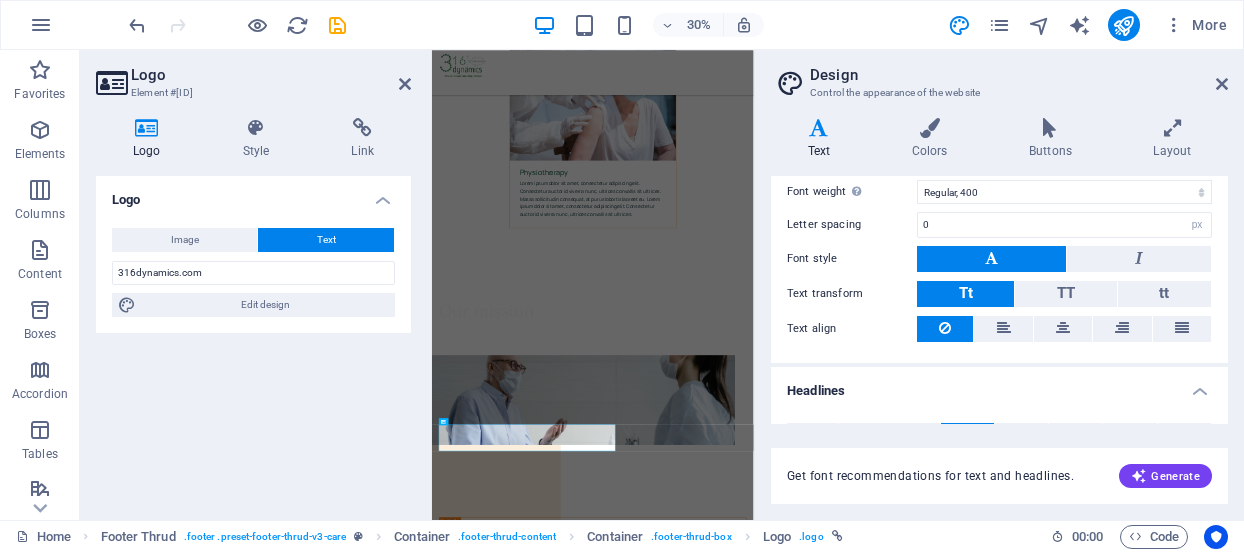 click on "Variants  Text  Colors  Buttons  Layout Text Standard Bold Links Font color Font Manrope Font size 16 rem px Line height 1.6 Font weight To display the font weight correctly, it may need to be enabled.  Manage Fonts Thin, 100 Extra-light, 200 Light, 300 Regular, 400 Medium, 500 Semi-bold, 600 Bold, 700 Extra-bold, 800 Black, 900 Letter spacing 0 rem px Font style Text transform Tt TT tt Text align Font weight To display the font weight correctly, it may need to be enabled.  Manage Fonts Thin, 100 Extra-light, 200 Light, 300 Regular, 400 Medium, 500 Semi-bold, 600 Bold, 700 Extra-bold, 800 Black, 900 Default Hover / Active Font color Font color Decoration None Decoration None Transition duration 0.3 s Transition function Ease Ease In Ease Out Ease In/Ease Out Linear Headlines All H1 / Textlogo H2 H3 H4 H5 H6 Font color Font Lora Line height 1.24 Font weight To display the font weight correctly, it may need to be enabled.  Manage Fonts Thin, 100 Extra-light, 200 Light, 300 Regular, 400 Medium, 500 Bold, 700 0 0" at bounding box center (999, 311) 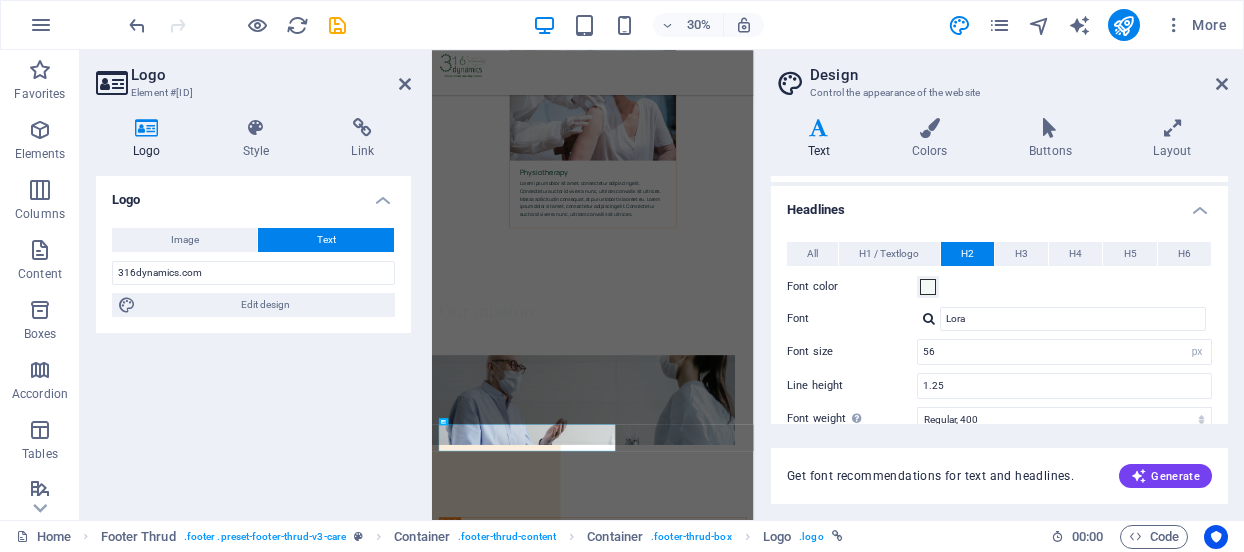 scroll, scrollTop: 435, scrollLeft: 0, axis: vertical 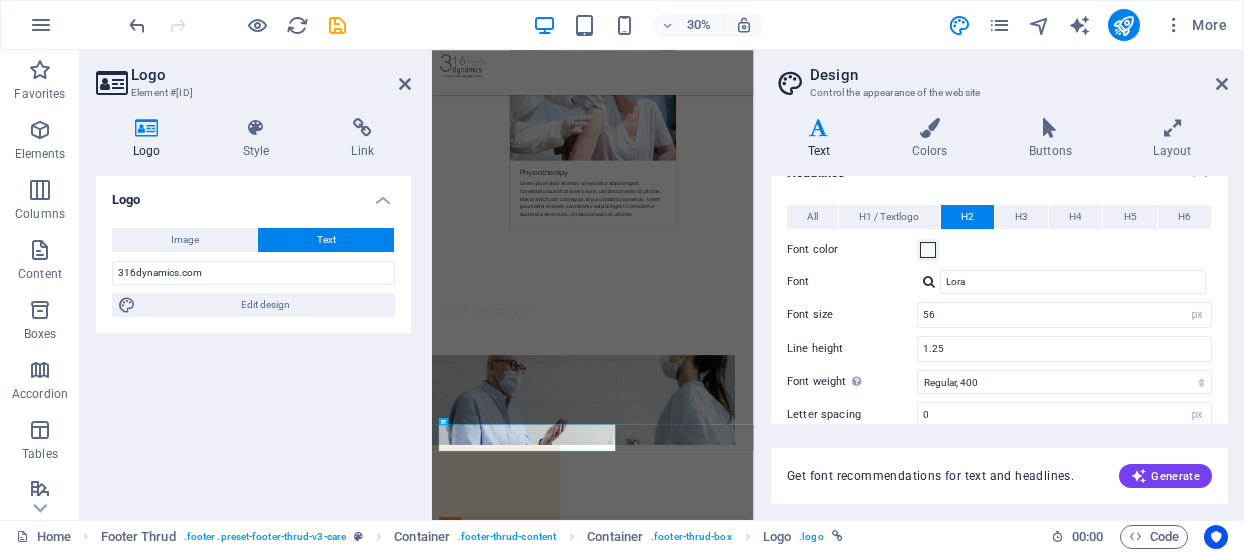 click on "Variants  Text  Colors  Buttons  Layout Text Standard Bold Links Font color Font Manrope Font size 16 rem px Line height 1.6 Font weight To display the font weight correctly, it may need to be enabled.  Manage Fonts Thin, 100 Extra-light, 200 Light, 300 Regular, 400 Medium, 500 Semi-bold, 600 Bold, 700 Extra-bold, 800 Black, 900 Letter spacing 0 rem px Font style Text transform Tt TT tt Text align Font weight To display the font weight correctly, it may need to be enabled.  Manage Fonts Thin, 100 Extra-light, 200 Light, 300 Regular, 400 Medium, 500 Semi-bold, 600 Bold, 700 Extra-bold, 800 Black, 900 Default Hover / Active Font color Font color Decoration None Decoration None Transition duration 0.3 s Transition function Ease Ease In Ease Out Ease In/Ease Out Linear Headlines All H1 / Textlogo H2 H3 H4 H5 H6 Font color Font Lora Line height 1.24 Font weight To display the font weight correctly, it may need to be enabled.  Manage Fonts Thin, 100 Extra-light, 200 Light, 300 Regular, 400 Medium, 500 Bold, 700 0 0" at bounding box center [999, 311] 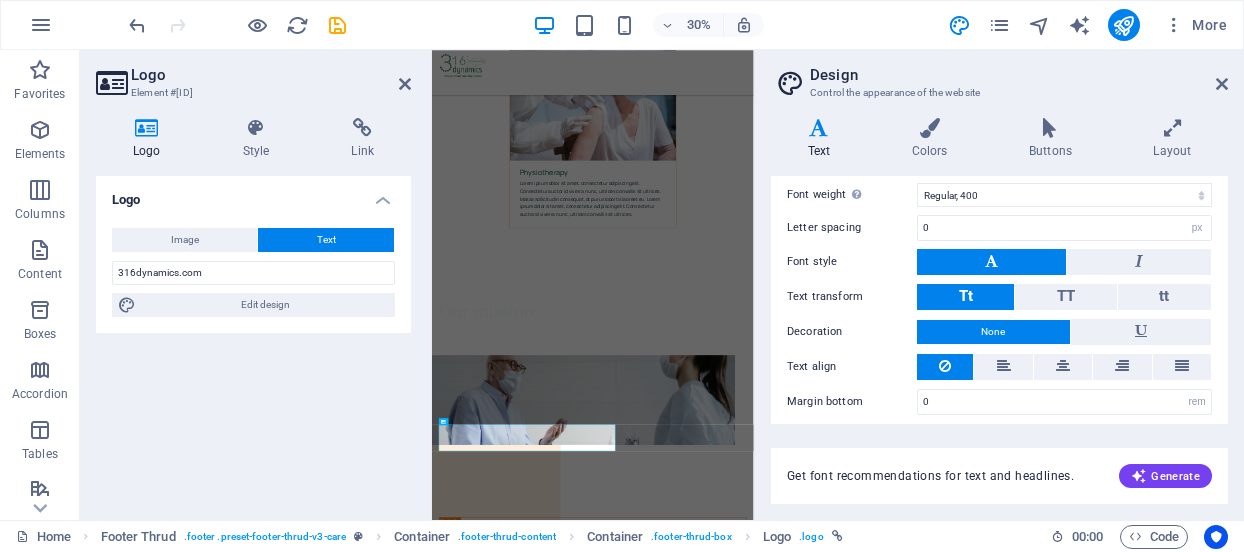 scroll, scrollTop: 623, scrollLeft: 0, axis: vertical 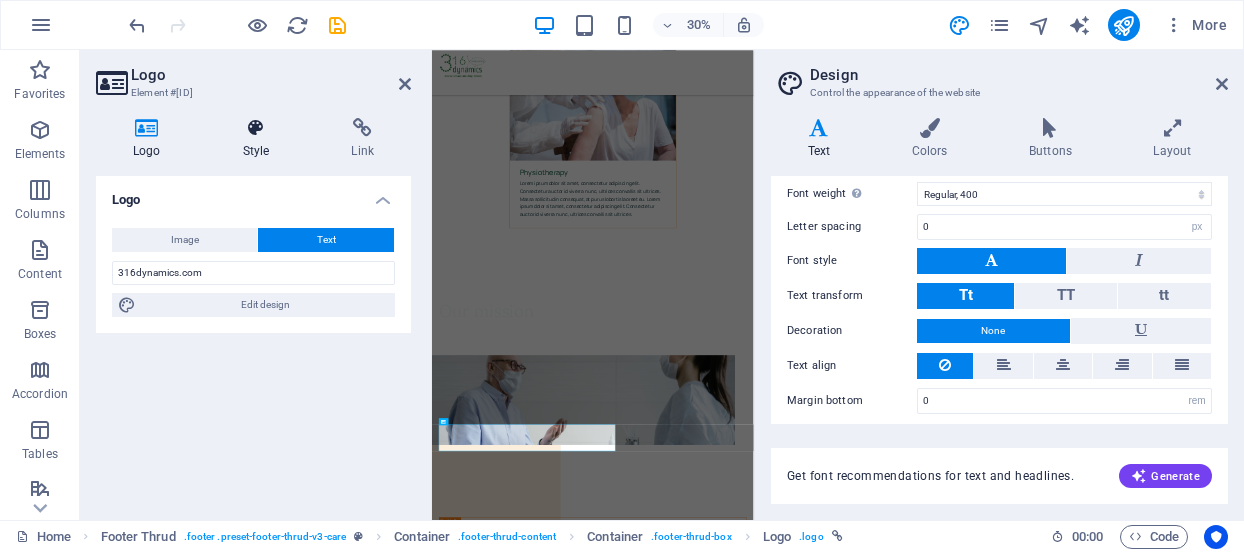 click at bounding box center [256, 128] 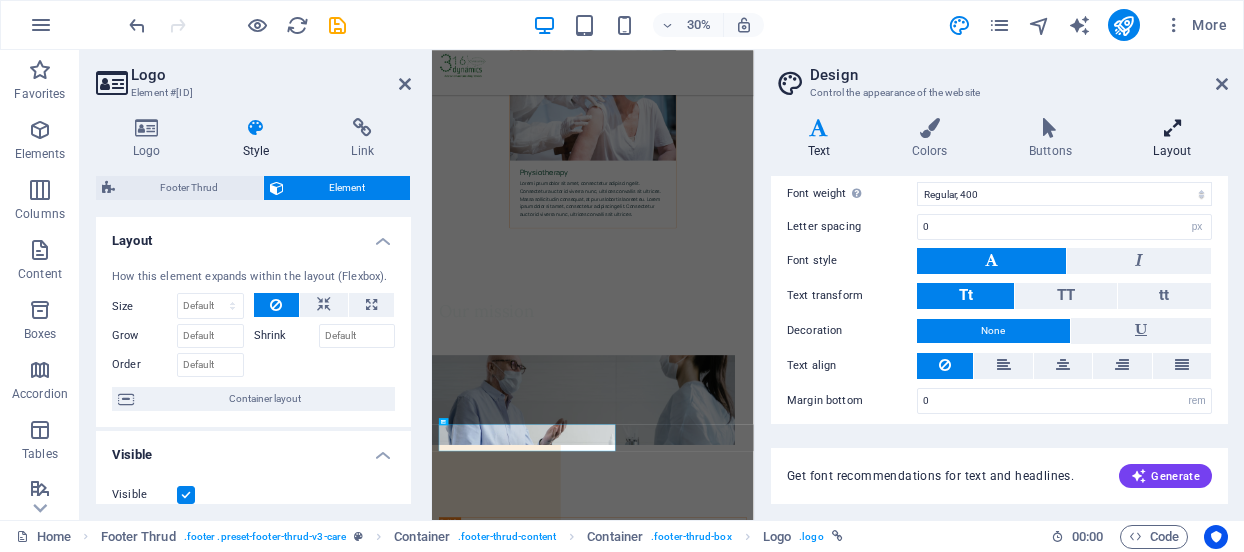 click at bounding box center [1172, 128] 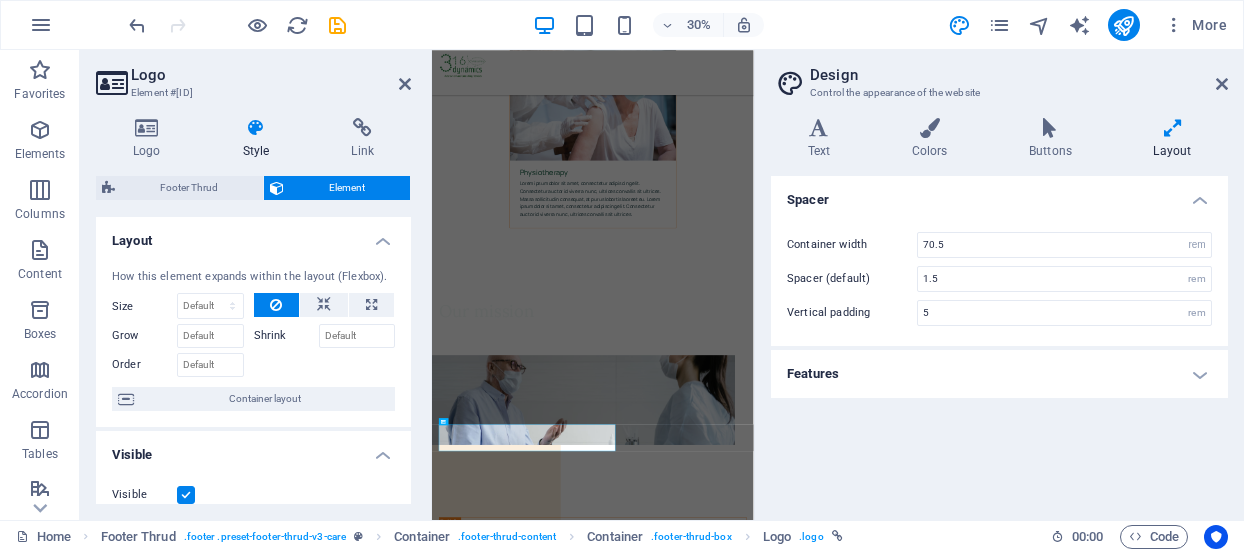 click on "Spacer Container width 70.5 rem px Spacer (default) 1.5 rem Vertical padding 5 rem Features Transition duration 0.3 s Transition function Ease Ease In Ease Out Ease In/Ease Out Linear" at bounding box center (999, 340) 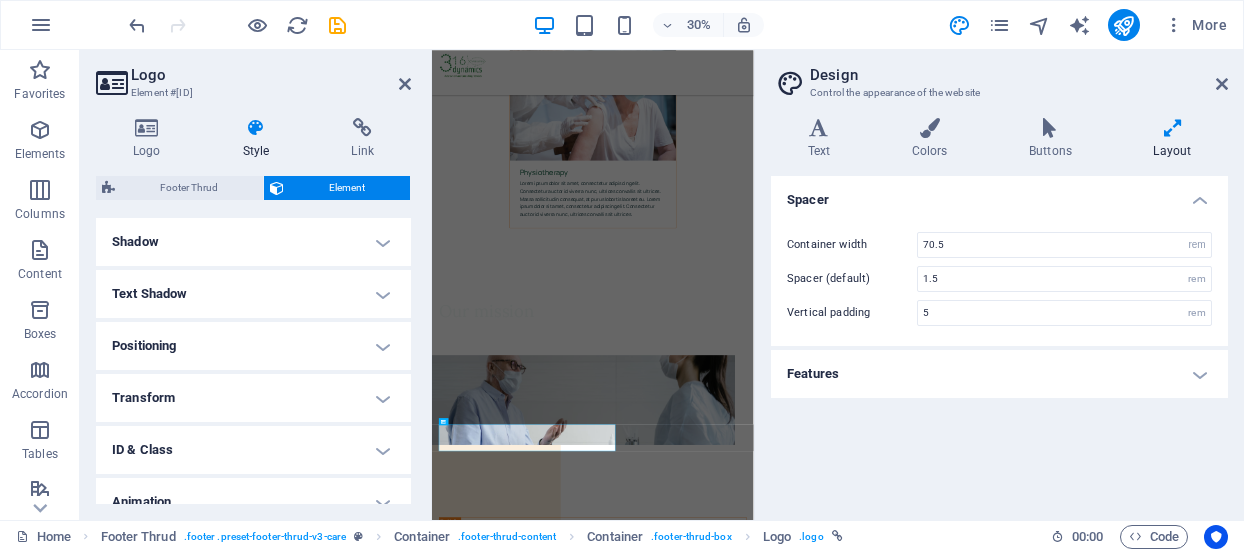 scroll, scrollTop: 502, scrollLeft: 0, axis: vertical 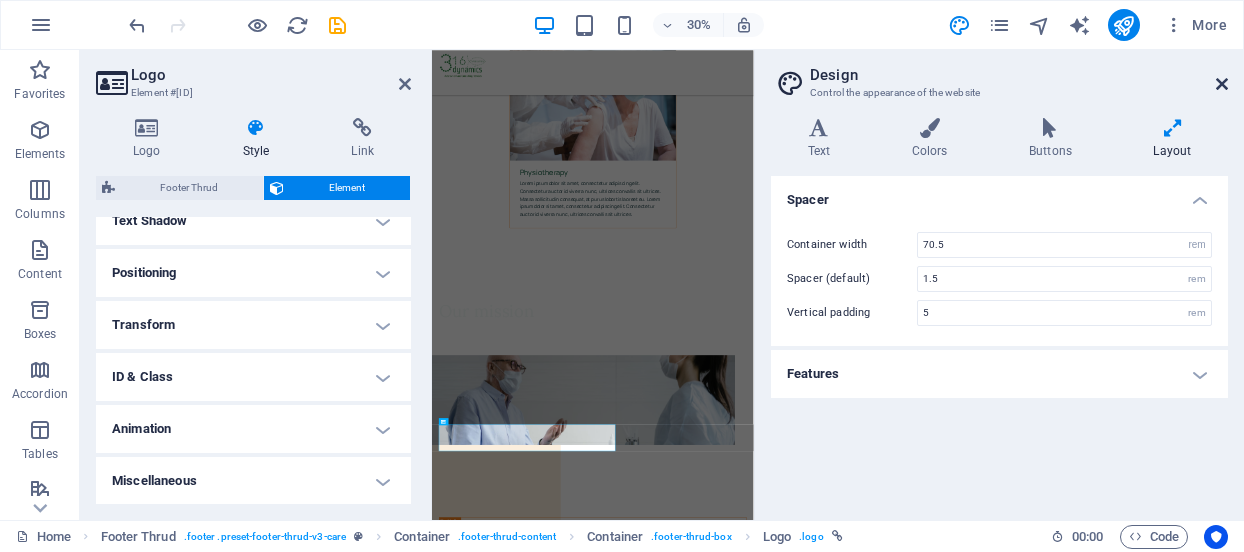 click at bounding box center [1222, 84] 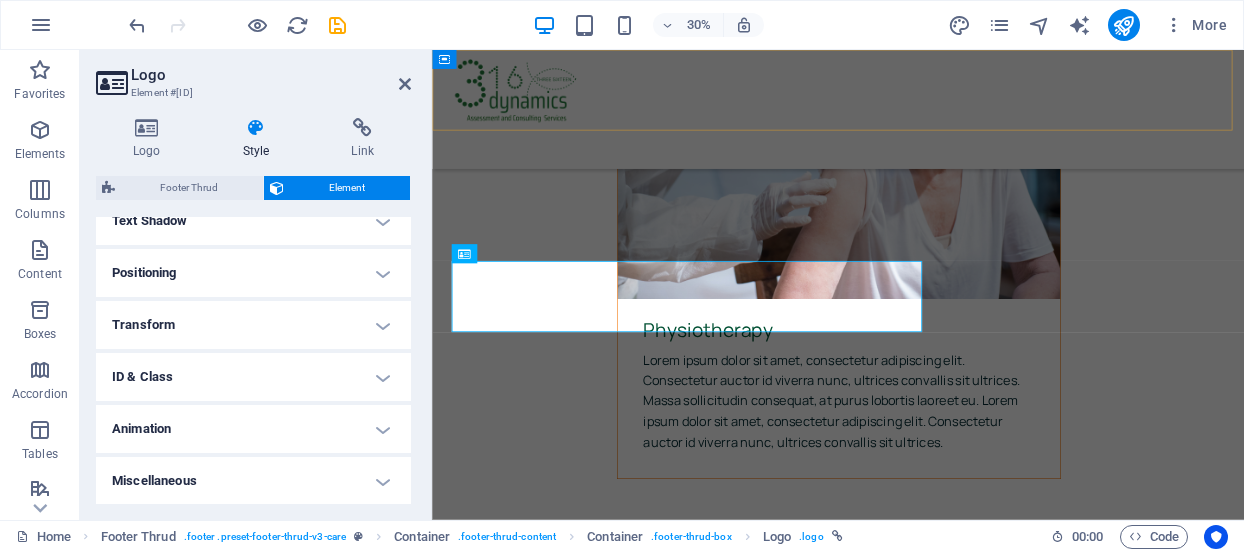 scroll, scrollTop: 7966, scrollLeft: 0, axis: vertical 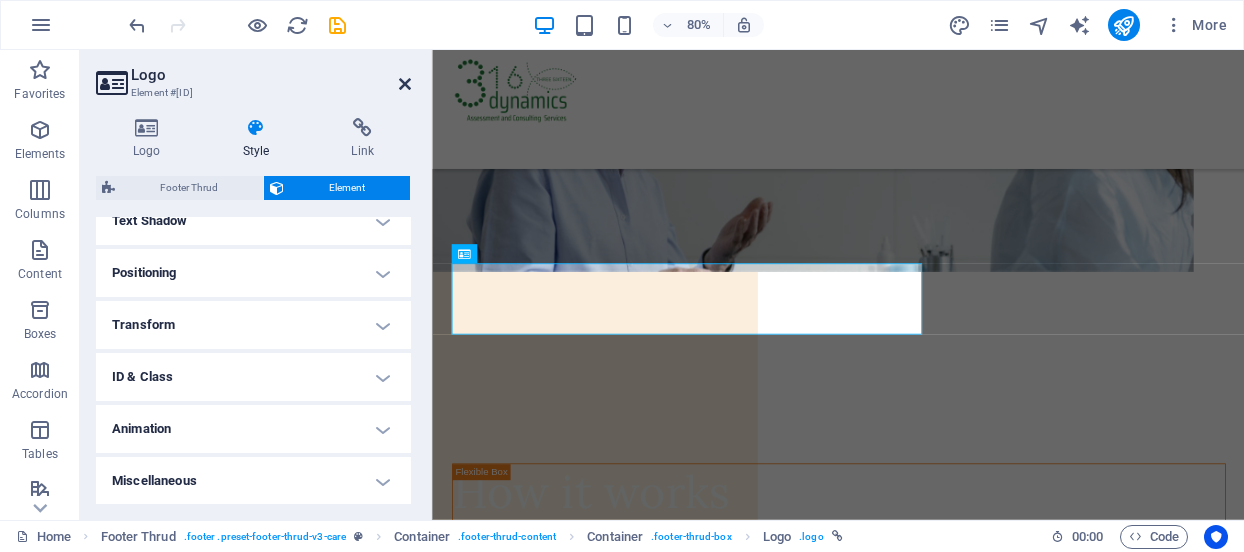 click at bounding box center (405, 84) 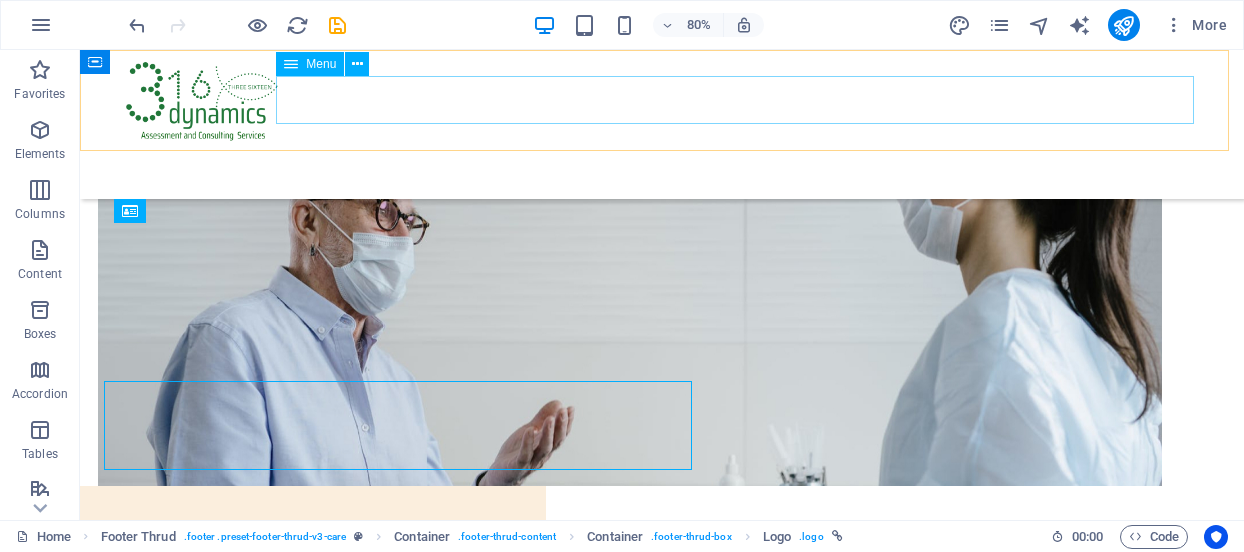 scroll, scrollTop: 7902, scrollLeft: 0, axis: vertical 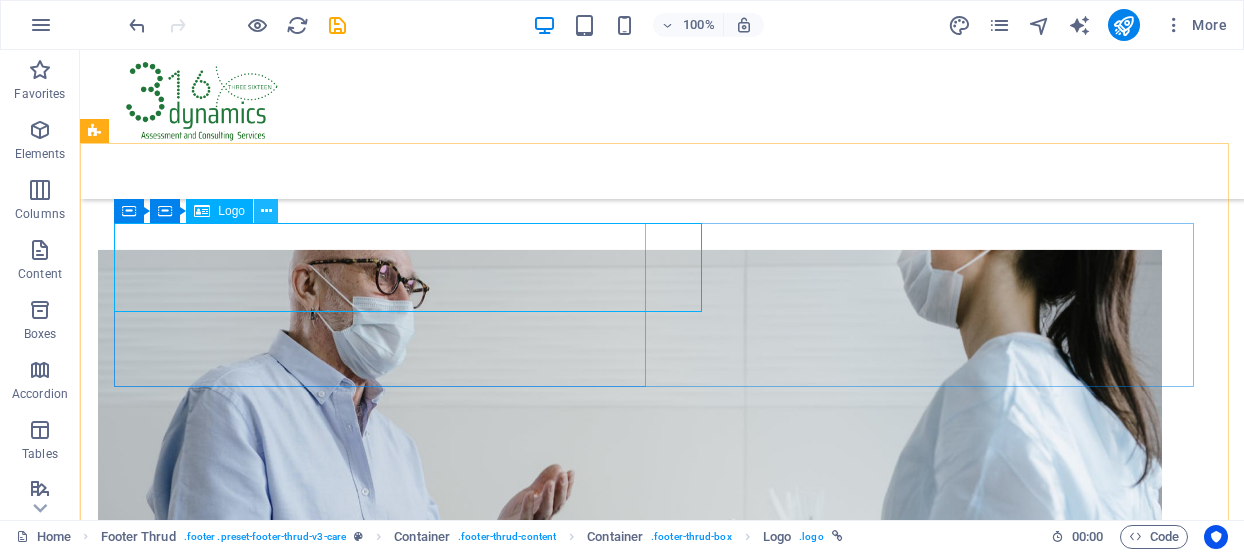 click at bounding box center [266, 211] 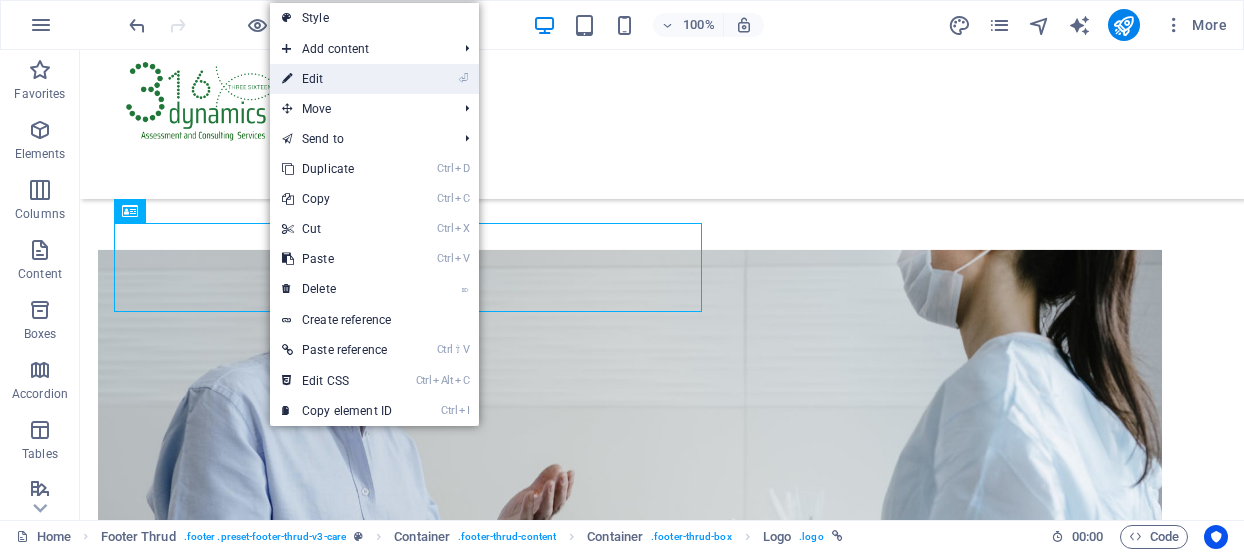 click on "⏎  Edit" at bounding box center (337, 79) 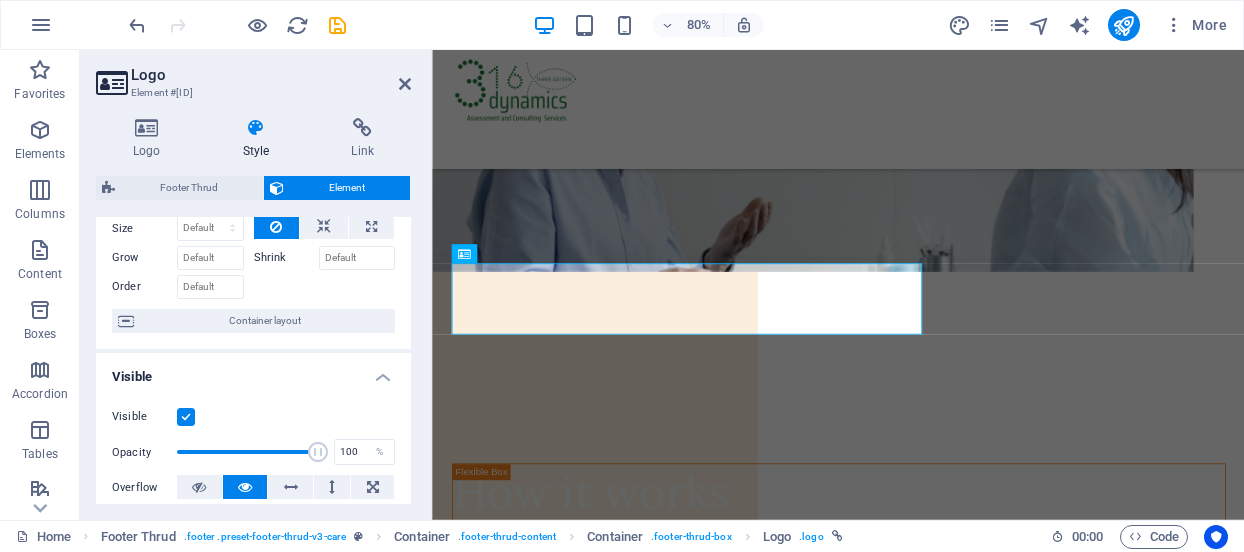 scroll, scrollTop: 0, scrollLeft: 0, axis: both 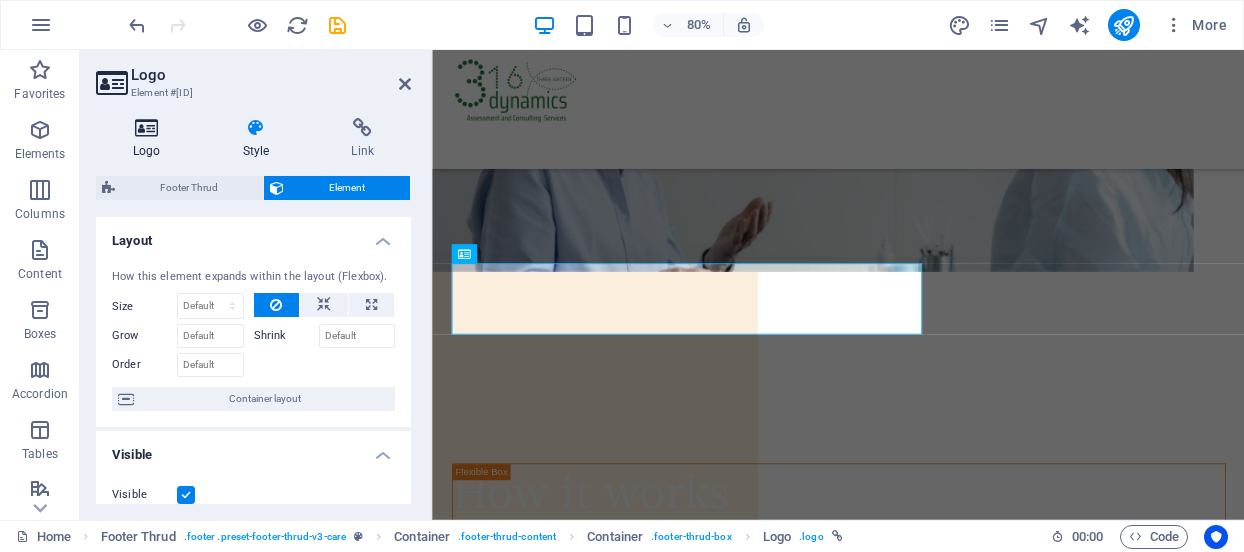 click at bounding box center (147, 128) 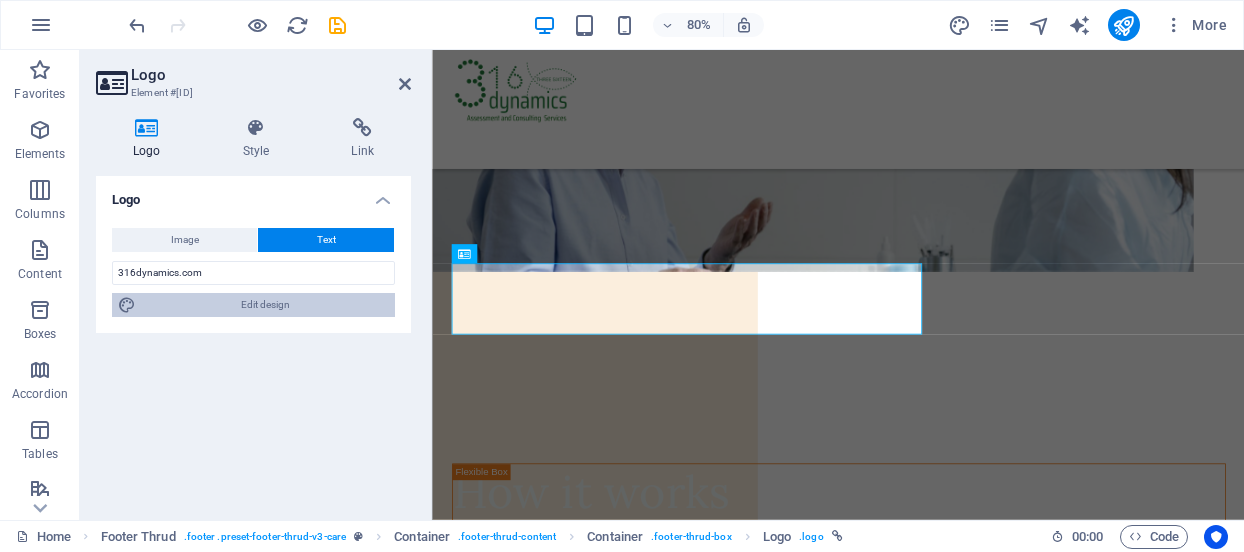 click on "Edit design" at bounding box center [265, 305] 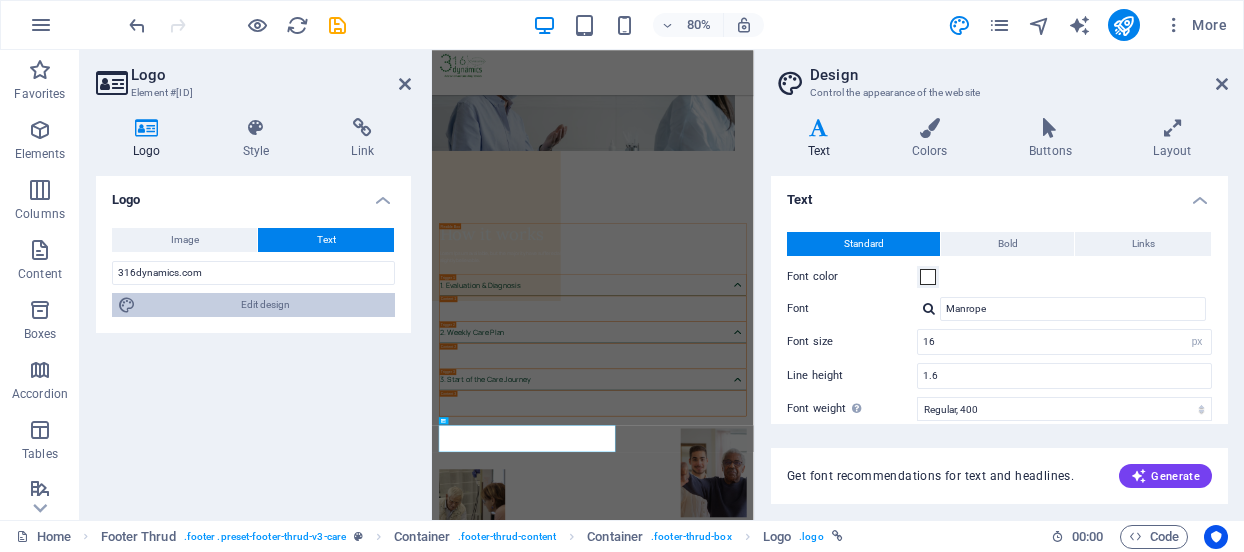 scroll, scrollTop: 6984, scrollLeft: 0, axis: vertical 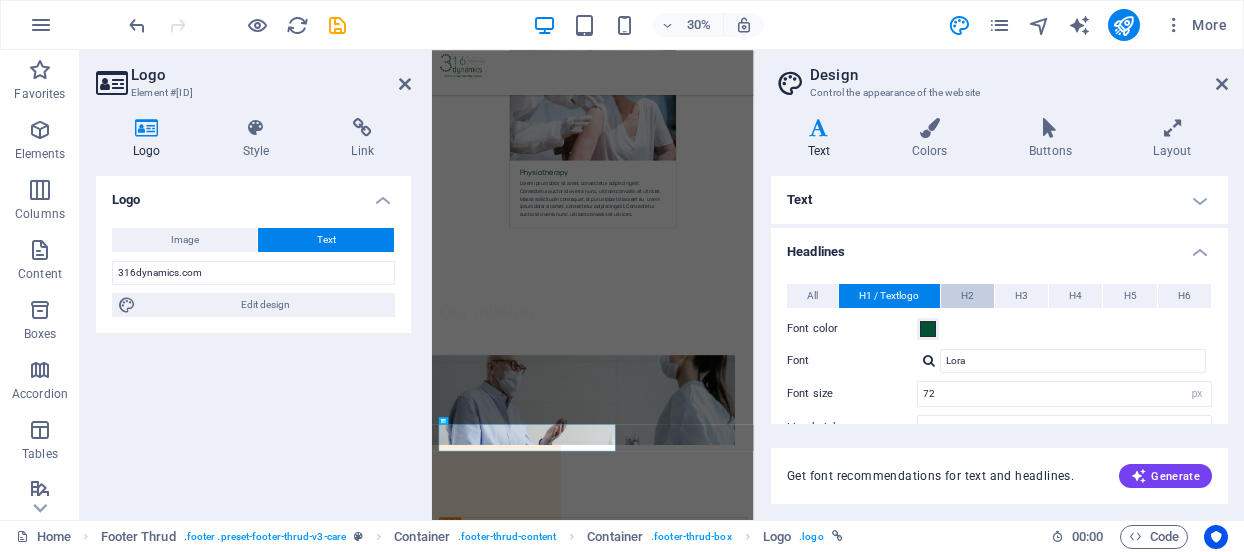 click on "H2" at bounding box center [967, 296] 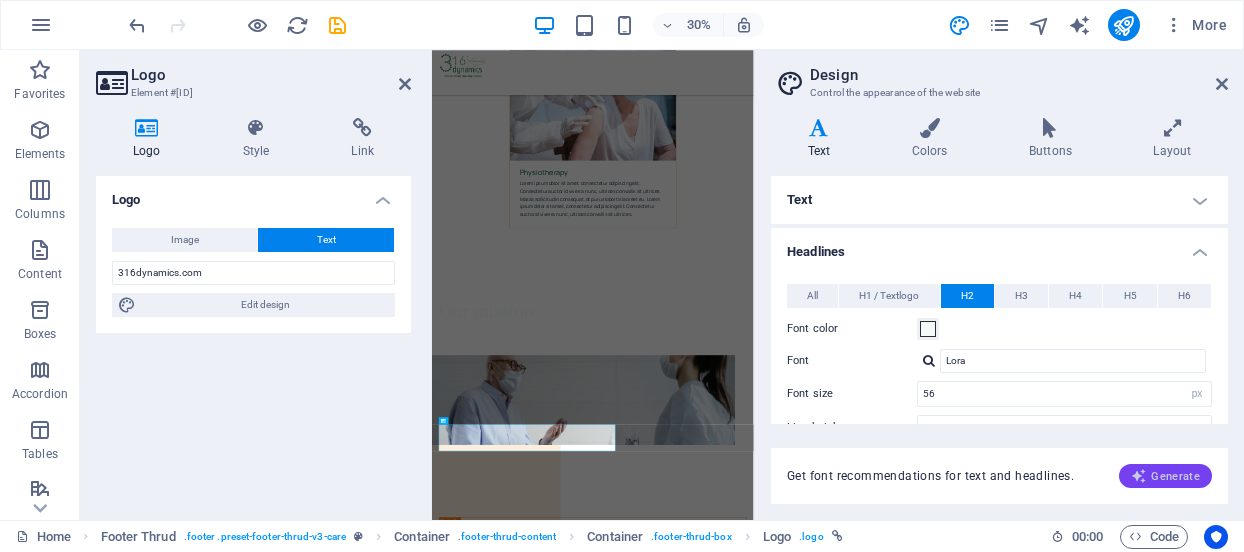 click on "Generate" at bounding box center [1165, 476] 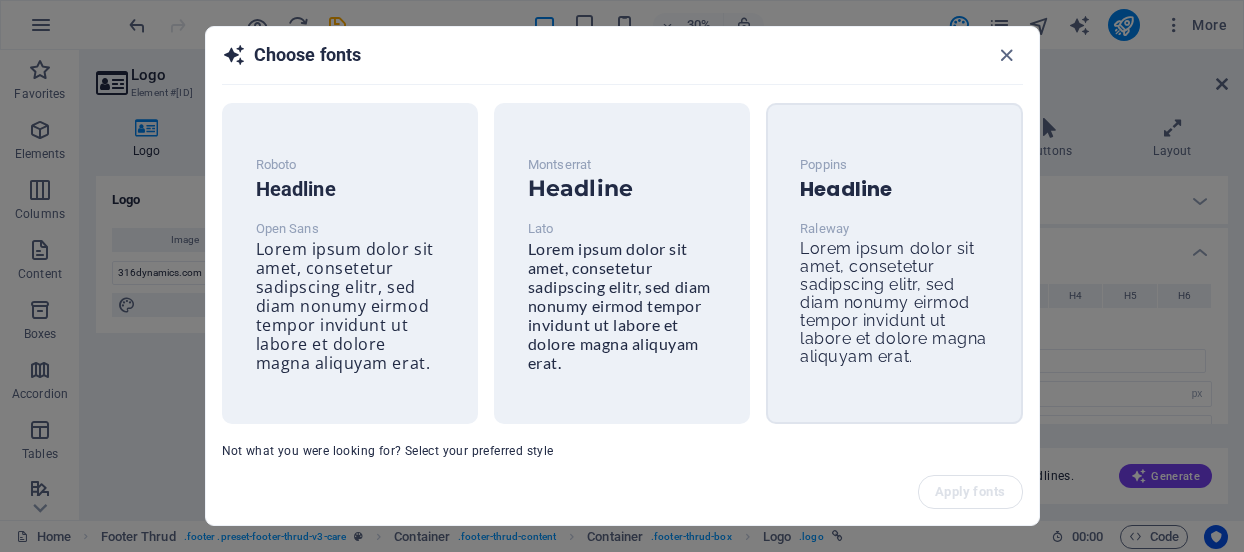 click on "Lorem ipsum dolor sit amet, consetetur sadipscing elitr, sed diam nonumy eirmod tempor invidunt ut labore et dolore magna aliquyam erat." at bounding box center (893, 302) 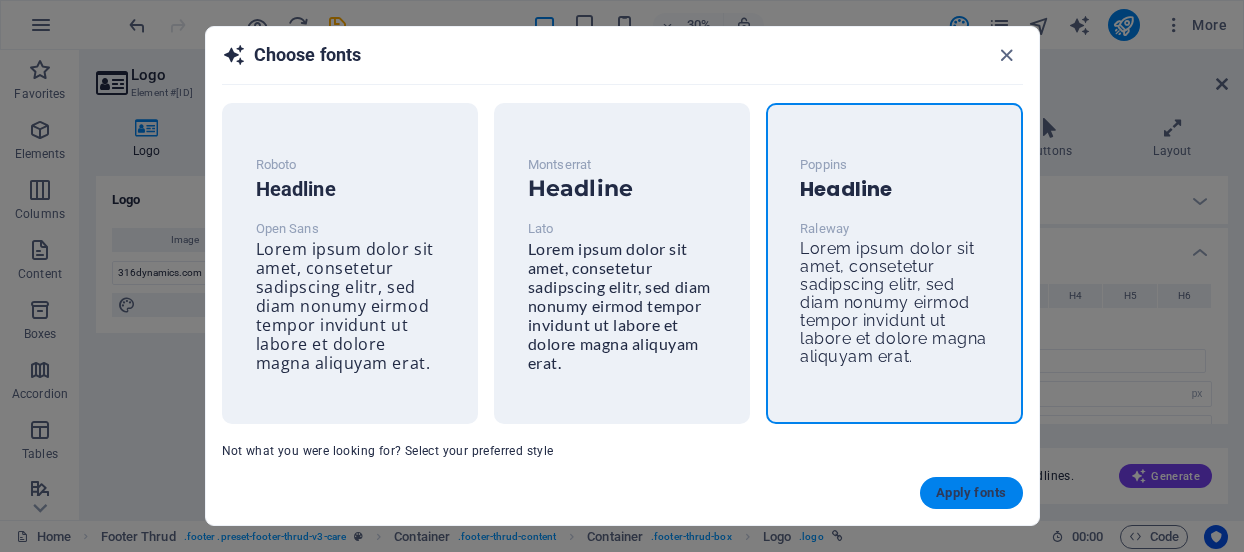 click on "Apply fonts" at bounding box center (971, 493) 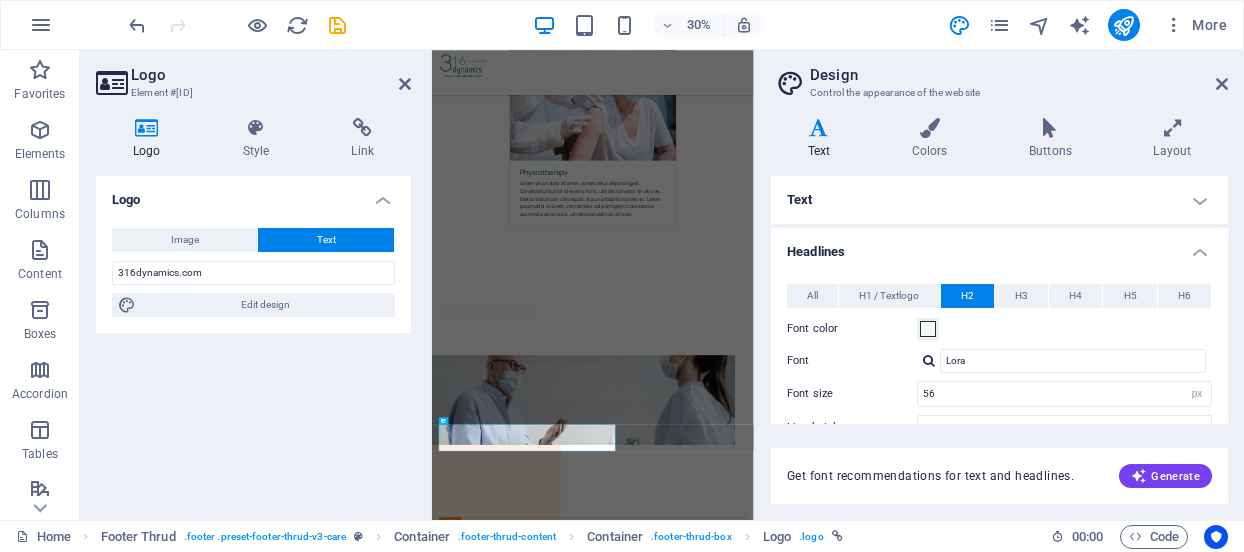 type on "Poppins" 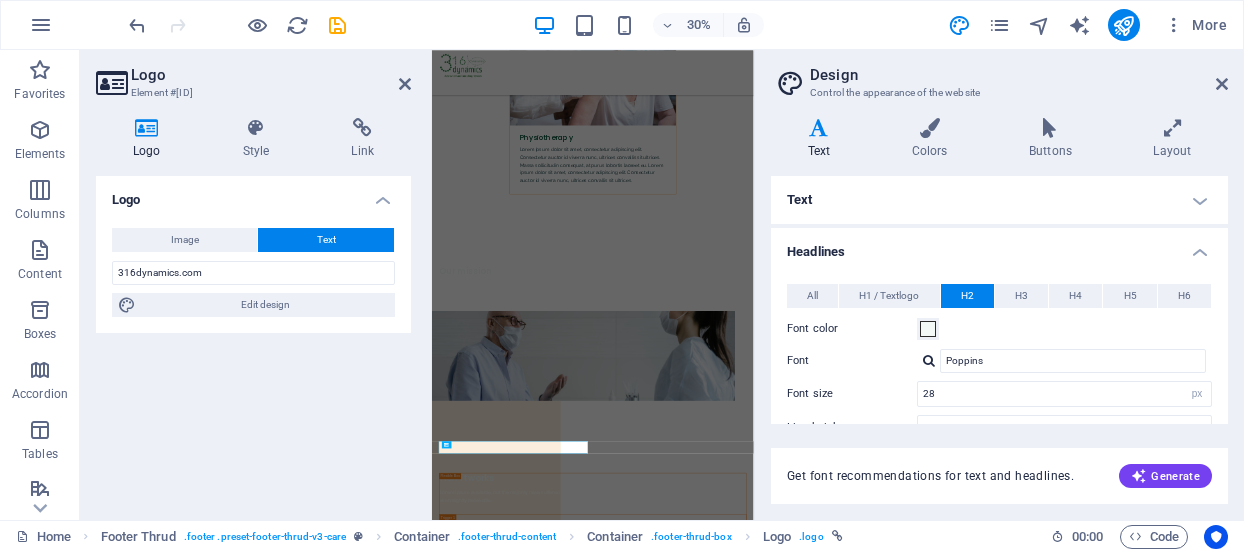 scroll, scrollTop: 6782, scrollLeft: 0, axis: vertical 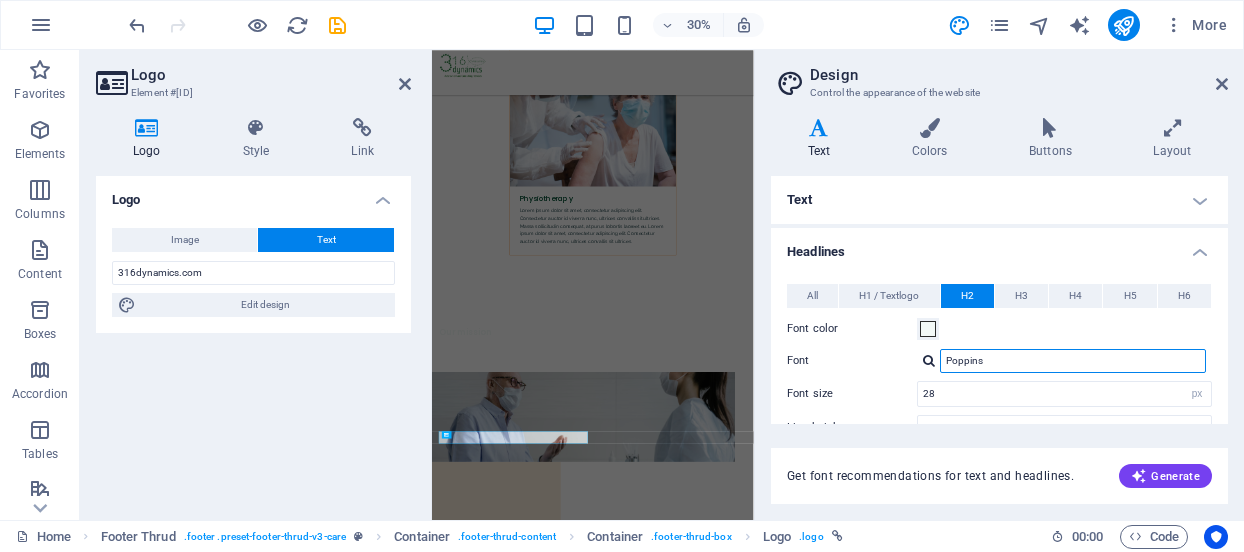 click on "Poppins" at bounding box center (1073, 361) 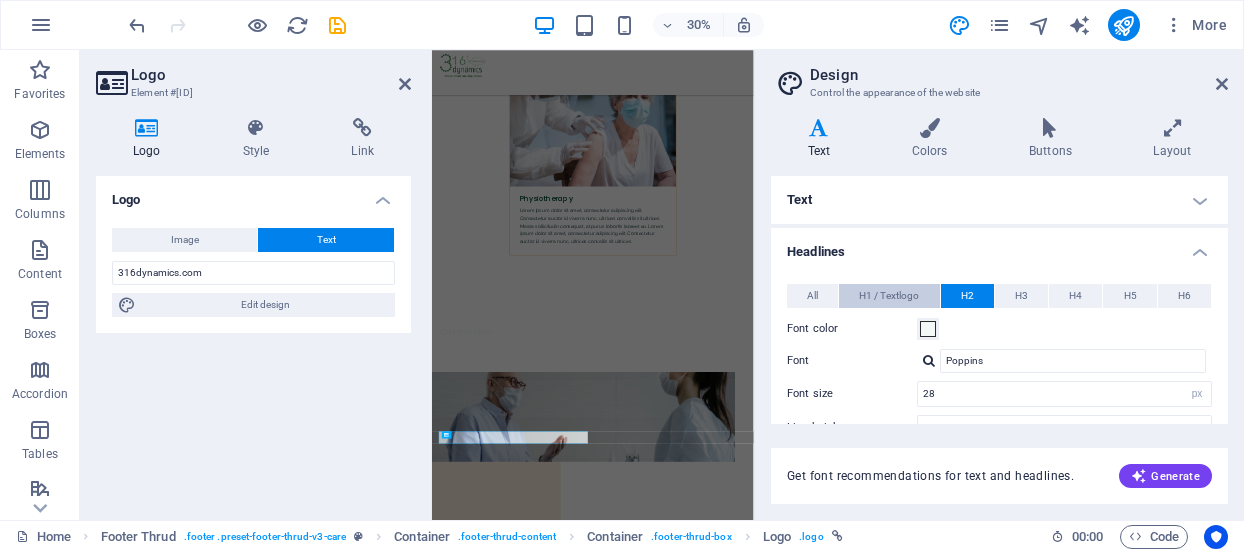 click on "H1 / Textlogo" at bounding box center [889, 296] 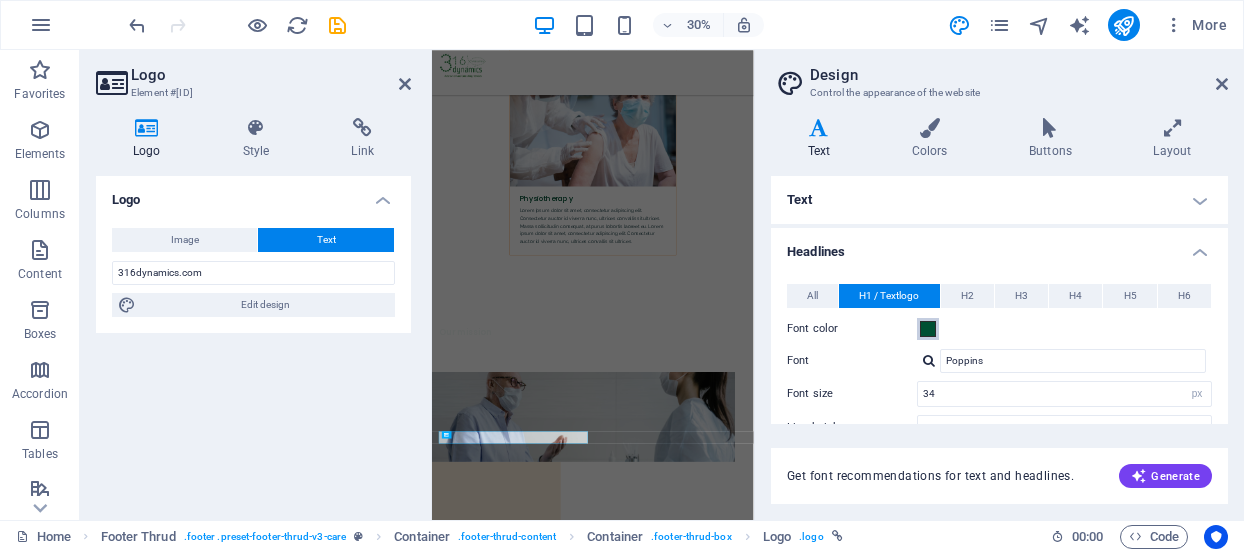 click at bounding box center (928, 329) 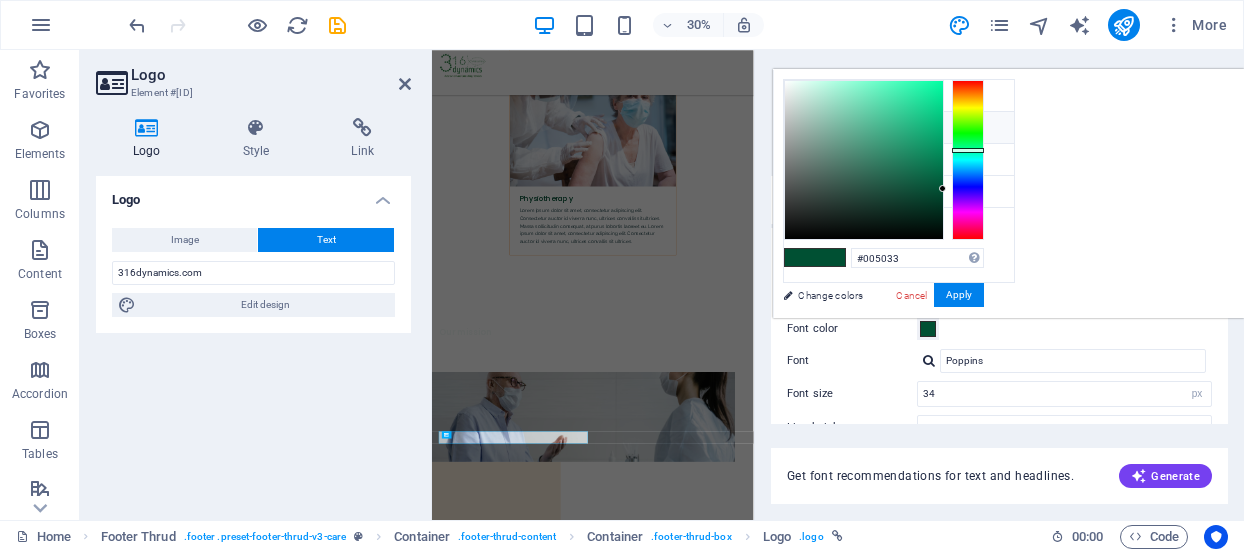 type on "#f3f9f7" 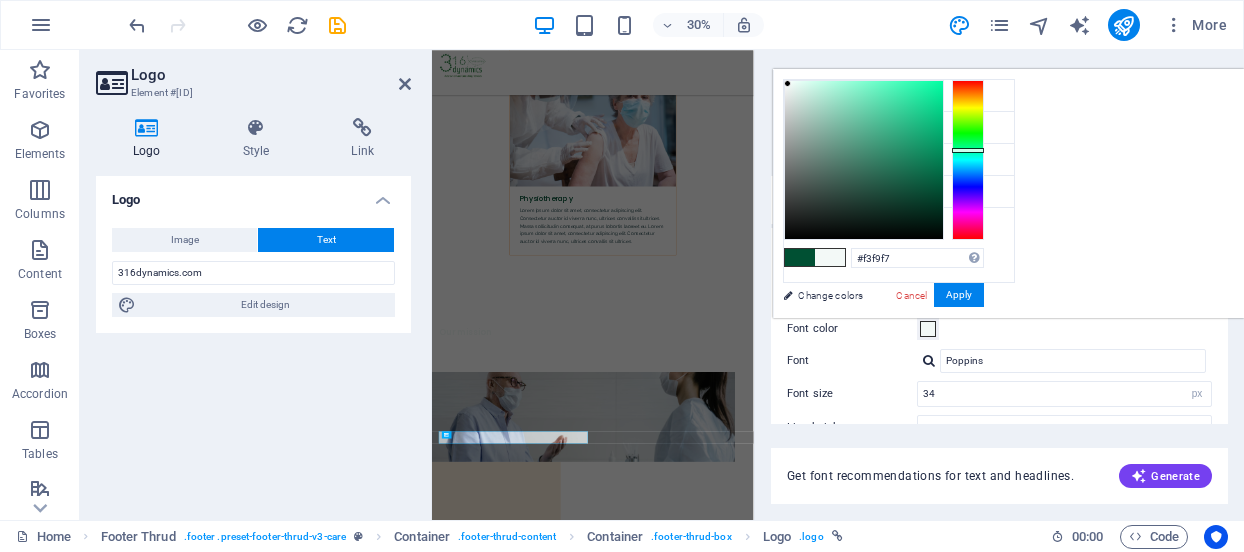 click at bounding box center (864, 160) 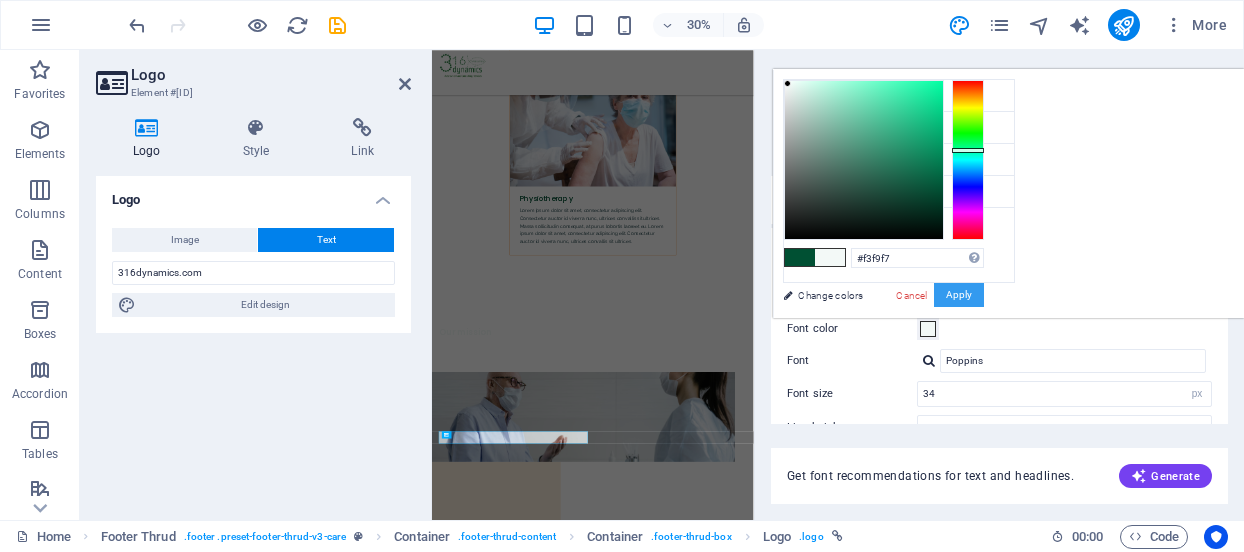 click on "Apply" at bounding box center (959, 295) 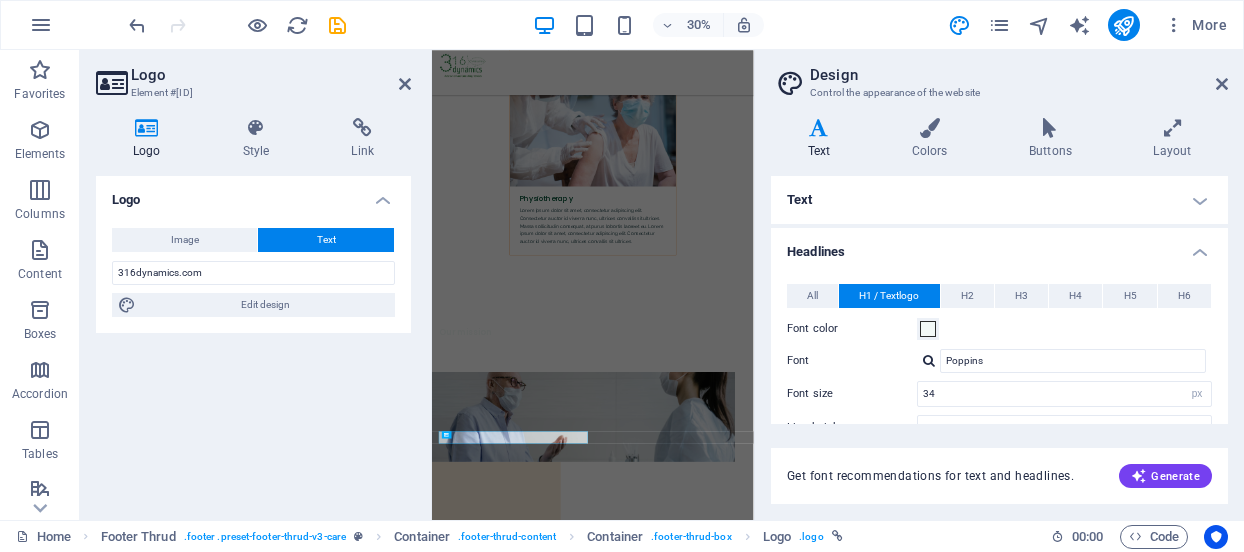 click on "Text" at bounding box center (999, 200) 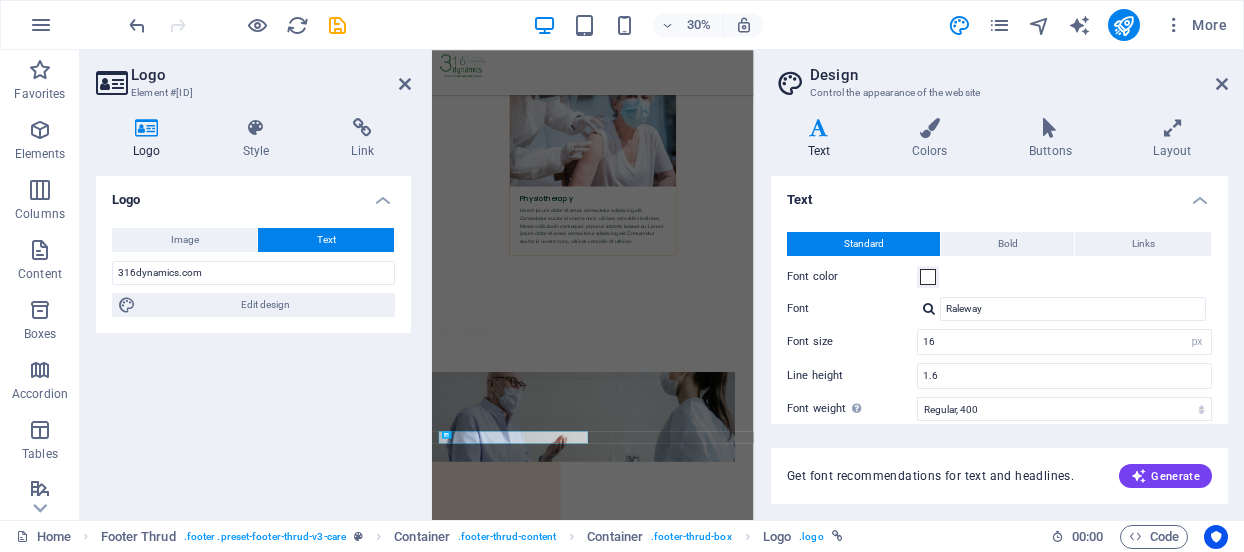 scroll, scrollTop: 217, scrollLeft: 0, axis: vertical 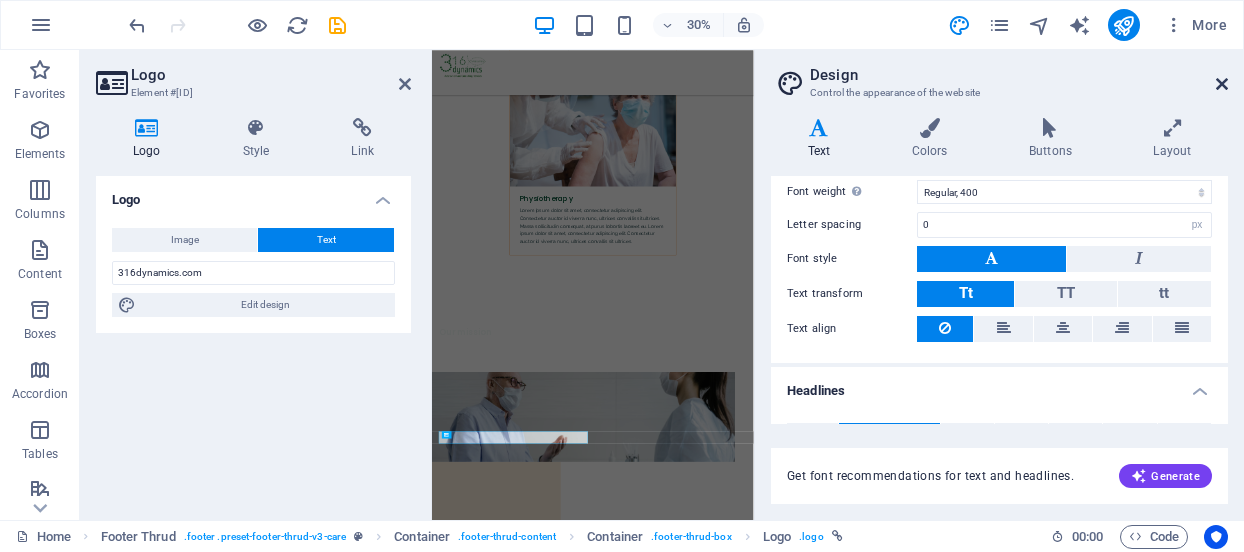 click at bounding box center [1222, 84] 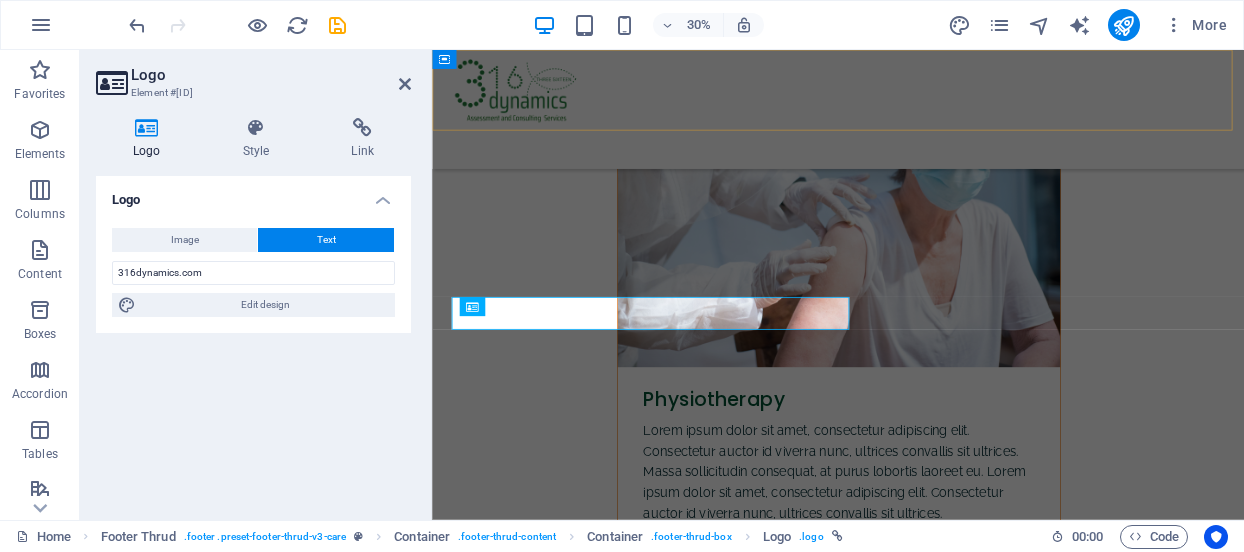 scroll, scrollTop: 7742, scrollLeft: 0, axis: vertical 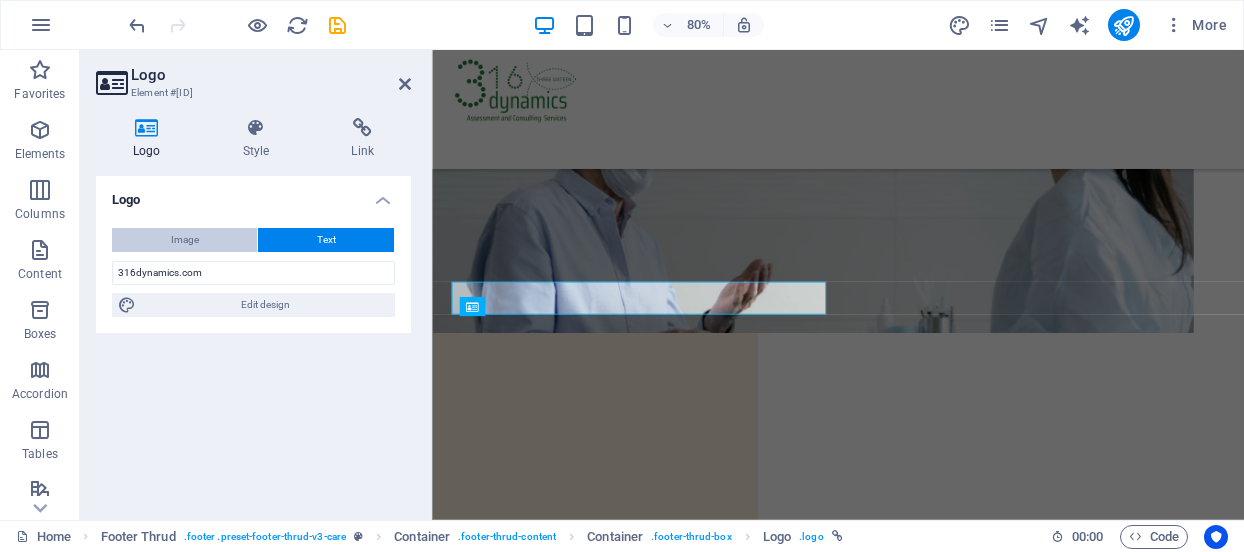 click on "Image" at bounding box center (184, 240) 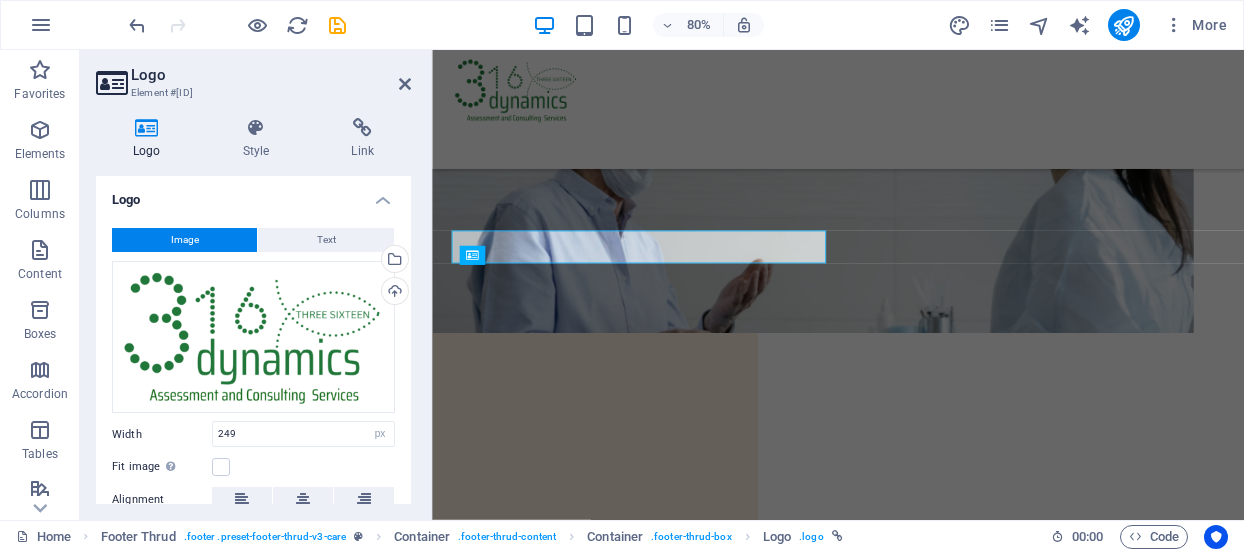 scroll, scrollTop: 7806, scrollLeft: 0, axis: vertical 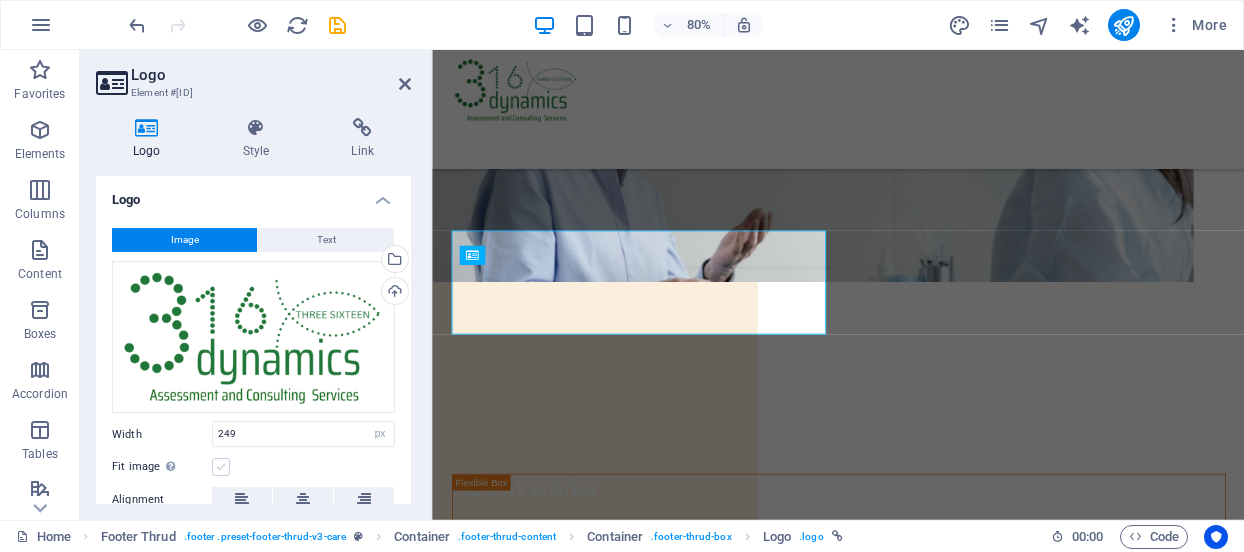 click at bounding box center [221, 467] 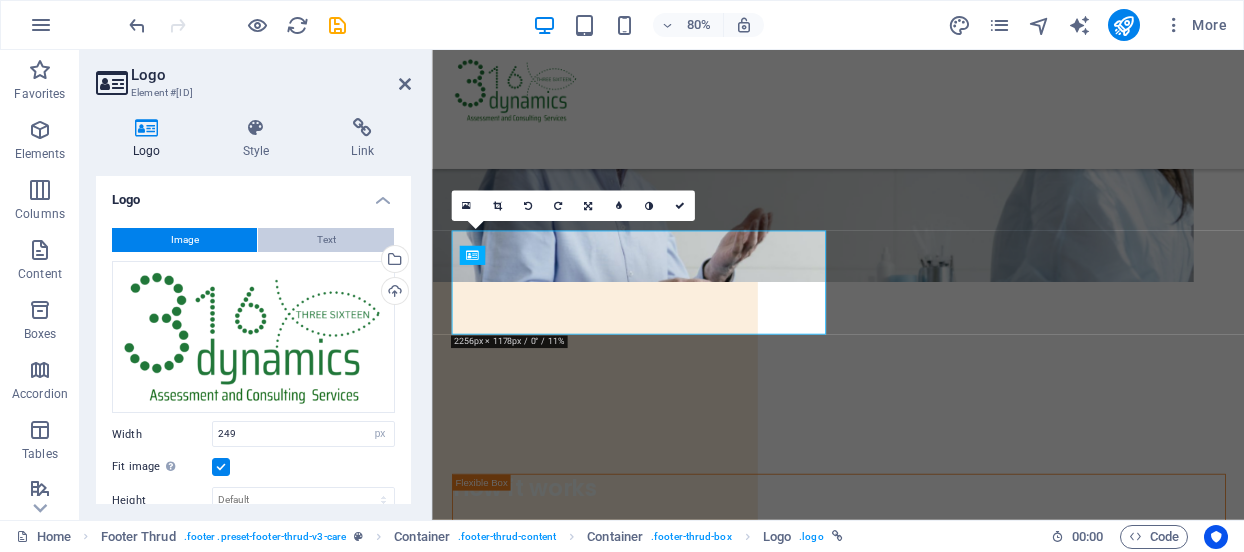 click on "Text" at bounding box center (326, 240) 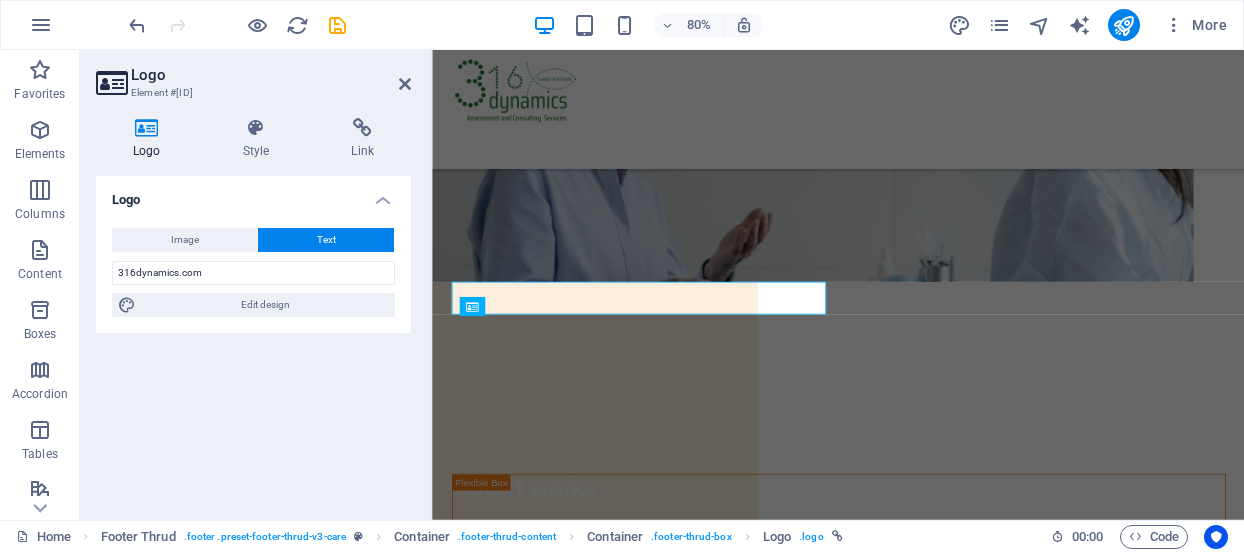 scroll, scrollTop: 7742, scrollLeft: 0, axis: vertical 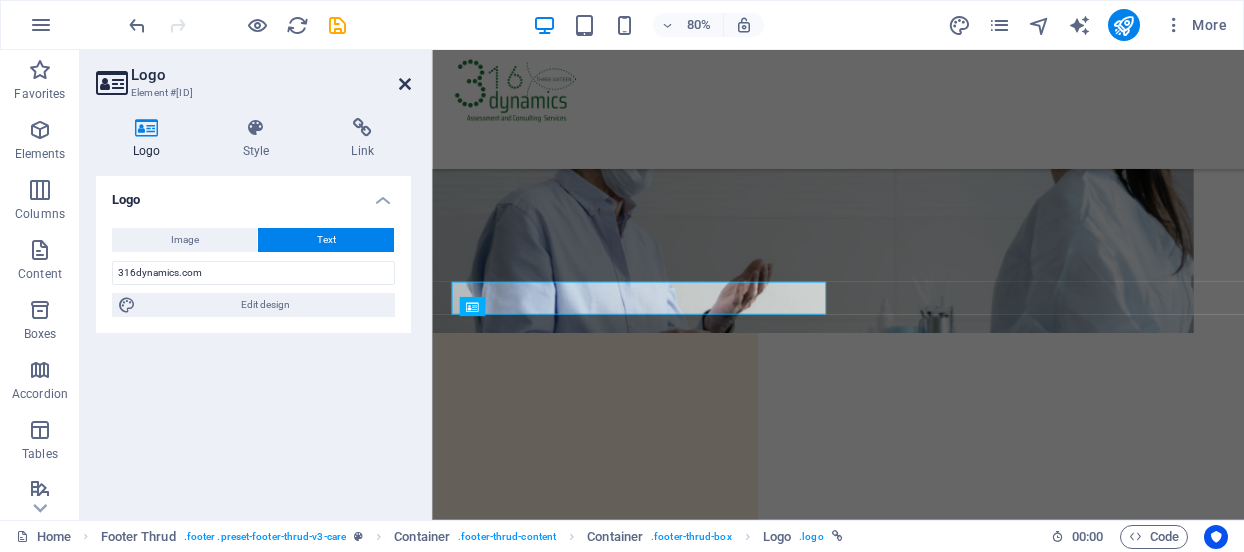 click at bounding box center (405, 84) 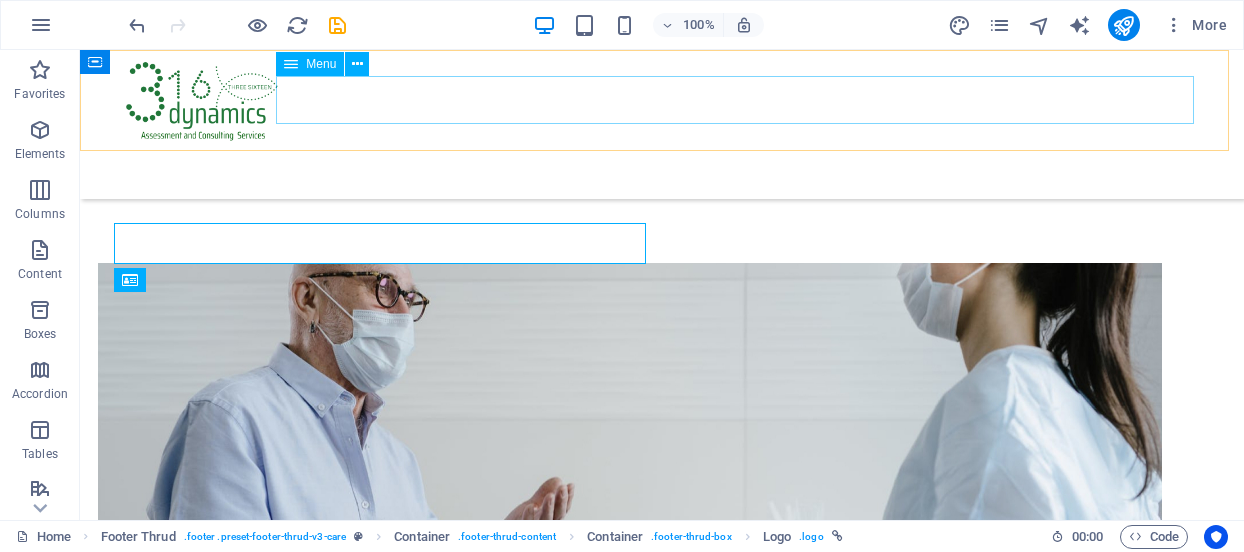 scroll, scrollTop: 7833, scrollLeft: 0, axis: vertical 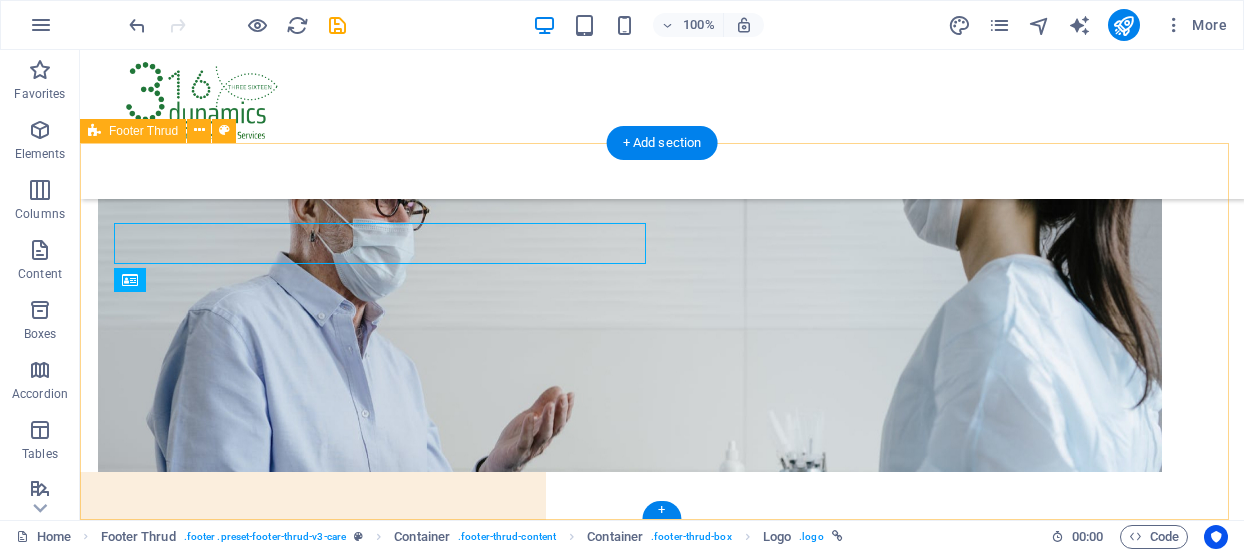 click on "316dynamics.com It is a long established fact that a reader will be distracted by the readable content of a page when looking at its layout Home About Services Contact
2024  316dynamics.com . All Rights Reserved. Privacy Policy   Legal Notice" at bounding box center (662, 8164) 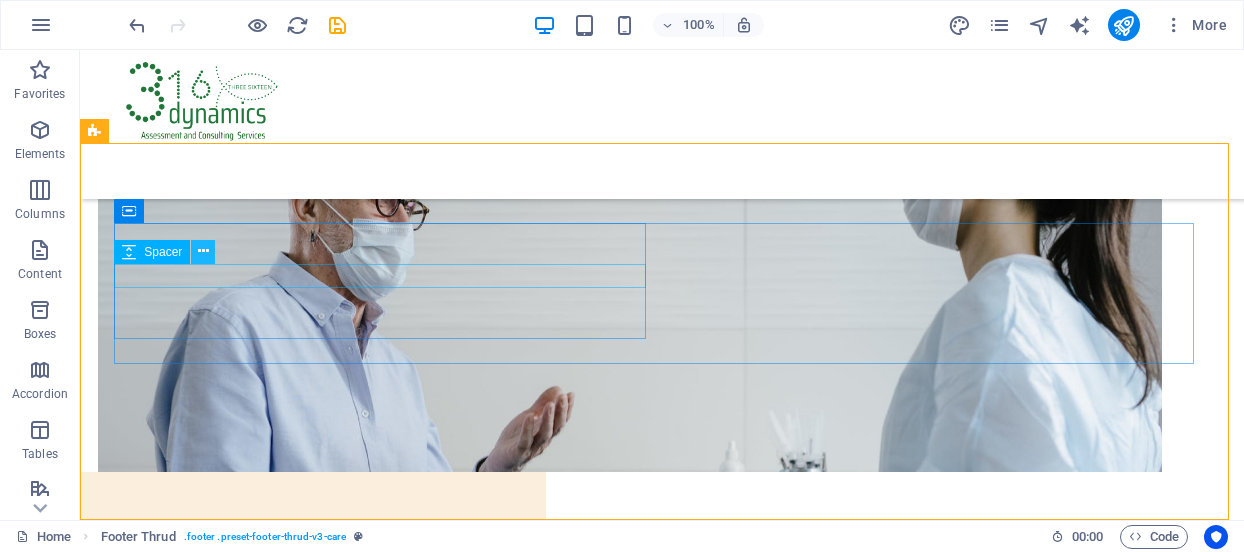click at bounding box center (203, 251) 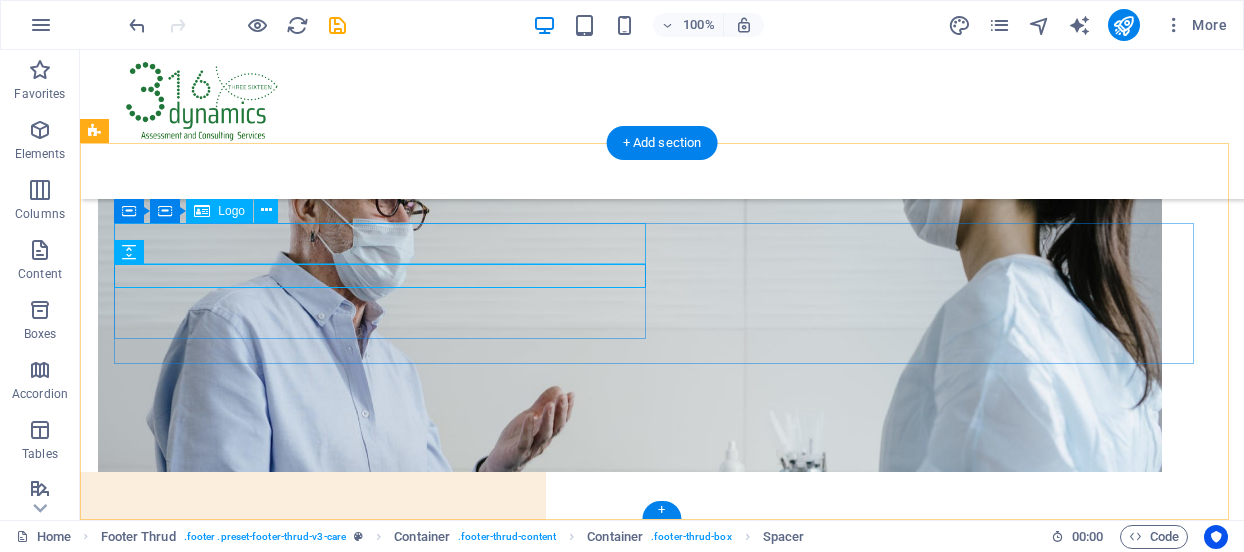click on "316dynamics.com" at bounding box center [388, 7905] 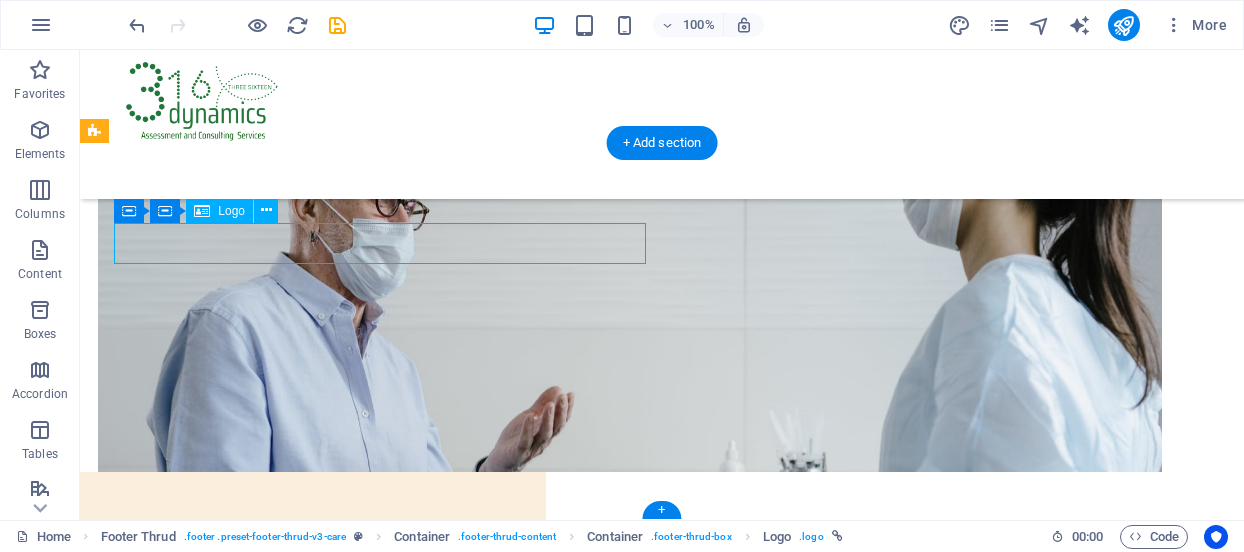 click on "316dynamics.com" at bounding box center [388, 7905] 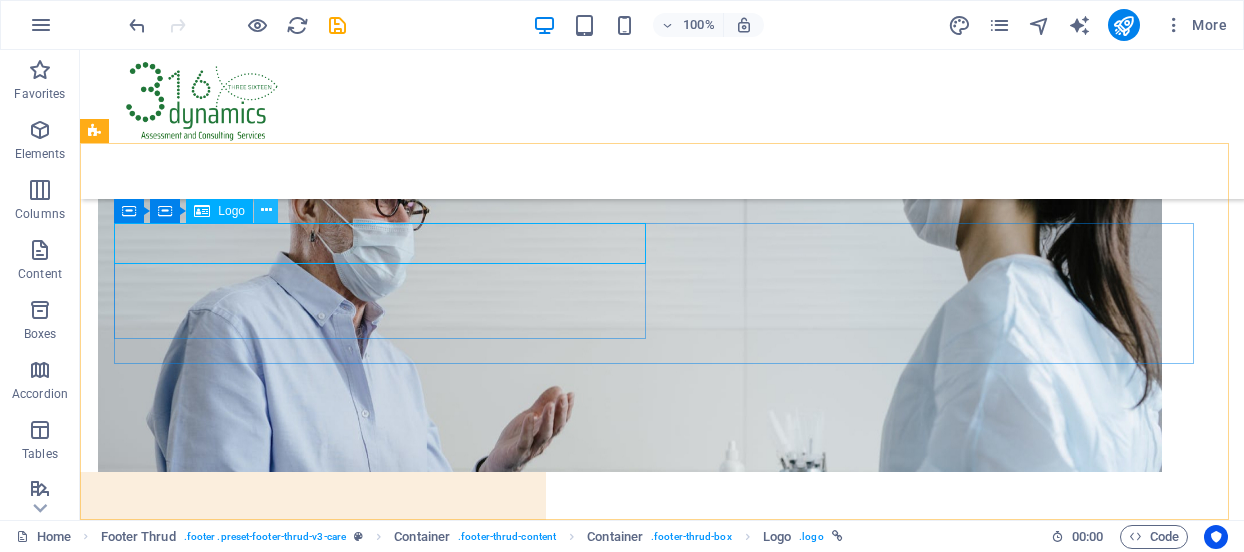click at bounding box center [266, 210] 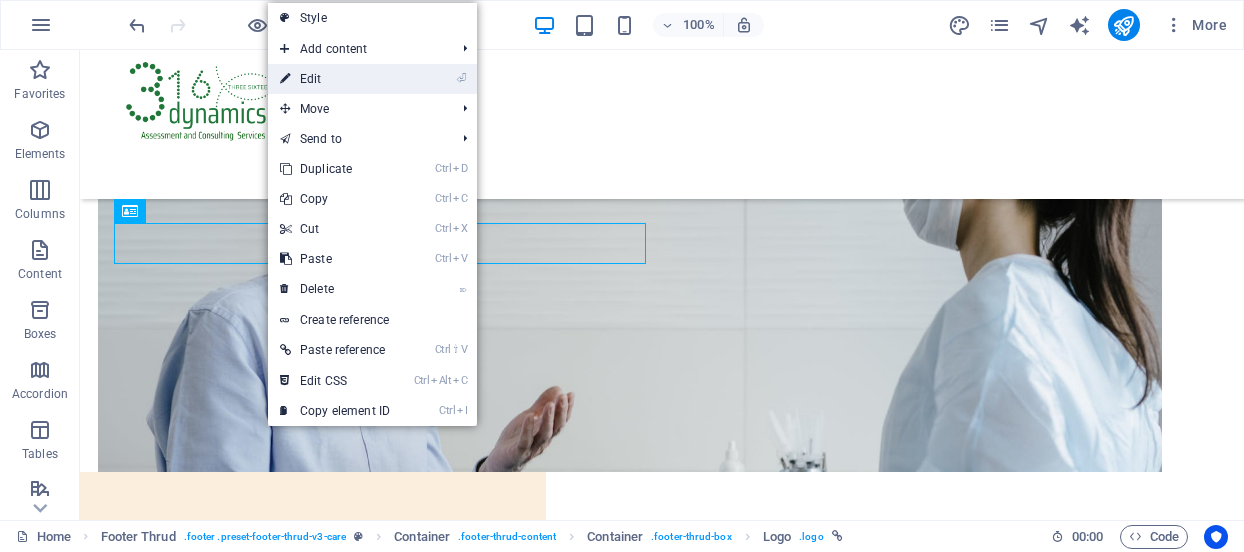 click on "⏎  Edit" at bounding box center [335, 79] 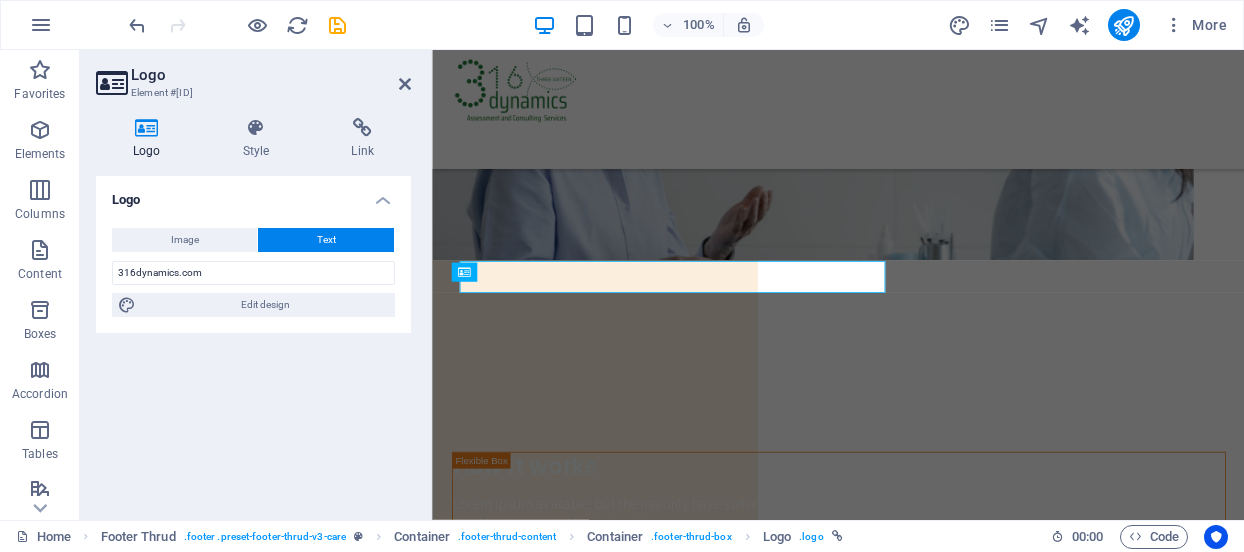 scroll, scrollTop: 7742, scrollLeft: 0, axis: vertical 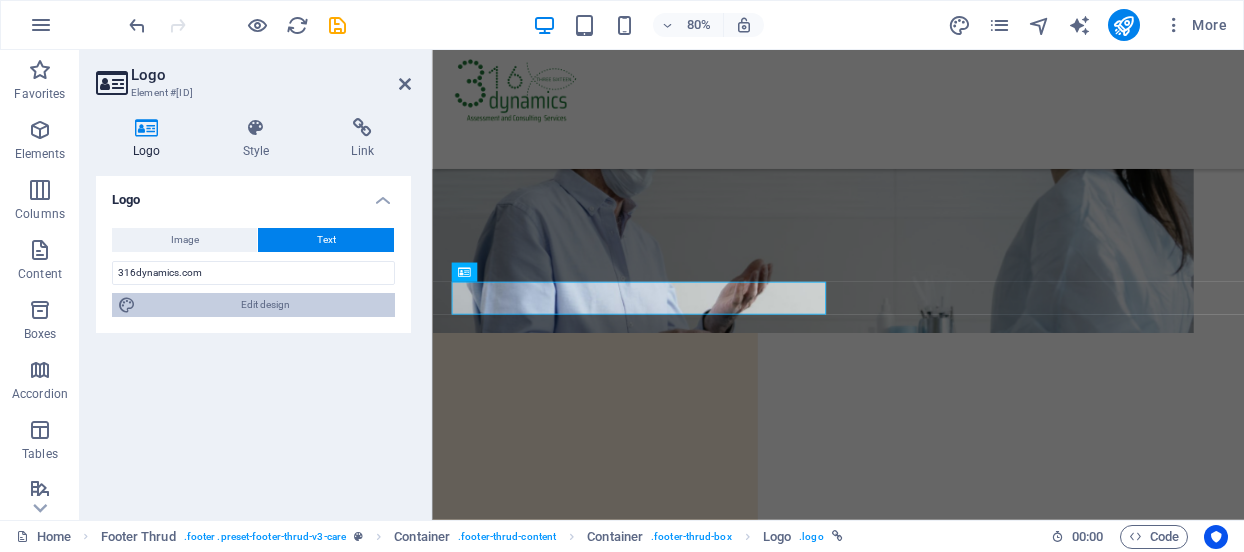 click on "Edit design" at bounding box center [265, 305] 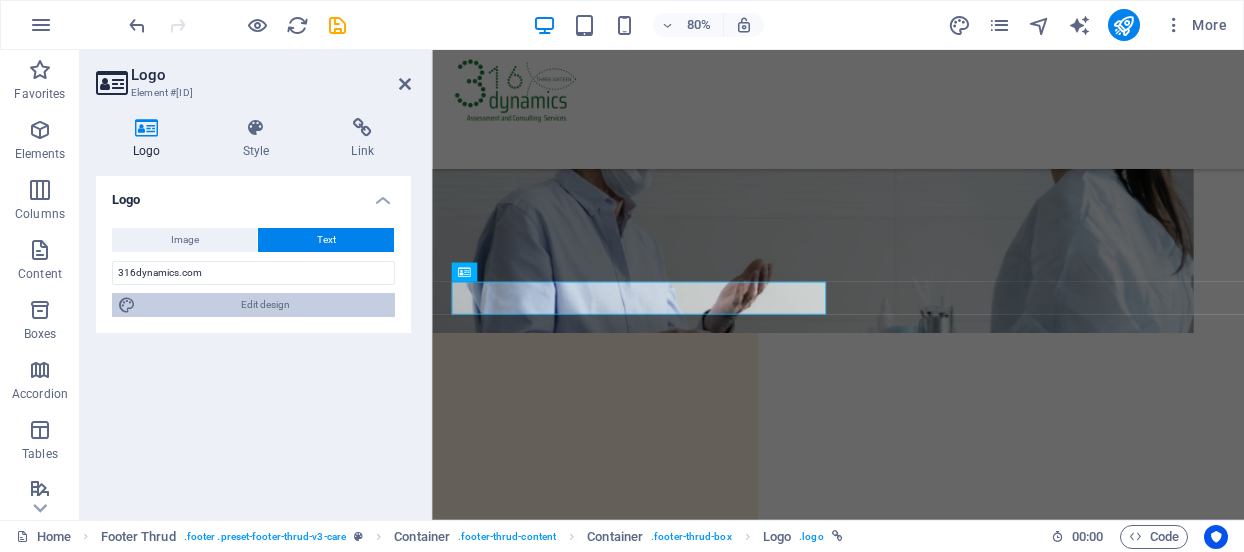 select on "400" 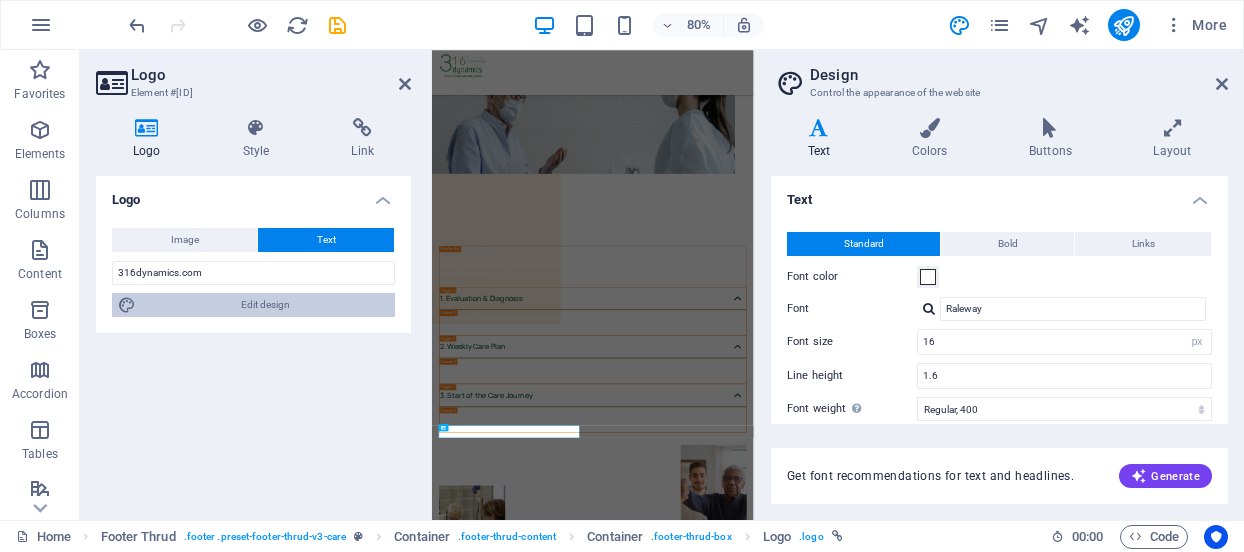 scroll, scrollTop: 6782, scrollLeft: 0, axis: vertical 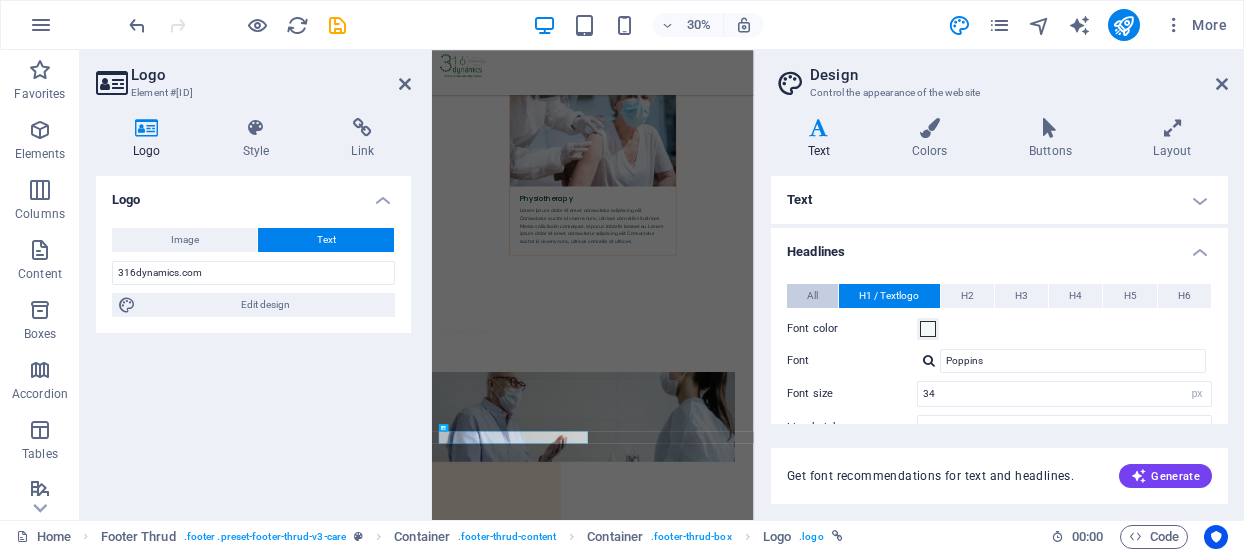 click on "All" at bounding box center [812, 296] 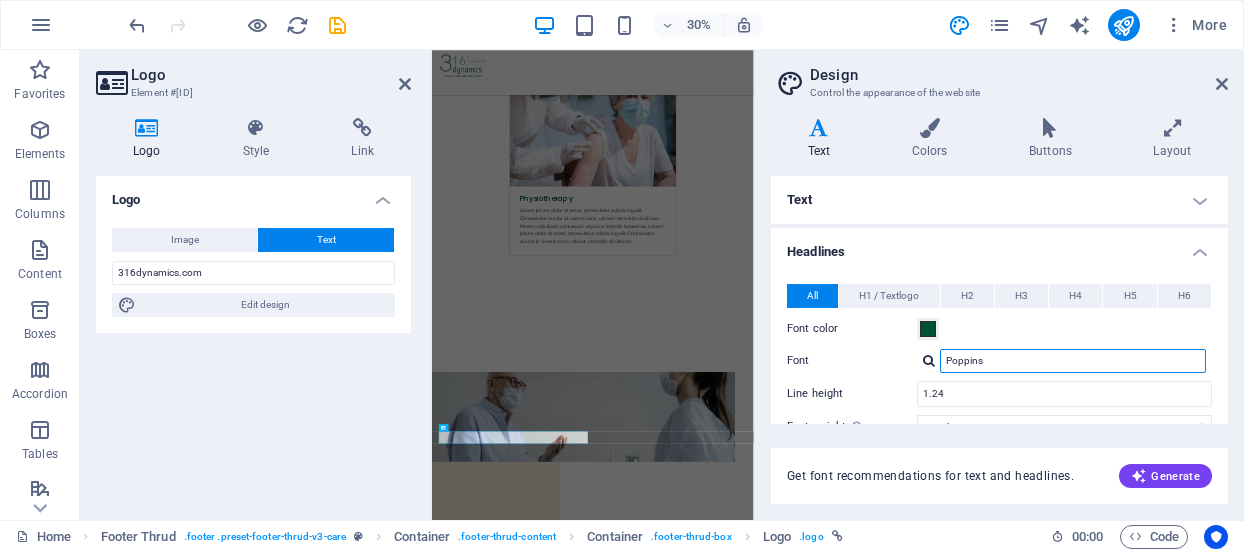 click on "Poppins" at bounding box center (1073, 361) 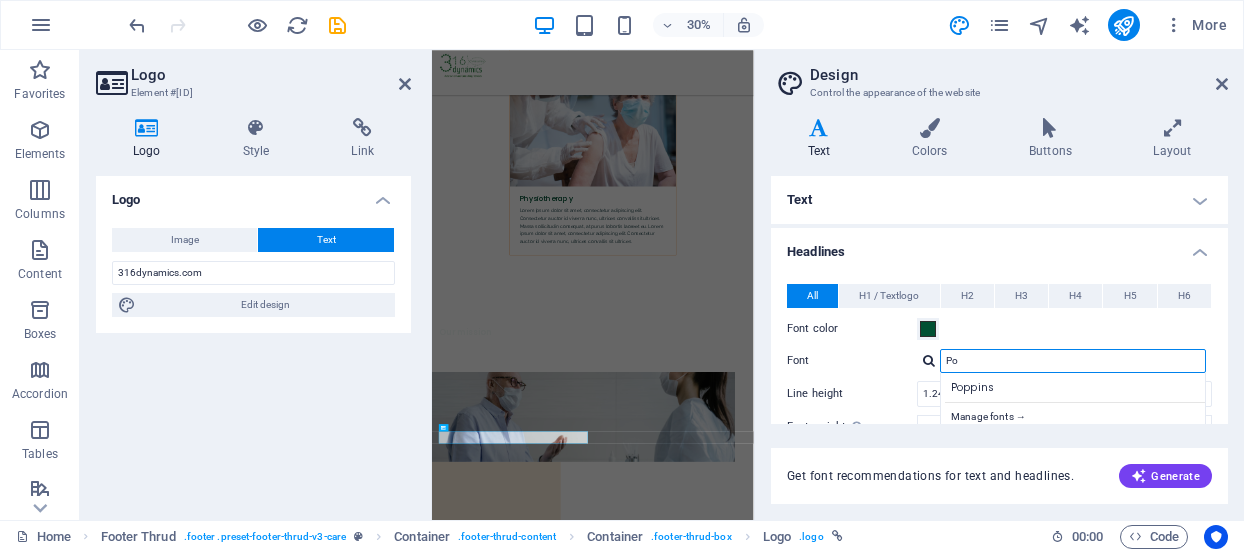 type on "P" 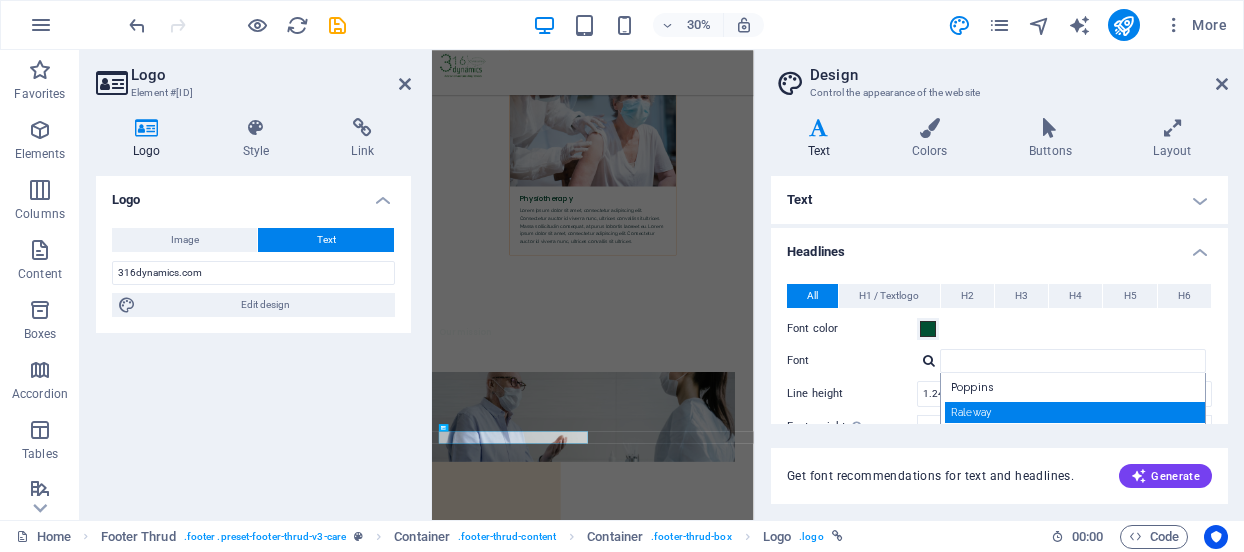 click on "Raleway" at bounding box center (1077, 412) 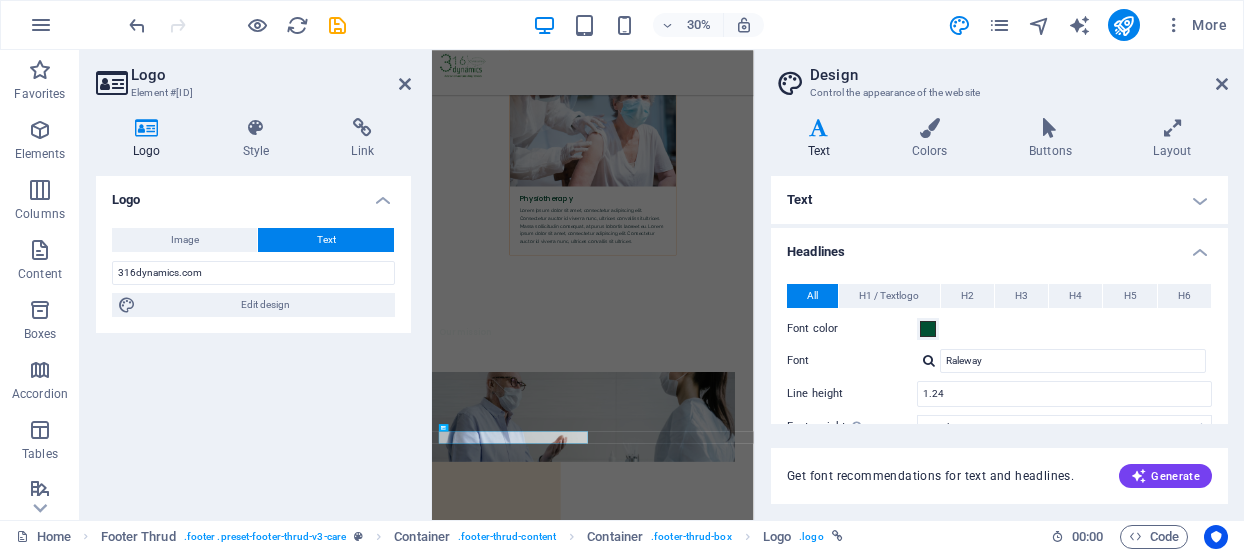 type on "Raleway" 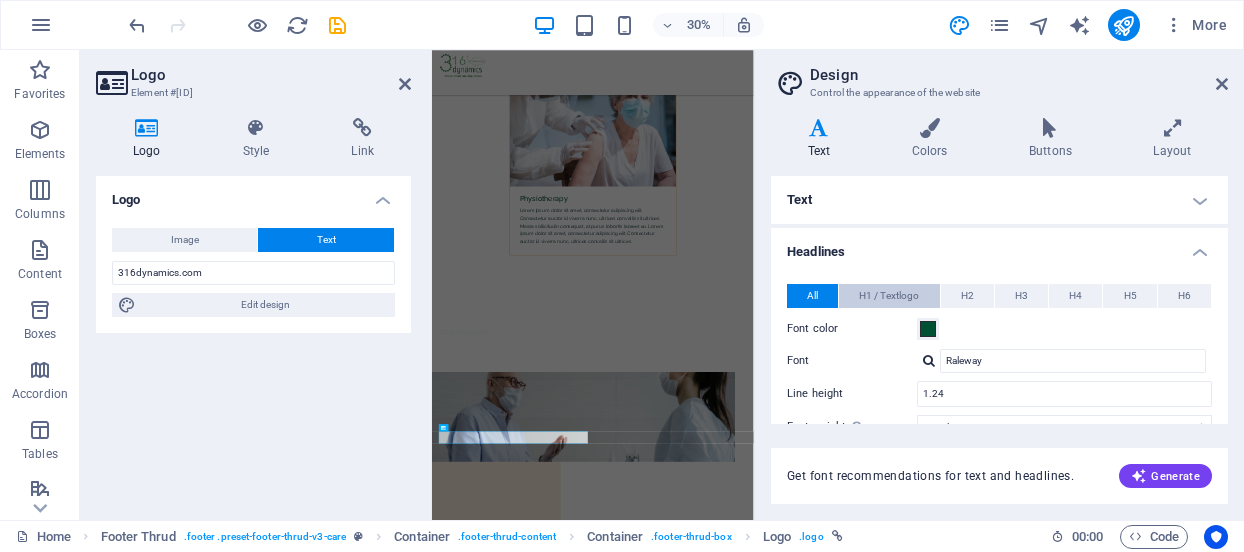 click on "H1 / Textlogo" at bounding box center (889, 296) 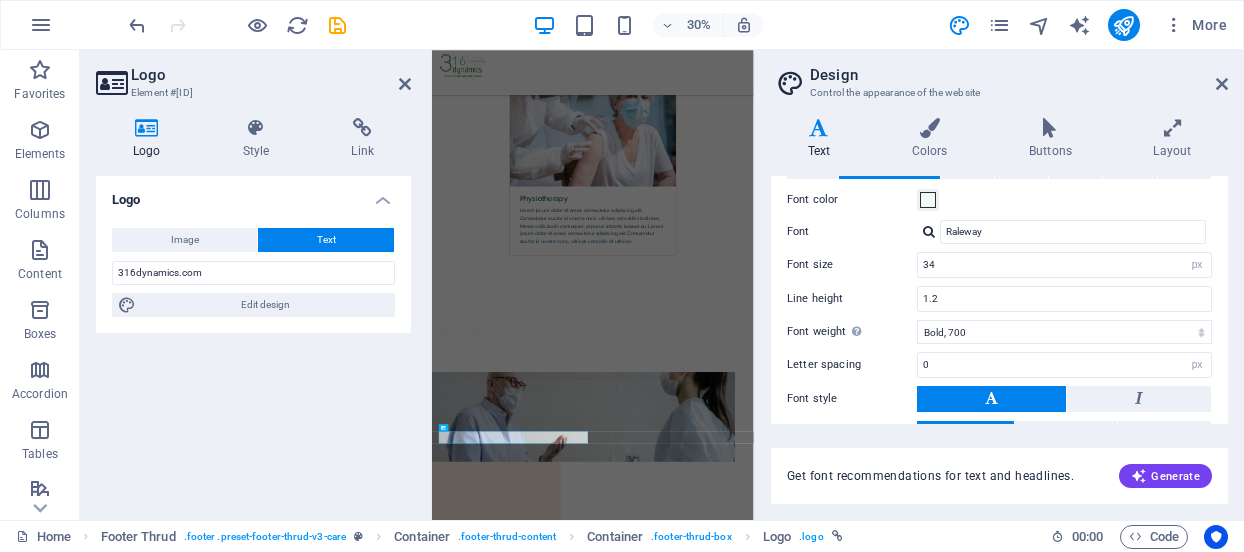 scroll, scrollTop: 139, scrollLeft: 0, axis: vertical 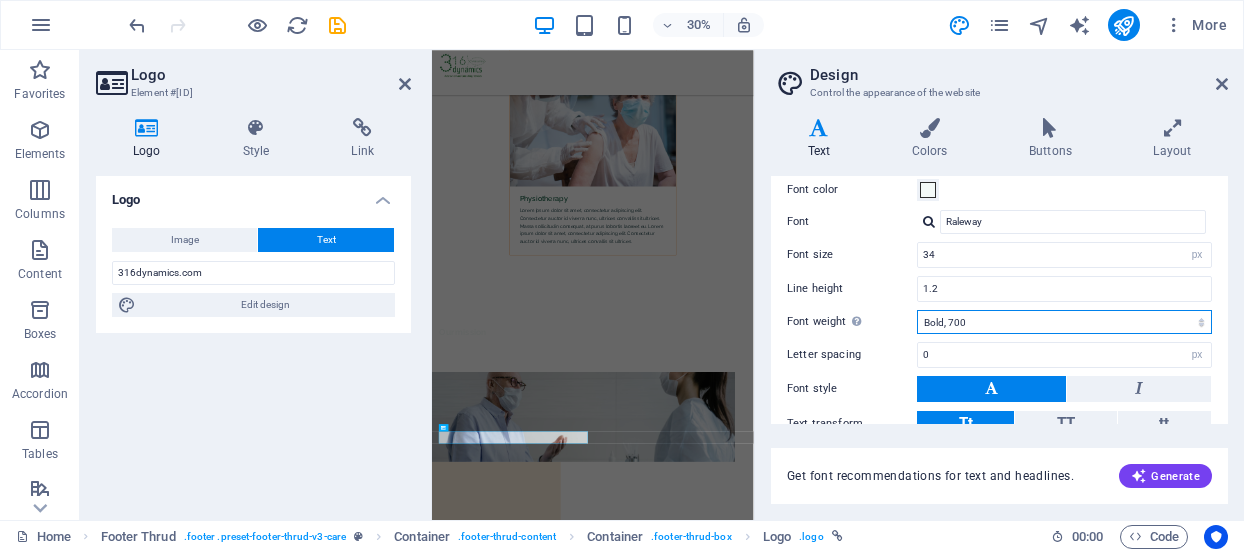 click on "Thin, 100 Extra-light, 200 Light, 300 Regular, 400 Medium, 500 Semi-bold, 600 Bold, 700 Extra-bold, 800 Black, 900" at bounding box center [1064, 322] 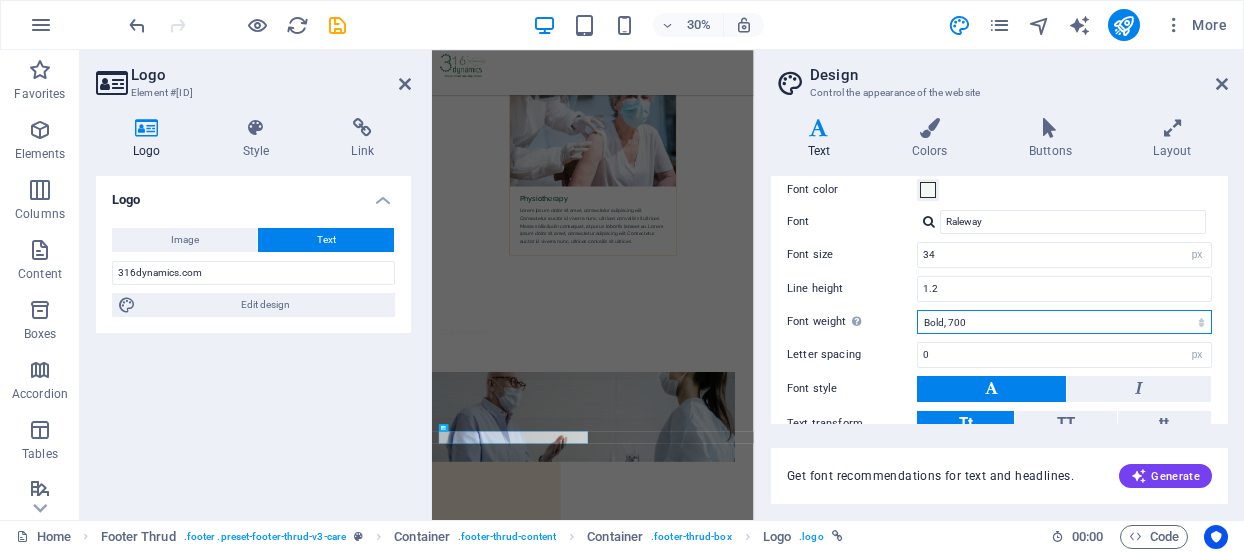select on "400" 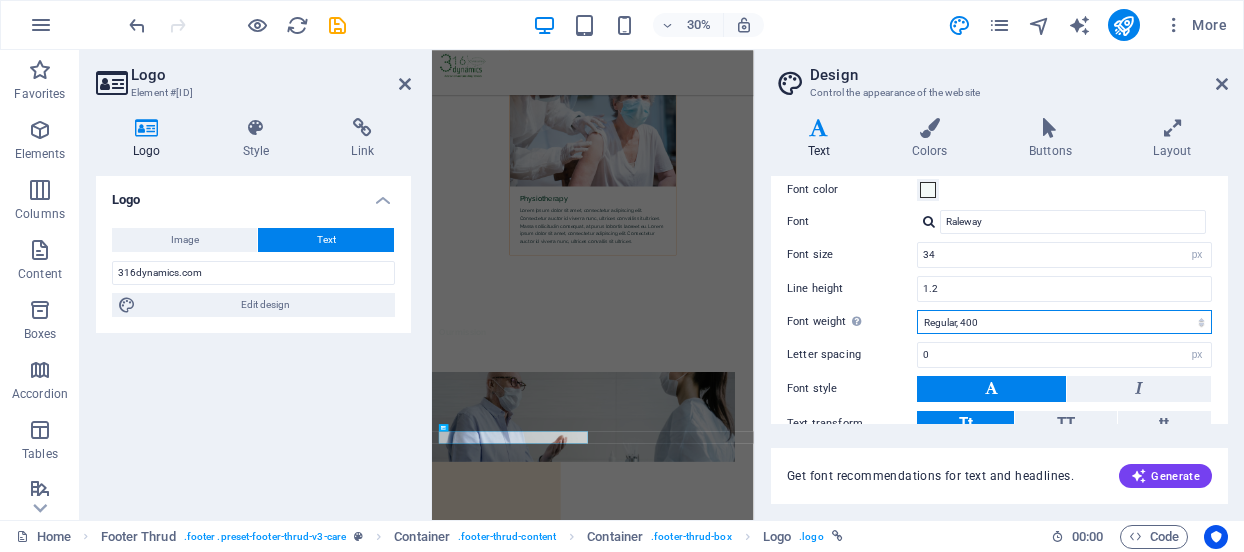 click on "Thin, 100 Extra-light, 200 Light, 300 Regular, 400 Medium, 500 Semi-bold, 600 Bold, 700 Extra-bold, 800 Black, 900" at bounding box center [1064, 322] 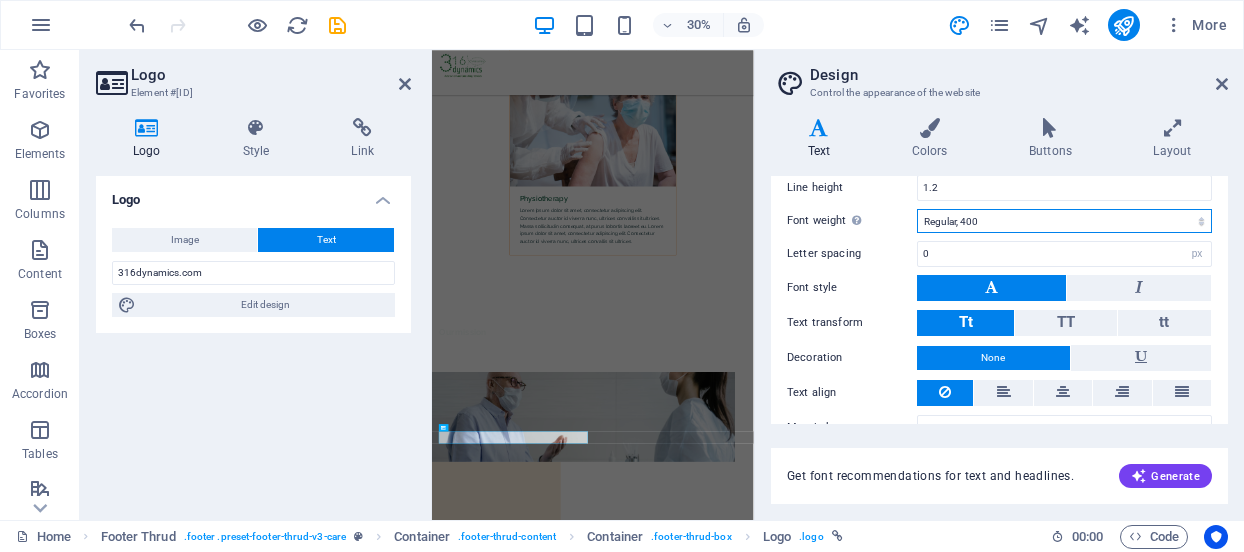 scroll, scrollTop: 271, scrollLeft: 0, axis: vertical 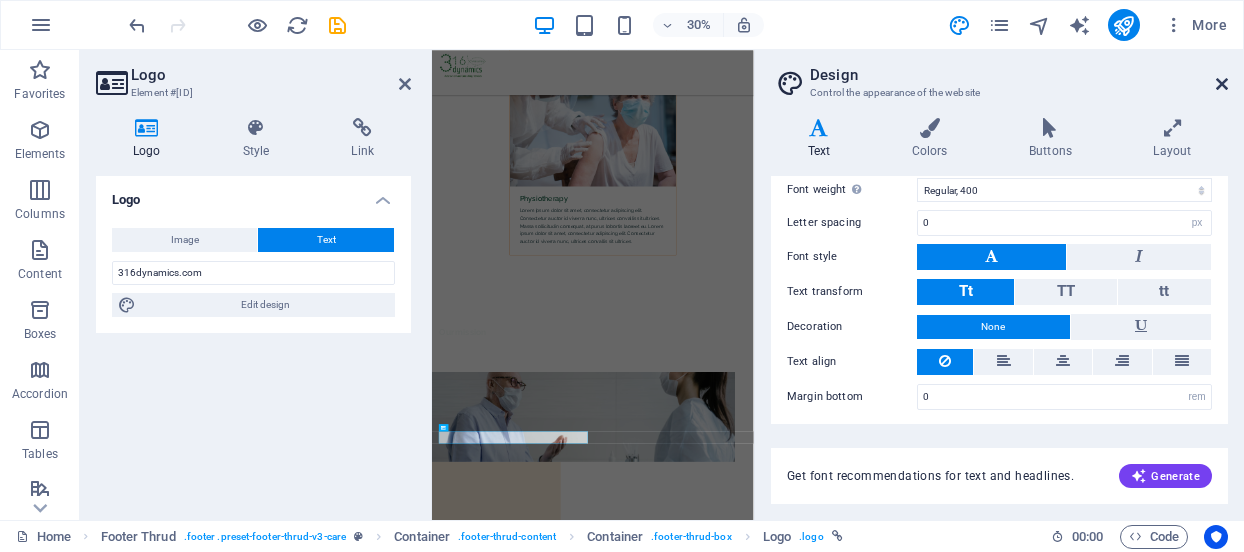 click at bounding box center (1222, 84) 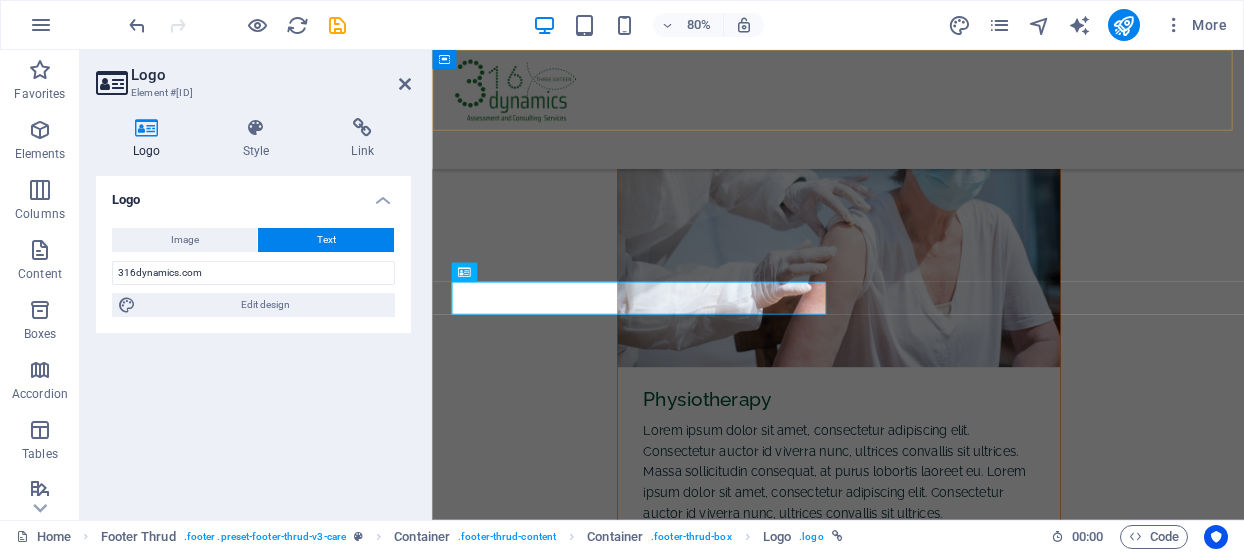scroll, scrollTop: 7742, scrollLeft: 0, axis: vertical 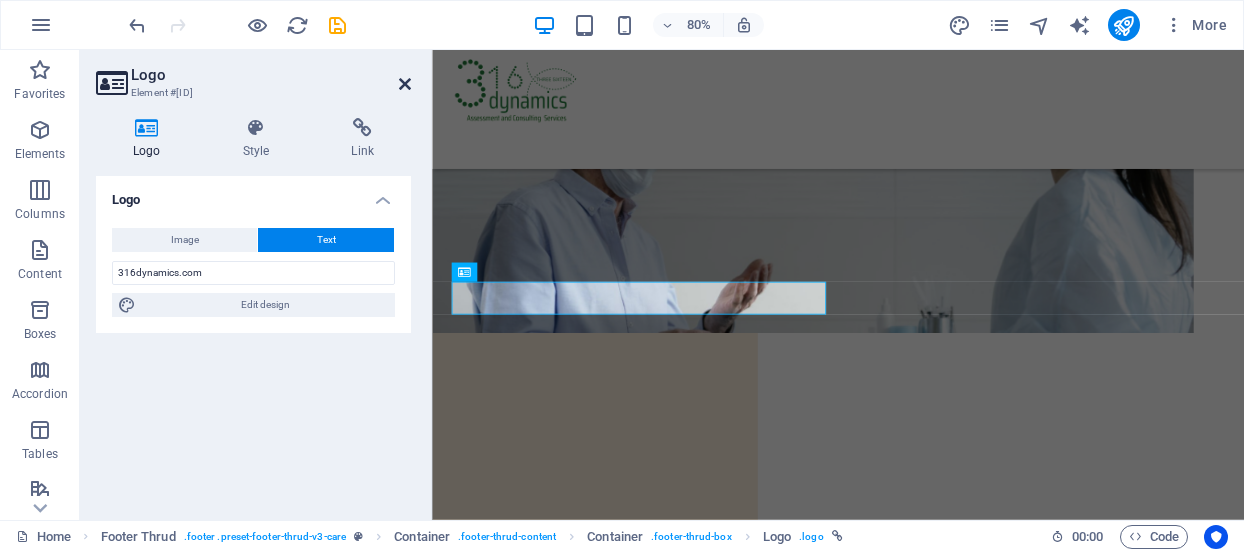 click at bounding box center (405, 84) 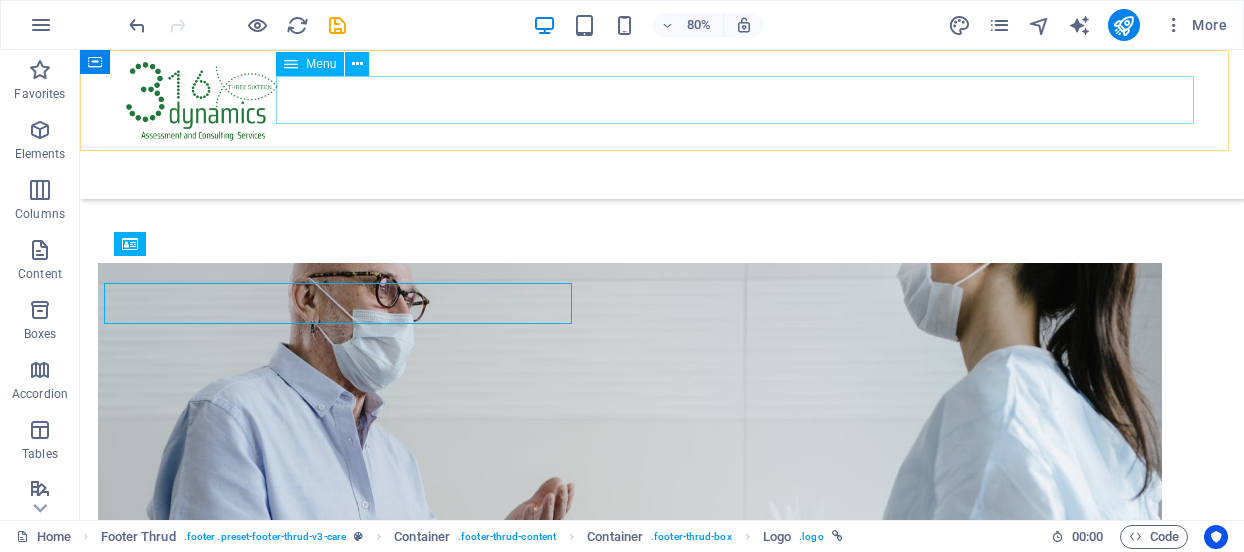 scroll, scrollTop: 7800, scrollLeft: 0, axis: vertical 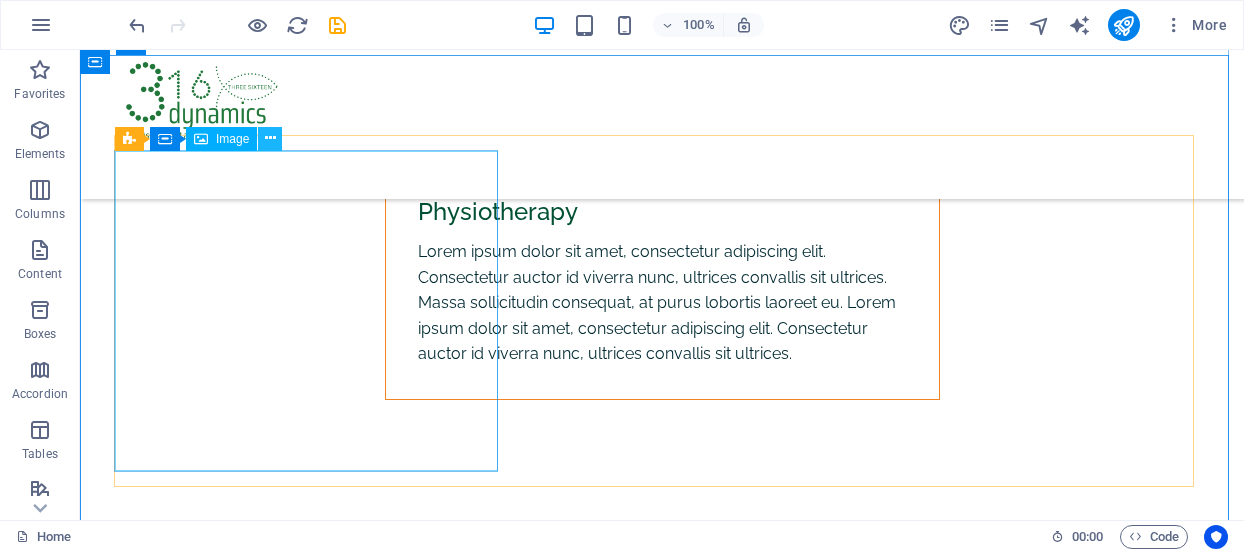 click at bounding box center (270, 138) 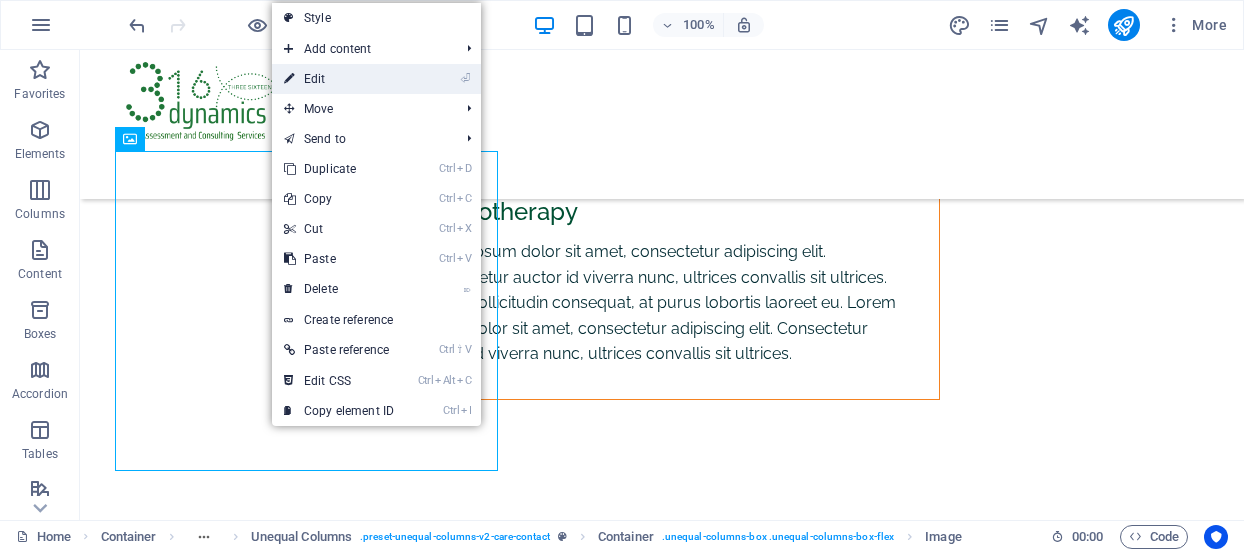 click on "⏎  Edit" at bounding box center (339, 79) 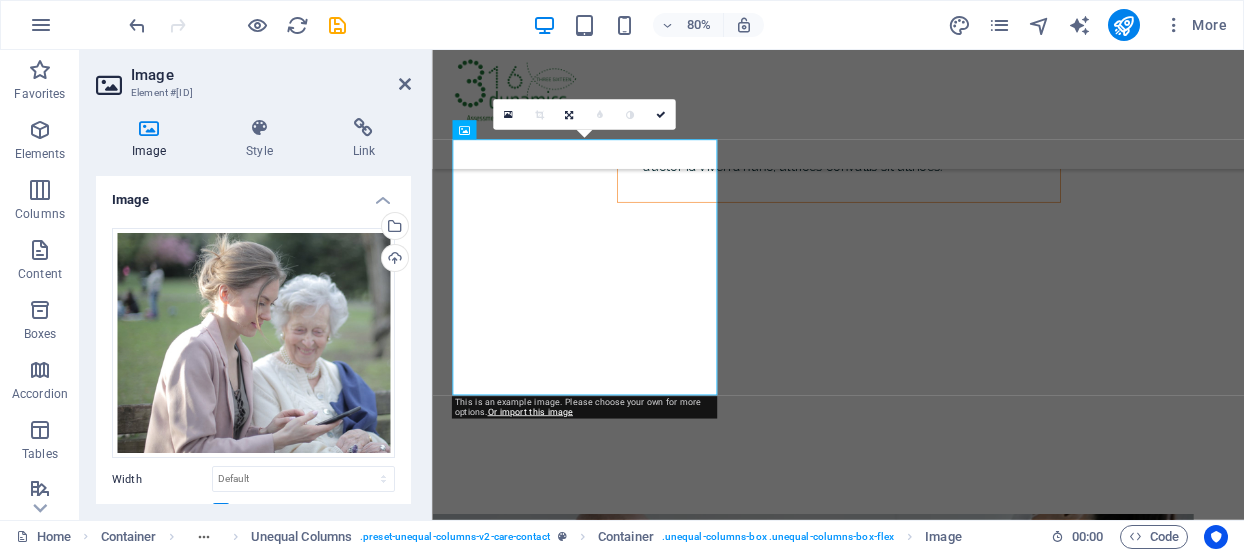 scroll, scrollTop: 7254, scrollLeft: 0, axis: vertical 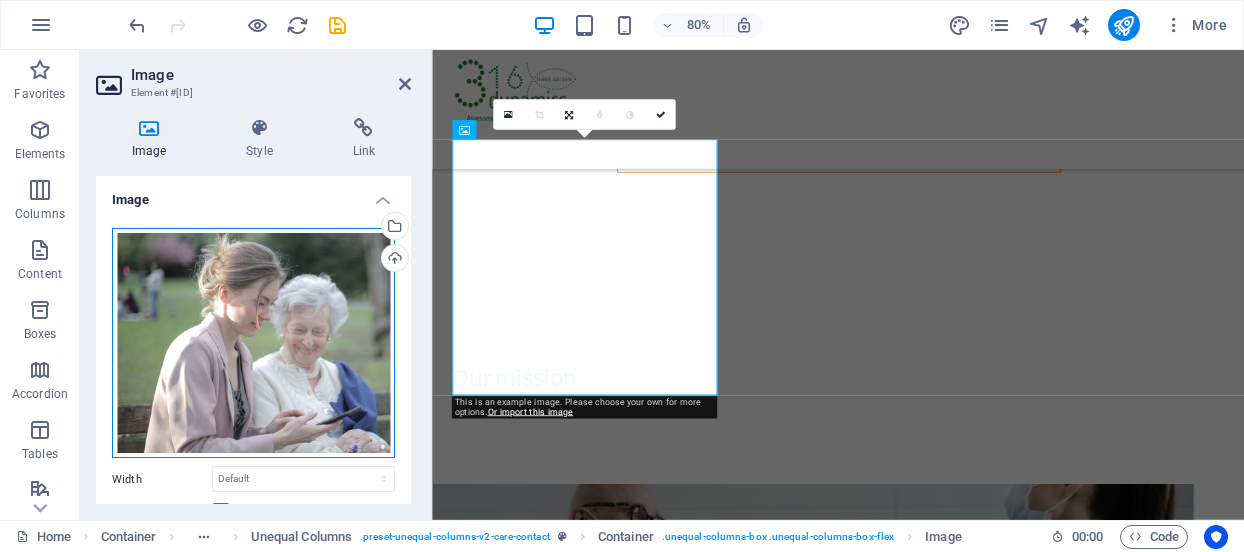 click on "Drag files here, click to choose files or select files from Files or our free stock photos & videos" at bounding box center (253, 343) 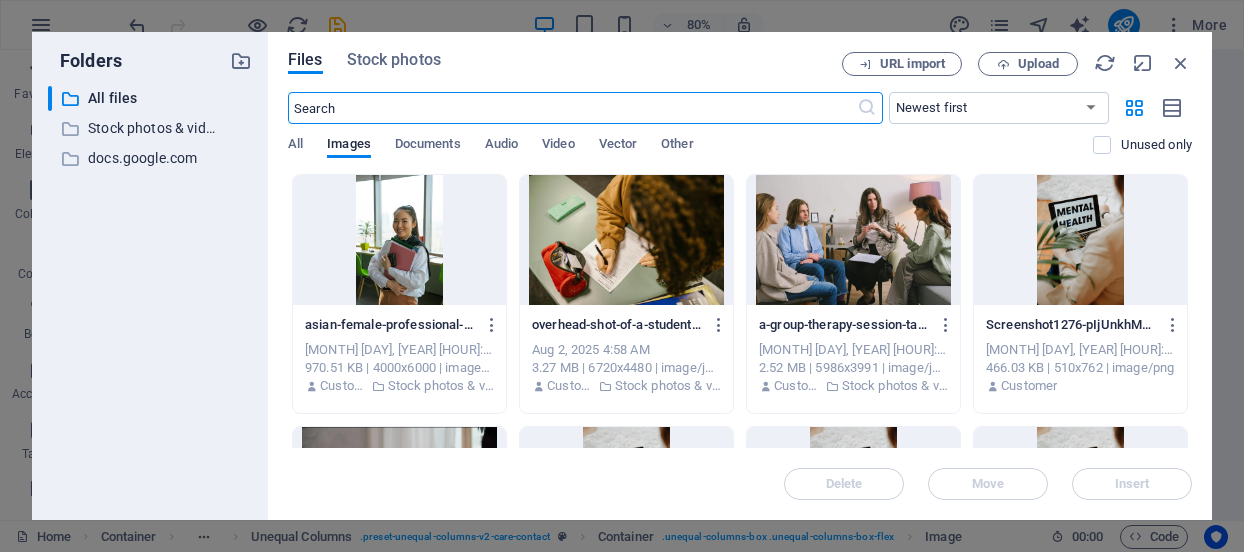 scroll, scrollTop: 6782, scrollLeft: 0, axis: vertical 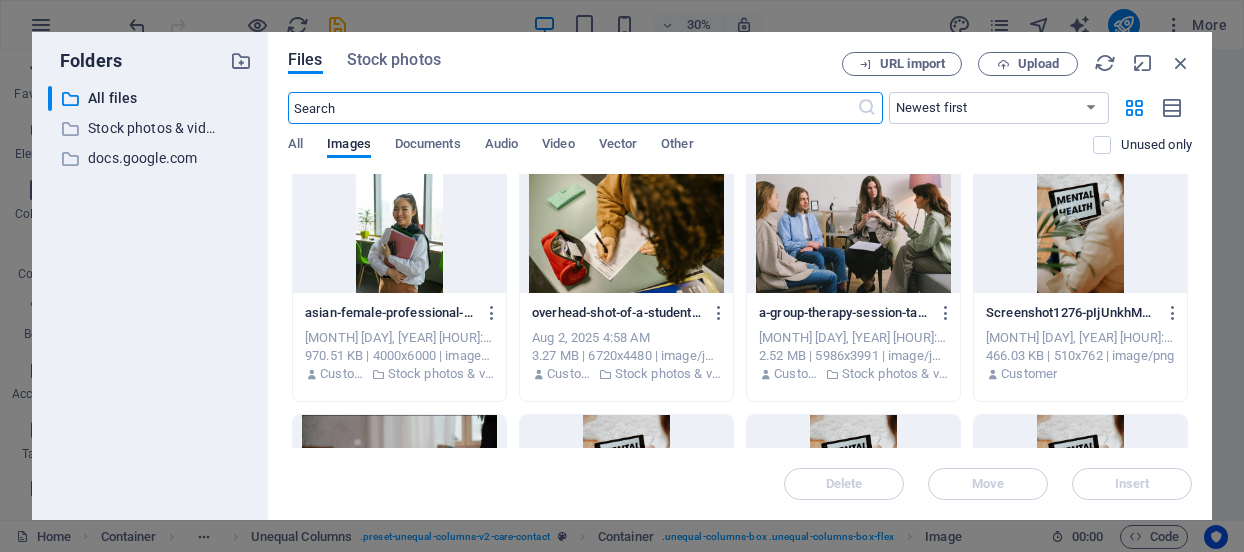 click at bounding box center [626, 228] 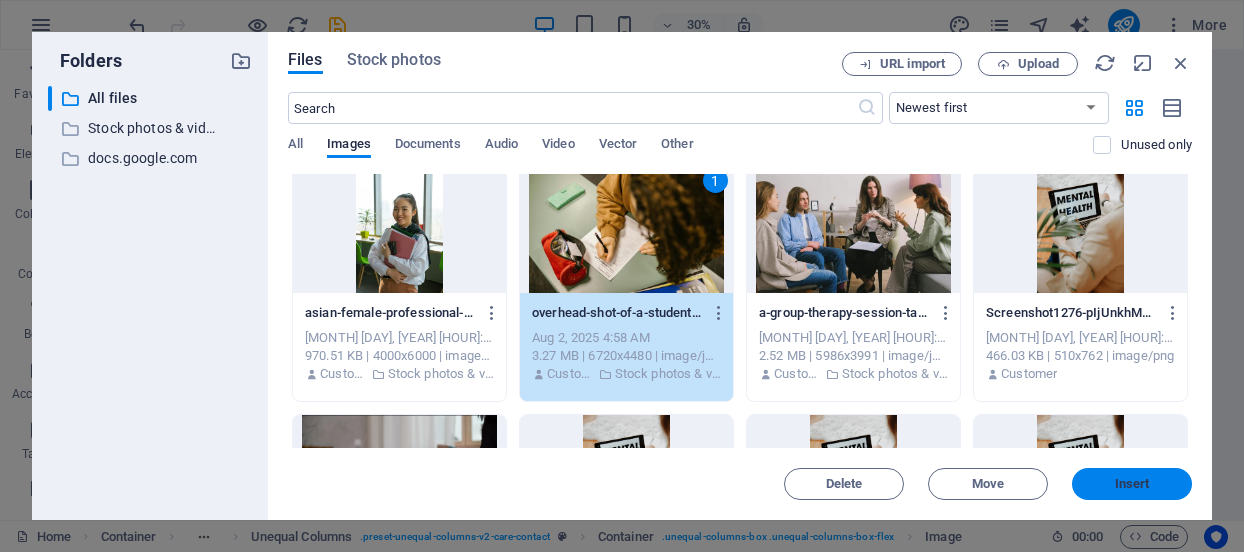 click on "Insert" at bounding box center (1132, 484) 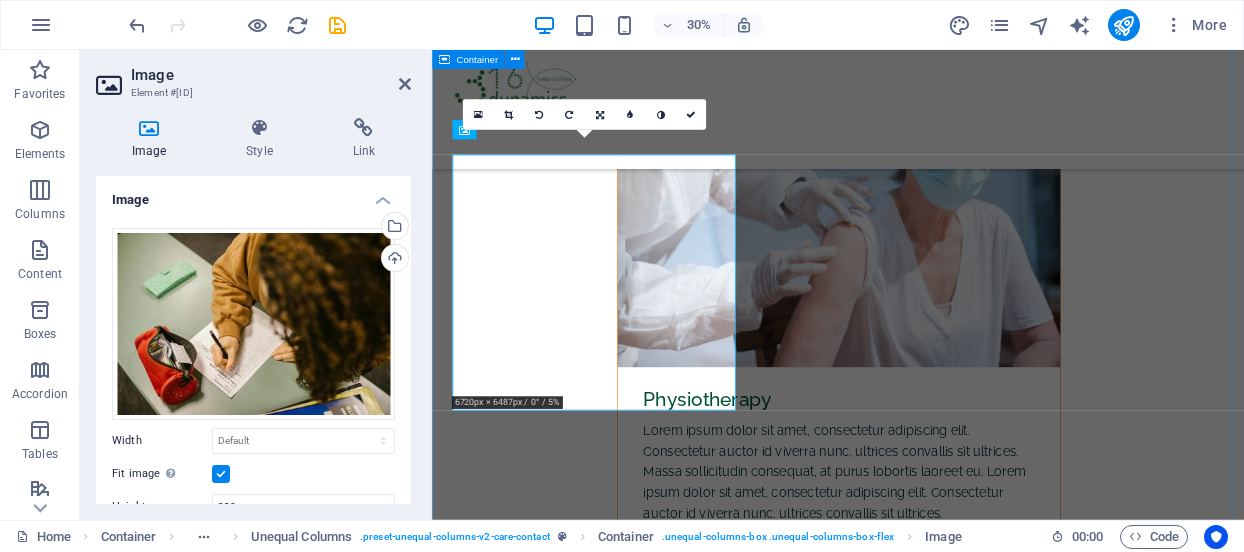 scroll, scrollTop: 7254, scrollLeft: 0, axis: vertical 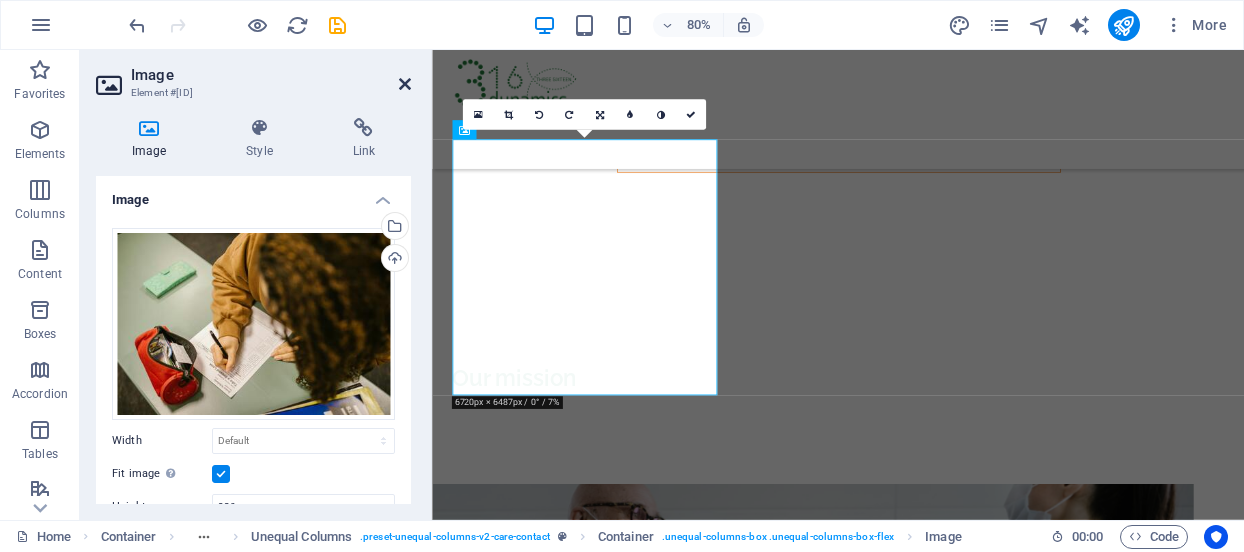 click at bounding box center [405, 84] 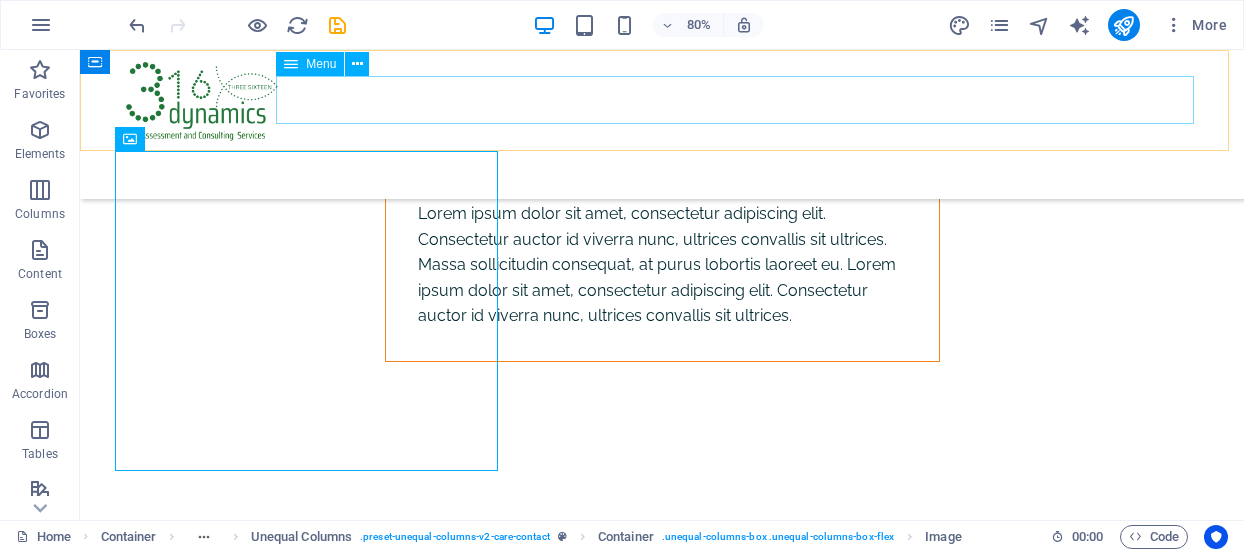 scroll, scrollTop: 7216, scrollLeft: 0, axis: vertical 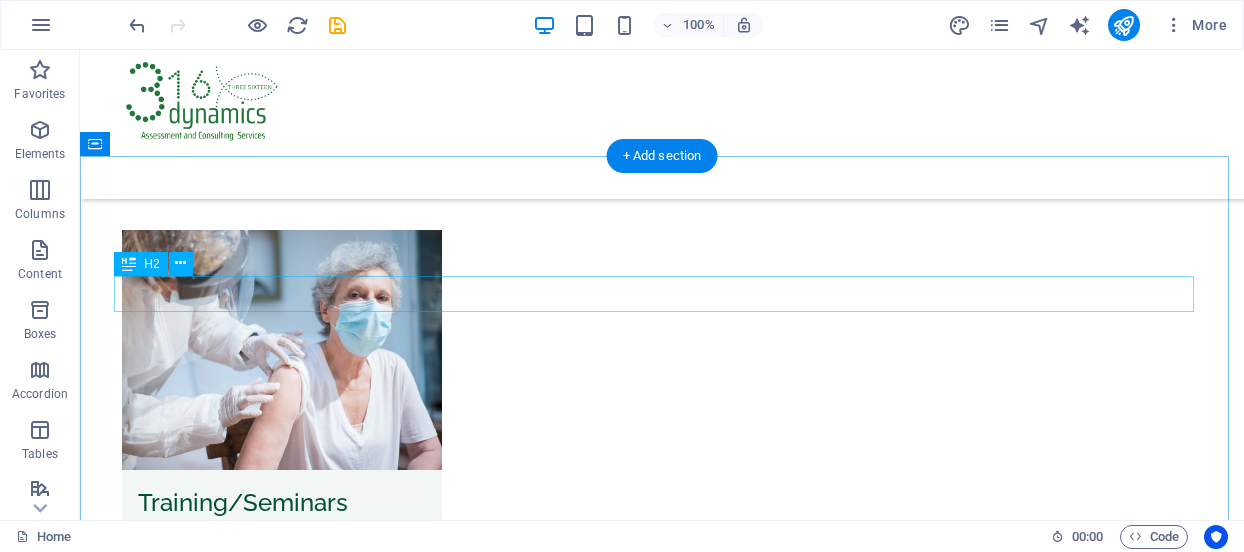 click on "What sets us apart" at bounding box center (662, 5124) 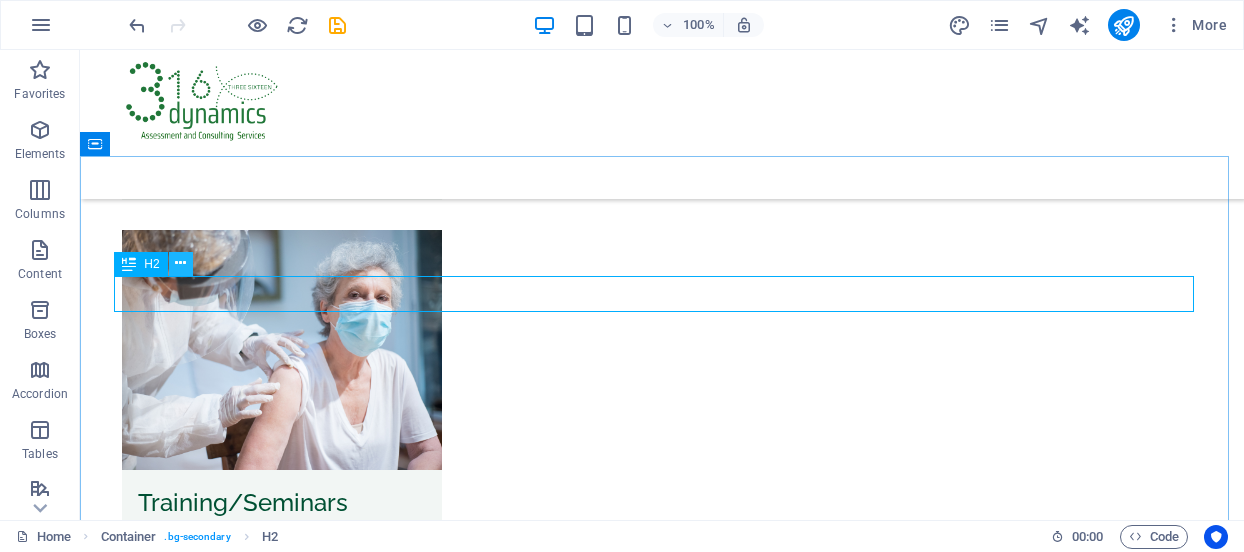 click at bounding box center [180, 263] 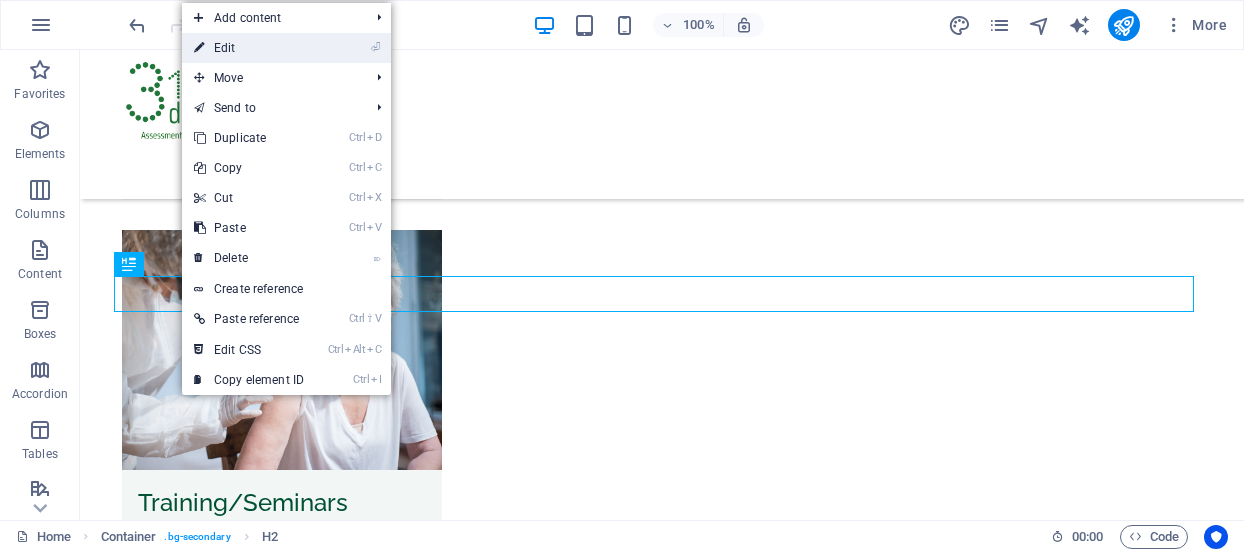 click on "⏎  Edit" at bounding box center (249, 48) 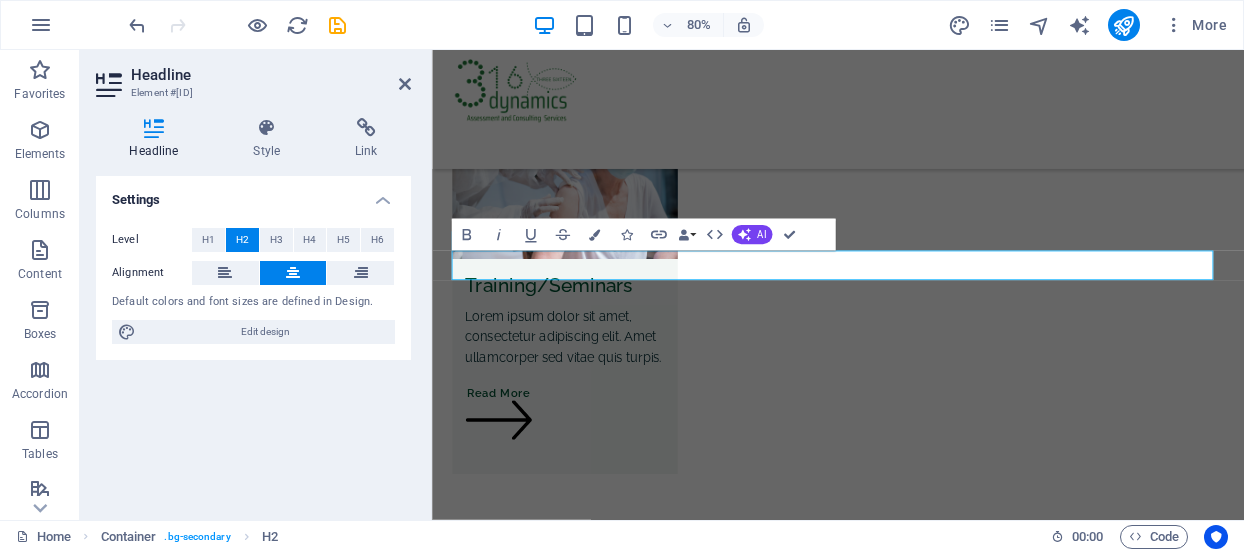 scroll, scrollTop: 4816, scrollLeft: 0, axis: vertical 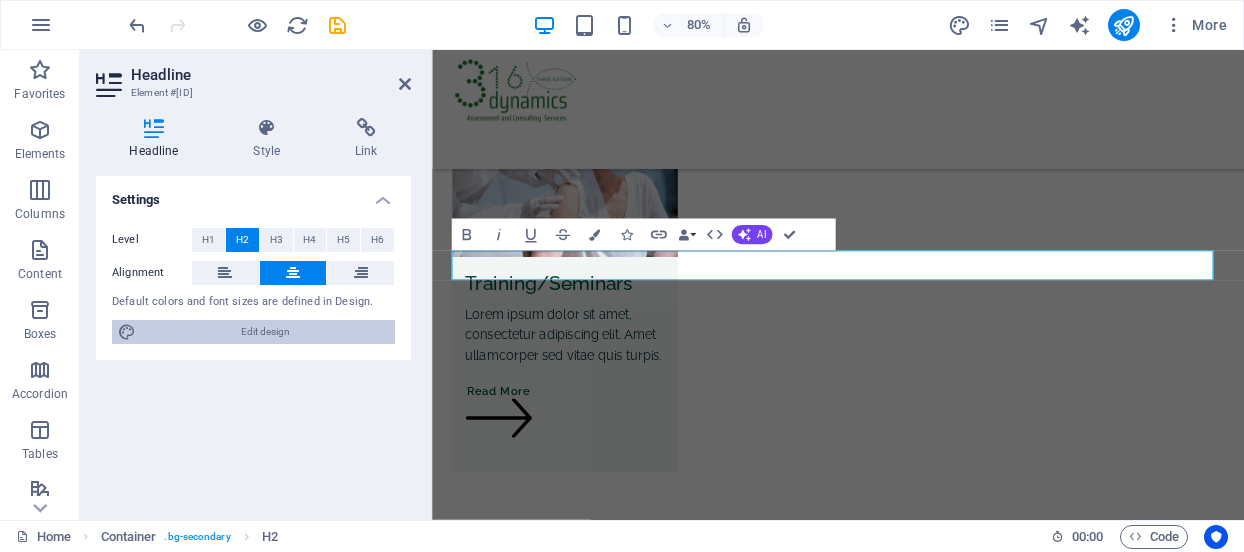 click on "Edit design" at bounding box center [265, 332] 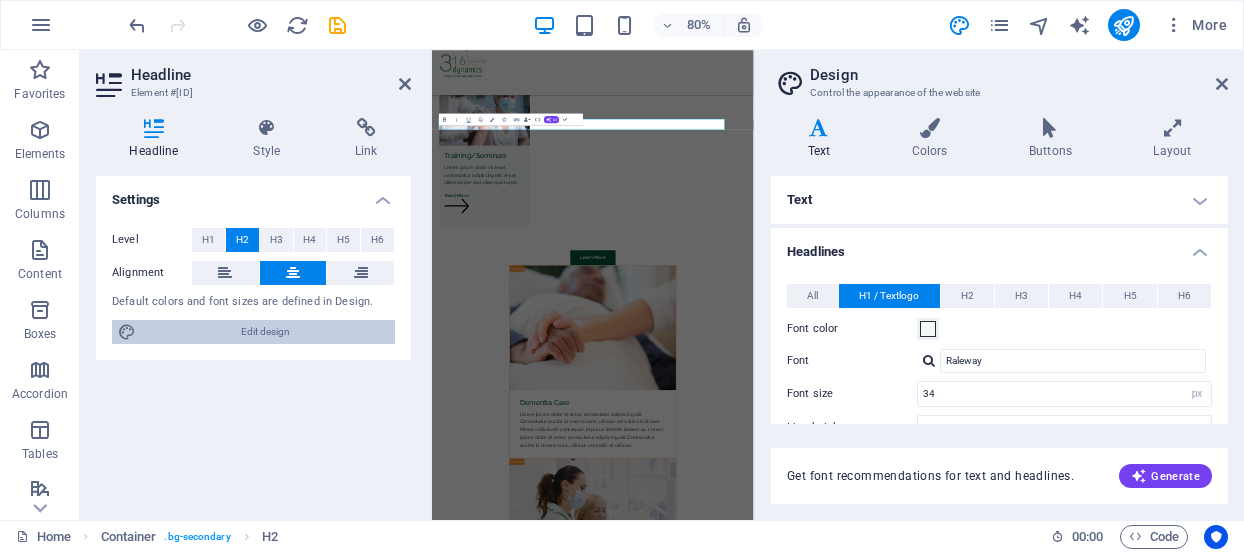 scroll, scrollTop: 4838, scrollLeft: 0, axis: vertical 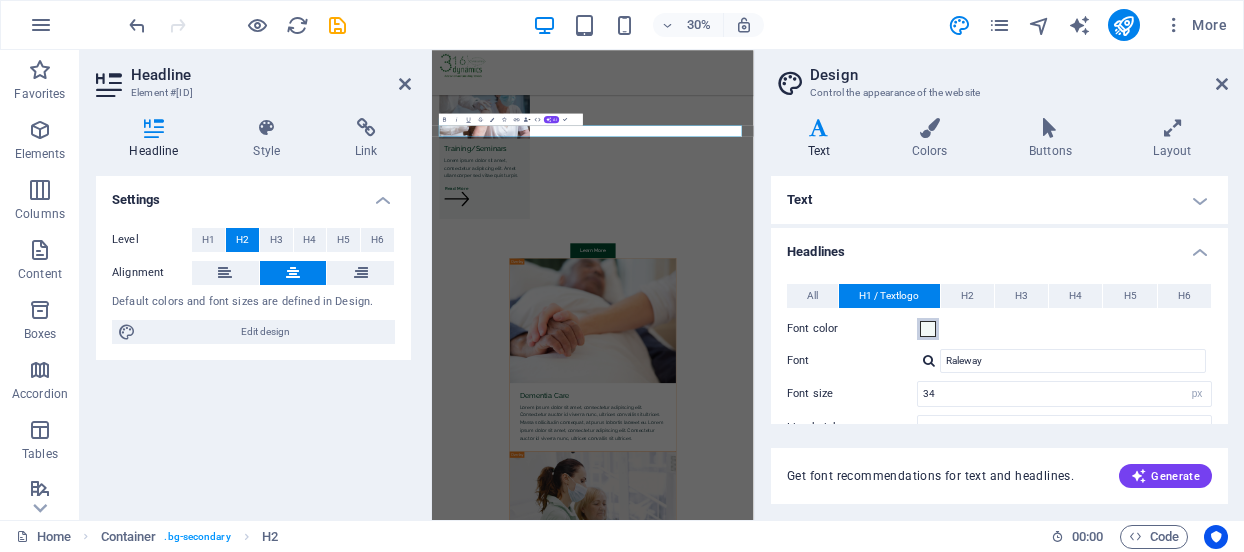 click at bounding box center (928, 329) 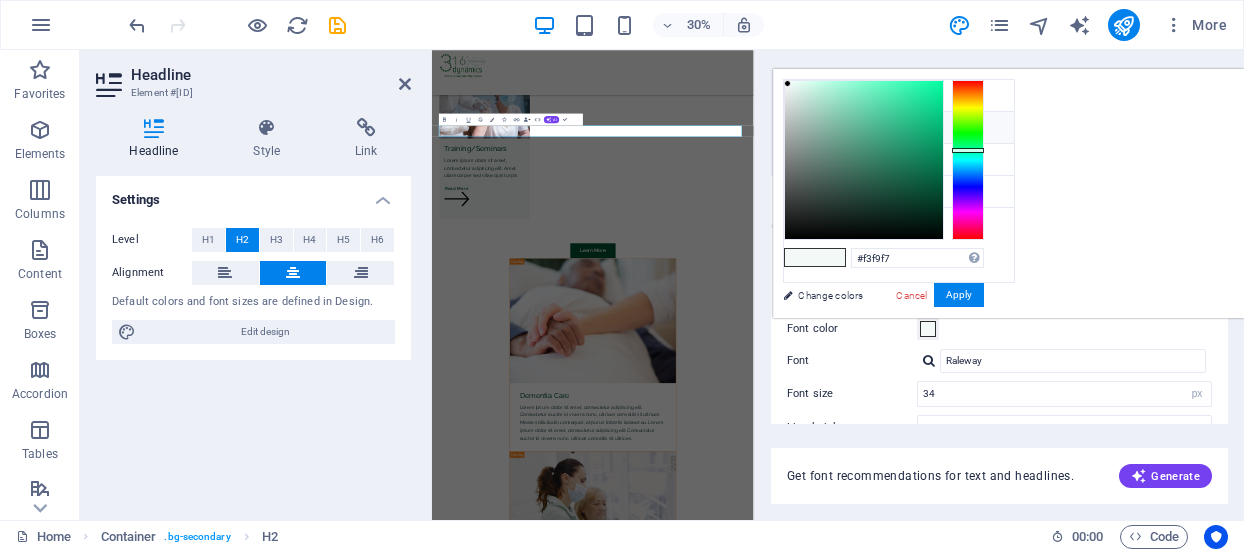 click at bounding box center [800, 127] 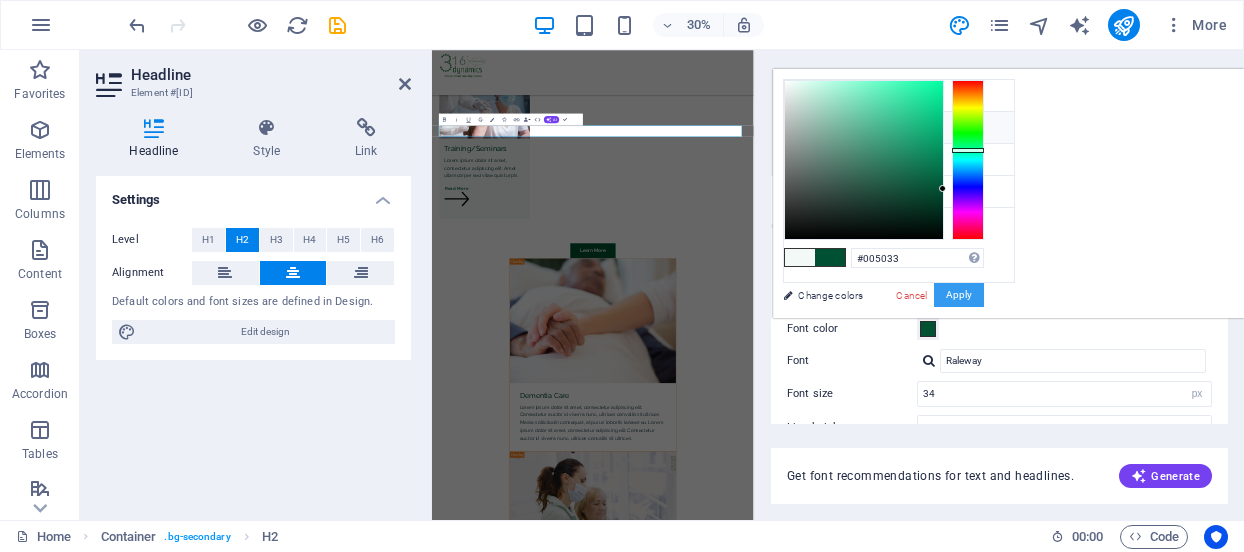 click on "Apply" at bounding box center (959, 295) 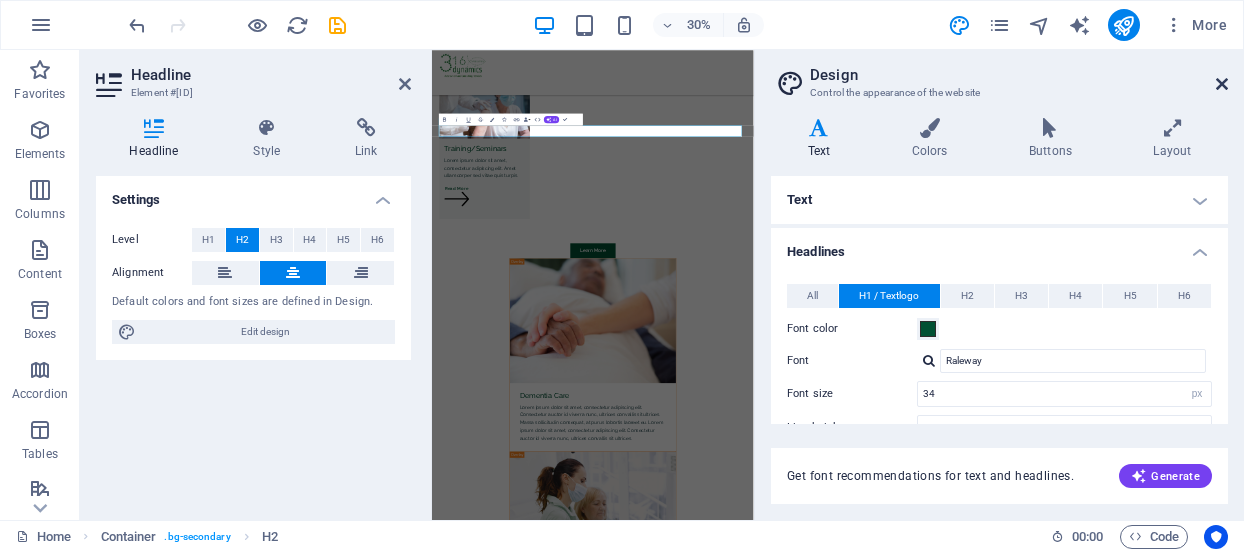 click at bounding box center [1222, 84] 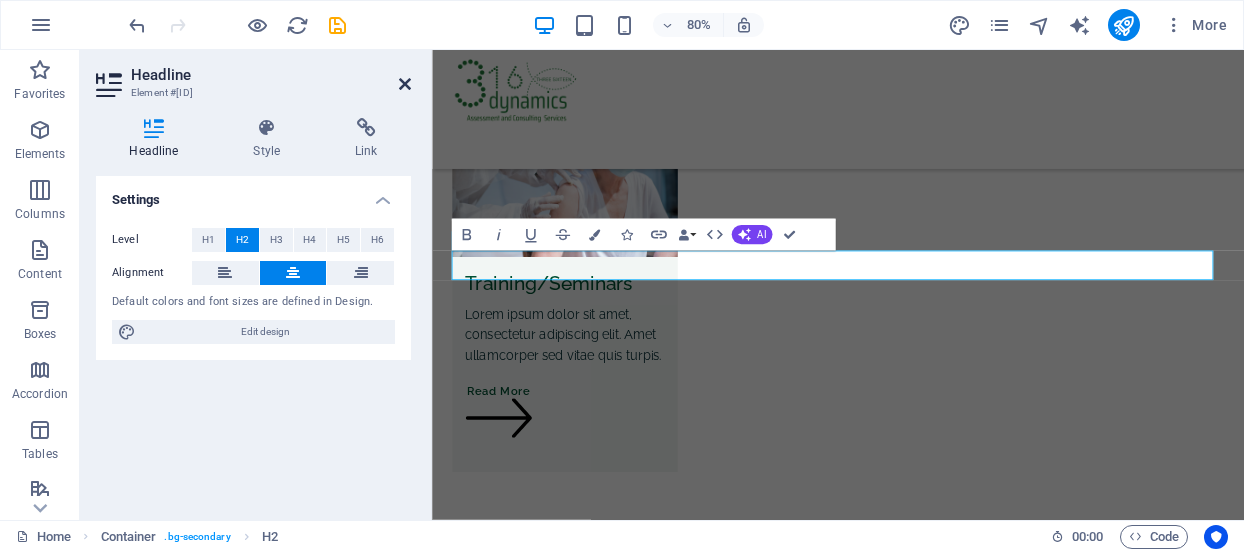 click at bounding box center (405, 84) 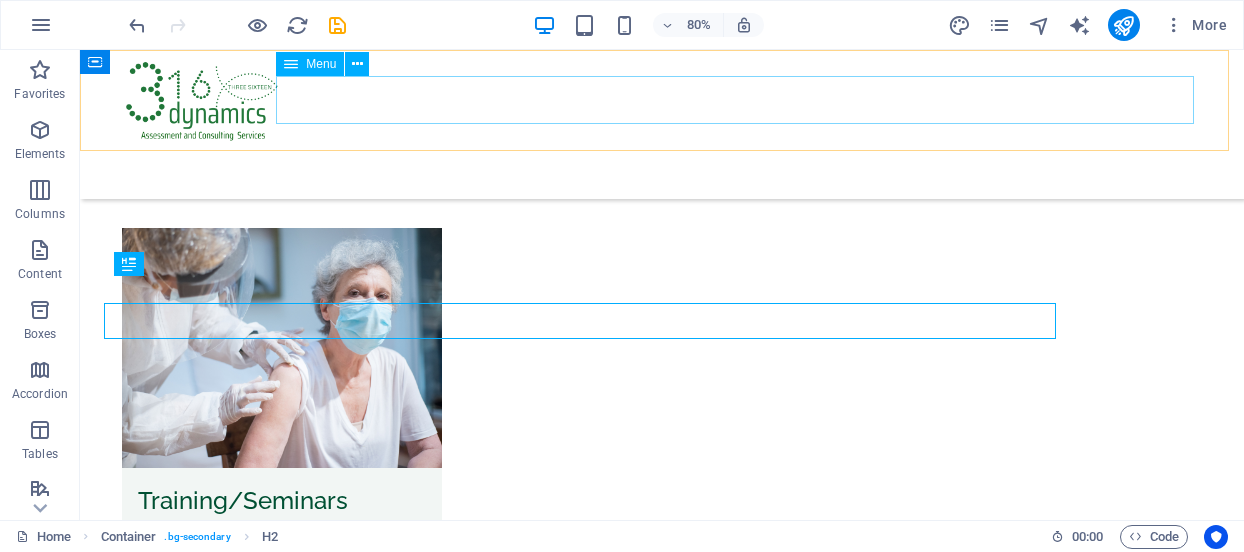 scroll, scrollTop: 4814, scrollLeft: 0, axis: vertical 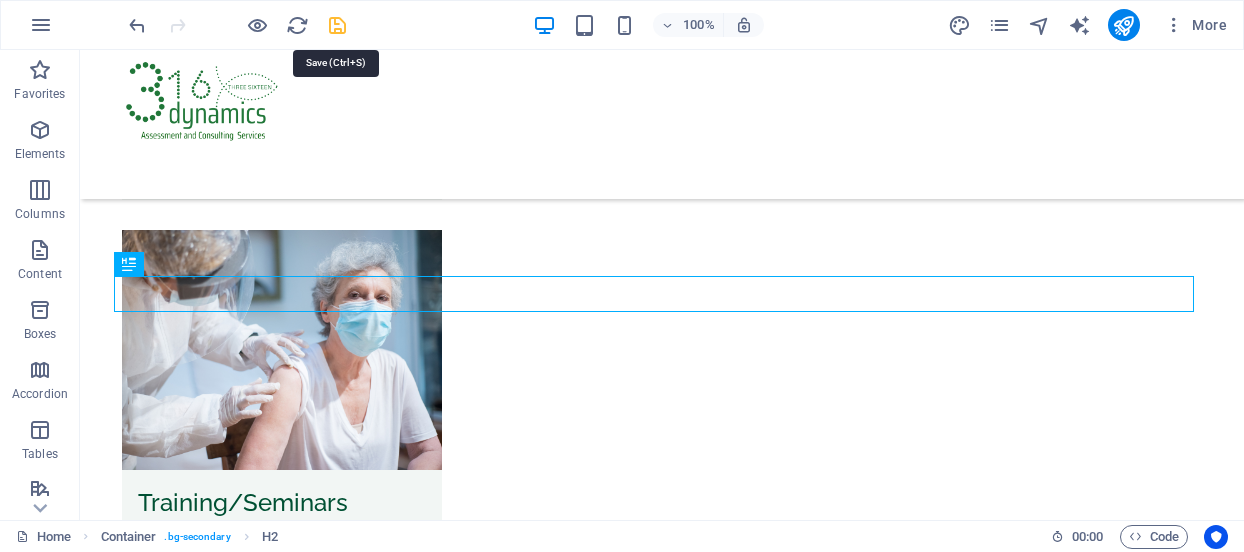 click at bounding box center [337, 25] 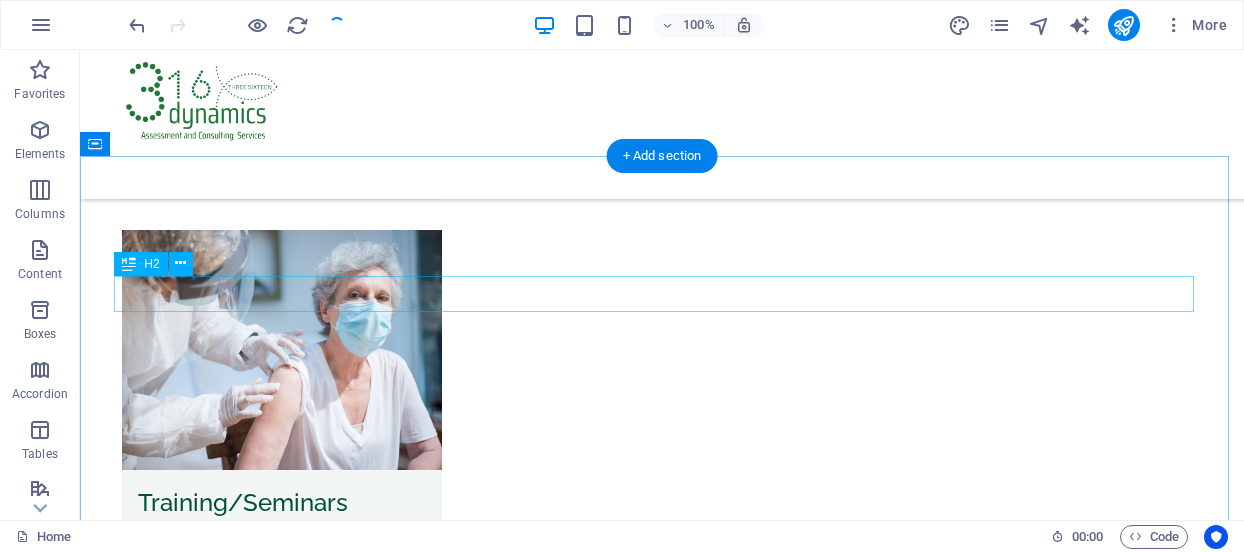 click on "What sets us apart" at bounding box center (662, 5124) 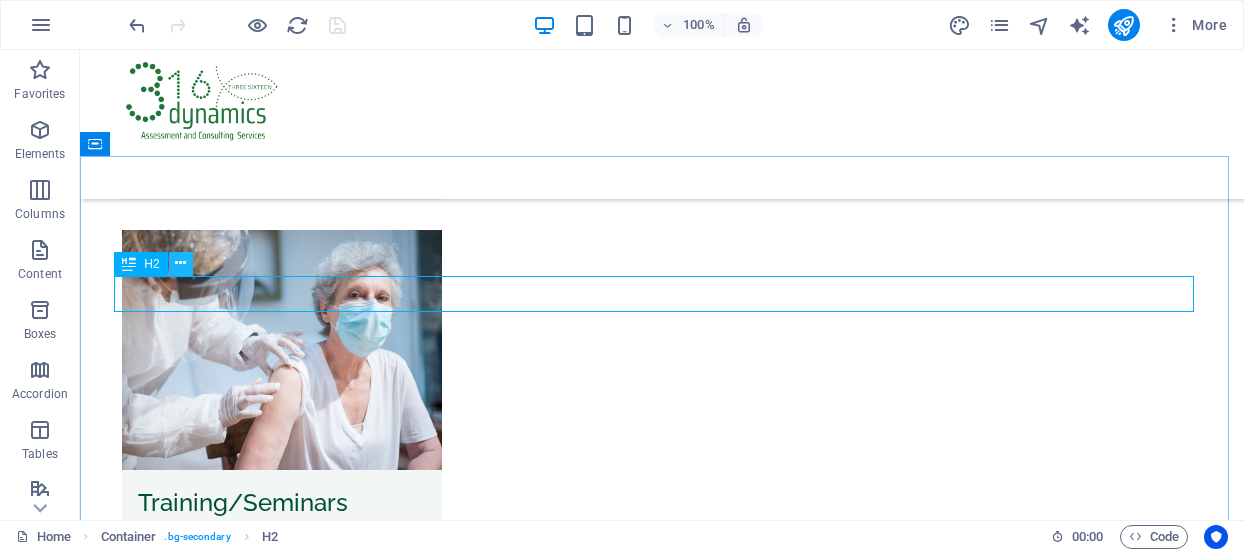 click at bounding box center (180, 263) 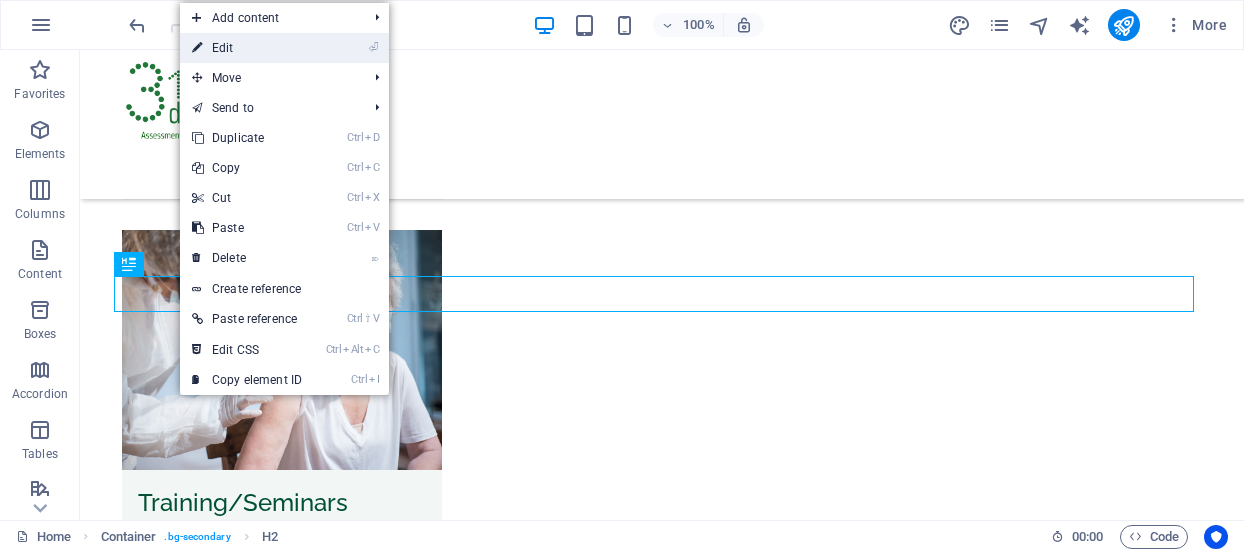 click on "⏎  Edit" at bounding box center (247, 48) 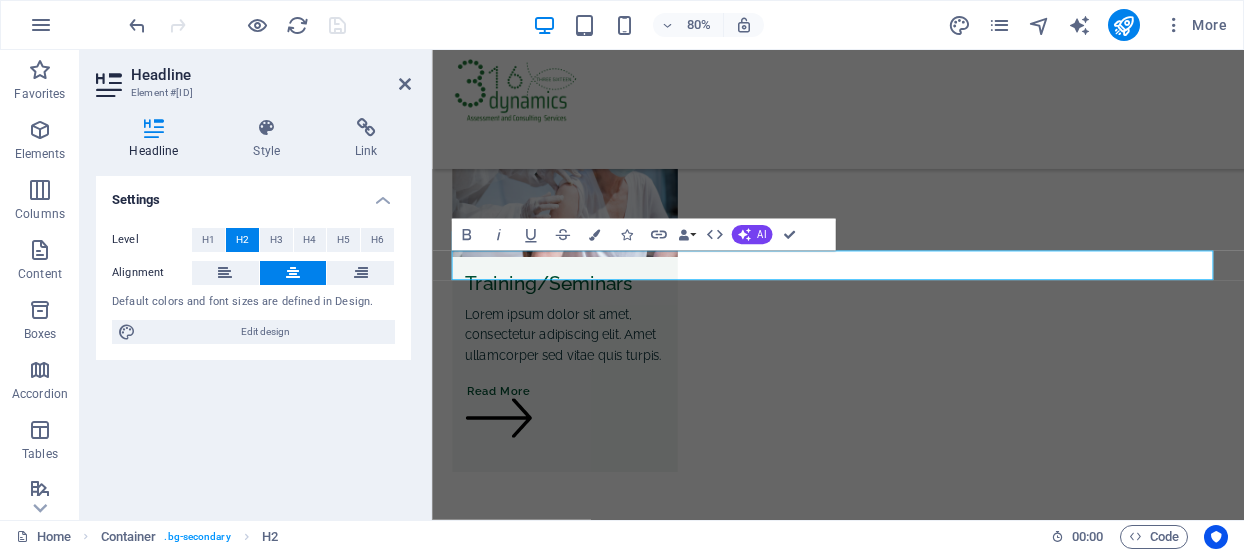 click on "Default colors and font sizes are defined in Design." at bounding box center [253, 302] 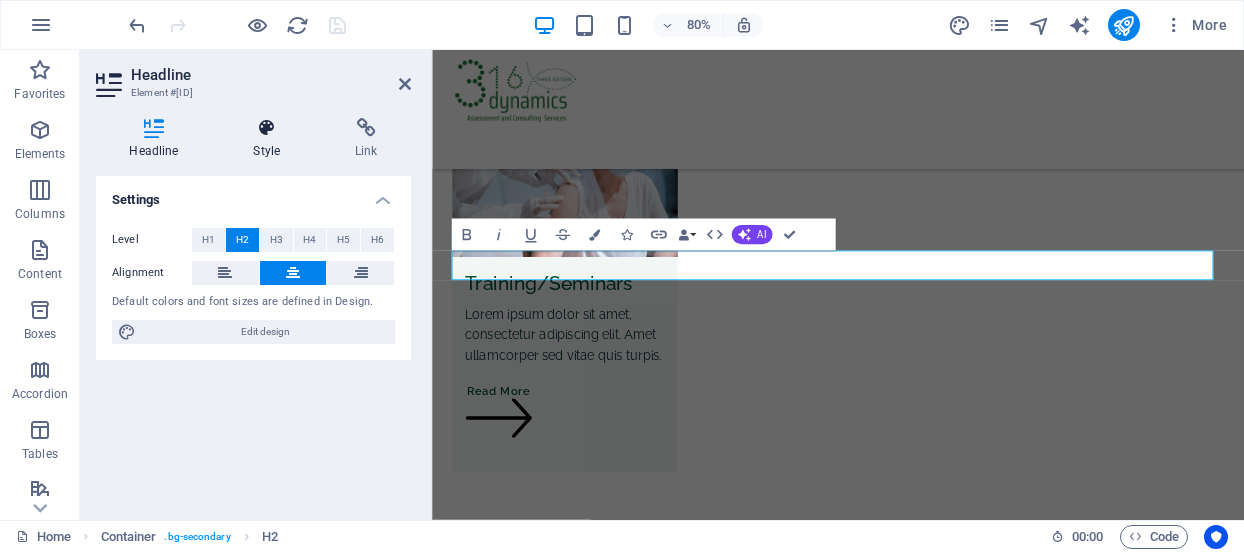 click at bounding box center [267, 128] 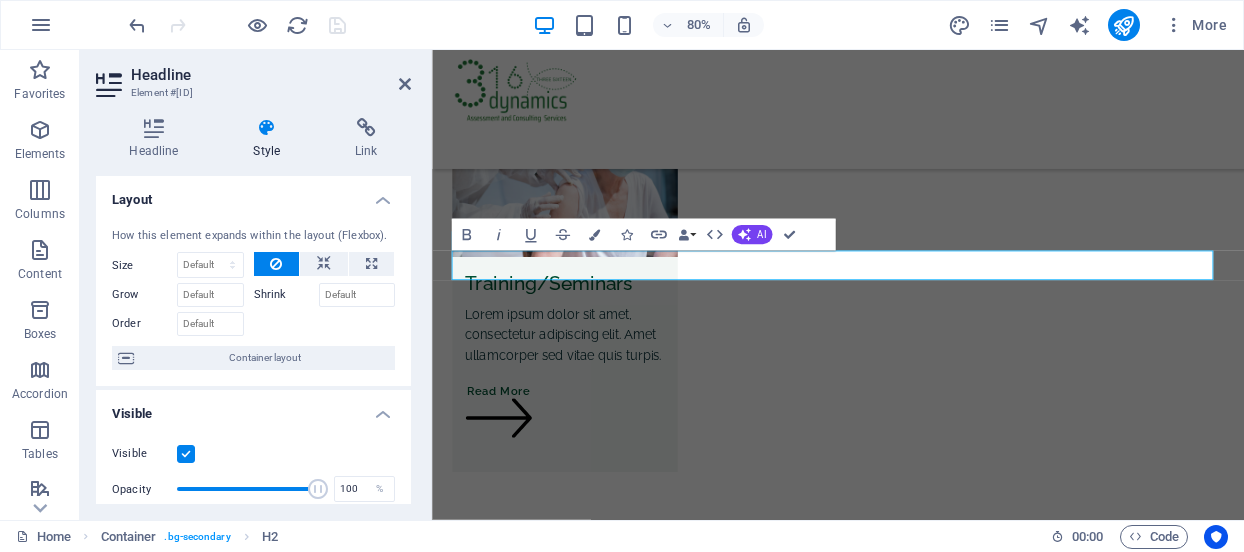 drag, startPoint x: 406, startPoint y: 259, endPoint x: 406, endPoint y: 320, distance: 61 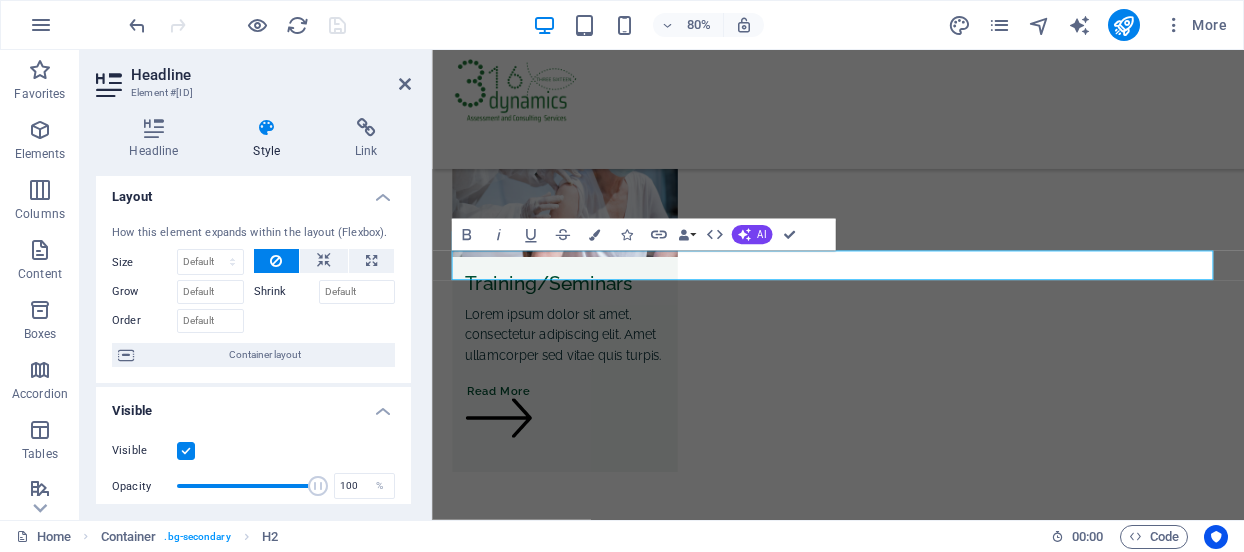 scroll, scrollTop: 0, scrollLeft: 0, axis: both 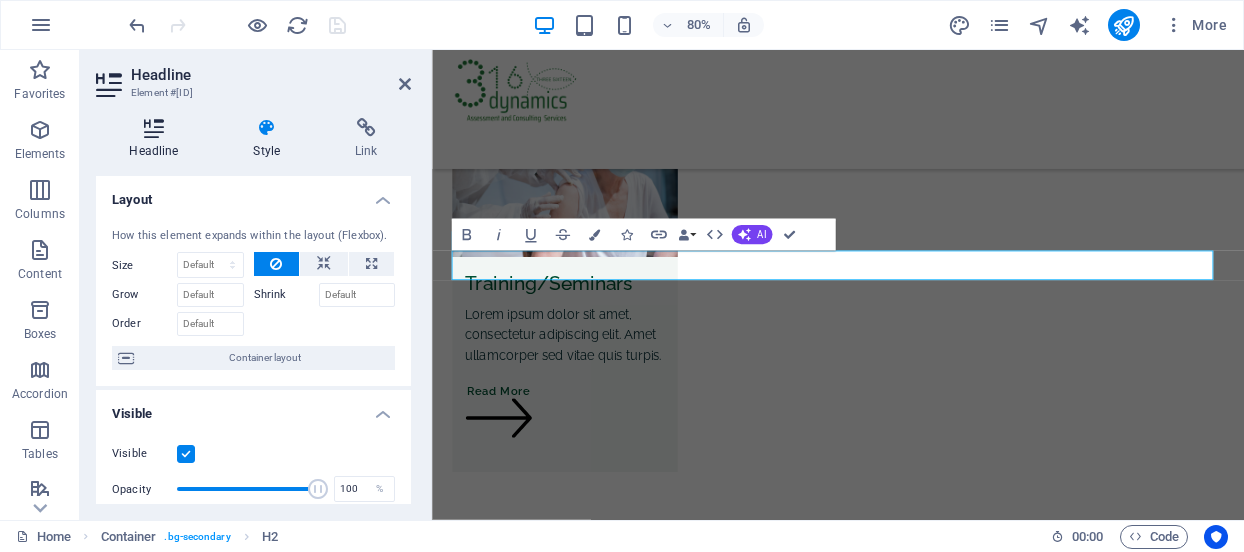click at bounding box center [154, 128] 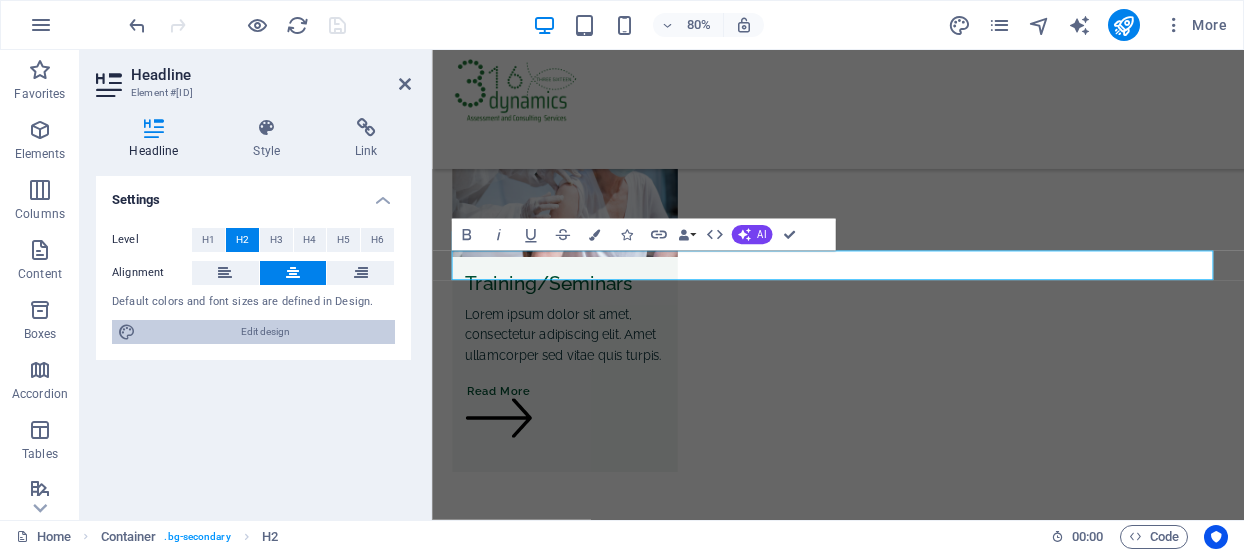 click on "Edit design" at bounding box center (265, 332) 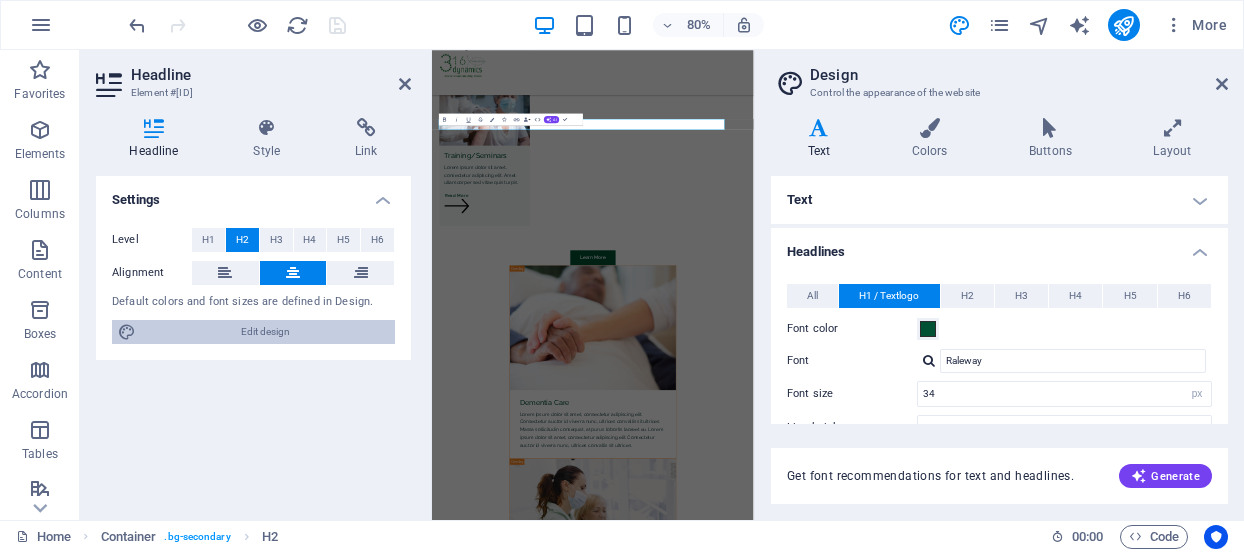 scroll, scrollTop: 4838, scrollLeft: 0, axis: vertical 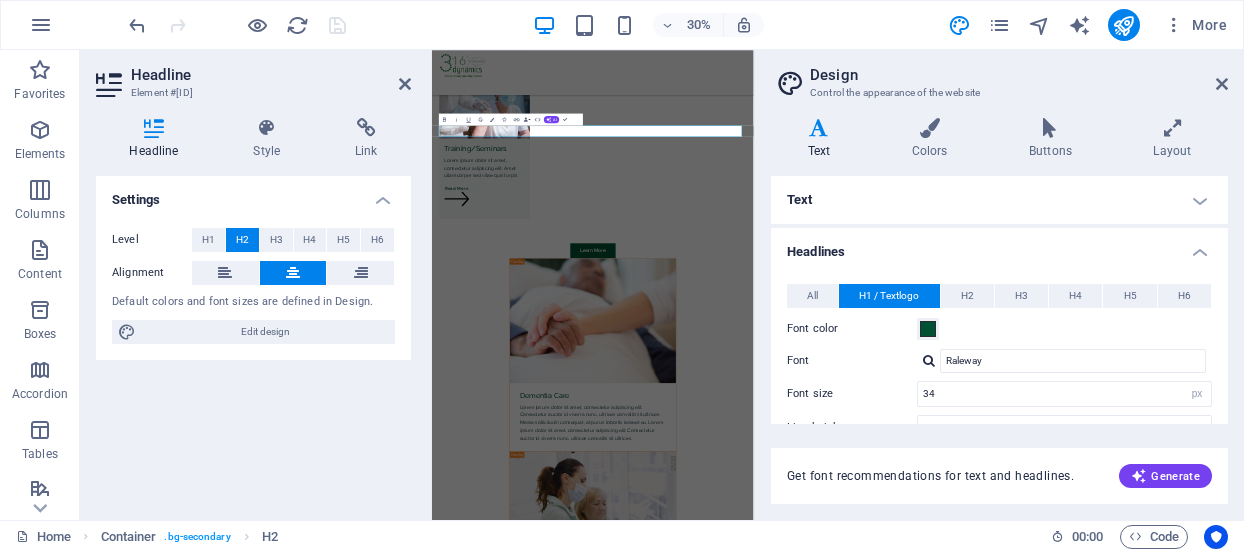 click on "Text" at bounding box center [999, 200] 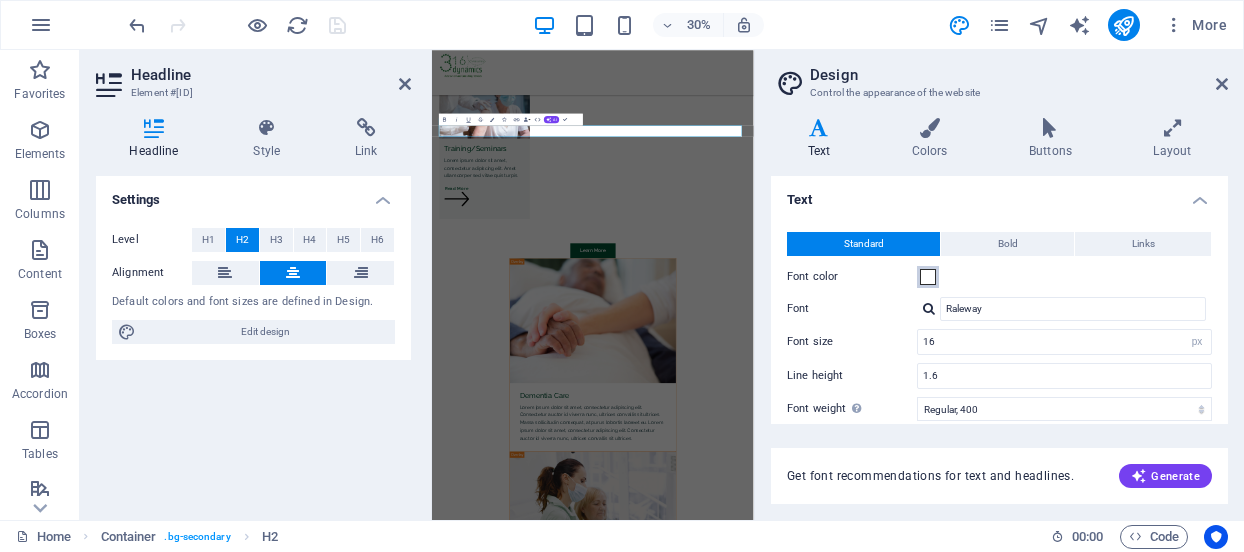 click at bounding box center (928, 277) 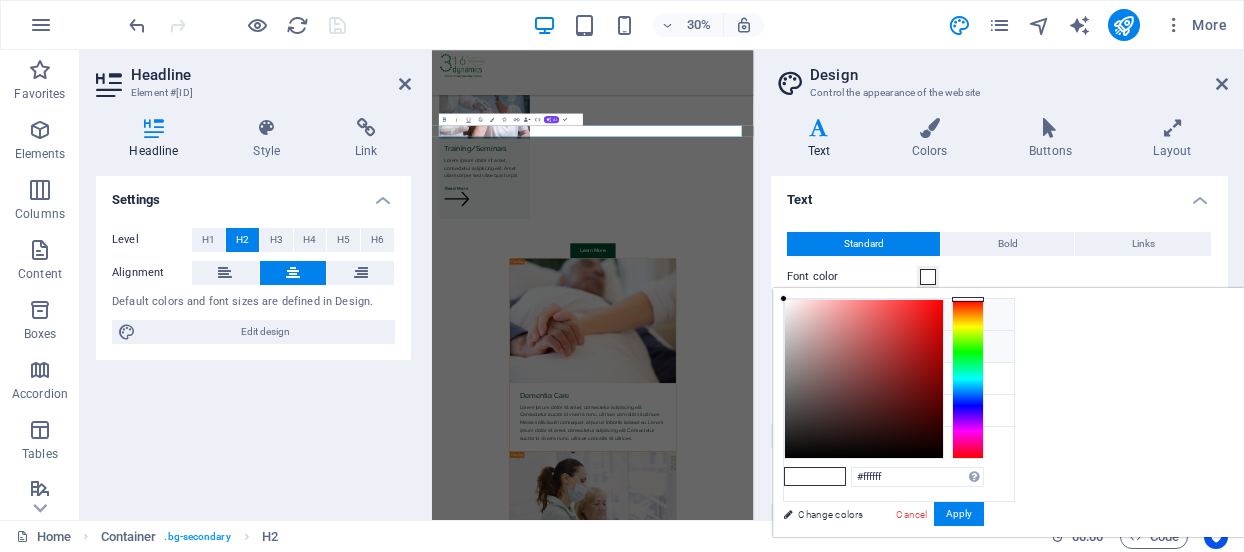 click at bounding box center [800, 346] 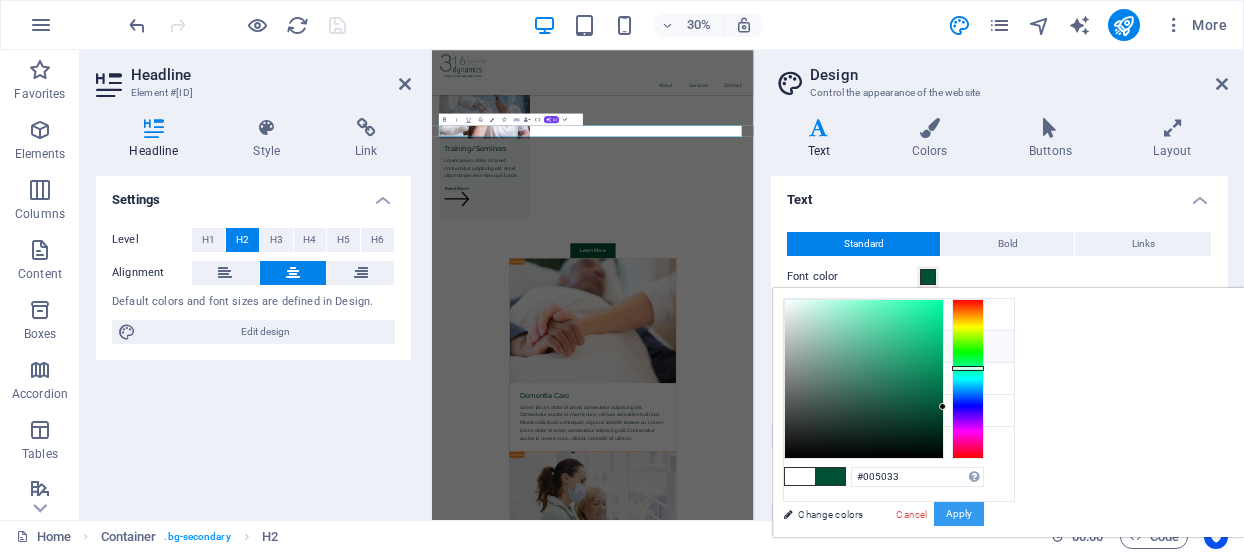 click on "Apply" at bounding box center [959, 514] 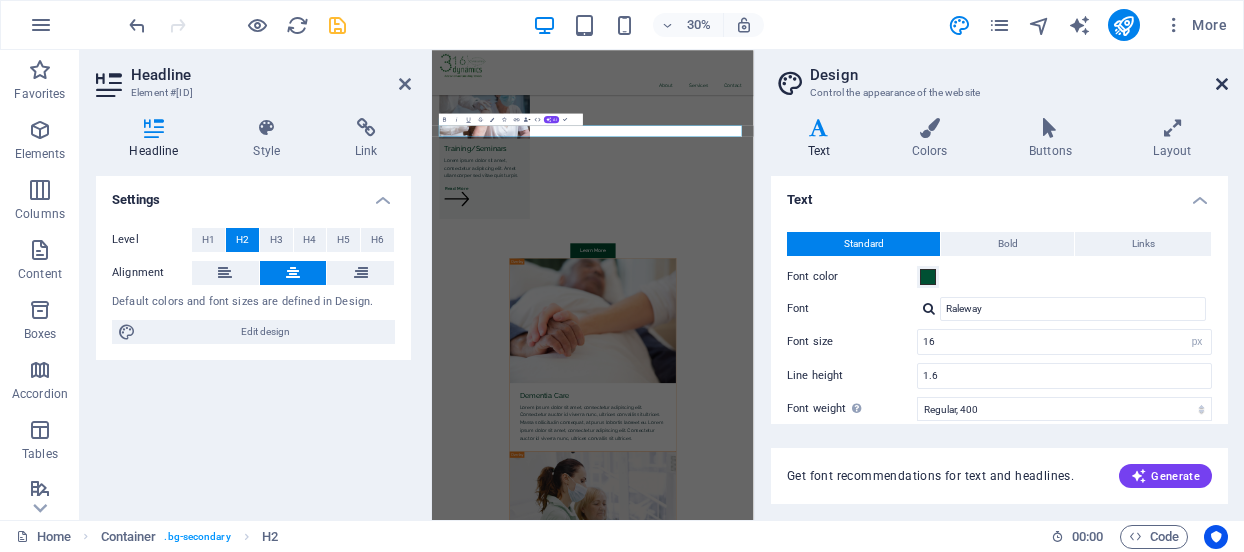 click at bounding box center (1222, 84) 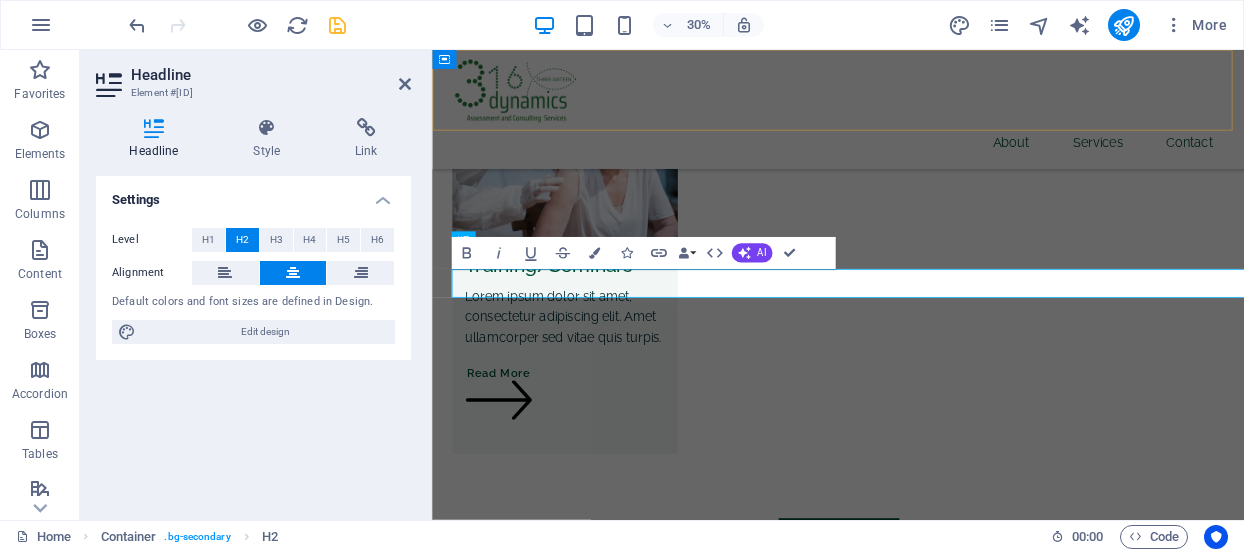 scroll, scrollTop: 4816, scrollLeft: 0, axis: vertical 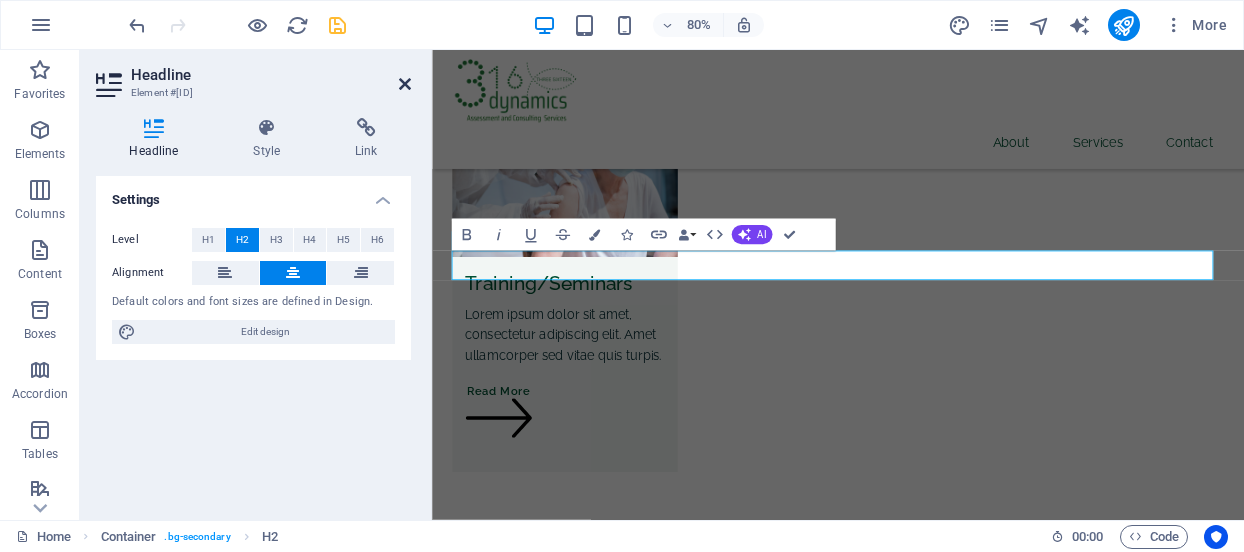 click at bounding box center [405, 84] 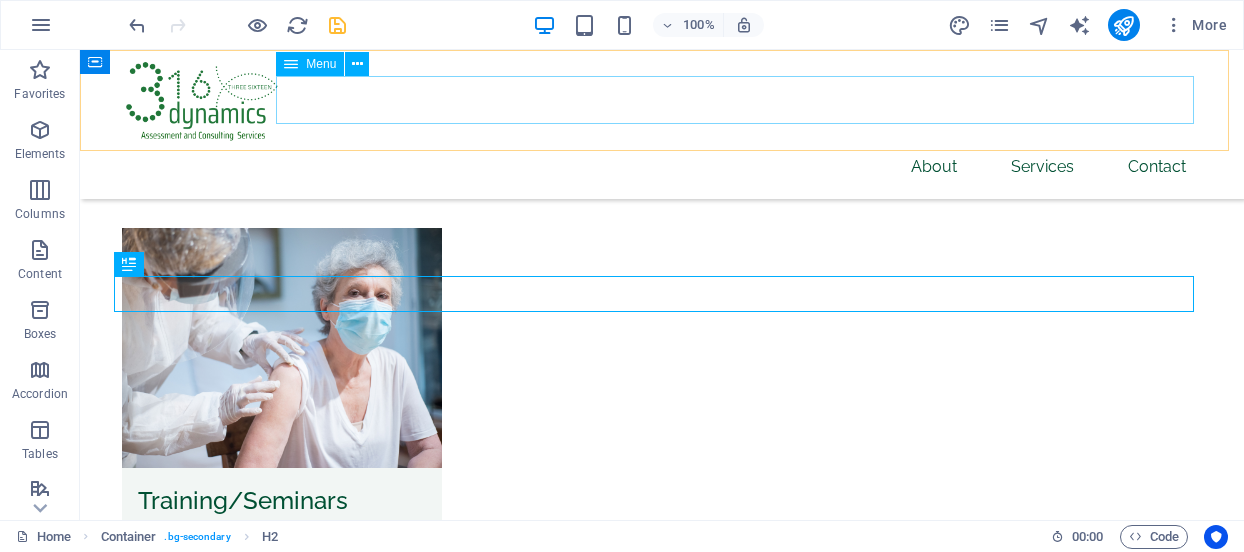 scroll, scrollTop: 4814, scrollLeft: 0, axis: vertical 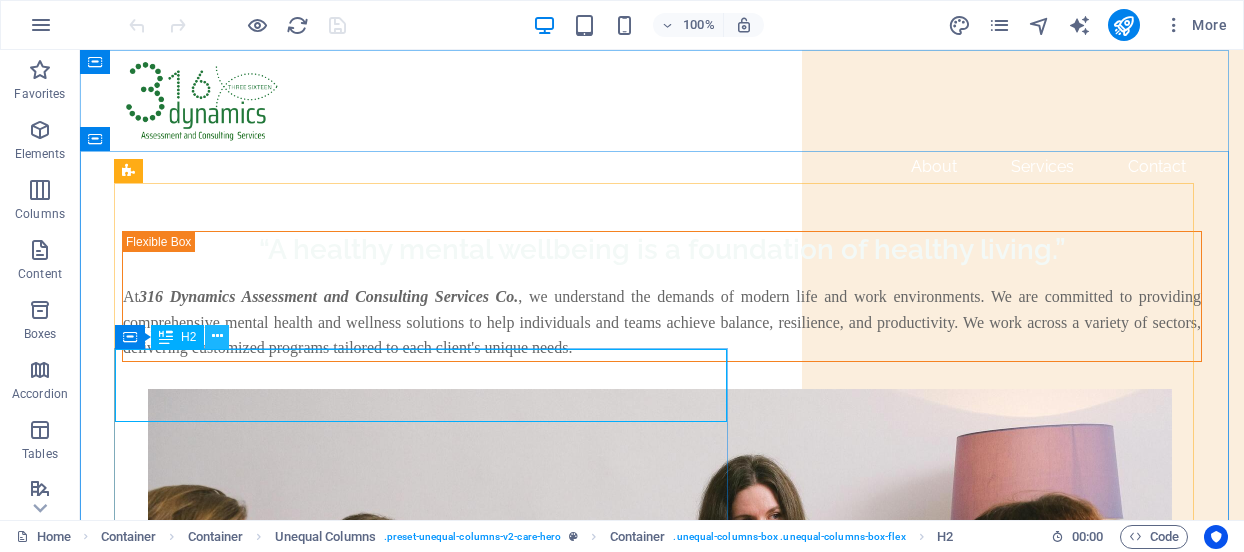 click at bounding box center [217, 336] 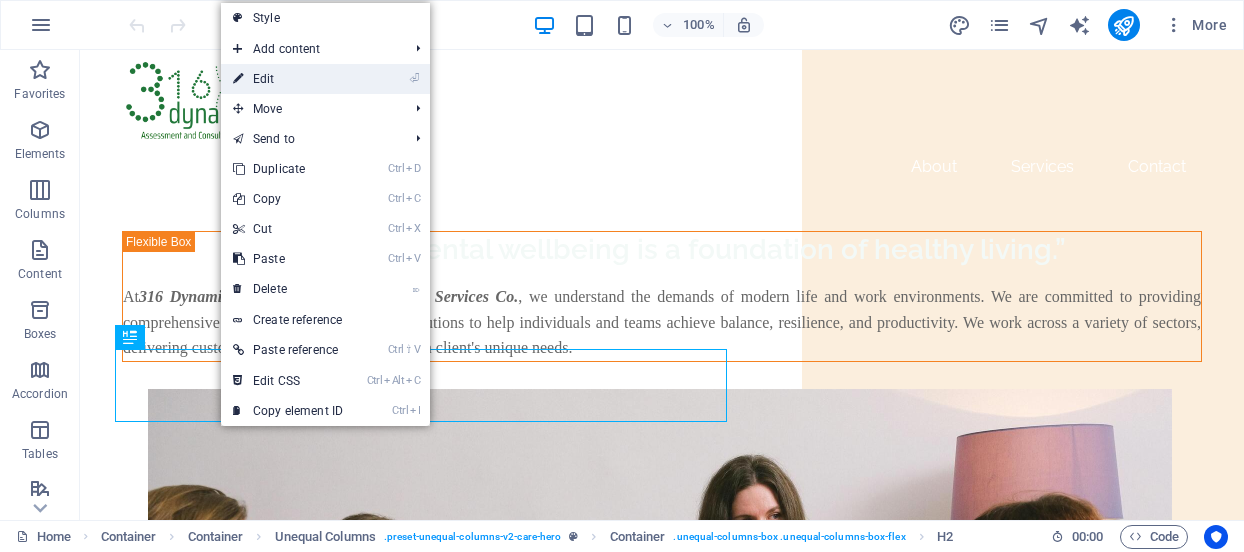 click on "⏎  Edit" at bounding box center (288, 79) 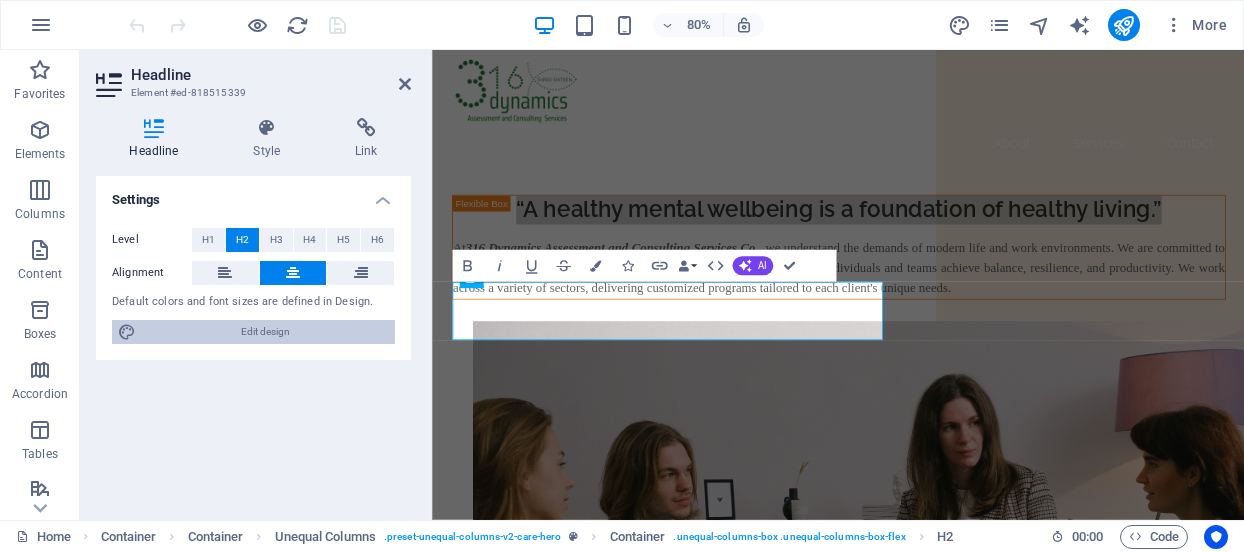 click on "Edit design" at bounding box center [265, 332] 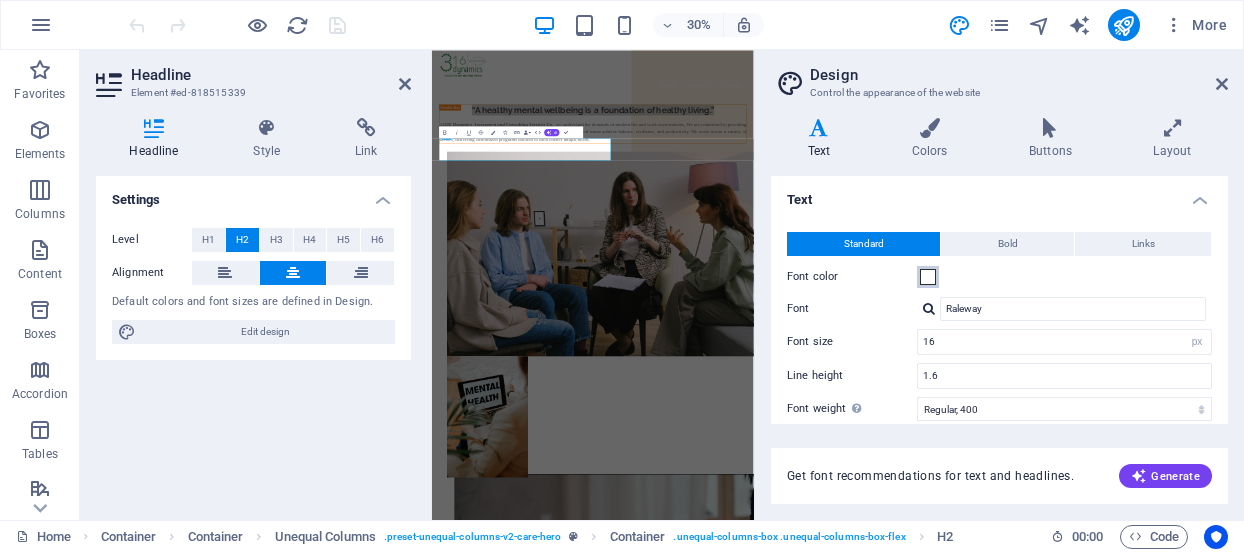 click at bounding box center (928, 277) 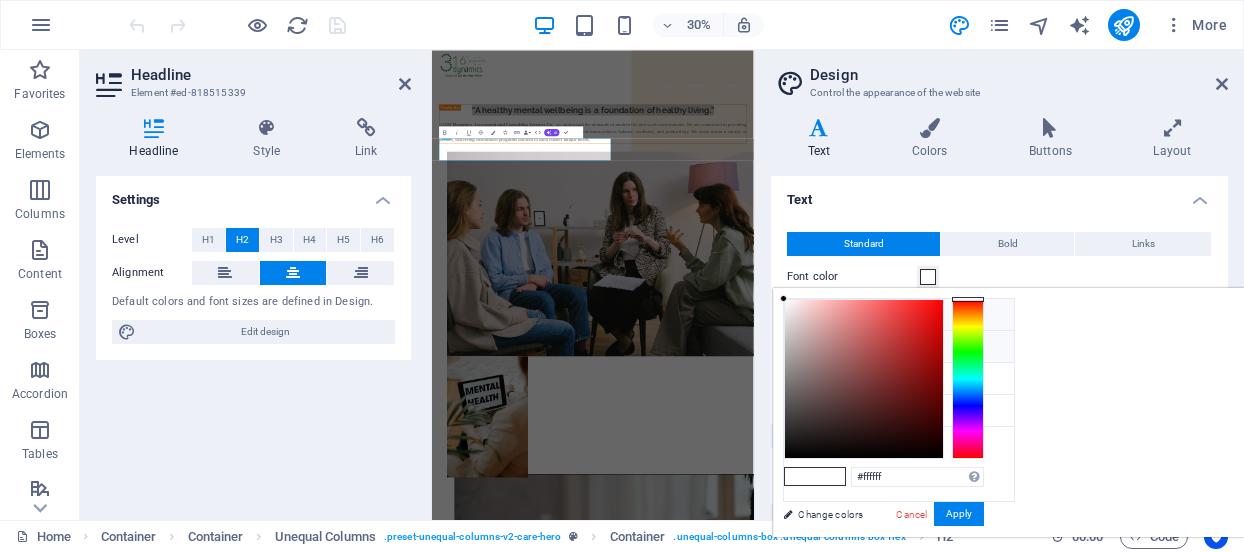 click at bounding box center (800, 346) 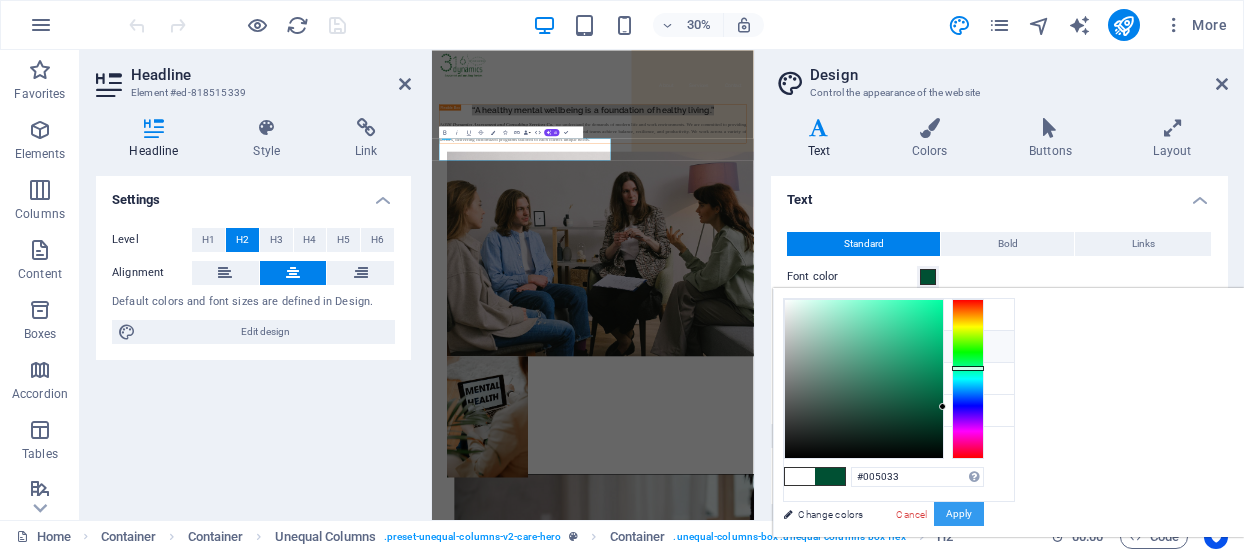 click on "Apply" at bounding box center [959, 514] 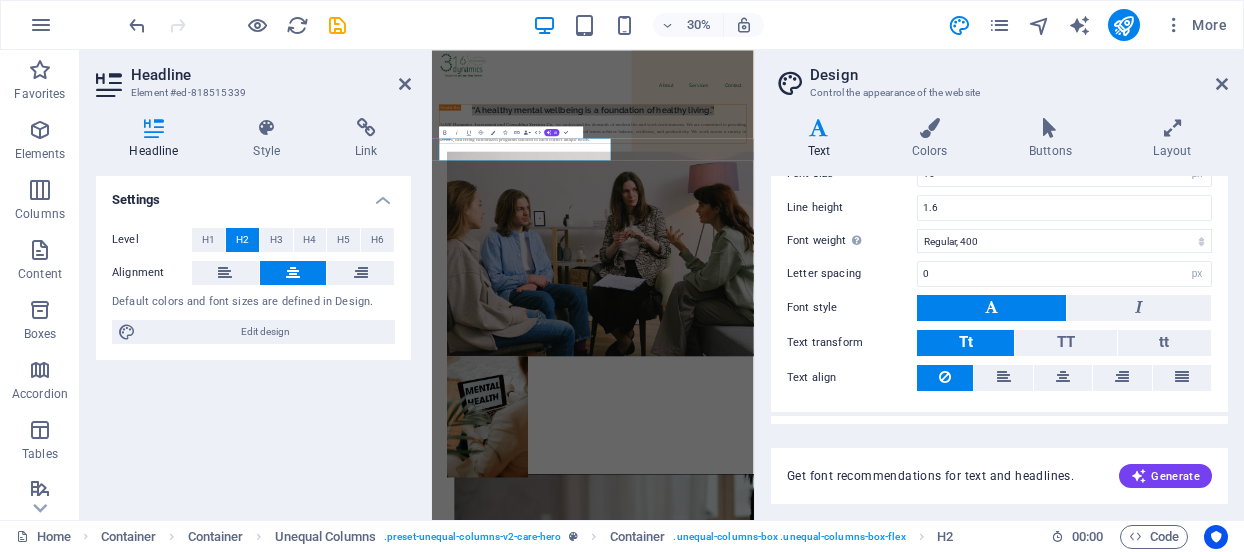 scroll, scrollTop: 203, scrollLeft: 0, axis: vertical 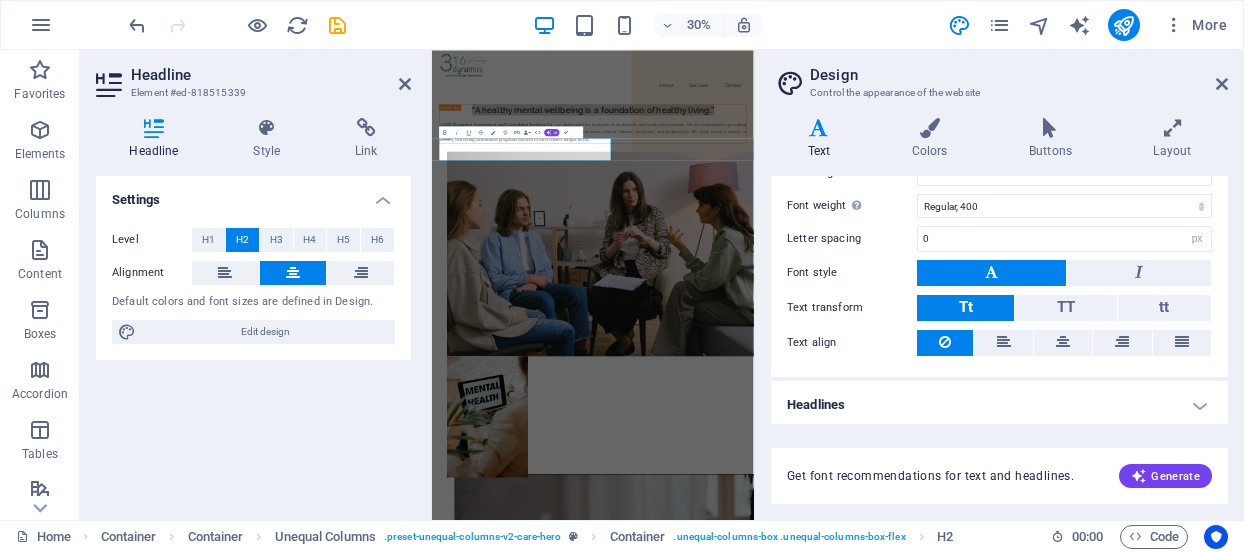 click on "Variants  Text  Colors  Buttons  Layout Text Standard Bold Links Font color Font Raleway Font size 16 rem px Line height 1.6 Font weight To display the font weight correctly, it may need to be enabled.  Manage Fonts Thin, 100 Extra-light, 200 Light, 300 Regular, 400 Medium, 500 Semi-bold, 600 Bold, 700 Extra-bold, 800 Black, 900 Letter spacing 0 rem px Font style Text transform Tt TT tt Text align Font weight To display the font weight correctly, it may need to be enabled.  Manage Fonts Thin, 100 Extra-light, 200 Light, 300 Regular, 400 Medium, 500 Semi-bold, 600 Bold, 700 Extra-bold, 800 Black, 900 Default Hover / Active Font color Font color Decoration None Decoration None Transition duration 0.3 s Transition function Ease Ease In Ease Out Ease In/Ease Out Linear Headlines All H1 / Textlogo H2 H3 H4 H5 H6 Font color Font Raleway Line height 1.24 Font weight To display the font weight correctly, it may need to be enabled.  Manage Fonts Thin, 100 Extra-light, 200 Light, 300 Regular, 400 Medium, 500 Bold, 700" at bounding box center (999, 311) 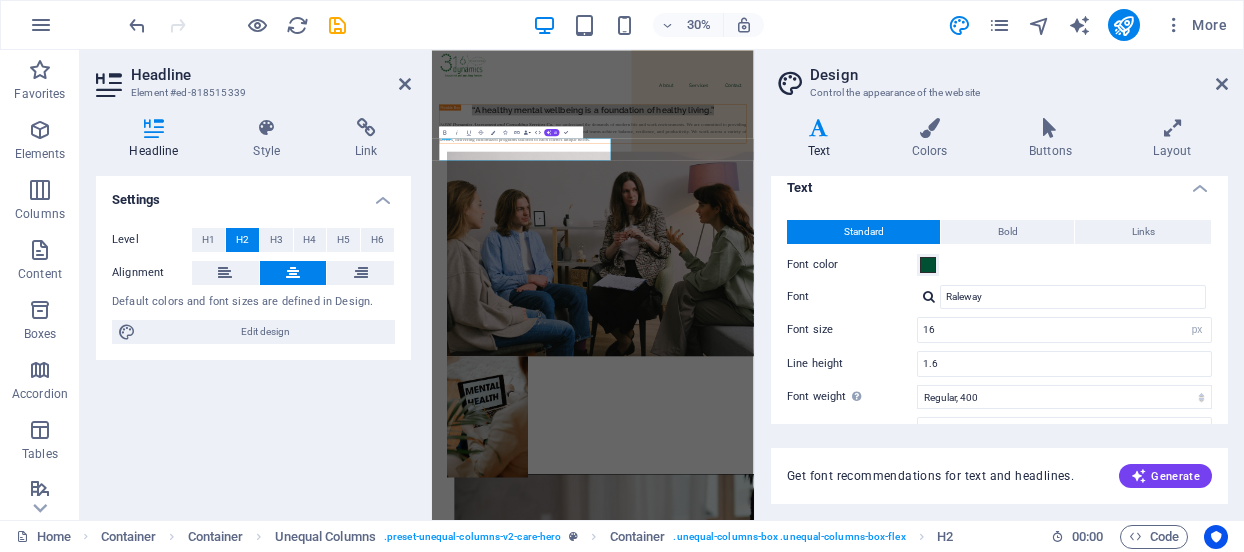 scroll, scrollTop: 0, scrollLeft: 0, axis: both 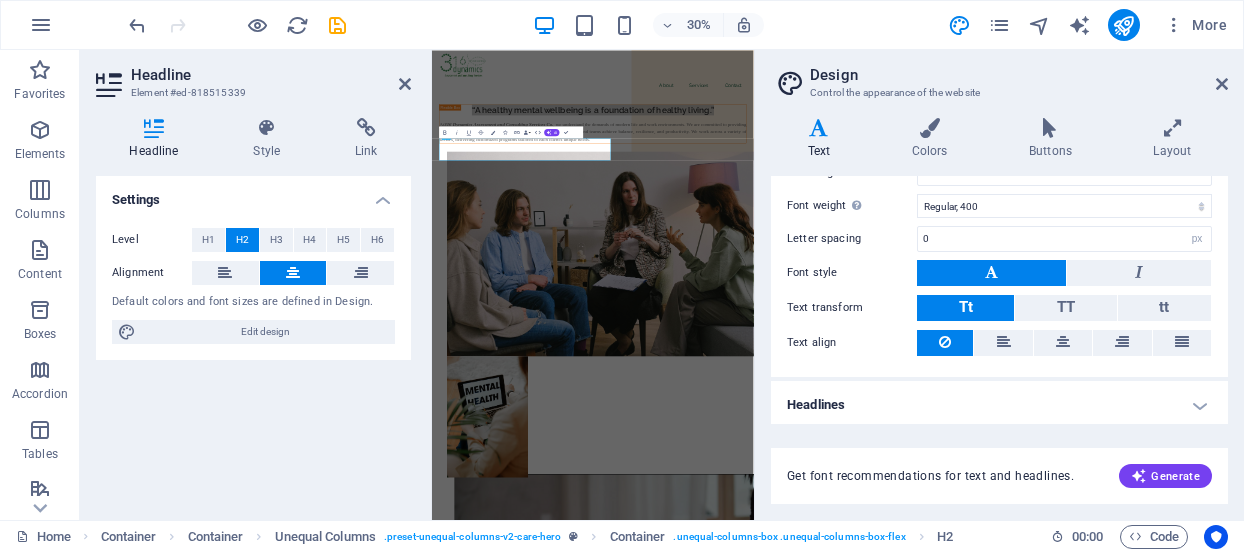 click on "Headlines" at bounding box center (999, 405) 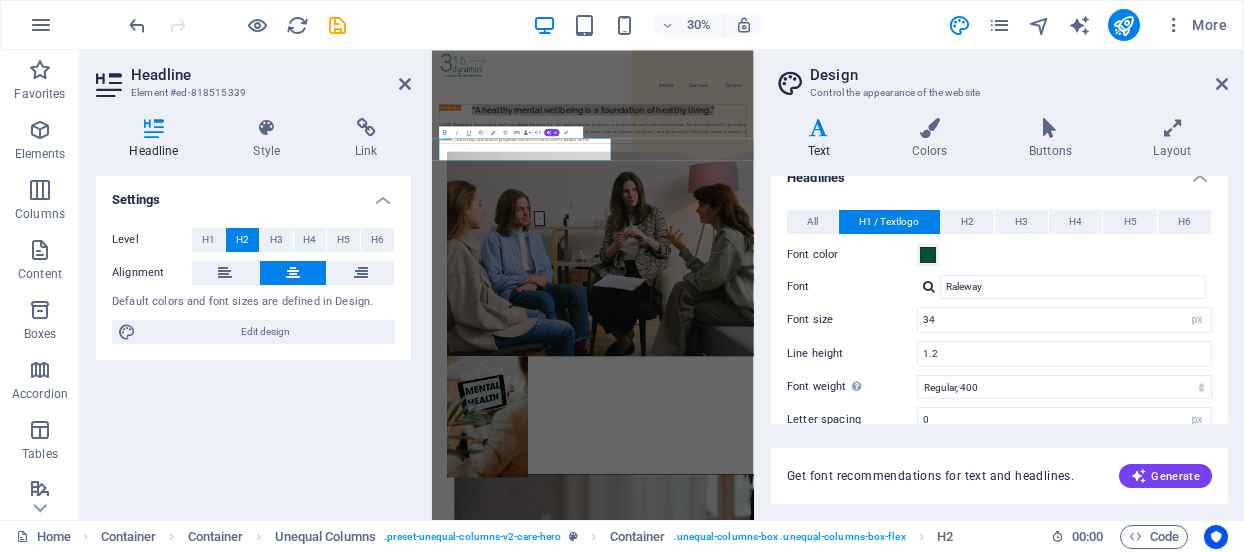 scroll, scrollTop: 431, scrollLeft: 0, axis: vertical 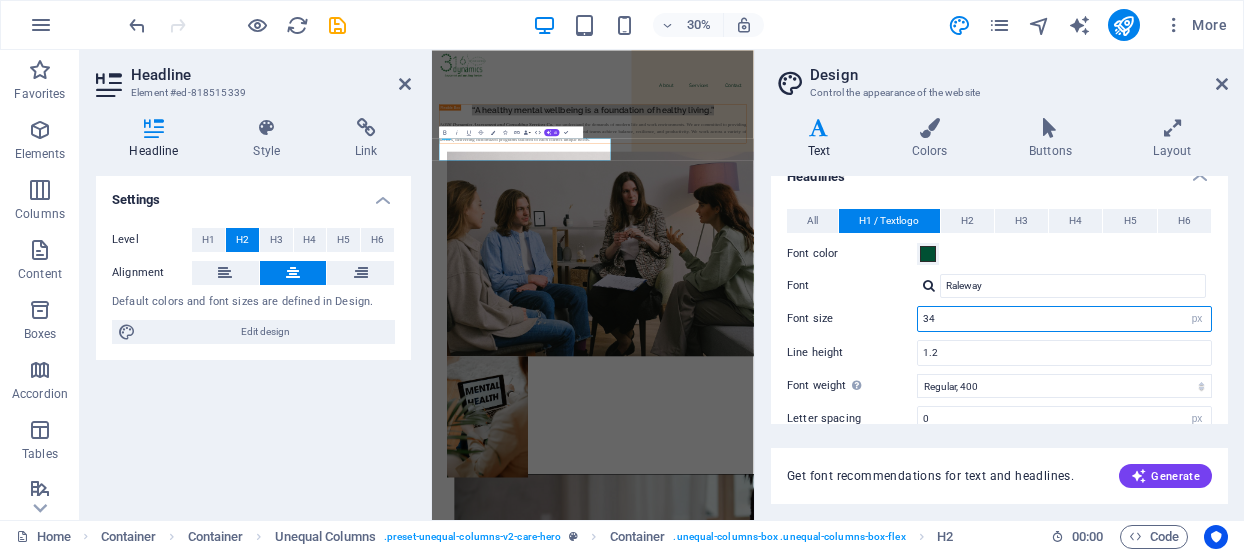 click on "34" at bounding box center [1064, 319] 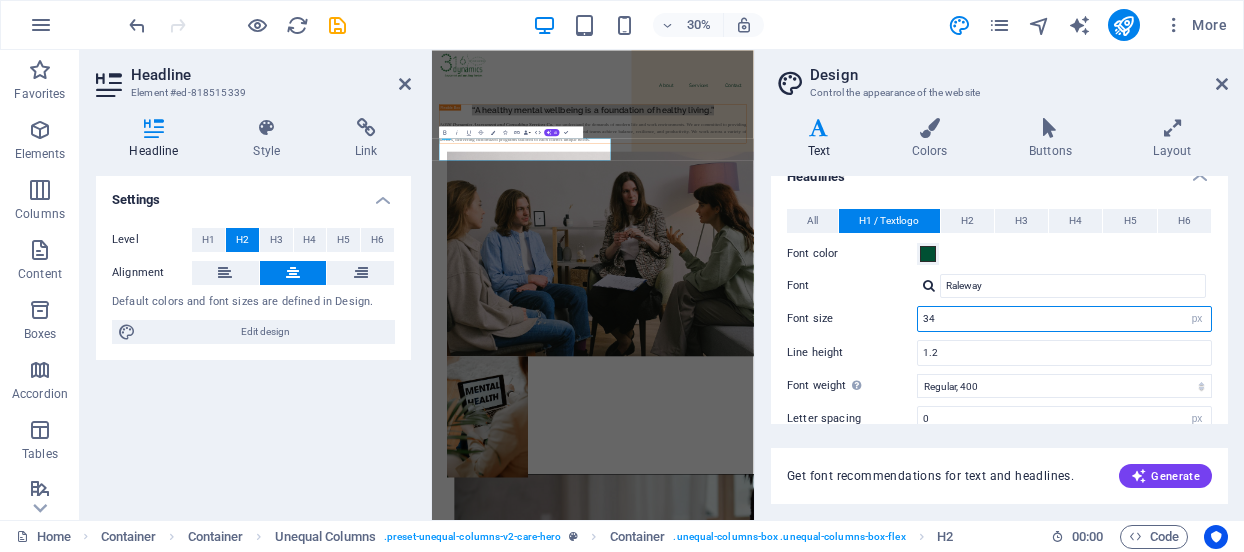 type on "3" 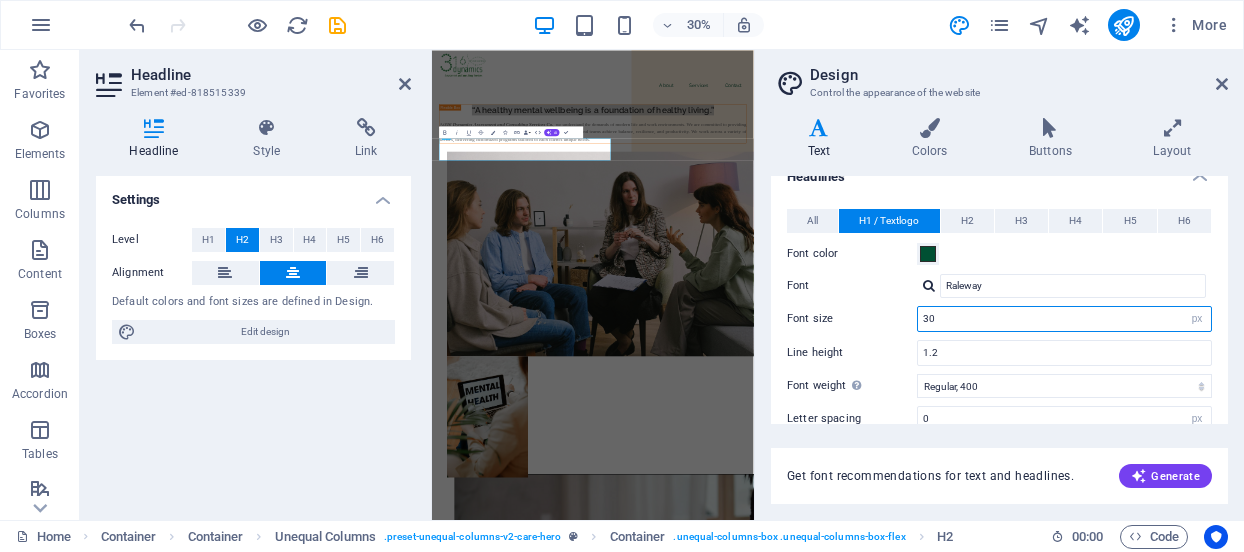type on "3" 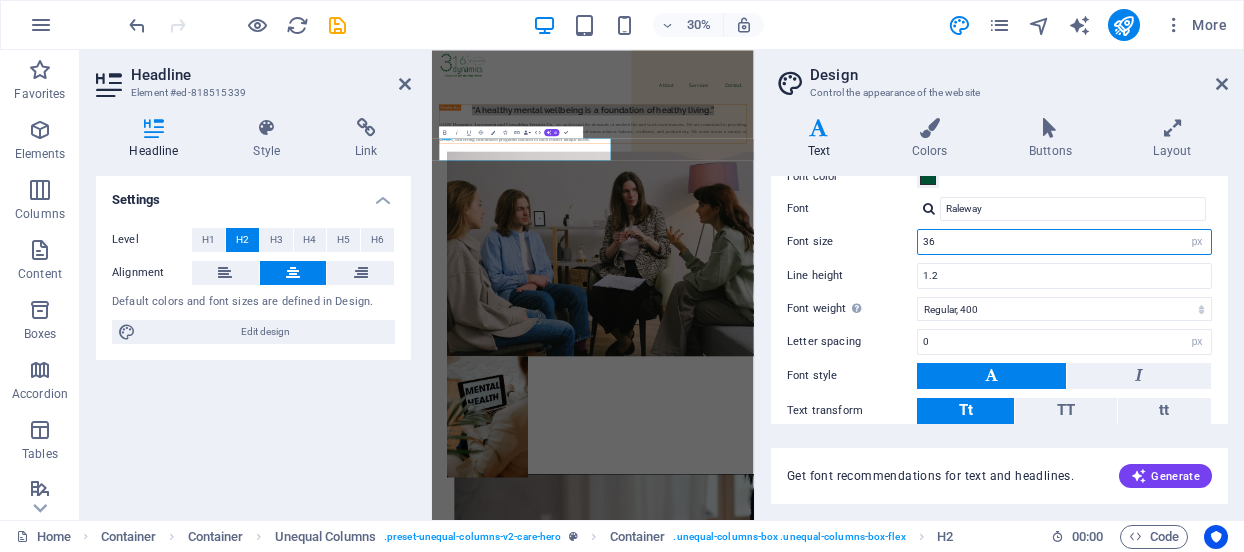 scroll, scrollTop: 520, scrollLeft: 0, axis: vertical 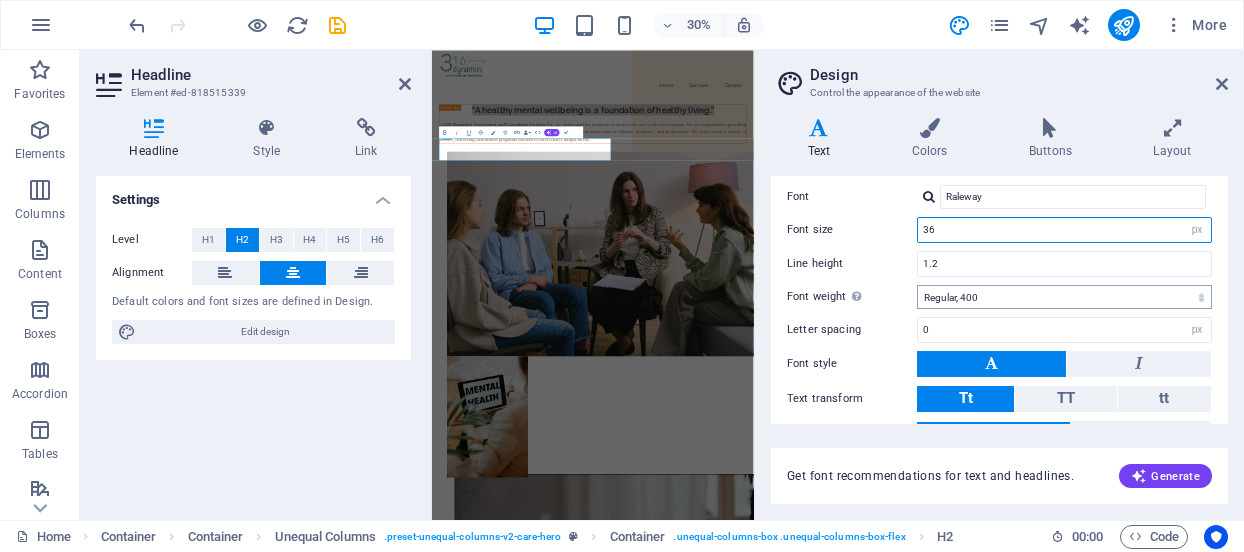 type on "36" 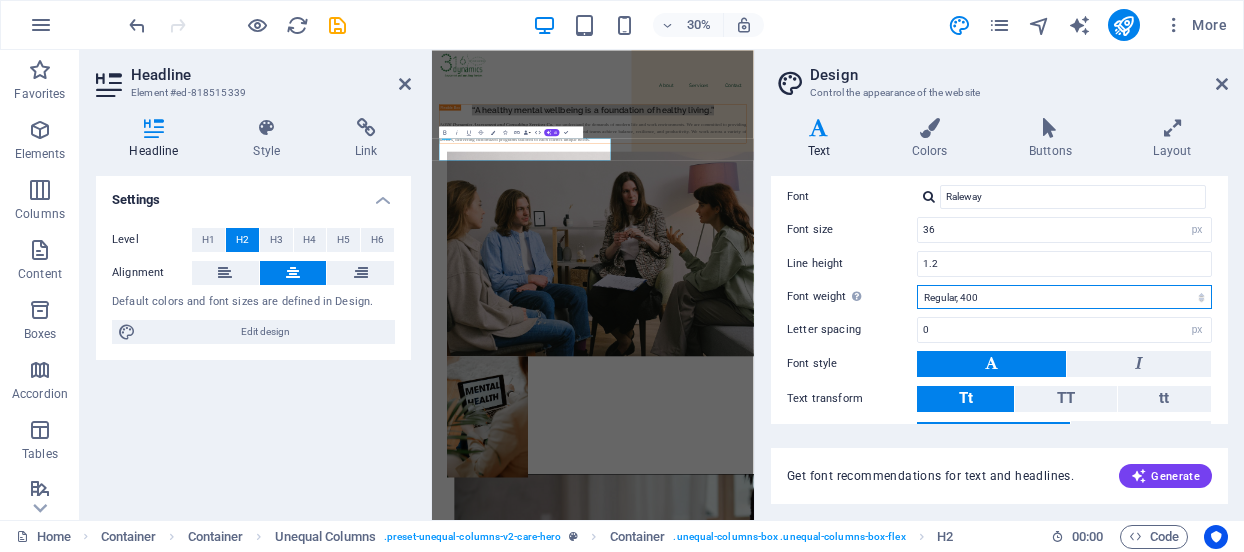 click on "Thin, 100 Extra-light, 200 Light, 300 Regular, 400 Medium, 500 Semi-bold, 600 Bold, 700 Extra-bold, 800 Black, 900" at bounding box center [1064, 297] 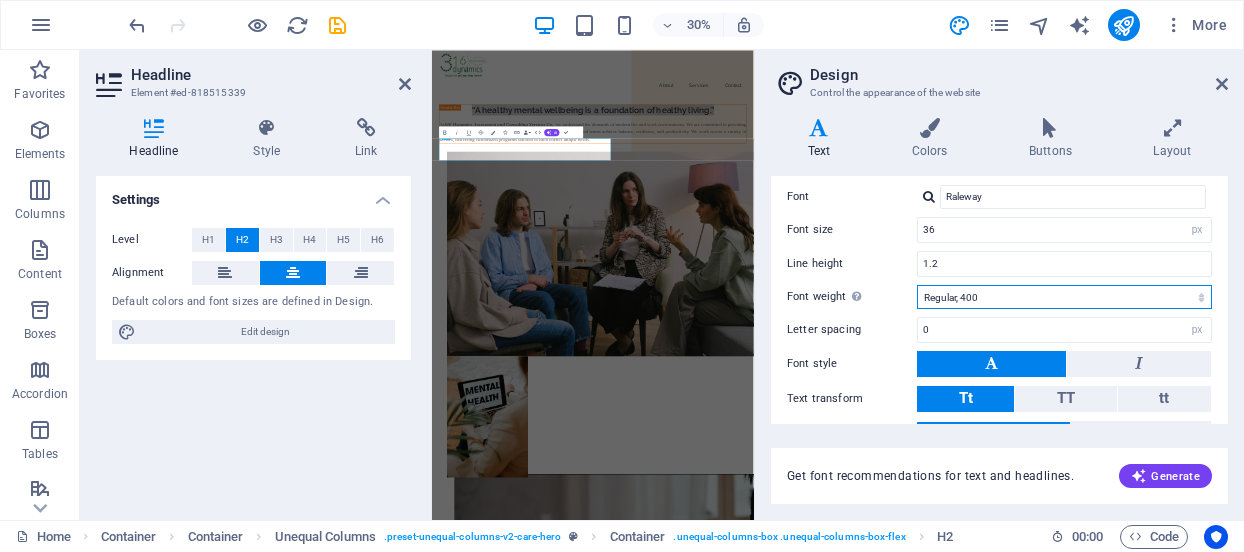 select on "500" 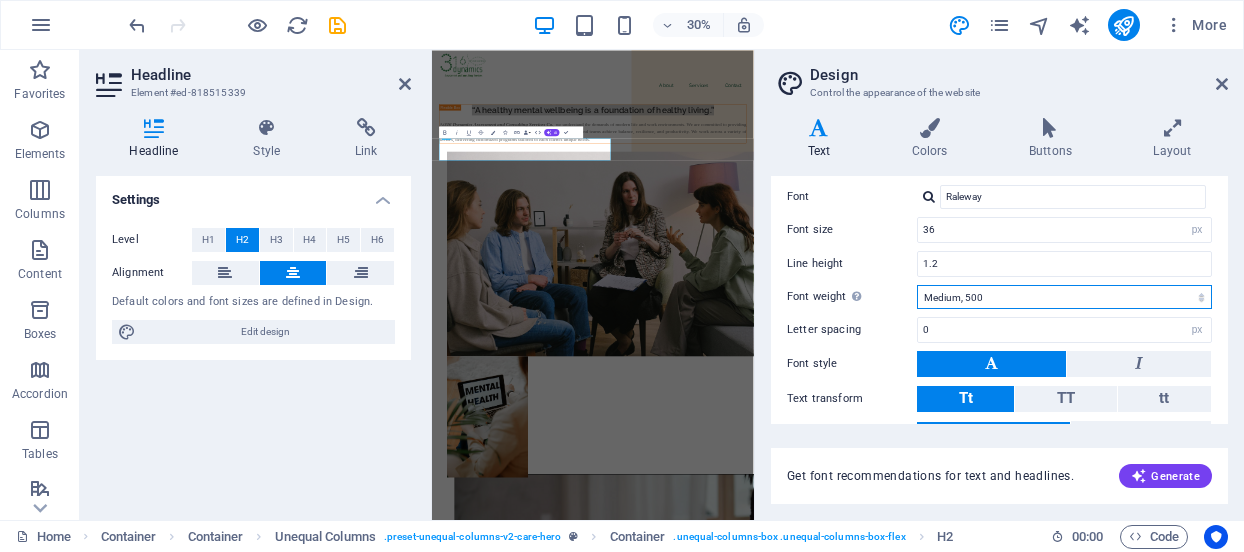 click on "Thin, 100 Extra-light, 200 Light, 300 Regular, 400 Medium, 500 Semi-bold, 600 Bold, 700 Extra-bold, 800 Black, 900" at bounding box center [1064, 297] 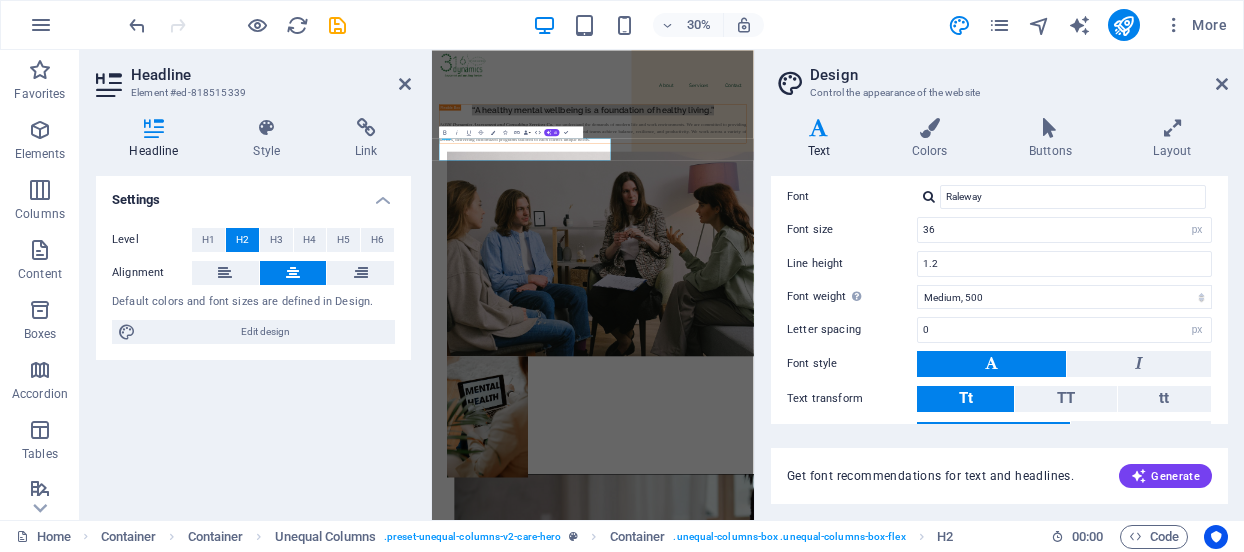 drag, startPoint x: 1228, startPoint y: 369, endPoint x: 1226, endPoint y: 419, distance: 50.039986 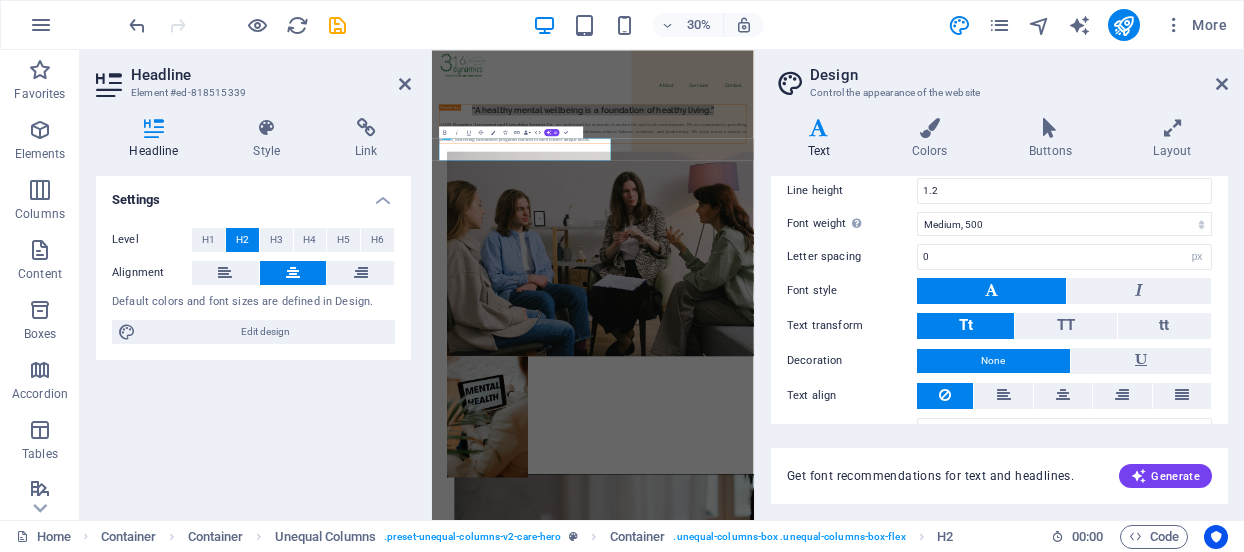 scroll, scrollTop: 623, scrollLeft: 0, axis: vertical 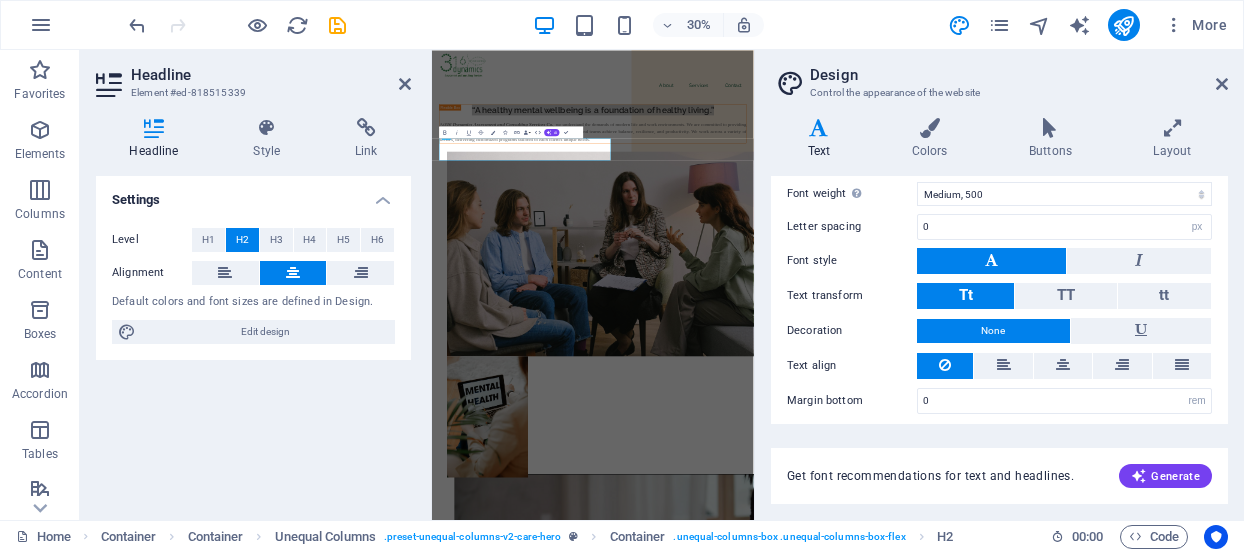 click on "Get font recommendations for text and headlines. Generate" at bounding box center (999, 464) 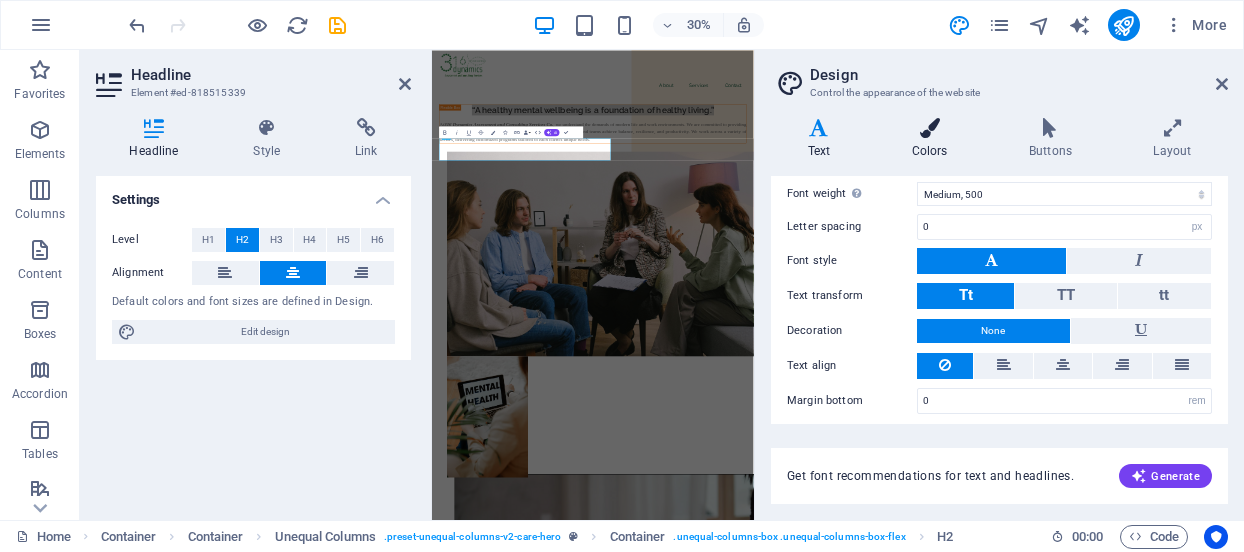click on "Colors" at bounding box center [933, 139] 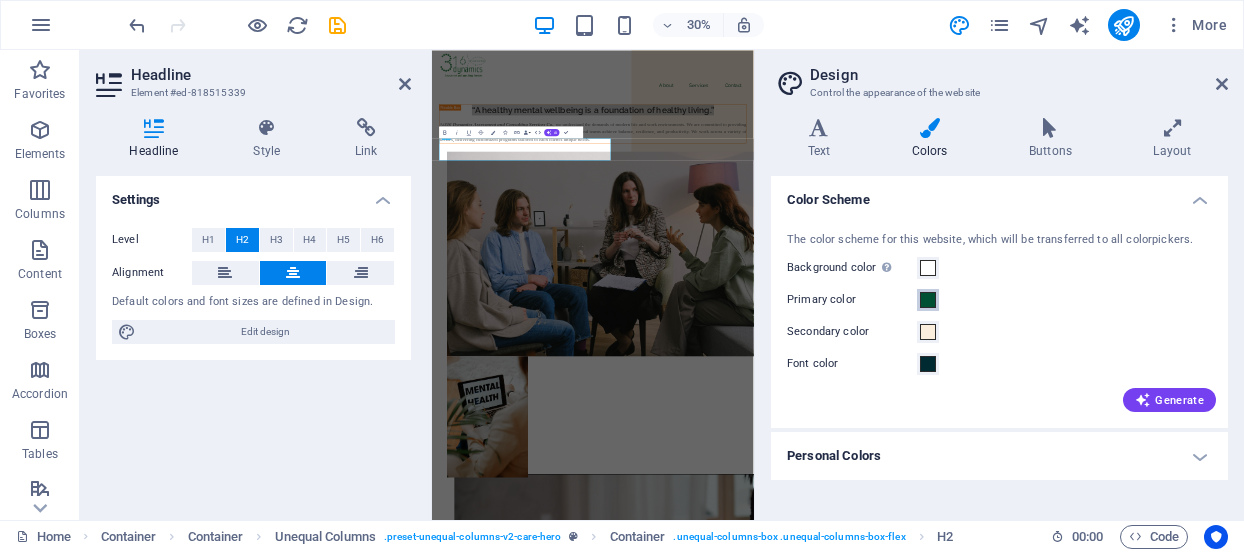 click at bounding box center (928, 300) 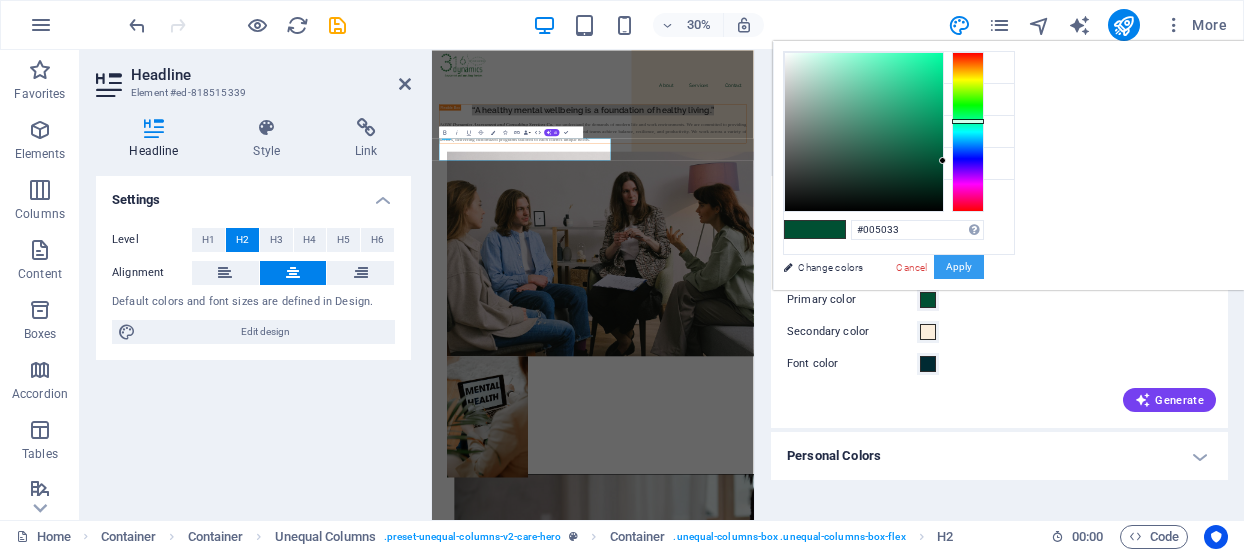 click on "Apply" at bounding box center (959, 267) 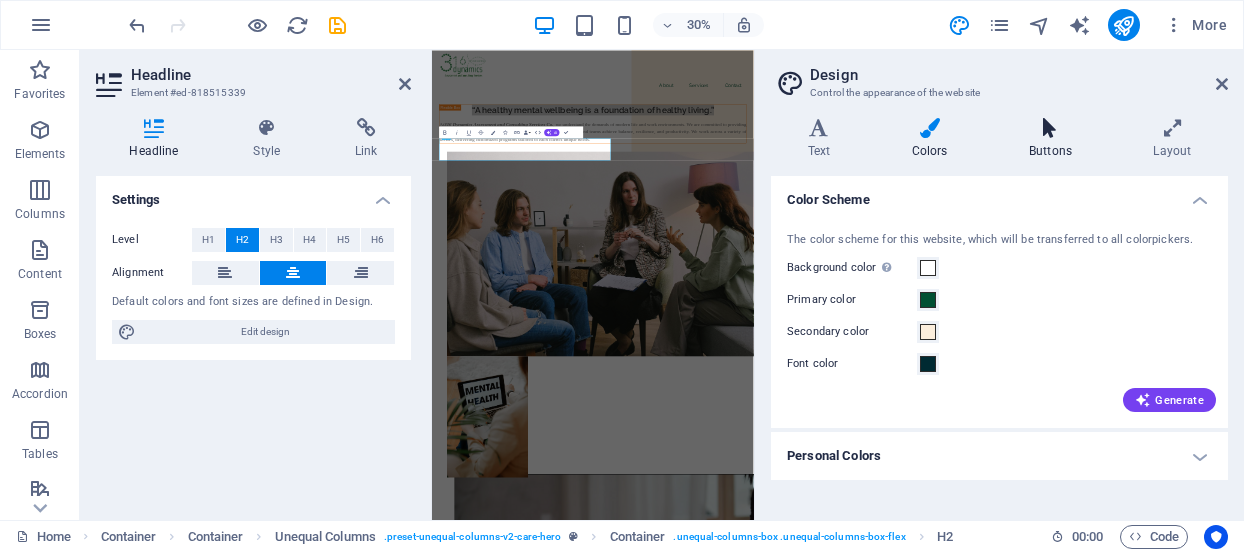 click at bounding box center [1050, 128] 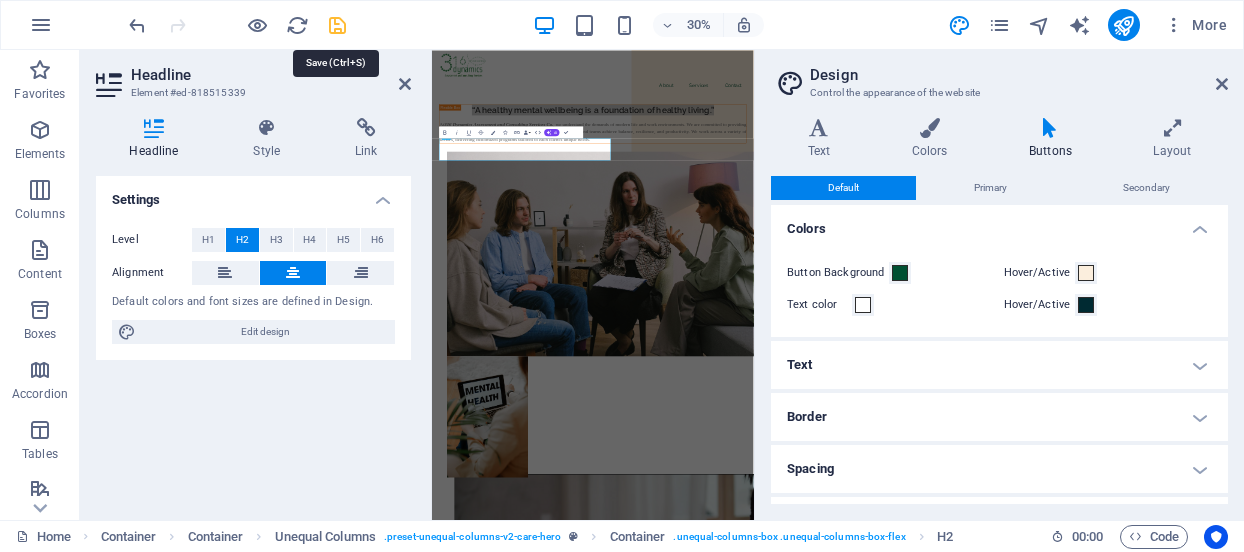 click at bounding box center (337, 25) 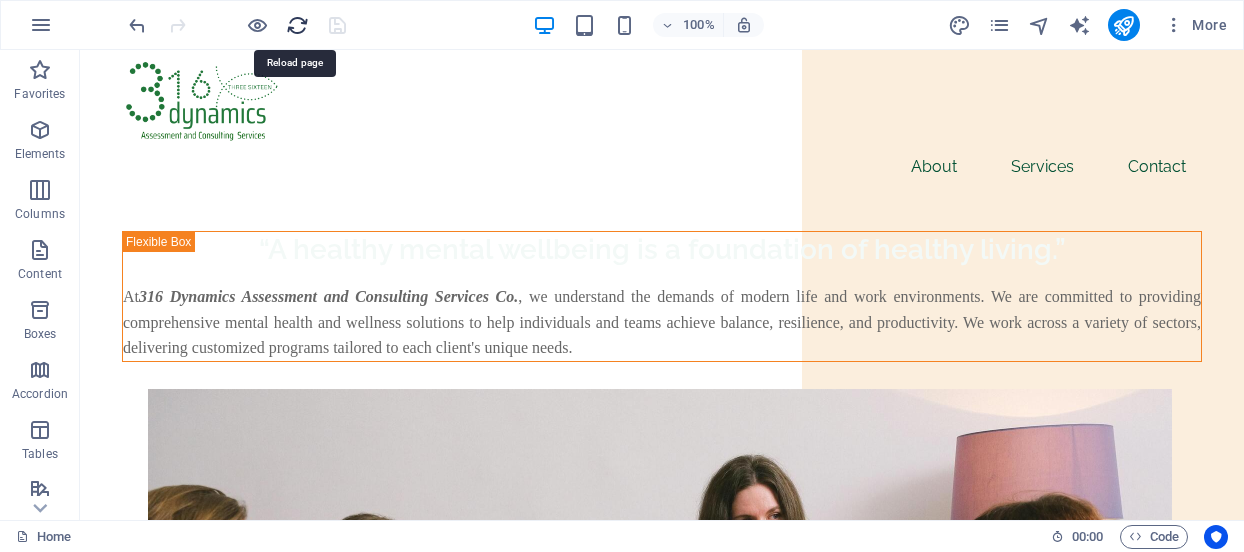 click at bounding box center (297, 25) 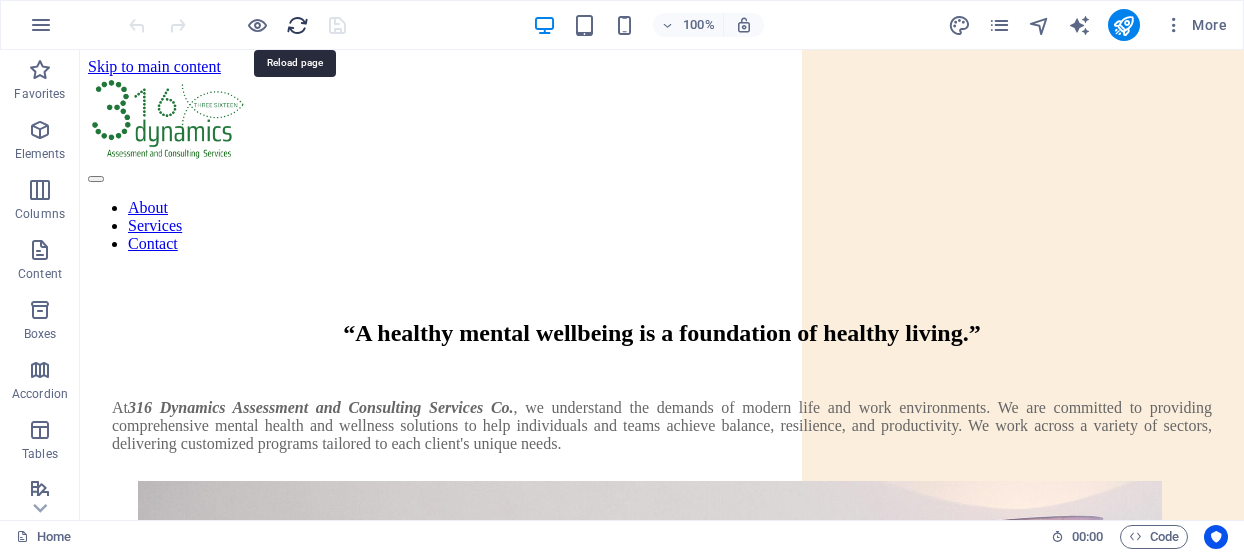 scroll, scrollTop: 0, scrollLeft: 0, axis: both 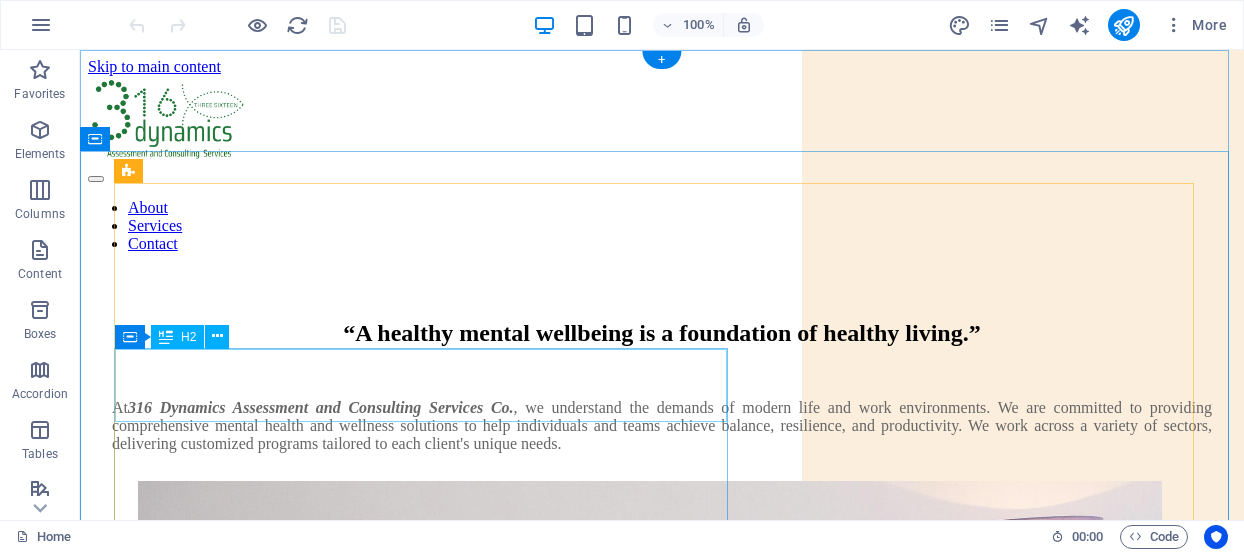 type 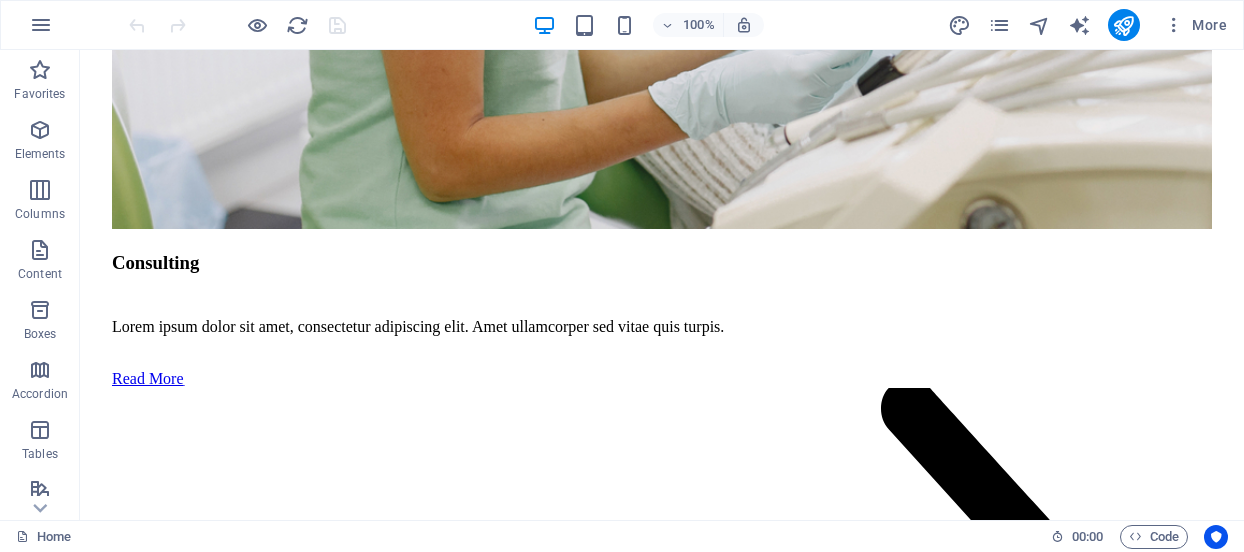 scroll, scrollTop: 6370, scrollLeft: 0, axis: vertical 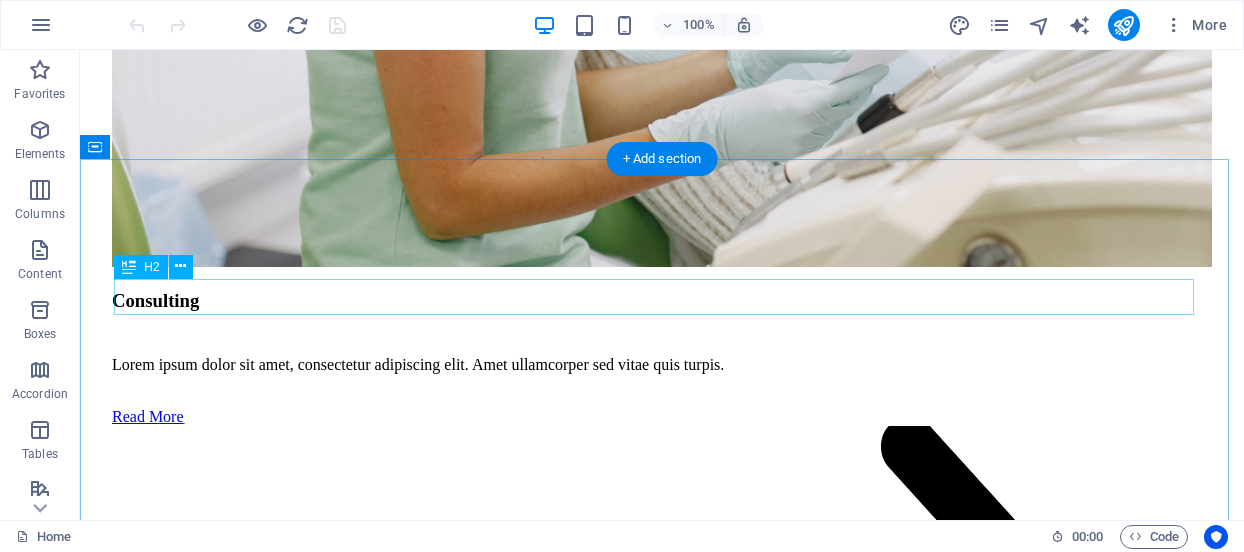 click on "What our clients say" at bounding box center (662, 13207) 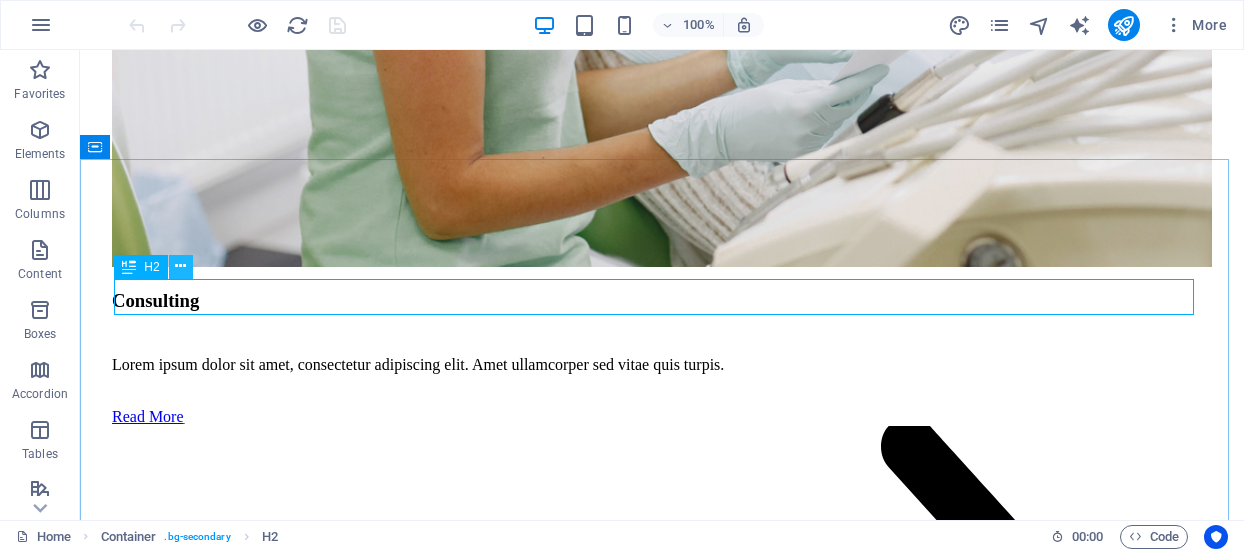 click at bounding box center [180, 266] 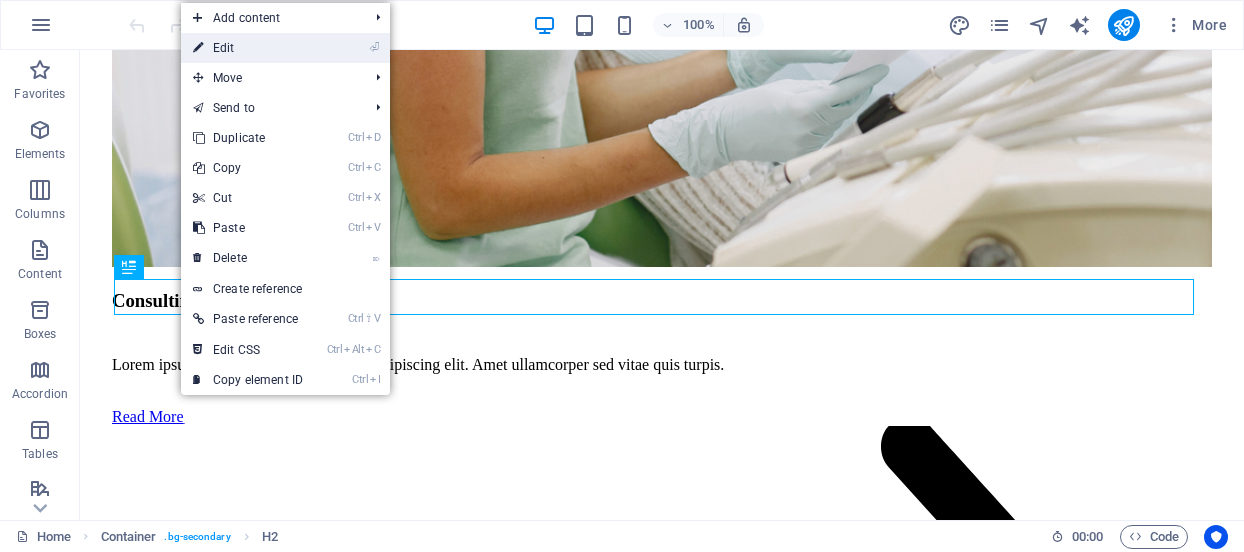 click on "⏎  Edit" at bounding box center (248, 48) 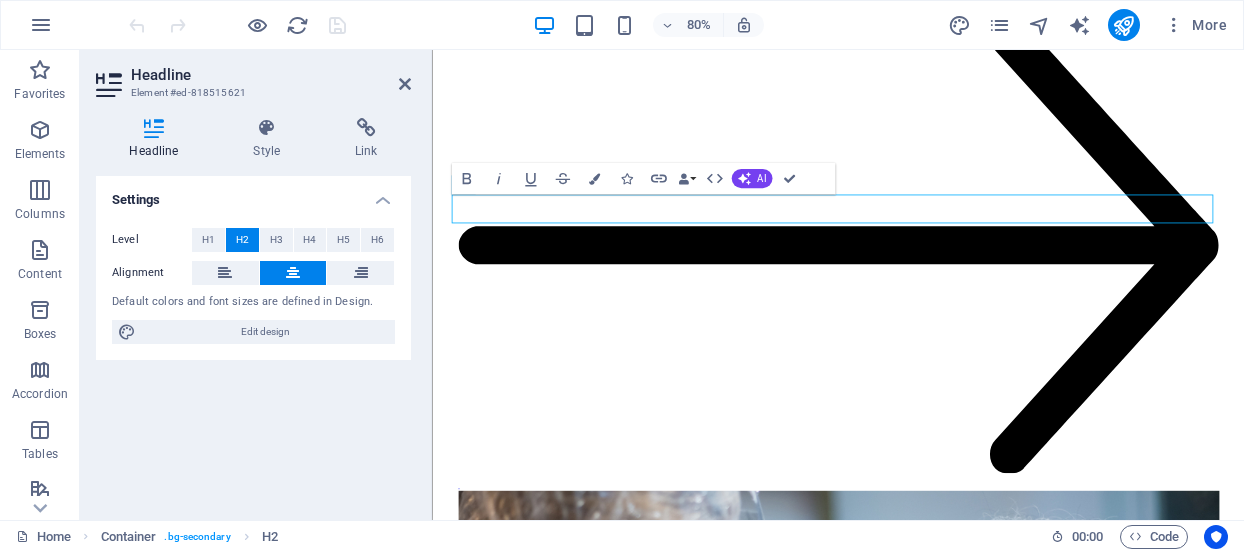 scroll, scrollTop: 6456, scrollLeft: 0, axis: vertical 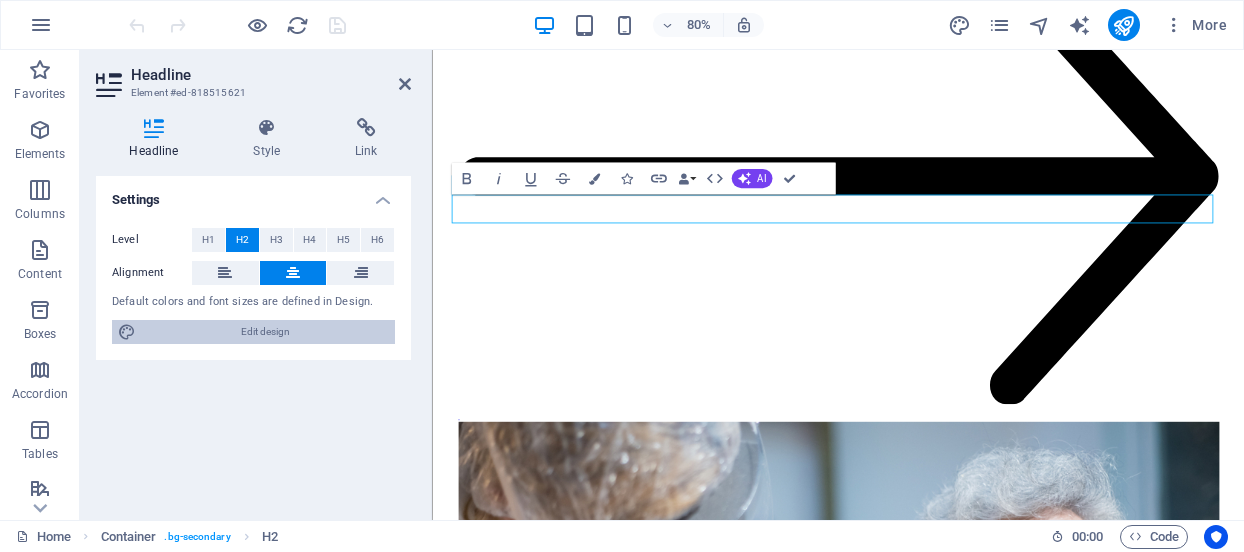 click on "Edit design" at bounding box center (265, 332) 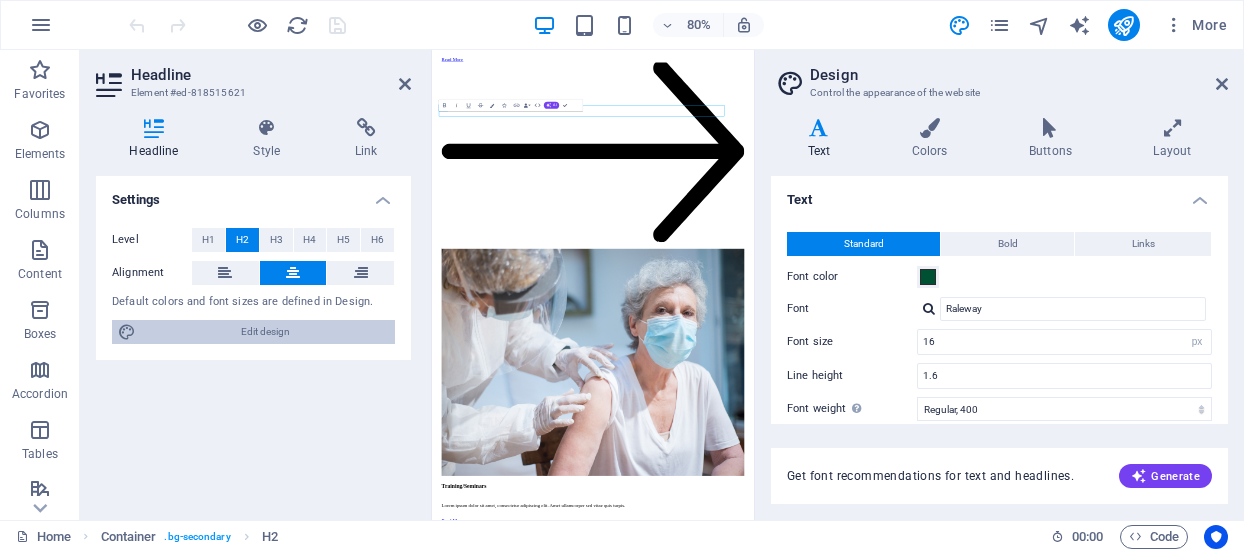 scroll, scrollTop: 6452, scrollLeft: 0, axis: vertical 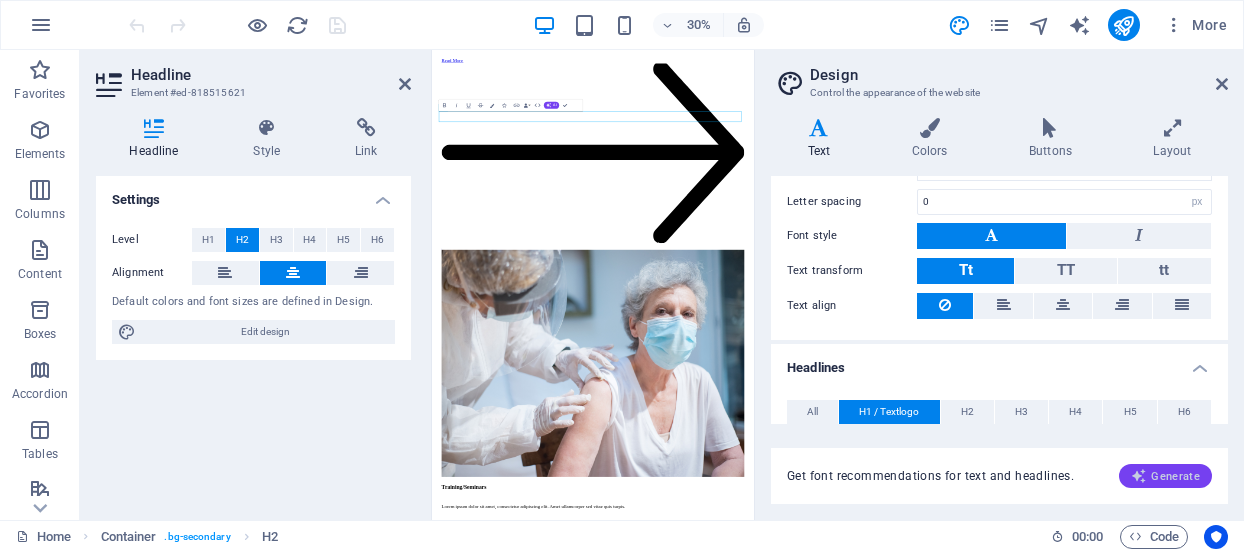 click on "Generate" at bounding box center [1165, 476] 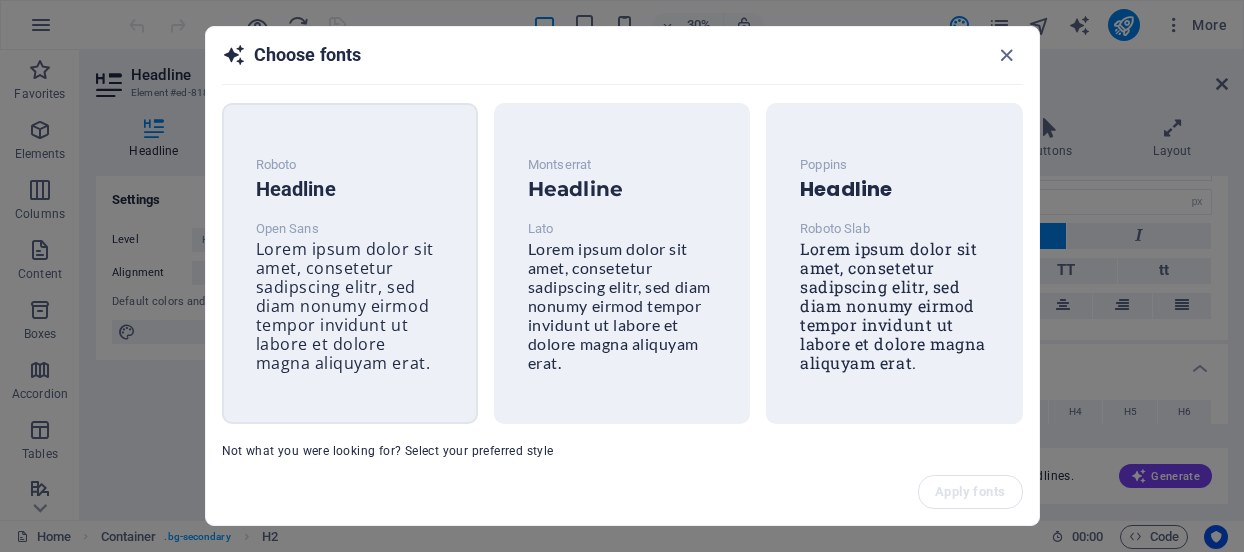click on "Lorem ipsum dolor sit amet, consetetur sadipscing elitr, sed diam nonumy eirmod tempor invidunt ut labore et dolore magna aliquyam erat." at bounding box center (345, 306) 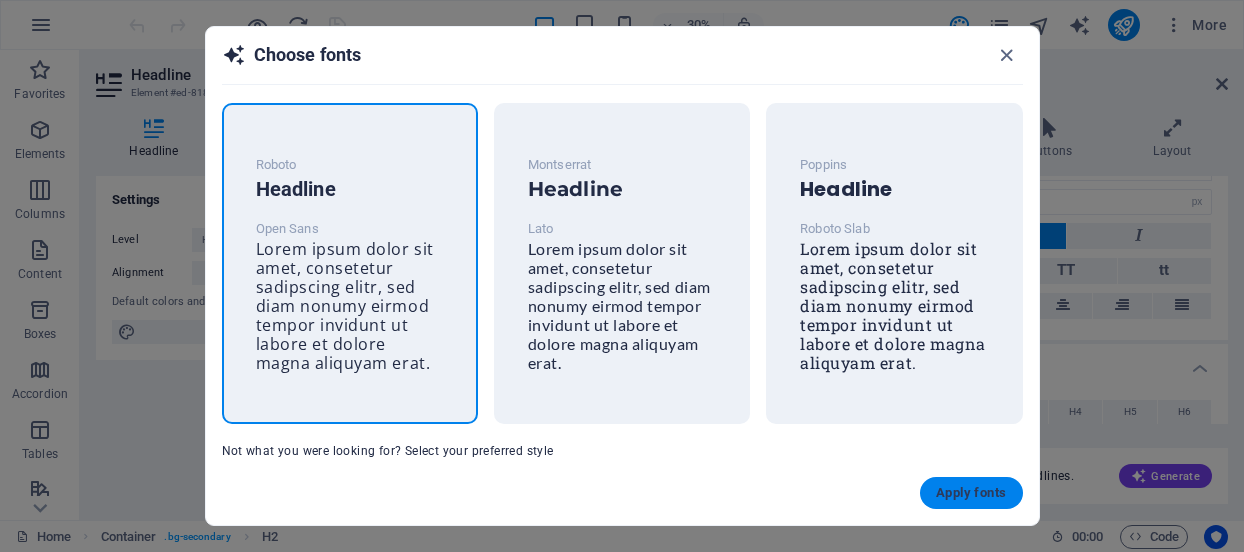 click on "Apply fonts" at bounding box center [971, 493] 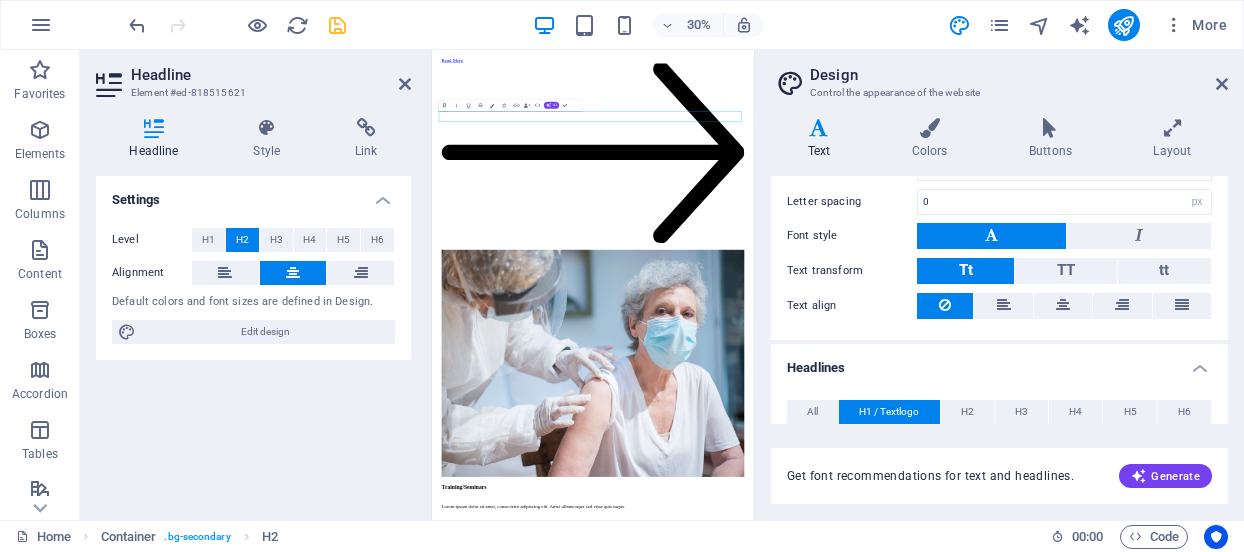 type on "Open Sans" 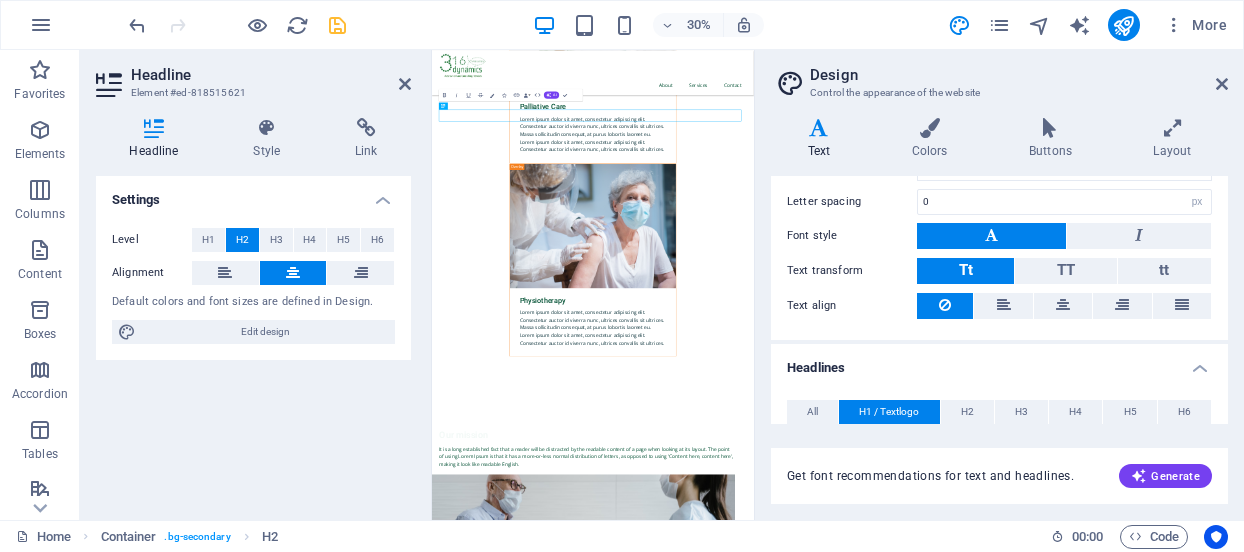 scroll, scrollTop: 6486, scrollLeft: 0, axis: vertical 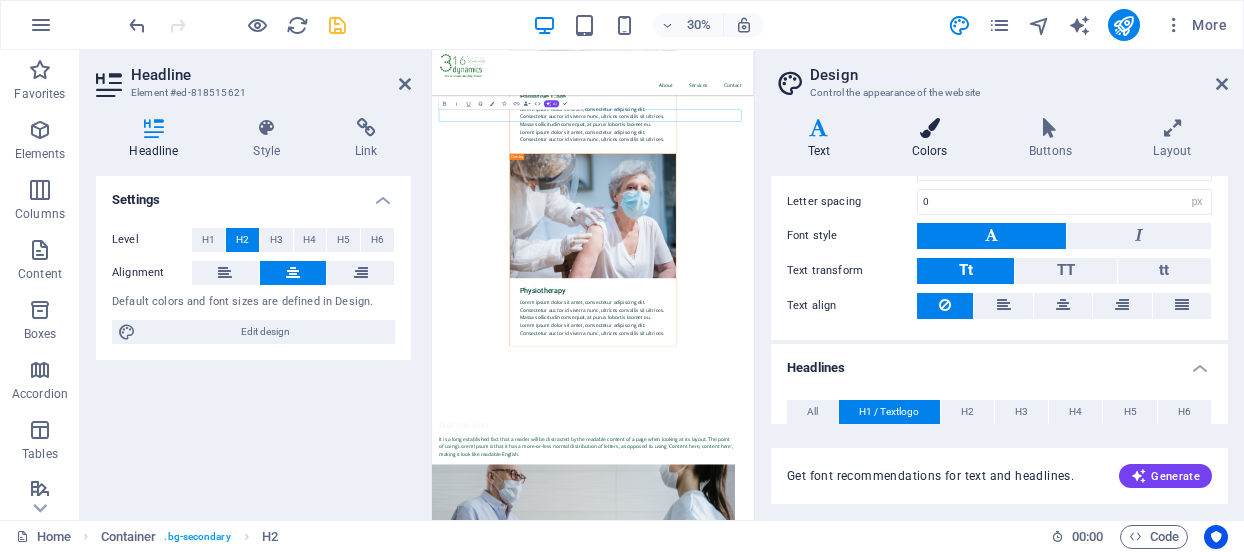 click on "Colors" at bounding box center (933, 139) 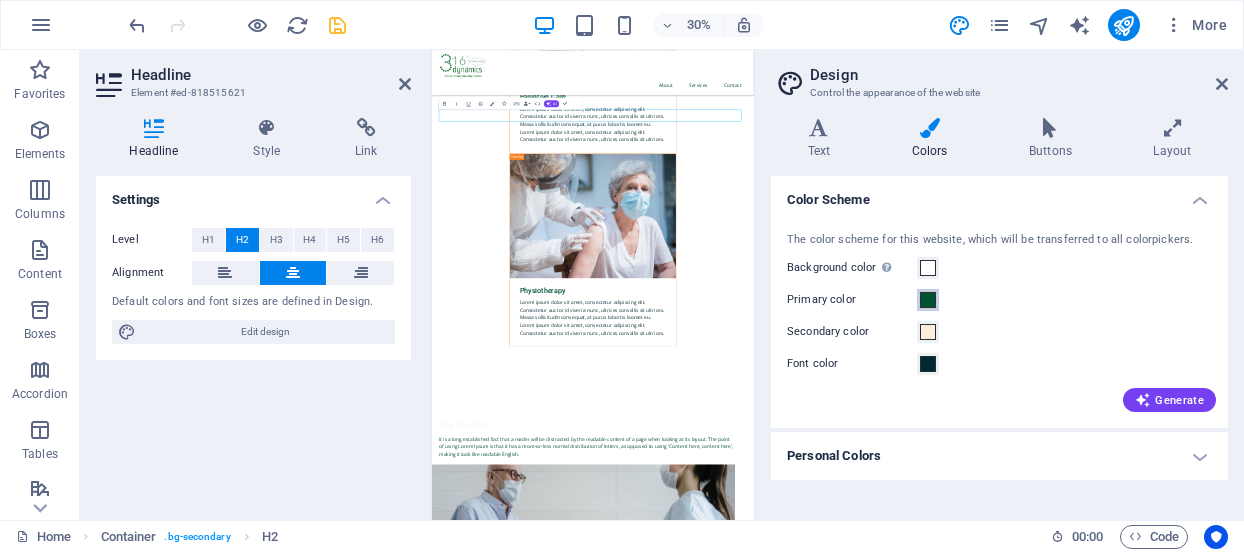 click at bounding box center (928, 300) 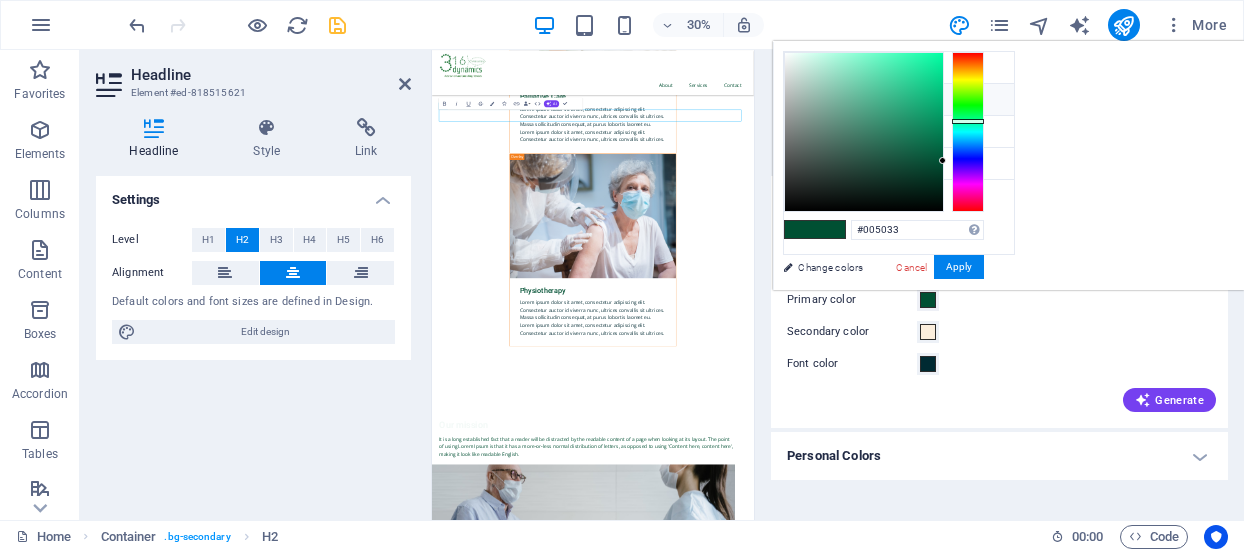 click at bounding box center (800, 99) 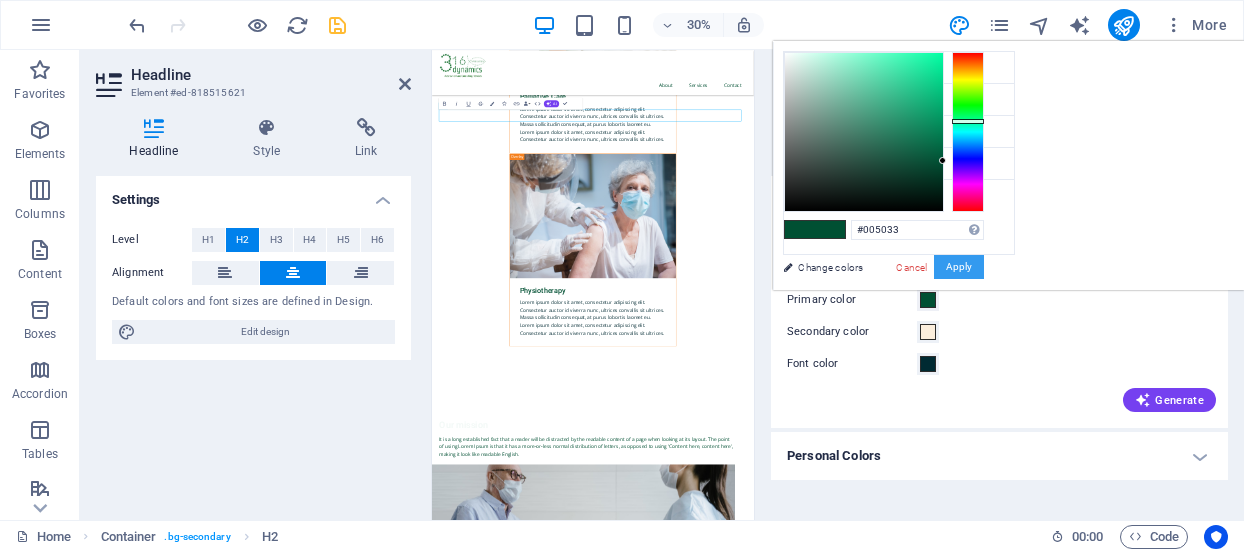 click on "Apply" at bounding box center [959, 267] 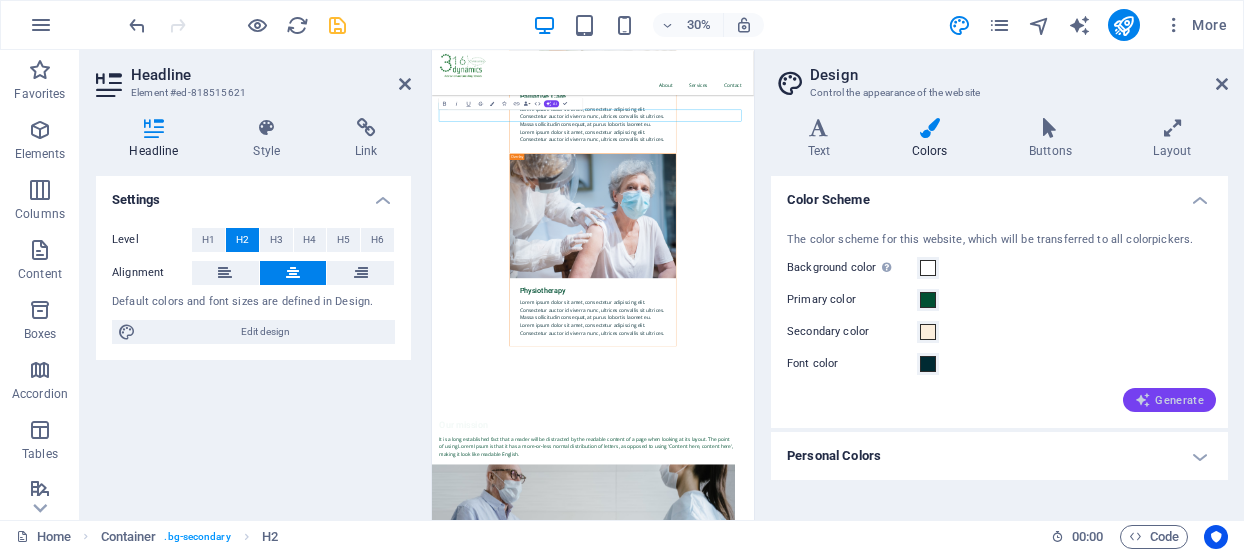 click on "Generate" at bounding box center [1169, 400] 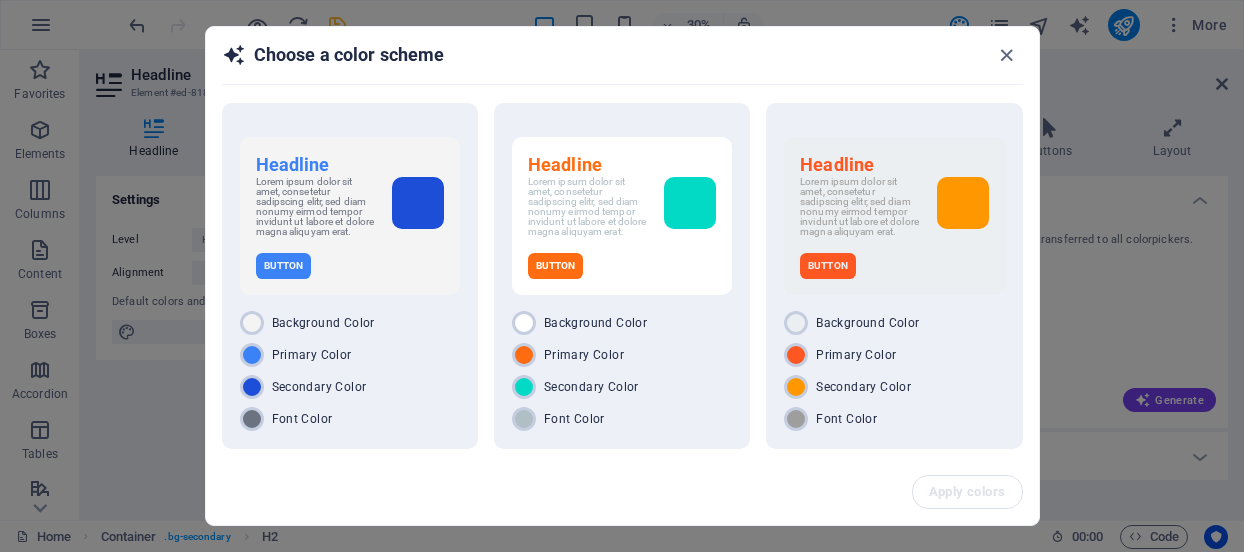 scroll, scrollTop: 96, scrollLeft: 0, axis: vertical 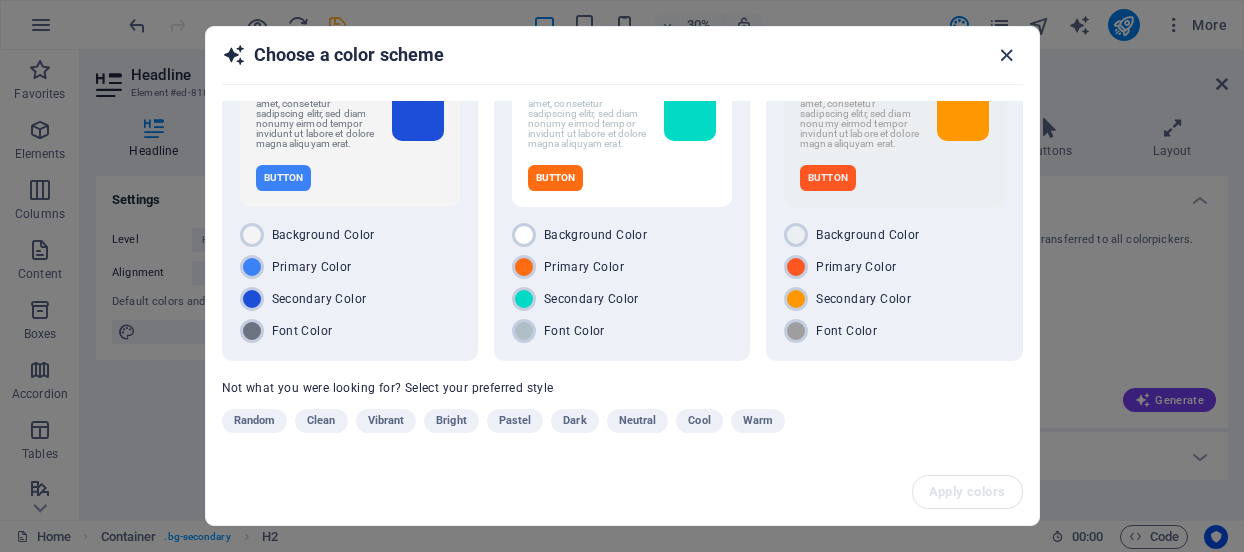 click at bounding box center (1006, 55) 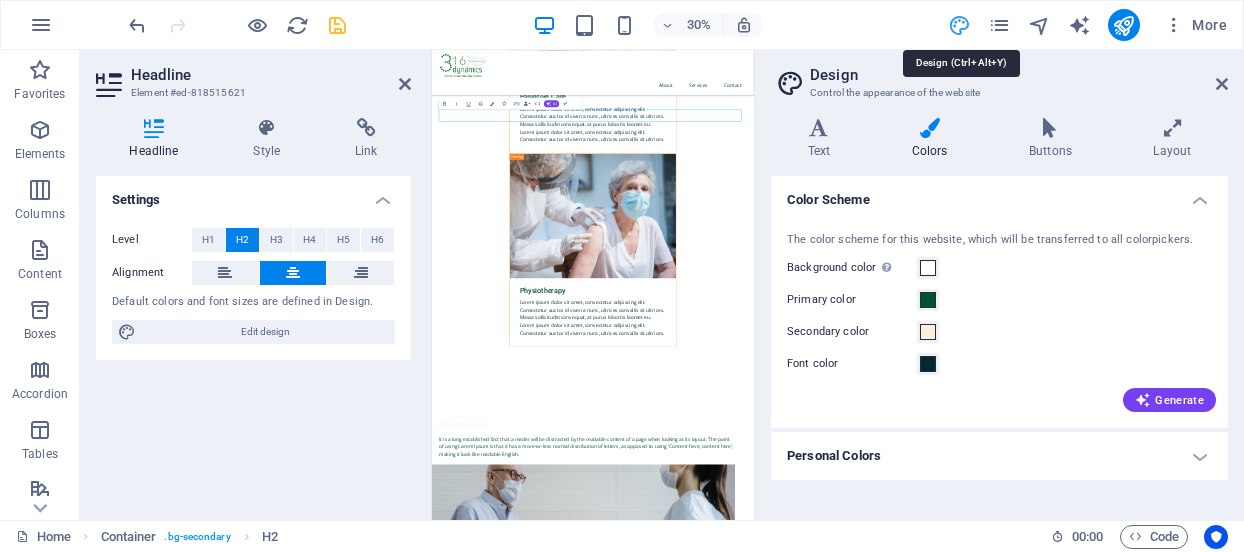 click at bounding box center [959, 25] 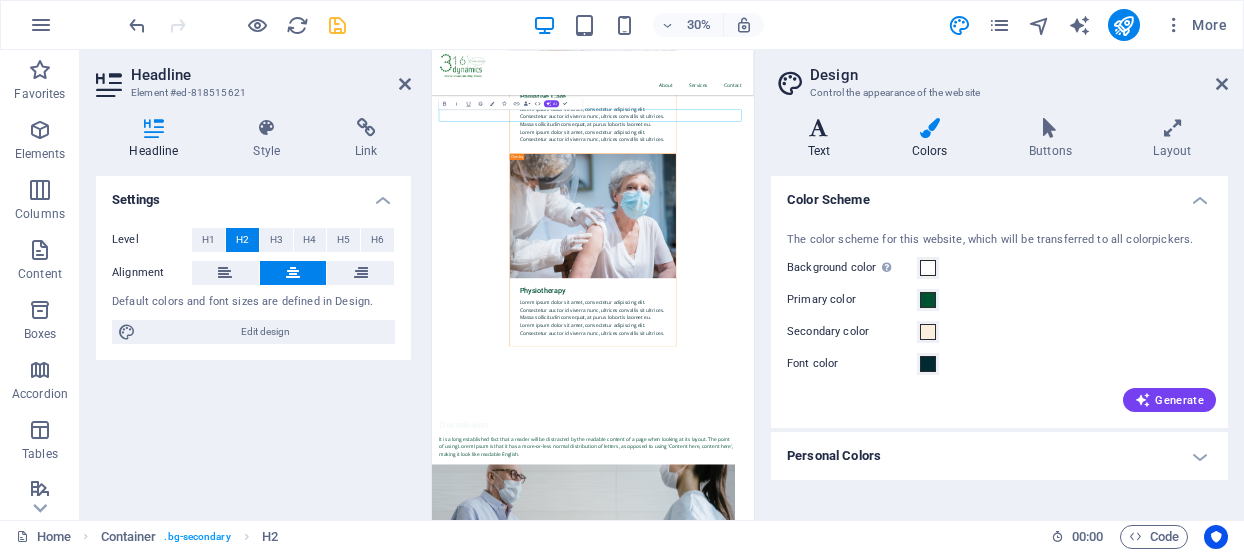 click at bounding box center (819, 128) 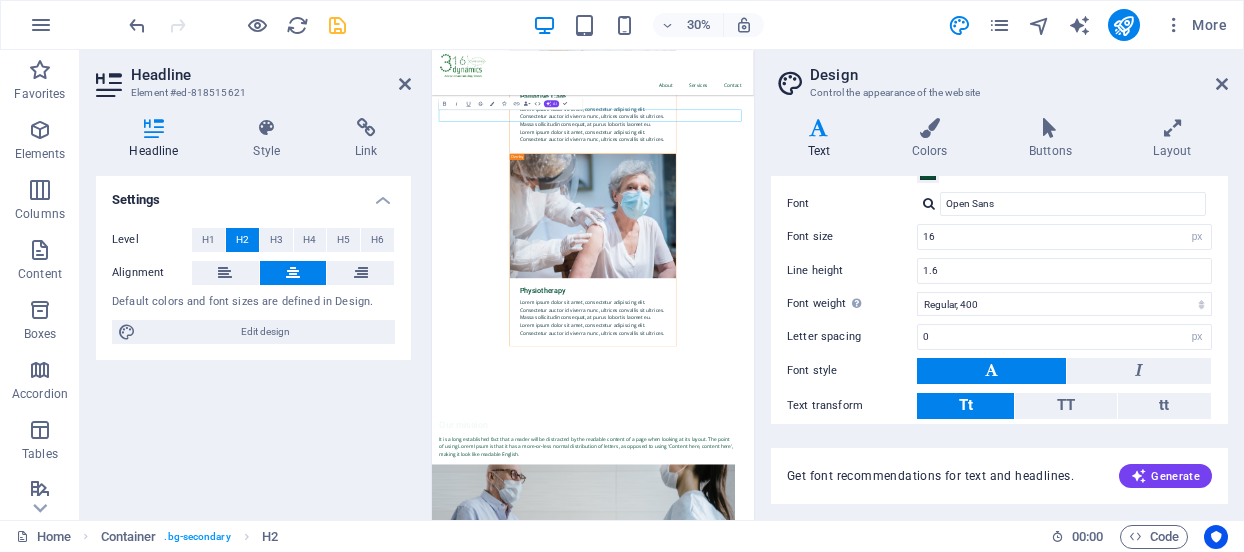scroll, scrollTop: 0, scrollLeft: 0, axis: both 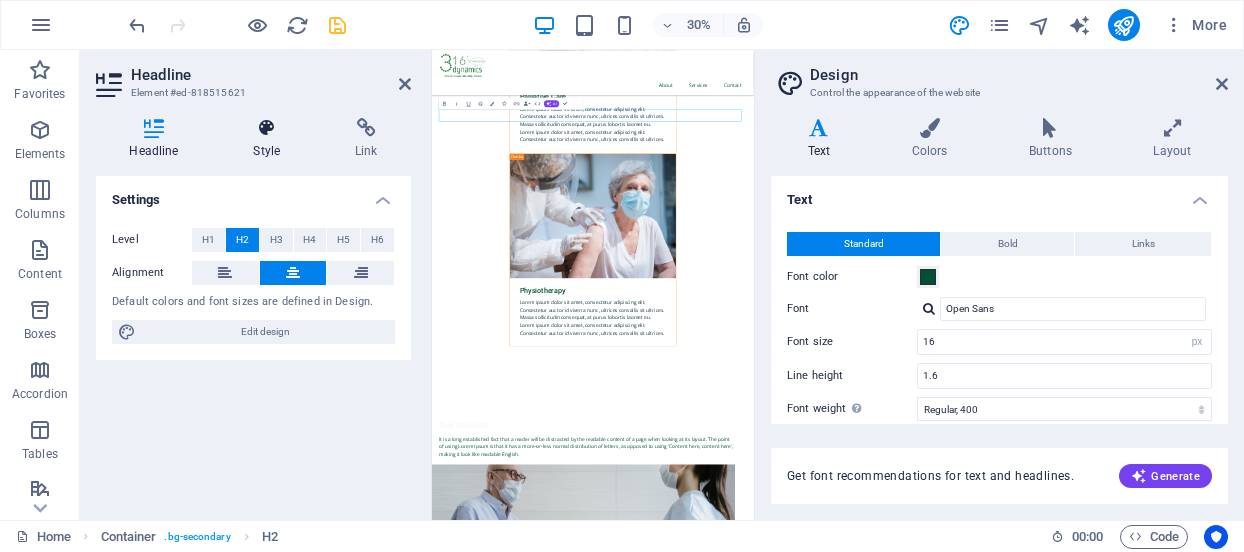 click at bounding box center [267, 128] 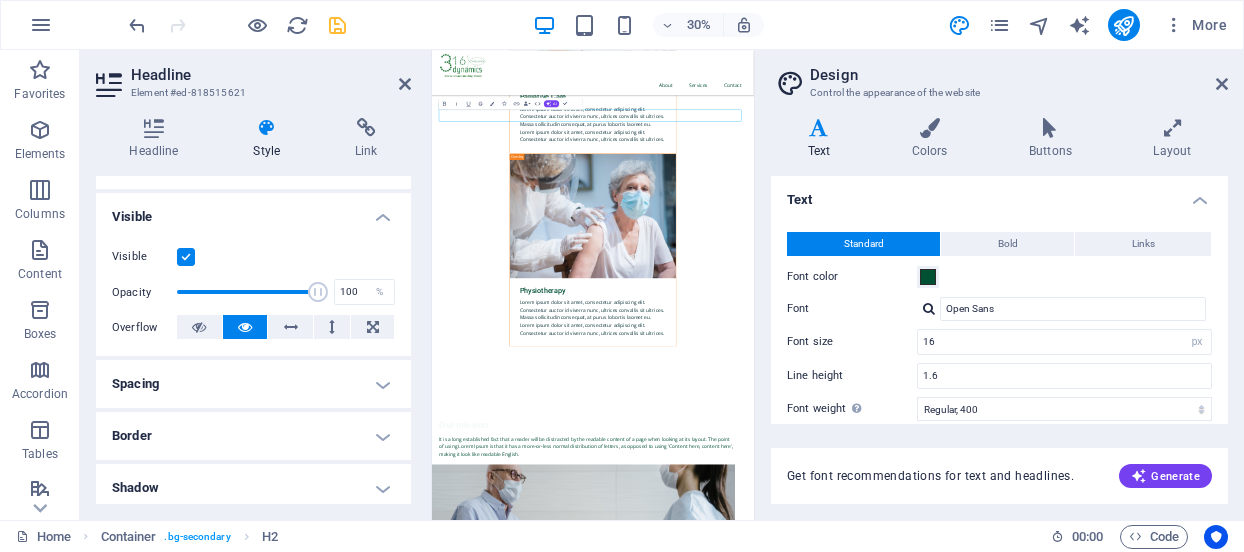 scroll, scrollTop: 0, scrollLeft: 0, axis: both 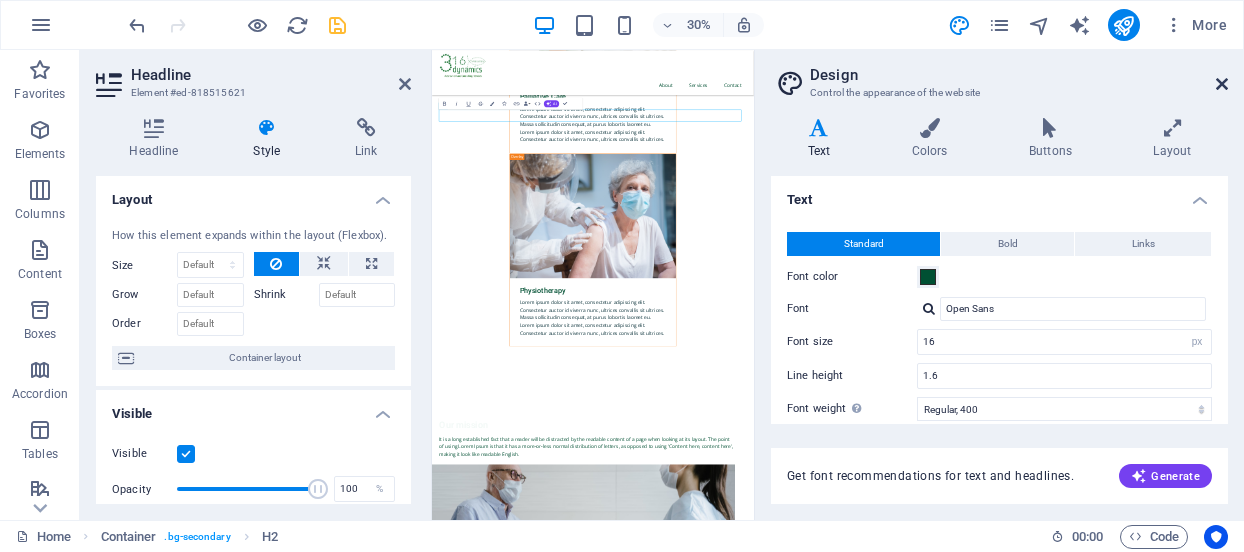 click at bounding box center (1222, 84) 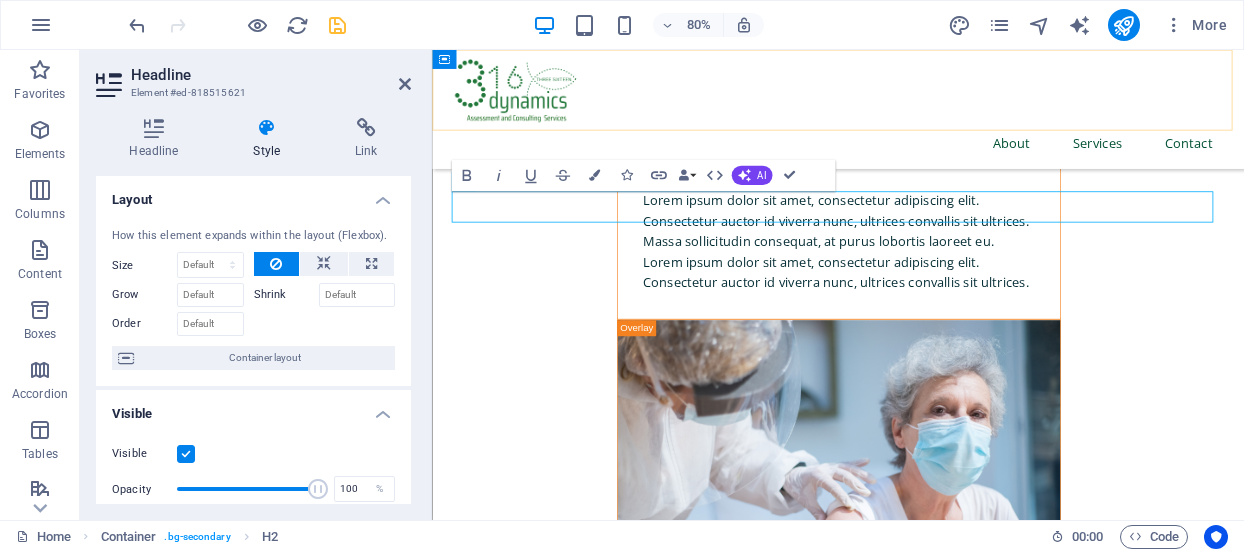 scroll, scrollTop: 6514, scrollLeft: 0, axis: vertical 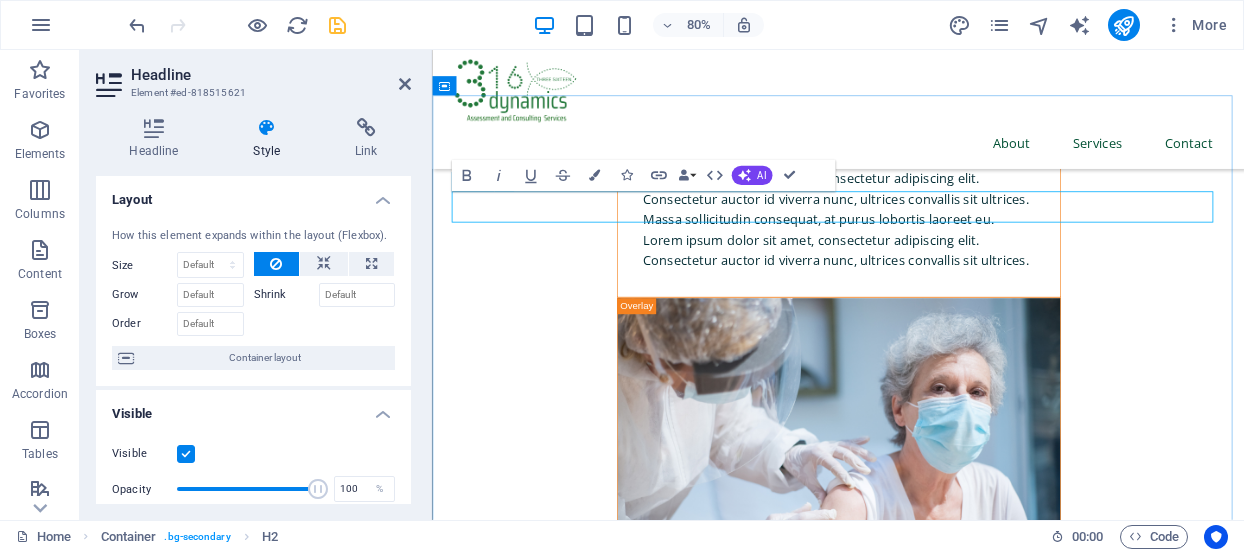 click on "What our clients say" at bounding box center [939, 6421] 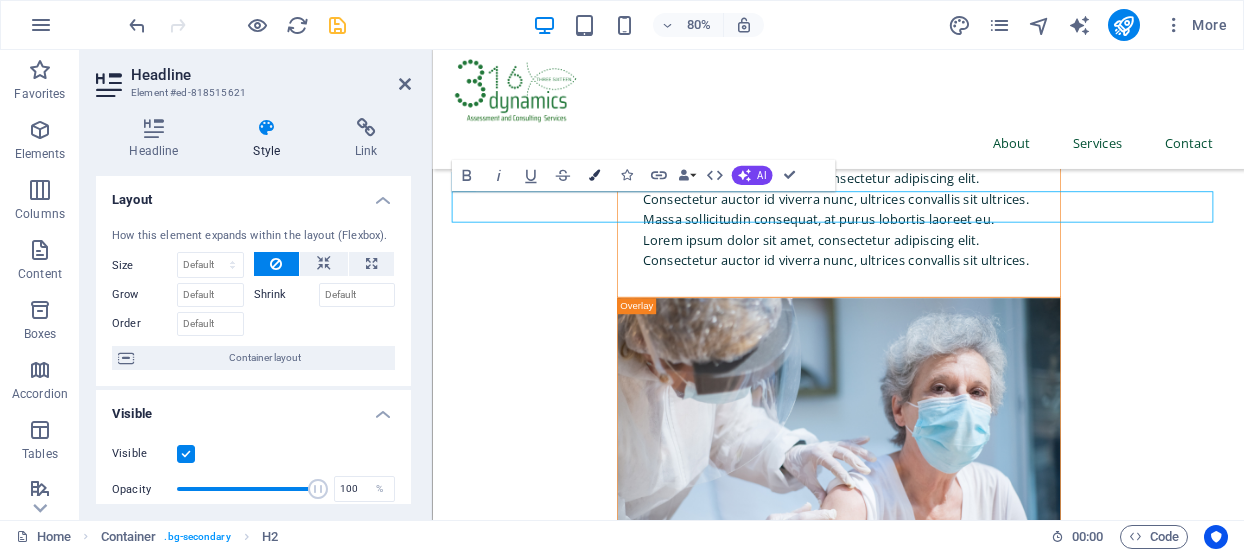 click at bounding box center [594, 175] 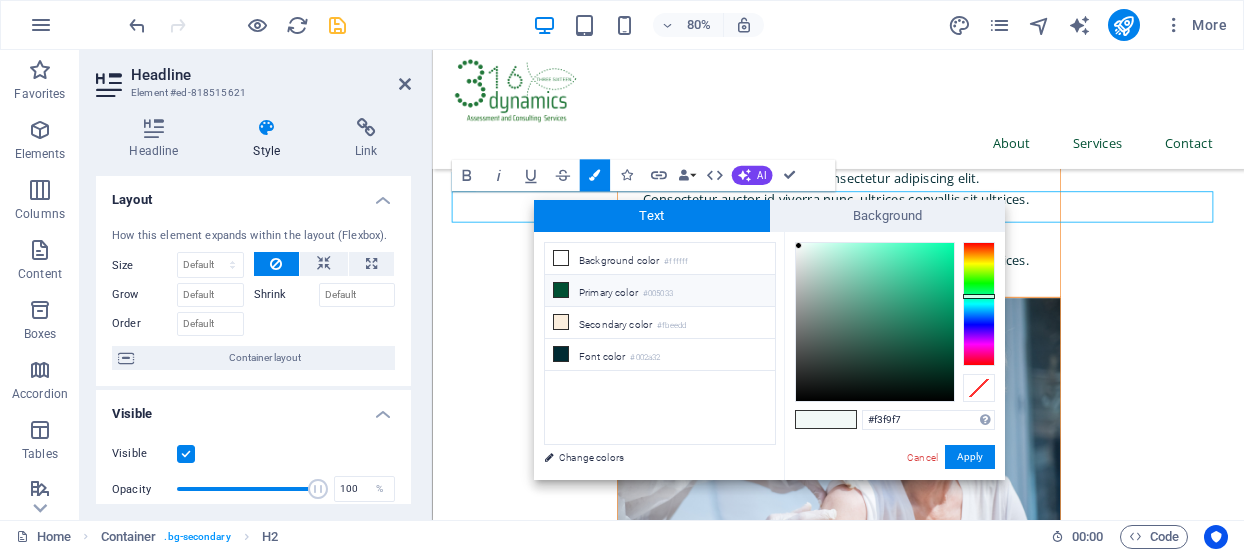 click at bounding box center (561, 290) 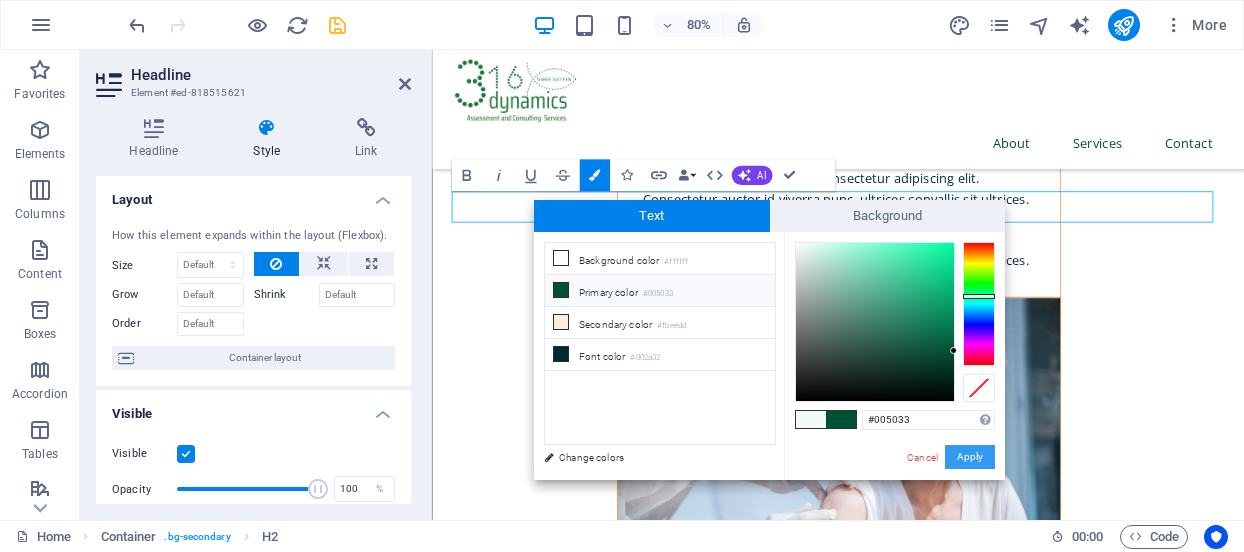 click on "Apply" at bounding box center [970, 457] 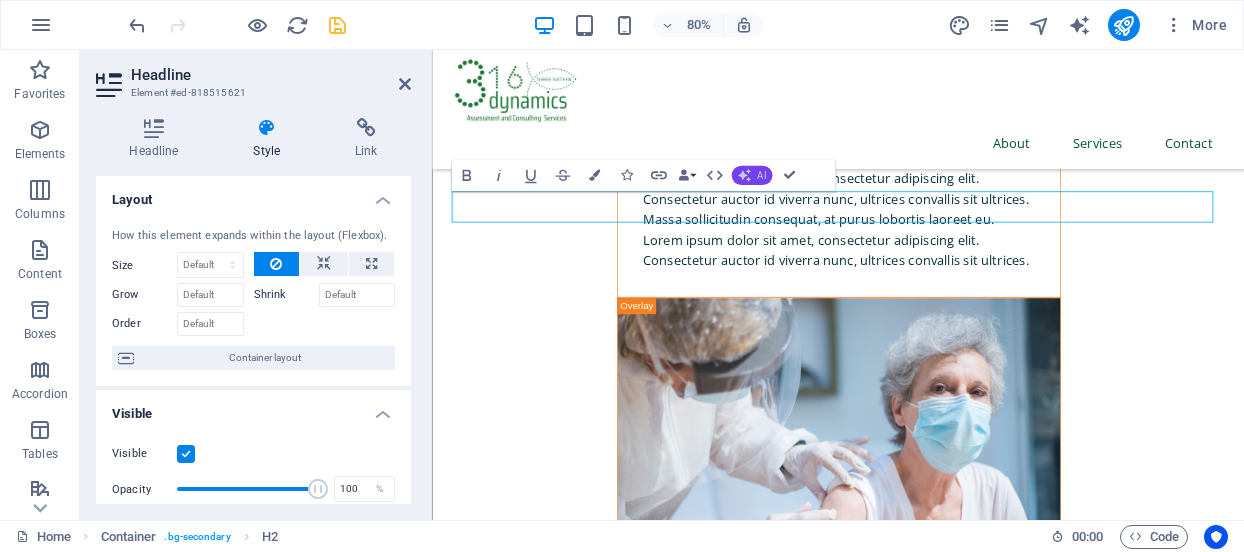 click on "AI" at bounding box center (751, 175) 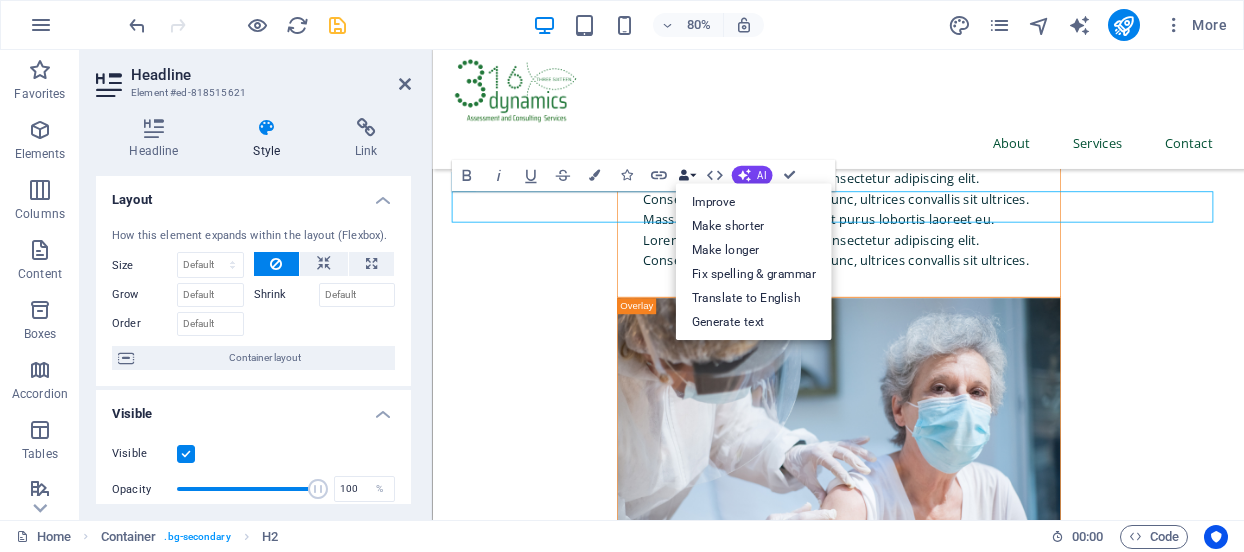 click on "Data Bindings" at bounding box center (686, 176) 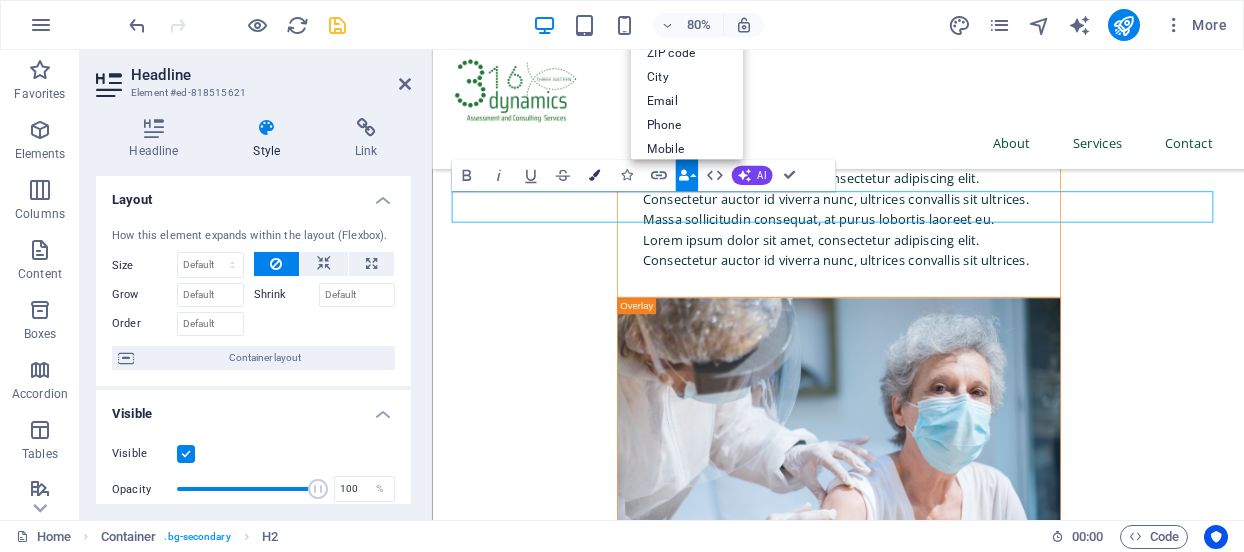 click at bounding box center (594, 175) 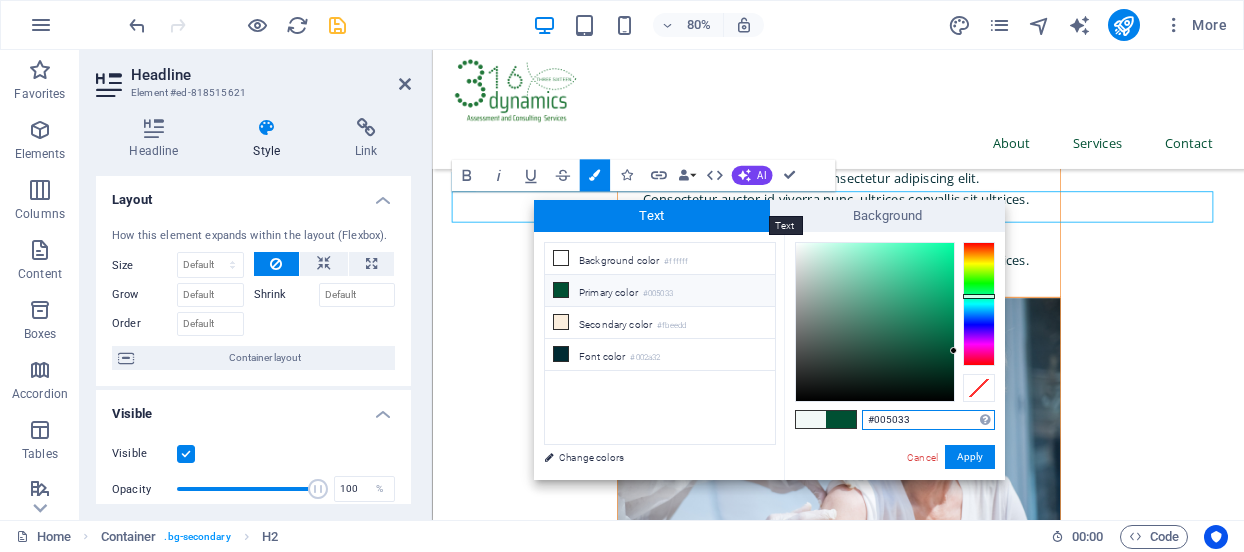 click on "Text" at bounding box center (652, 216) 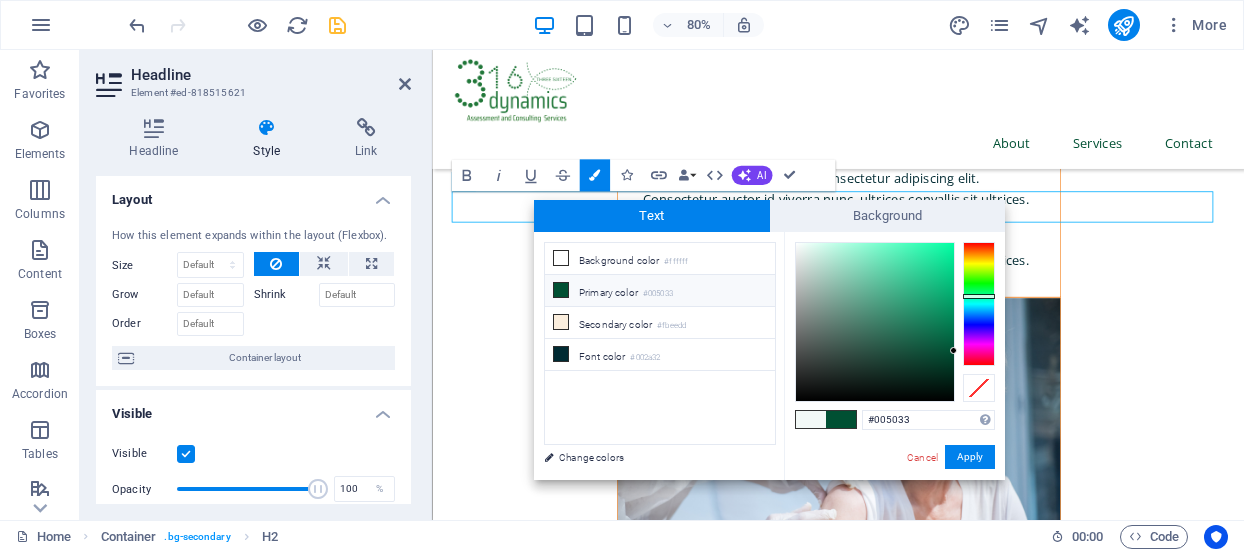 click at bounding box center (561, 290) 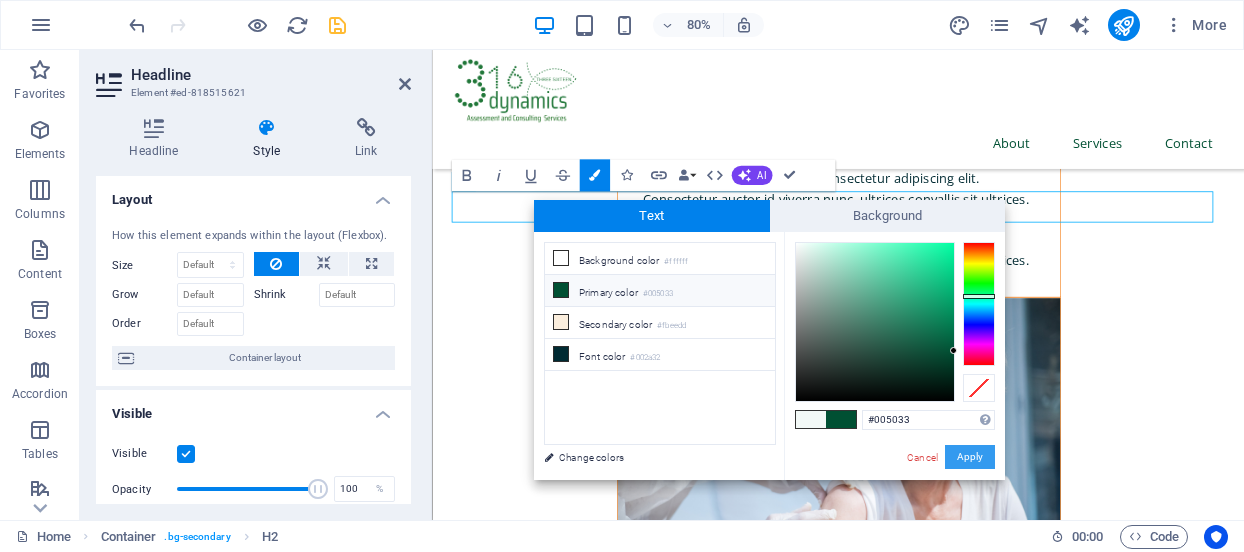 click on "Apply" at bounding box center (970, 457) 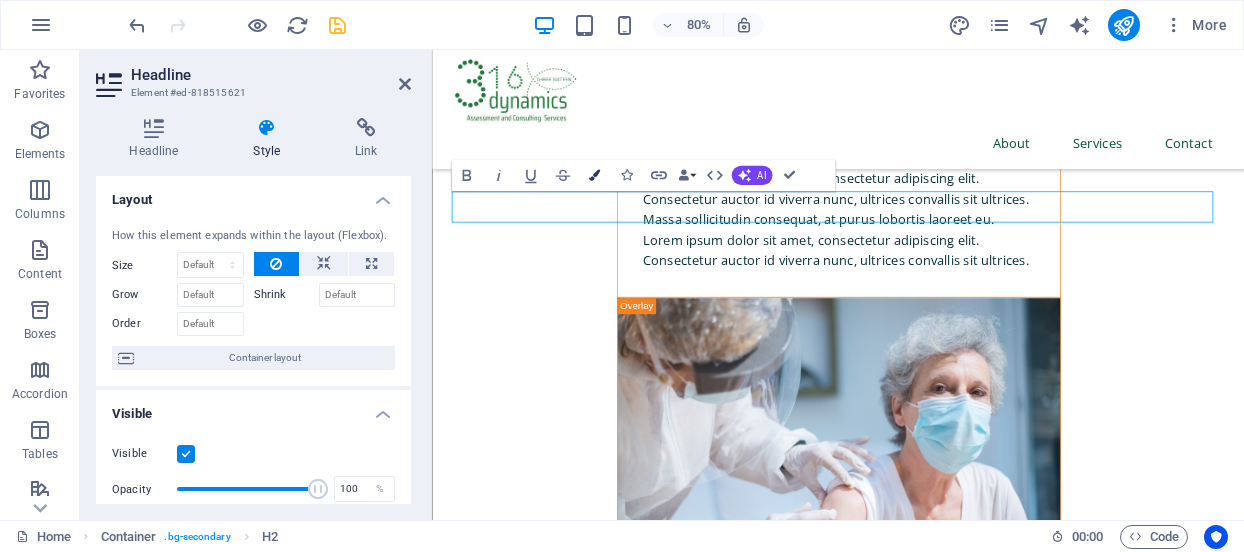 click at bounding box center [594, 175] 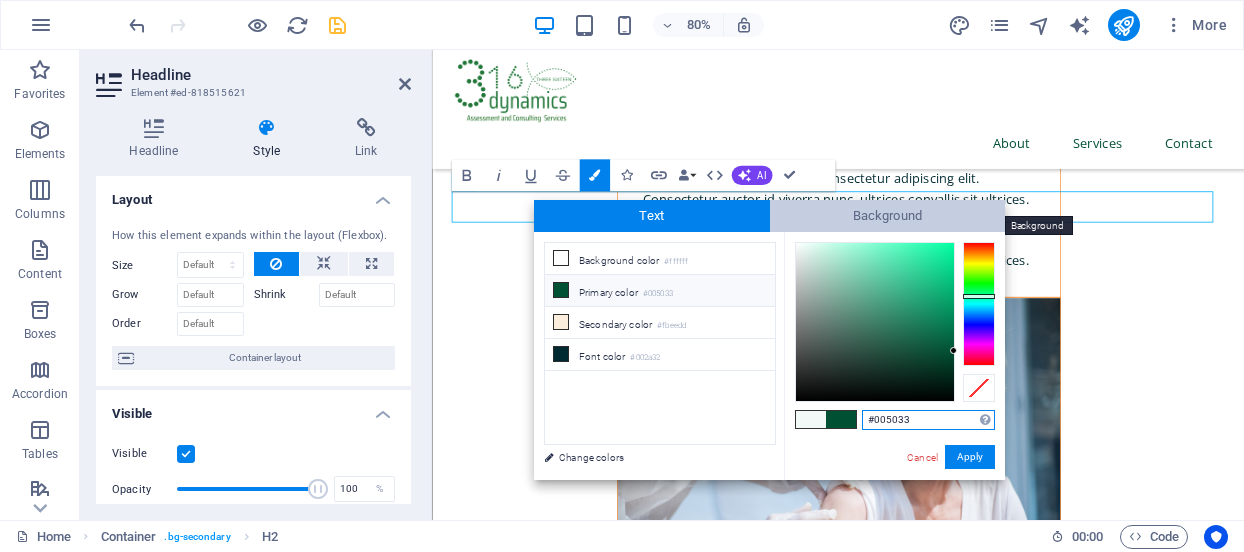 click on "Background" at bounding box center [888, 216] 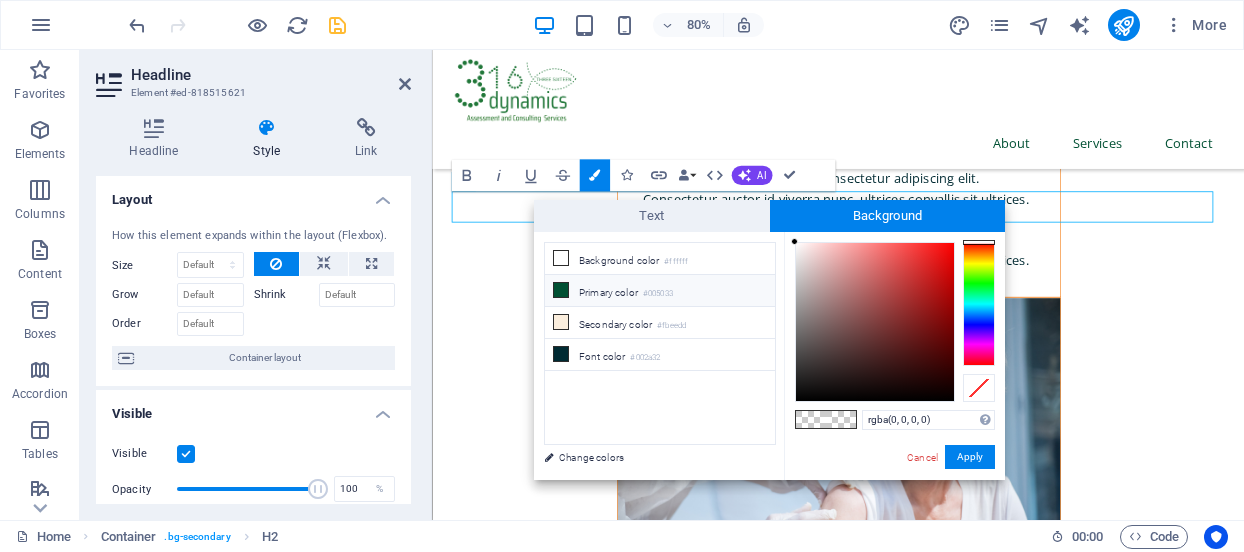 click at bounding box center [561, 290] 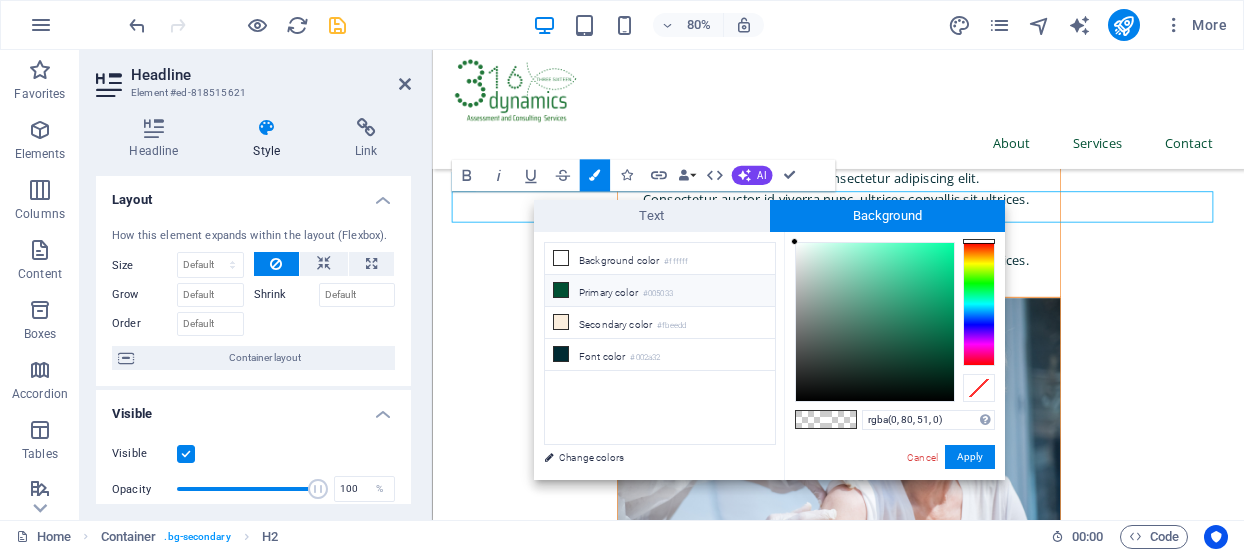 click at bounding box center (561, 290) 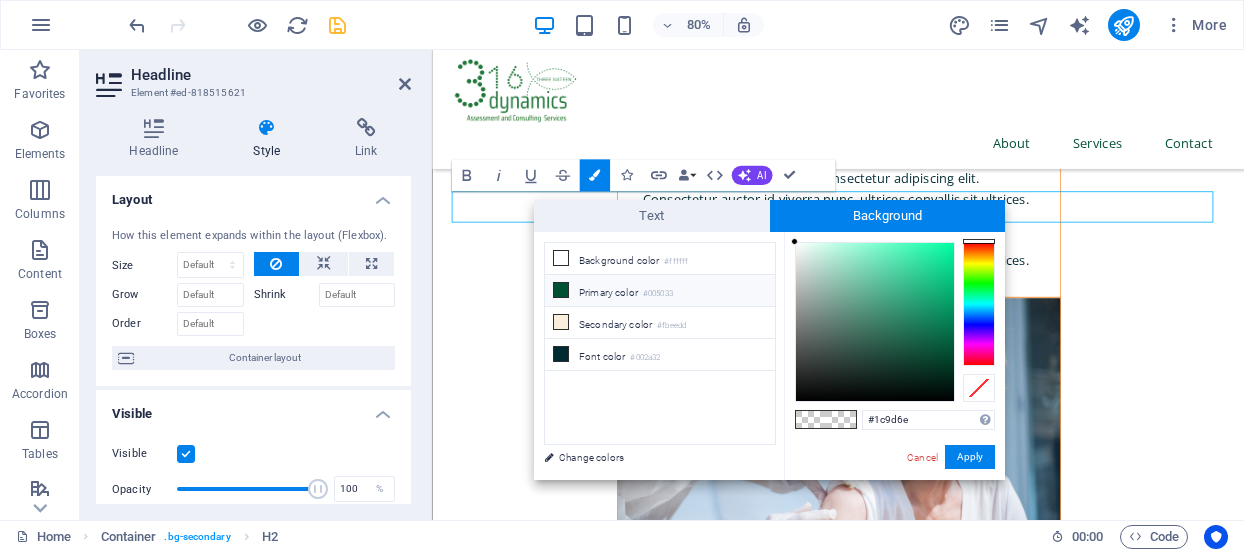 click at bounding box center (875, 322) 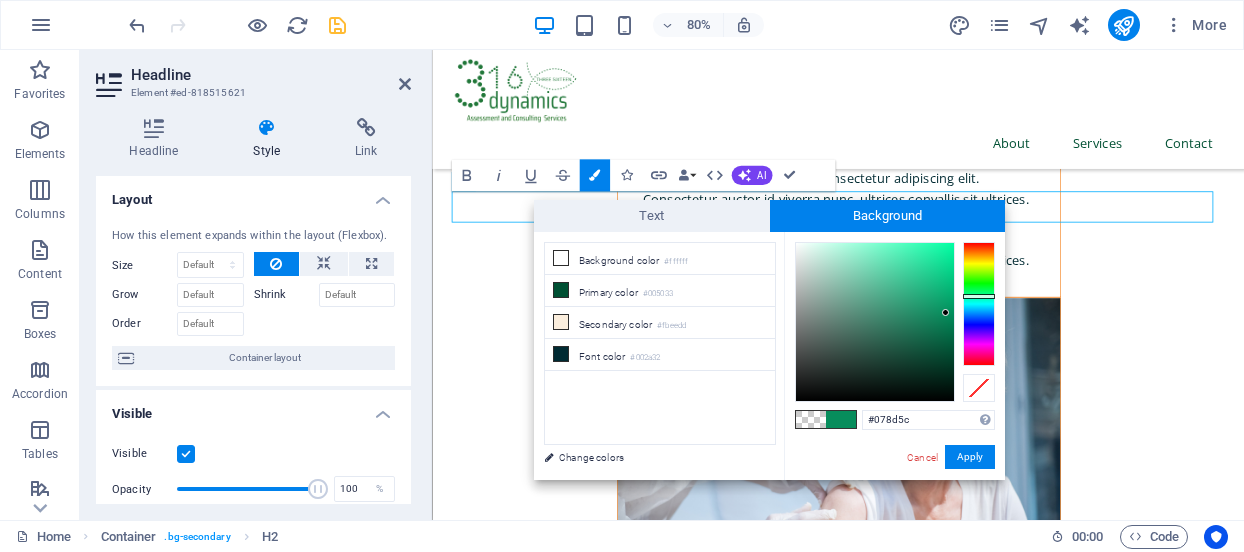 click at bounding box center (875, 322) 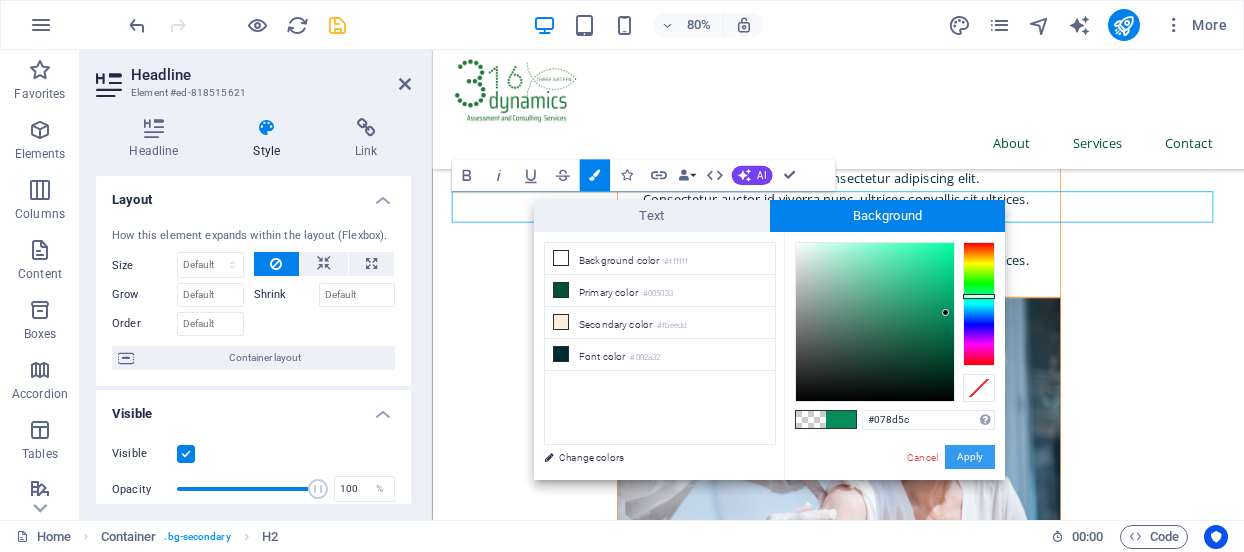 click on "Apply" at bounding box center [970, 457] 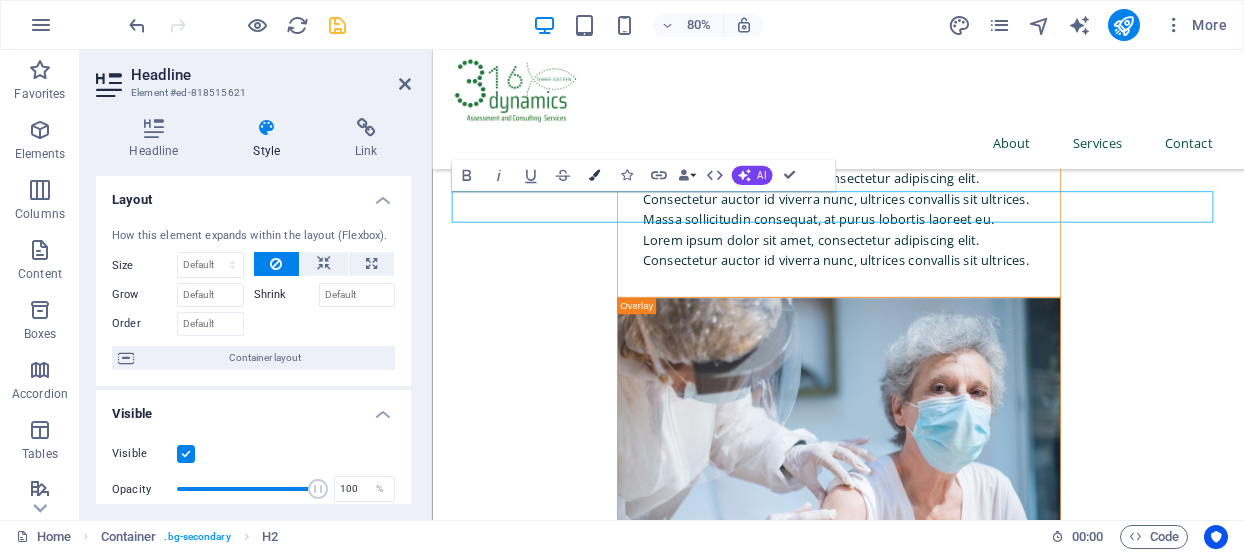 click at bounding box center [594, 175] 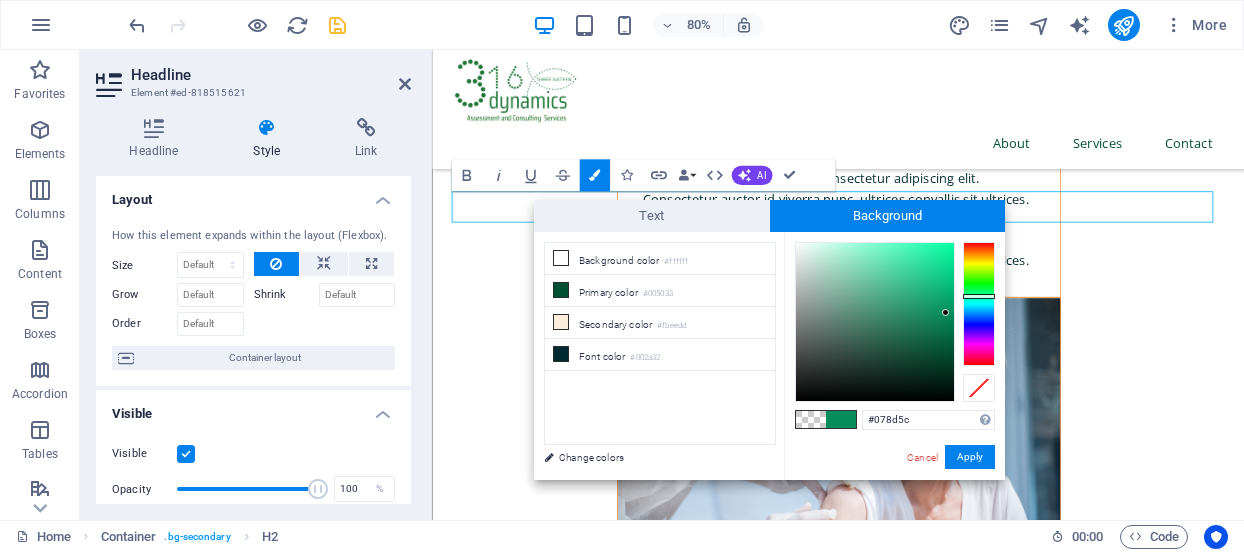 click at bounding box center (811, 419) 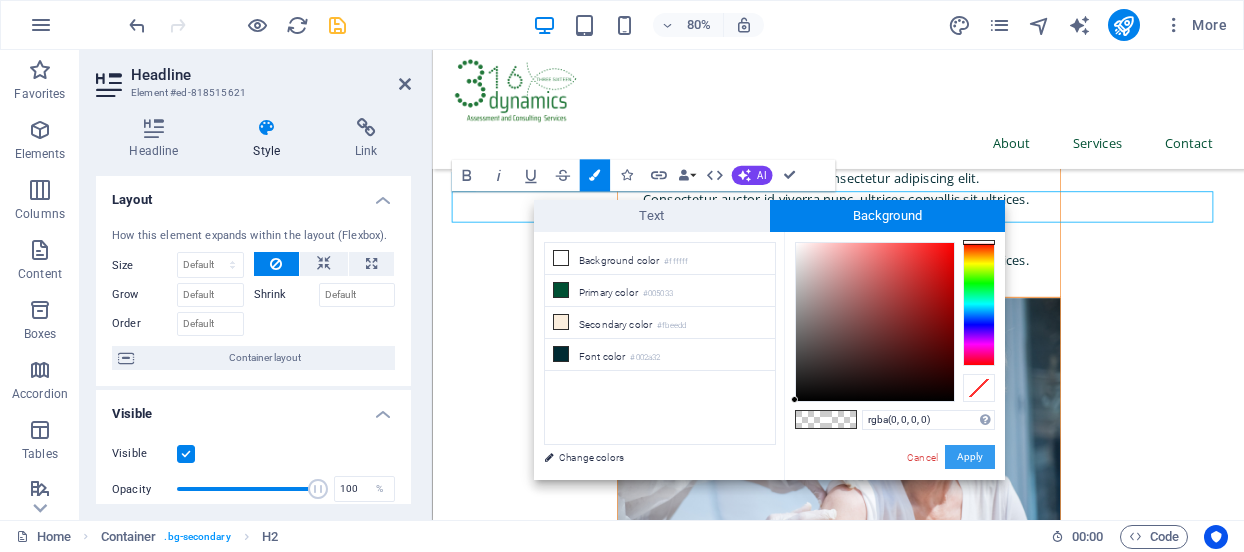 click on "Apply" at bounding box center [970, 457] 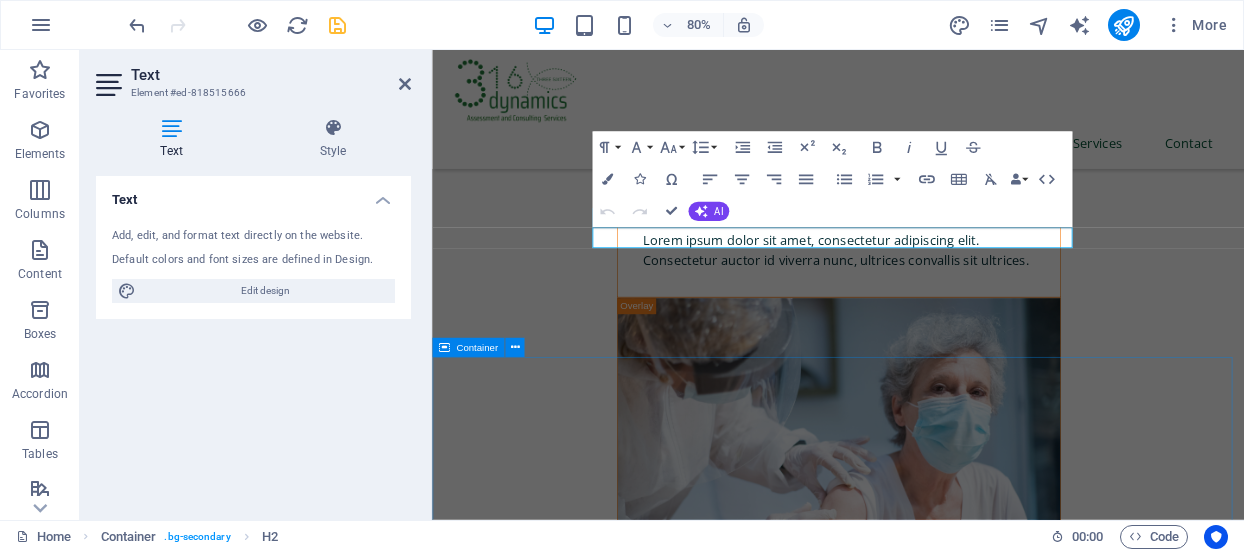 scroll, scrollTop: 6774, scrollLeft: 0, axis: vertical 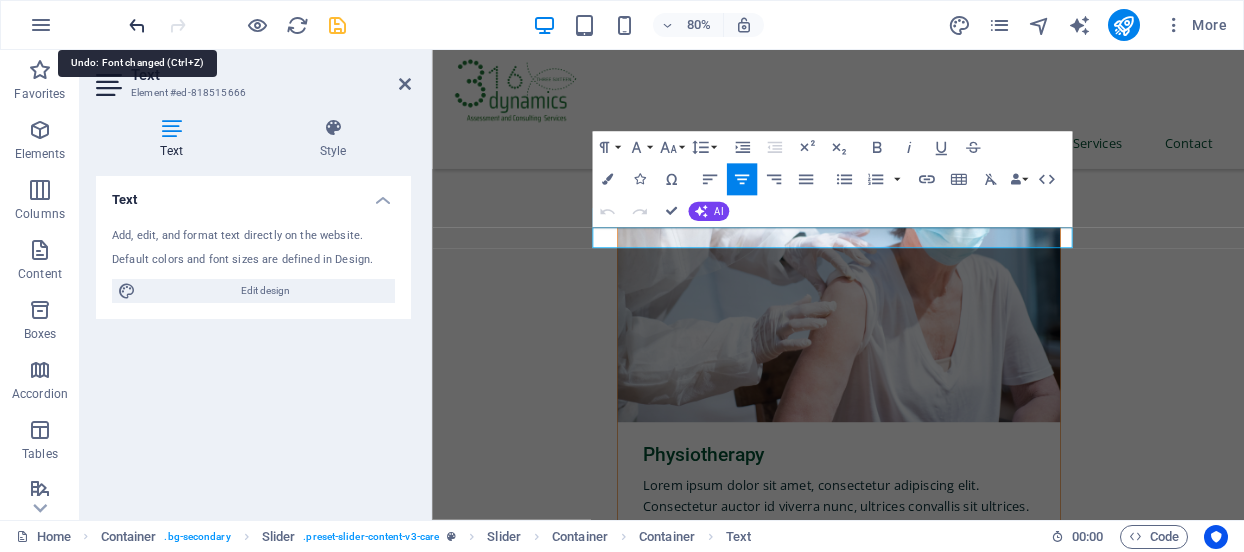 click at bounding box center [137, 25] 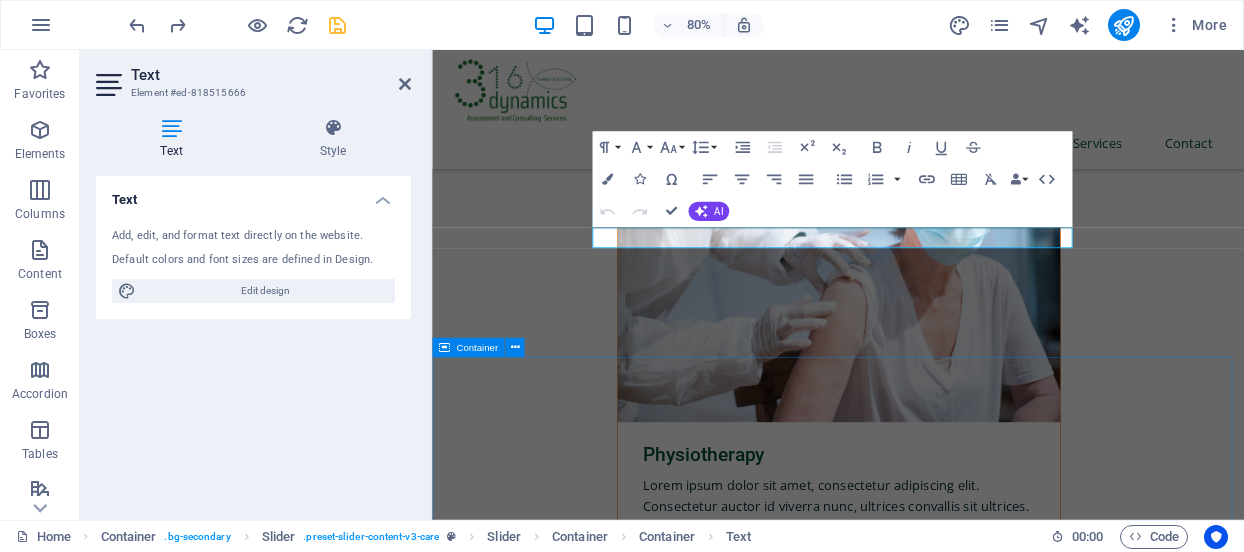 click on "Send us a message   I have read and understand the privacy policy. Unreadable? Load new Submit" at bounding box center (939, 8166) 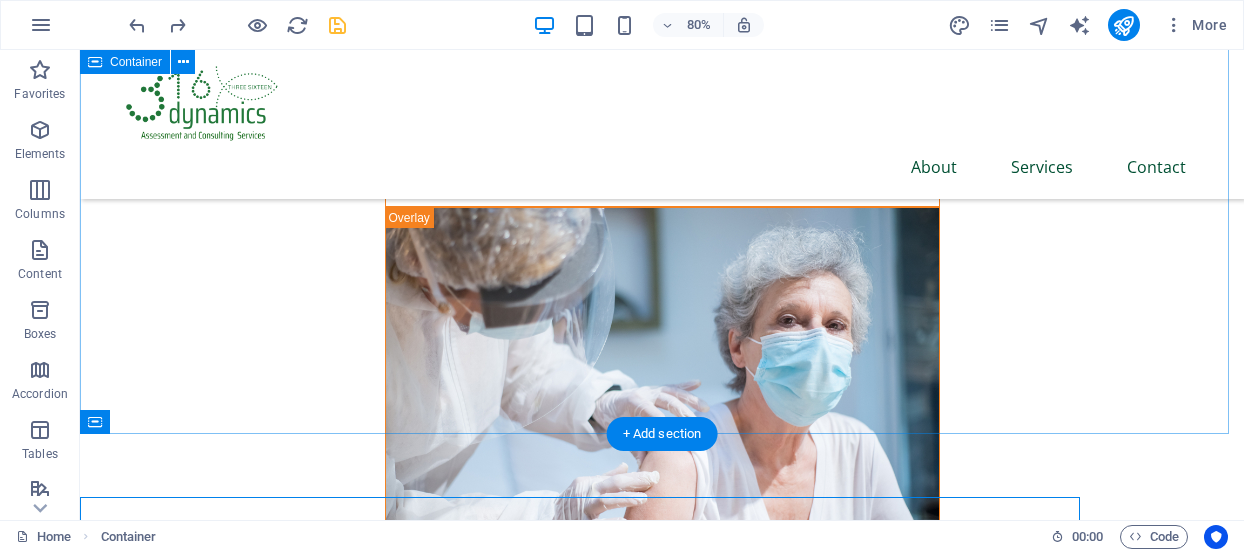 scroll, scrollTop: 6711, scrollLeft: 0, axis: vertical 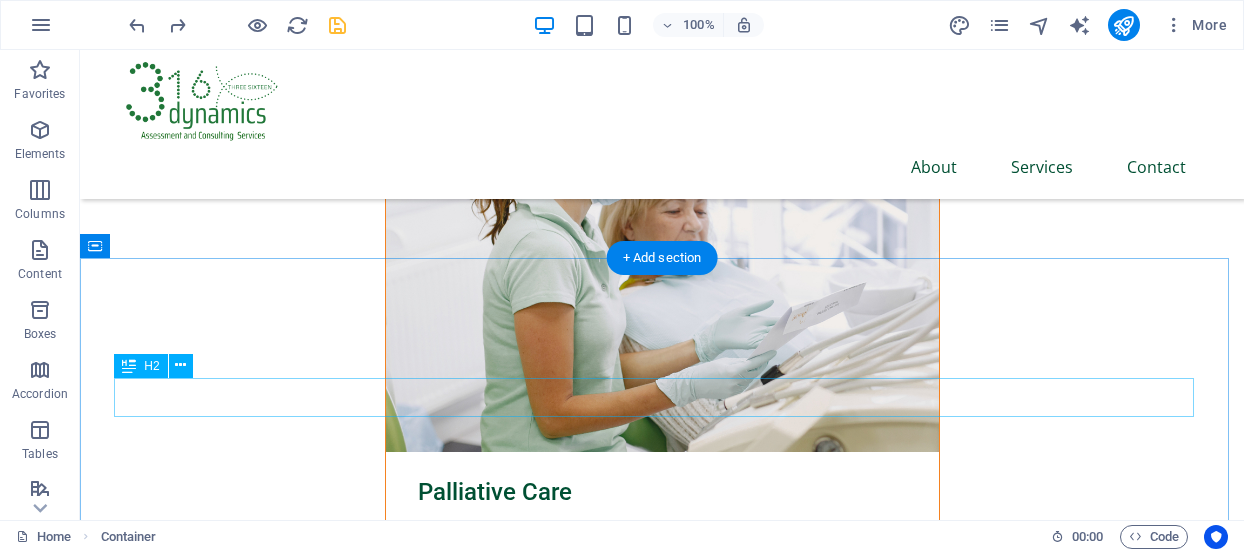 click on "What our clients say" at bounding box center (662, 6710) 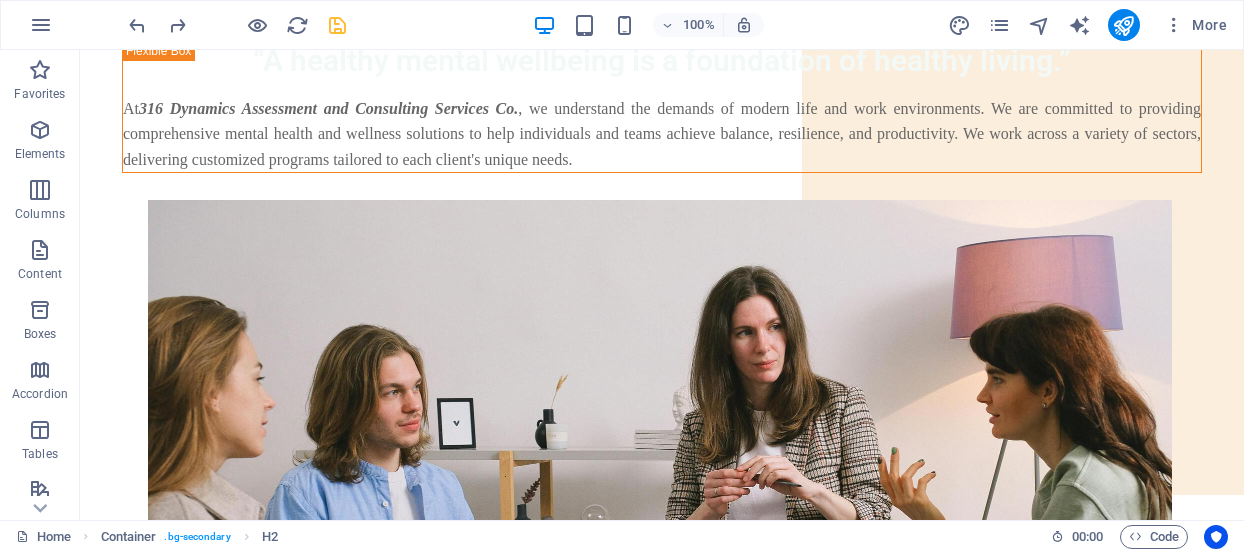 scroll, scrollTop: 0, scrollLeft: 0, axis: both 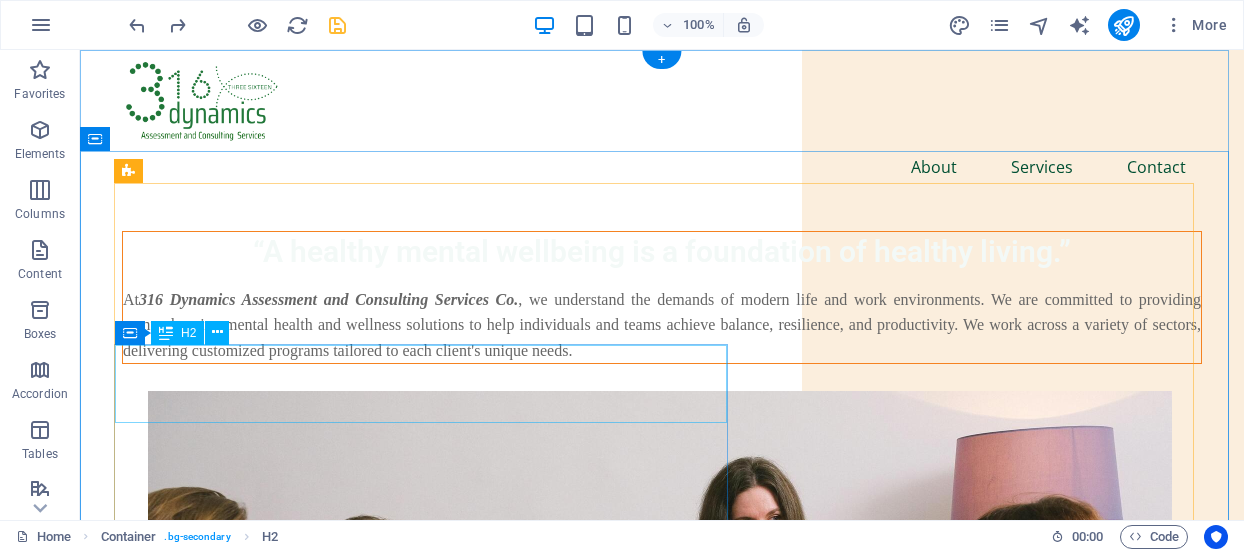 click on "“A healthy mental wellbeing is a foundation of healthy living.”" at bounding box center [662, 251] 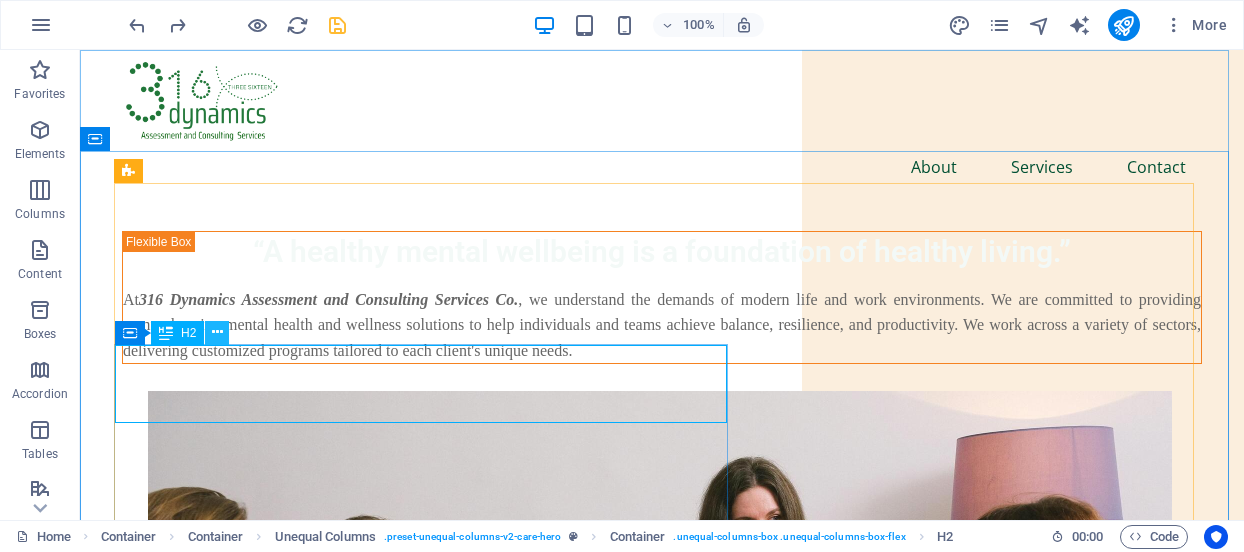 click at bounding box center [217, 332] 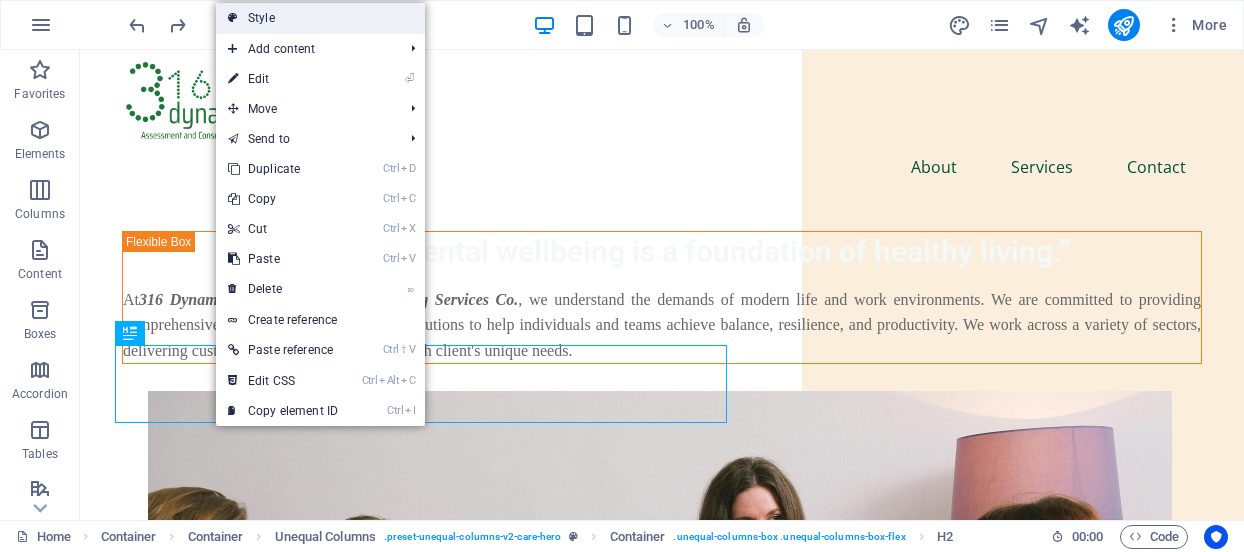 click on "Style" at bounding box center [320, 18] 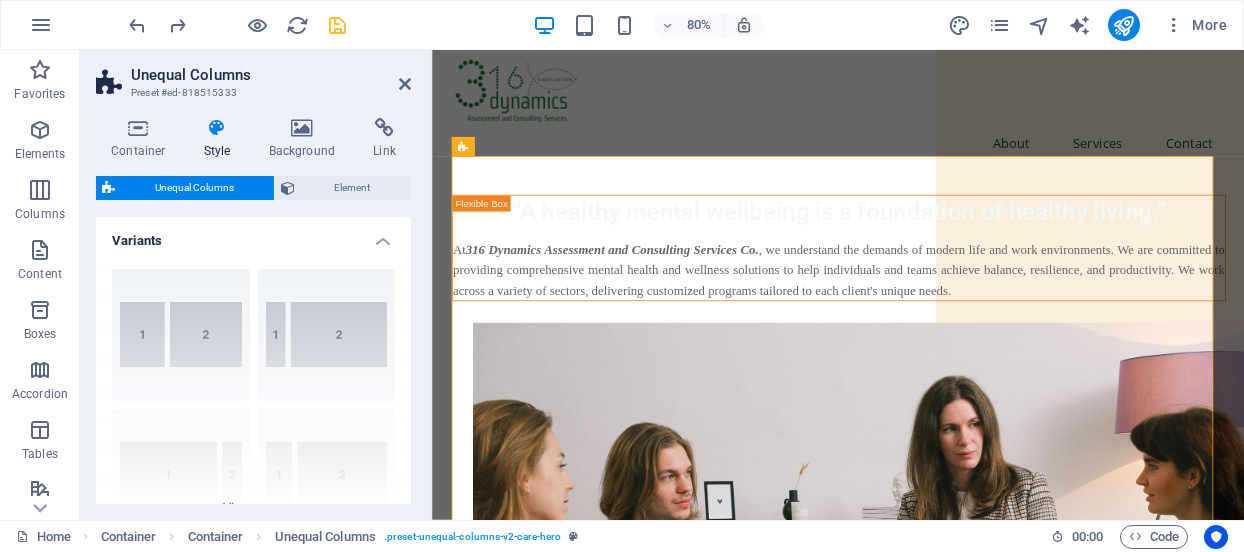 click at bounding box center (217, 128) 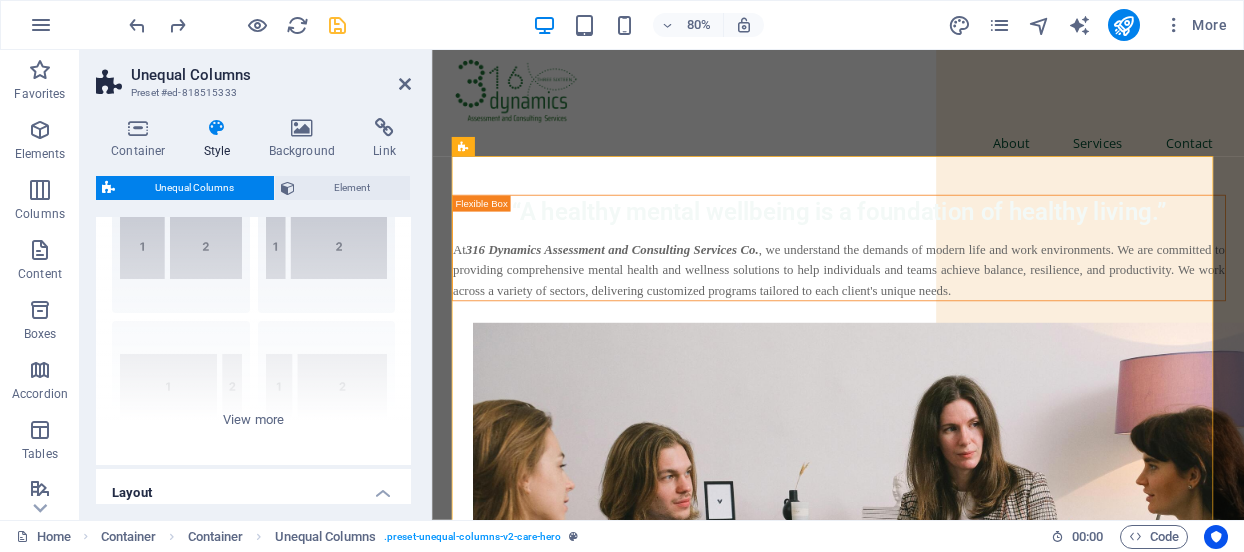 scroll, scrollTop: 0, scrollLeft: 0, axis: both 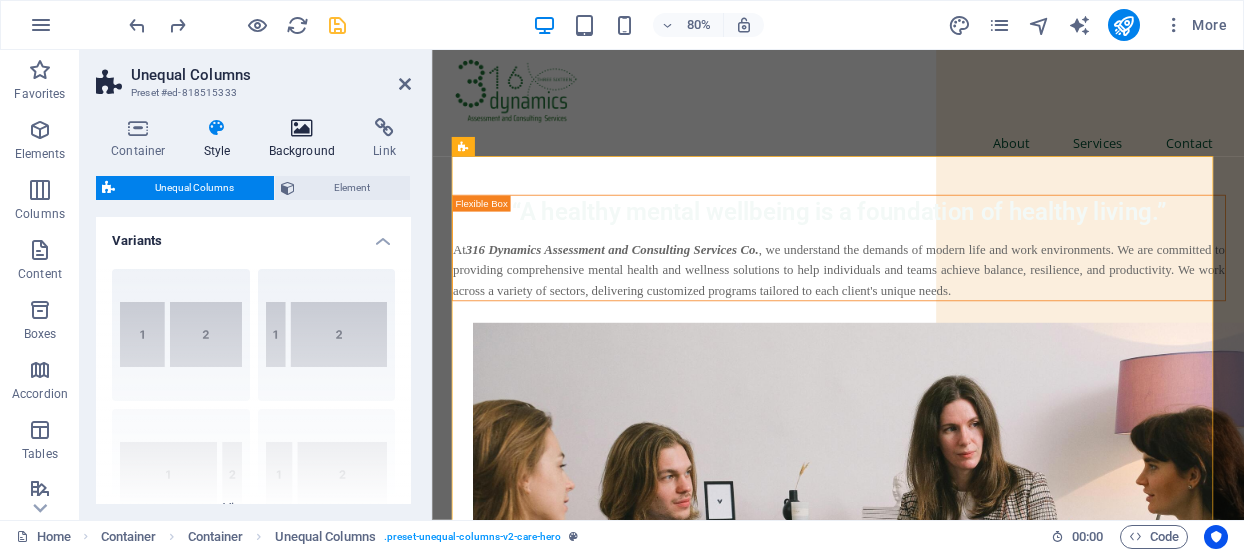 click at bounding box center (302, 128) 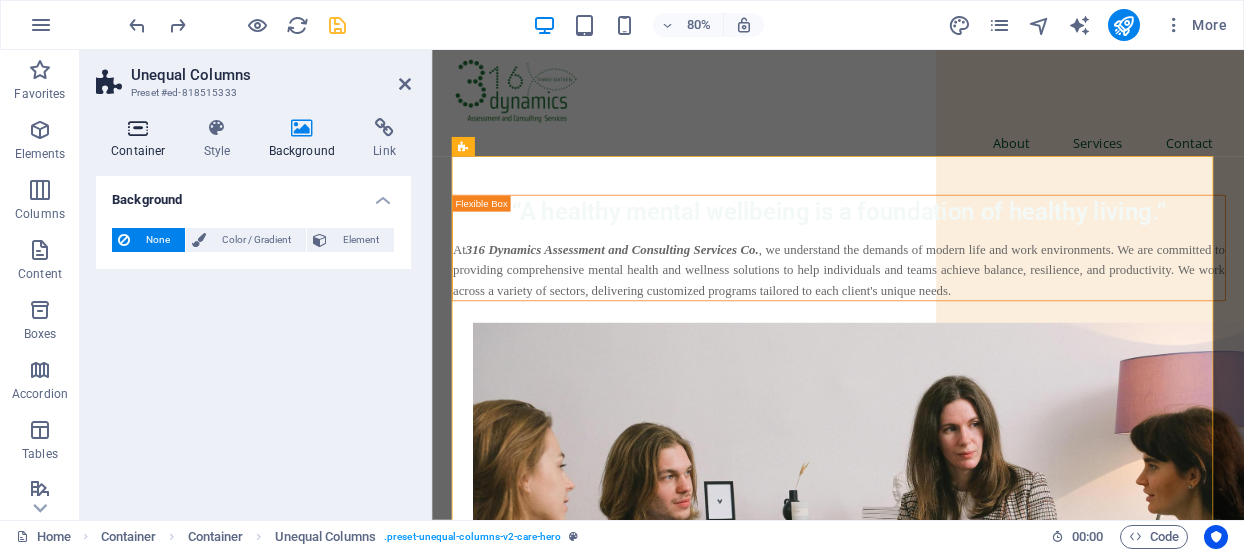 click at bounding box center (138, 128) 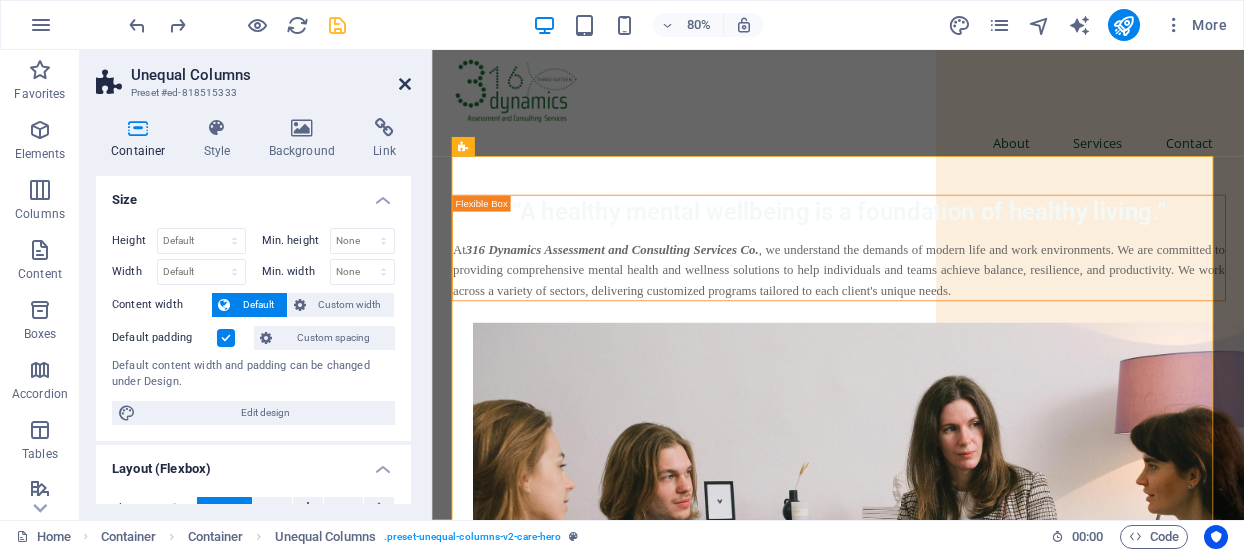 click at bounding box center [405, 84] 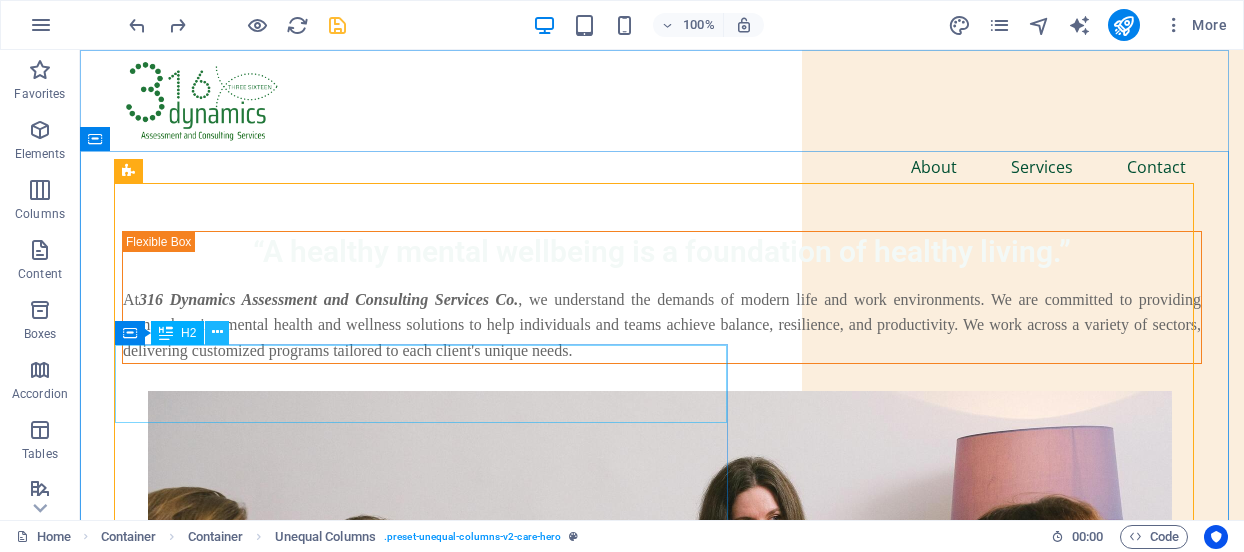 click at bounding box center [217, 332] 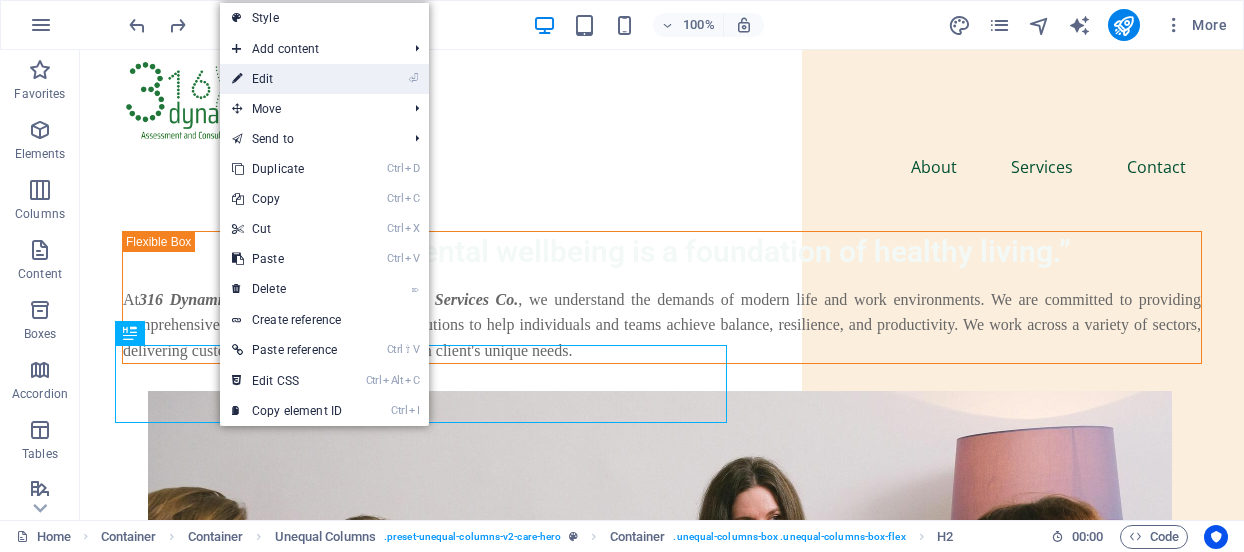 click on "⏎  Edit" at bounding box center [287, 79] 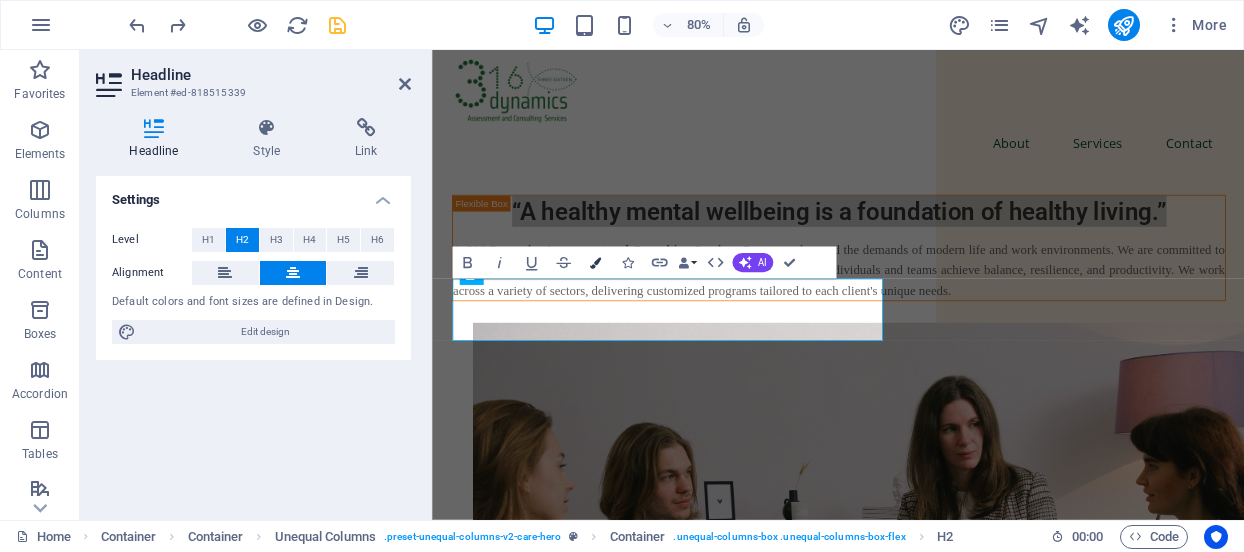 click at bounding box center (594, 262) 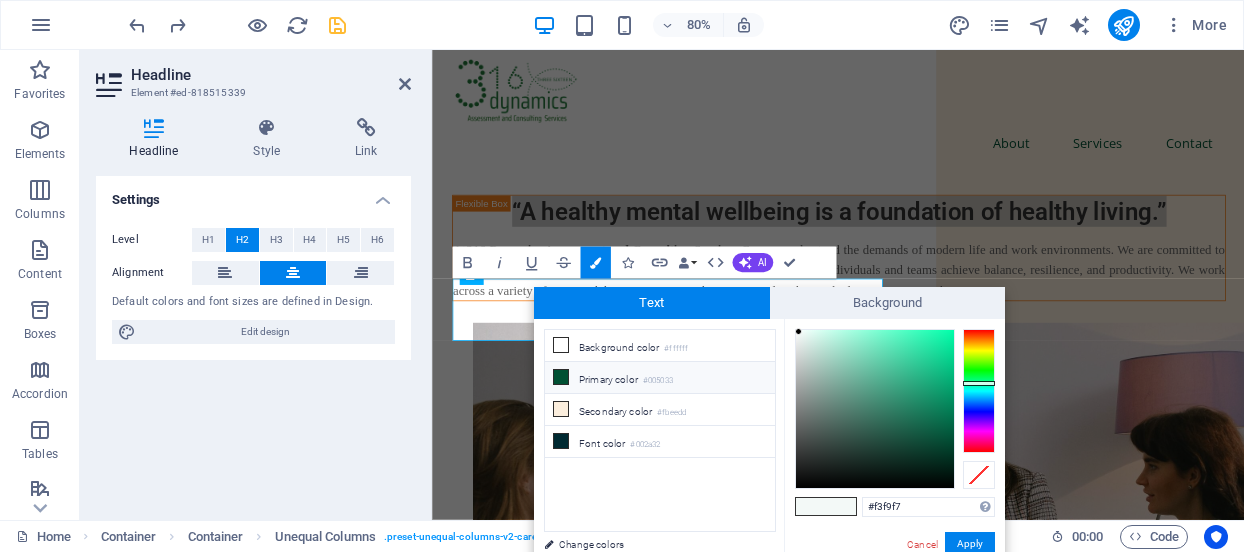 click at bounding box center [561, 377] 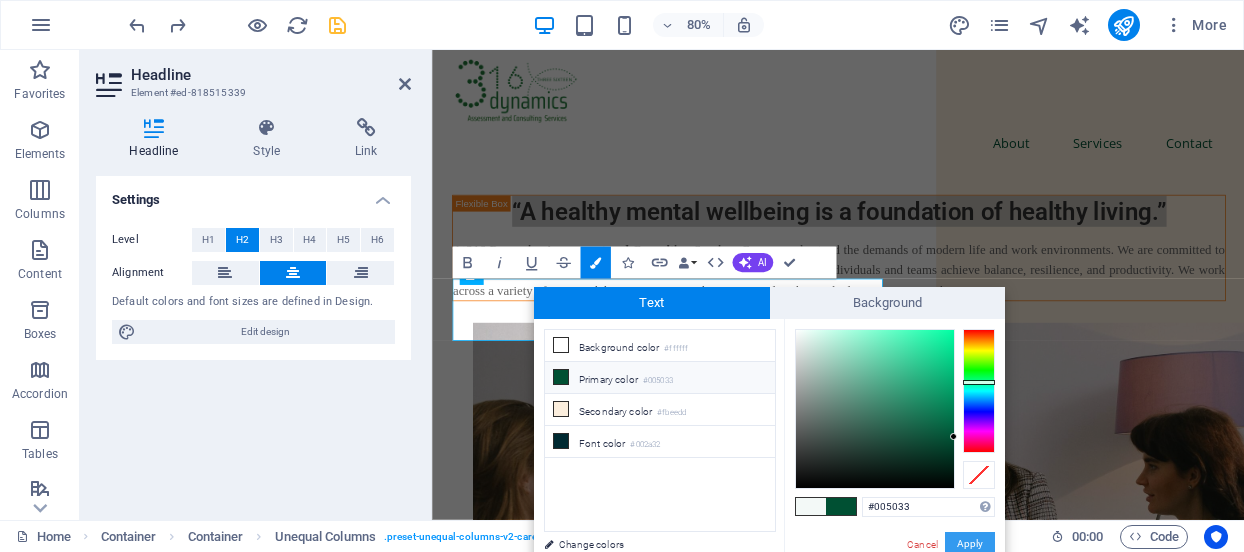 click on "Apply" at bounding box center [970, 544] 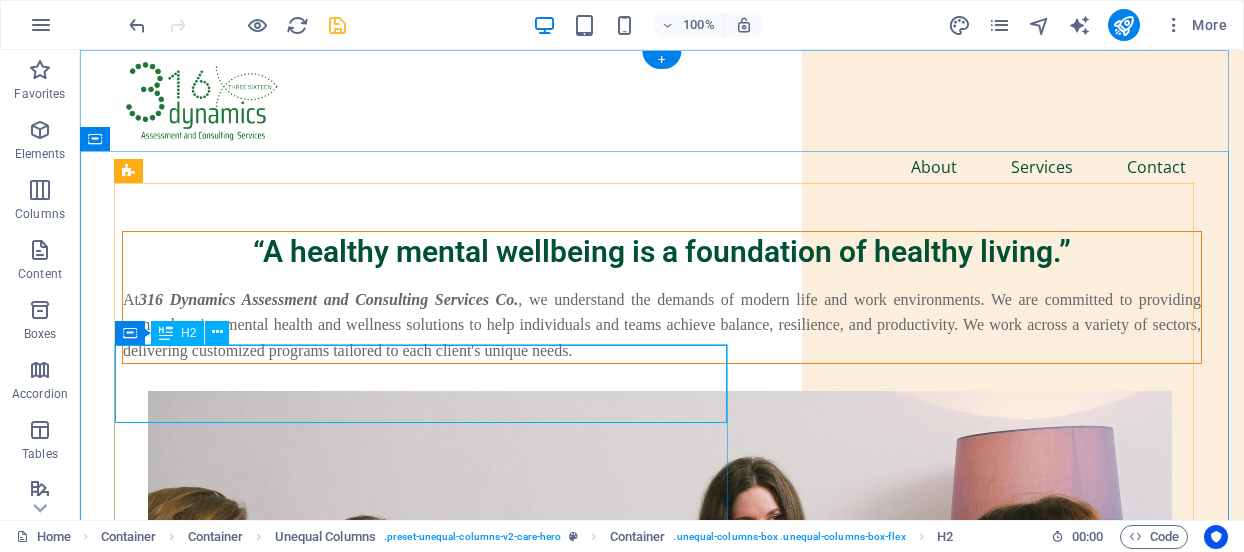 click on "“A healthy mental wellbeing is a foundation of healthy living.”" at bounding box center (662, 251) 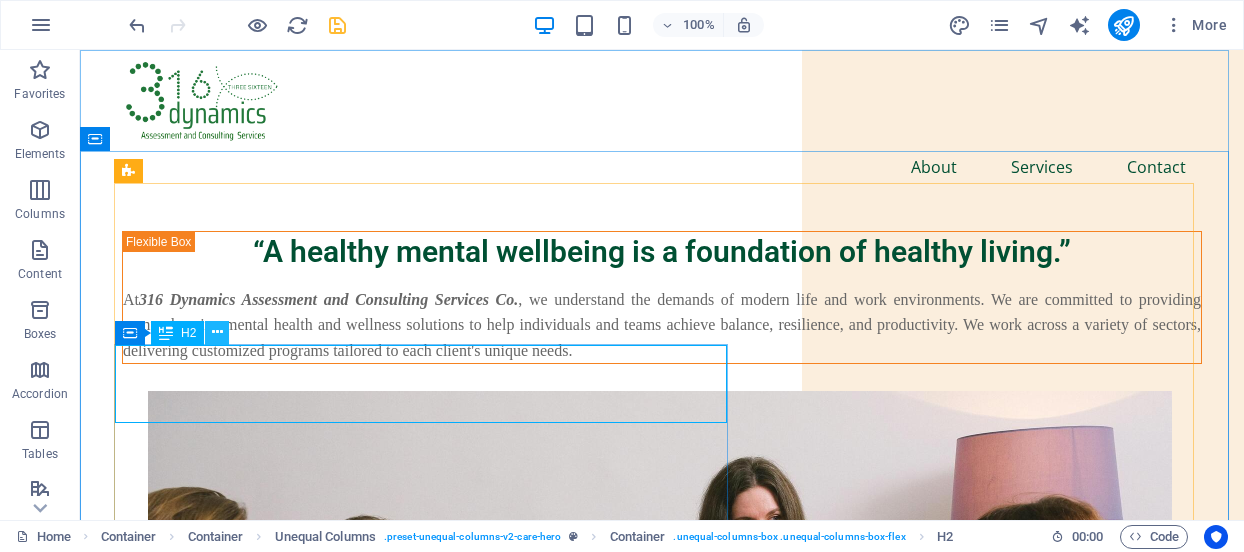 click at bounding box center [217, 332] 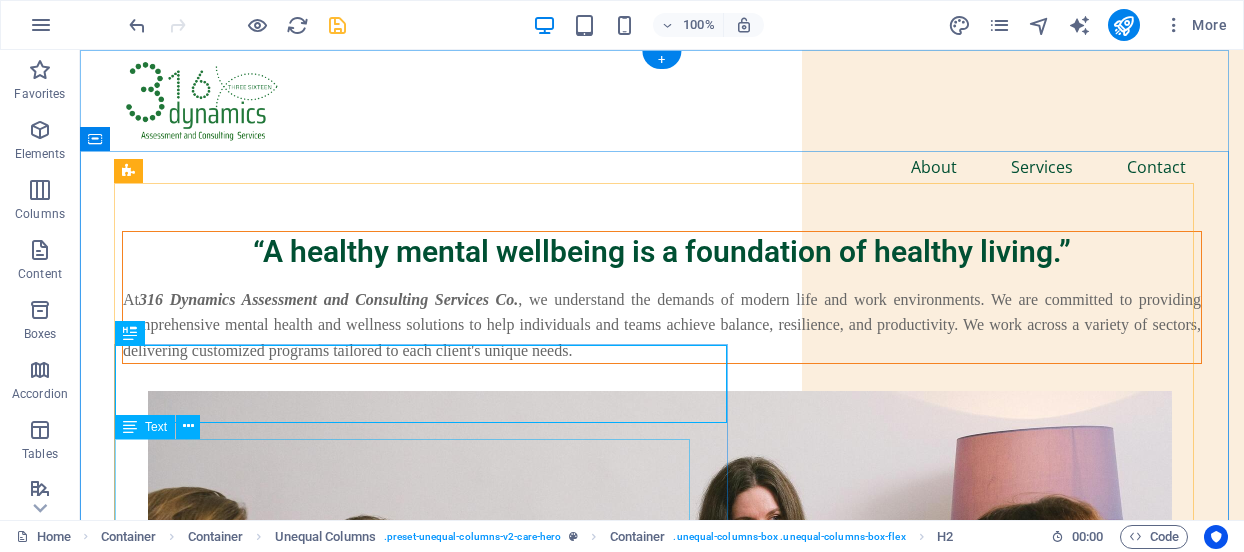 click on "At  316 Dynamics Assessment and Consulting Services Co. , we understand the demands of modern life and work environments. We are committed to providing comprehensive mental health and wellness solutions to help individuals and teams achieve balance, resilience, and productivity. We work across a variety of sectors, delivering customized programs tailored to each client's unique needs." at bounding box center (662, 325) 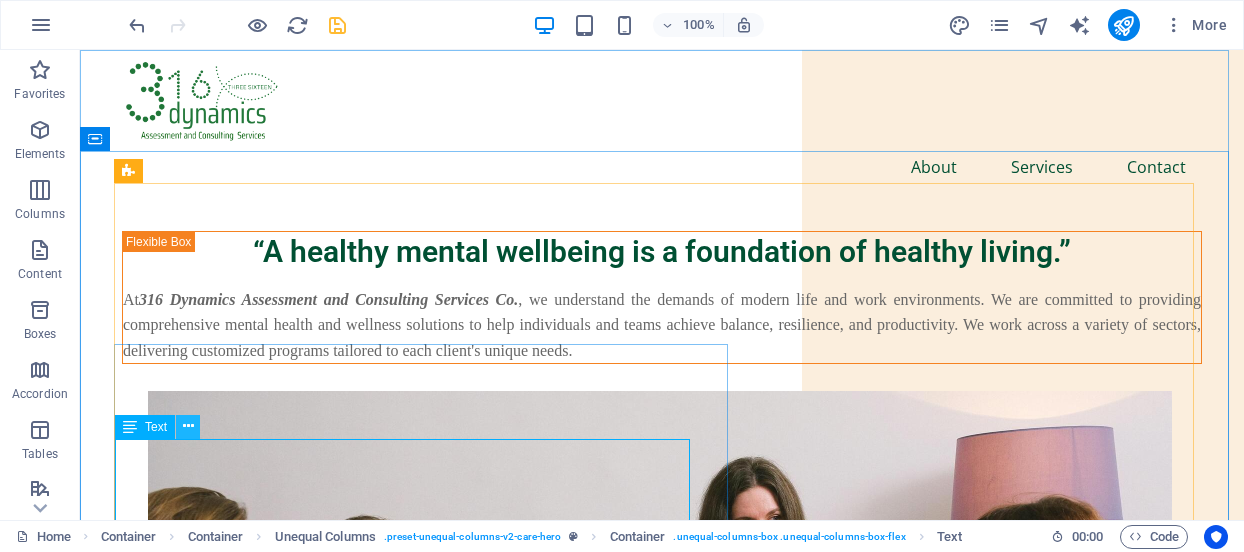 click at bounding box center (188, 426) 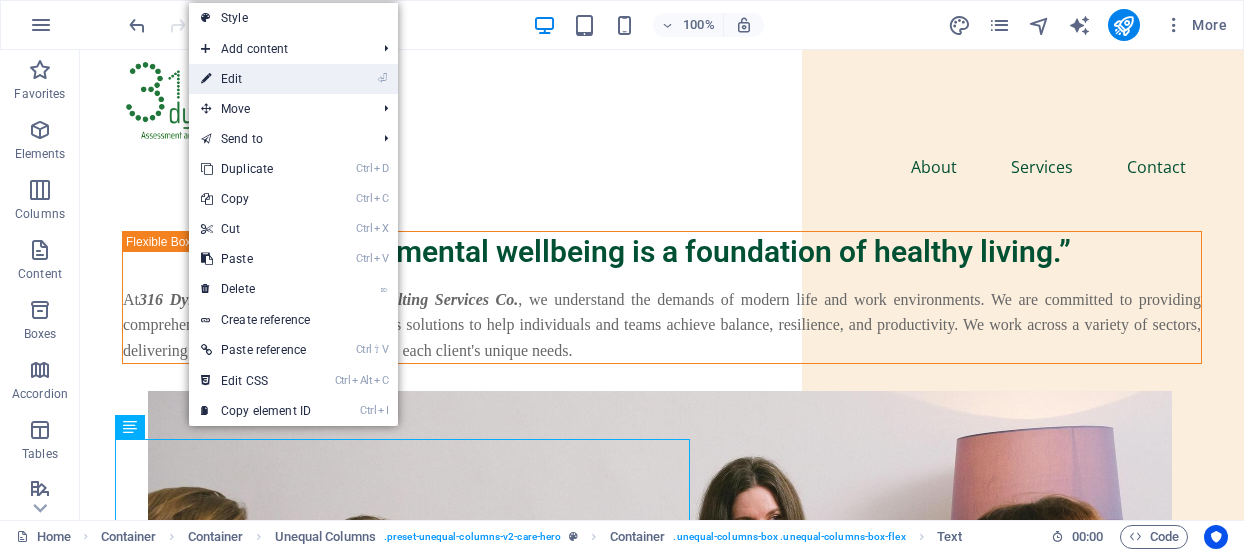click on "⏎  Edit" at bounding box center [256, 79] 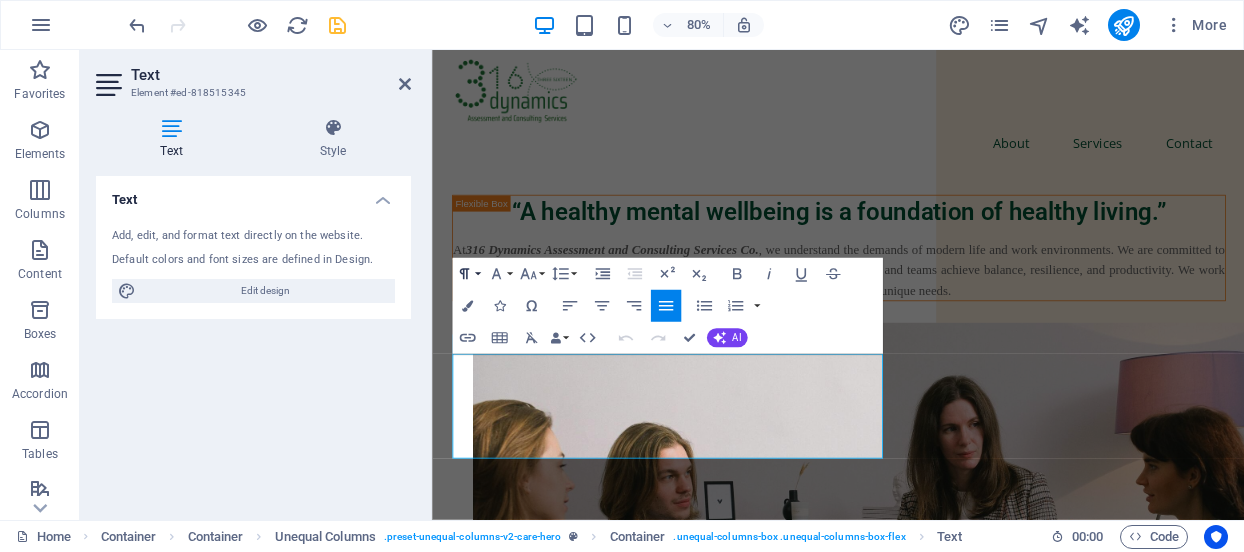 click on "Paragraph Format" at bounding box center [467, 274] 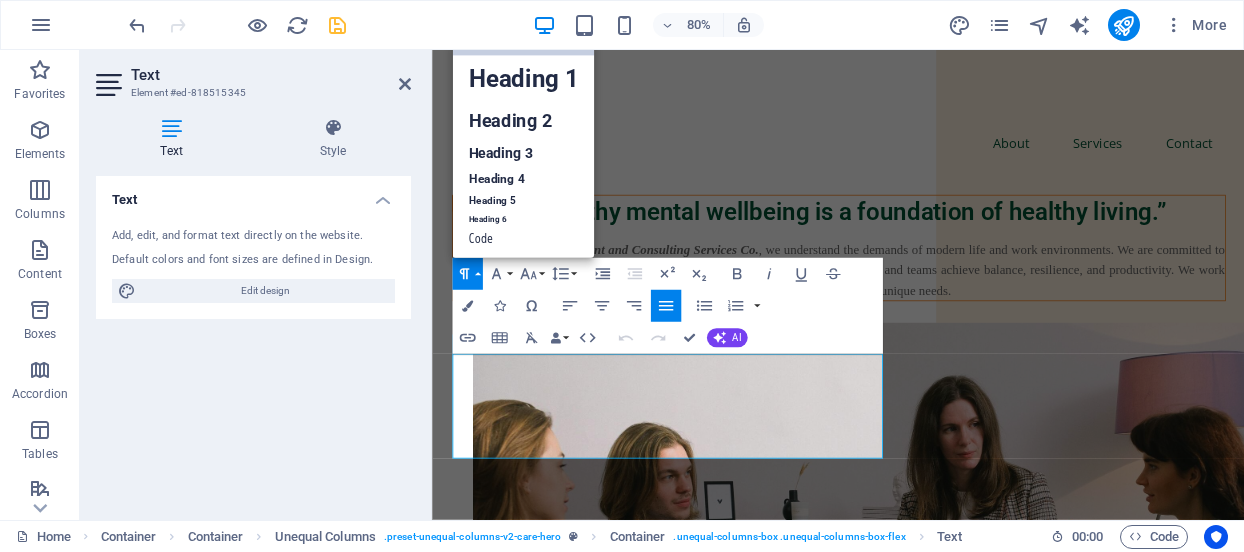 scroll, scrollTop: 16, scrollLeft: 0, axis: vertical 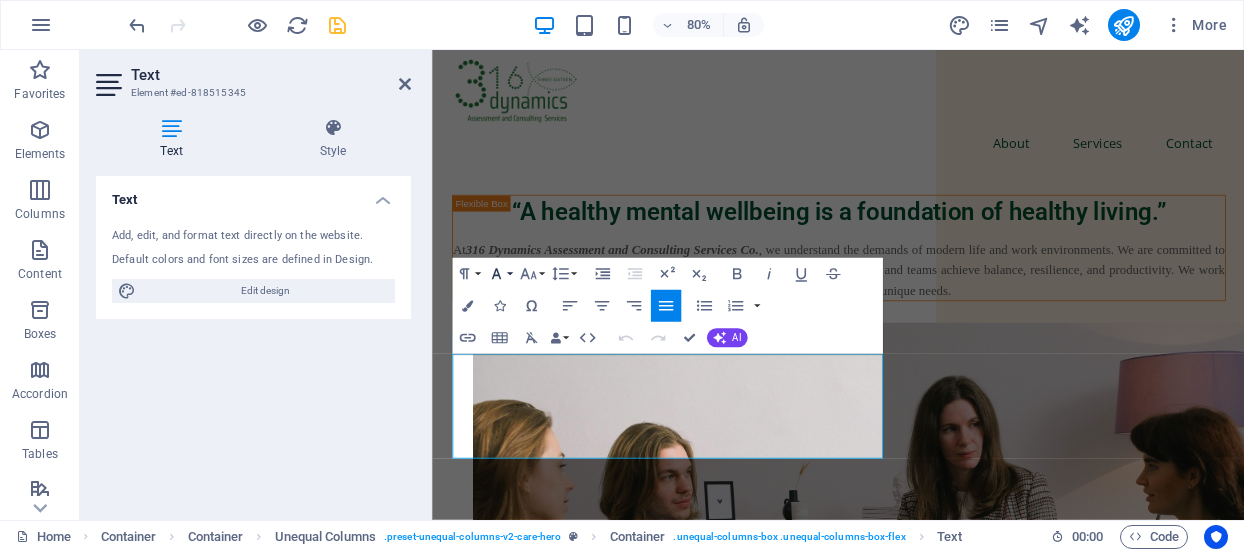 click on "Font Family" at bounding box center [499, 274] 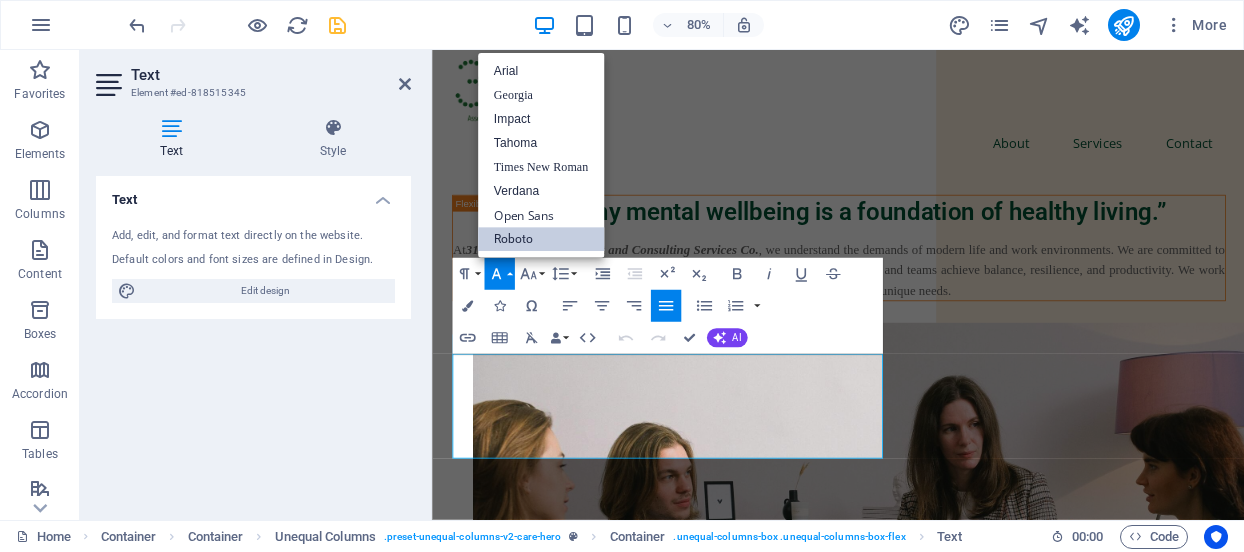 click on "Roboto" at bounding box center (540, 239) 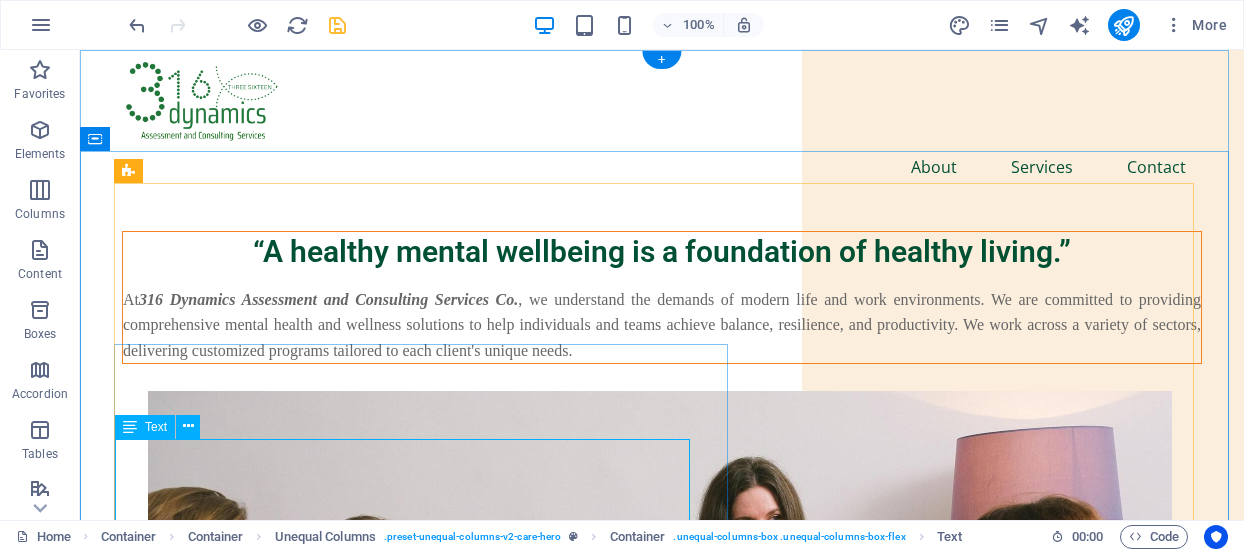 click on "At  316 Dynamics Assessment and Consulting Services Co. , we understand the demands of modern life and work environments. We are committed to providing comprehensive mental health and wellness solutions to help individuals and teams achieve balance, resilience, and productivity. We work across a variety of sectors, delivering customized programs tailored to each client's unique needs." at bounding box center (662, 325) 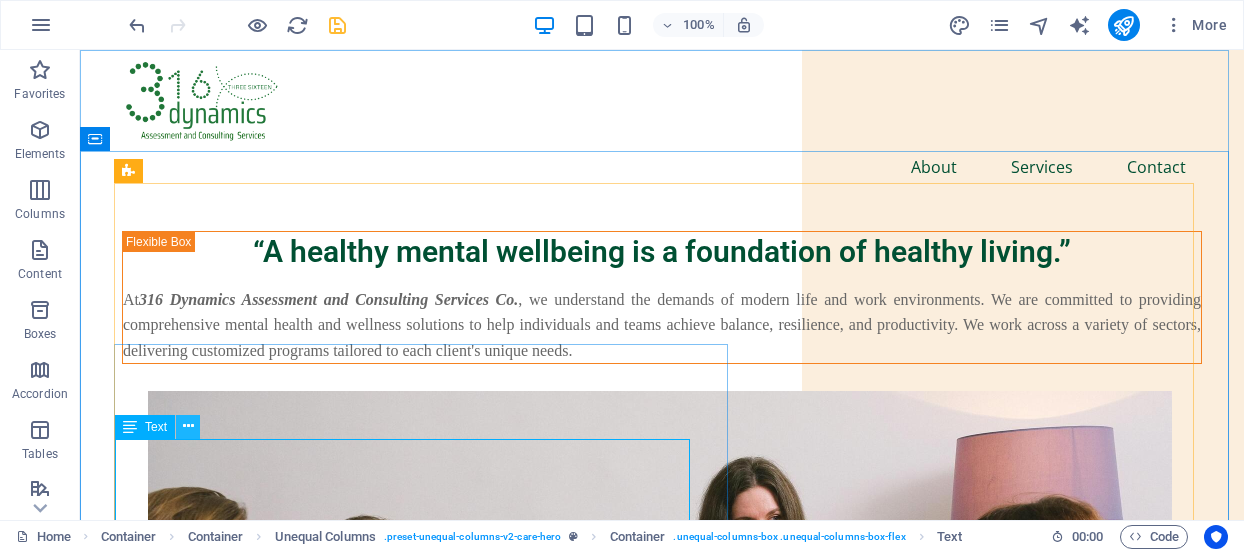 click at bounding box center (188, 426) 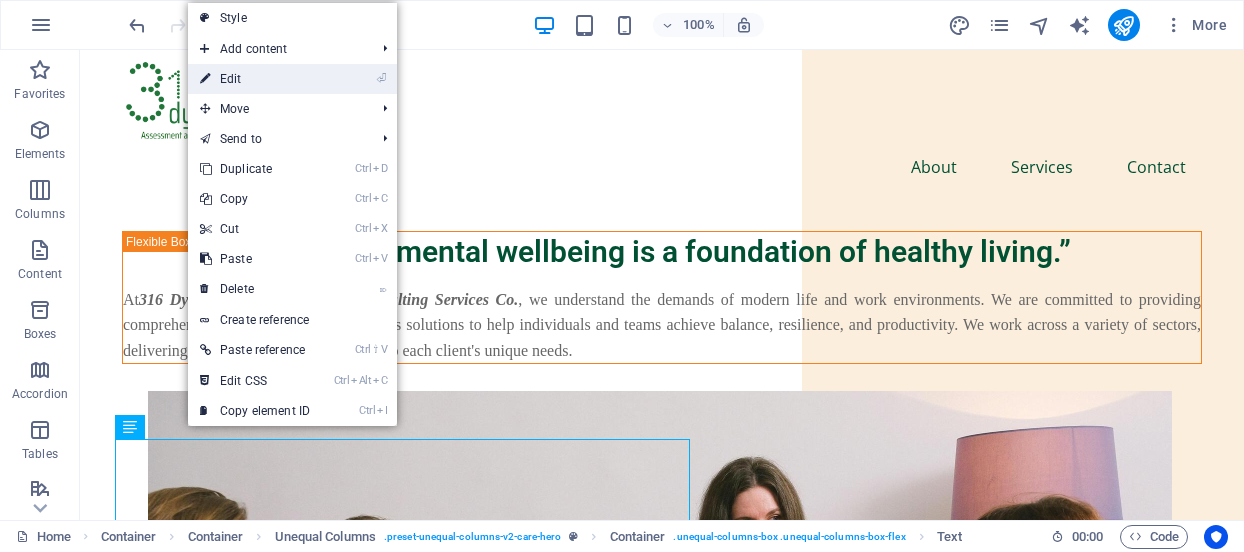 click on "⏎  Edit" at bounding box center [255, 79] 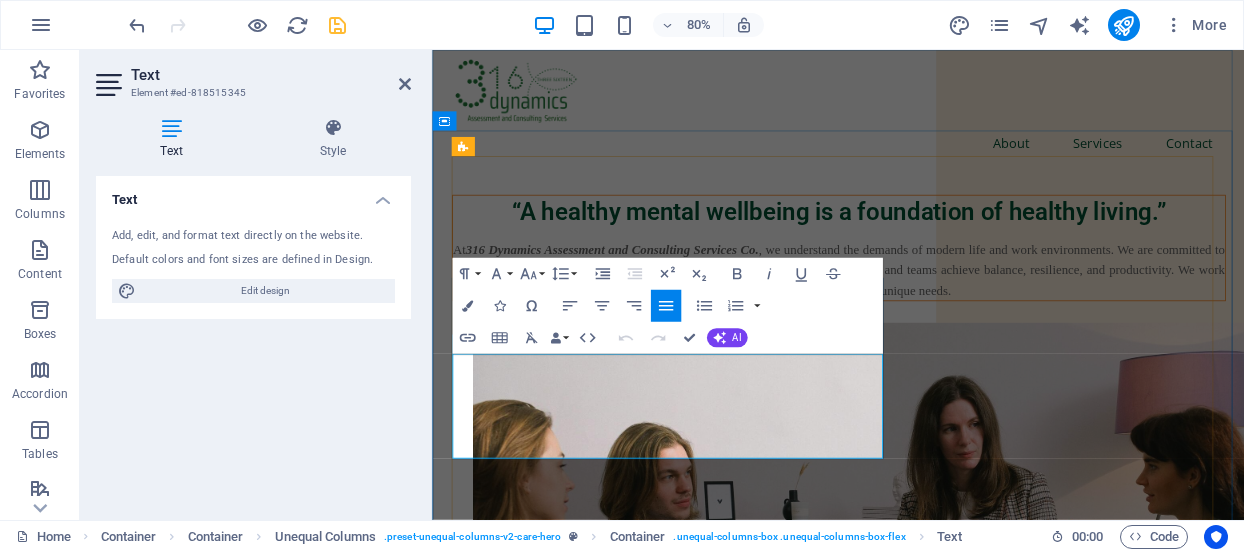 click on "At  316 Dynamics Assessment and Consulting Services Co. , we understand the demands of modern life and work environments. We are committed to providing comprehensive mental health and wellness solutions to help individuals and teams achieve balance, resilience, and productivity. We work across a variety of sectors, delivering customized programs tailored to each client's unique needs." at bounding box center [939, 325] 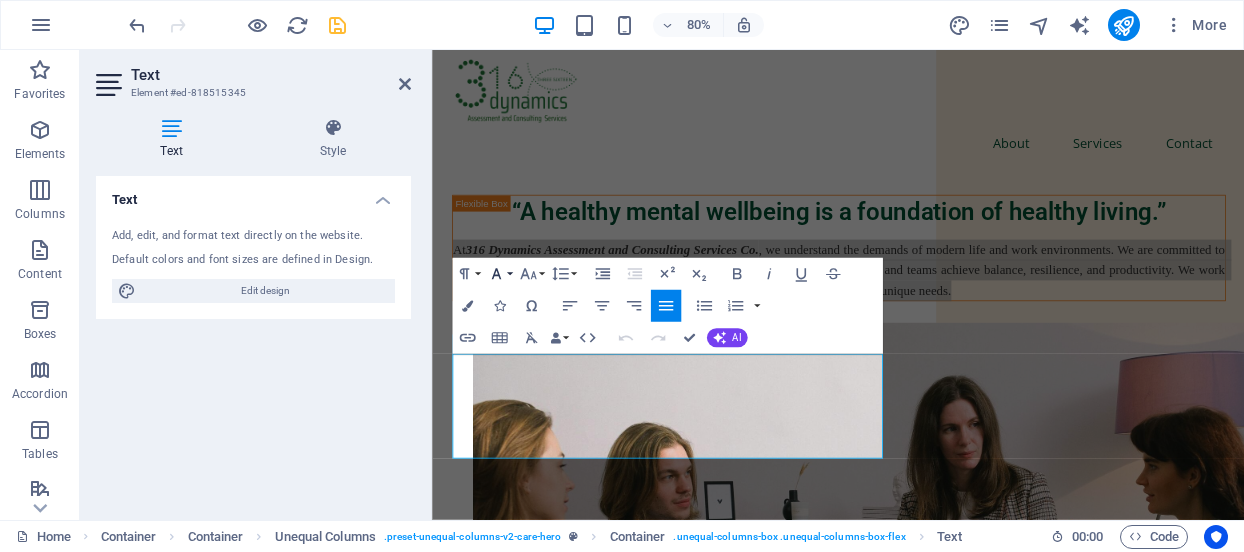 click on "Font Family" at bounding box center (499, 274) 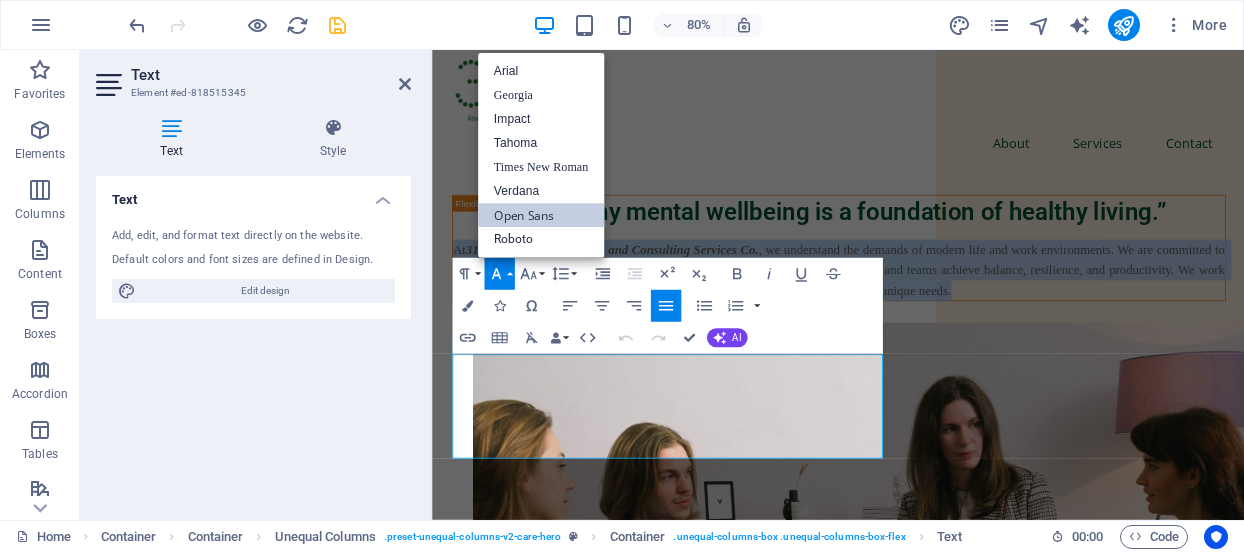 click on "Open Sans" at bounding box center (540, 215) 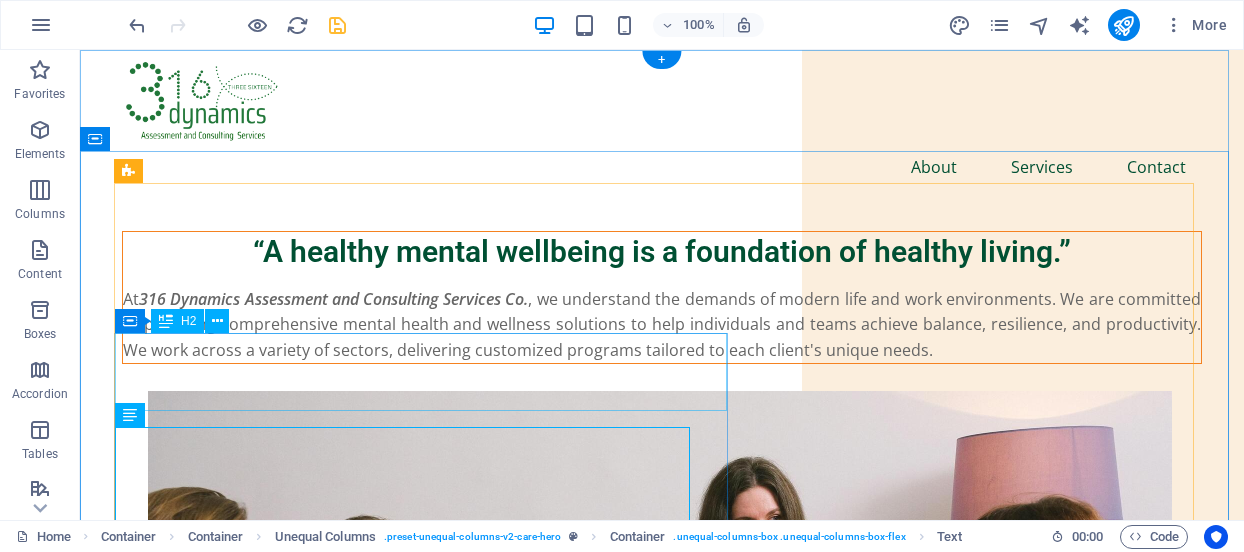 click on "“A healthy mental wellbeing is a foundation of healthy living.”" at bounding box center [662, 251] 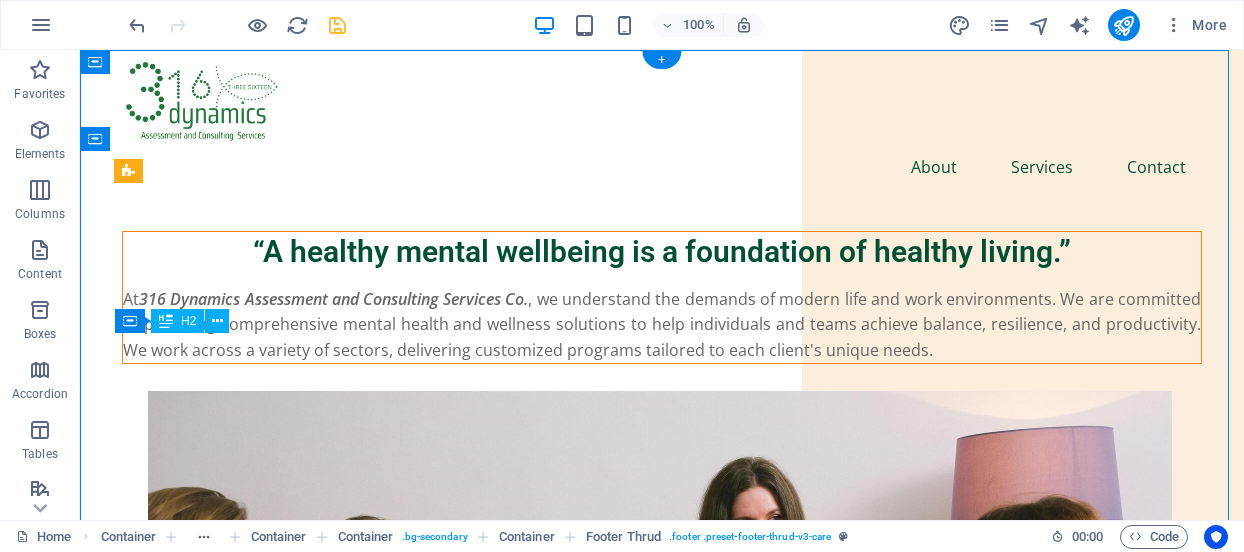 click on "“A healthy mental wellbeing is a foundation of healthy living.”" at bounding box center [662, 251] 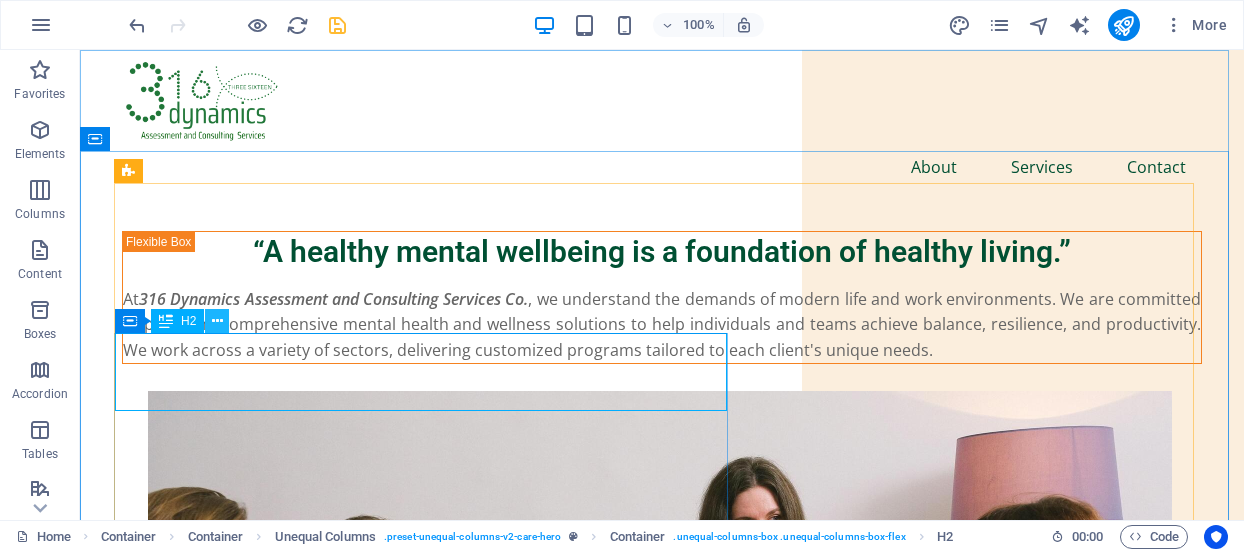 click at bounding box center [217, 321] 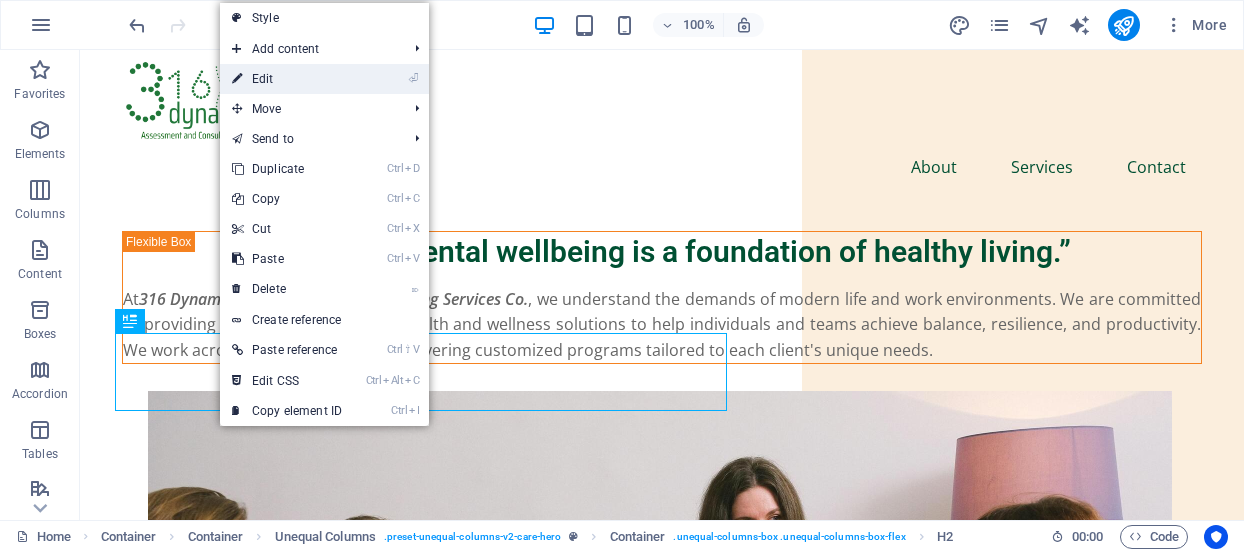 click on "⏎  Edit" at bounding box center (287, 79) 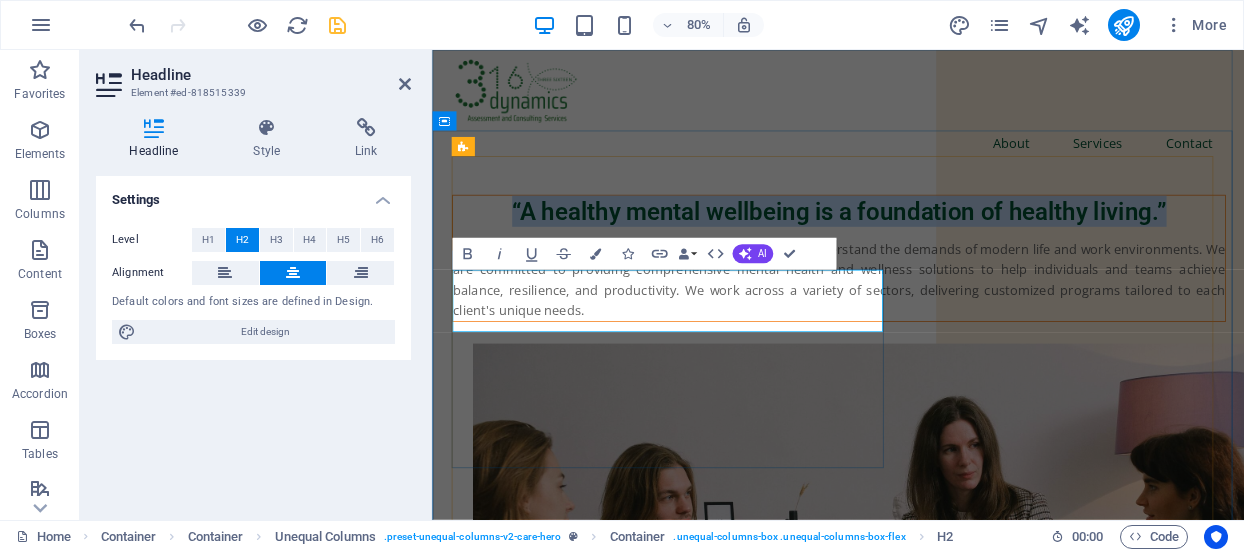 click on "“A healthy mental wellbeing is a foundation of healthy living.”" at bounding box center (940, 251) 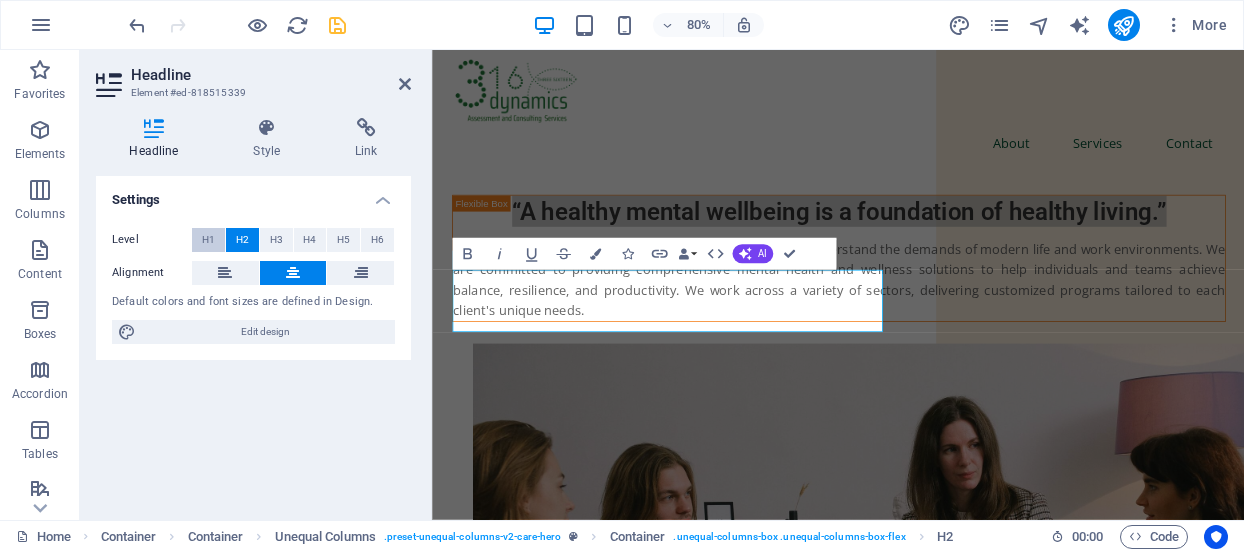 click on "H1" at bounding box center [208, 240] 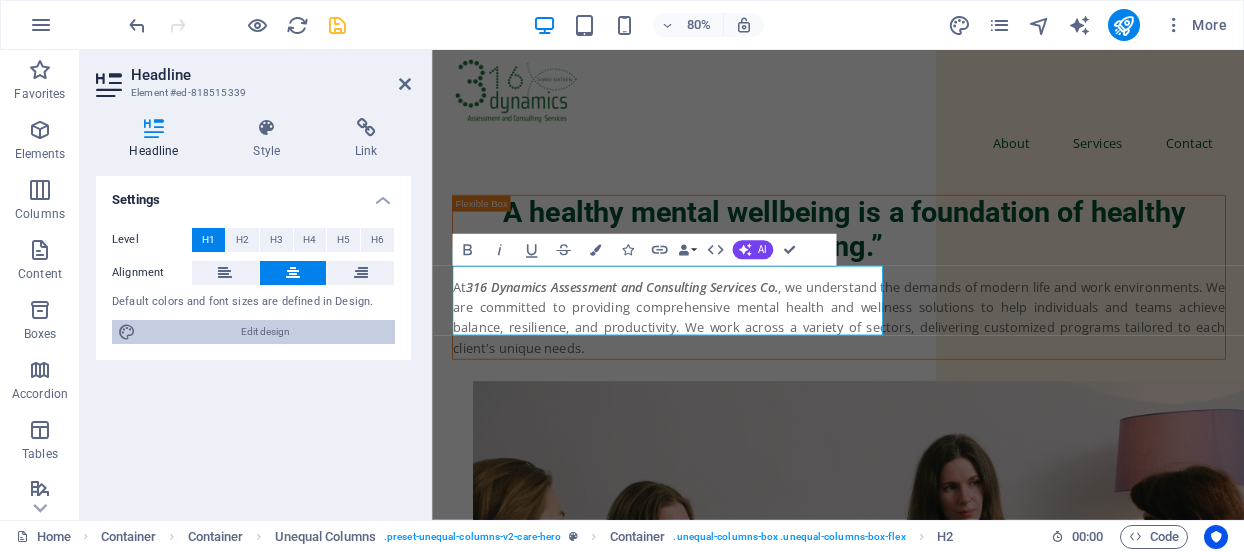 click on "Edit design" at bounding box center [265, 332] 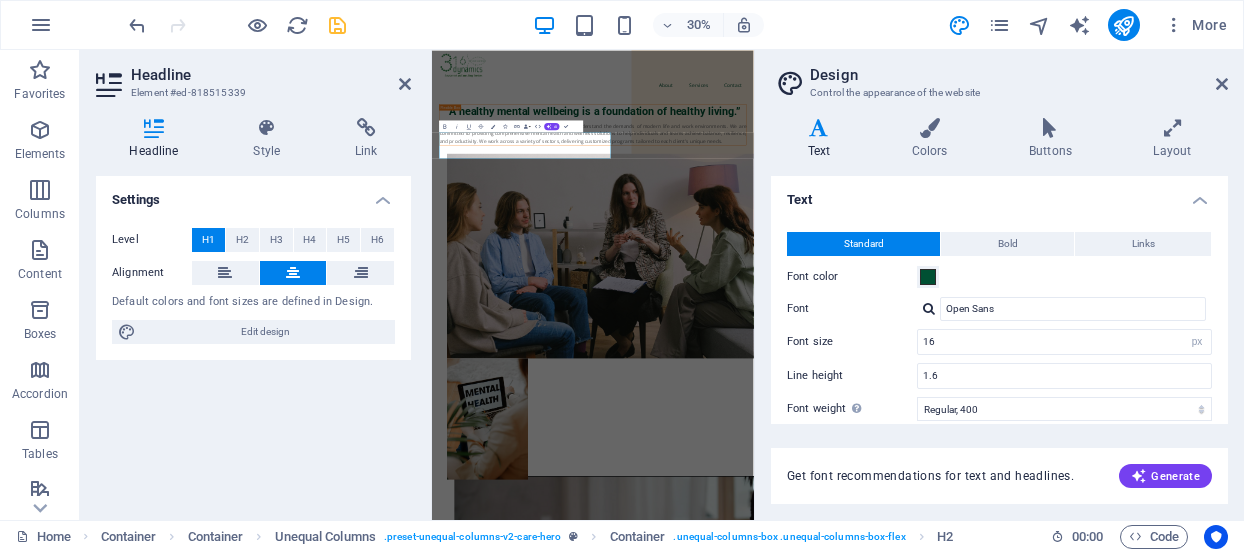 click on "Design Control the appearance of the website Variants  Text  Colors  Buttons  Layout Text Standard Bold Links Font color Font Open Sans Font size 16 rem px Line height 1.6 Font weight To display the font weight correctly, it may need to be enabled.  Manage Fonts Thin, 100 Extra-light, 200 Light, 300 Regular, 400 Medium, 500 Semi-bold, 600 Bold, 700 Extra-bold, 800 Black, 900 Letter spacing 0 rem px Font style Text transform Tt TT tt Text align Font weight To display the font weight correctly, it may need to be enabled.  Manage Fonts Thin, 100 Extra-light, 200 Light, 300 Regular, 400 Medium, 500 Semi-bold, 600 Bold, 700 Extra-bold, 800 Black, 900 Default Hover / Active Font color Font color Decoration None Decoration None Transition duration 0.3 s Transition function Ease Ease In Ease Out Ease In/Ease Out Linear Headlines All H1 / Textlogo H2 H3 H4 H5 H6 Font color Font Roboto Line height 1.24 Font weight To display the font weight correctly, it may need to be enabled.  Manage Fonts Thin, 100 Extra-light, 200" at bounding box center [999, 285] 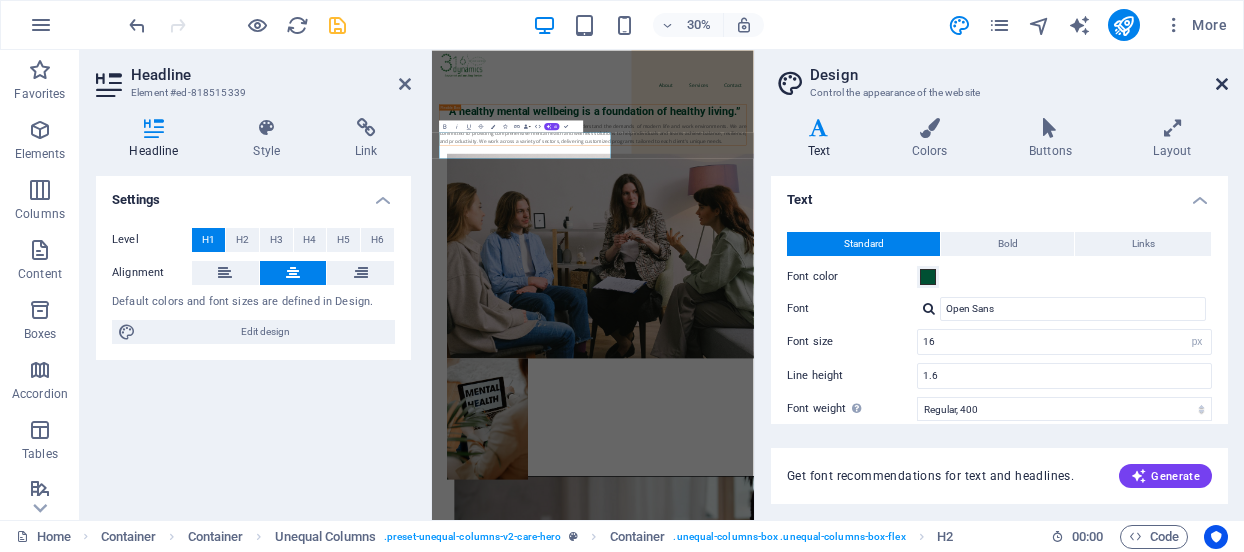 click at bounding box center [1222, 84] 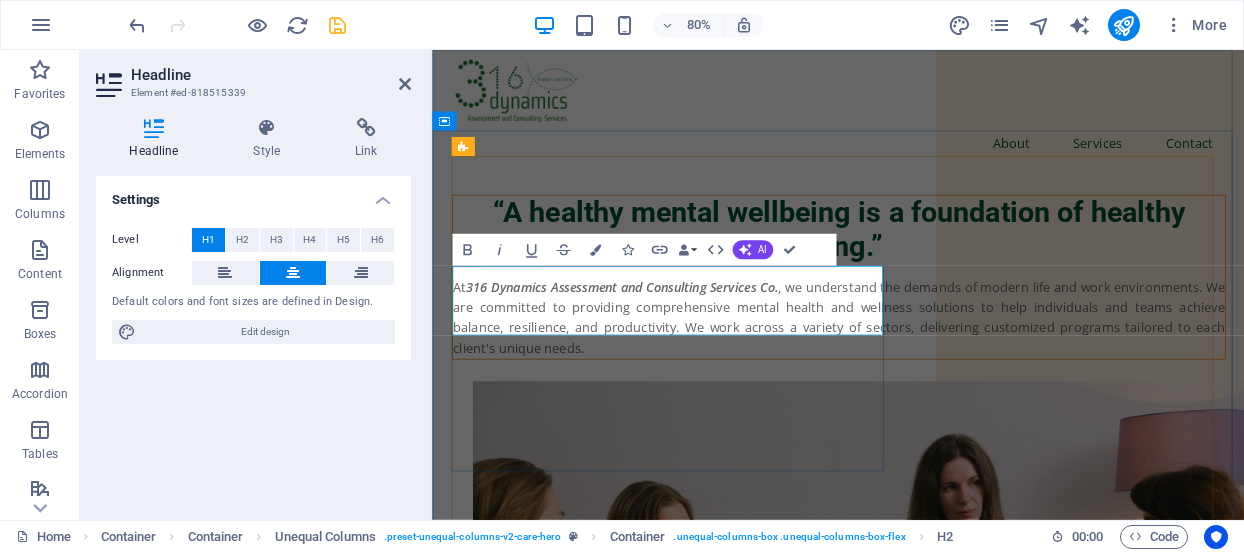 click on "“A healthy mental wellbeing is a foundation of healthy living.”" at bounding box center (940, 274) 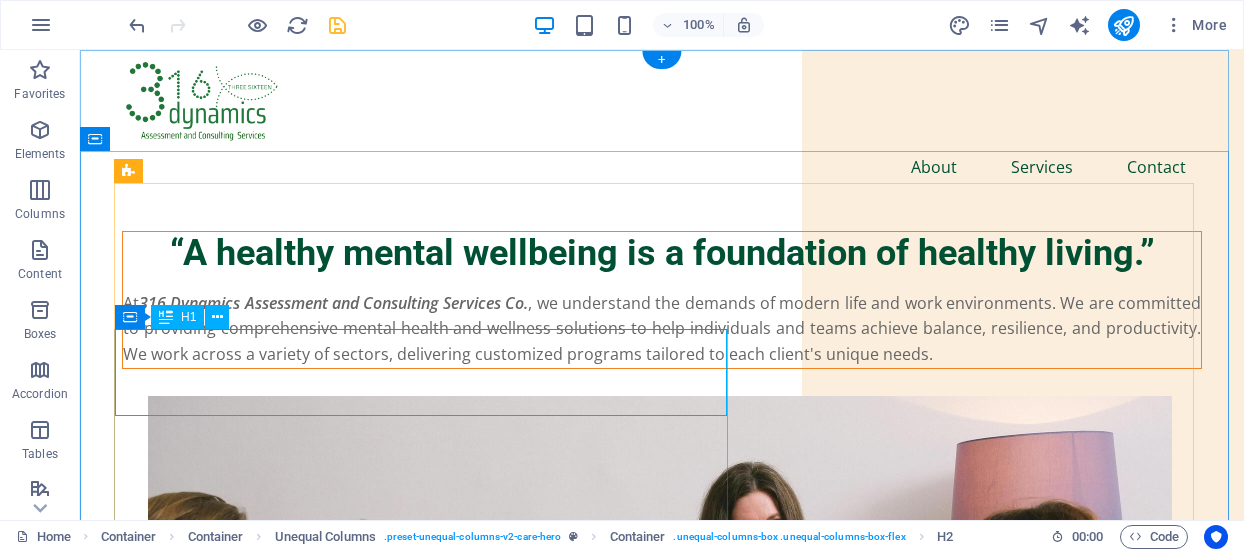click on "“A healthy mental wellbeing is a foundation of healthy living.”" at bounding box center [662, 253] 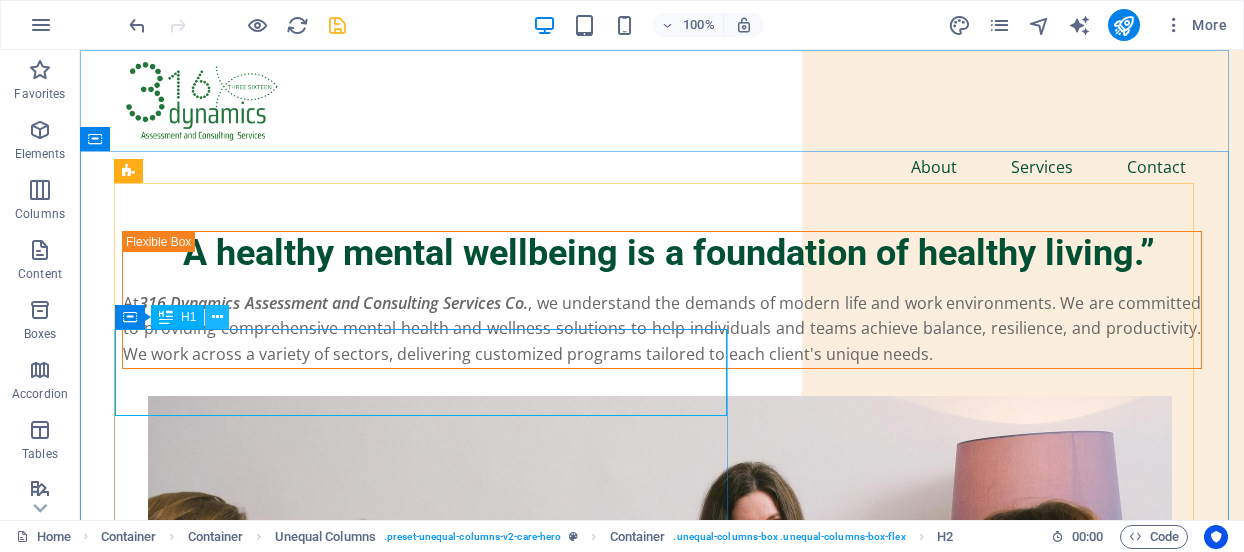 click at bounding box center (217, 317) 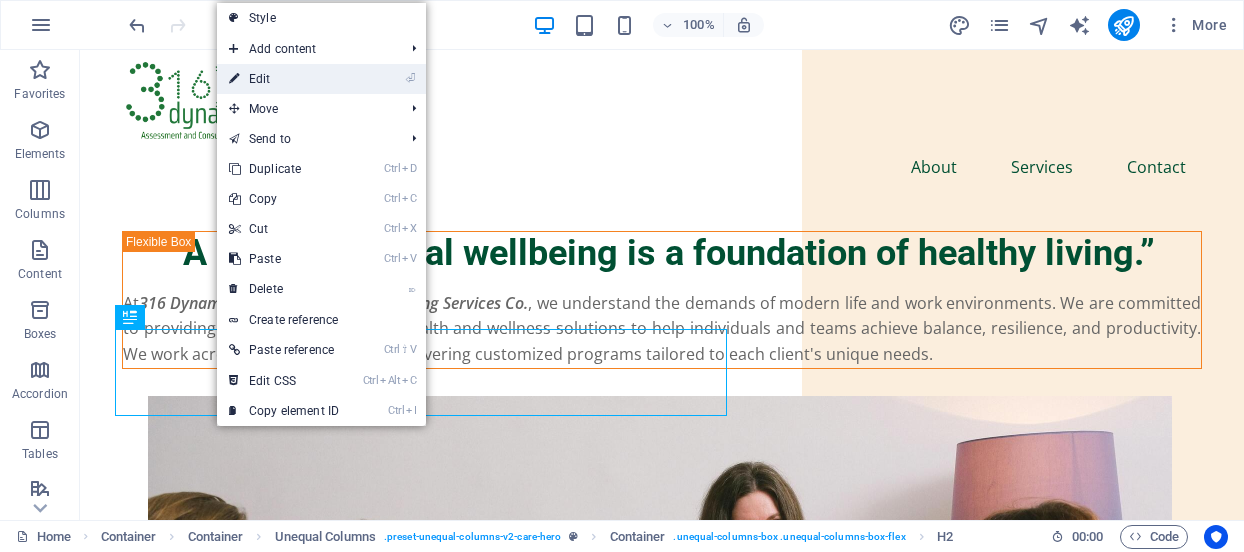 click on "⏎  Edit" at bounding box center (284, 79) 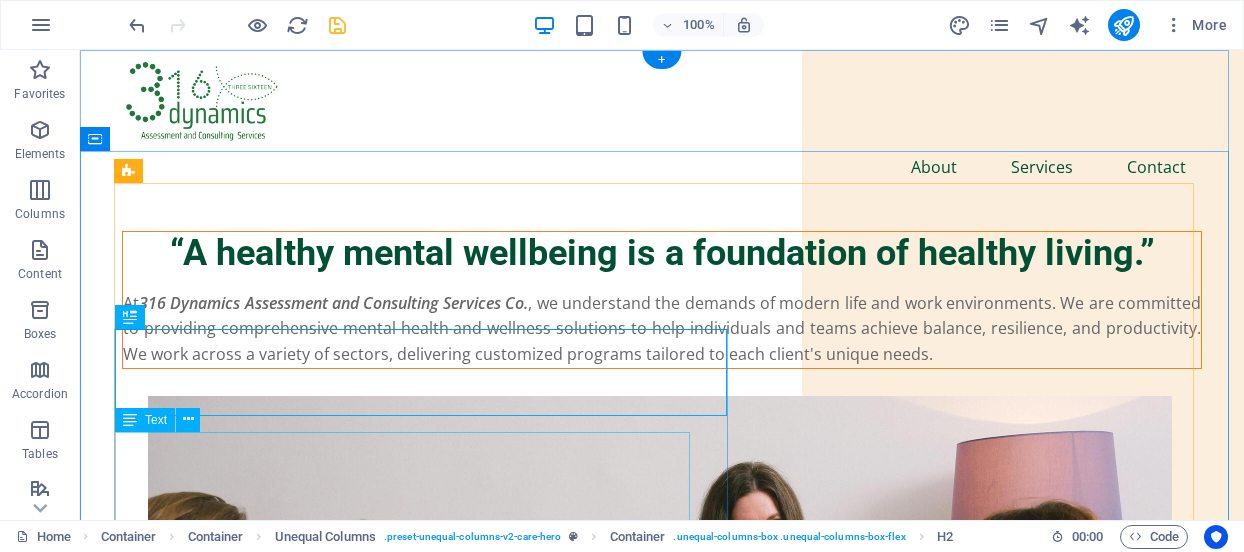 click on "At  316 Dynamics Assessment and Consulting Services Co. , we understand the demands of modern life and work environments. We are committed to providing comprehensive mental health and wellness solutions to help individuals and teams achieve balance, resilience, and productivity. We work across a variety of sectors, delivering customized programs tailored to each client's unique needs." at bounding box center [662, 329] 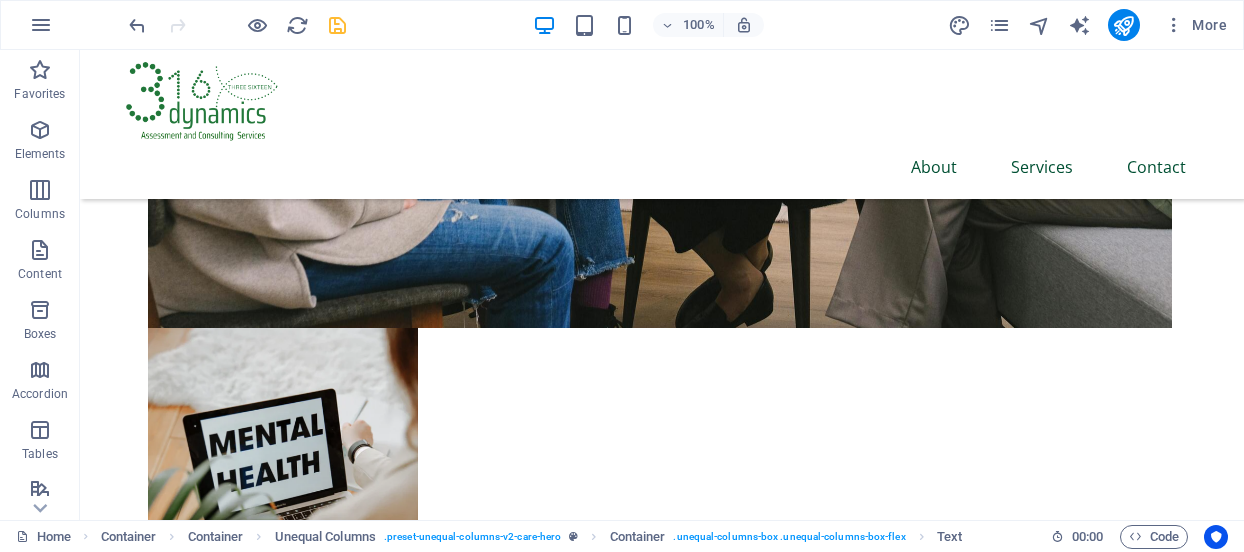 scroll, scrollTop: 600, scrollLeft: 0, axis: vertical 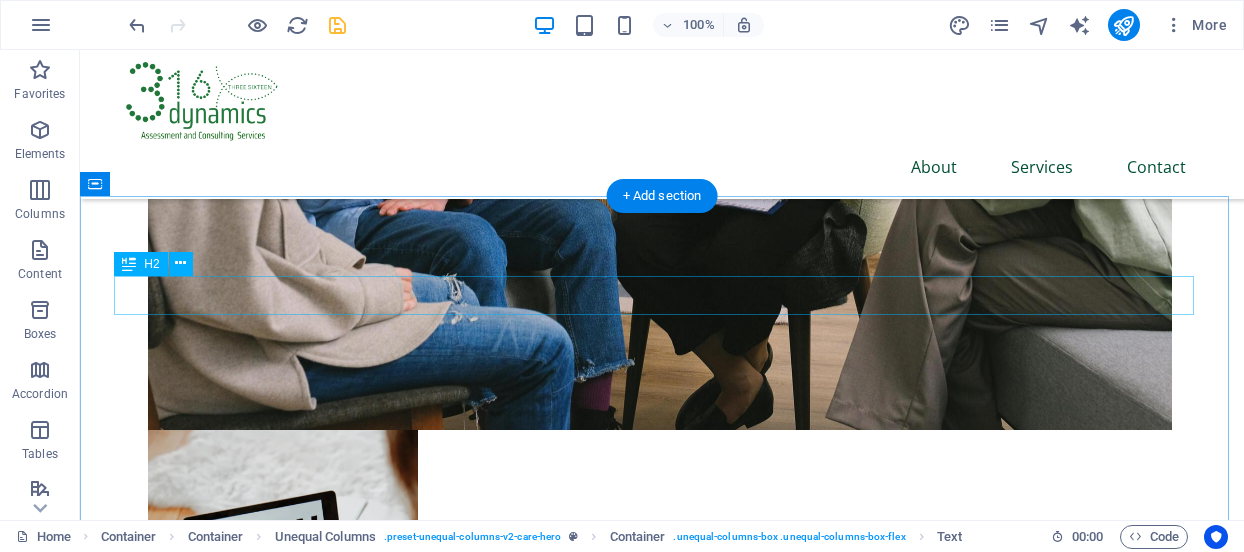 click on "Our services" at bounding box center (662, 3299) 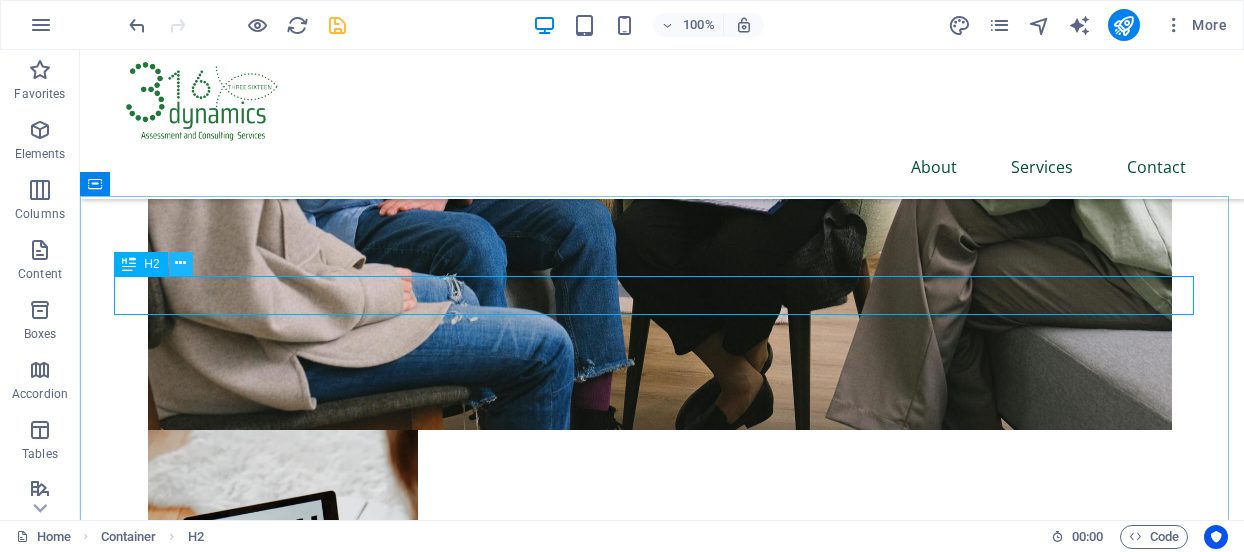 click at bounding box center [180, 263] 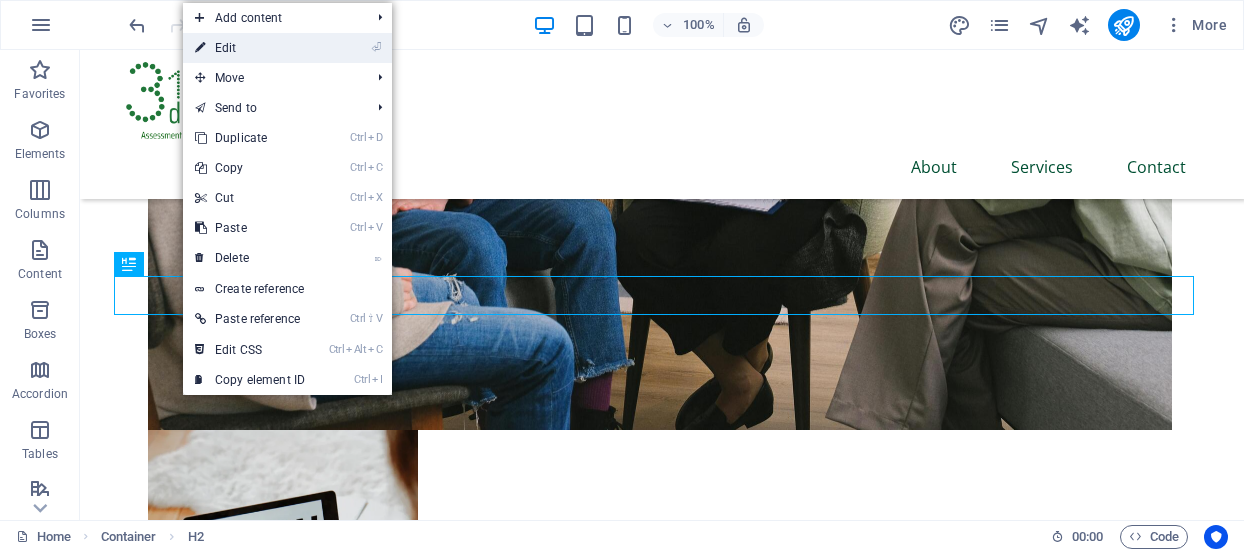 click on "⏎  Edit" at bounding box center [250, 48] 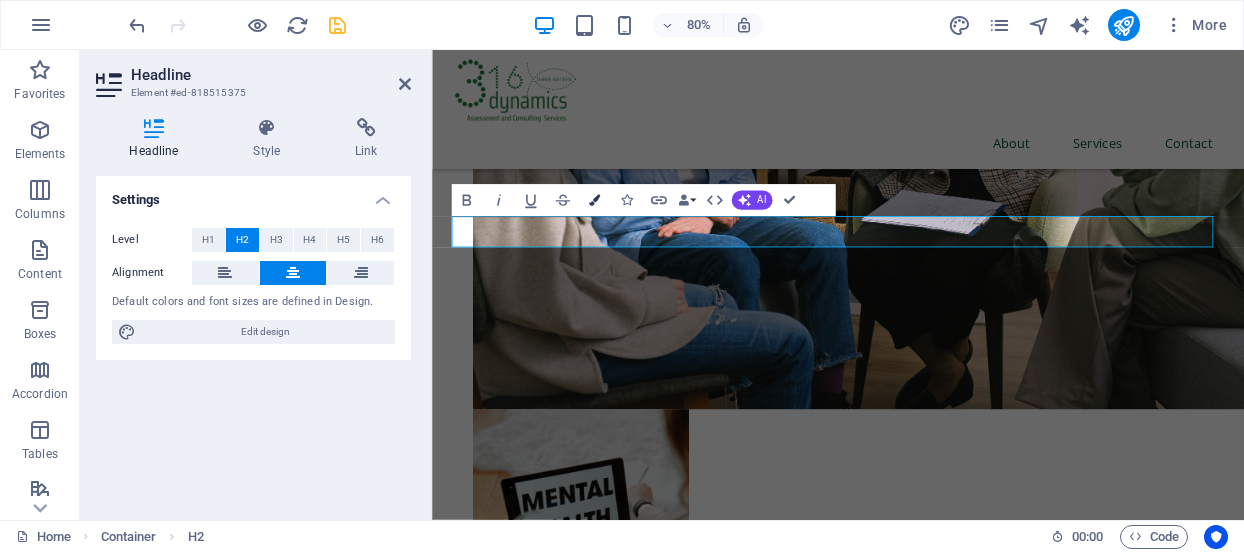 click at bounding box center [594, 200] 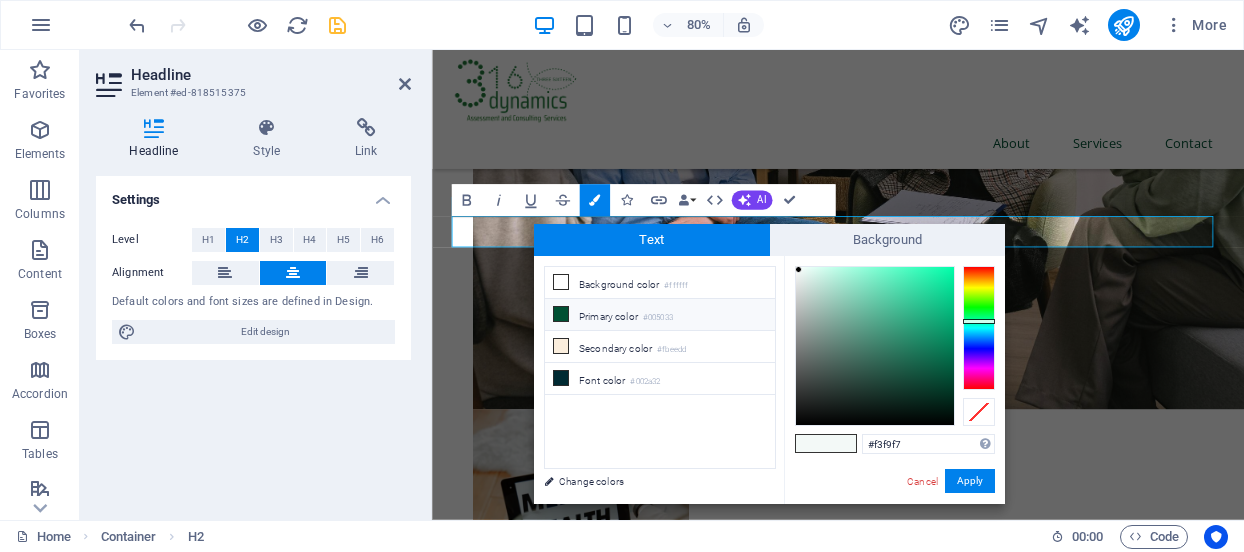 click at bounding box center (561, 314) 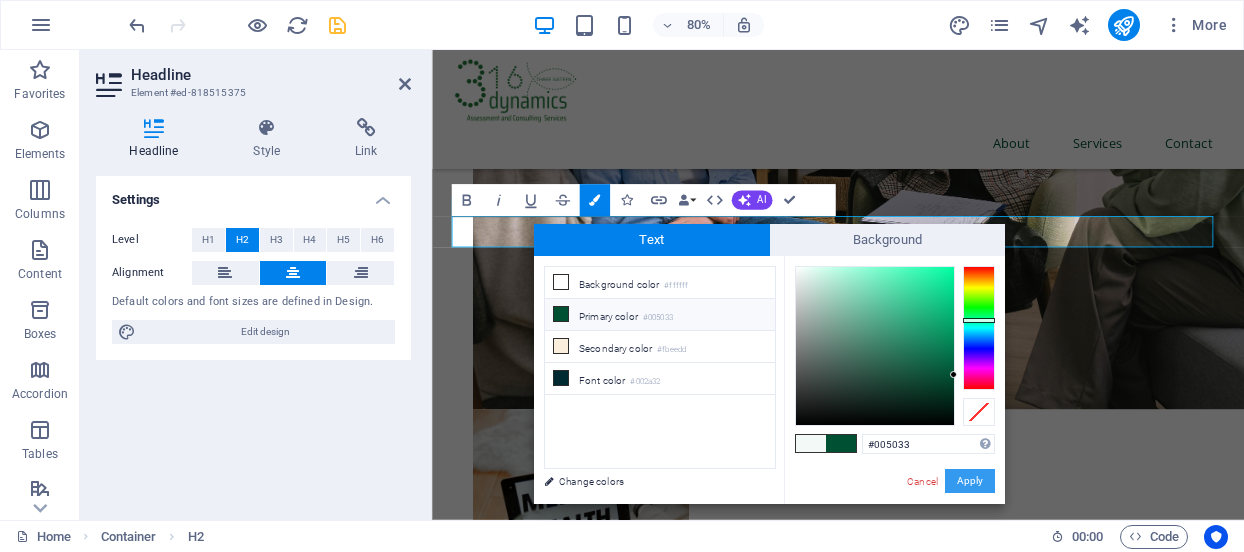 click on "Apply" at bounding box center (970, 481) 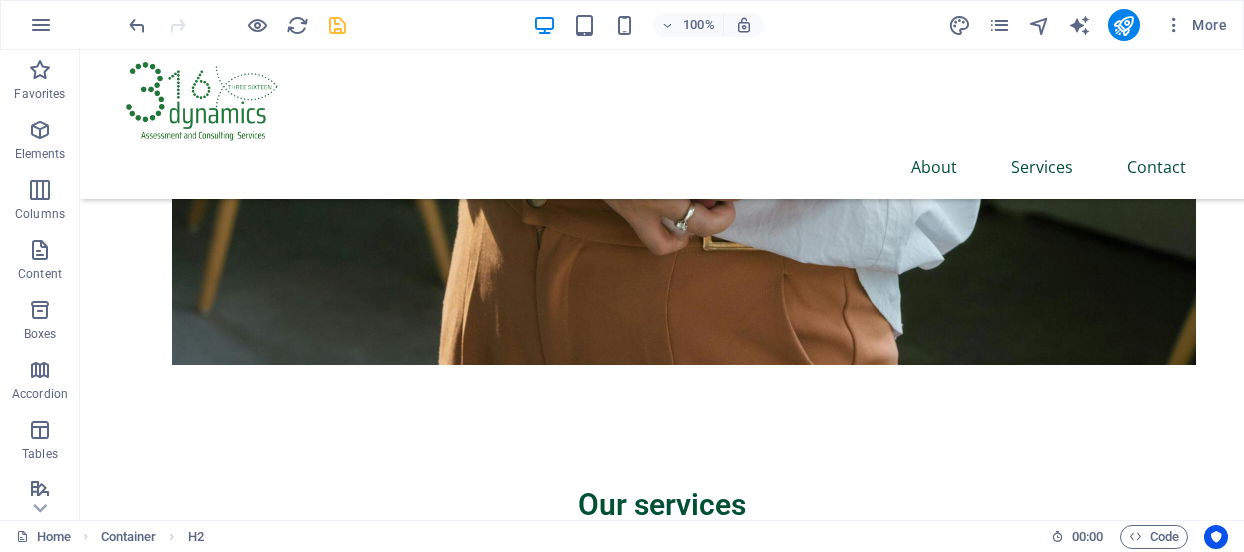 scroll, scrollTop: 3471, scrollLeft: 0, axis: vertical 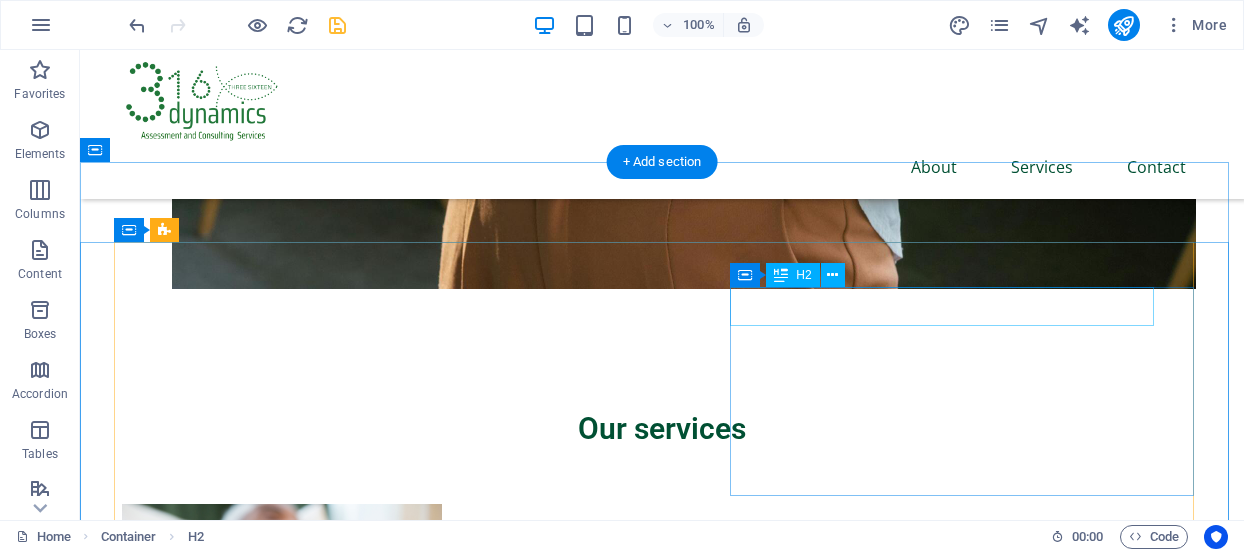 click on "Our mission" at bounding box center (642, 4417) 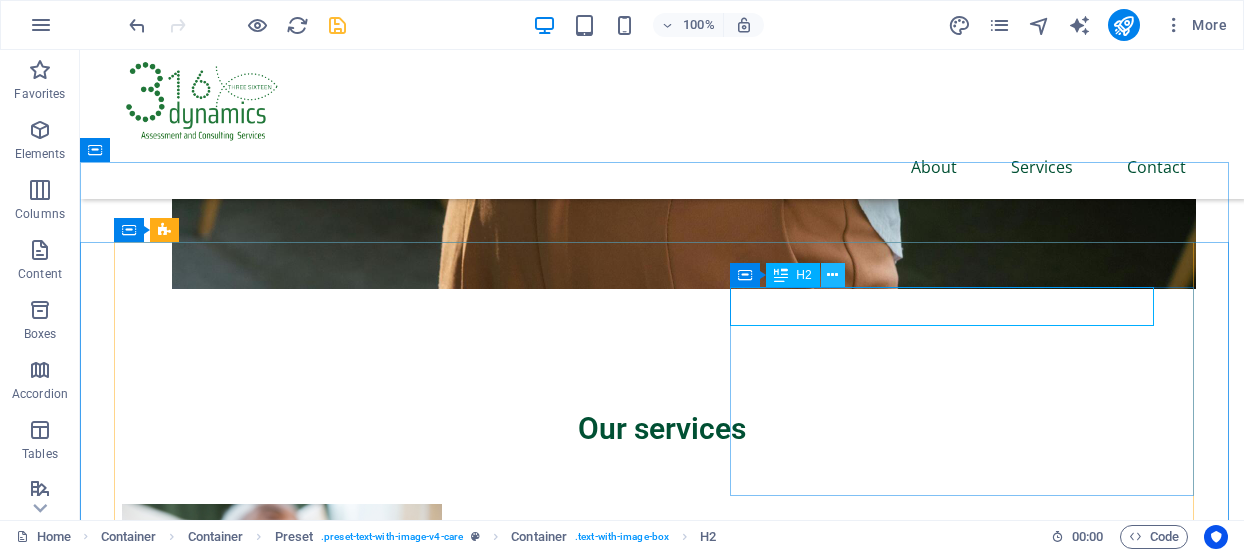 click at bounding box center [832, 275] 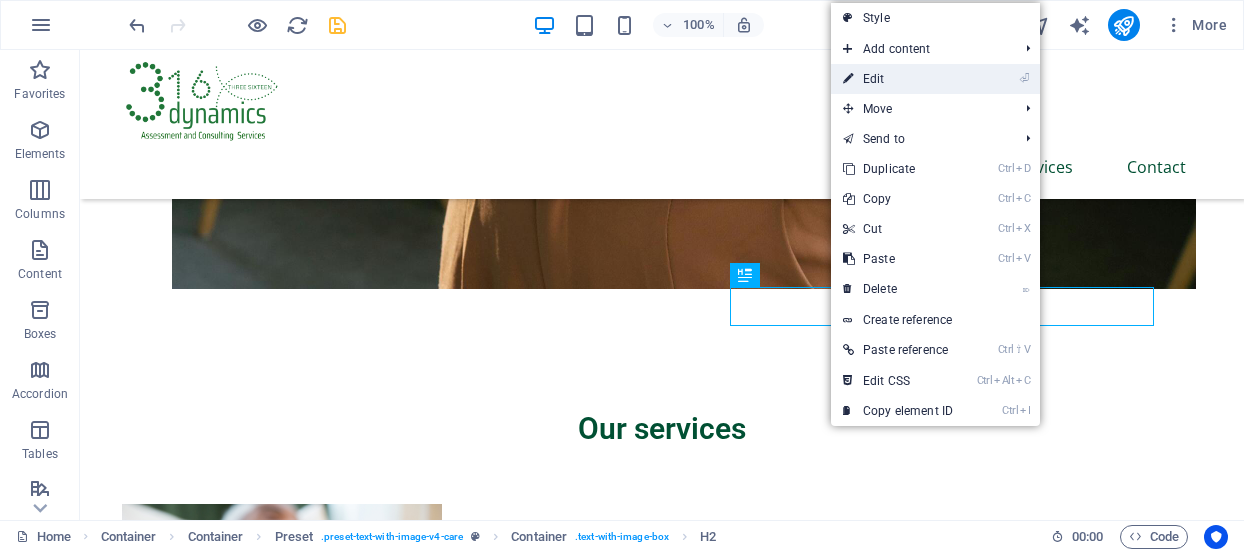 click on "⏎  Edit" at bounding box center [898, 79] 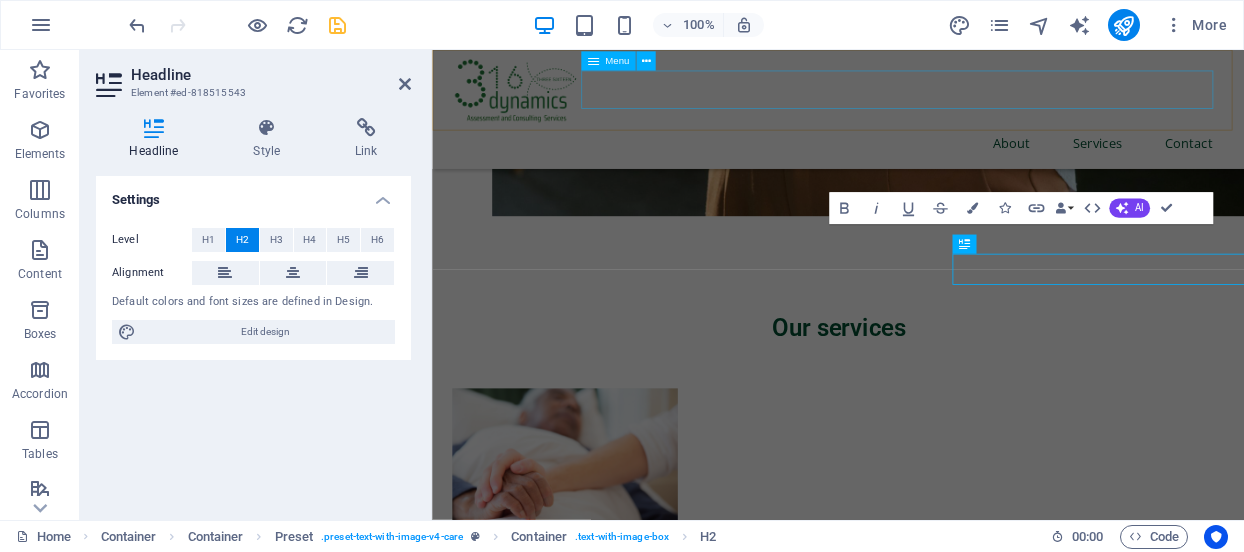 scroll, scrollTop: 3453, scrollLeft: 0, axis: vertical 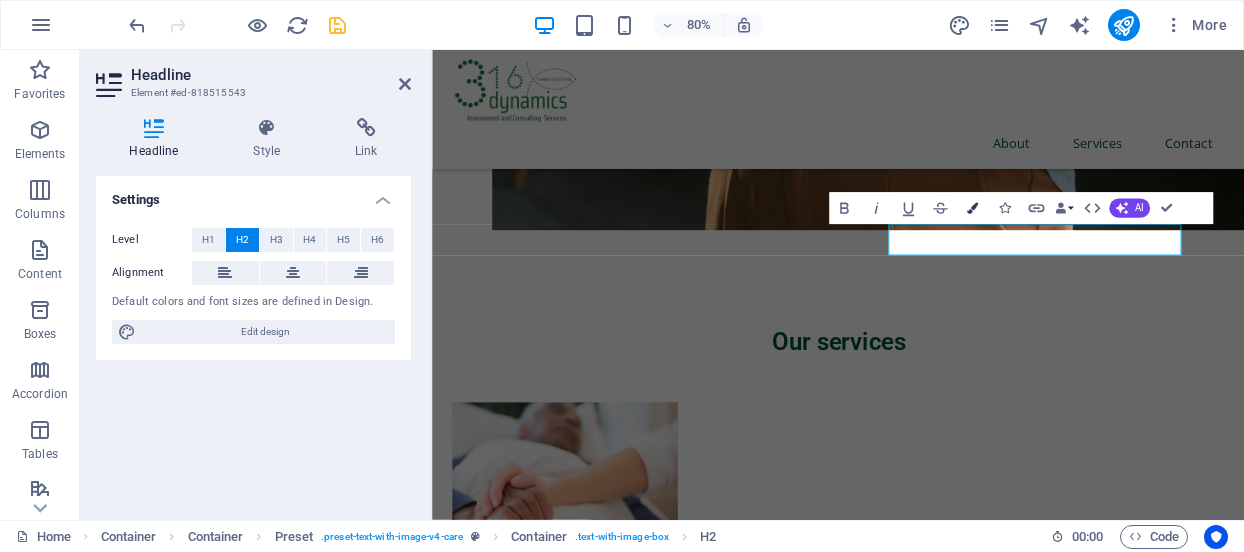 click at bounding box center [971, 208] 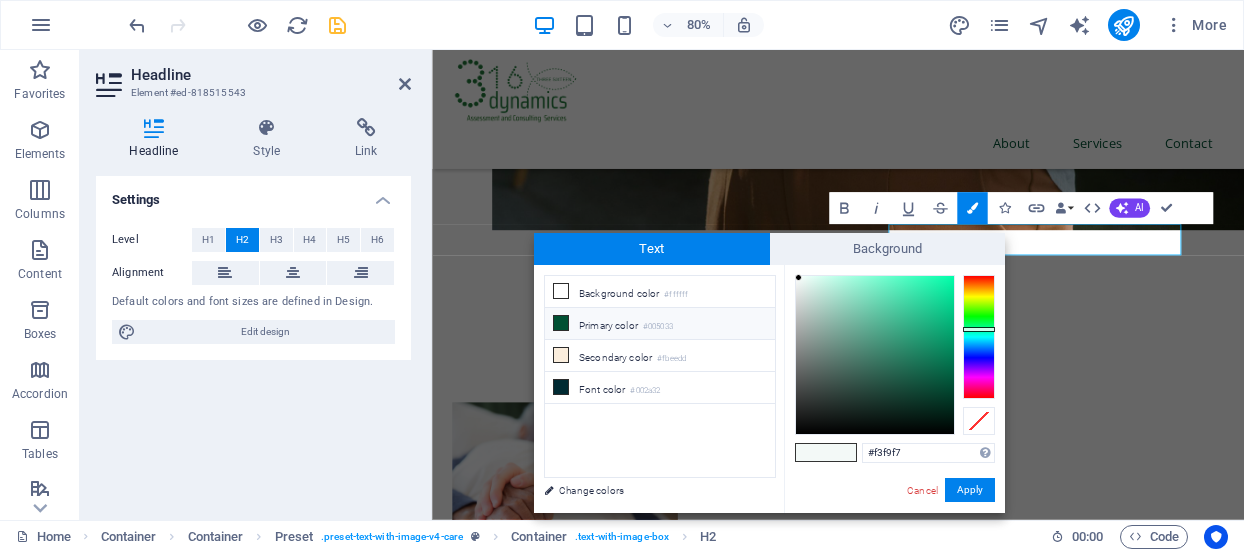 click at bounding box center (561, 323) 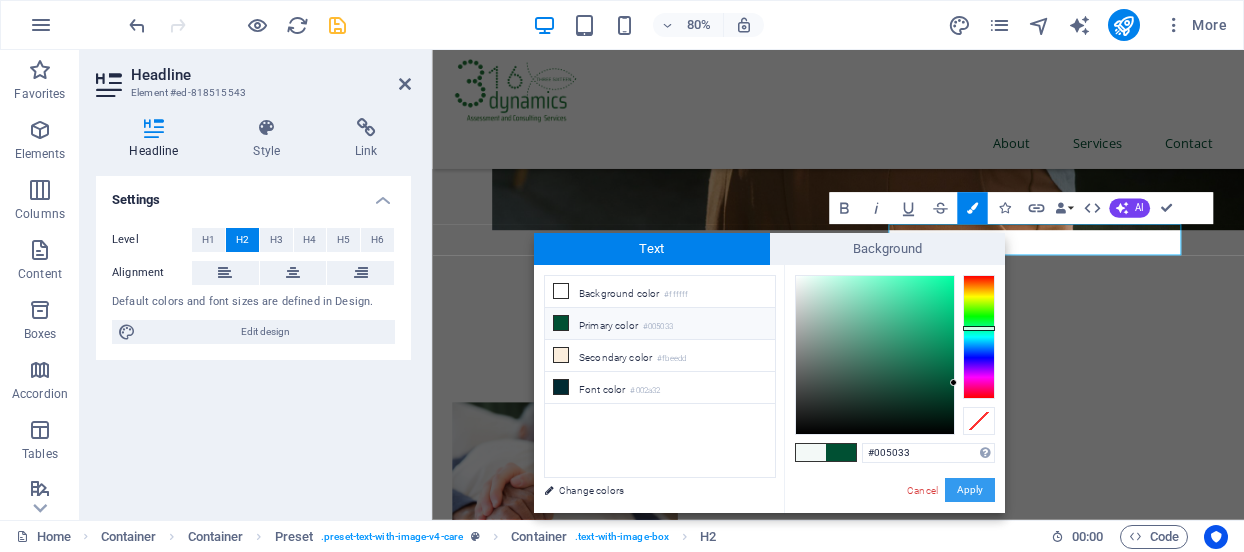 click on "Apply" at bounding box center (970, 490) 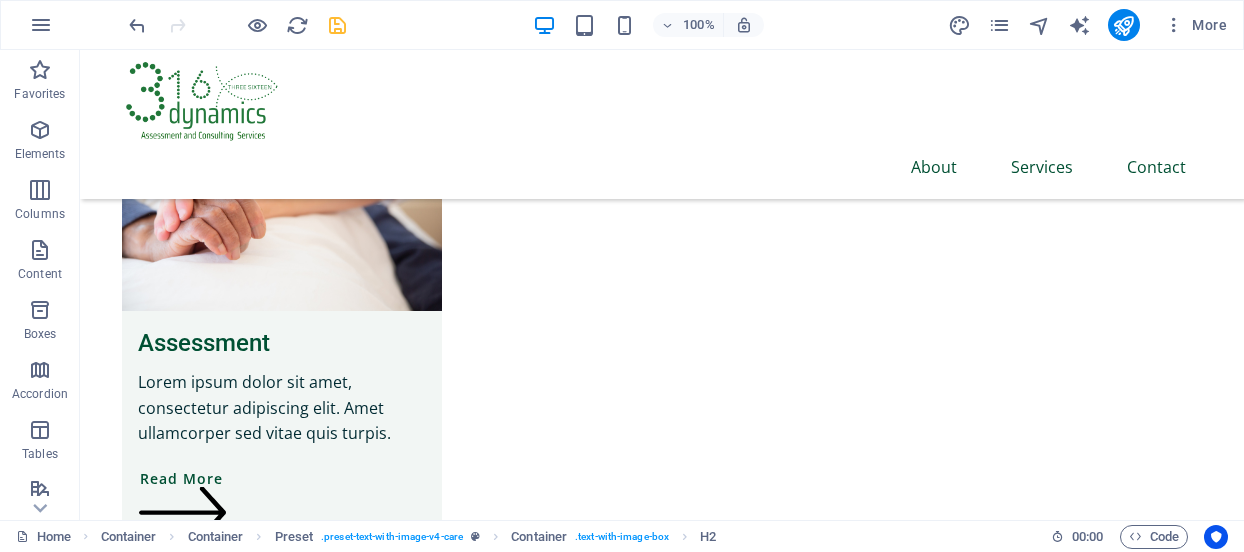 scroll, scrollTop: 3905, scrollLeft: 0, axis: vertical 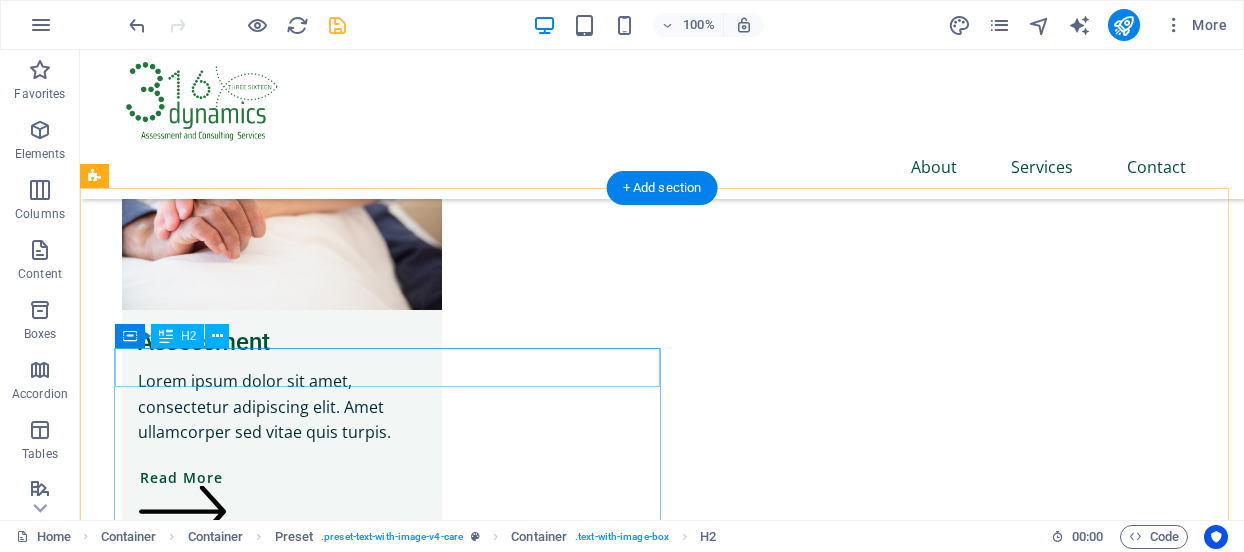 click on "How it works" at bounding box center [644, 4676] 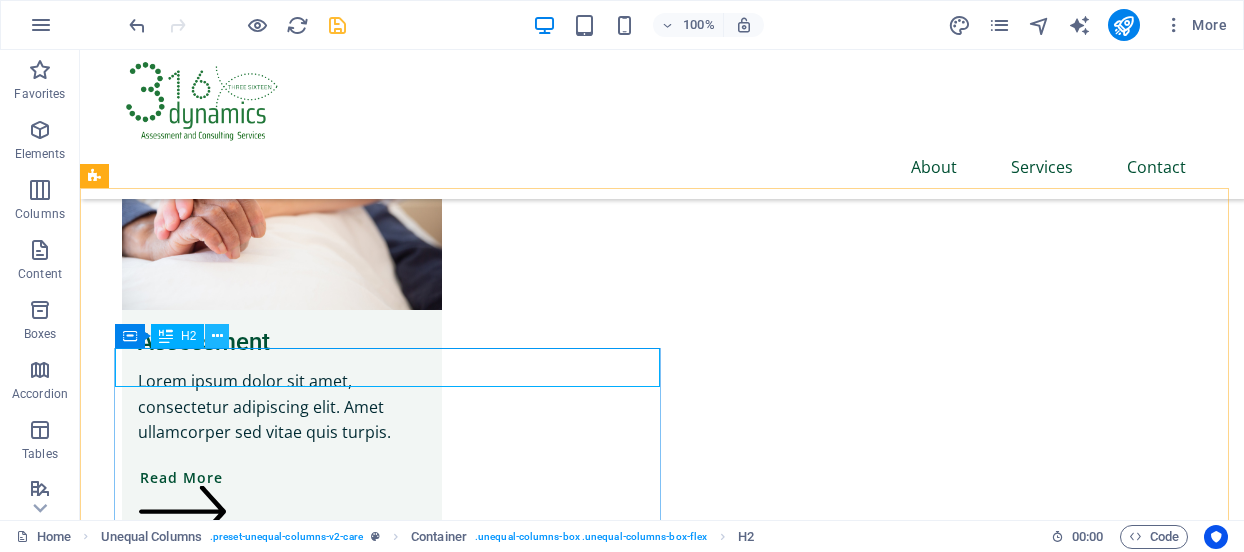 click at bounding box center (217, 336) 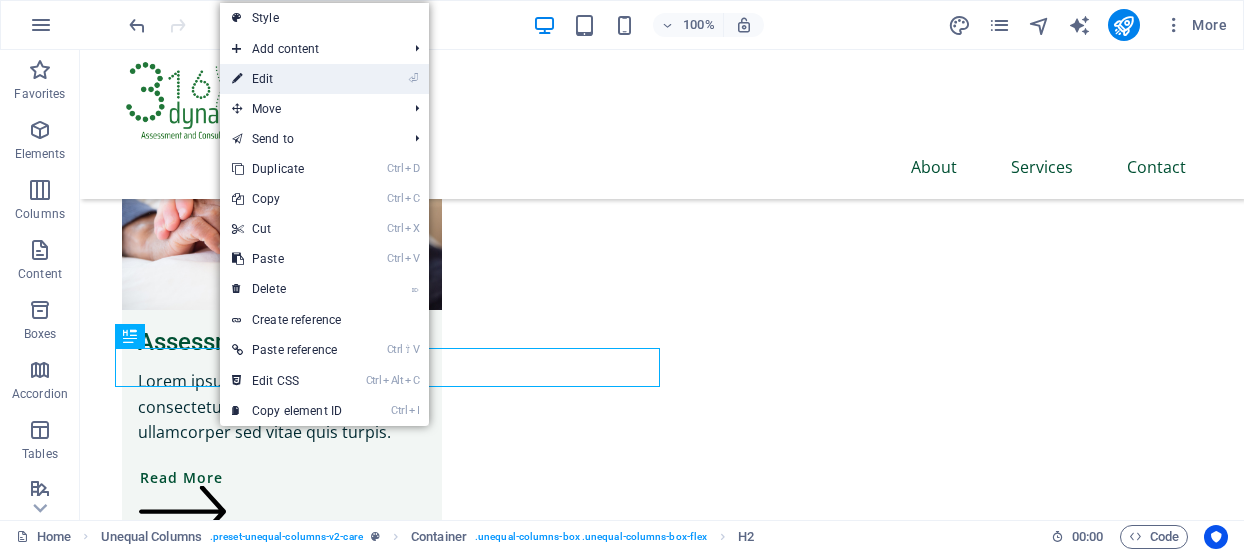 click on "⏎  Edit" at bounding box center (287, 79) 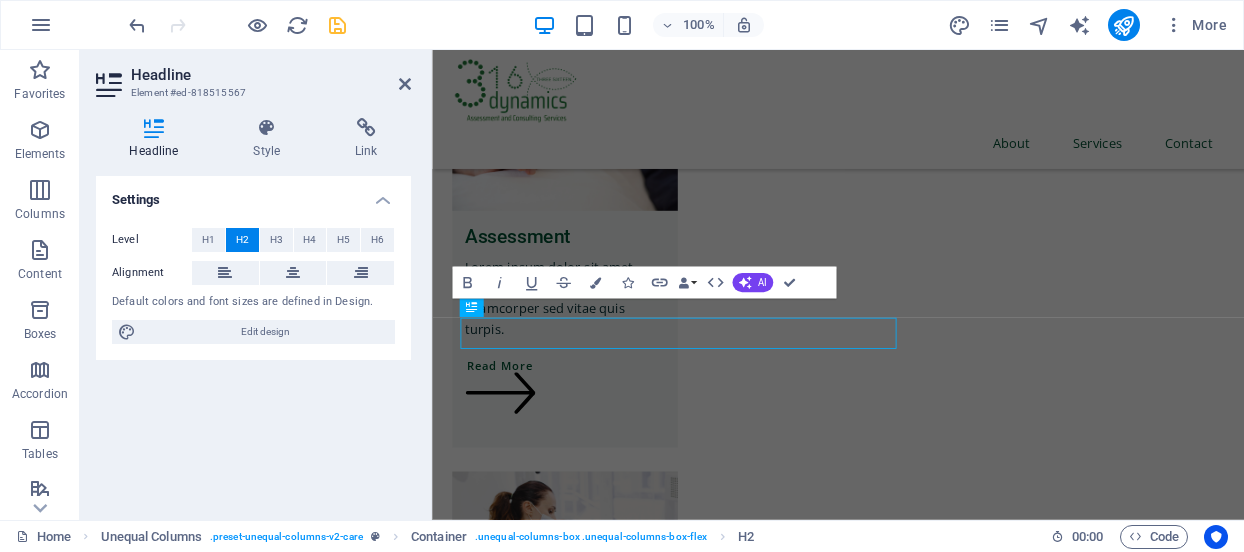 scroll, scrollTop: 3868, scrollLeft: 0, axis: vertical 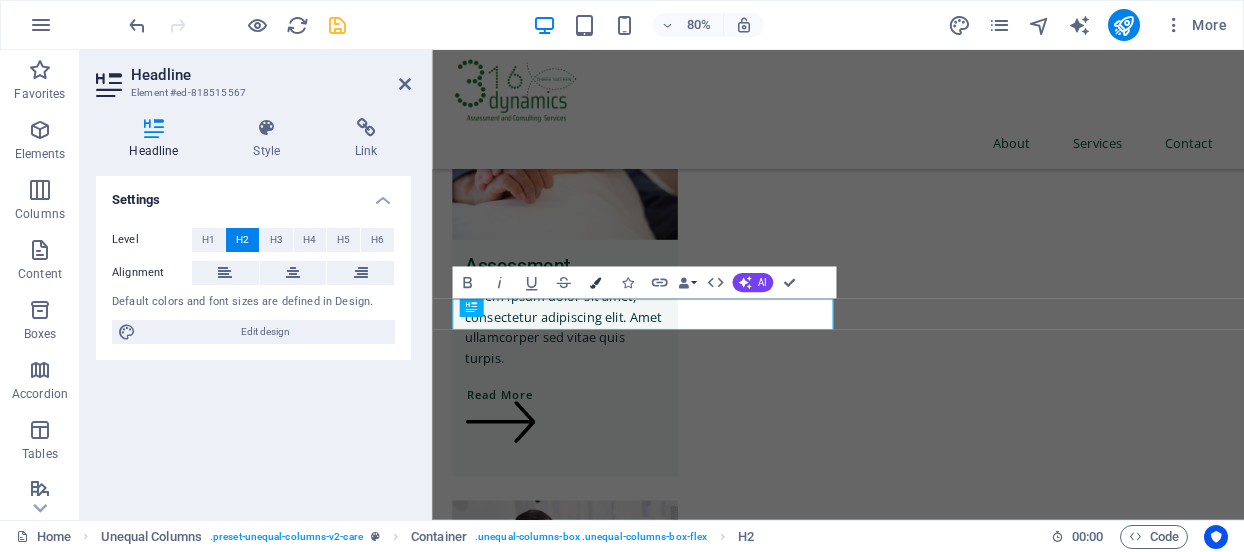 click at bounding box center [594, 282] 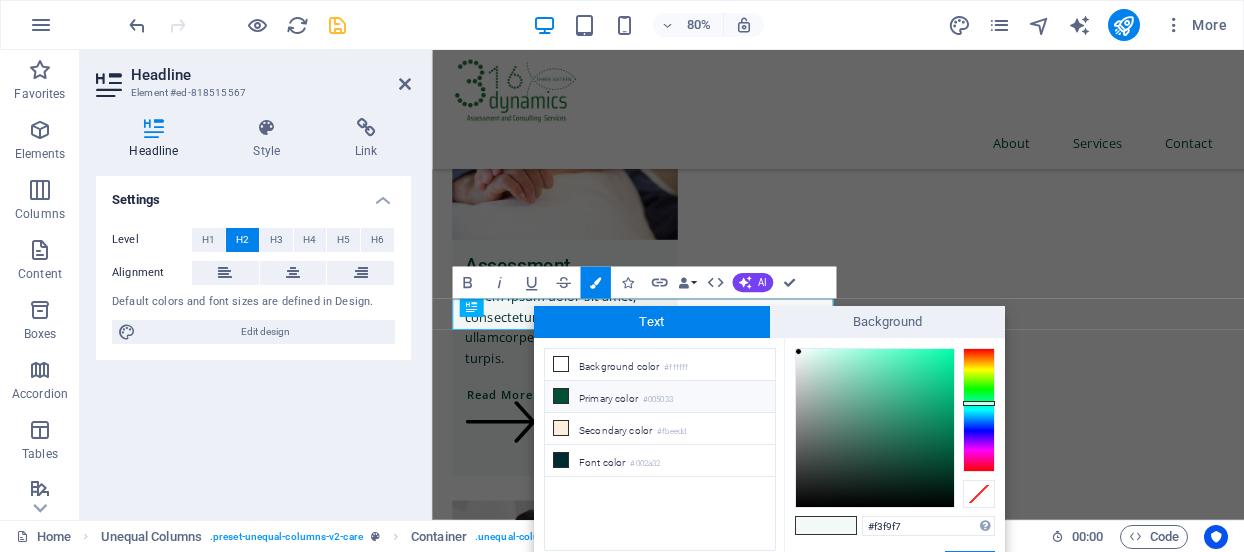 click on "Primary color
#005033" at bounding box center [660, 397] 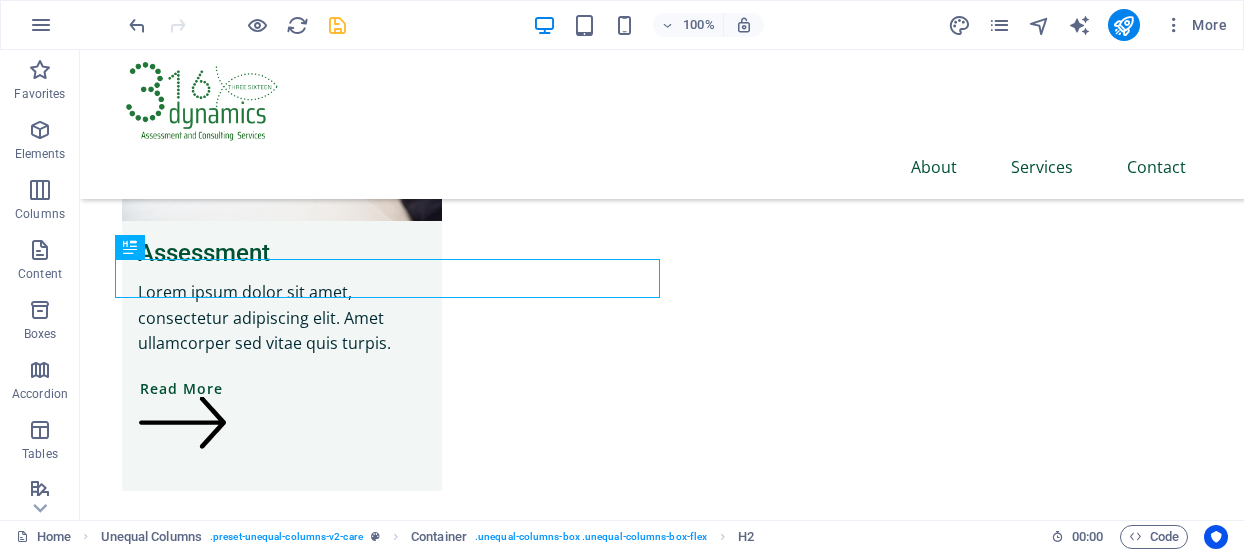 scroll, scrollTop: 4007, scrollLeft: 0, axis: vertical 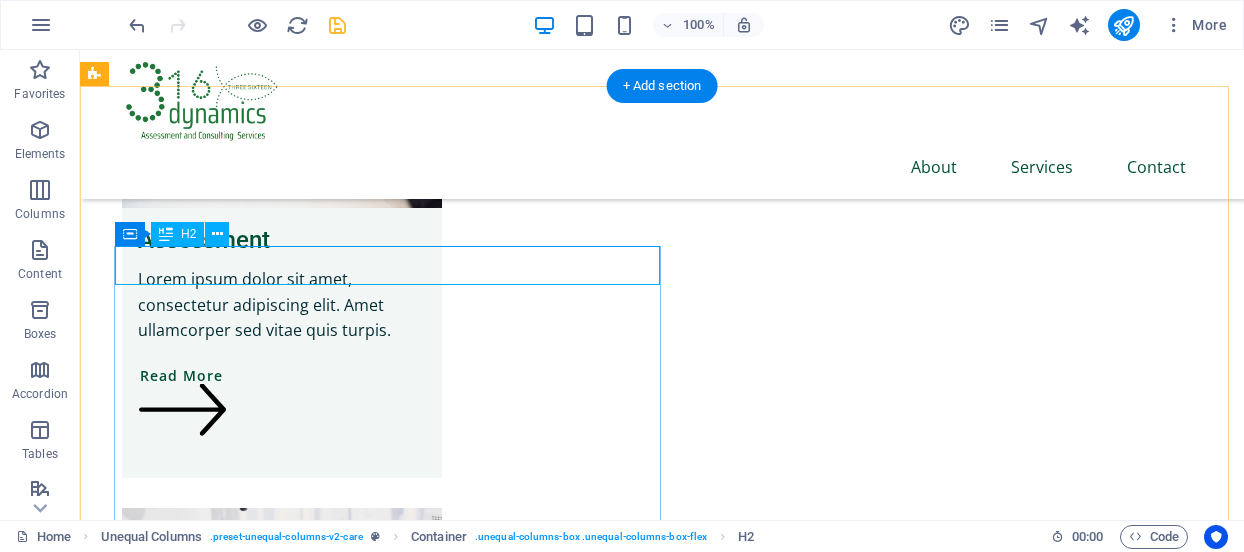 click on "How it works" at bounding box center [644, 4574] 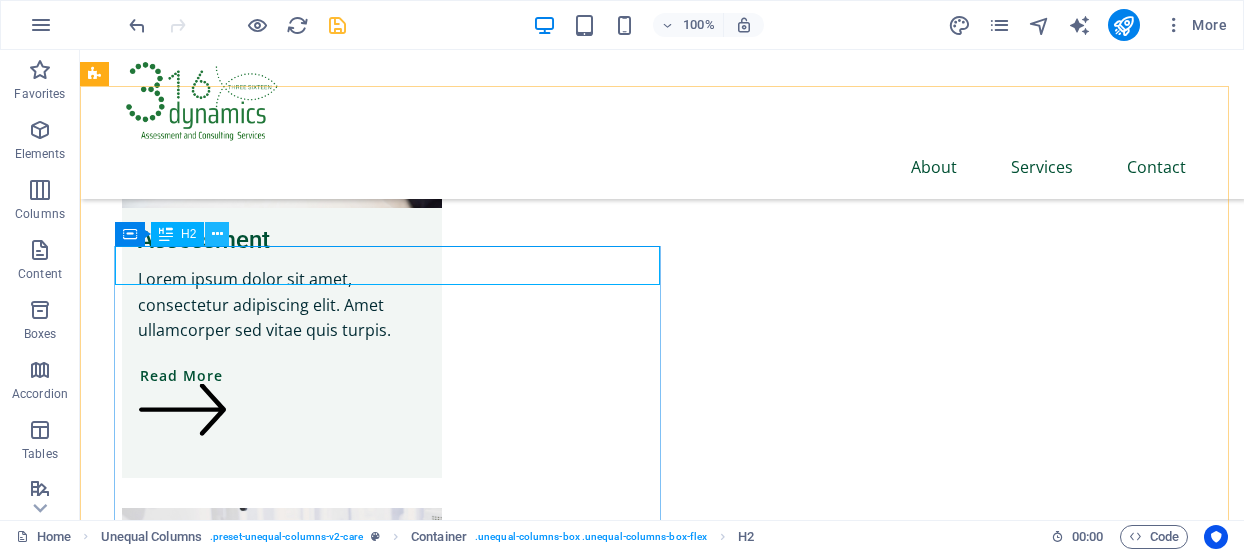 click at bounding box center (217, 234) 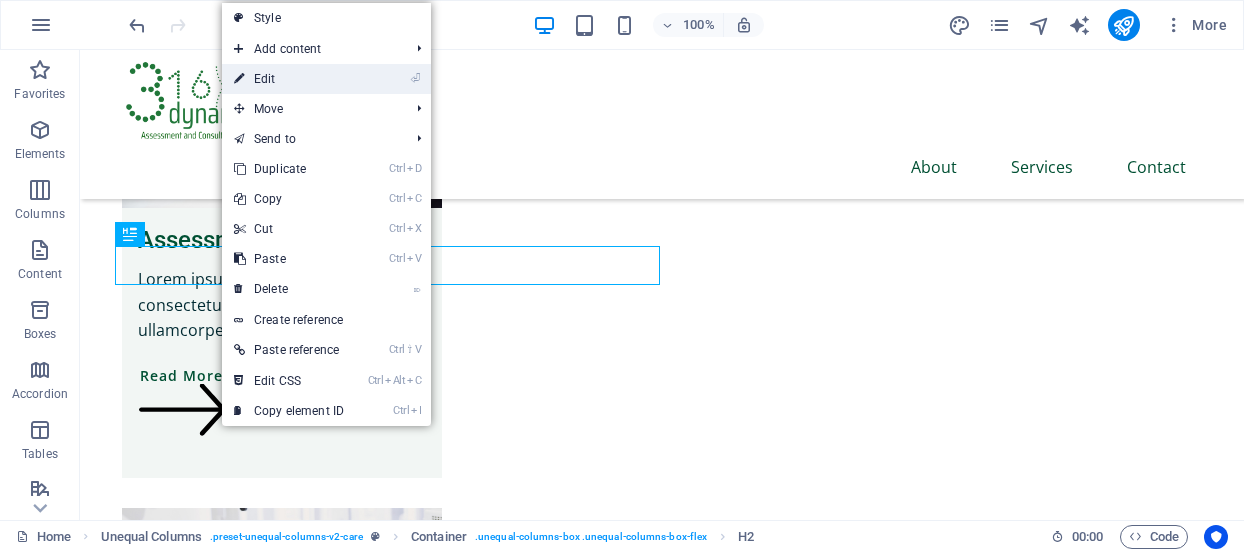 click on "⏎  Edit" at bounding box center [289, 79] 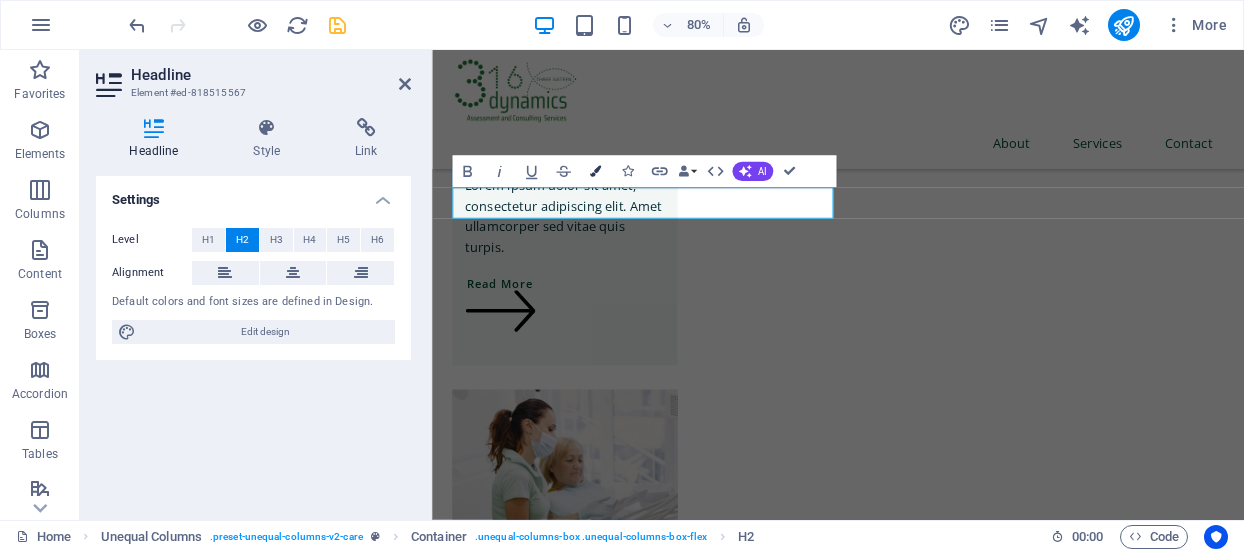 click at bounding box center [594, 171] 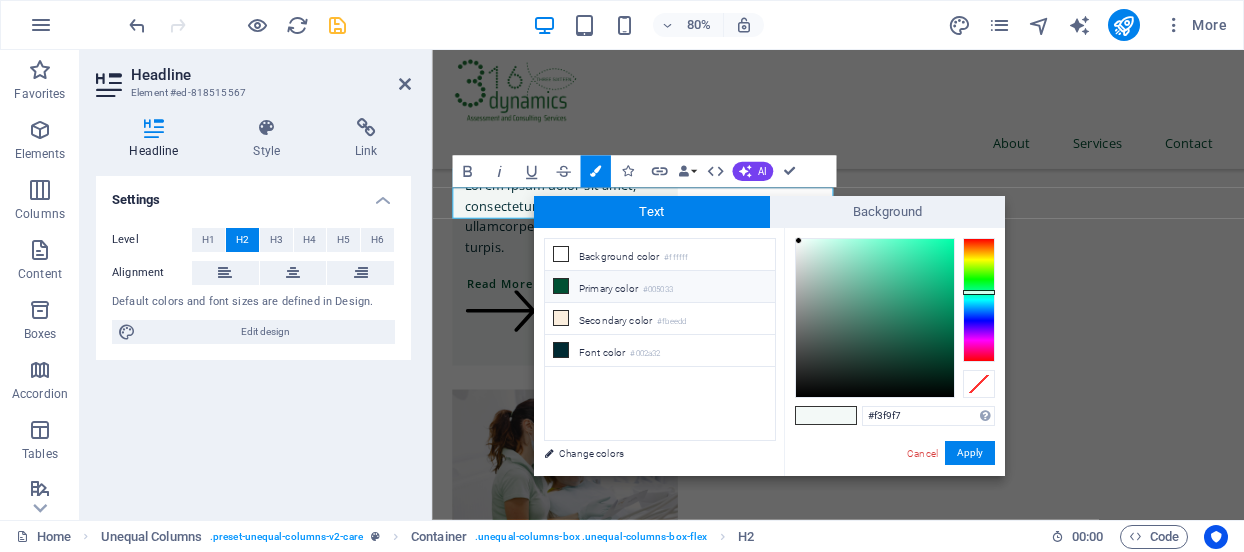 click at bounding box center (561, 286) 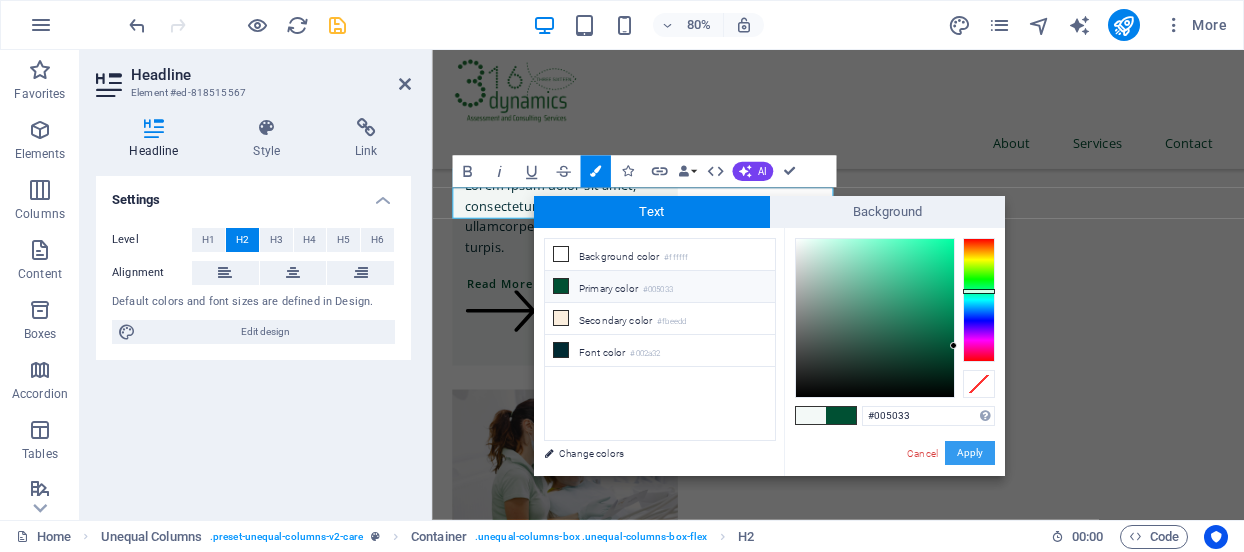 click on "Apply" at bounding box center [970, 453] 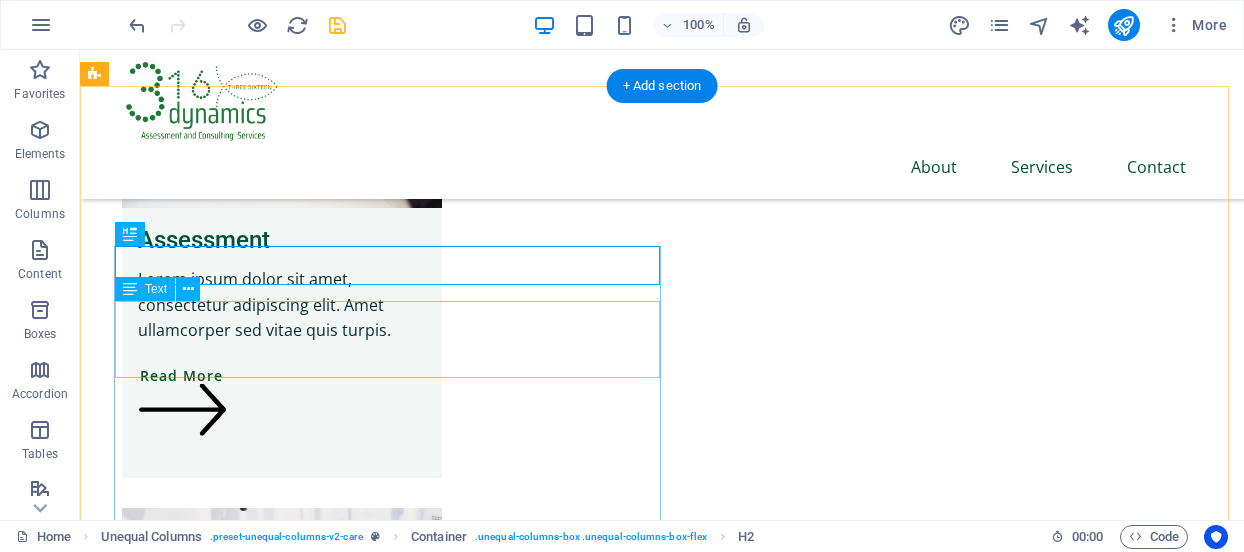 click on "Lorem Ipsum available, but the majority have suffered alteration in some form, by injected humor, or randomized words which don't look even slightly believable." at bounding box center [644, 4635] 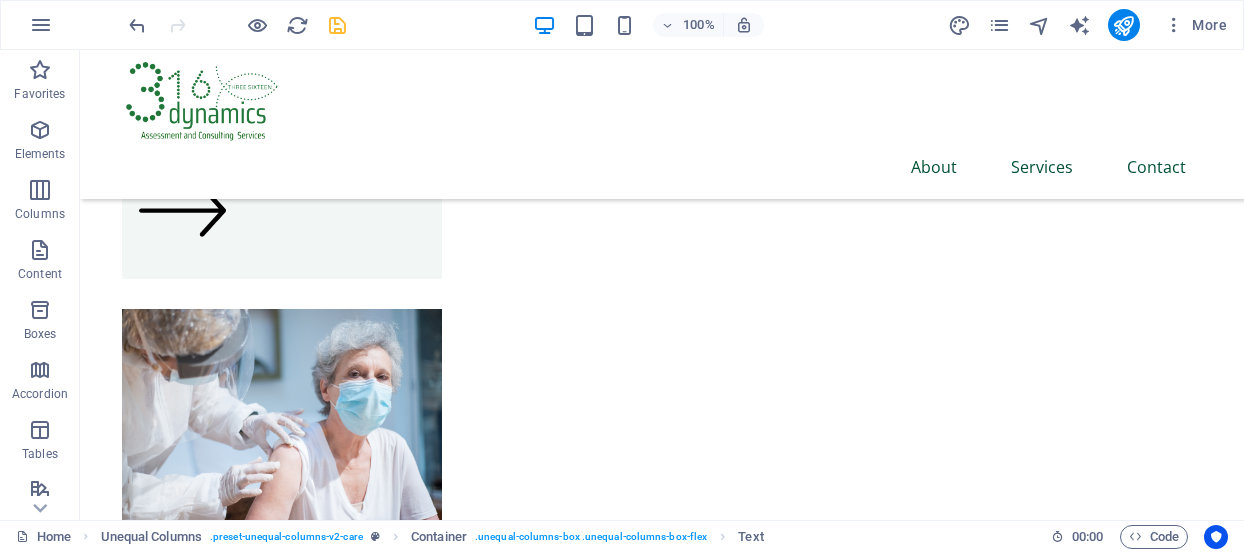 scroll, scrollTop: 4773, scrollLeft: 0, axis: vertical 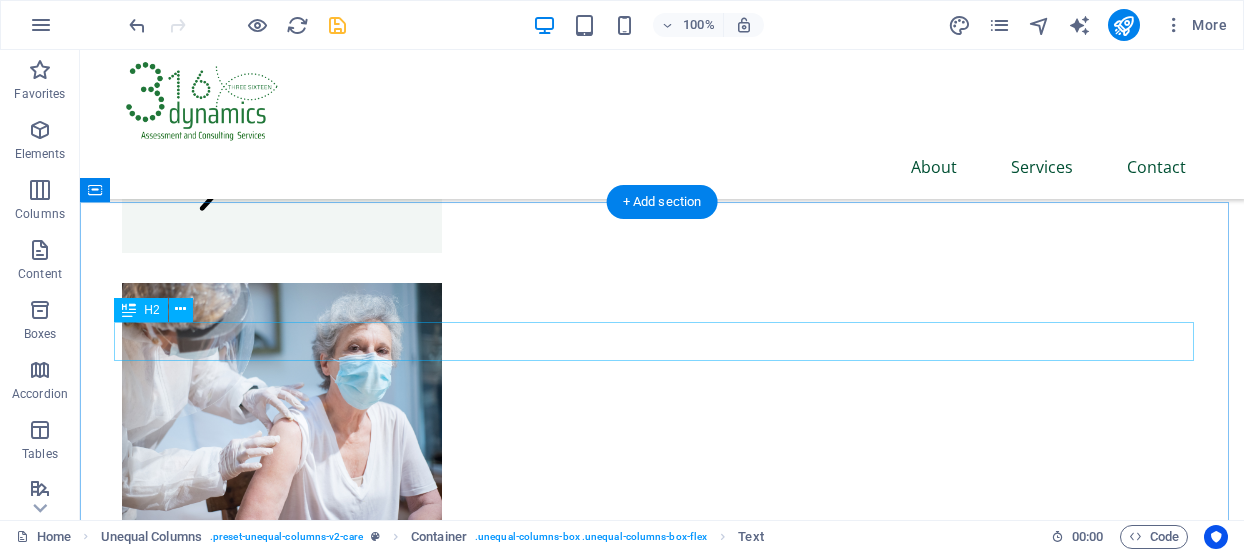 click on "What sets us apart" at bounding box center [662, 5184] 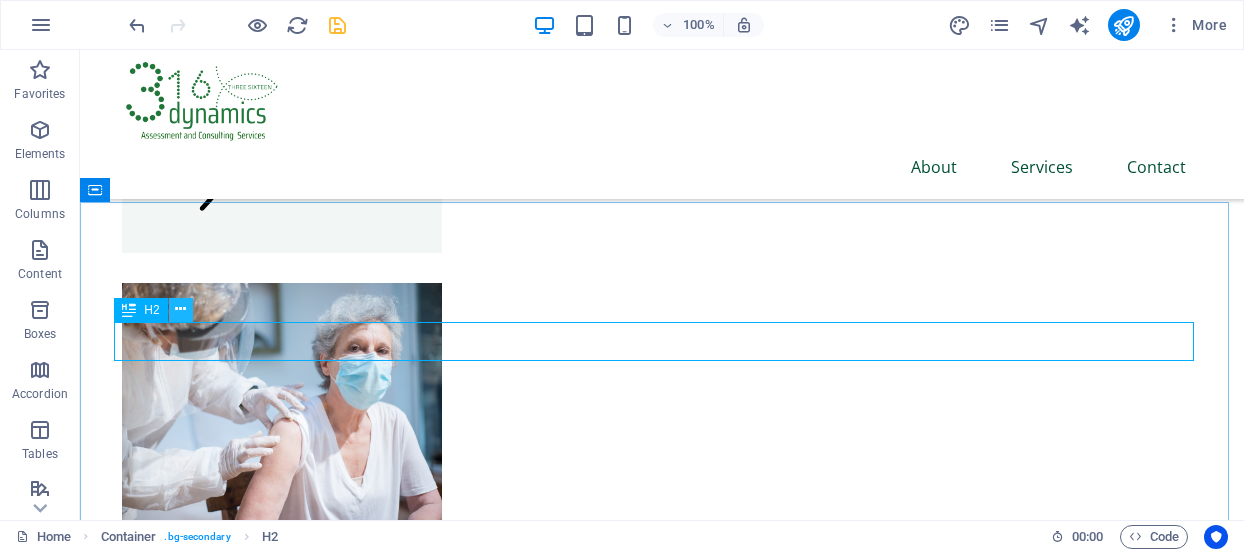 click at bounding box center (180, 309) 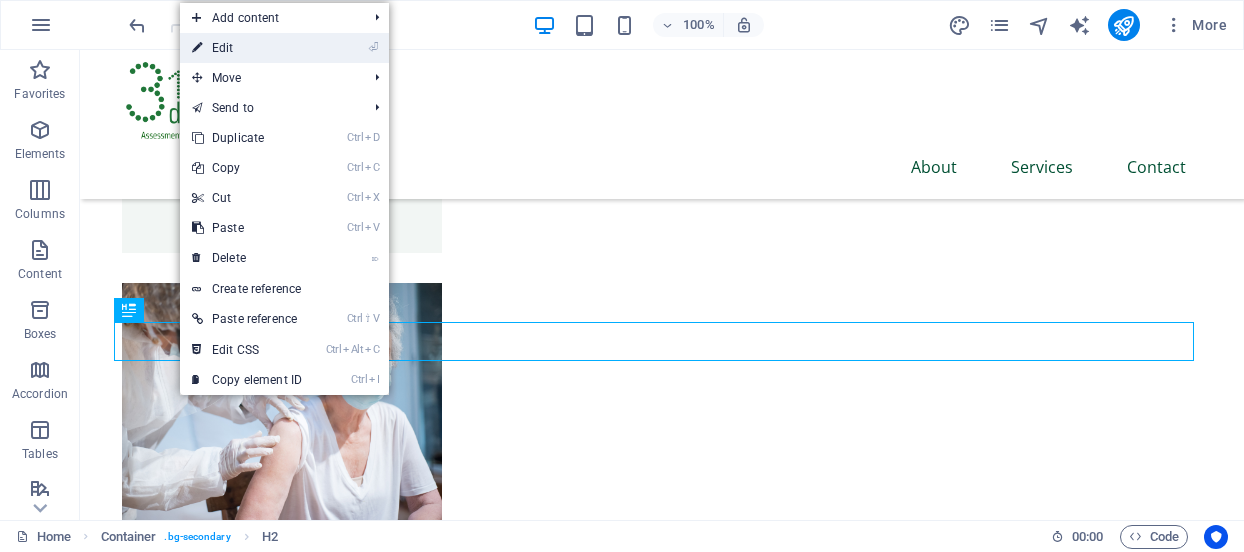 click on "⏎  Edit" at bounding box center (247, 48) 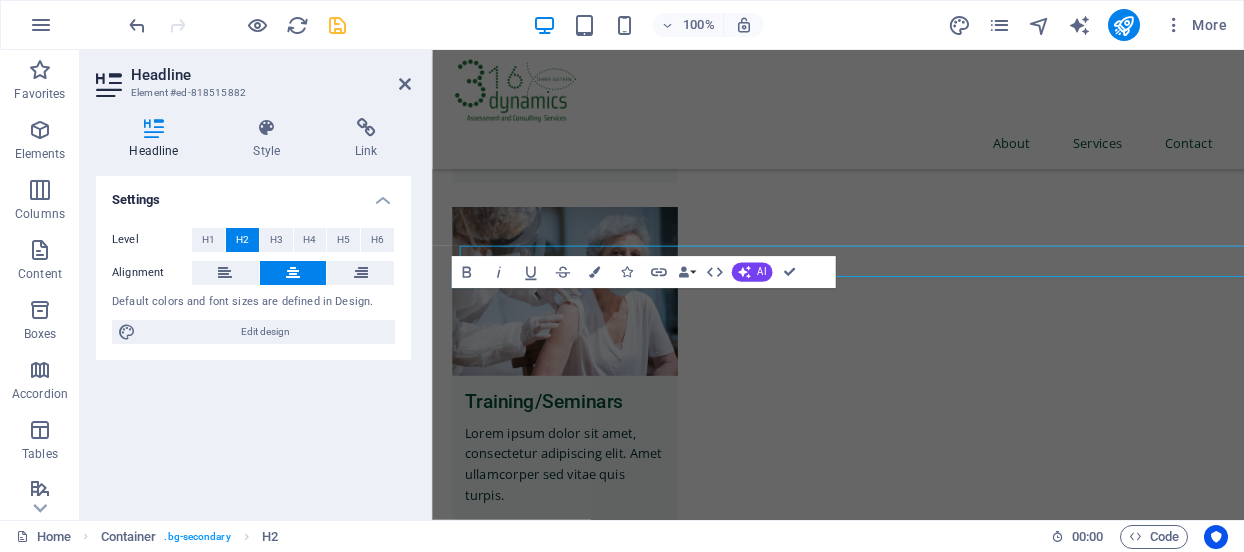 scroll, scrollTop: 4800, scrollLeft: 0, axis: vertical 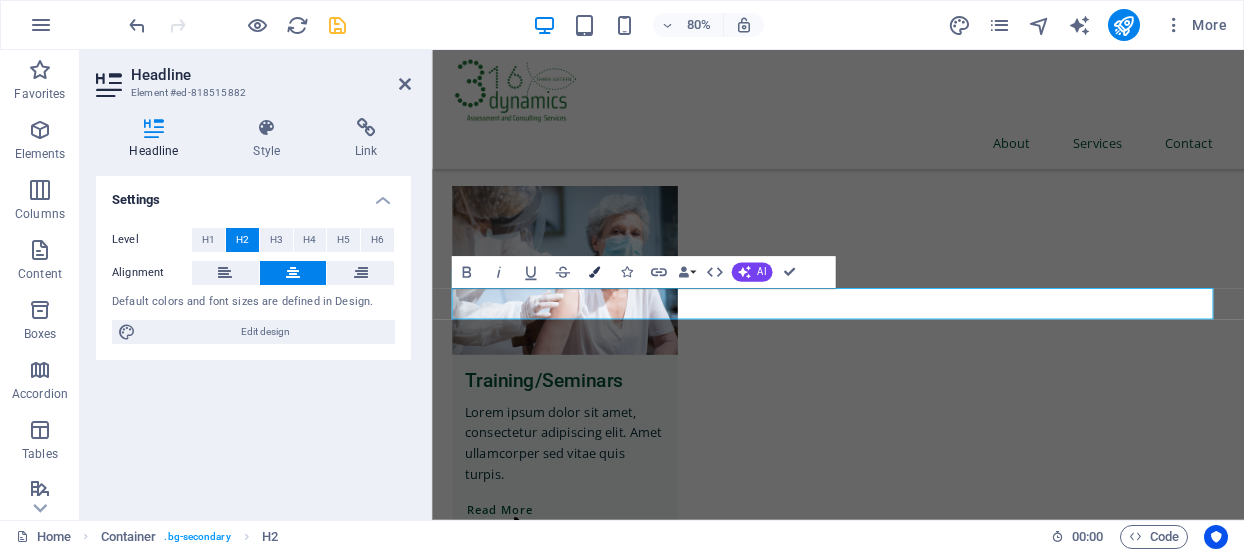 click at bounding box center [594, 271] 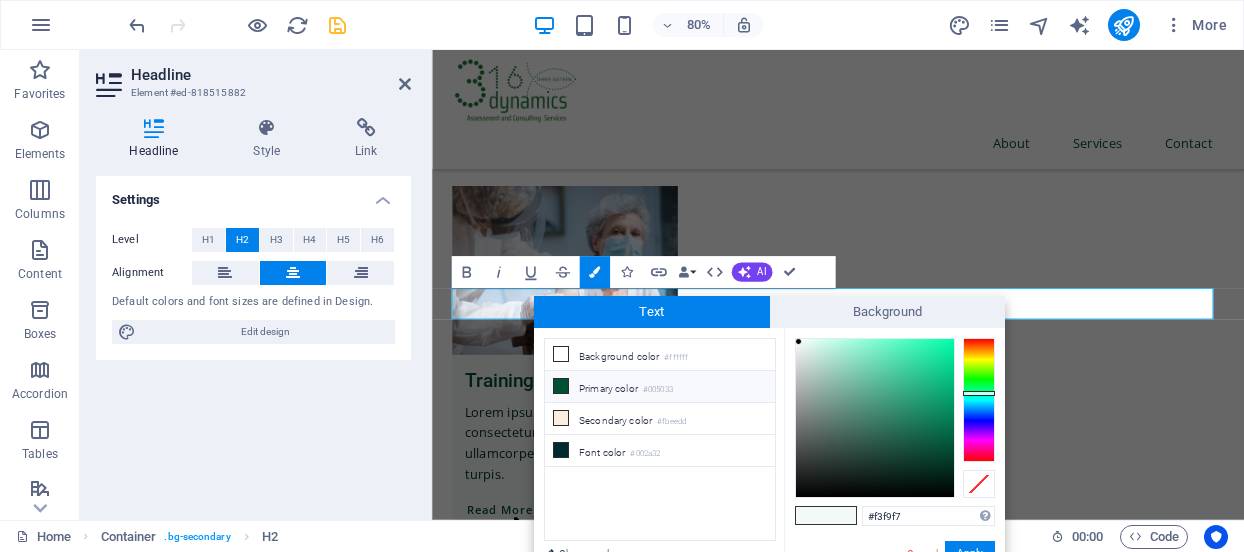 click on "Primary color
#005033" at bounding box center [660, 387] 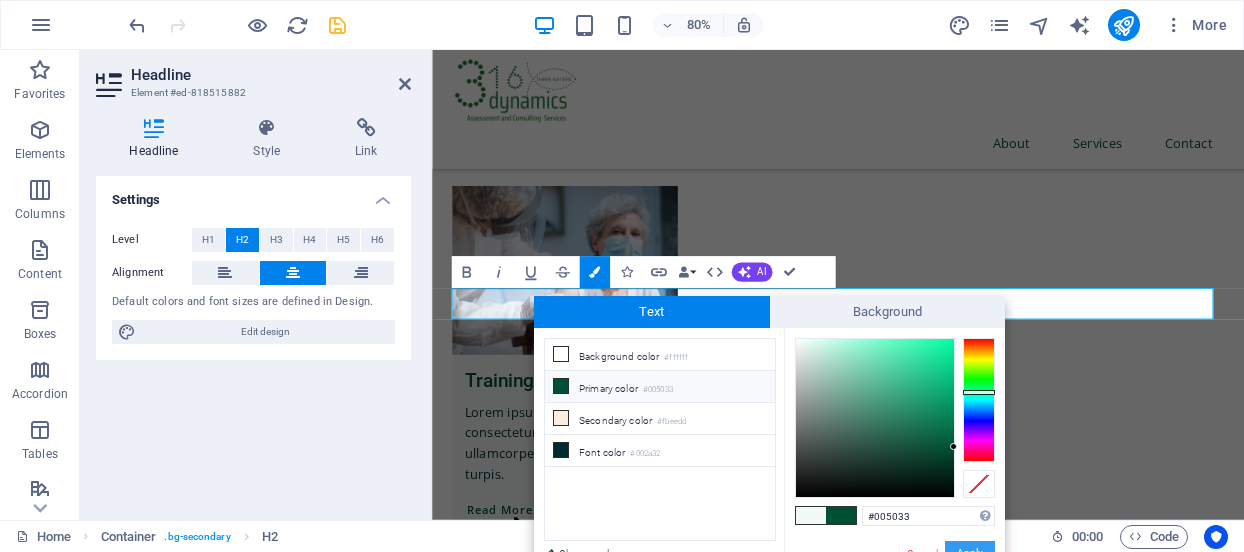 click on "Apply" at bounding box center (970, 553) 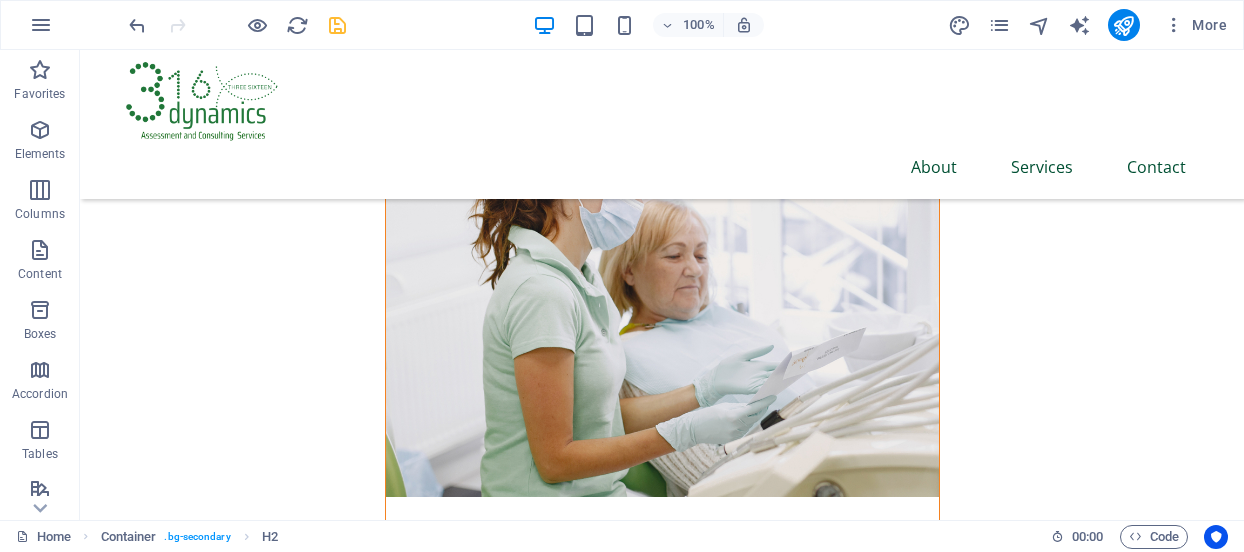 scroll, scrollTop: 6362, scrollLeft: 0, axis: vertical 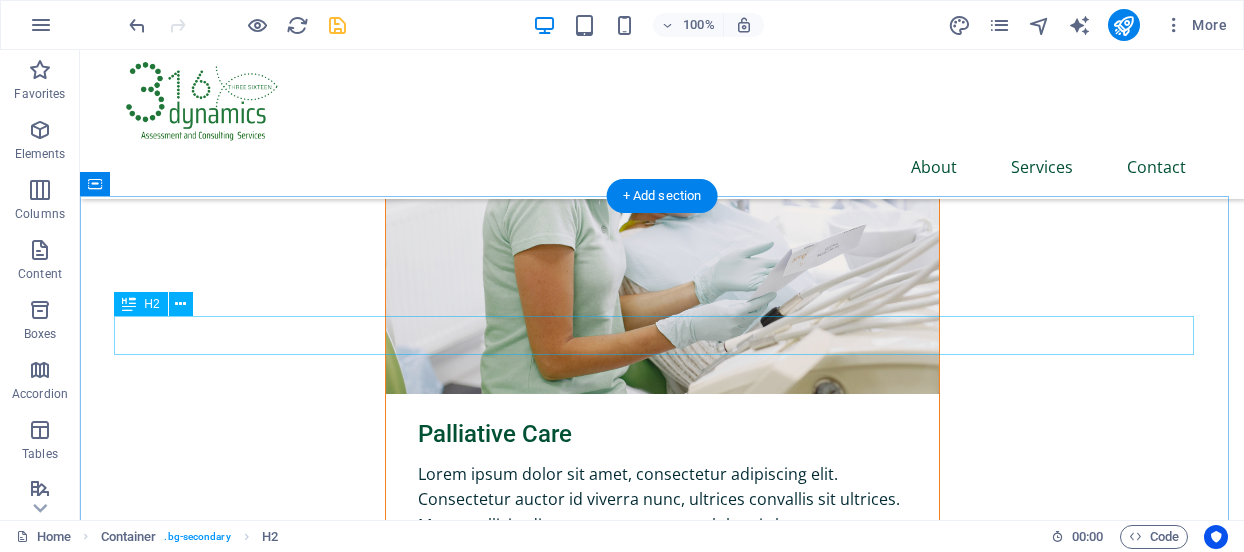 click on "What our clients say" at bounding box center (662, 6652) 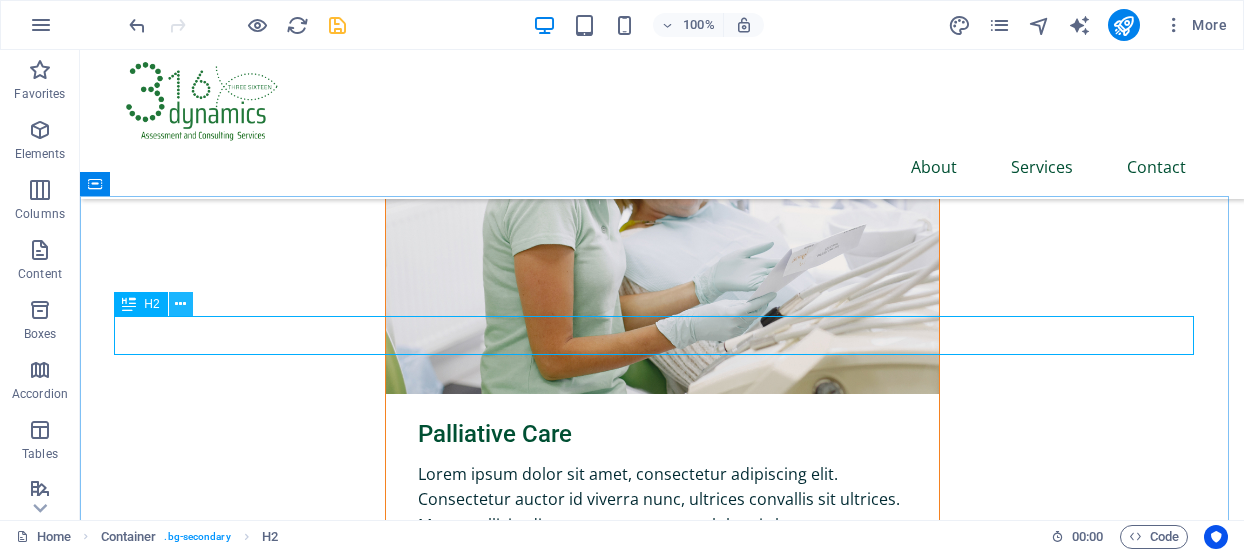 click at bounding box center (180, 304) 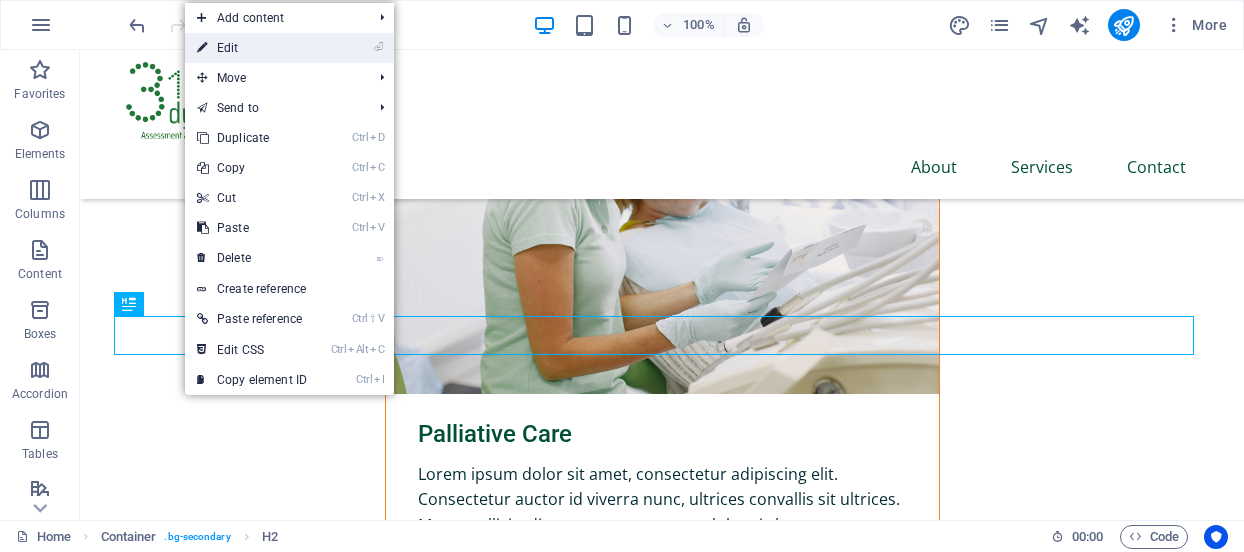 click on "⏎  Edit" at bounding box center (252, 48) 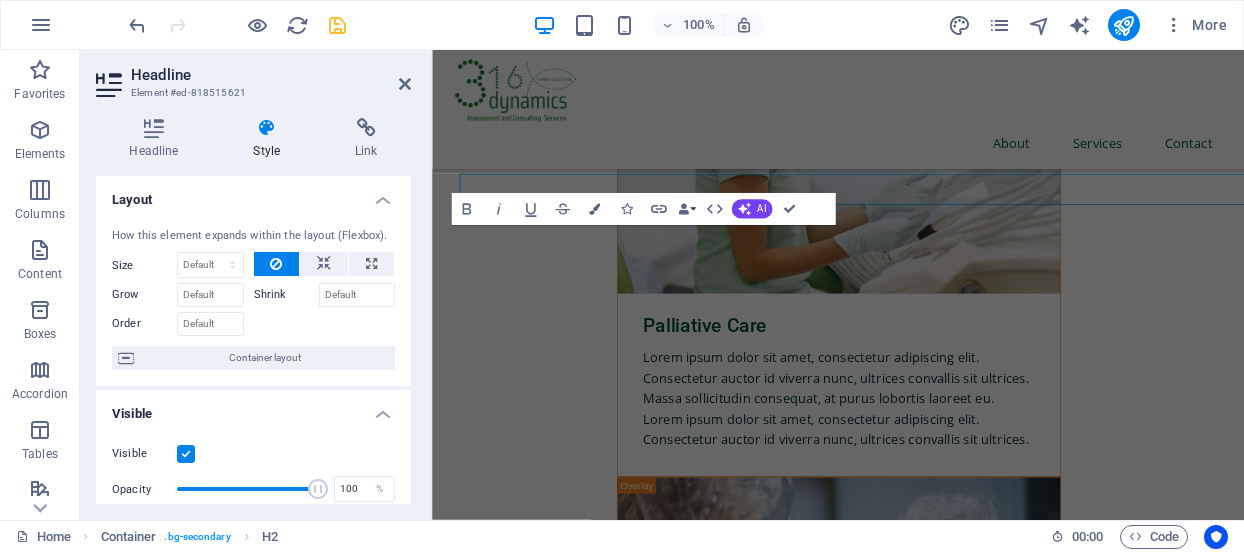 scroll, scrollTop: 6473, scrollLeft: 0, axis: vertical 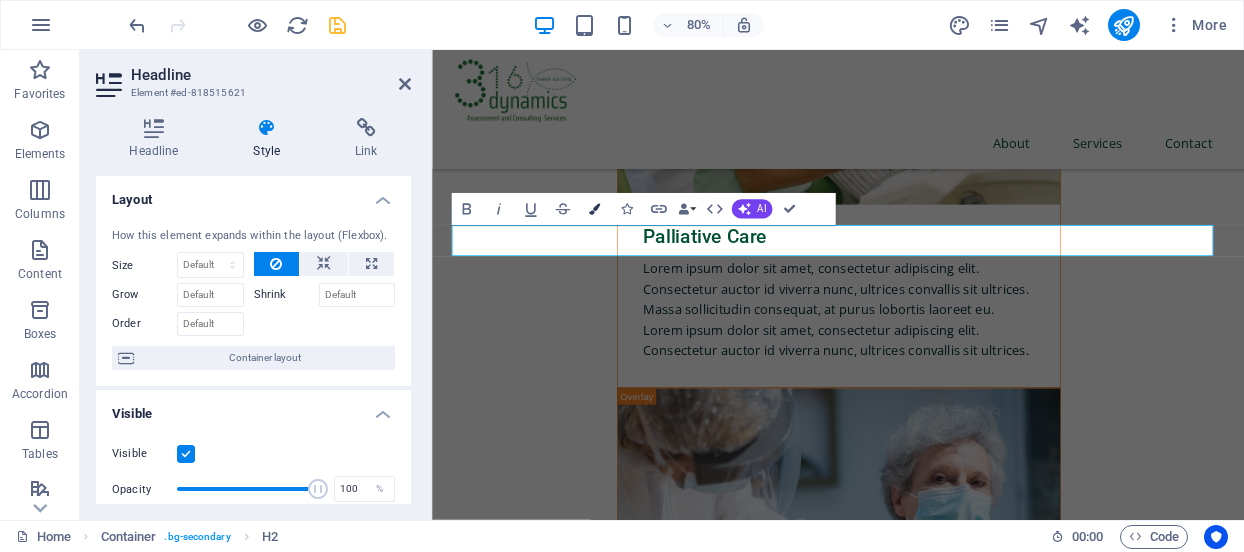 click at bounding box center (594, 208) 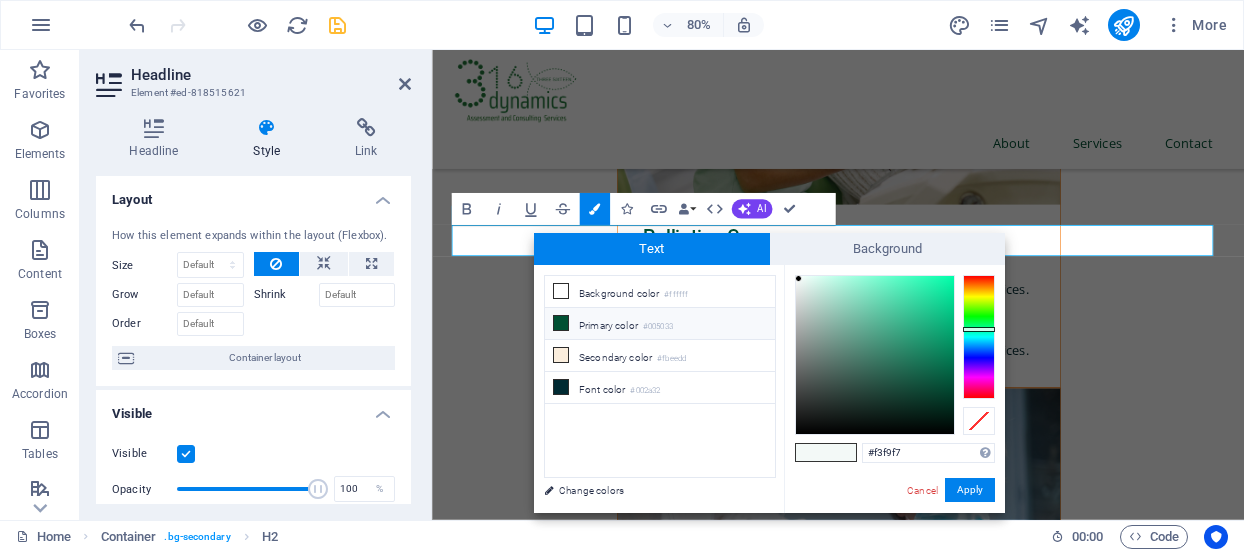 click on "#005033" at bounding box center [658, 327] 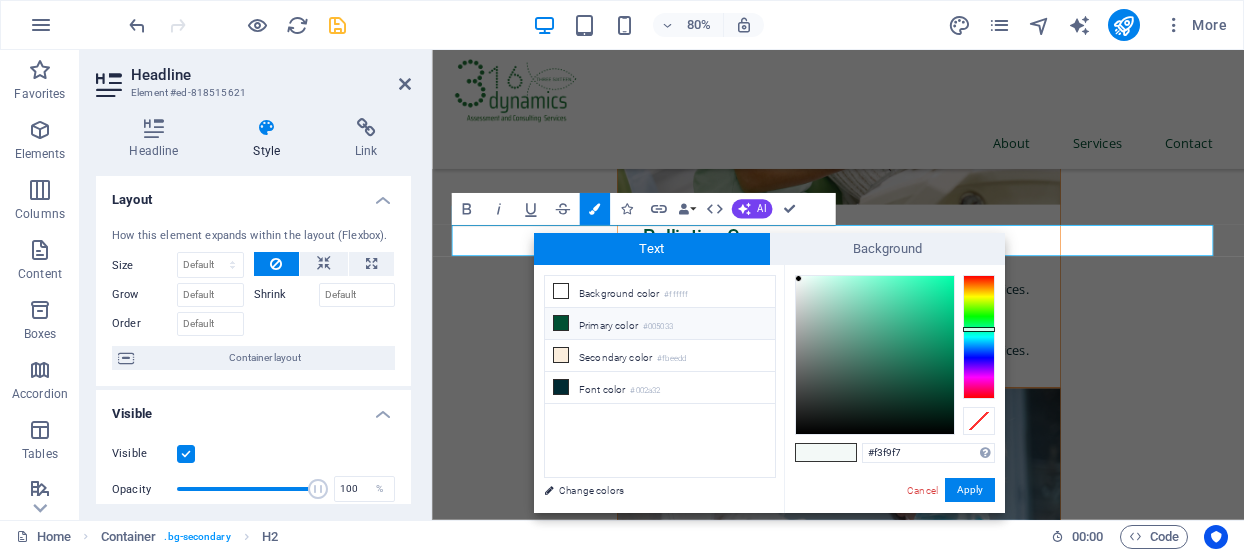 type on "#005033" 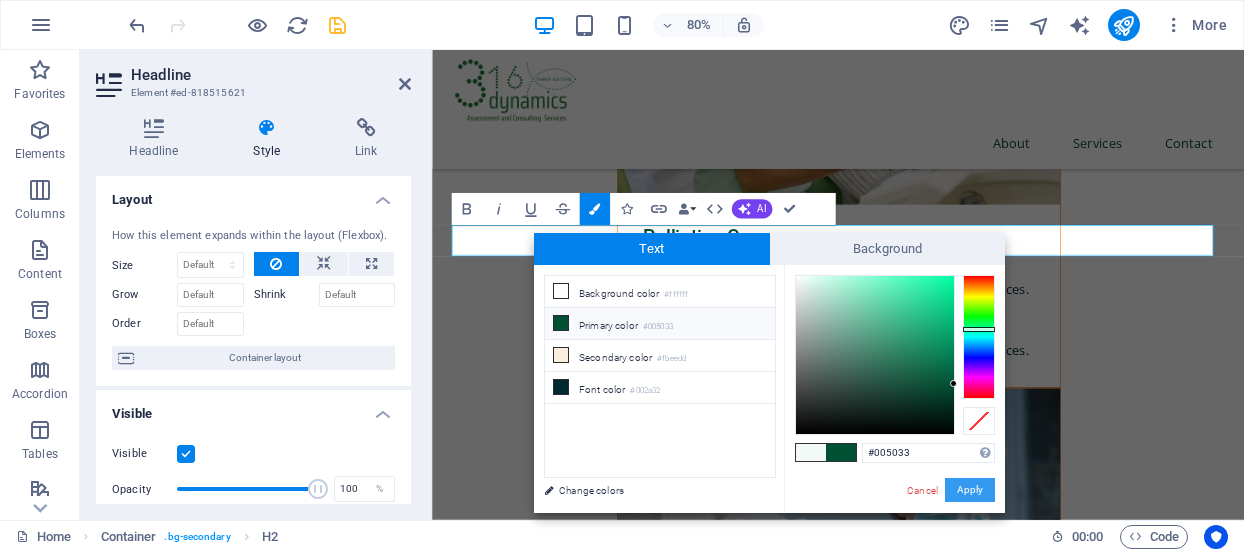 click on "Apply" at bounding box center (970, 490) 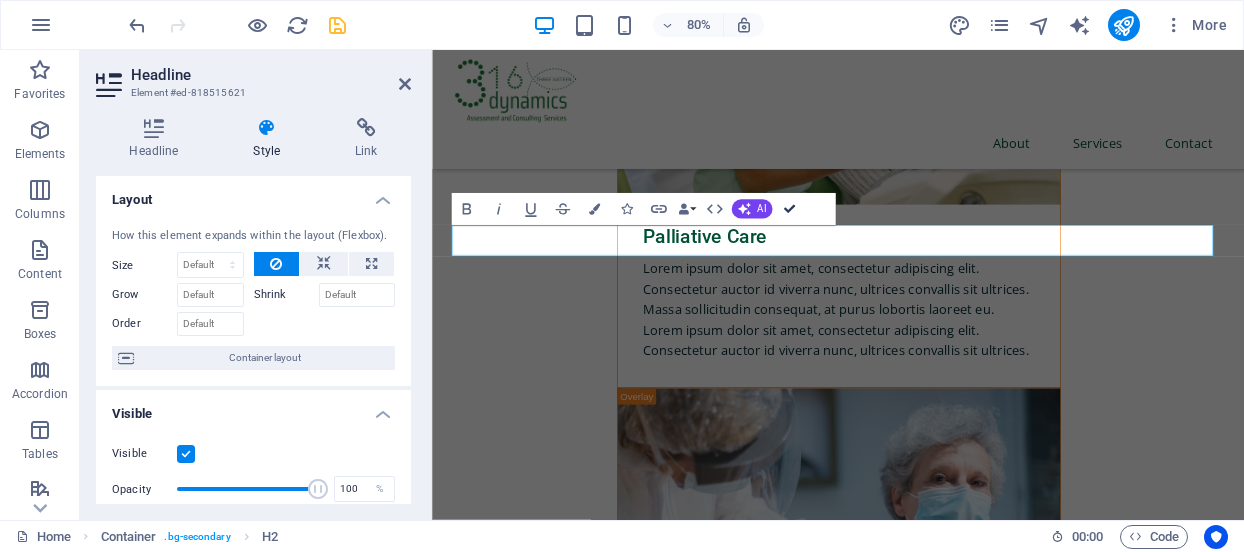 scroll, scrollTop: 6362, scrollLeft: 0, axis: vertical 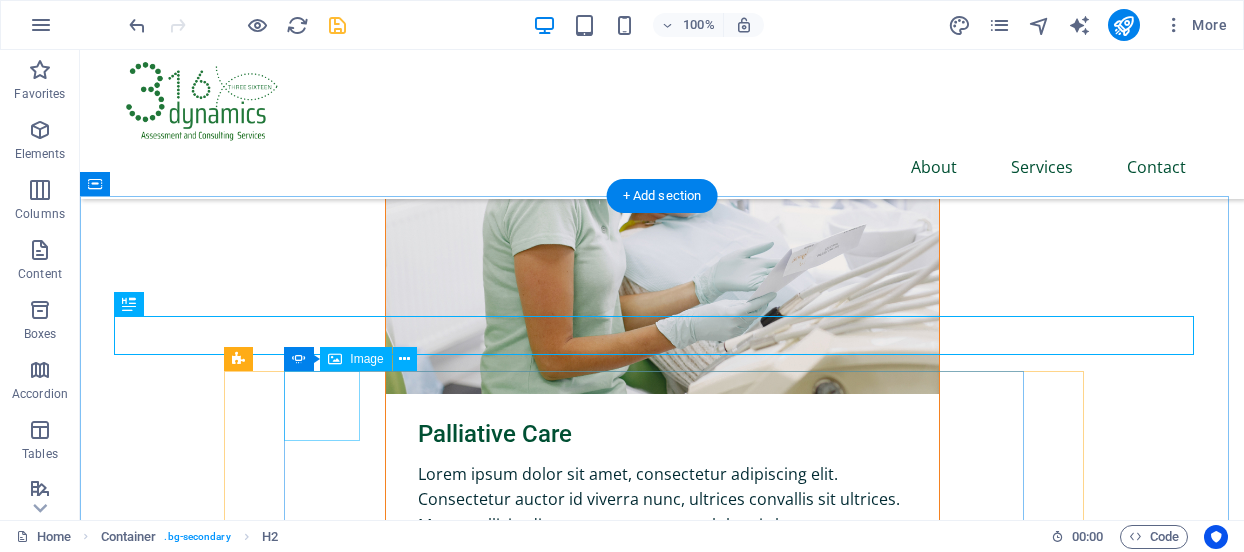 click at bounding box center (-1260, 6763) 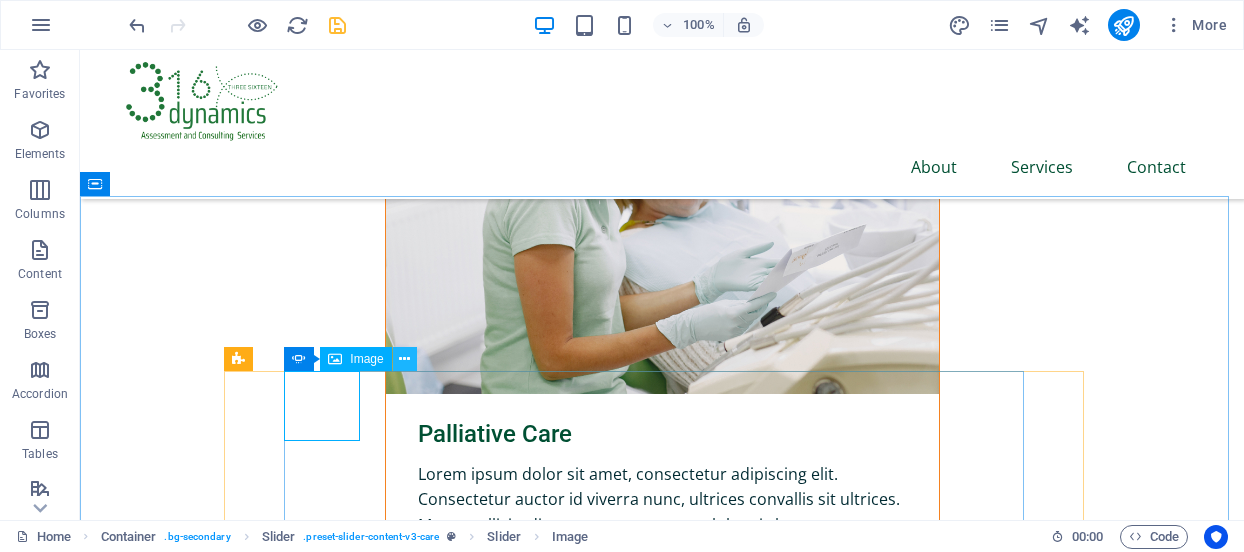 click at bounding box center [404, 359] 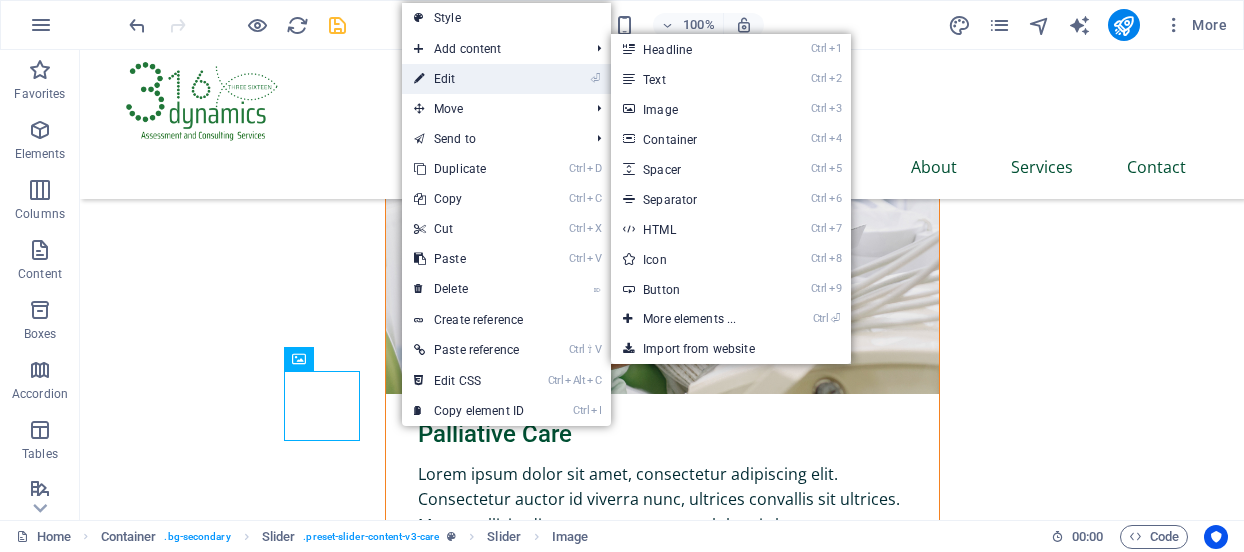click on "⏎  Edit" at bounding box center [469, 79] 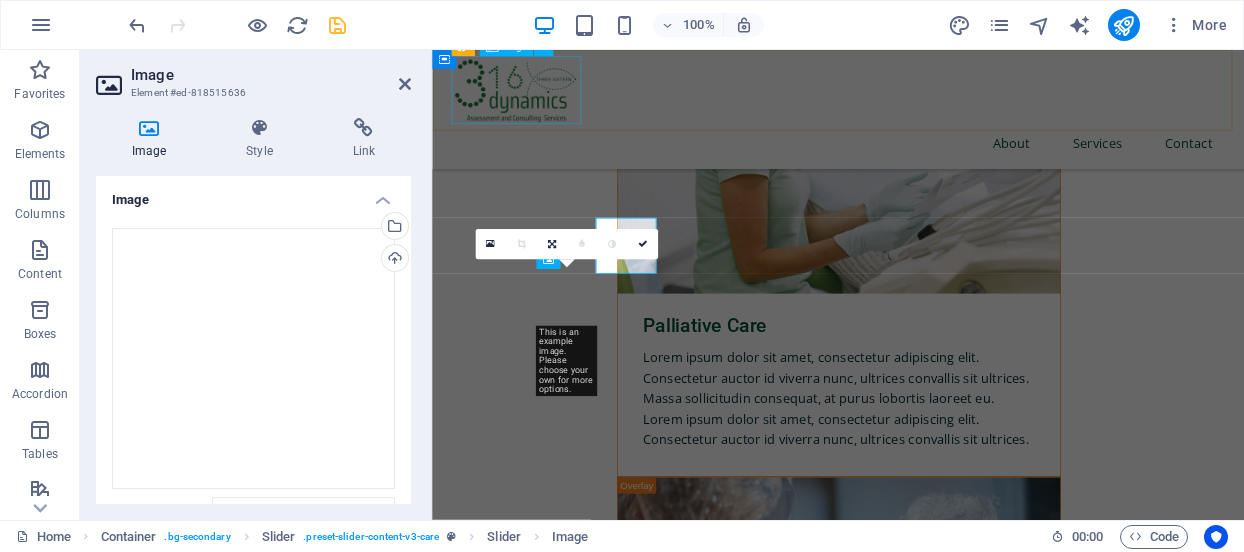 scroll, scrollTop: 6473, scrollLeft: 0, axis: vertical 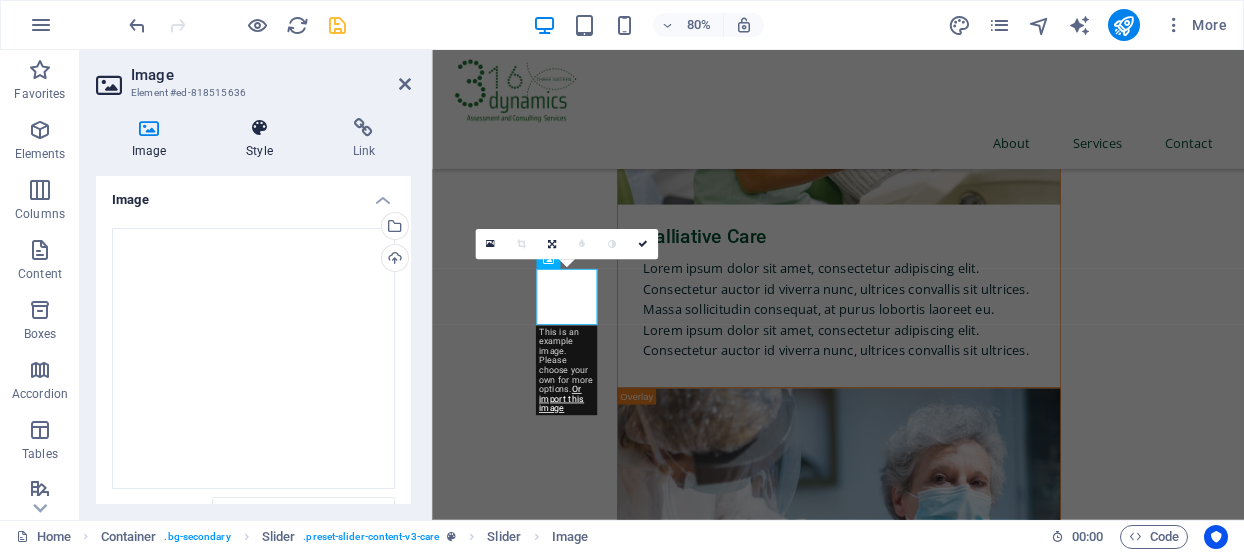 click at bounding box center (259, 128) 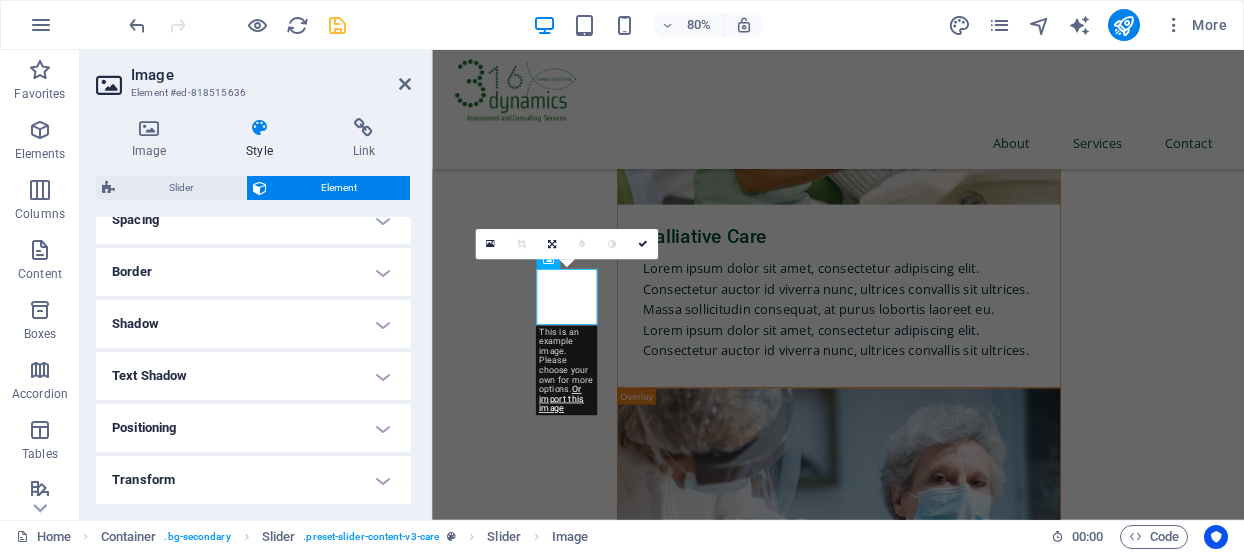scroll, scrollTop: 214, scrollLeft: 0, axis: vertical 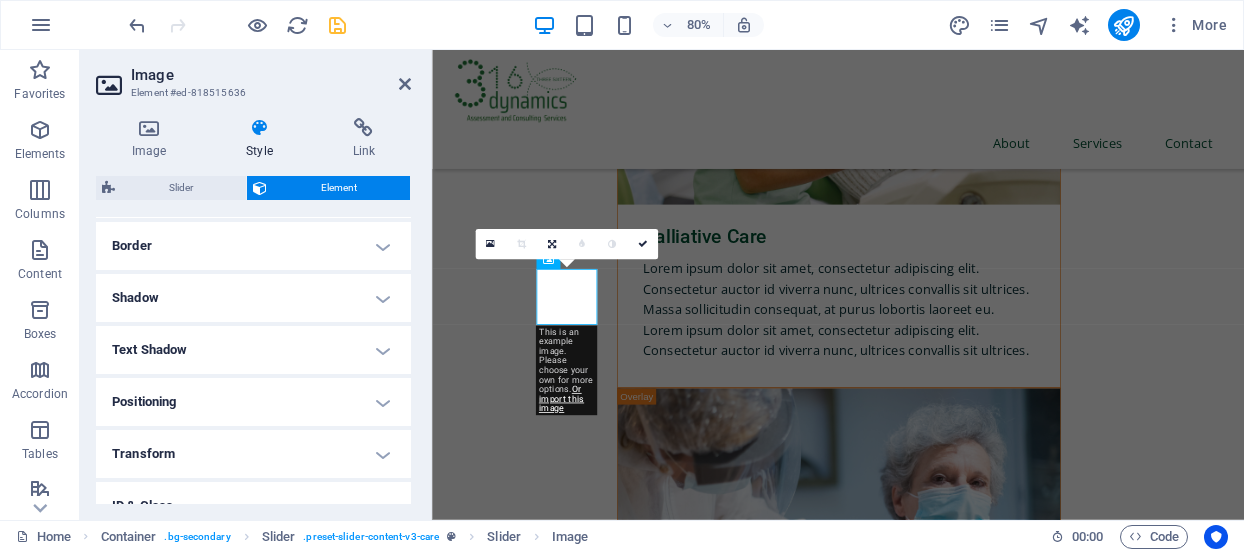 click at bounding box center [259, 128] 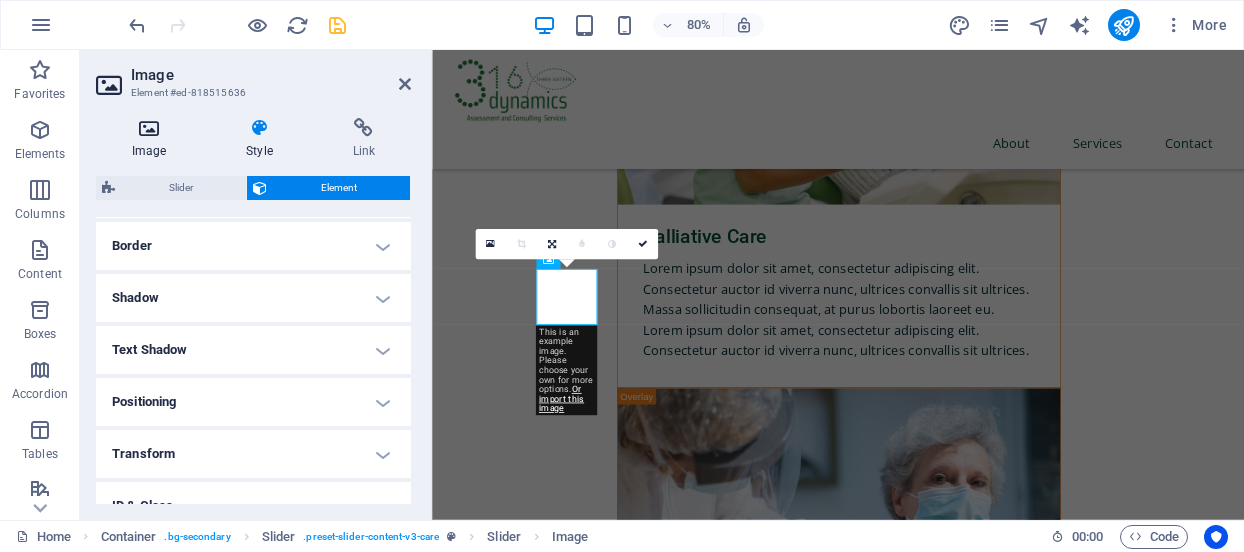 click at bounding box center (149, 128) 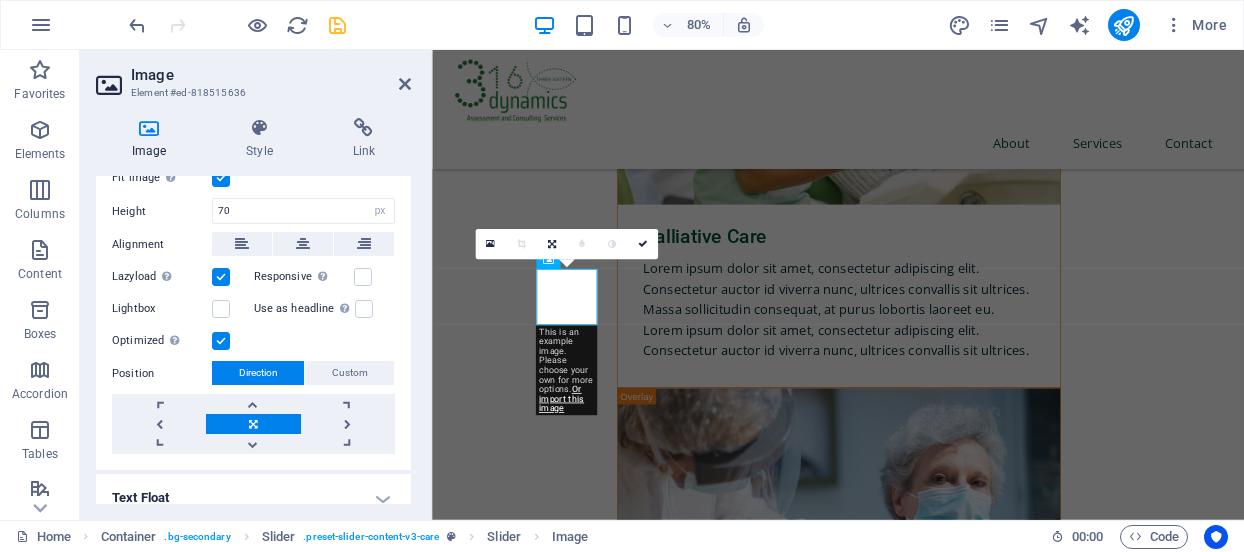 scroll, scrollTop: 430, scrollLeft: 0, axis: vertical 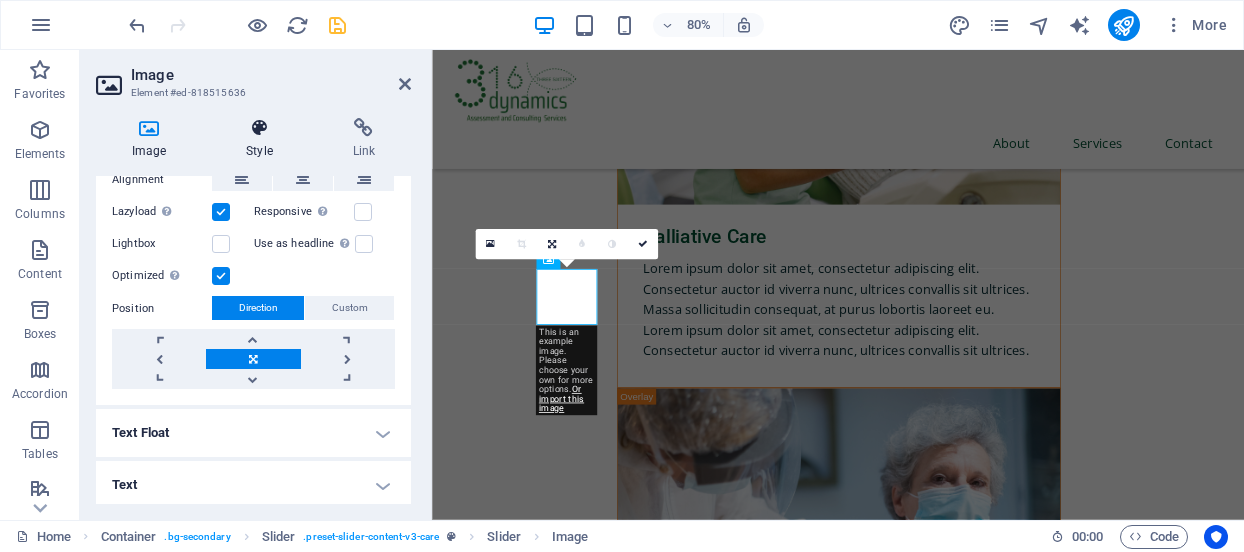 click on "Style" at bounding box center [263, 139] 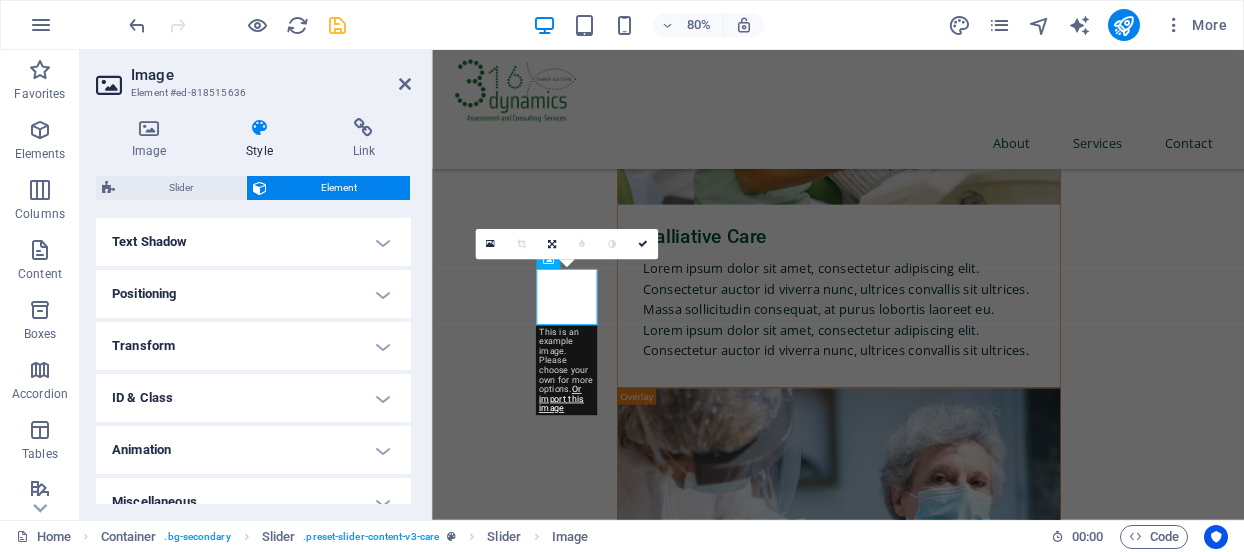 scroll, scrollTop: 343, scrollLeft: 0, axis: vertical 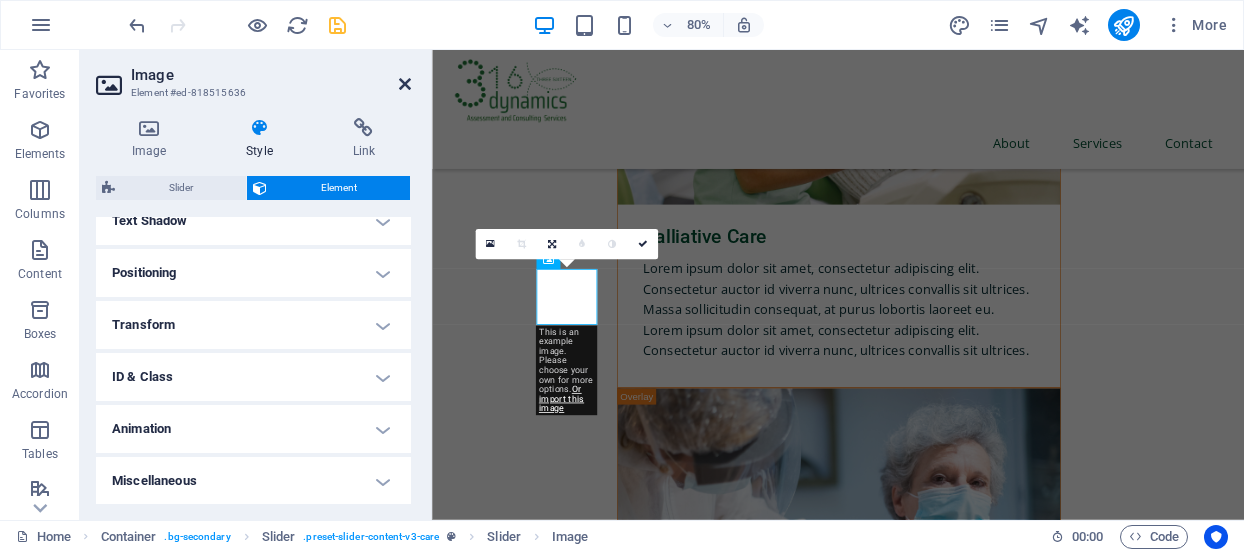click at bounding box center (405, 84) 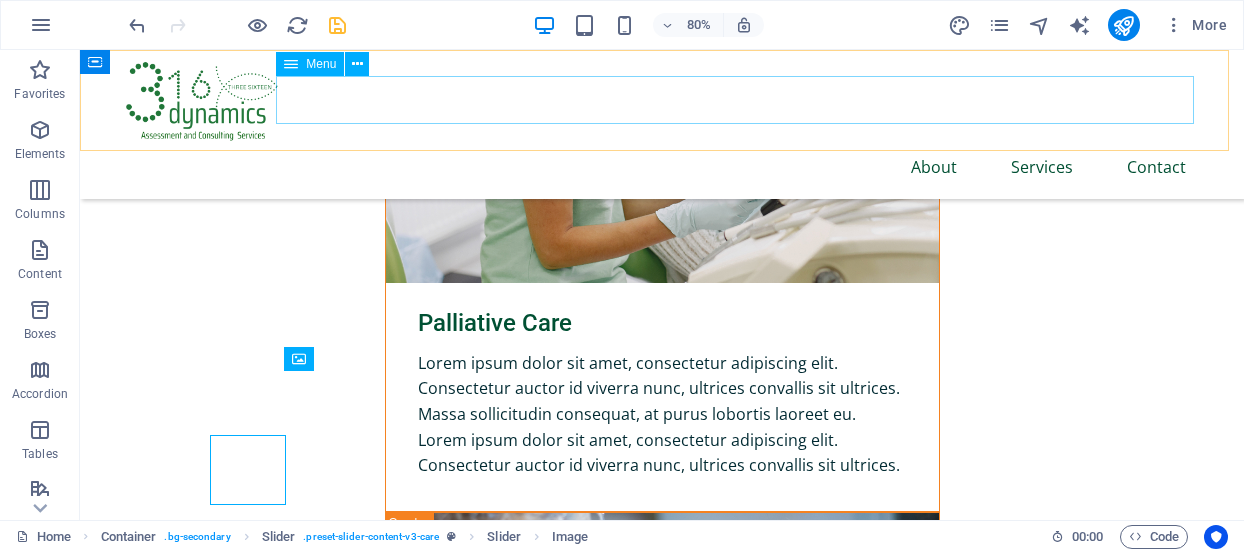 scroll, scrollTop: 6362, scrollLeft: 0, axis: vertical 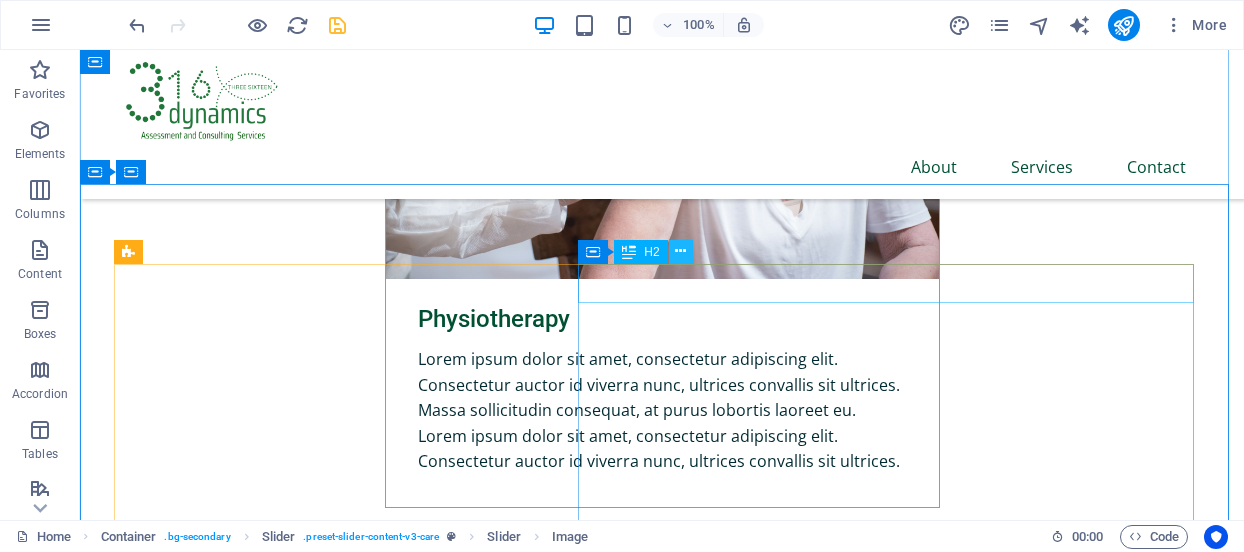 click at bounding box center (680, 251) 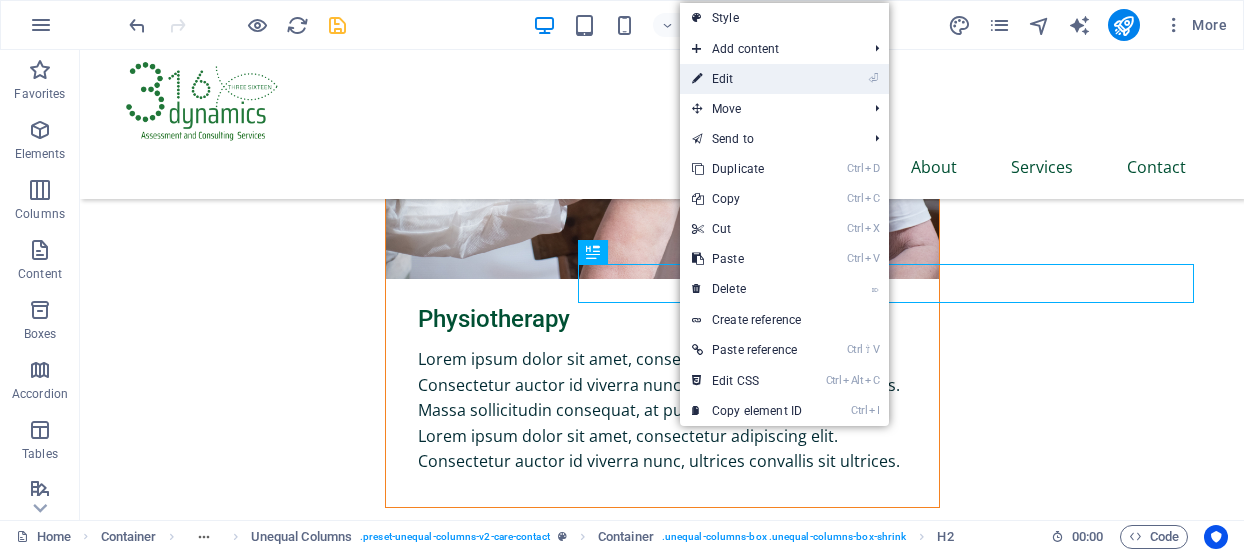 click on "⏎  Edit" at bounding box center [747, 79] 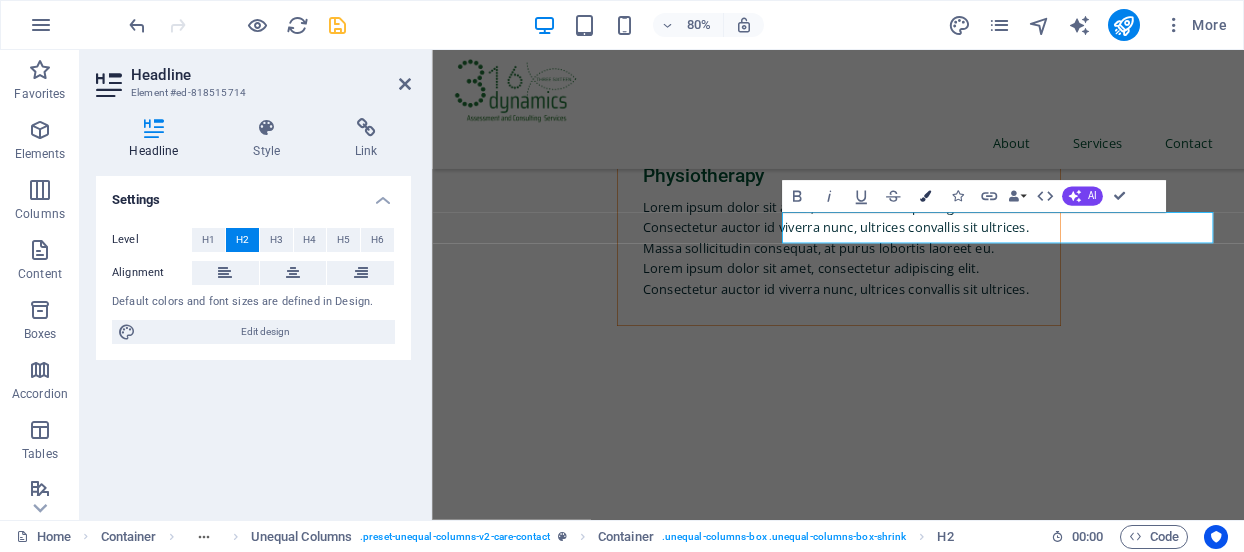 click at bounding box center (924, 196) 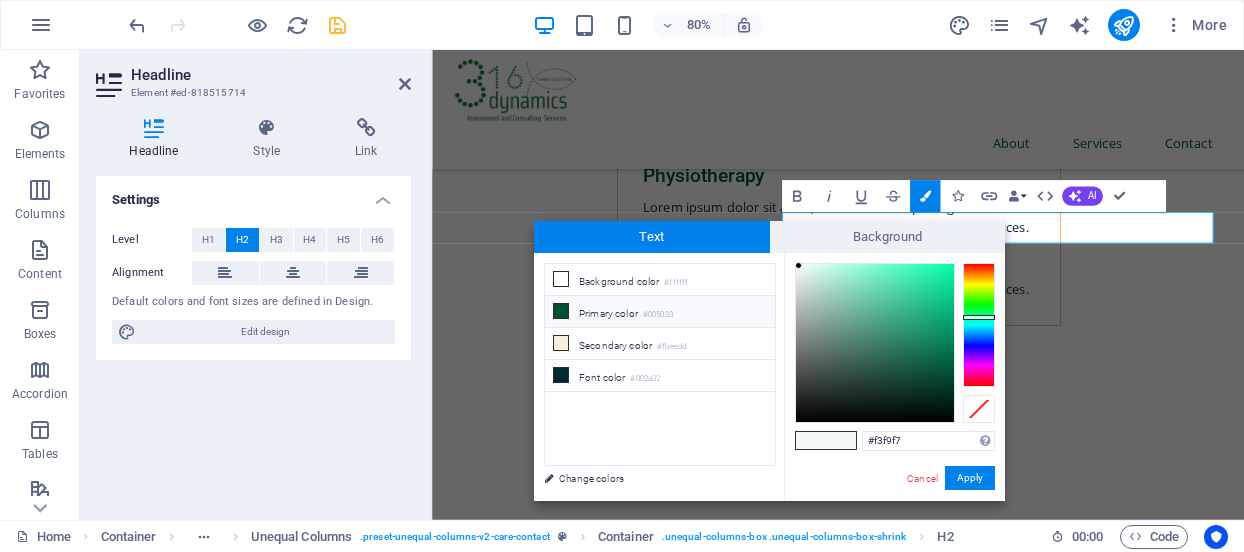 click on "Primary color
#005033" at bounding box center [660, 312] 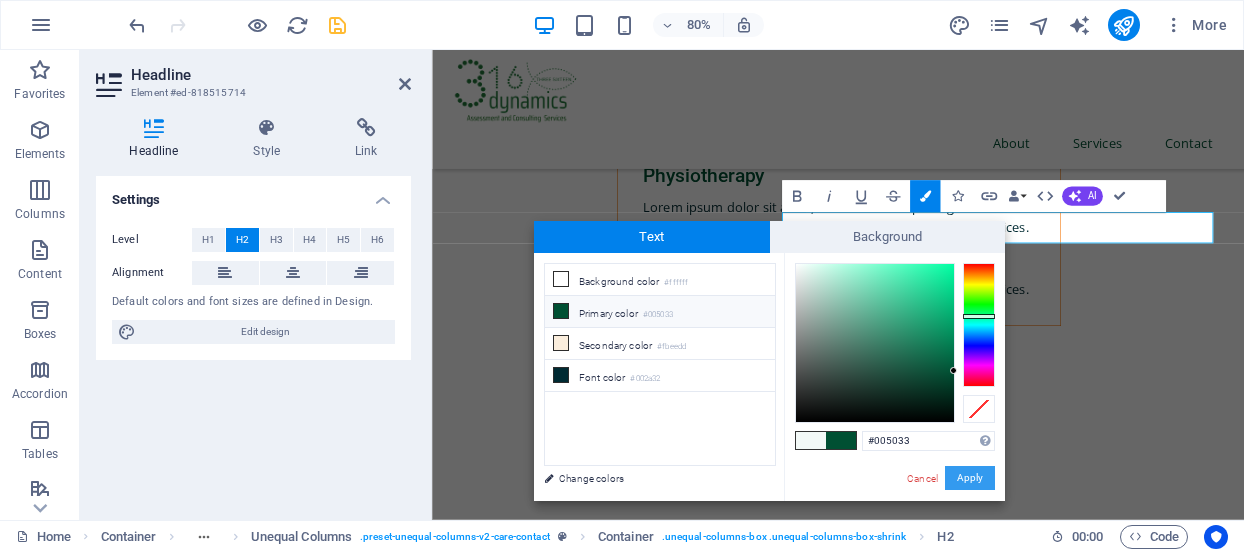 click on "Apply" at bounding box center [970, 478] 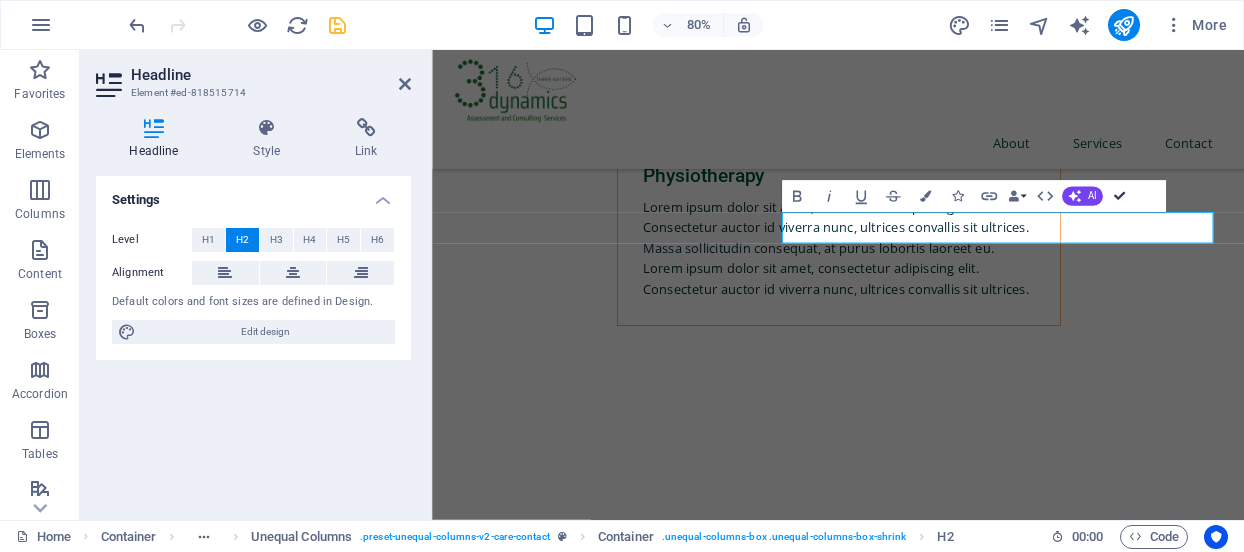 scroll, scrollTop: 7131, scrollLeft: 0, axis: vertical 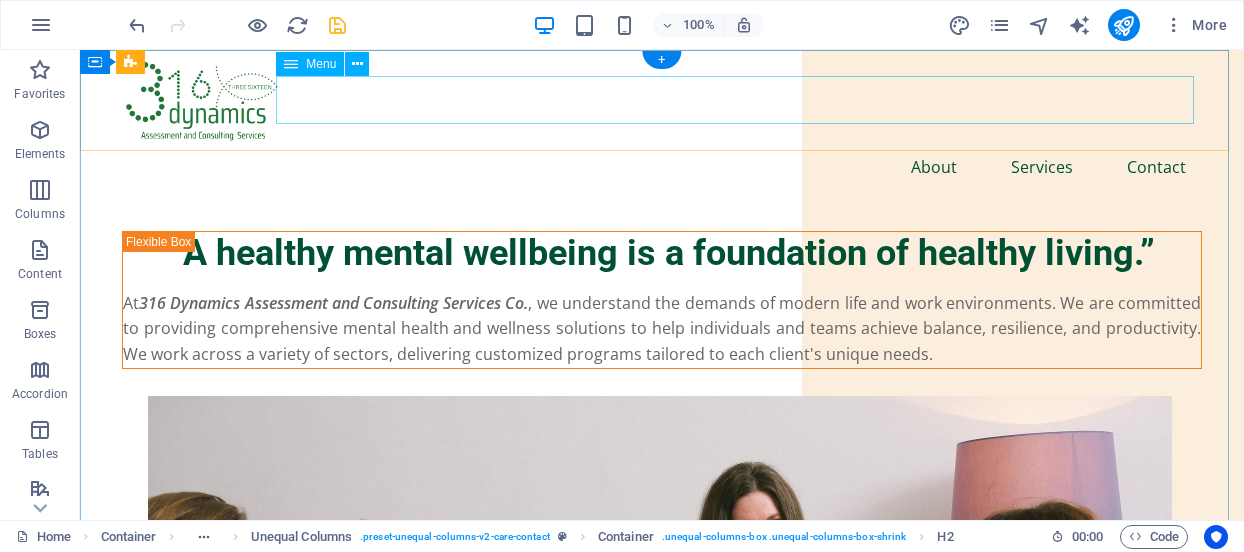 click on "About Services Contact" at bounding box center (662, 167) 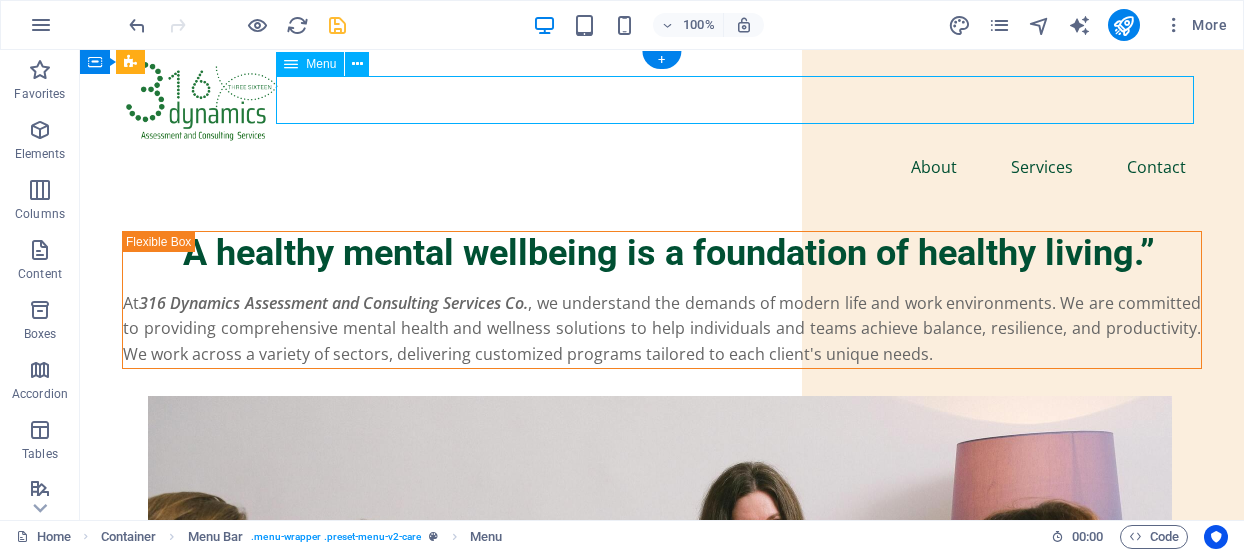 click on "About Services Contact" at bounding box center [662, 167] 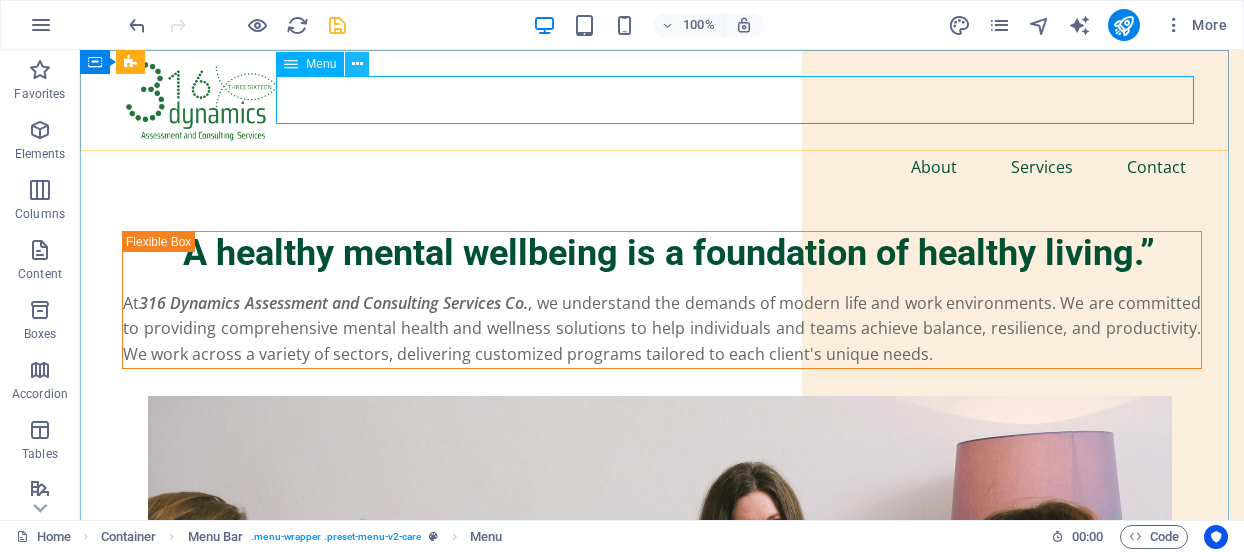 click at bounding box center (357, 64) 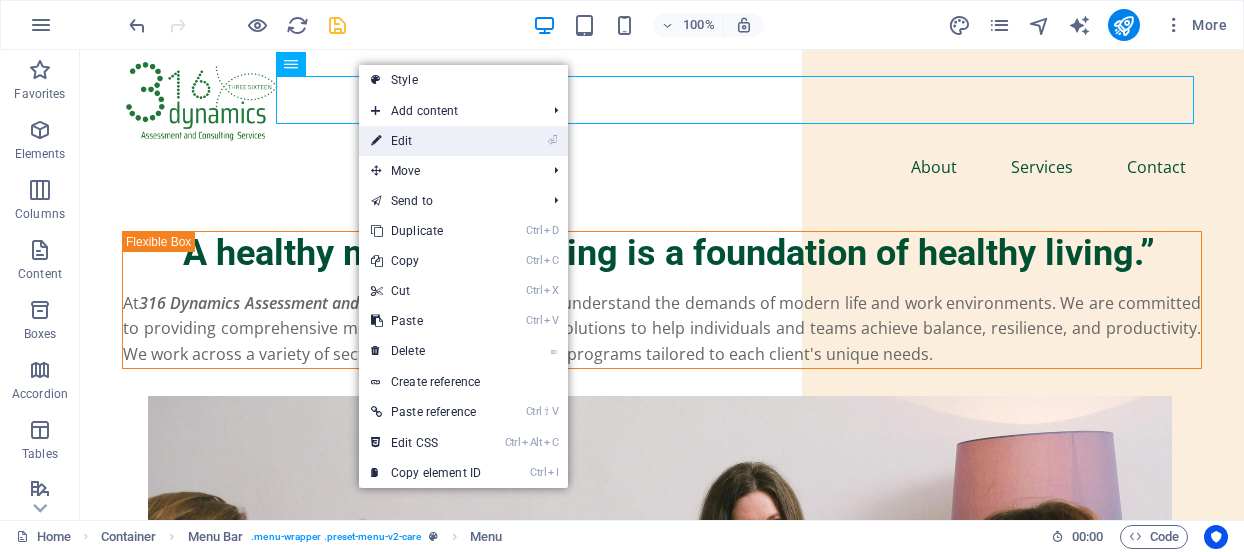 click on "⏎  Edit" at bounding box center [426, 141] 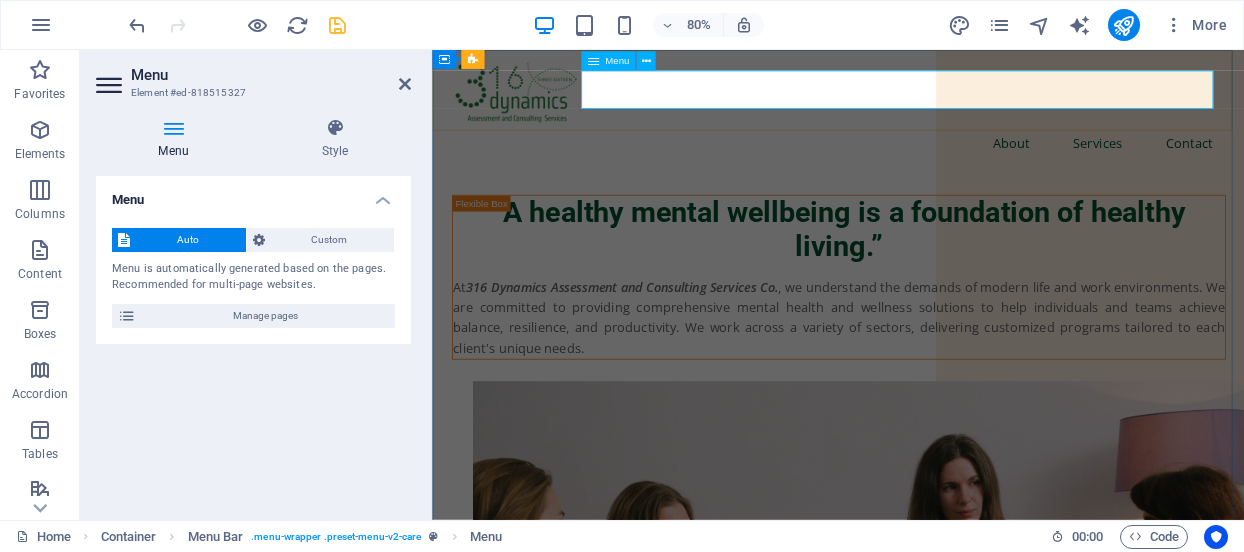 click on "About Services Contact" at bounding box center [939, 167] 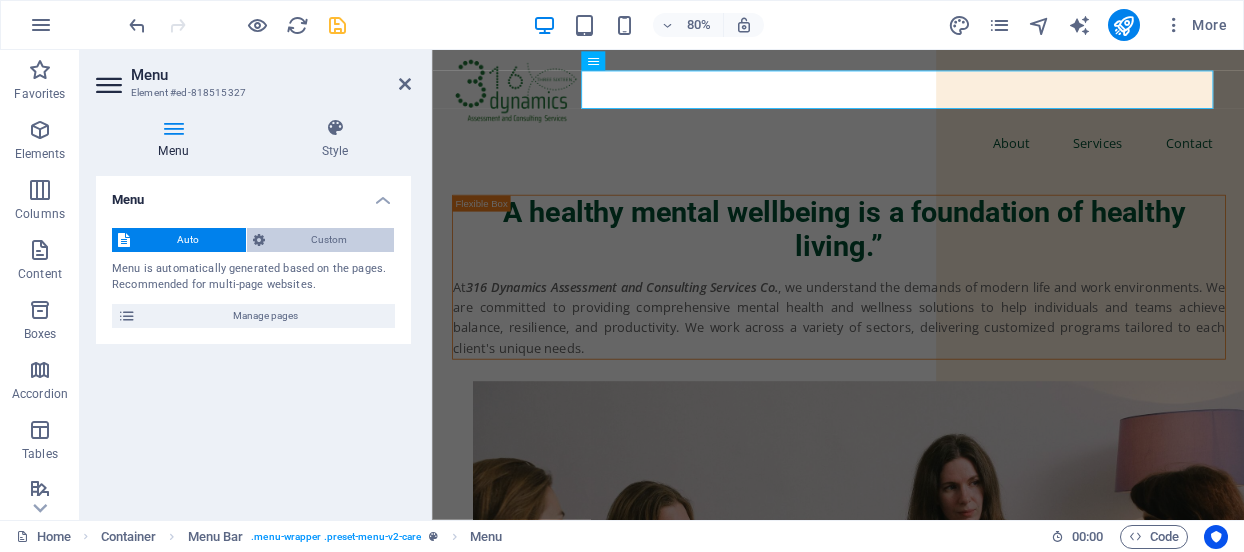 click on "Custom" at bounding box center [330, 240] 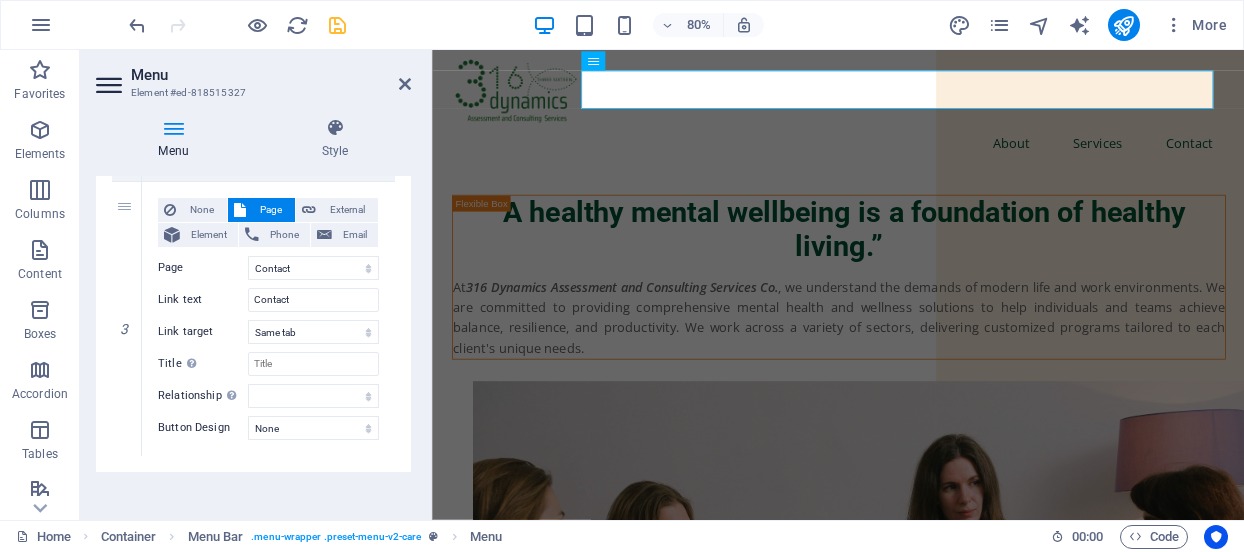 scroll, scrollTop: 741, scrollLeft: 0, axis: vertical 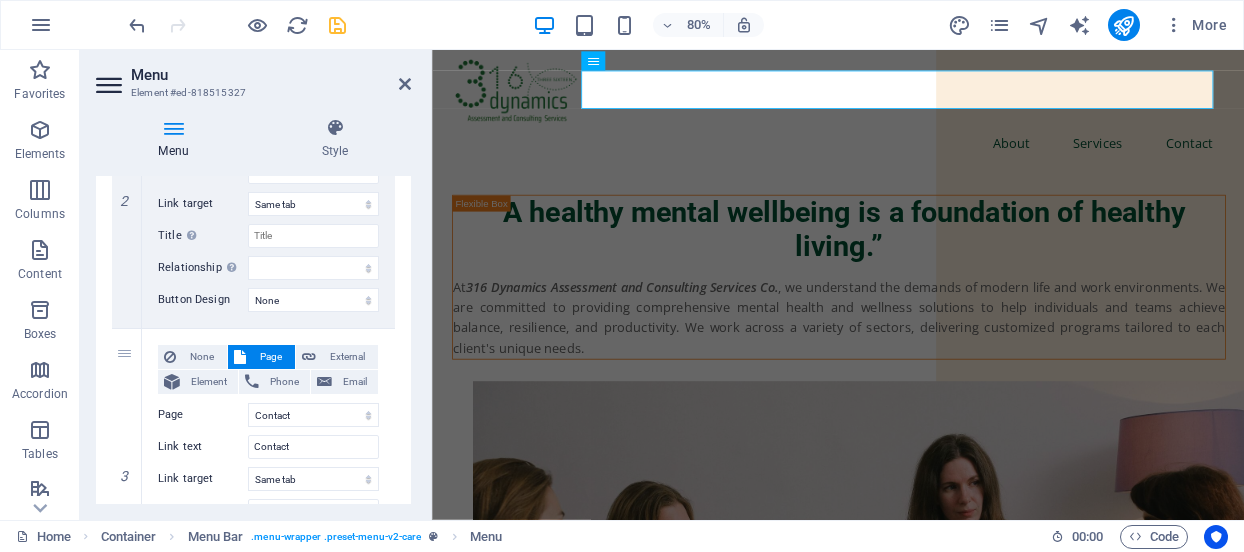 click at bounding box center (173, 128) 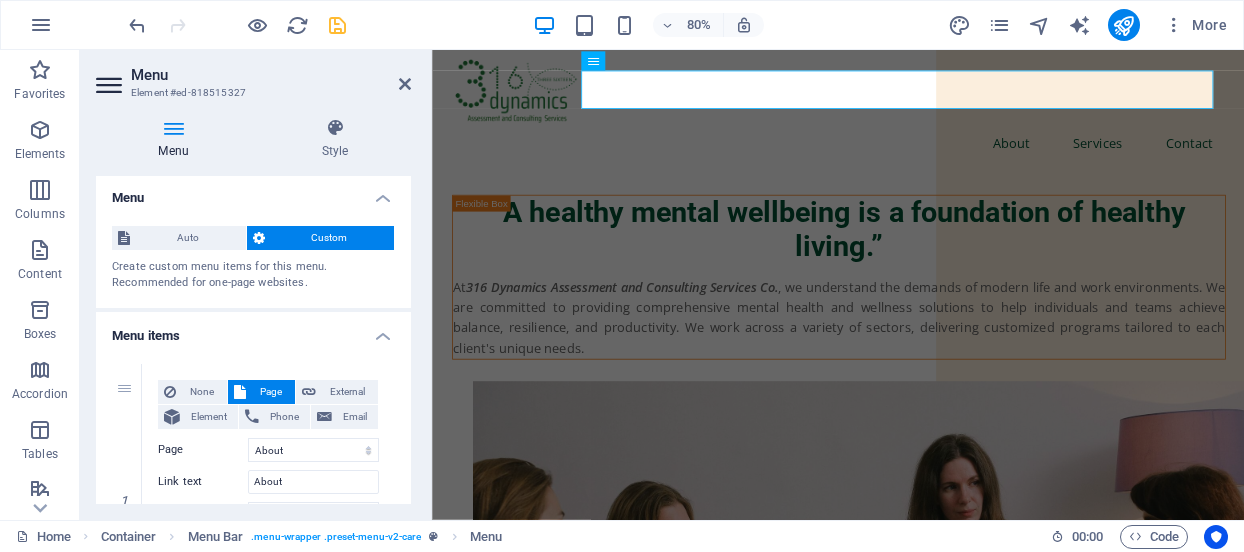 scroll, scrollTop: 0, scrollLeft: 0, axis: both 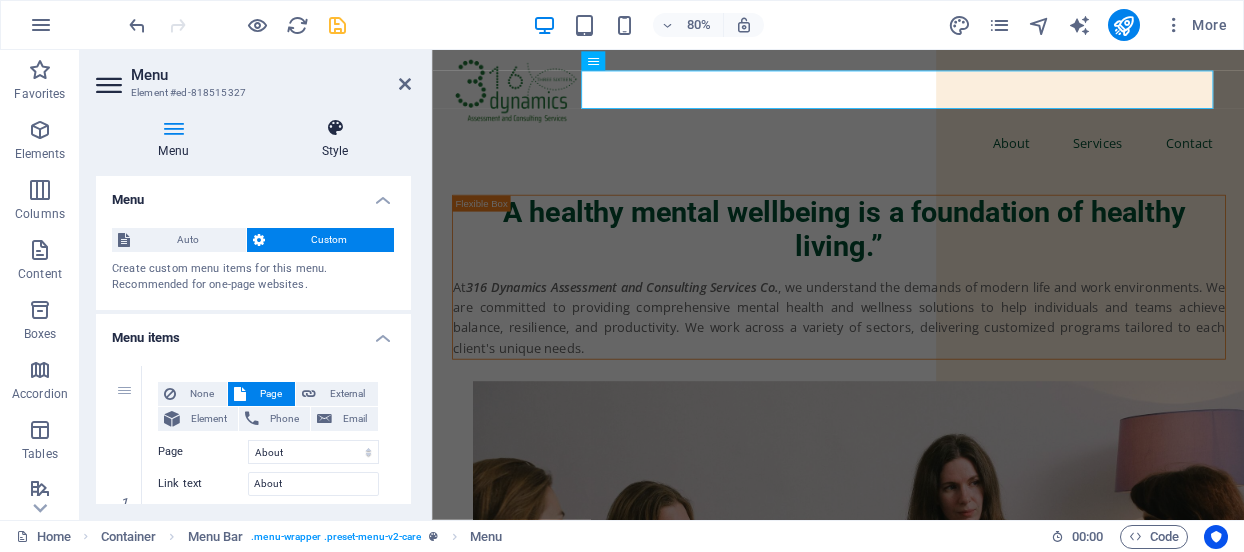 click at bounding box center (335, 128) 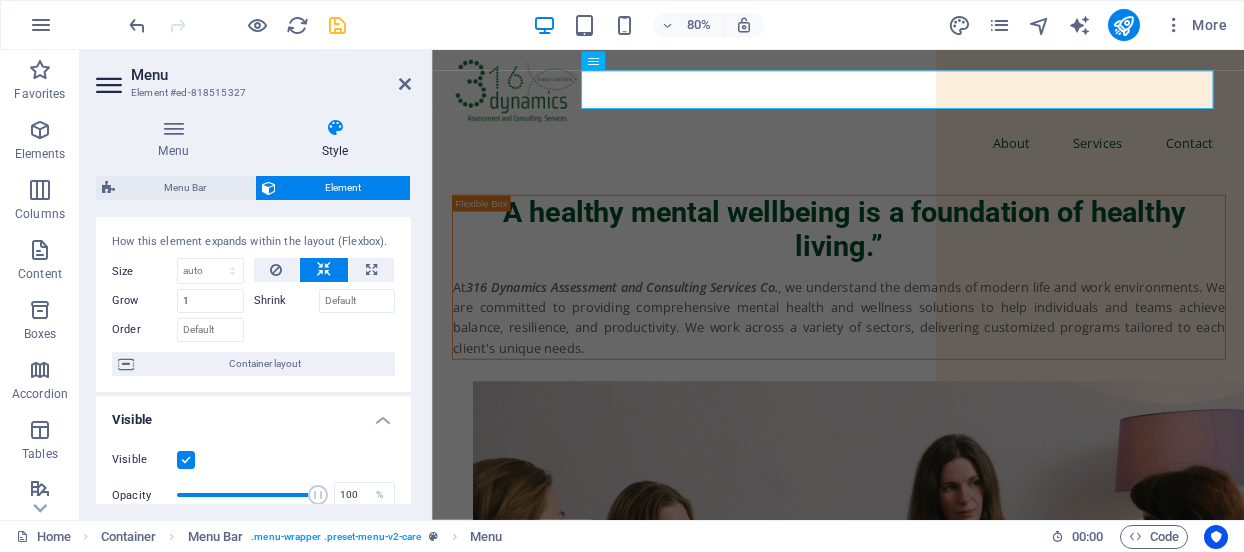 scroll, scrollTop: 0, scrollLeft: 0, axis: both 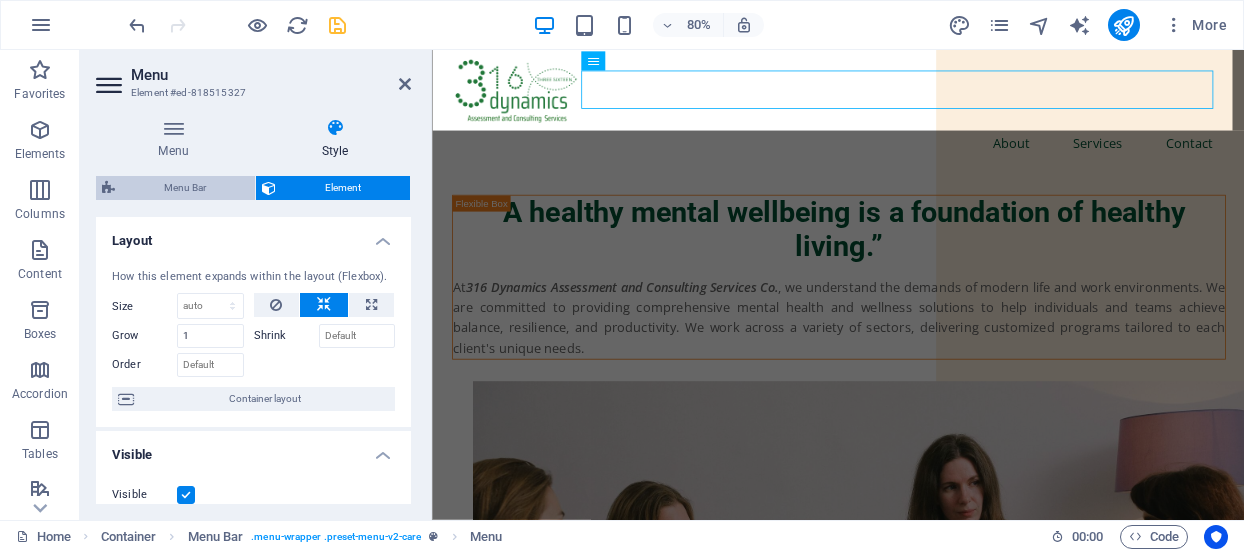 click on "Menu Bar" at bounding box center [185, 188] 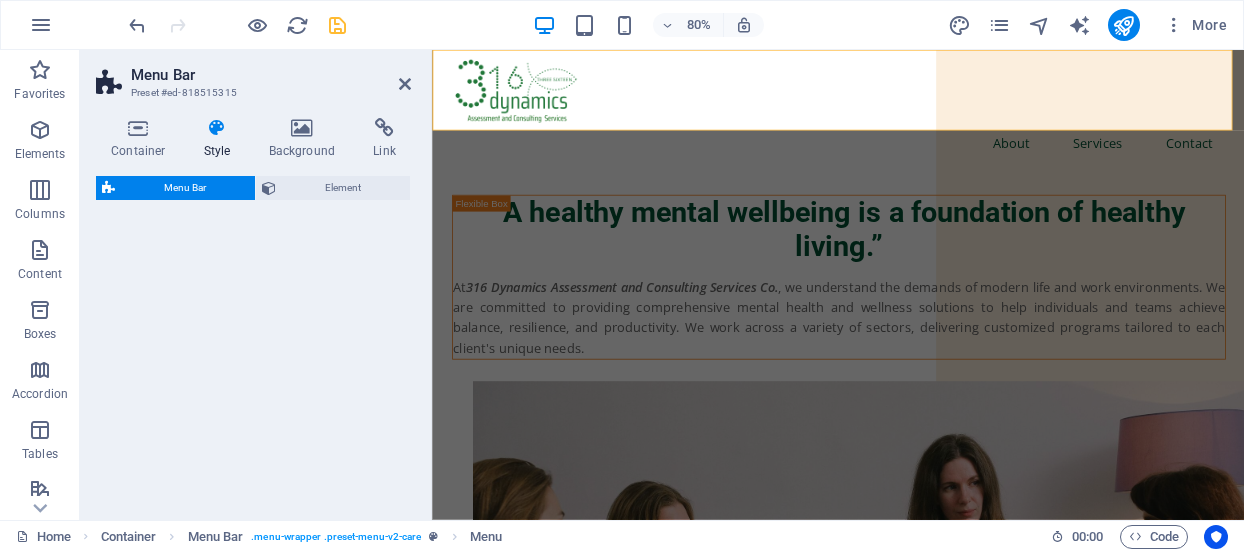 select on "rem" 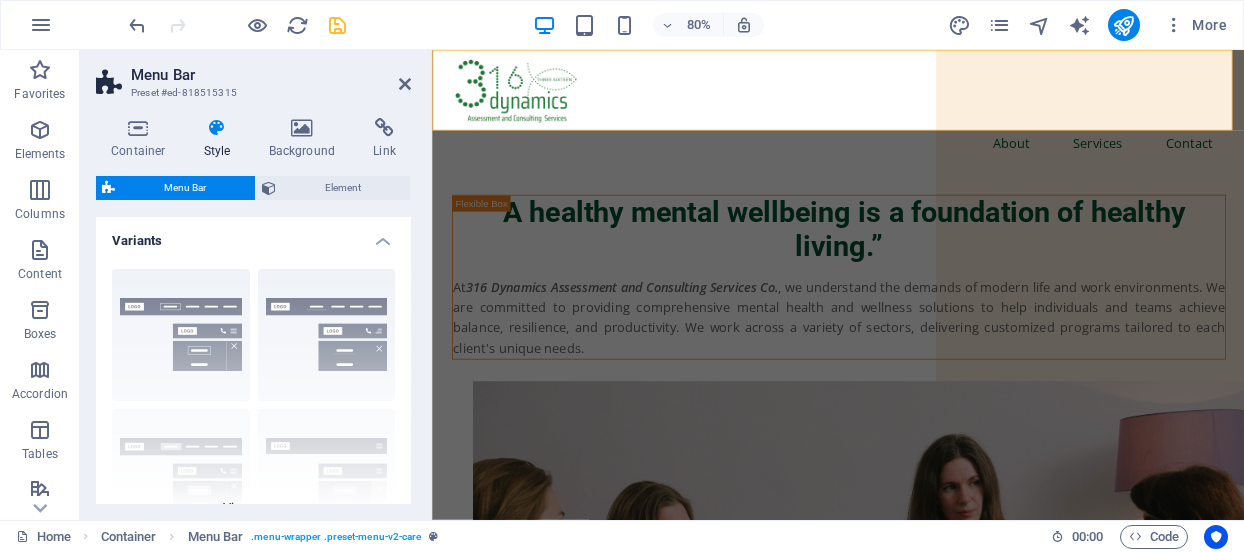 click on "Border Centered Default Fixed Loki Trigger Wide XXL" at bounding box center (253, 403) 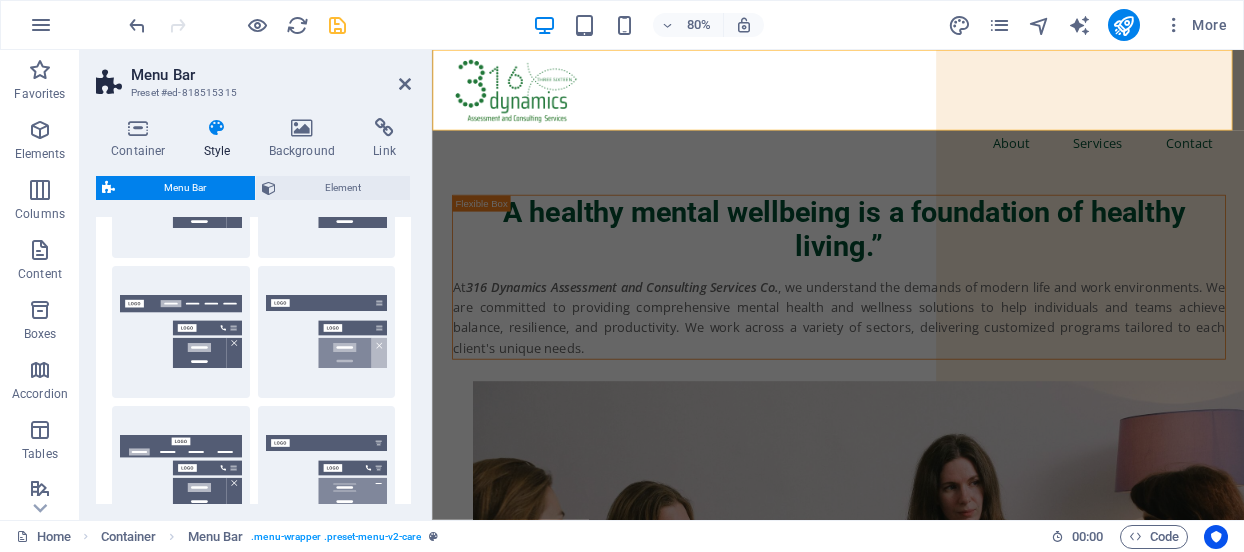 scroll, scrollTop: 152, scrollLeft: 0, axis: vertical 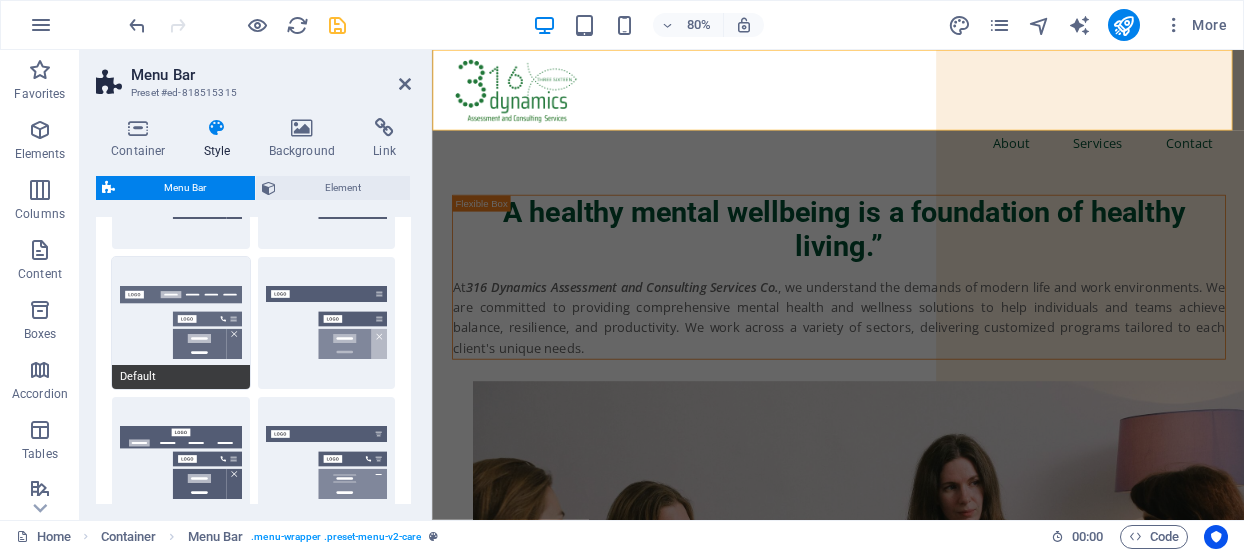 click on "Default" at bounding box center [181, 323] 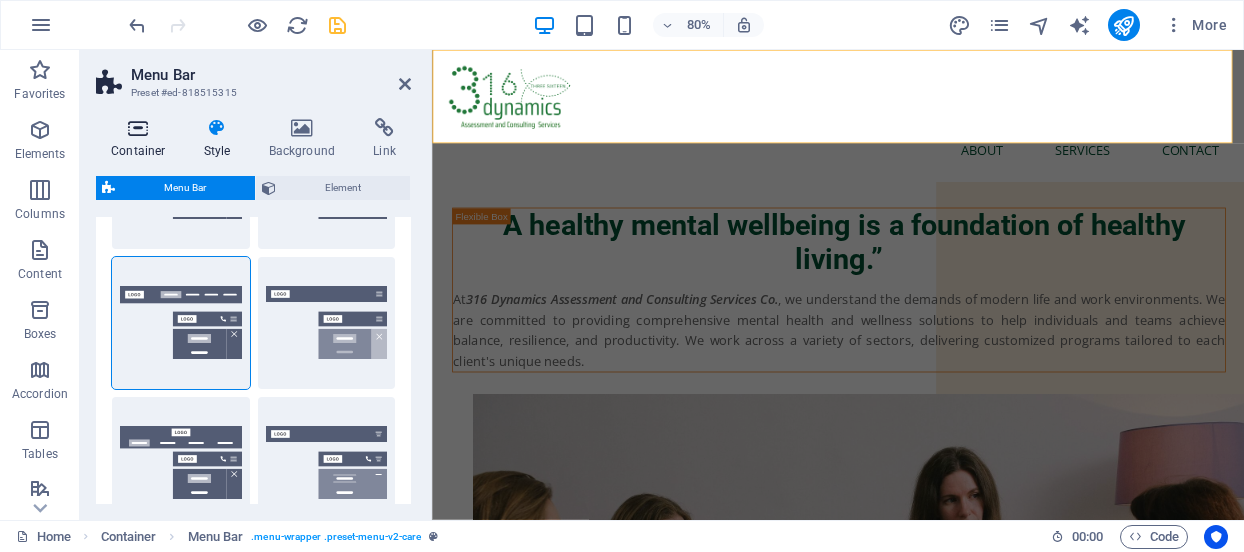 click at bounding box center (138, 128) 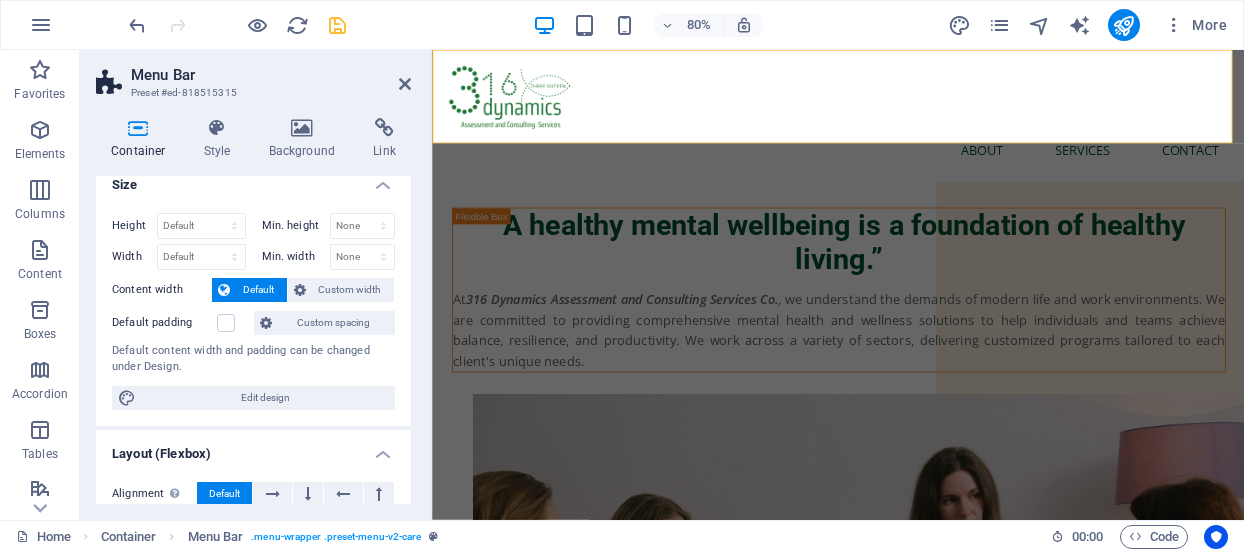 scroll, scrollTop: 0, scrollLeft: 0, axis: both 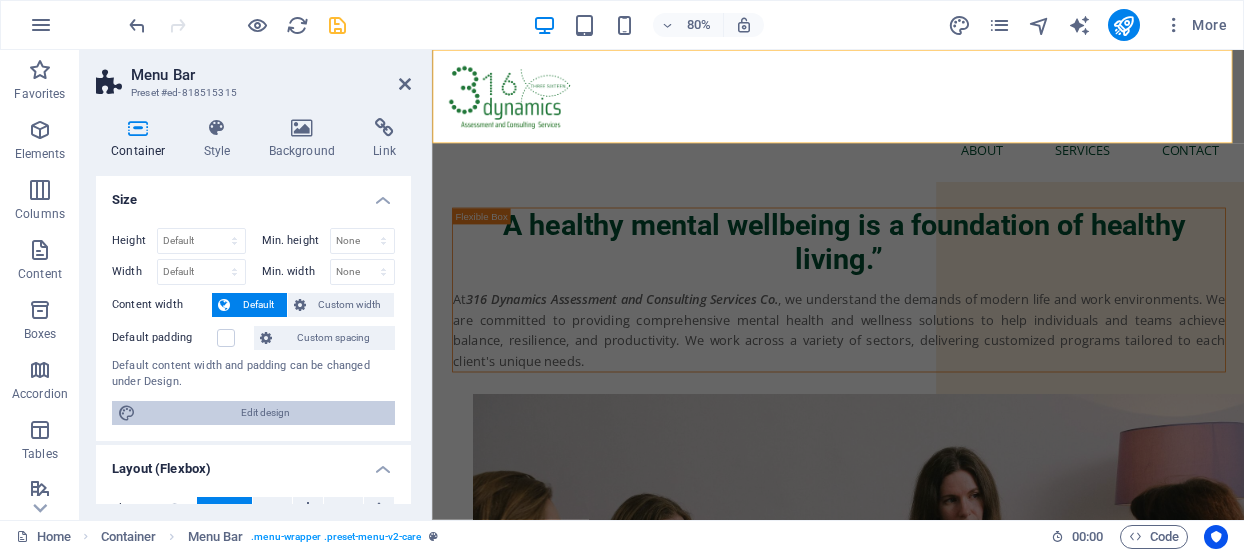 click on "Edit design" at bounding box center (265, 413) 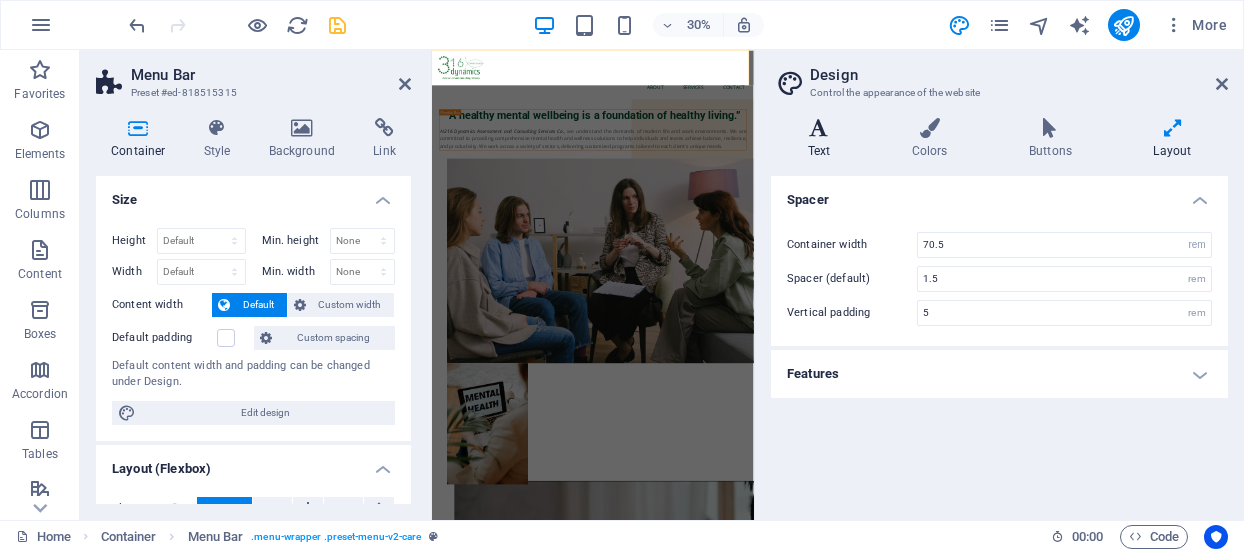 click at bounding box center (819, 128) 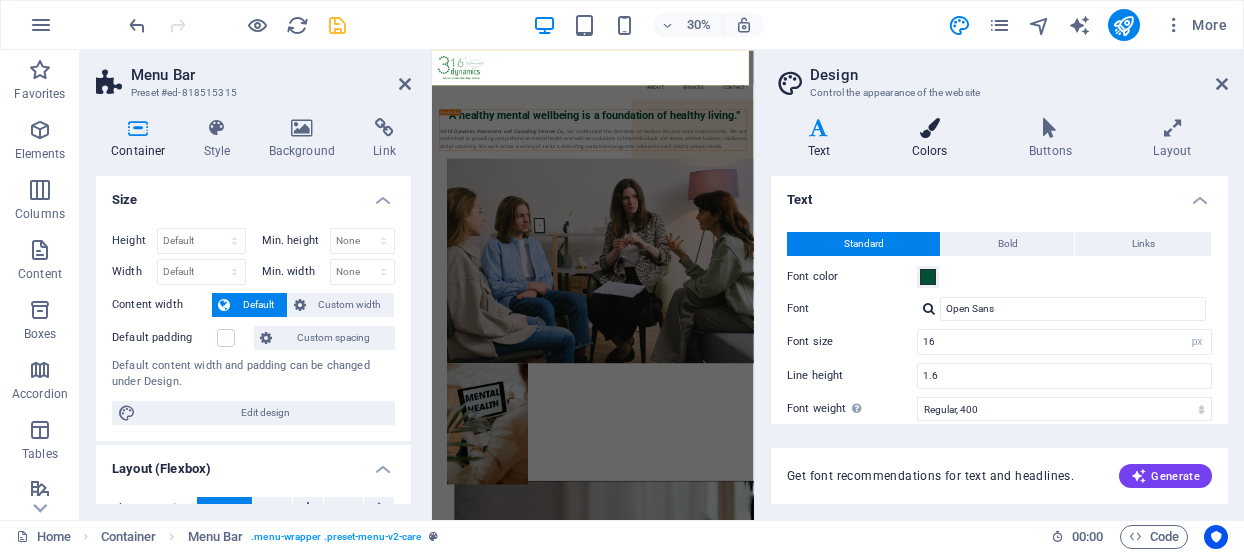 click at bounding box center (929, 128) 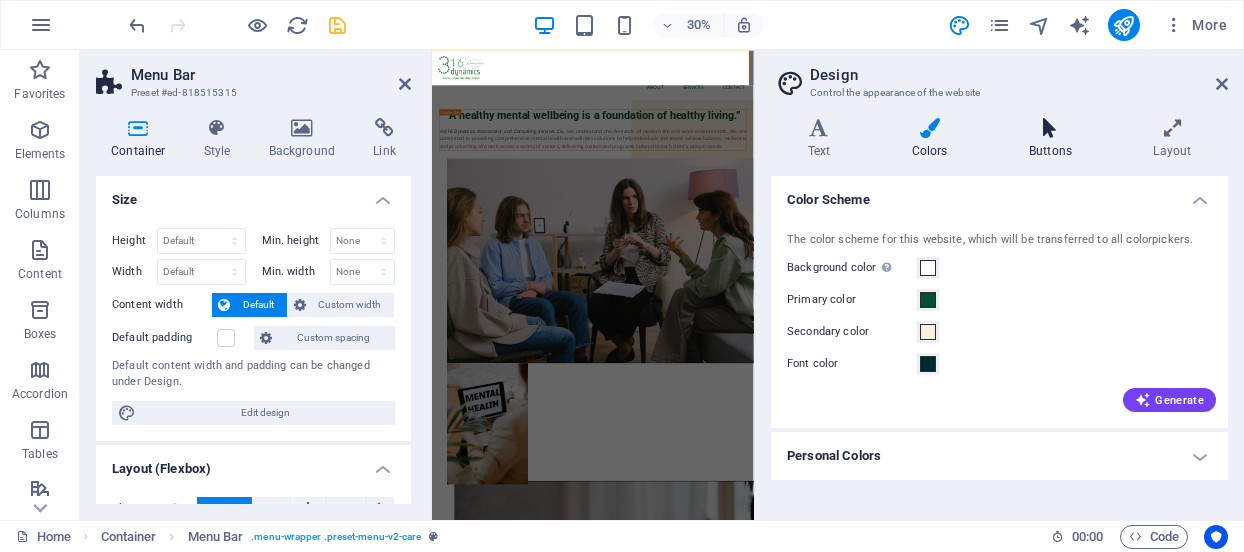 click at bounding box center [1050, 128] 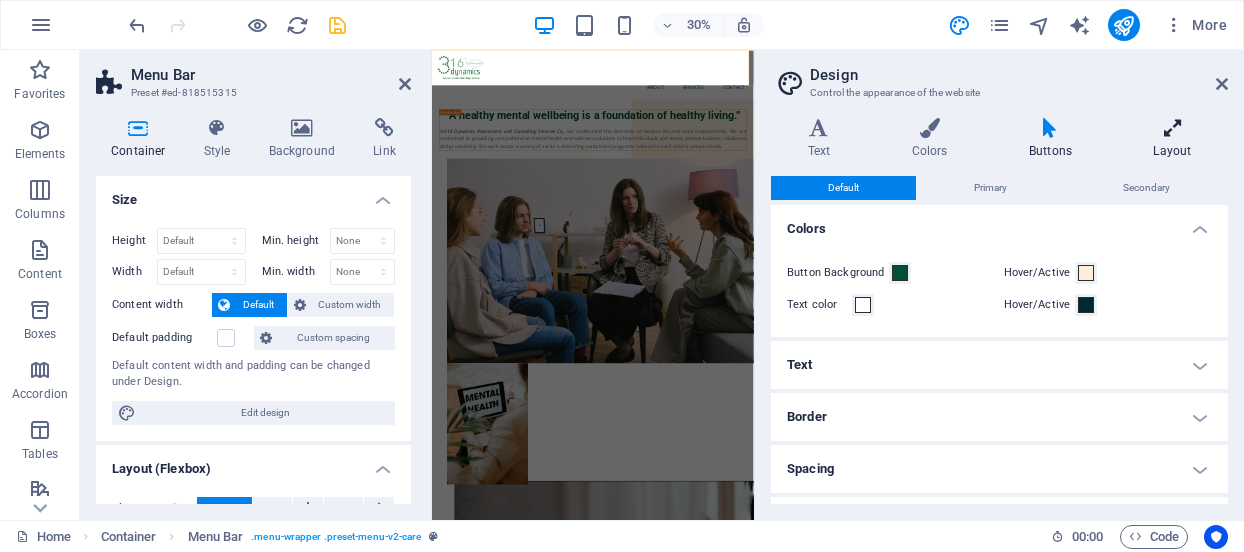 click at bounding box center (1172, 128) 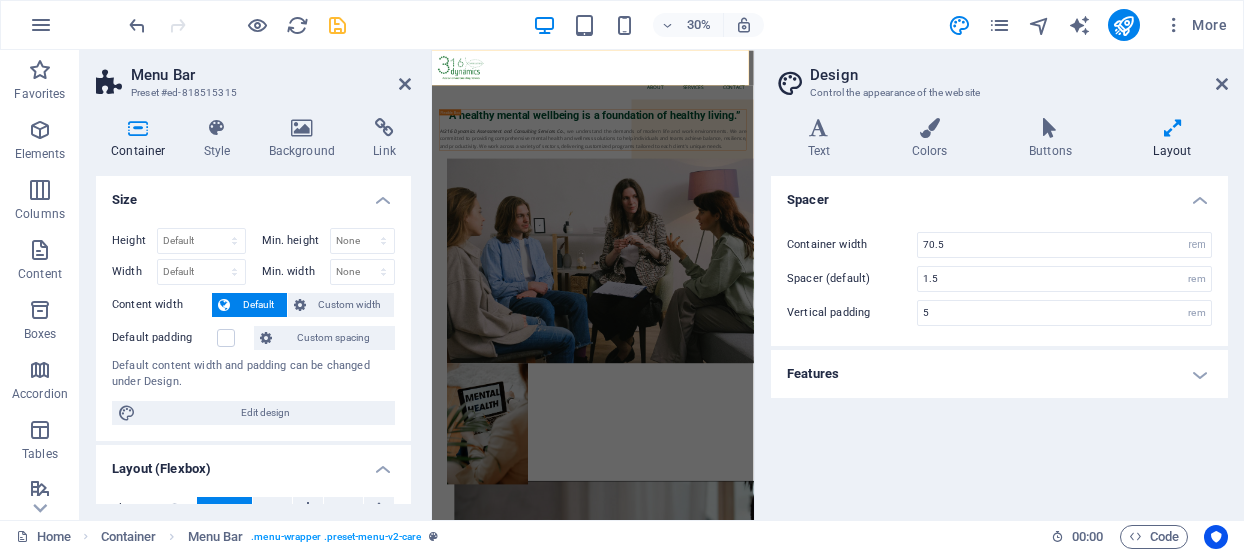 click on "Features" at bounding box center (999, 374) 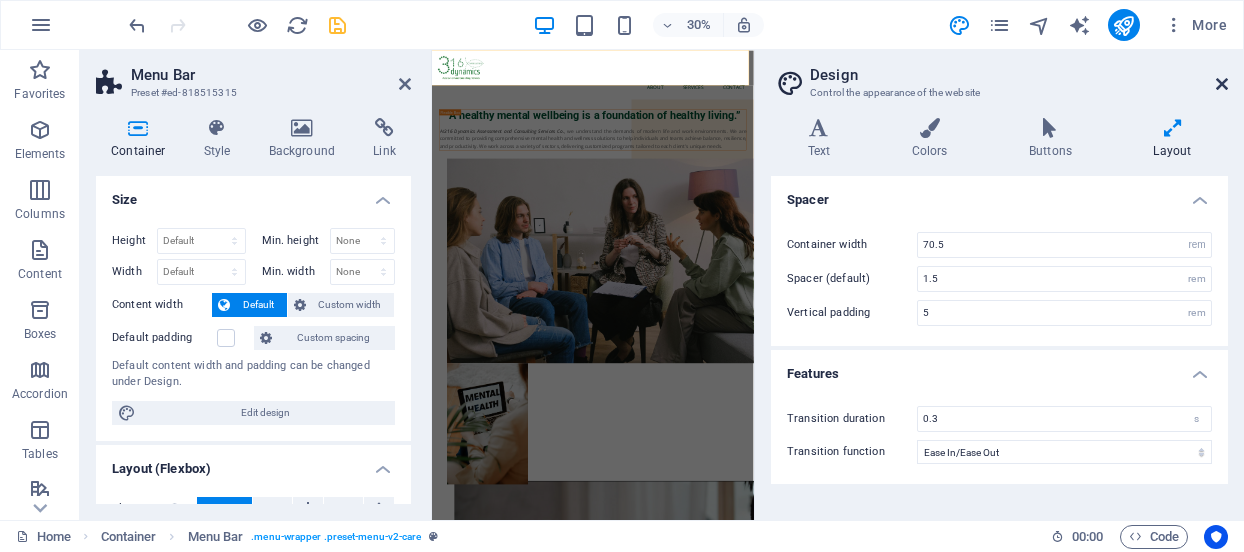 click at bounding box center [1222, 84] 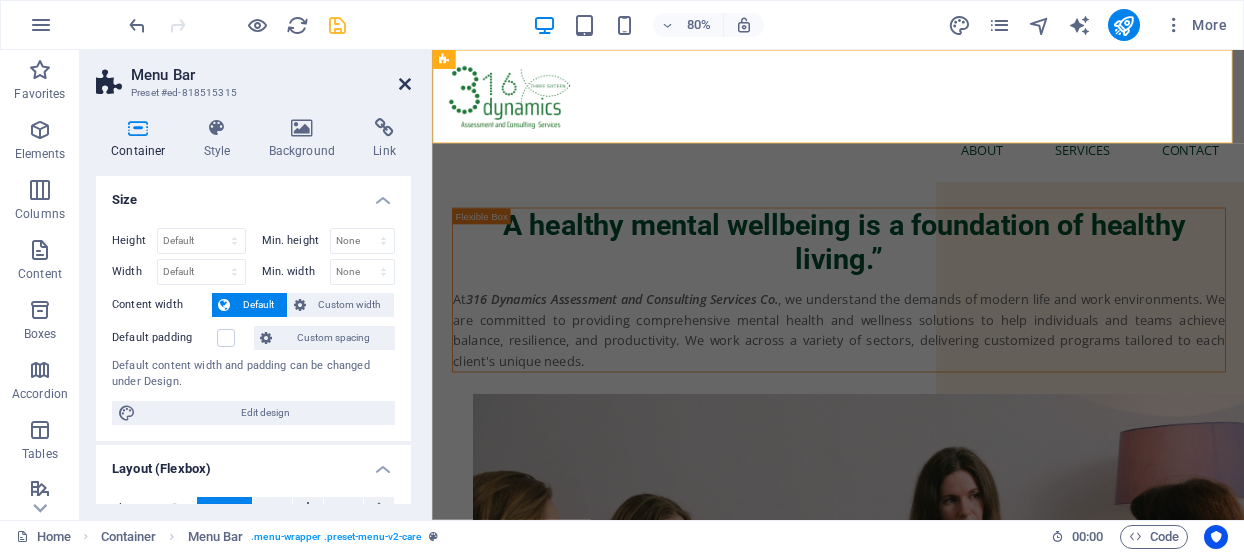 click at bounding box center (405, 84) 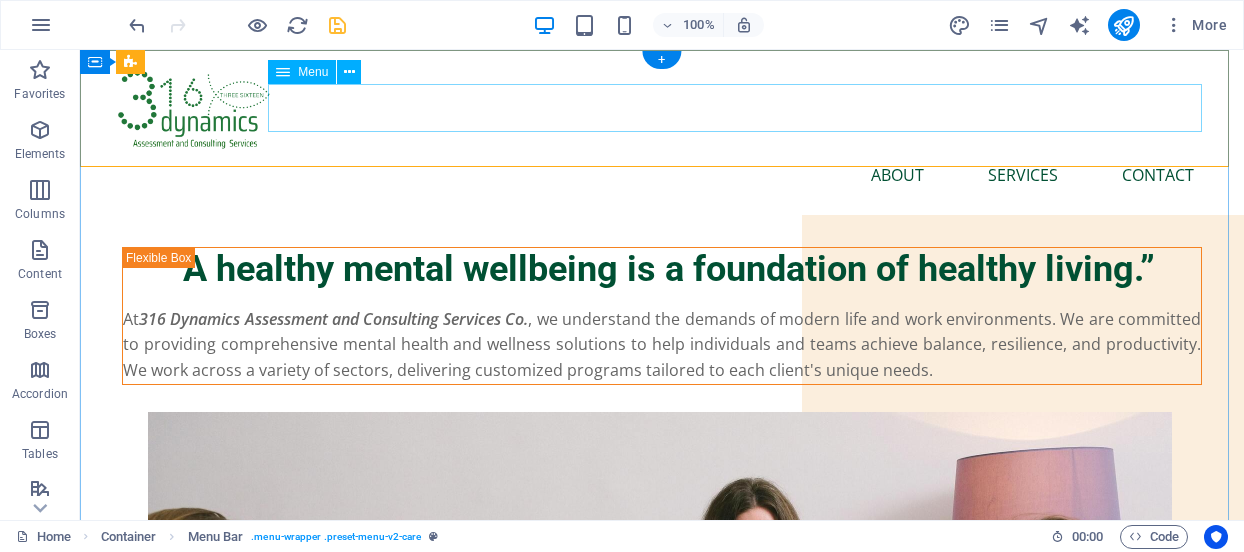 click on "About Services Contact" at bounding box center [662, 175] 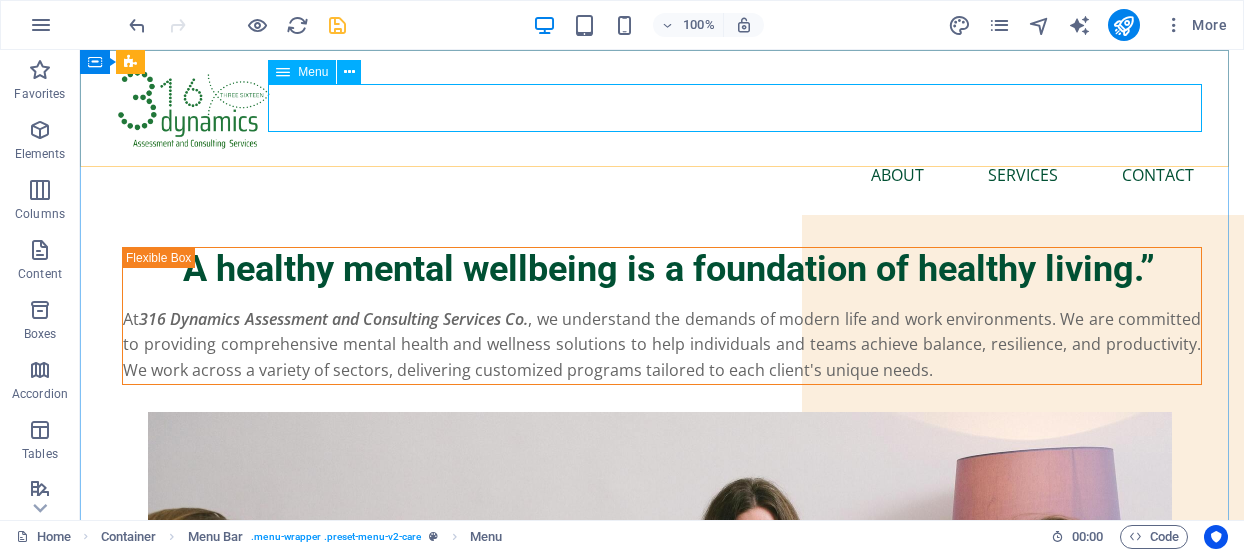 click at bounding box center (283, 72) 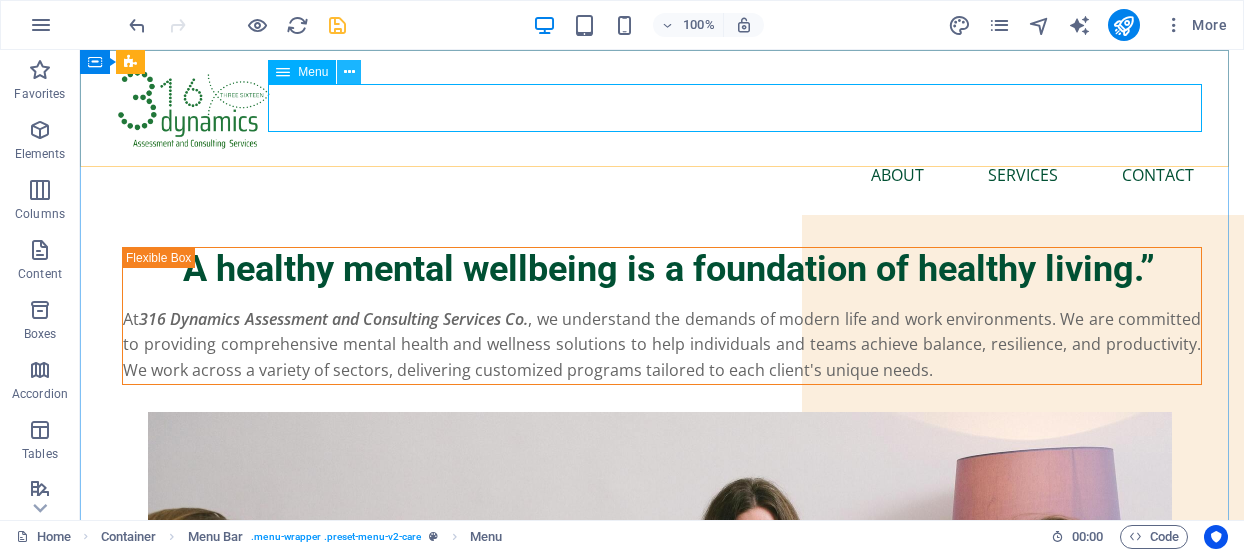 click at bounding box center [349, 72] 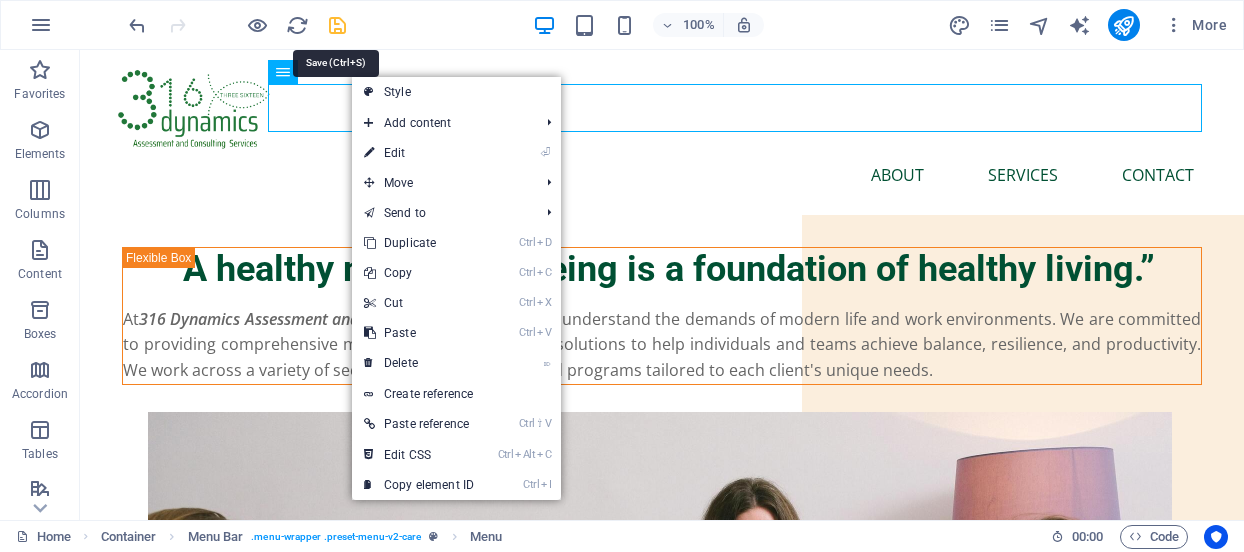 click at bounding box center (337, 25) 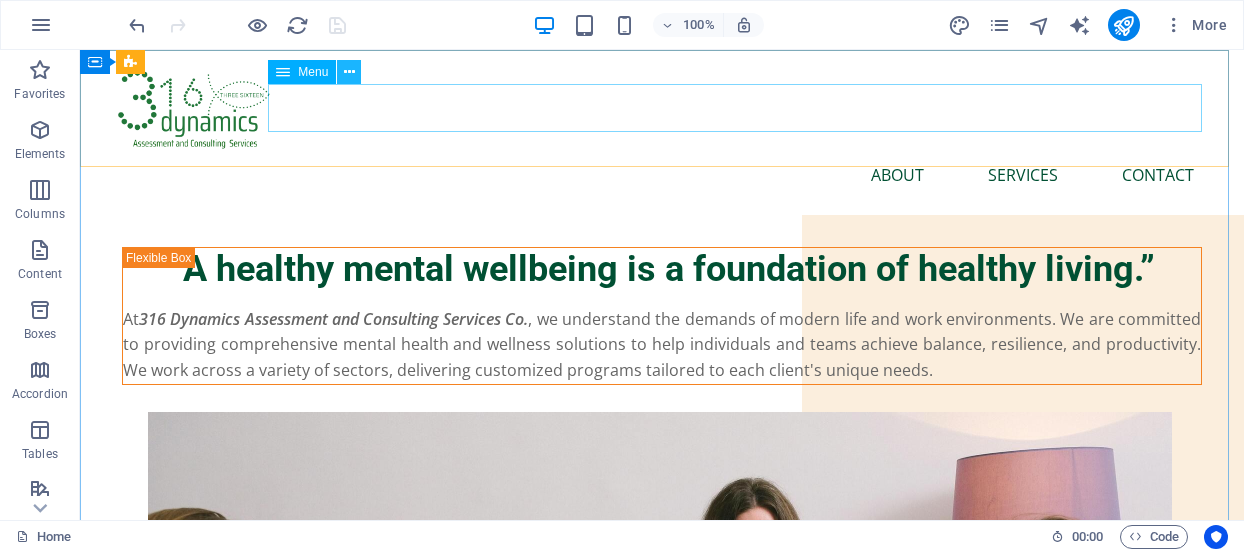 click at bounding box center [349, 72] 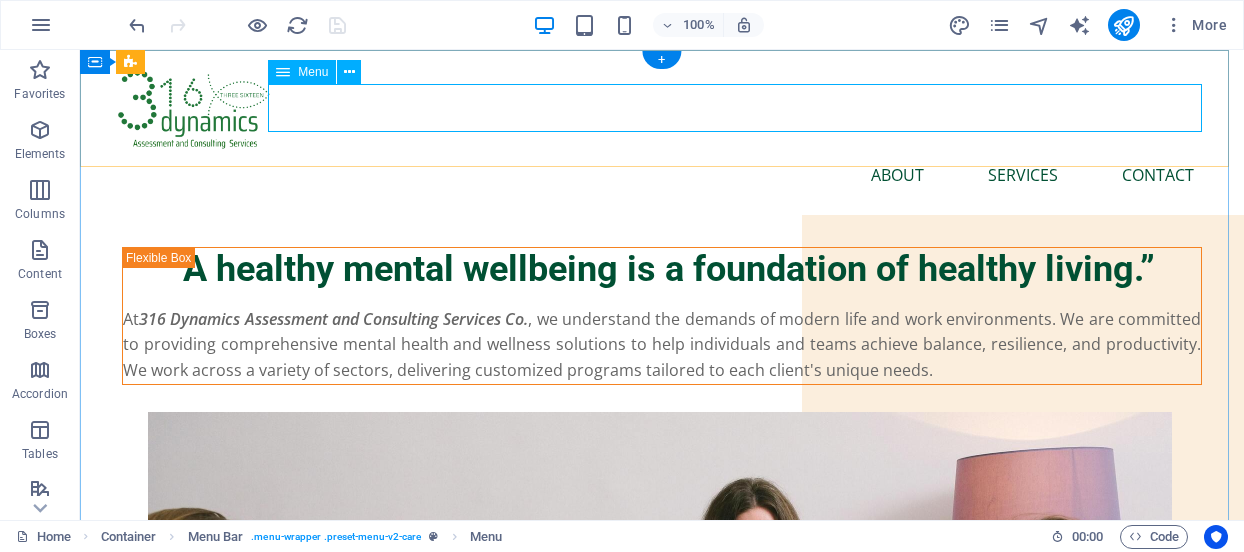 click on "About Services Contact" at bounding box center (662, 175) 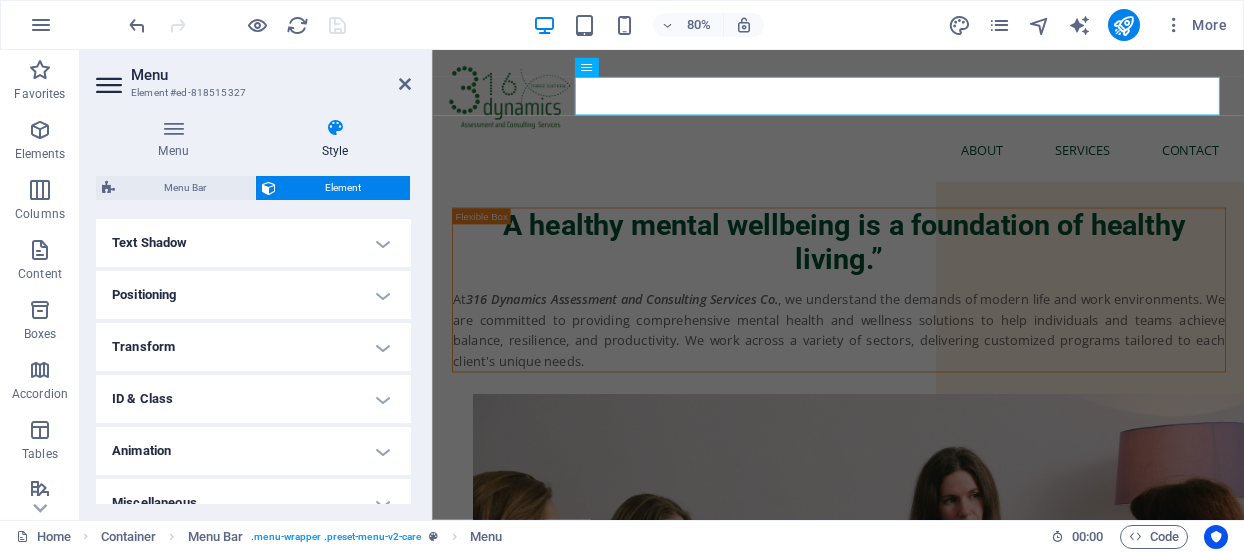 scroll, scrollTop: 557, scrollLeft: 0, axis: vertical 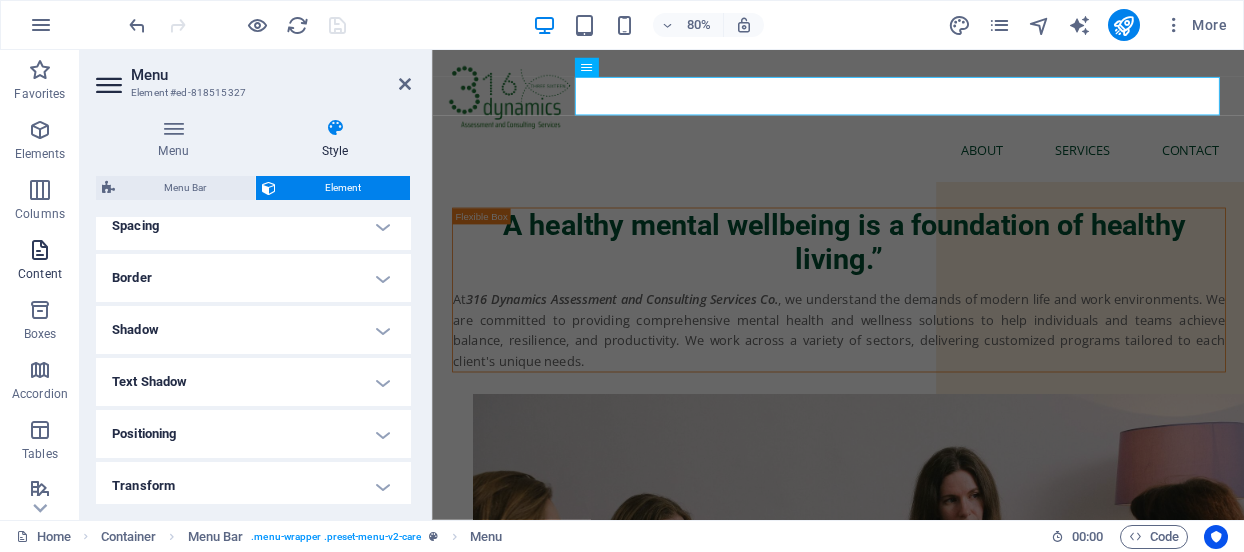 click at bounding box center (40, 250) 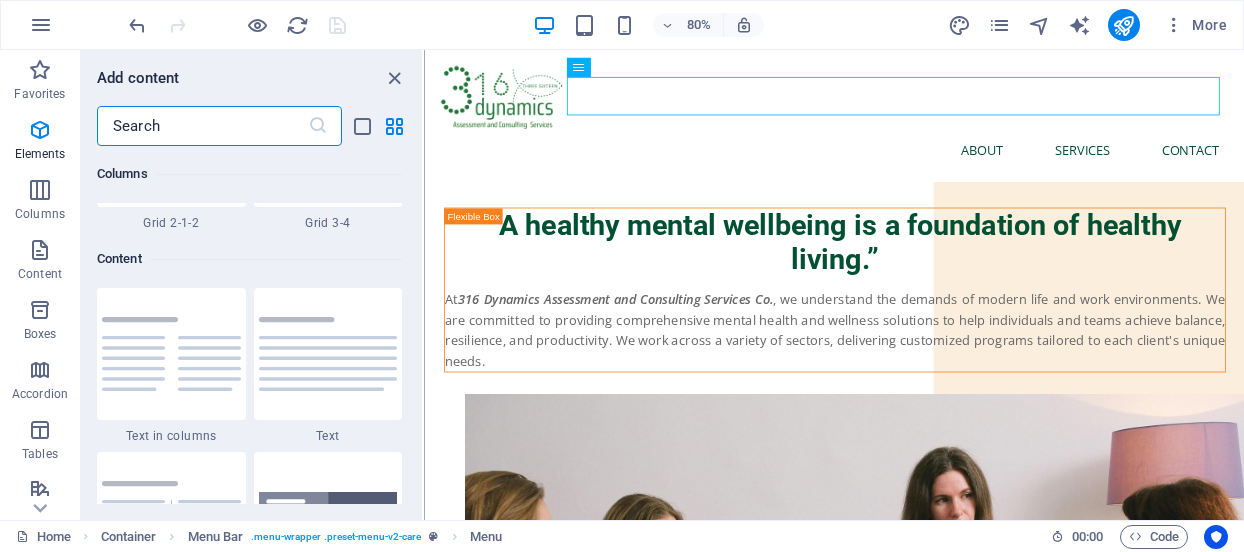 scroll, scrollTop: 3499, scrollLeft: 0, axis: vertical 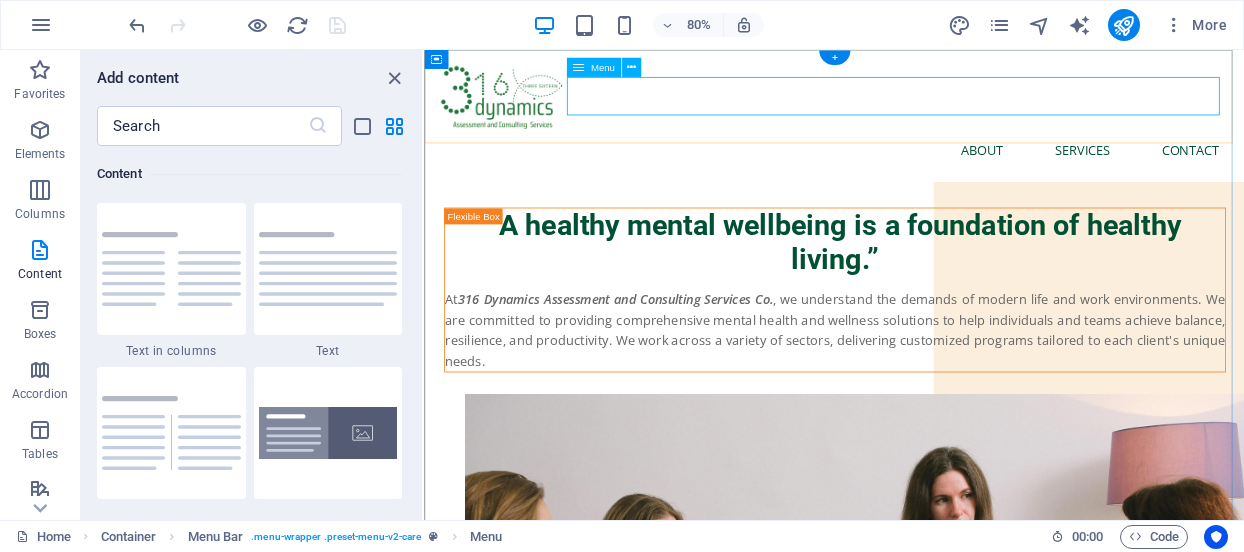 click on "About Services Contact" at bounding box center (936, 175) 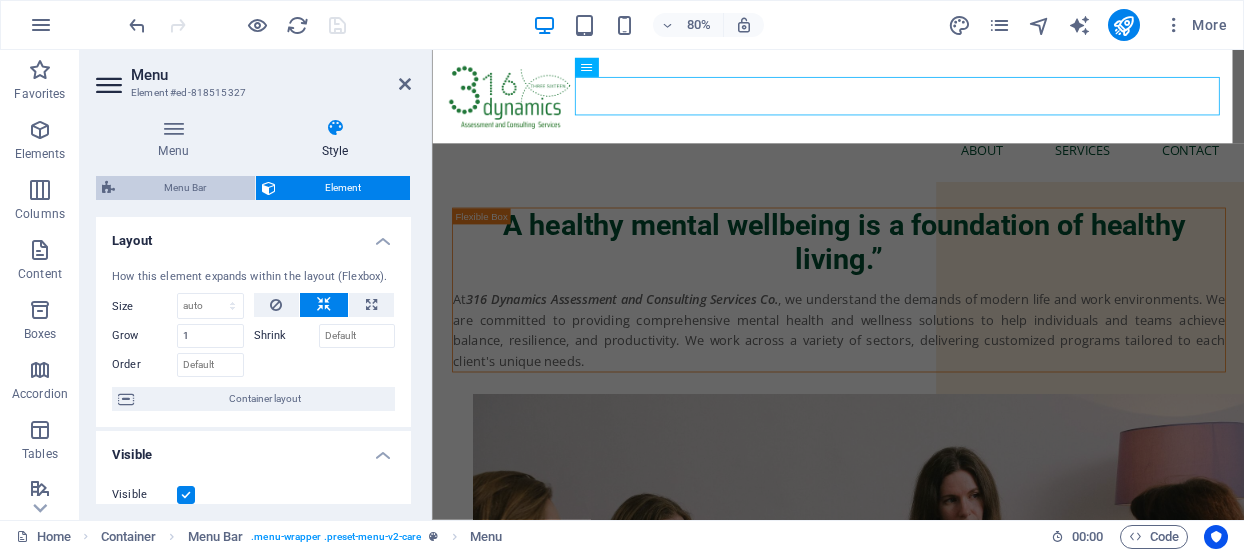 click on "Menu Bar" at bounding box center [185, 188] 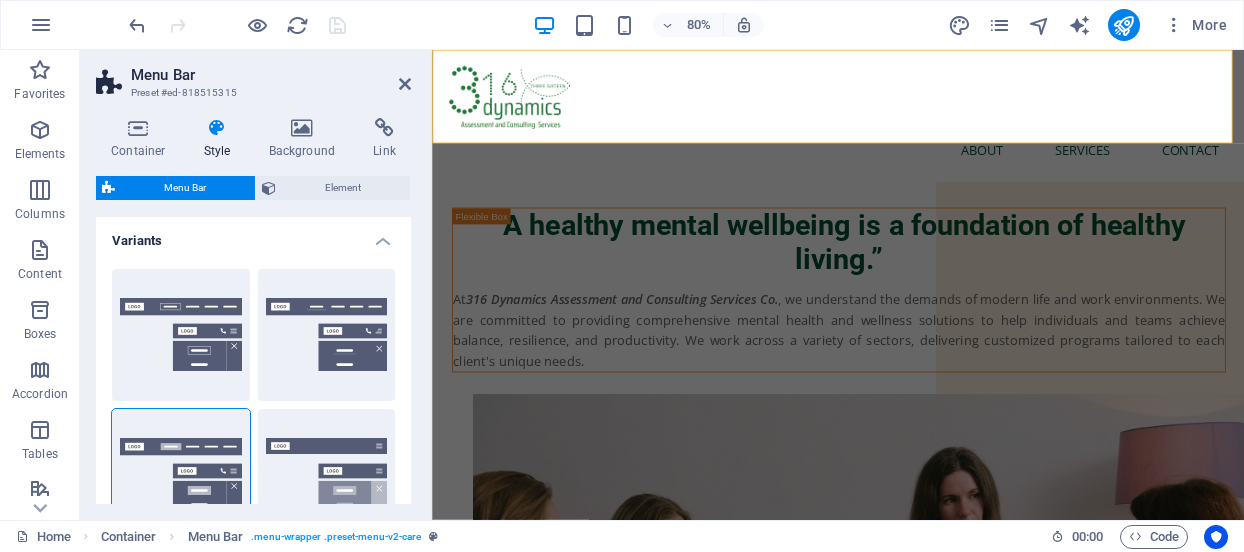 click on "Style" at bounding box center (221, 139) 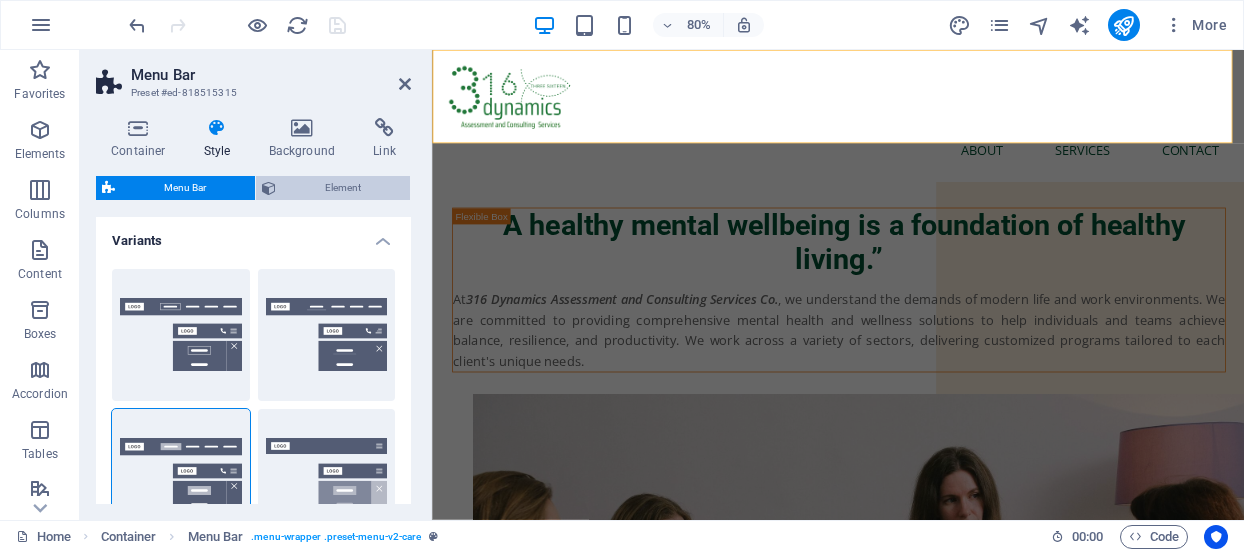 click on "Element" at bounding box center [343, 188] 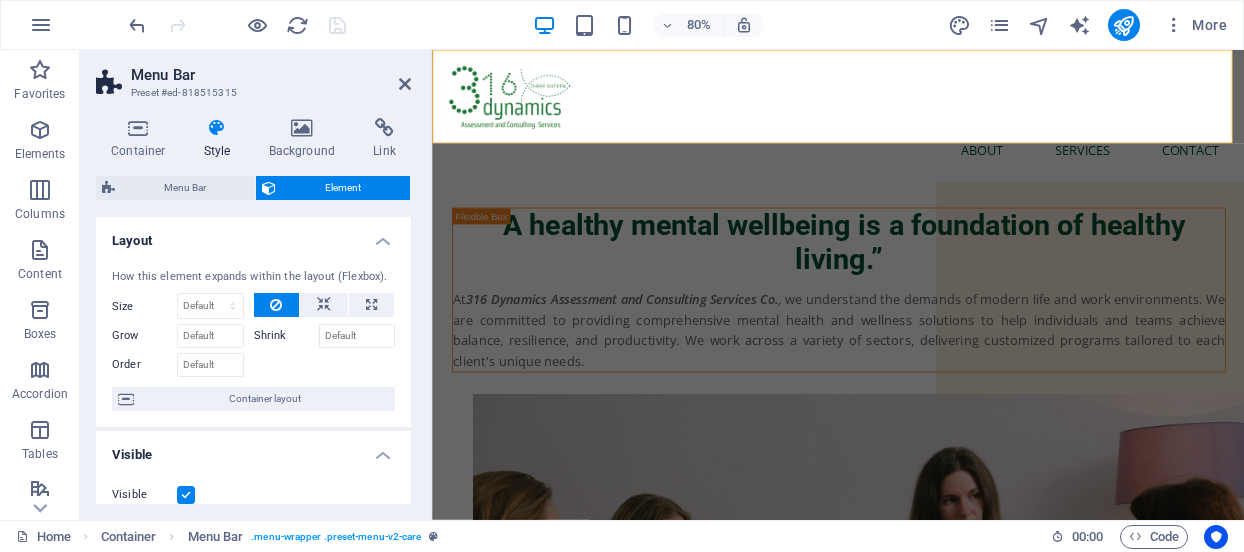 click at bounding box center [217, 128] 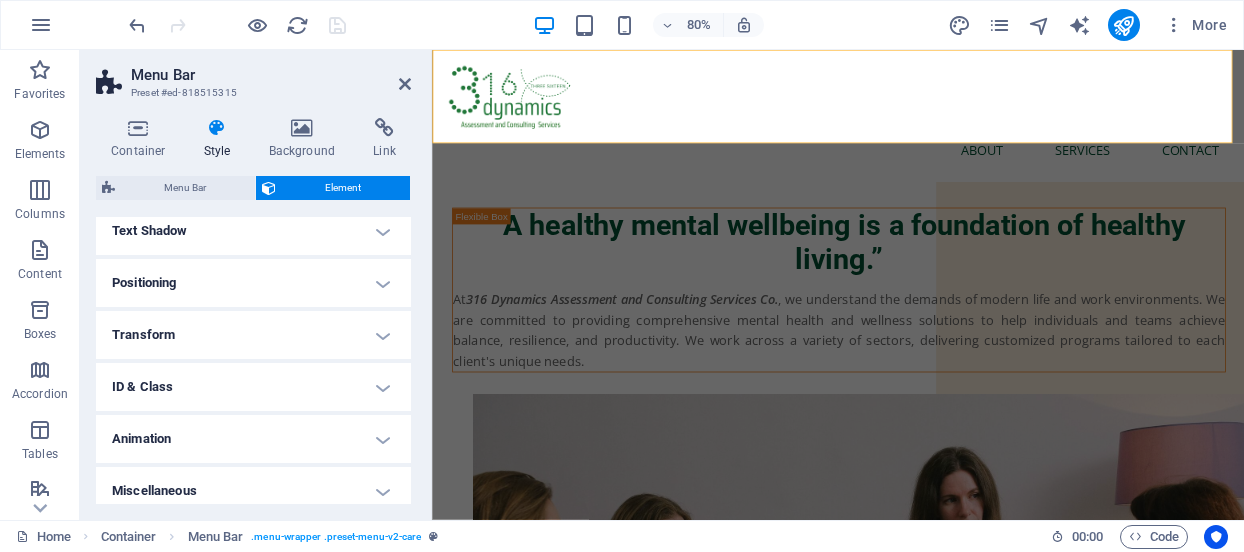 scroll, scrollTop: 557, scrollLeft: 0, axis: vertical 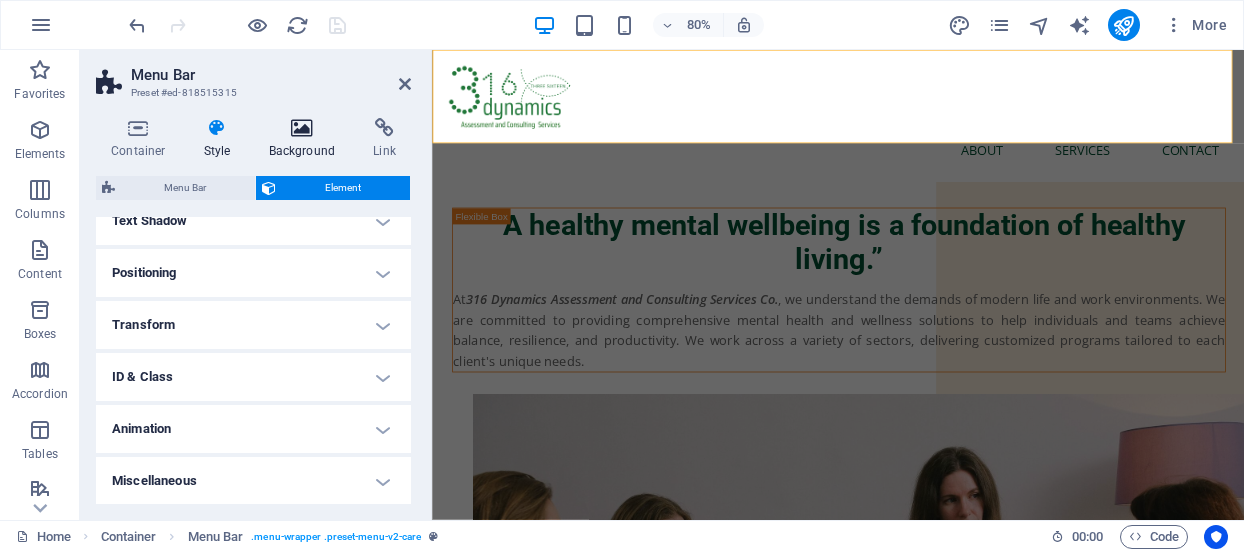 click at bounding box center (302, 128) 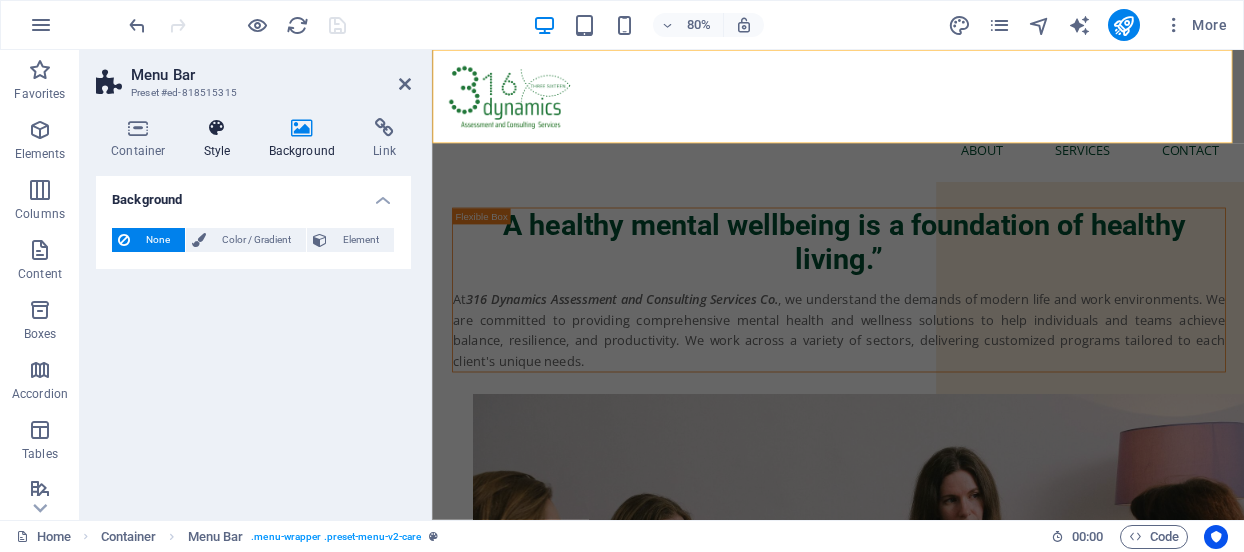 click at bounding box center [217, 128] 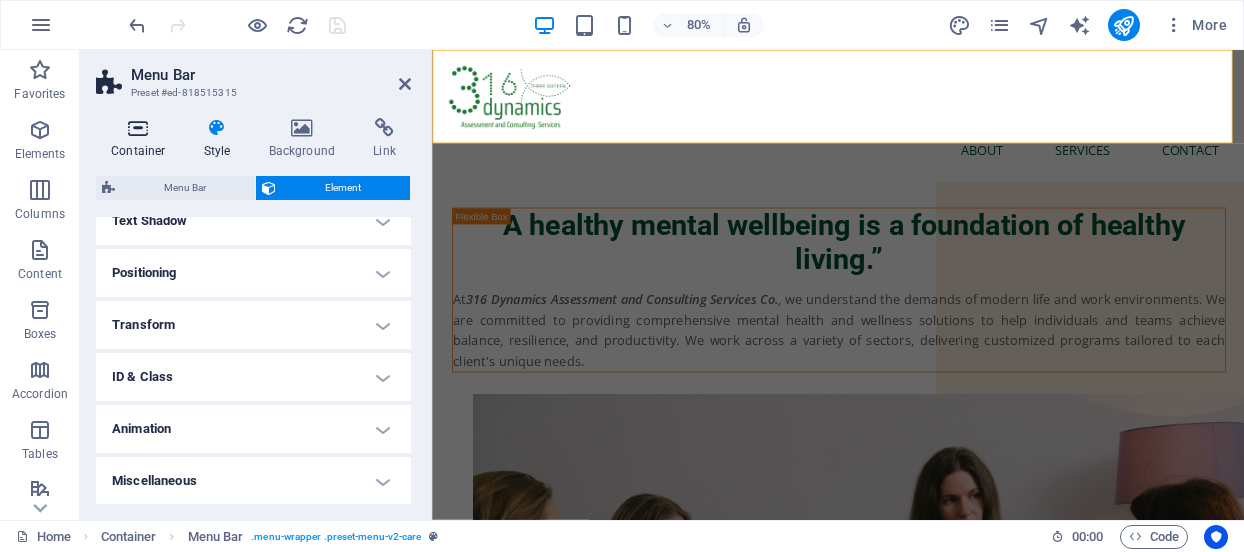 click at bounding box center (138, 128) 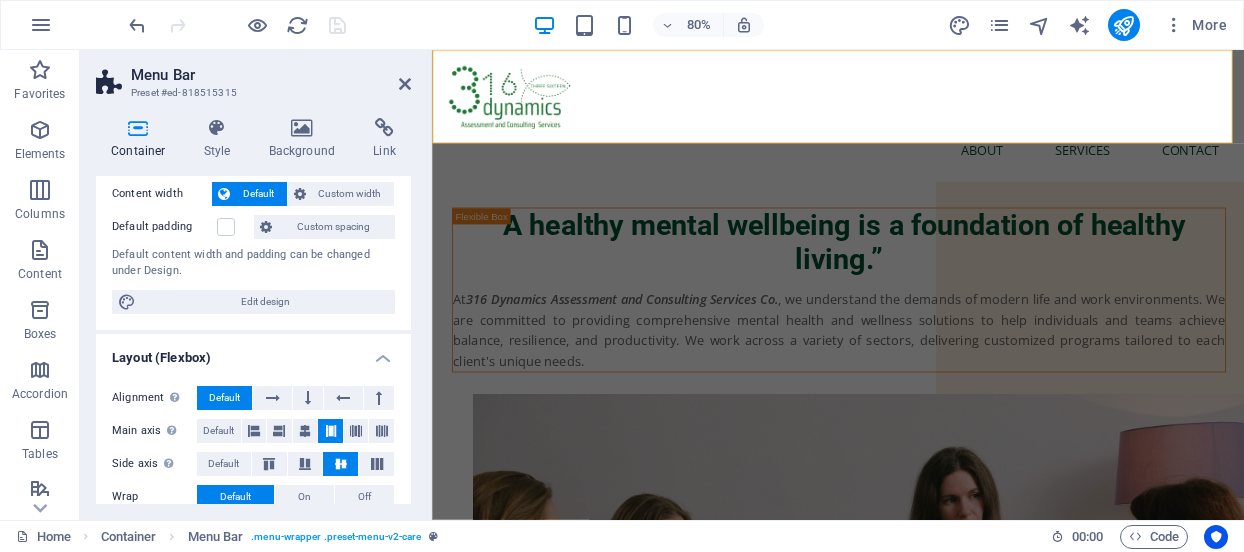 scroll, scrollTop: 105, scrollLeft: 0, axis: vertical 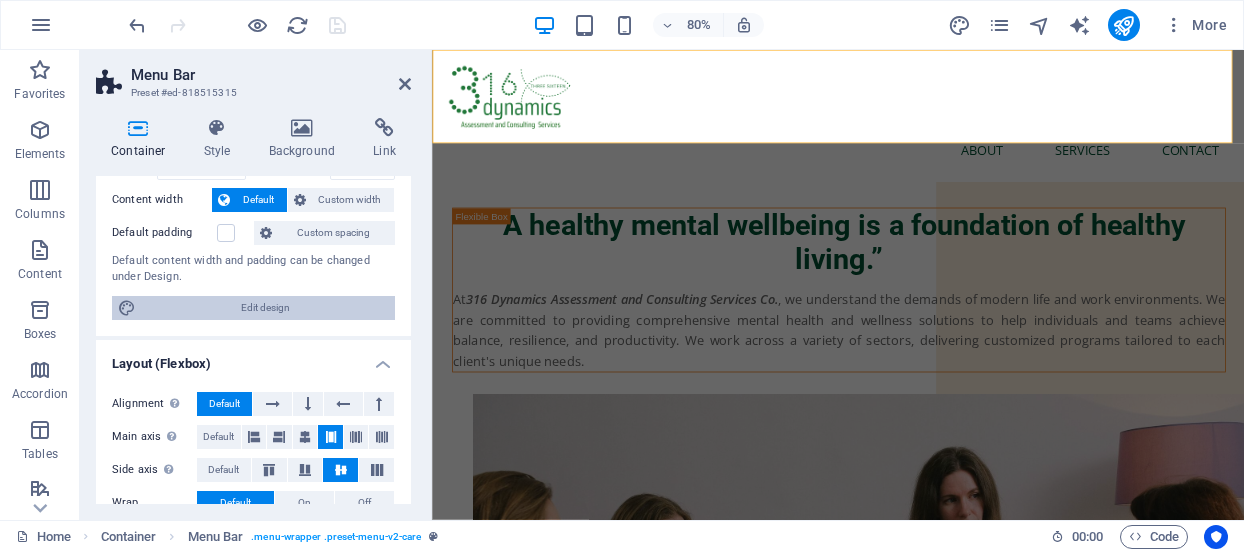 click on "Edit design" at bounding box center [265, 308] 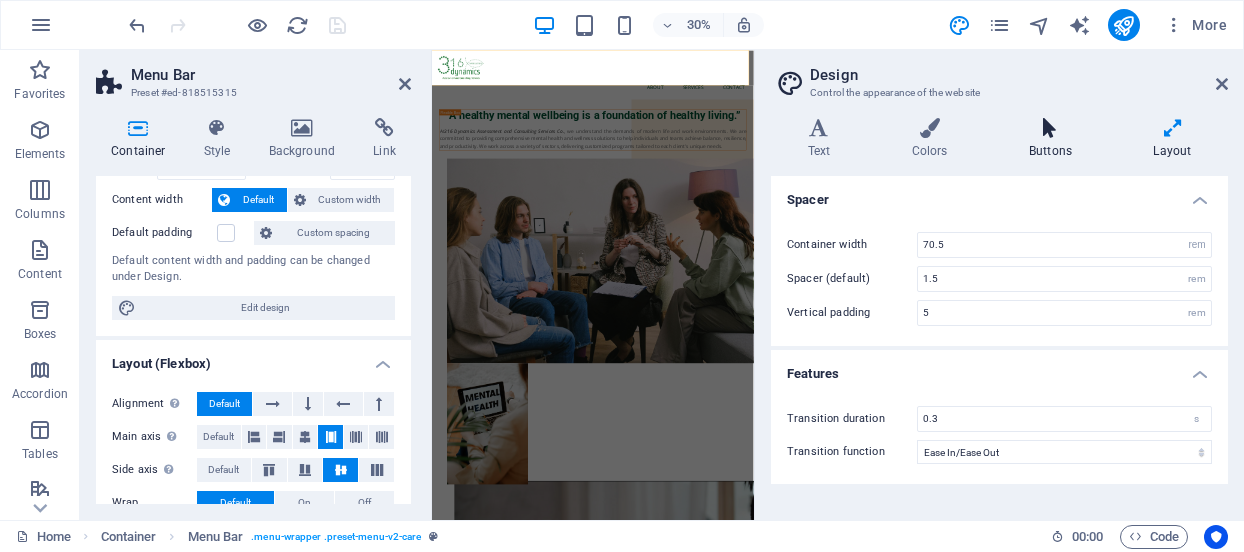 click on "Buttons" at bounding box center [1054, 139] 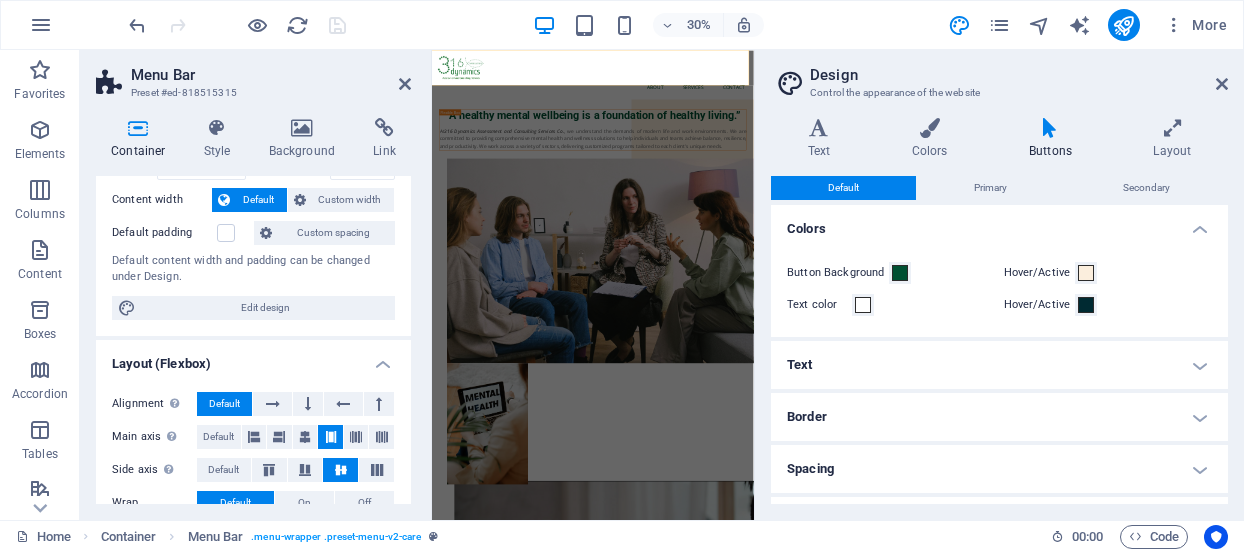 click on "Text" at bounding box center [999, 365] 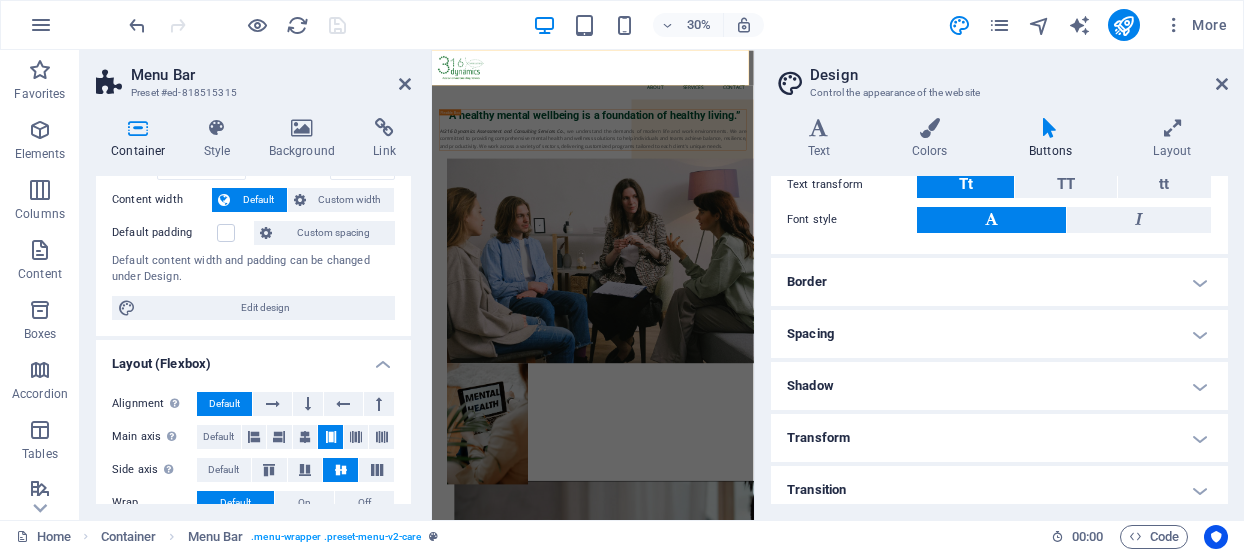 scroll, scrollTop: 430, scrollLeft: 0, axis: vertical 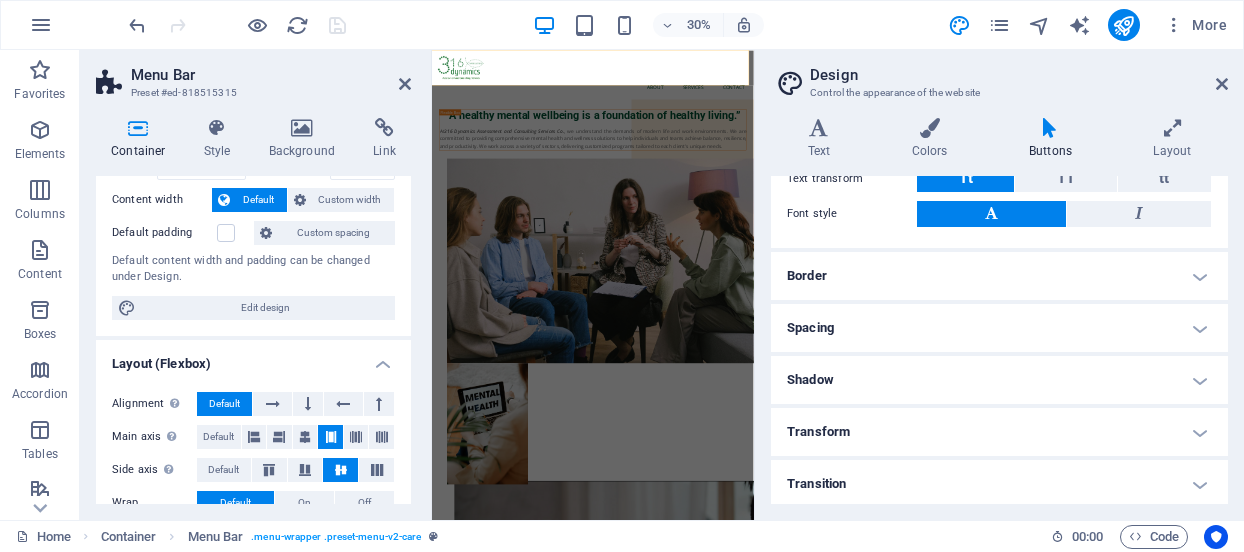 click on "Border" at bounding box center (999, 276) 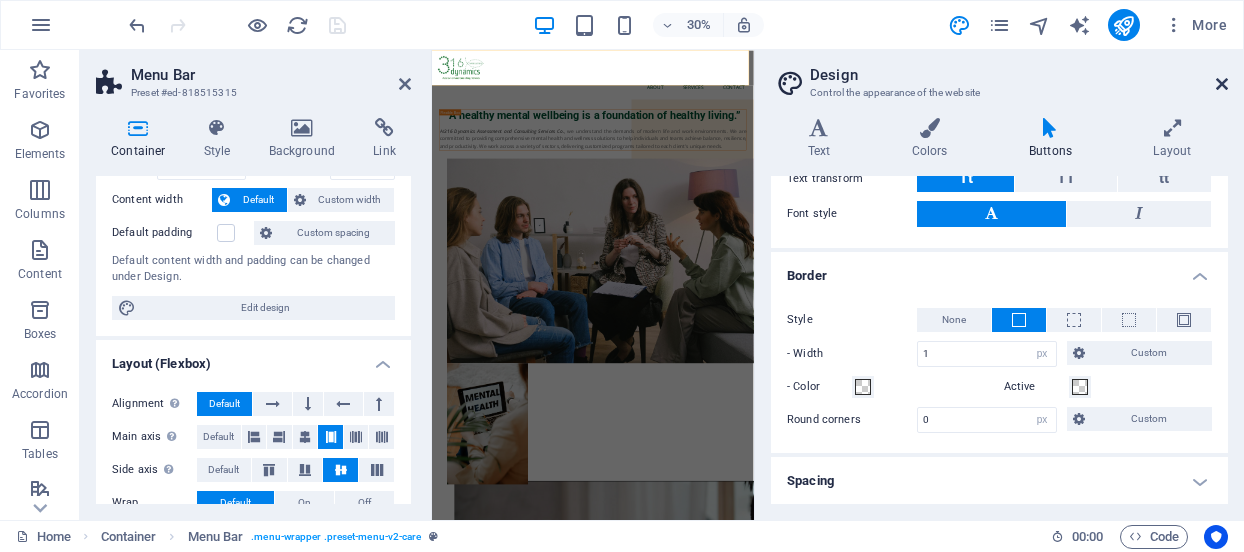 click at bounding box center (1222, 84) 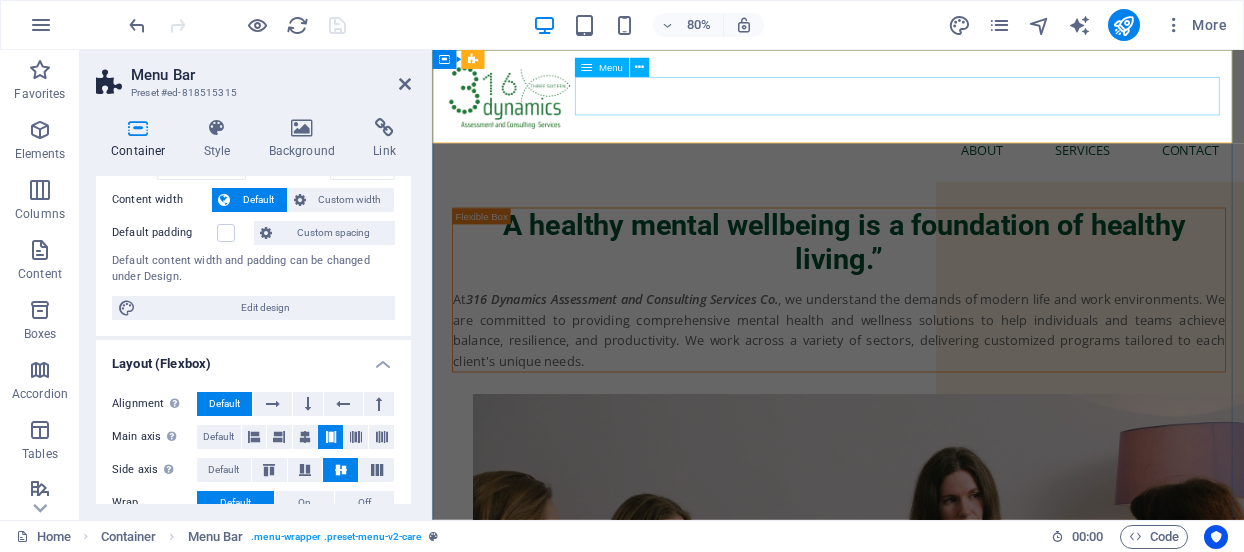 click on "About Services Contact" at bounding box center (939, 175) 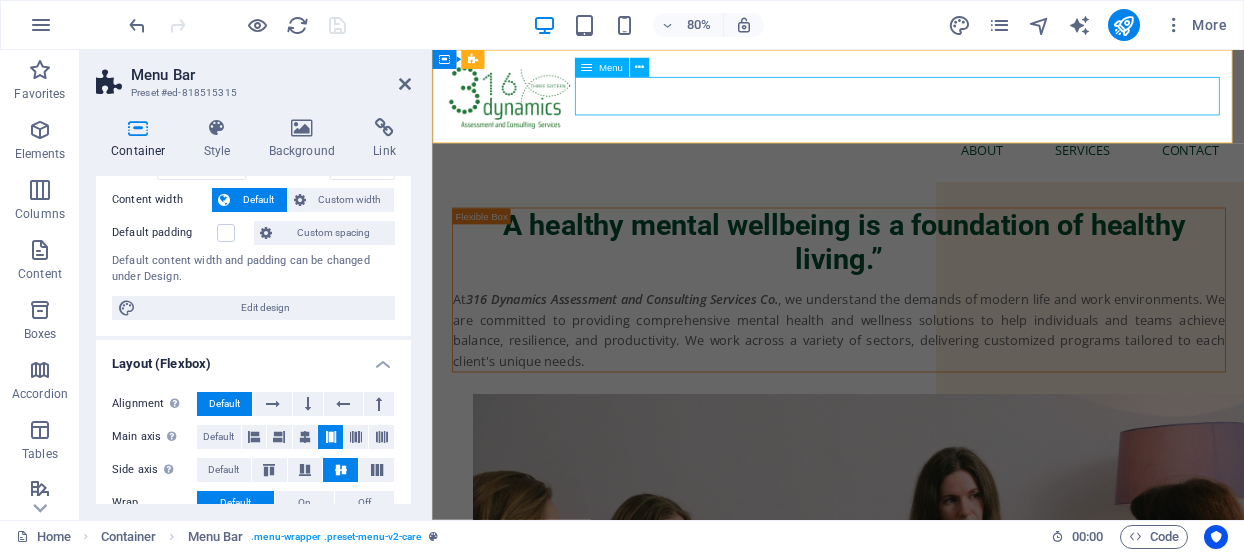 click on "About Services Contact" at bounding box center [939, 175] 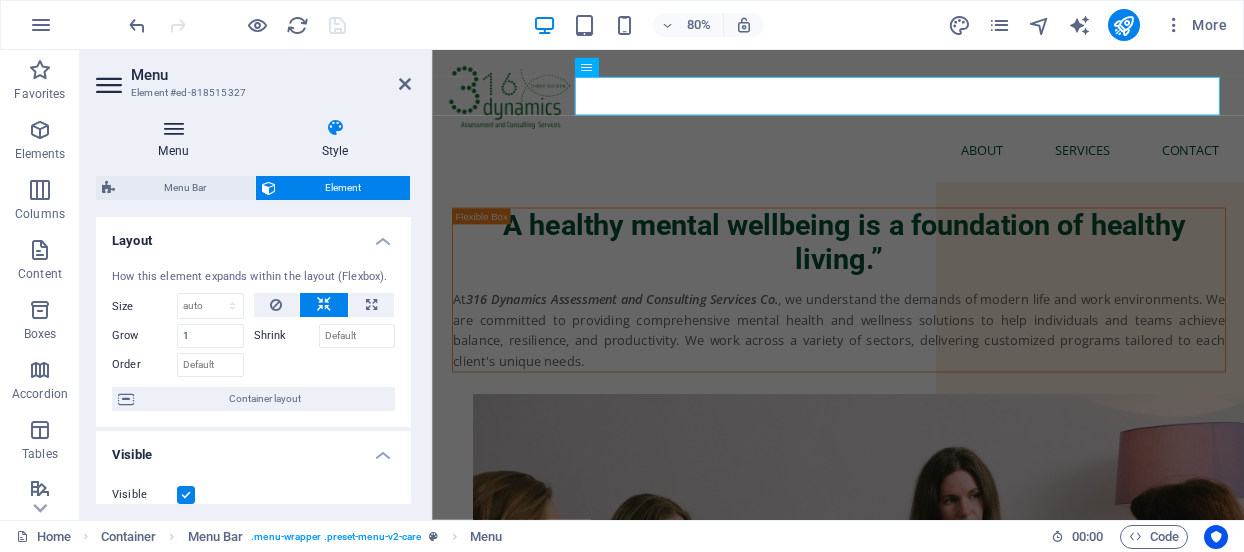 click on "Menu" at bounding box center [177, 139] 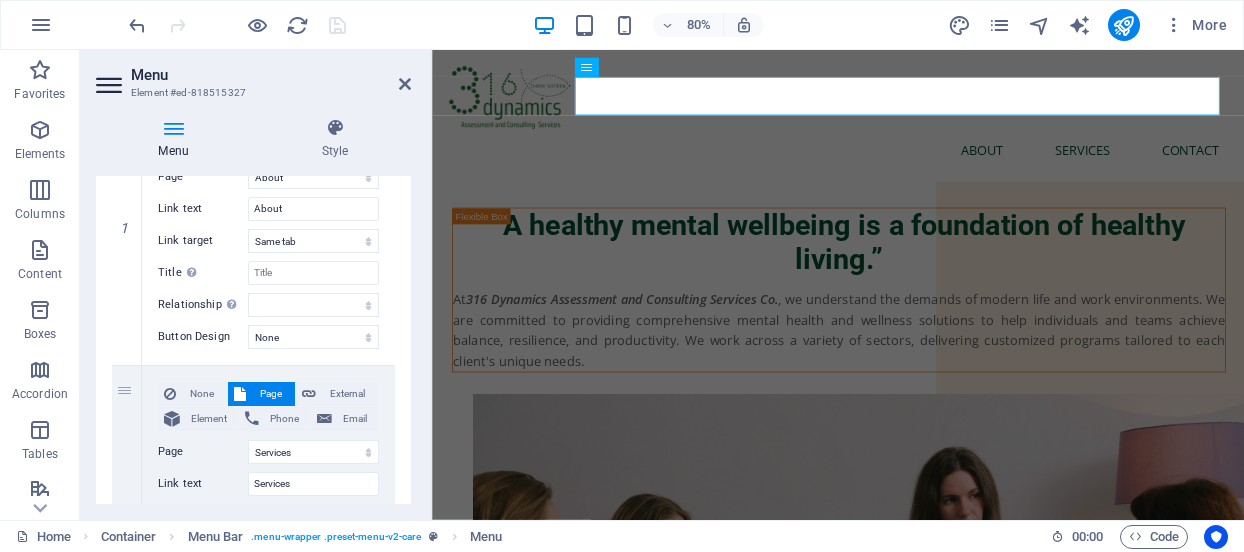 scroll, scrollTop: 303, scrollLeft: 0, axis: vertical 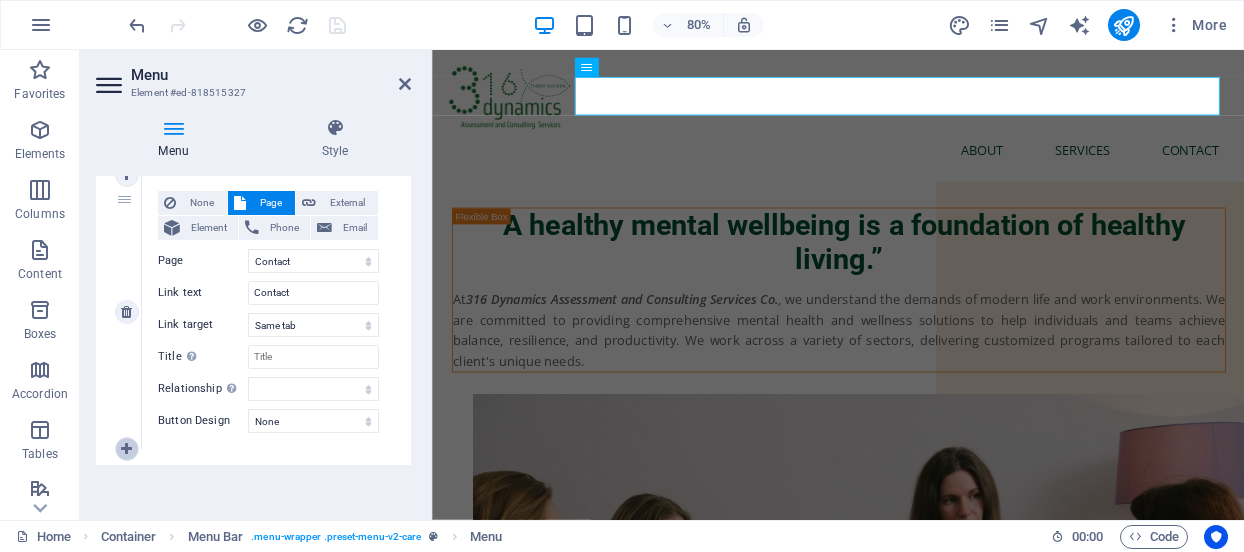 click at bounding box center [126, 449] 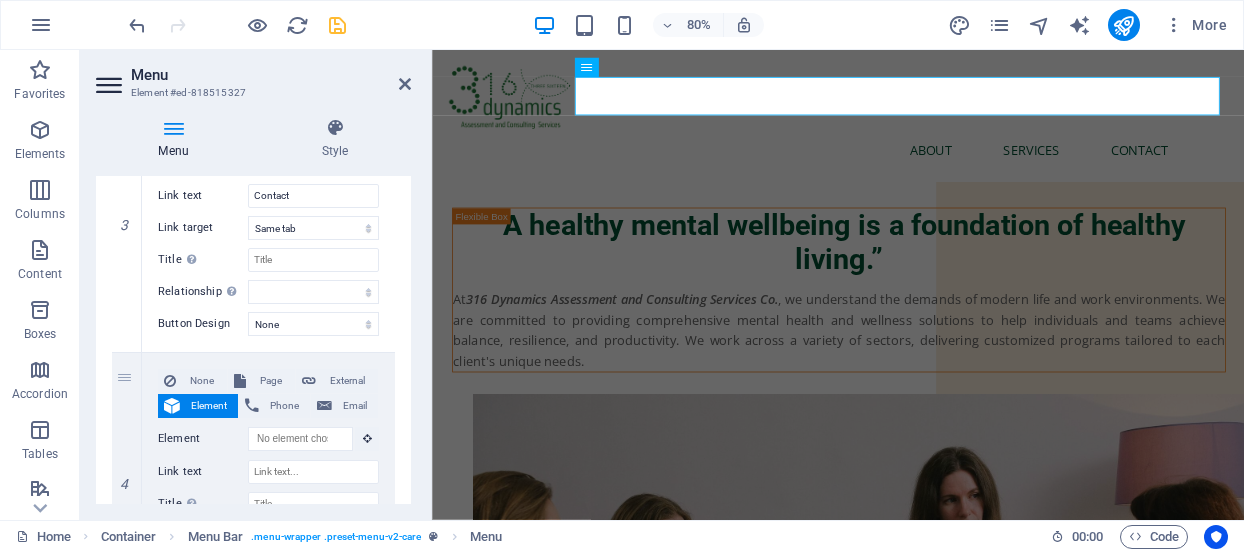 scroll, scrollTop: 843, scrollLeft: 0, axis: vertical 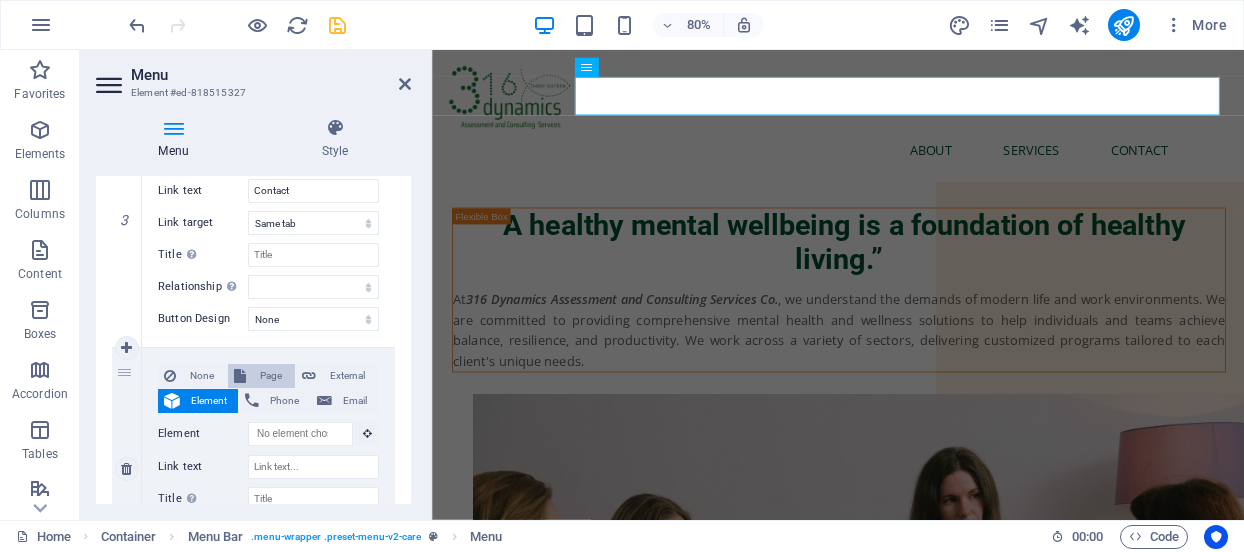 click on "Page" at bounding box center (270, 376) 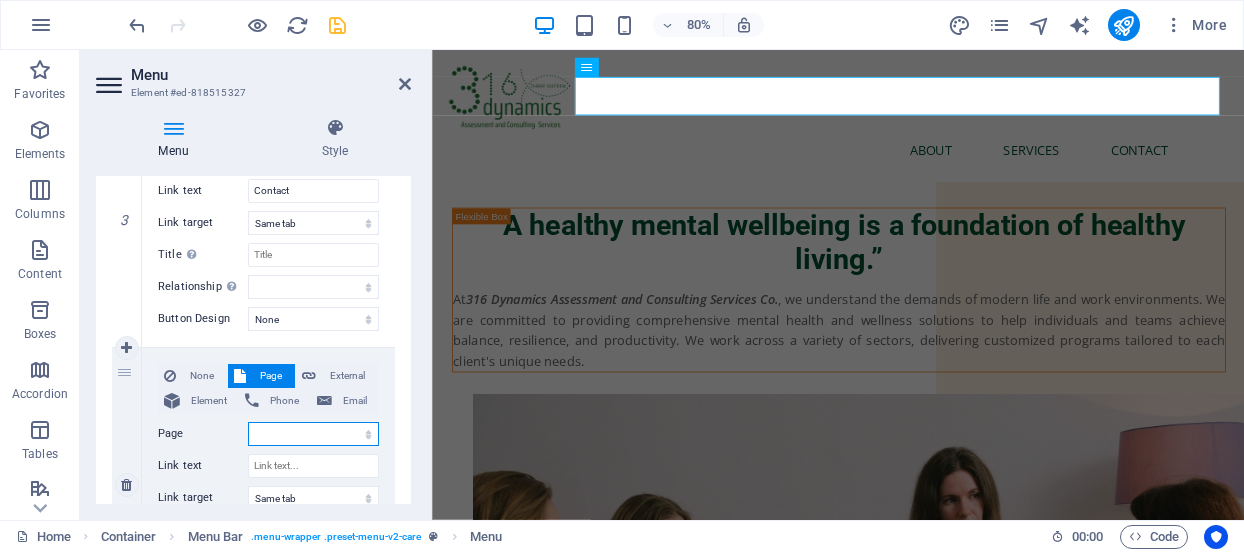 click on "Home About Services Contact Legal Notice Privacy" at bounding box center (313, 434) 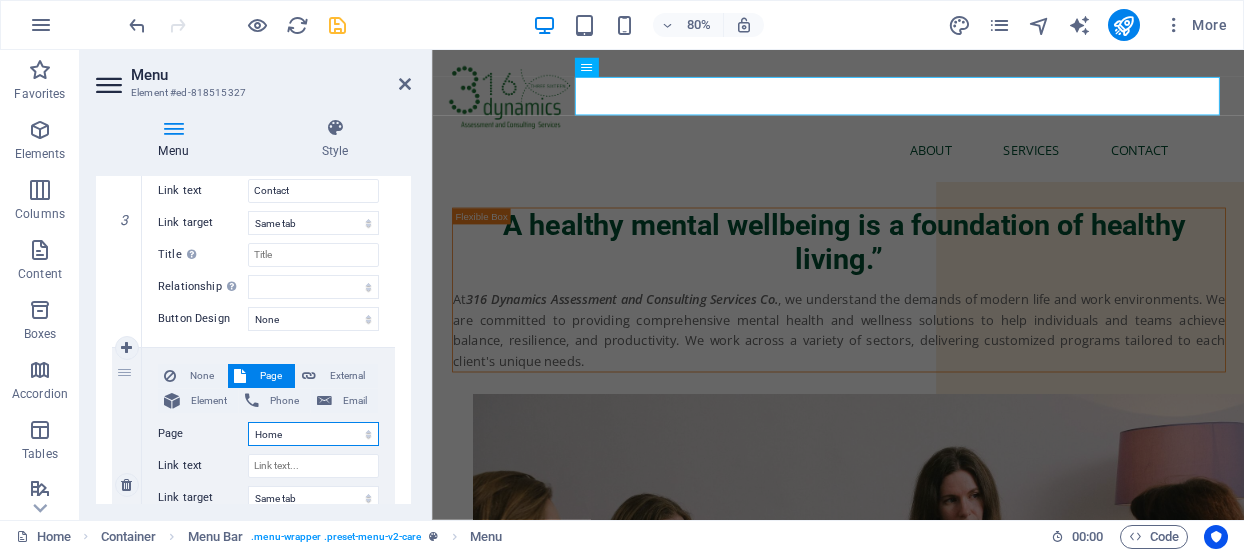 click on "Home About Services Contact Legal Notice Privacy" at bounding box center (313, 434) 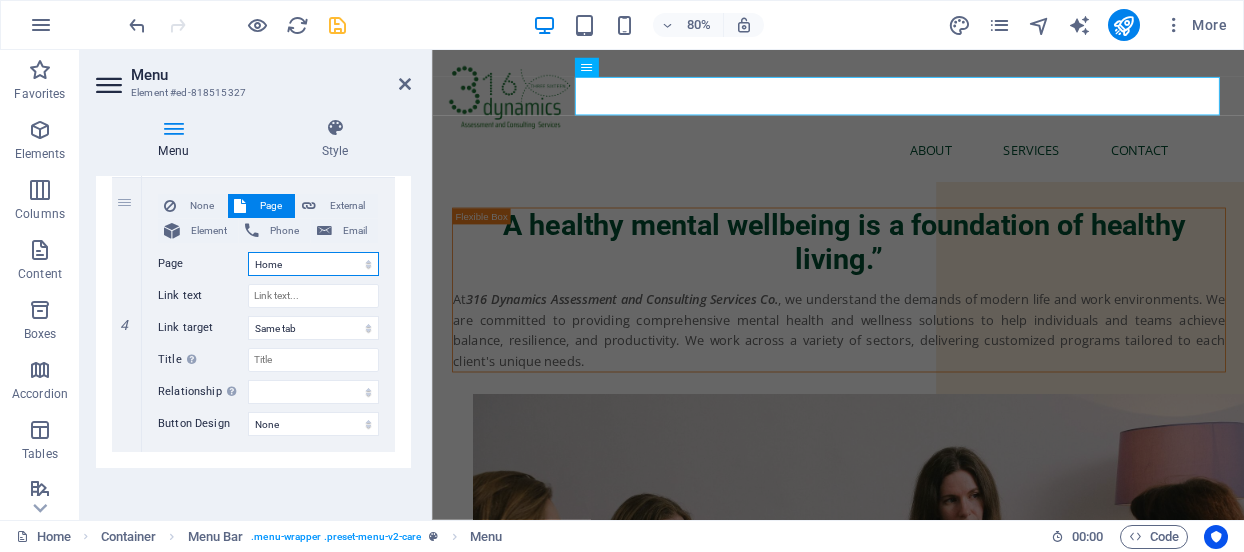 scroll, scrollTop: 1016, scrollLeft: 0, axis: vertical 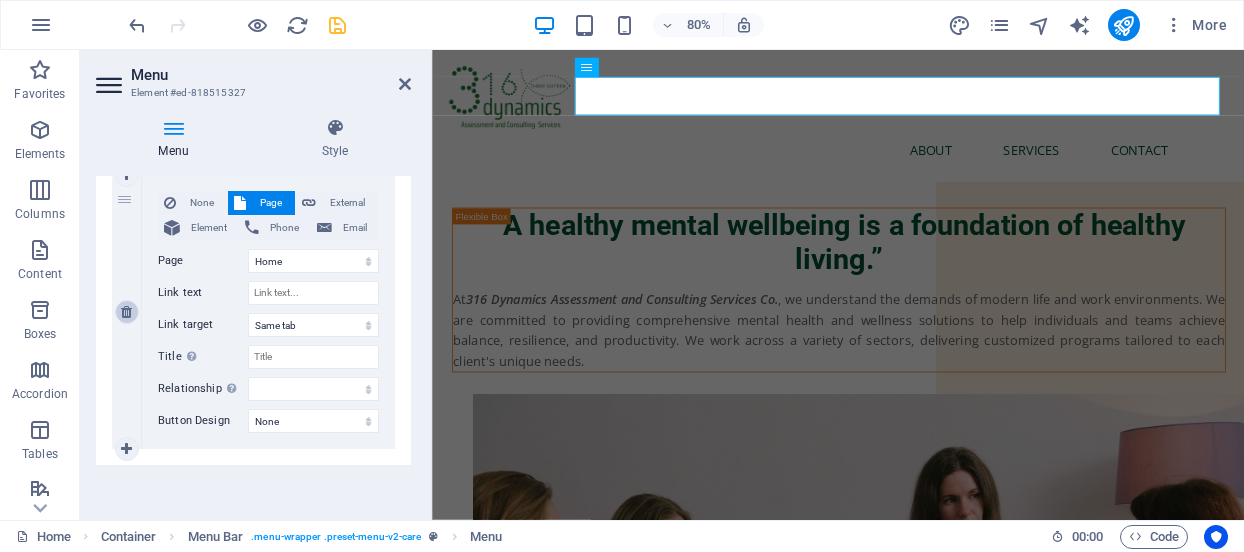 click at bounding box center [126, 312] 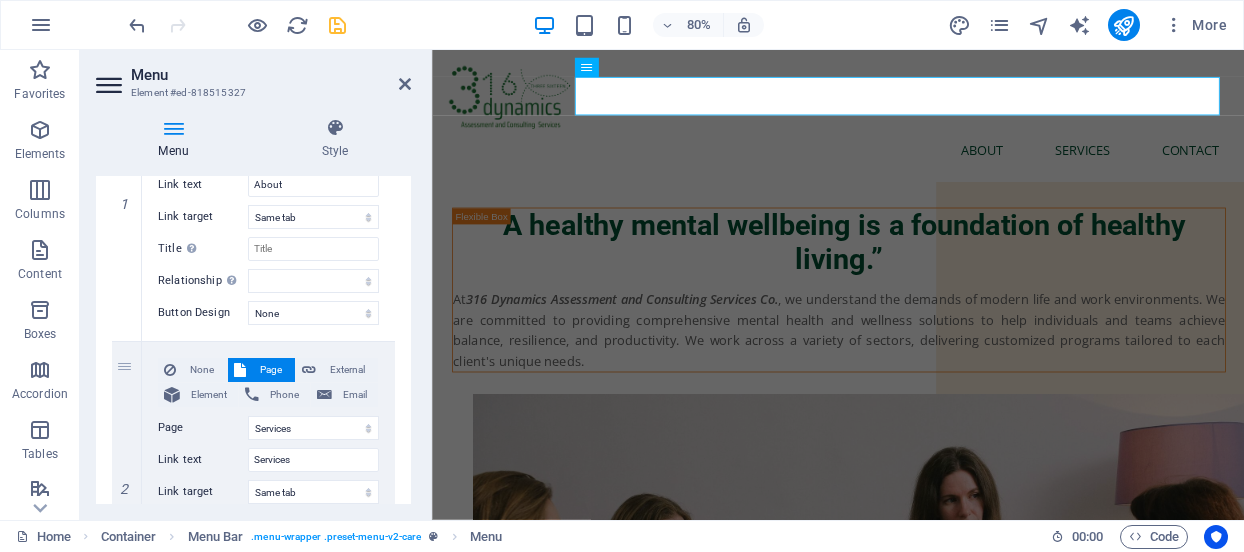 scroll, scrollTop: 741, scrollLeft: 0, axis: vertical 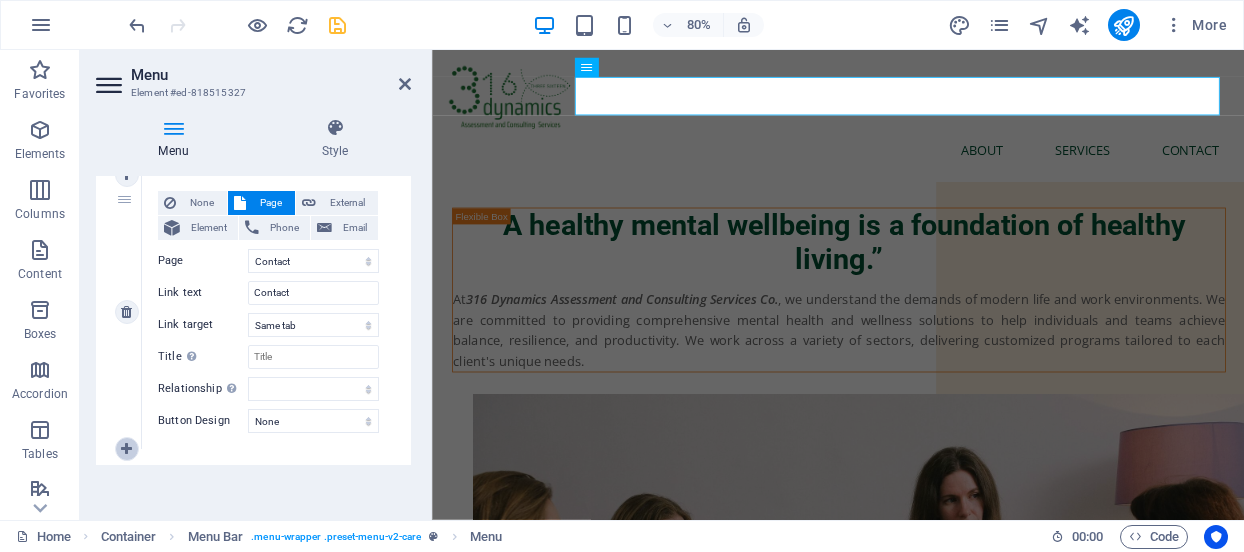 click at bounding box center (126, 449) 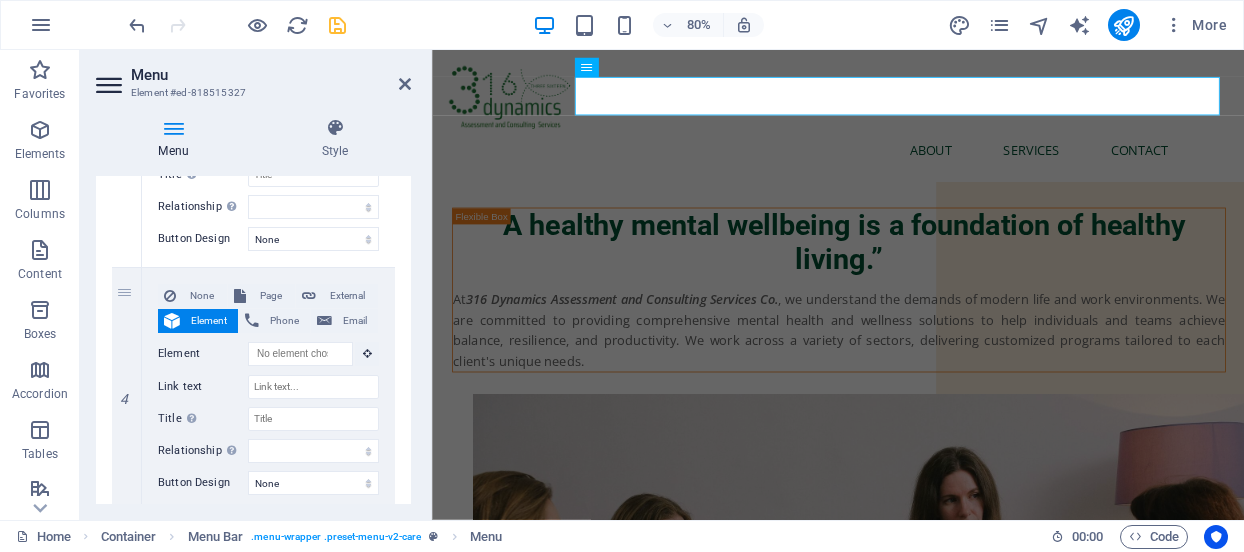 scroll, scrollTop: 936, scrollLeft: 0, axis: vertical 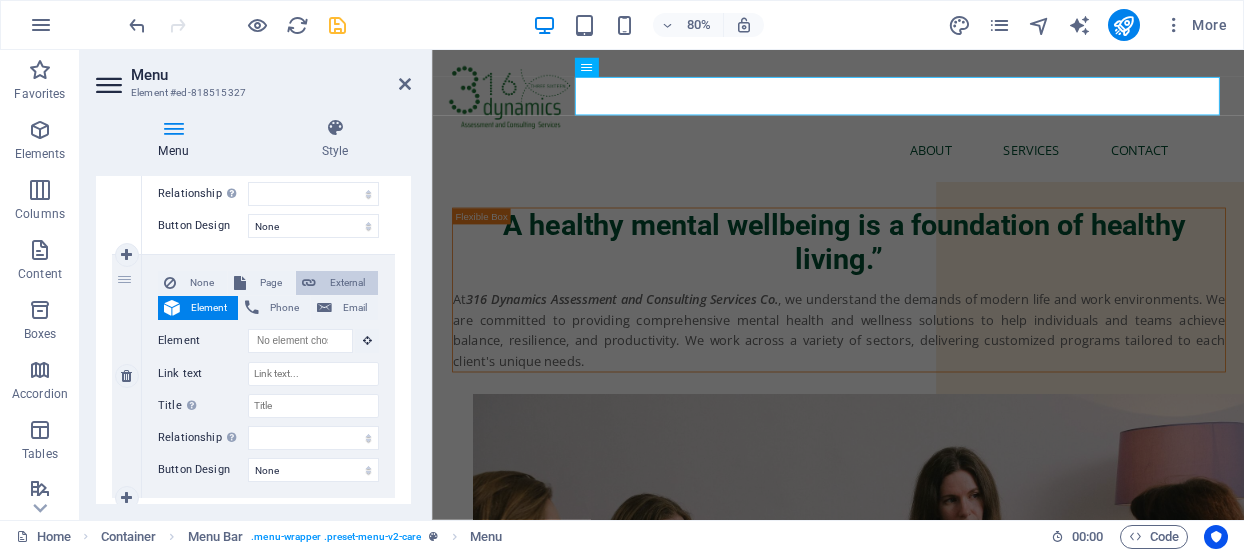 click on "External" at bounding box center [347, 283] 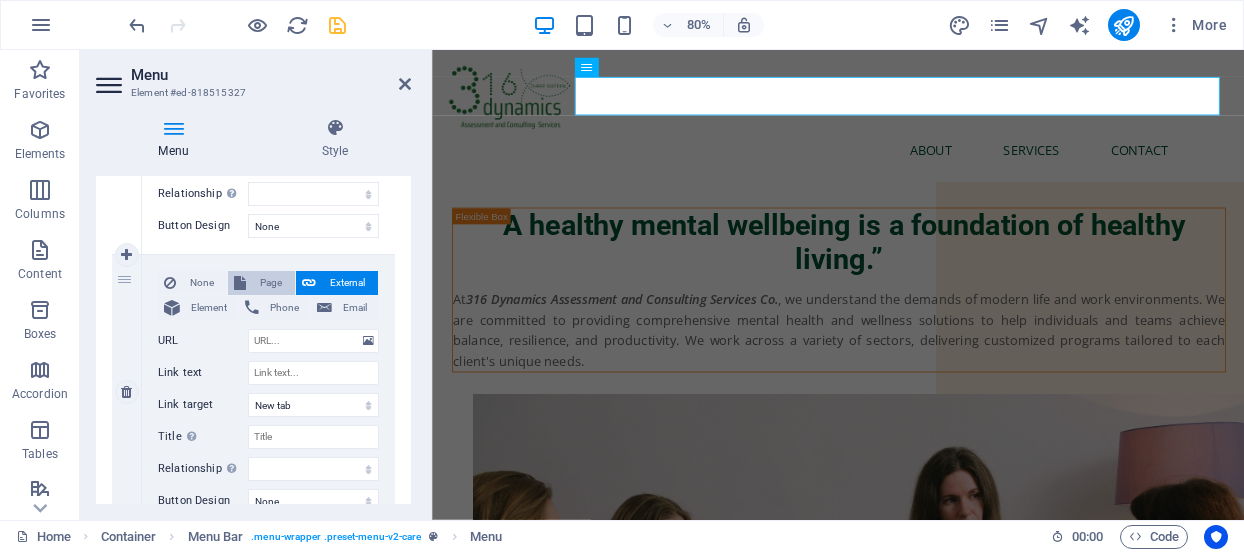 click on "Page" at bounding box center [270, 283] 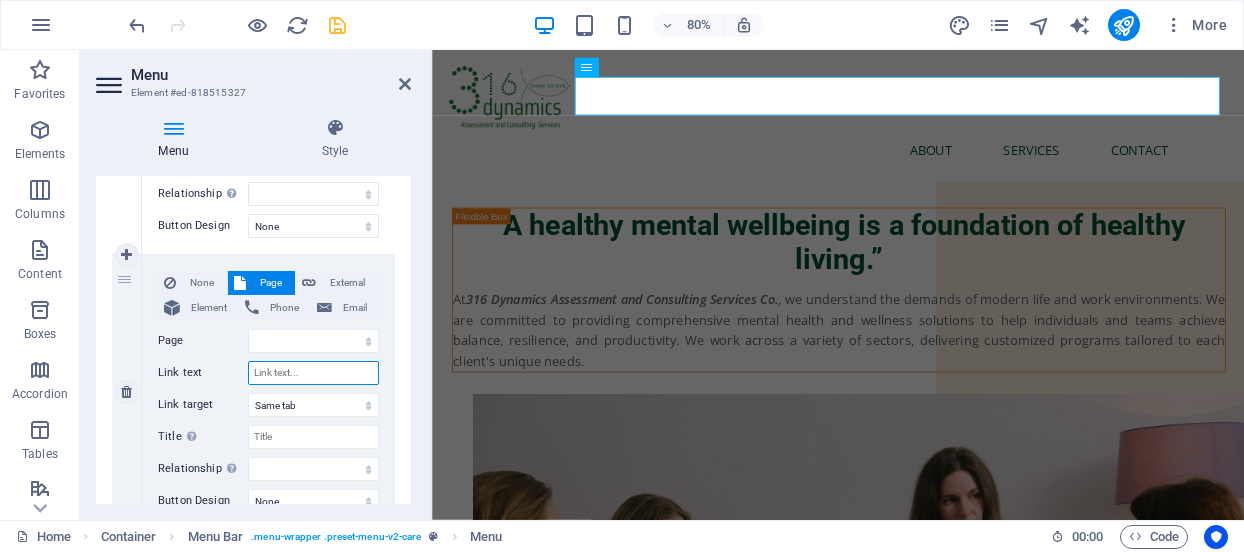 click on "Link text" at bounding box center [313, 373] 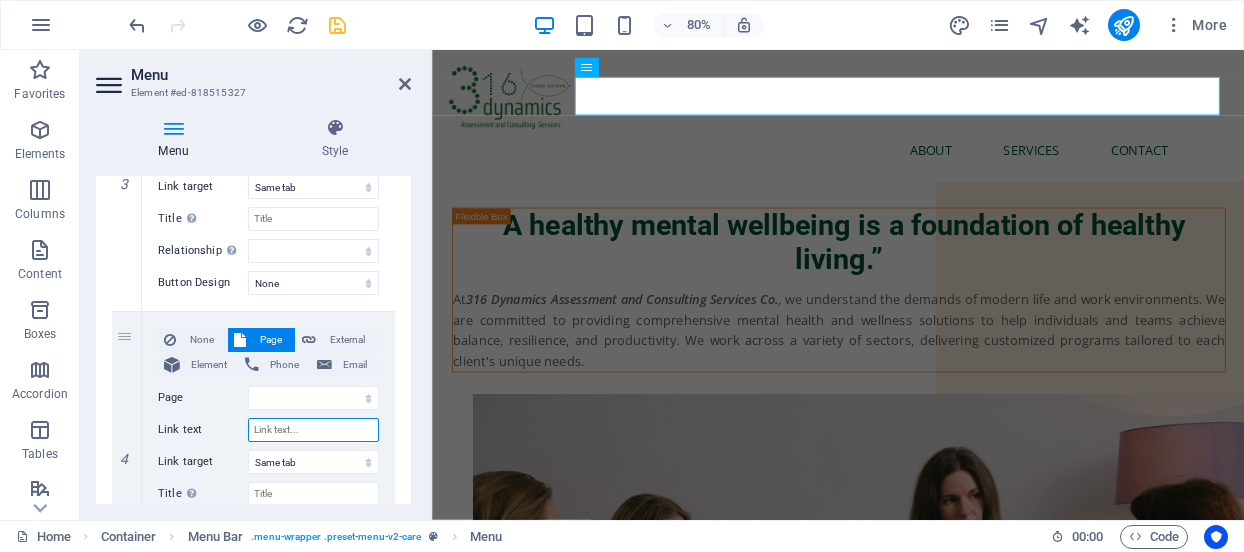 scroll, scrollTop: 885, scrollLeft: 0, axis: vertical 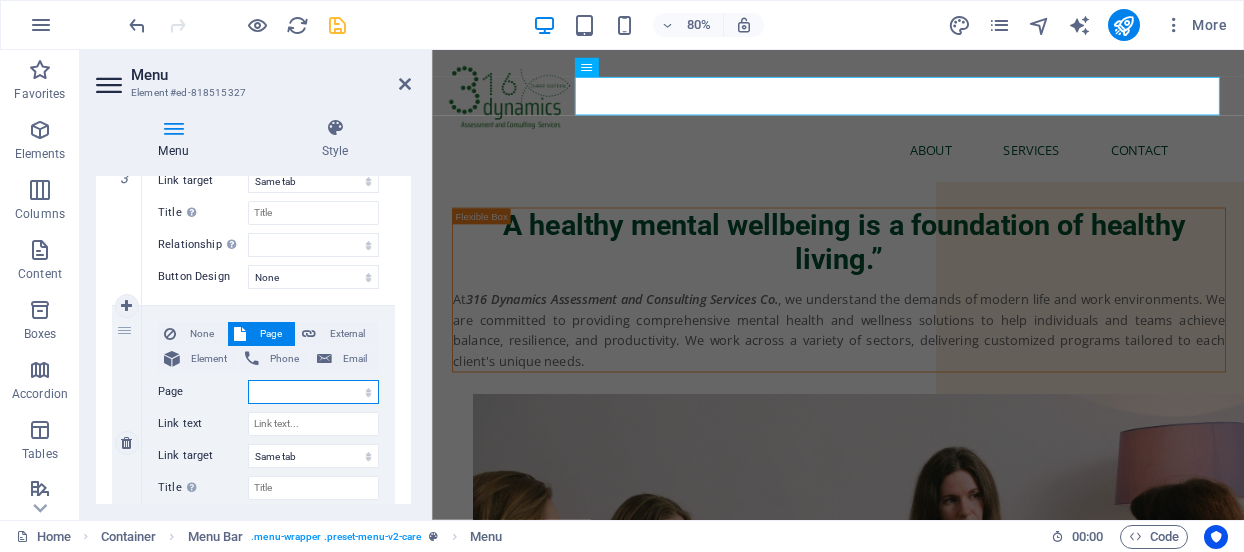 click on "Home About Services Contact Legal Notice Privacy" at bounding box center [313, 392] 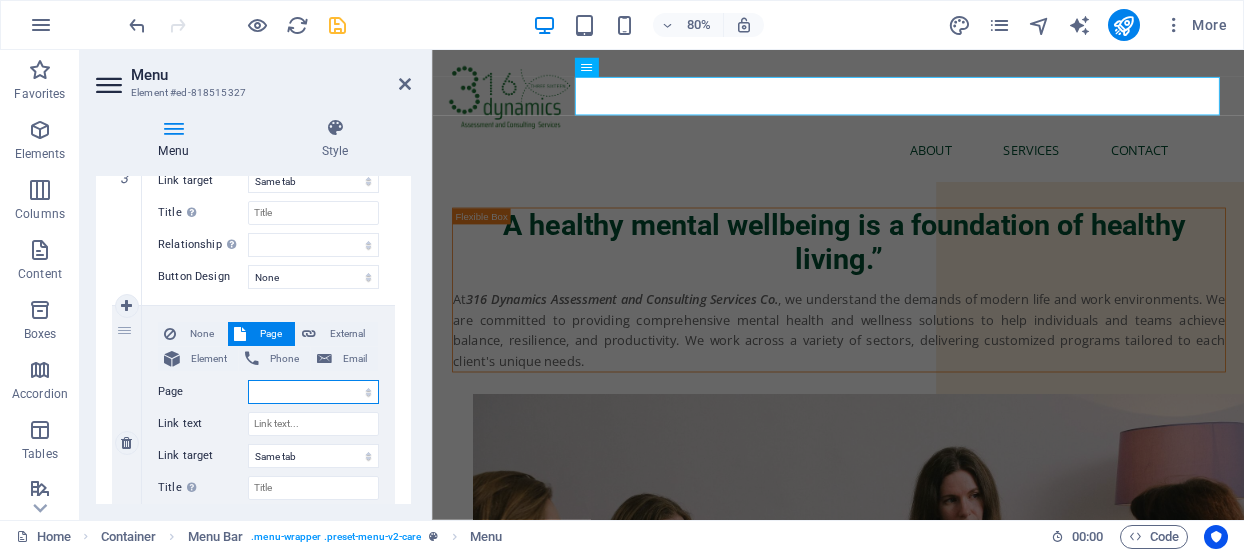 select on "0" 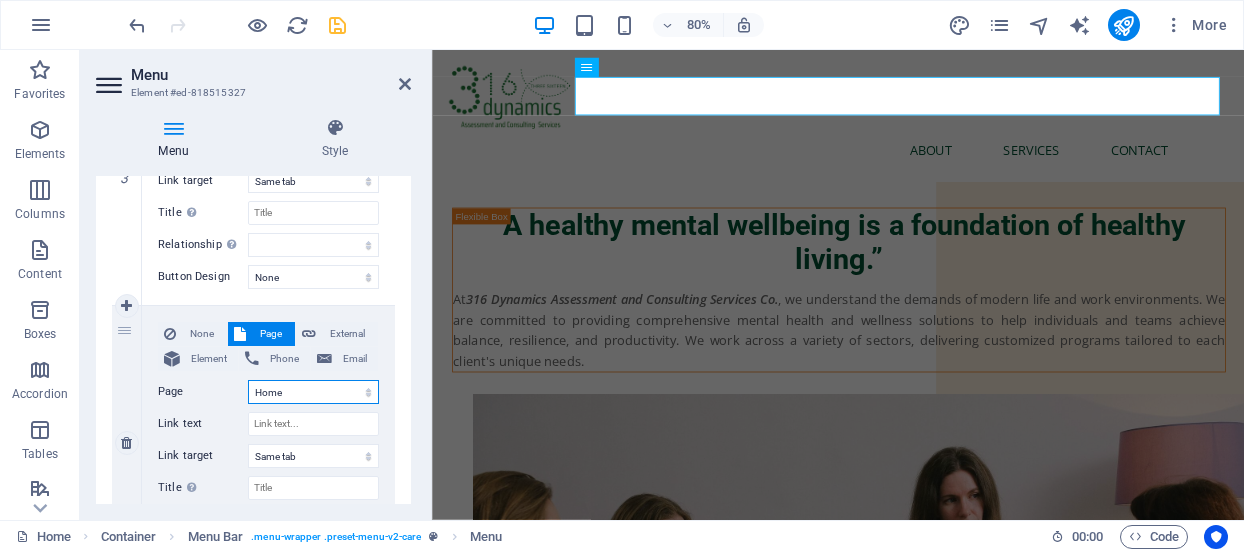 click on "Home About Services Contact Legal Notice Privacy" at bounding box center (313, 392) 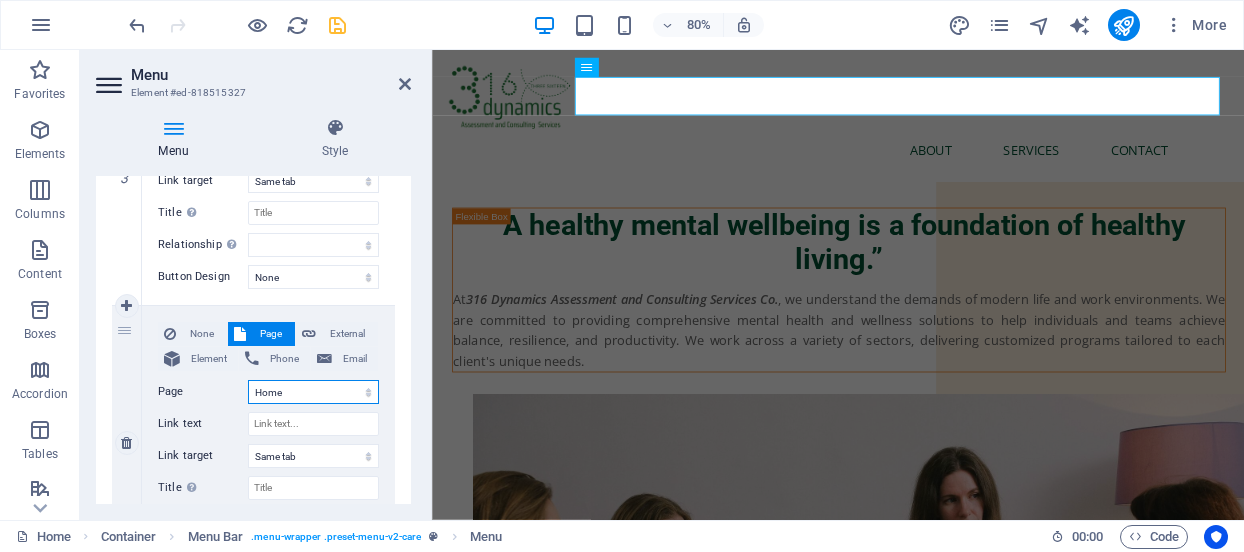 select 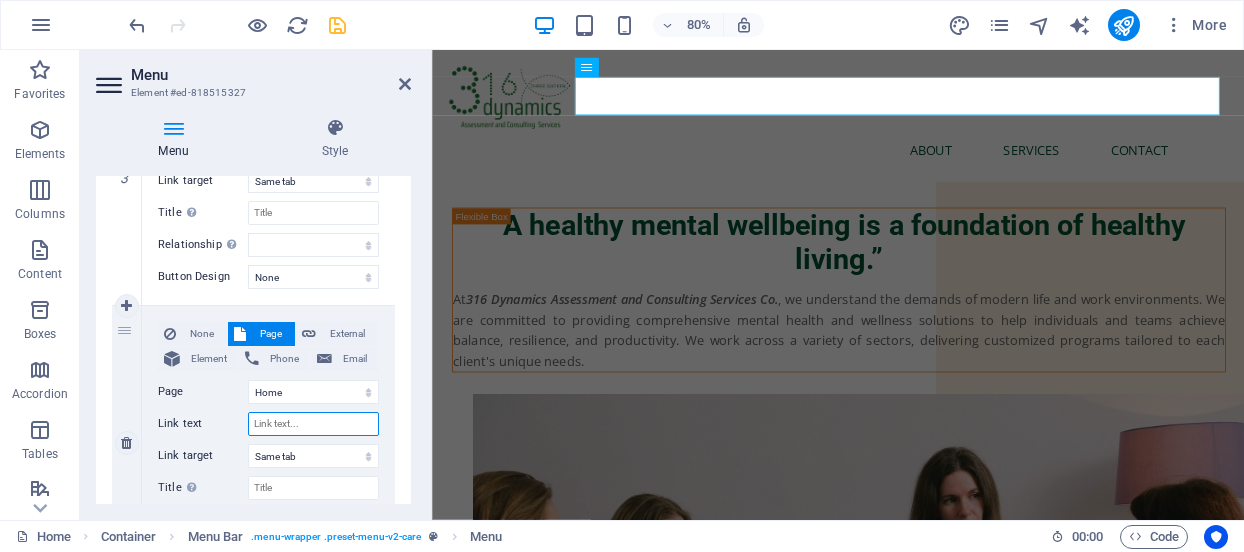 click on "Link text" at bounding box center [313, 424] 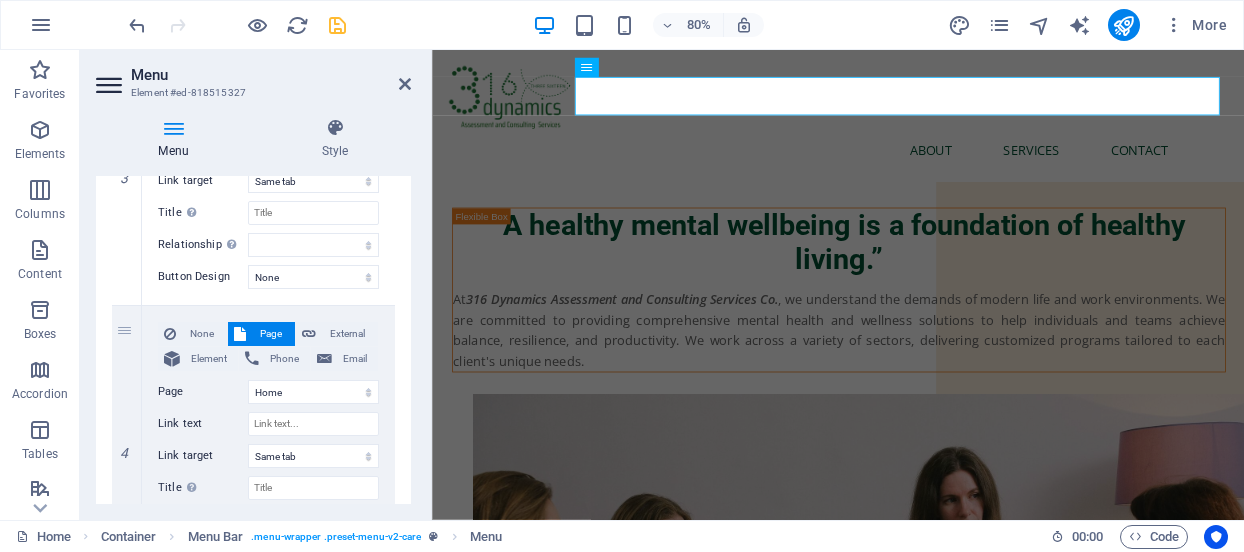 select 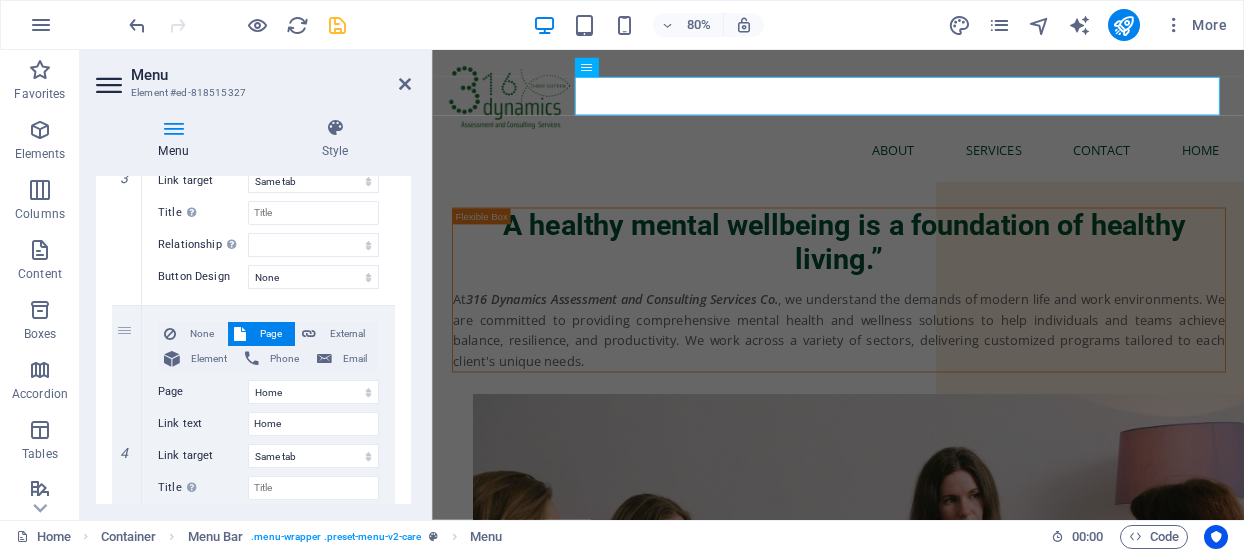 drag, startPoint x: 406, startPoint y: 425, endPoint x: 408, endPoint y: 374, distance: 51.0392 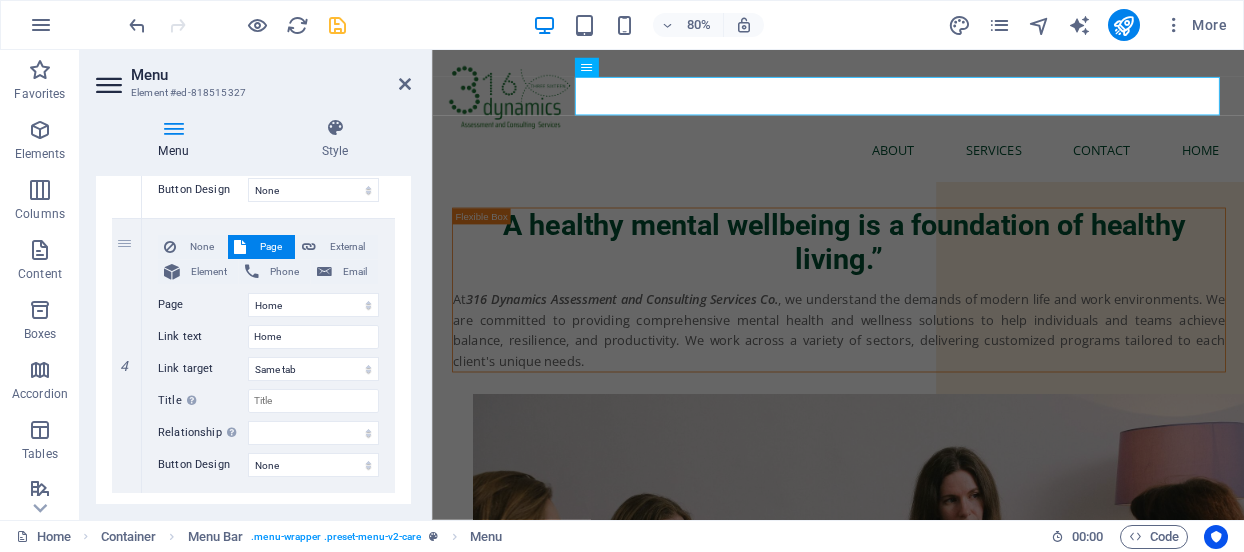 scroll, scrollTop: 1016, scrollLeft: 0, axis: vertical 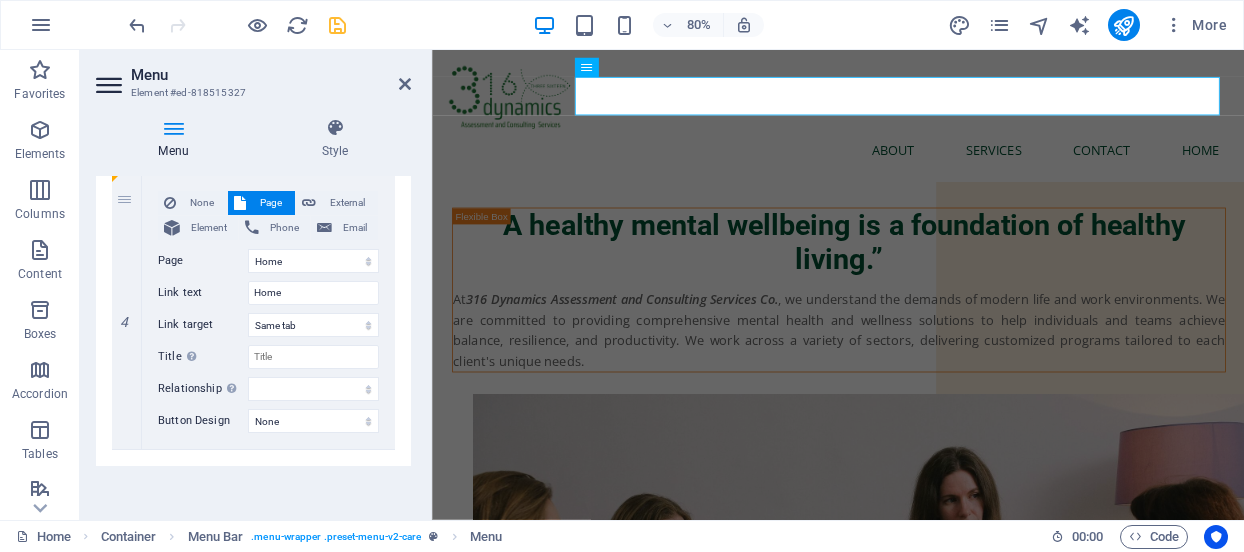drag, startPoint x: 127, startPoint y: 231, endPoint x: 128, endPoint y: 156, distance: 75.00667 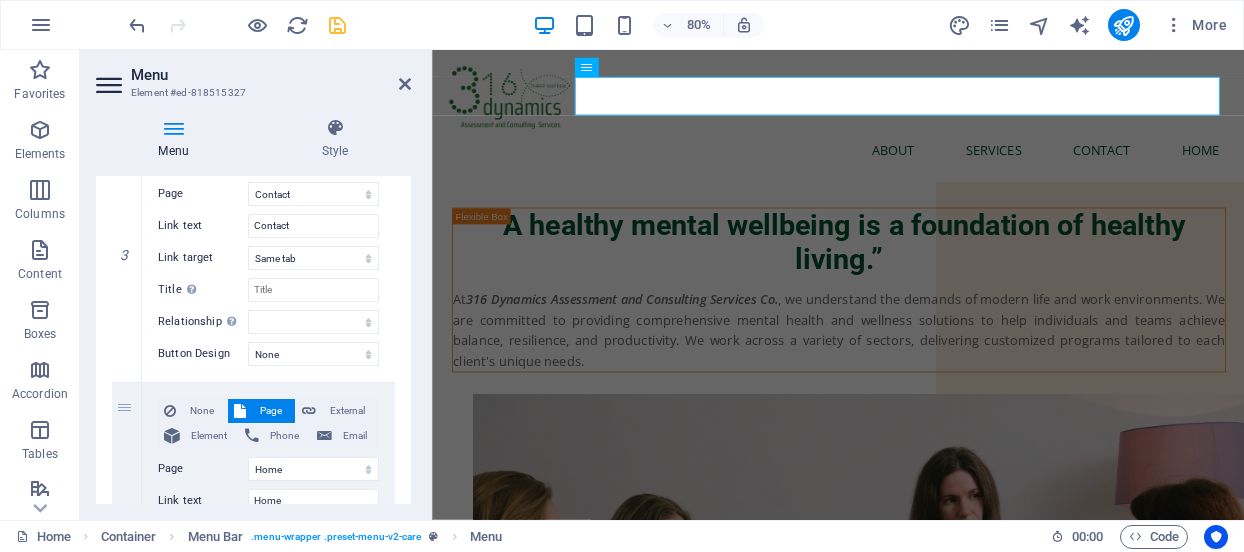 scroll, scrollTop: 803, scrollLeft: 0, axis: vertical 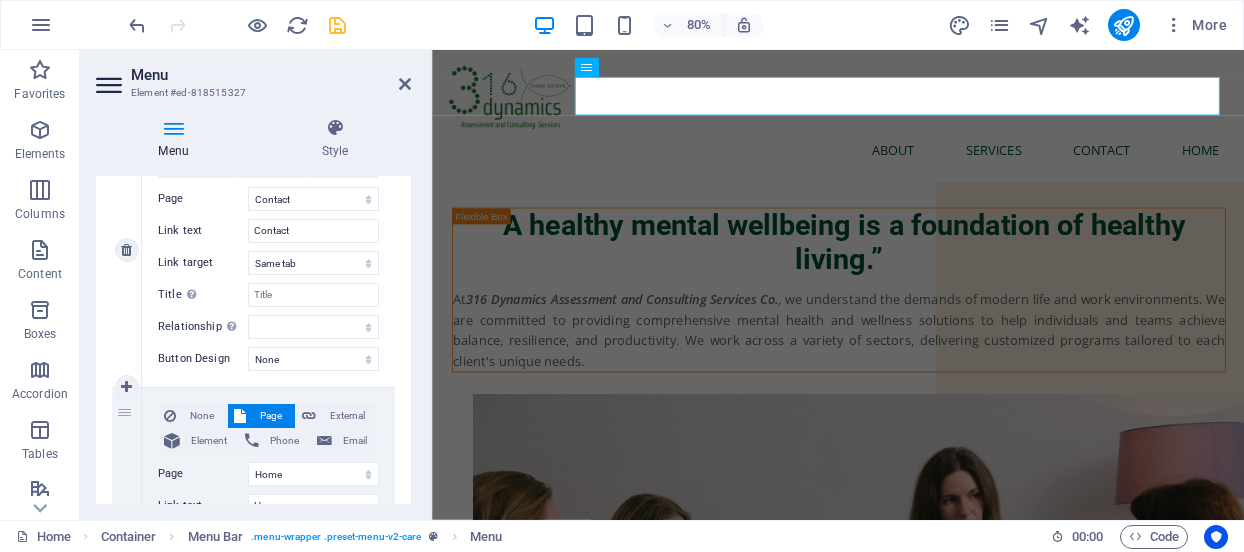 drag, startPoint x: 130, startPoint y: 411, endPoint x: 134, endPoint y: 197, distance: 214.03738 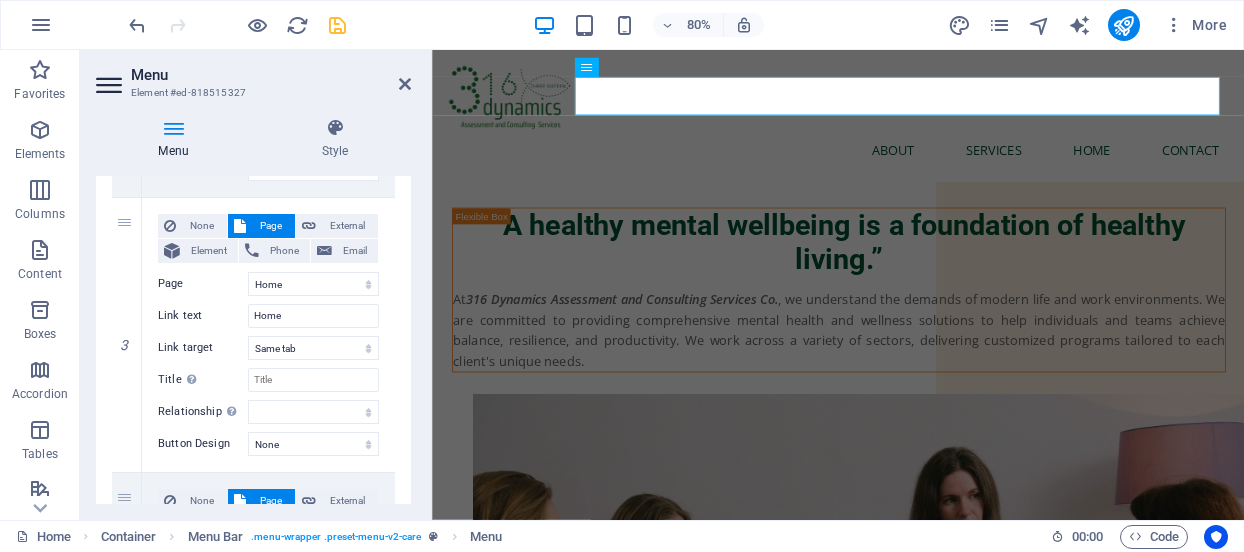 scroll, scrollTop: 737, scrollLeft: 0, axis: vertical 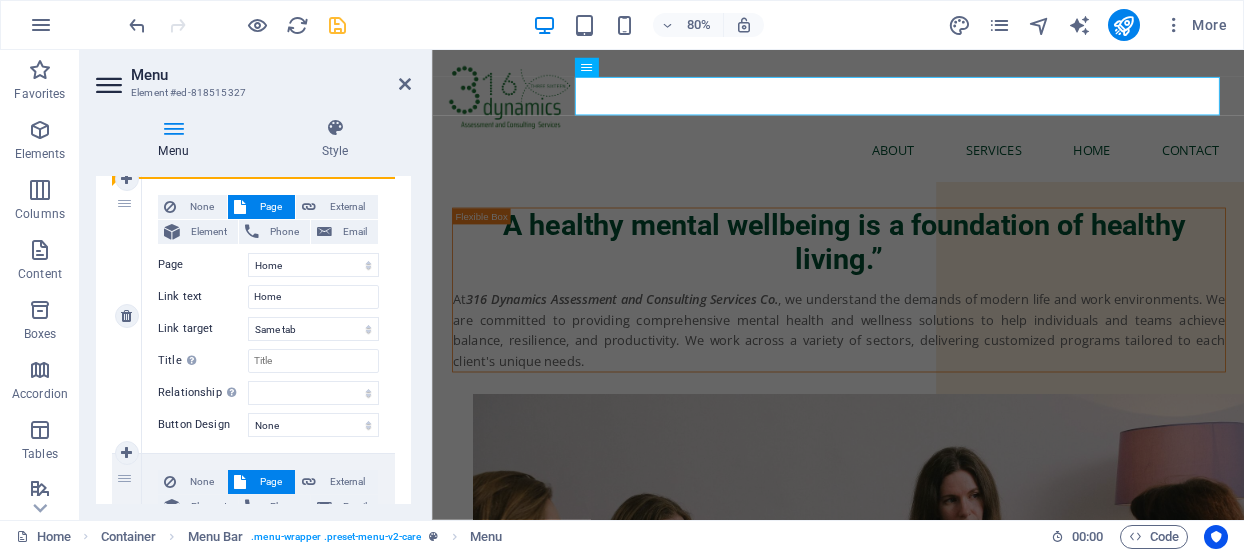 drag, startPoint x: 141, startPoint y: 484, endPoint x: 123, endPoint y: 234, distance: 250.64716 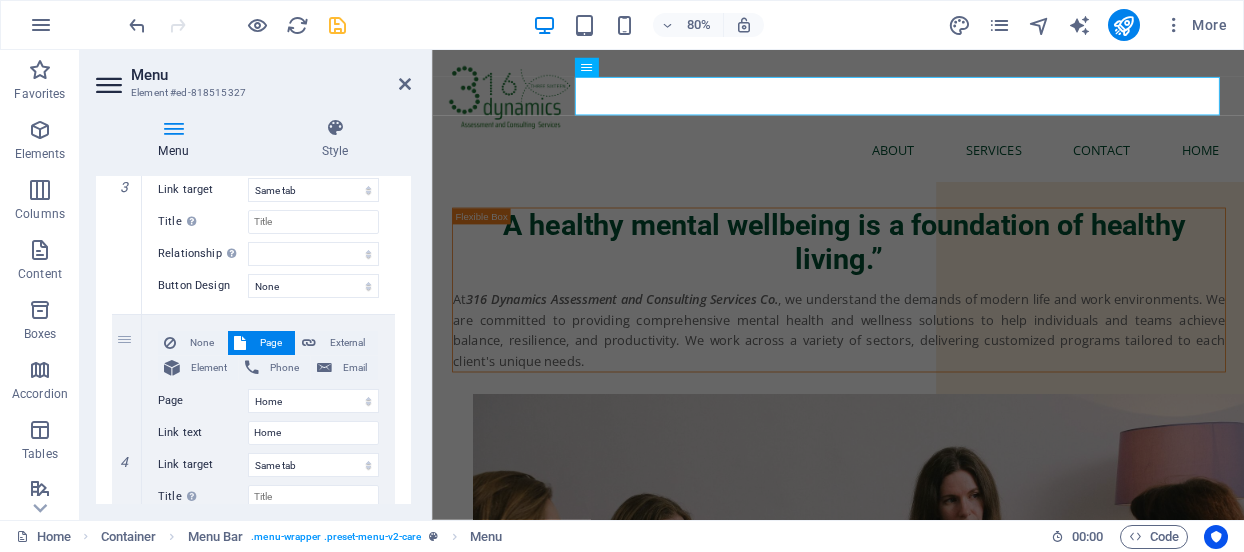 scroll, scrollTop: 890, scrollLeft: 0, axis: vertical 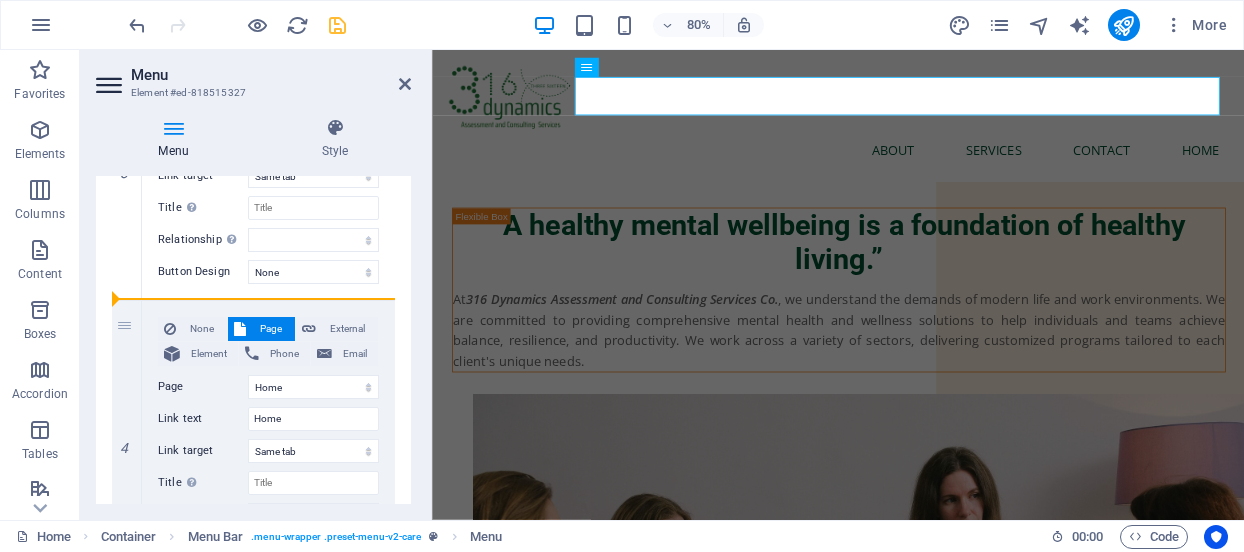 drag, startPoint x: 126, startPoint y: 327, endPoint x: 133, endPoint y: 135, distance: 192.12756 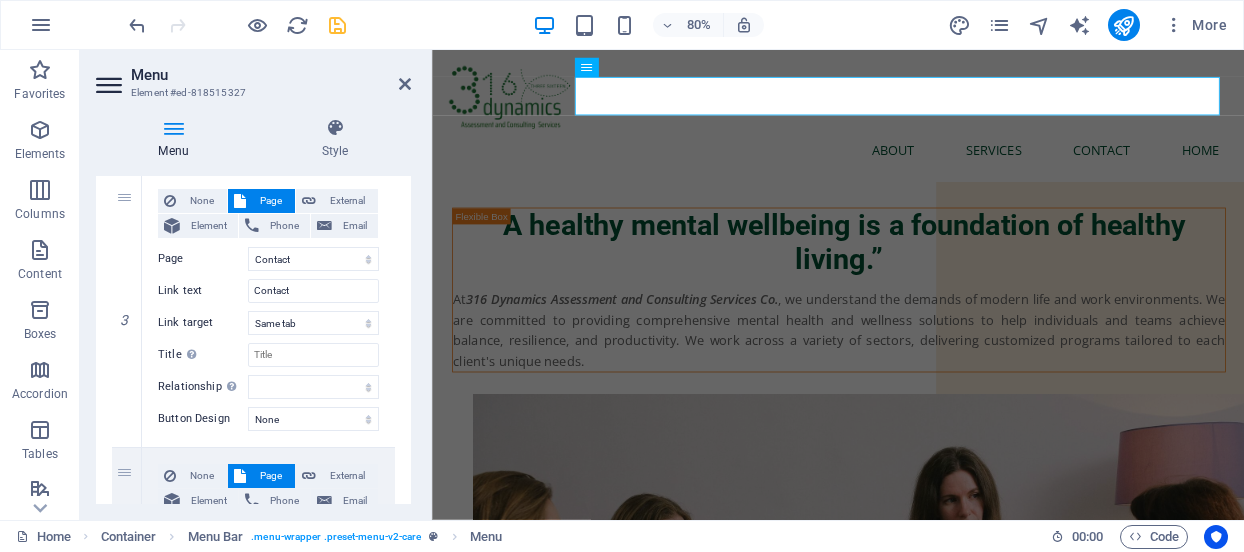 scroll, scrollTop: 732, scrollLeft: 0, axis: vertical 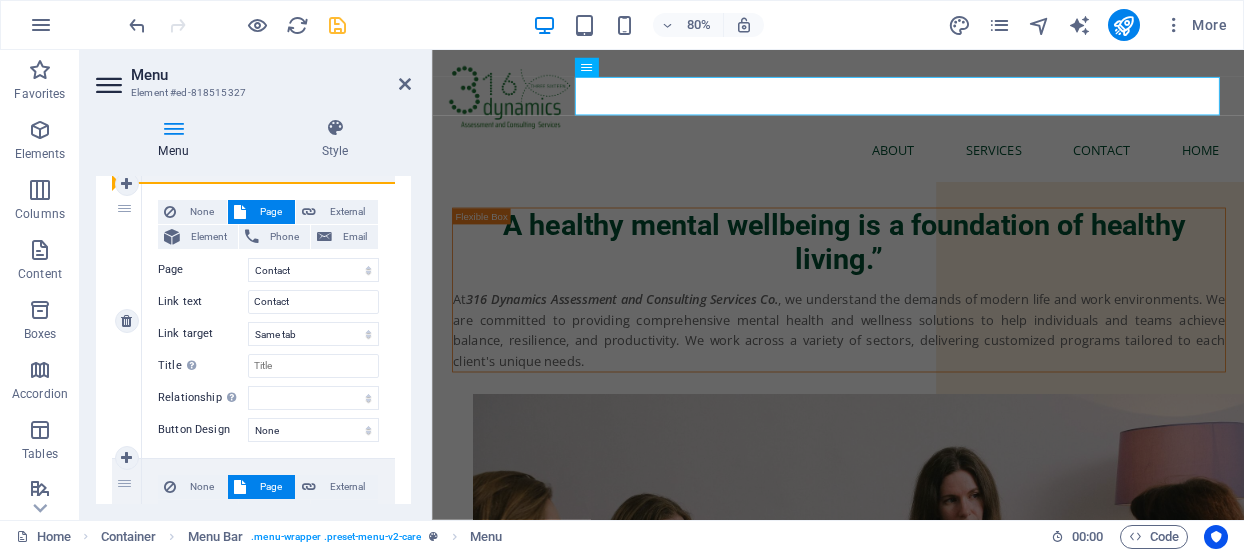 drag, startPoint x: 130, startPoint y: 475, endPoint x: 132, endPoint y: 243, distance: 232.00862 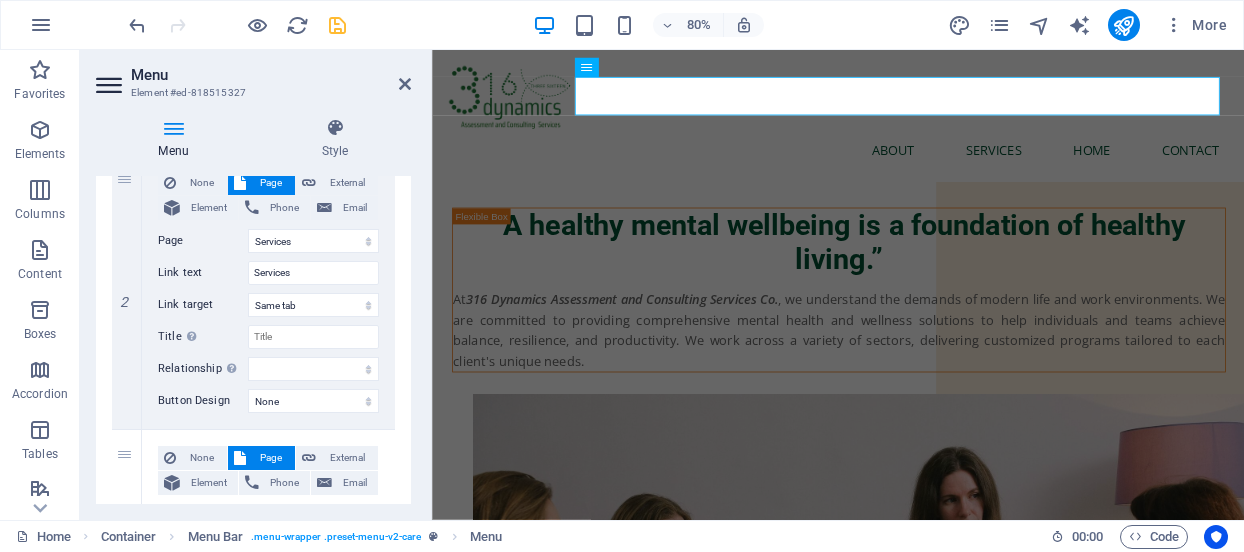 scroll, scrollTop: 472, scrollLeft: 0, axis: vertical 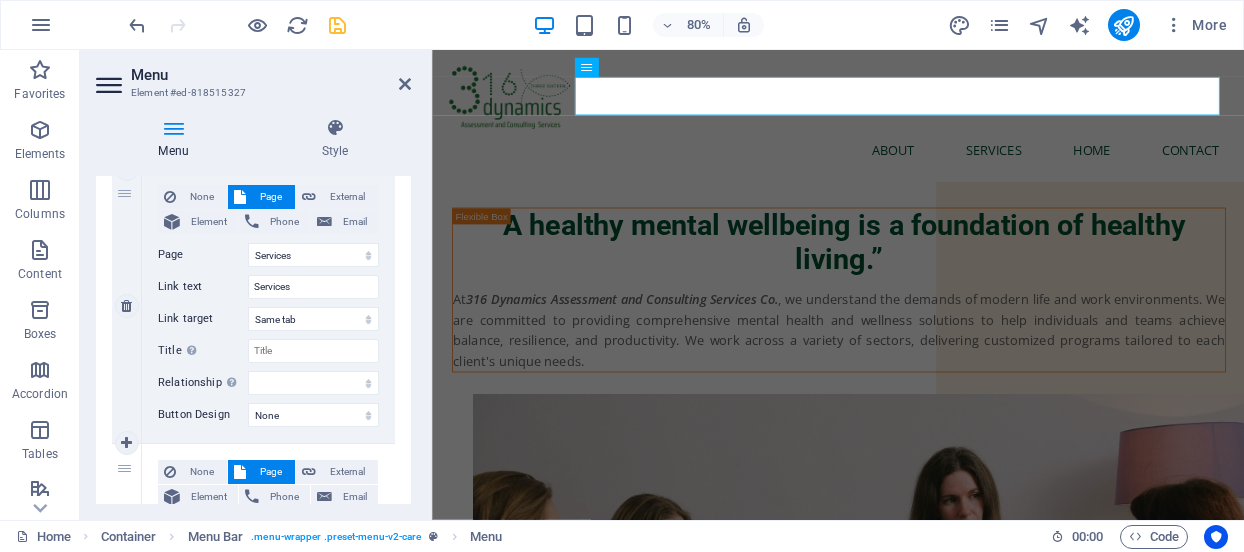 drag, startPoint x: 130, startPoint y: 462, endPoint x: 132, endPoint y: 207, distance: 255.00784 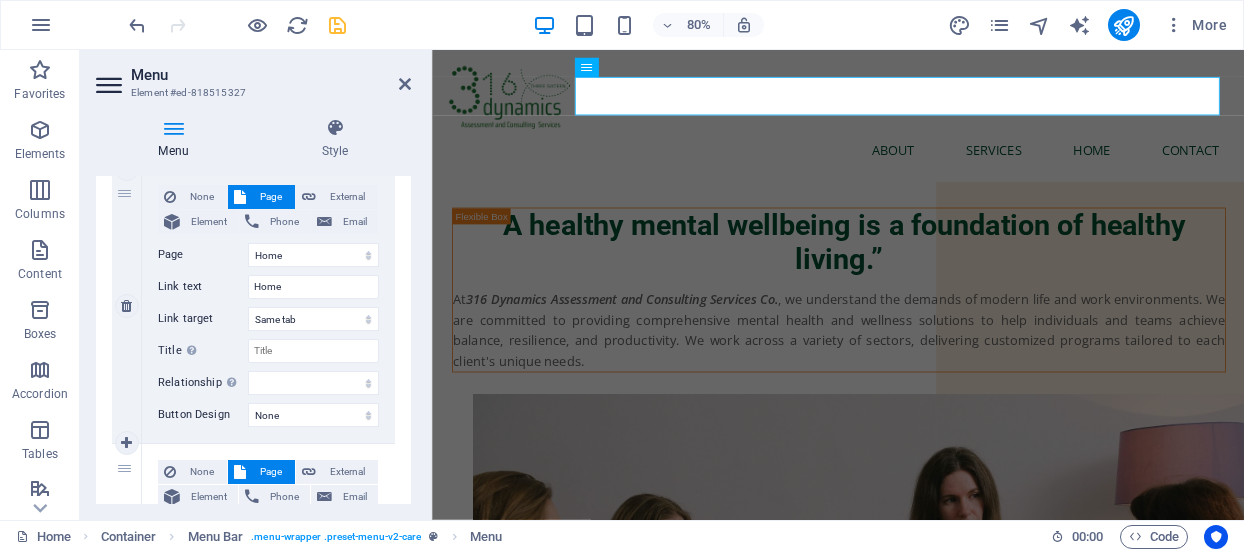 select 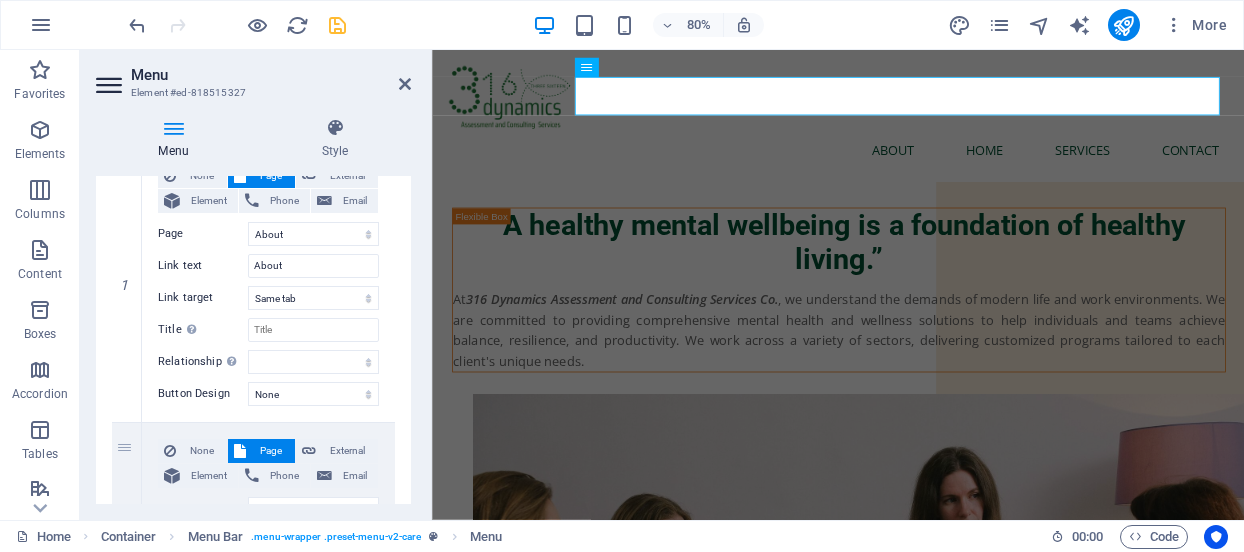 scroll, scrollTop: 178, scrollLeft: 0, axis: vertical 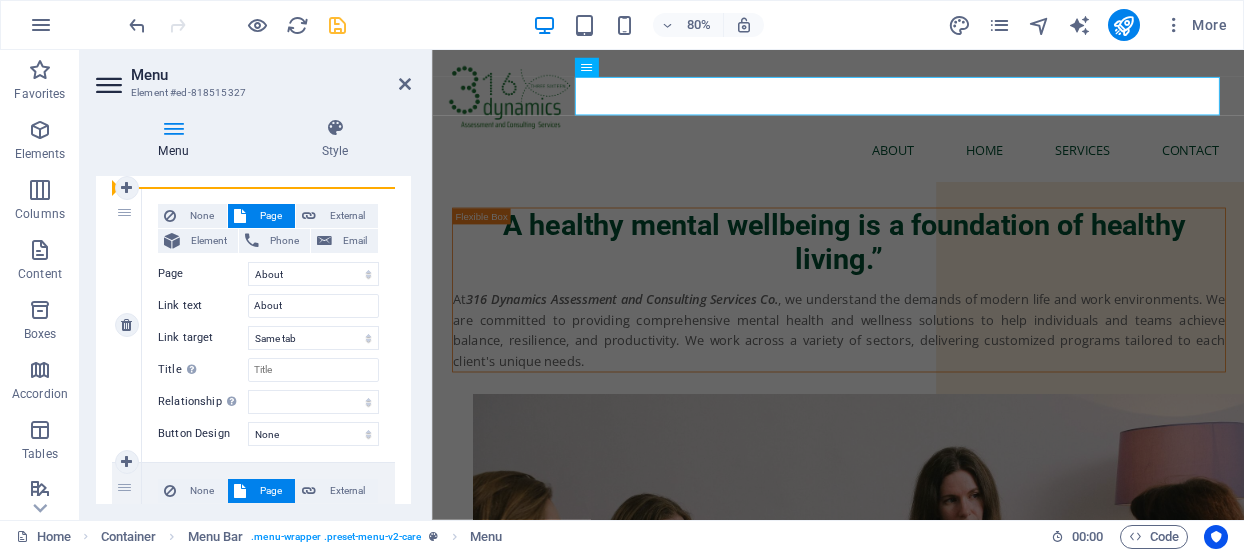 drag, startPoint x: 129, startPoint y: 485, endPoint x: 138, endPoint y: 298, distance: 187.21645 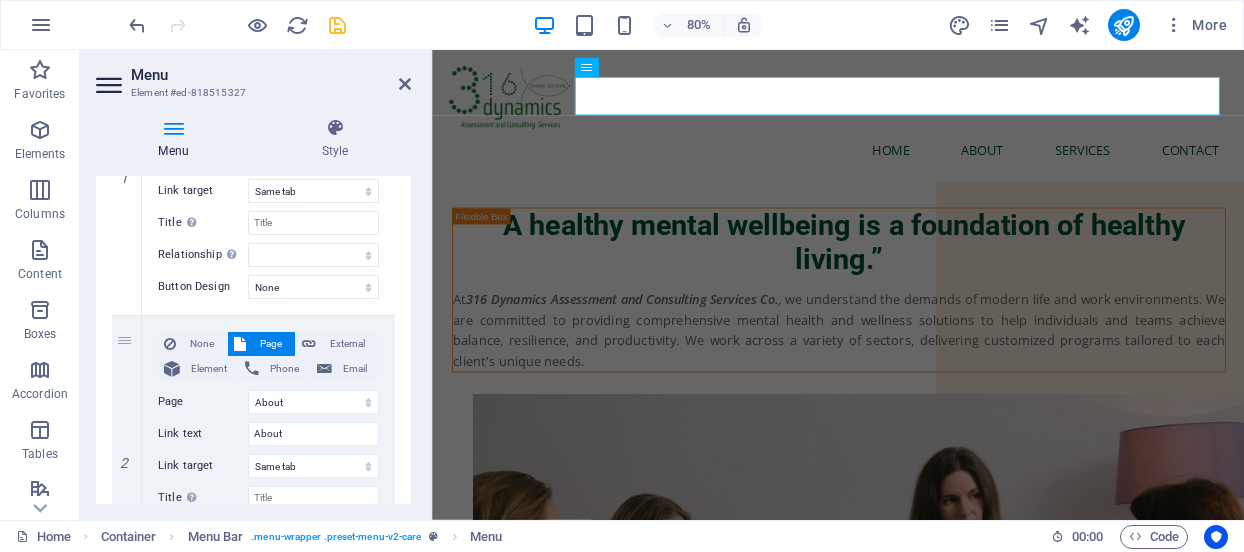 scroll, scrollTop: 352, scrollLeft: 0, axis: vertical 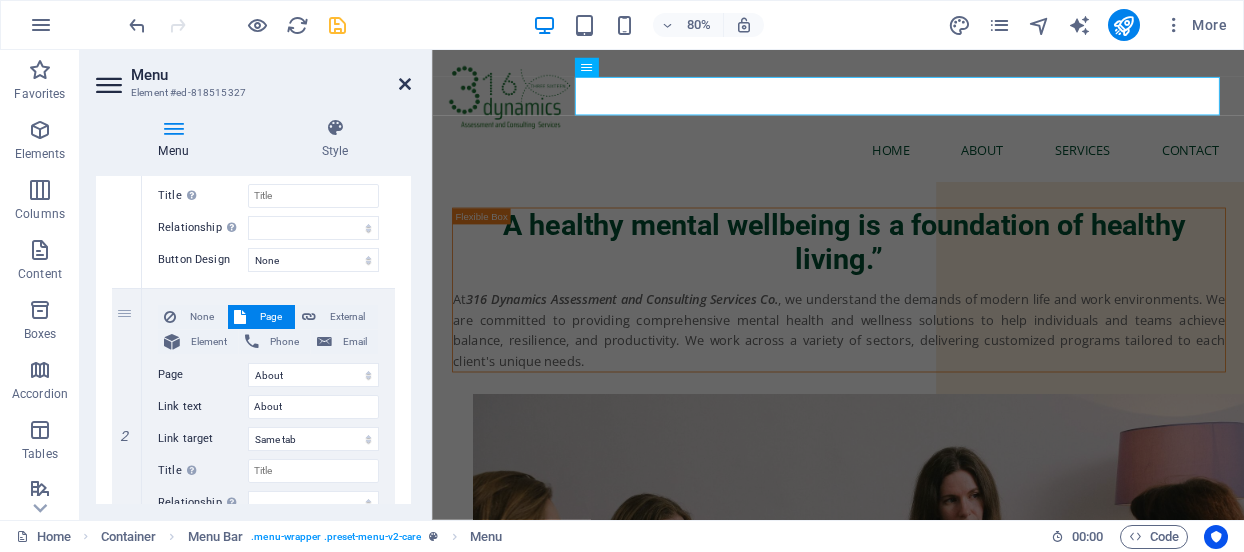 click at bounding box center (405, 84) 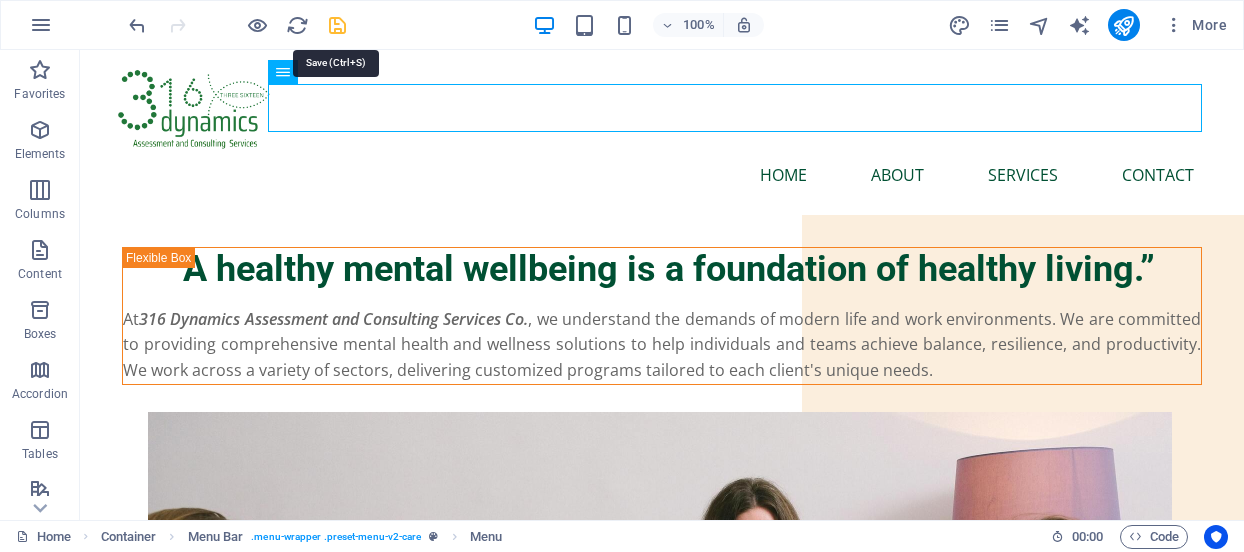 click at bounding box center (337, 25) 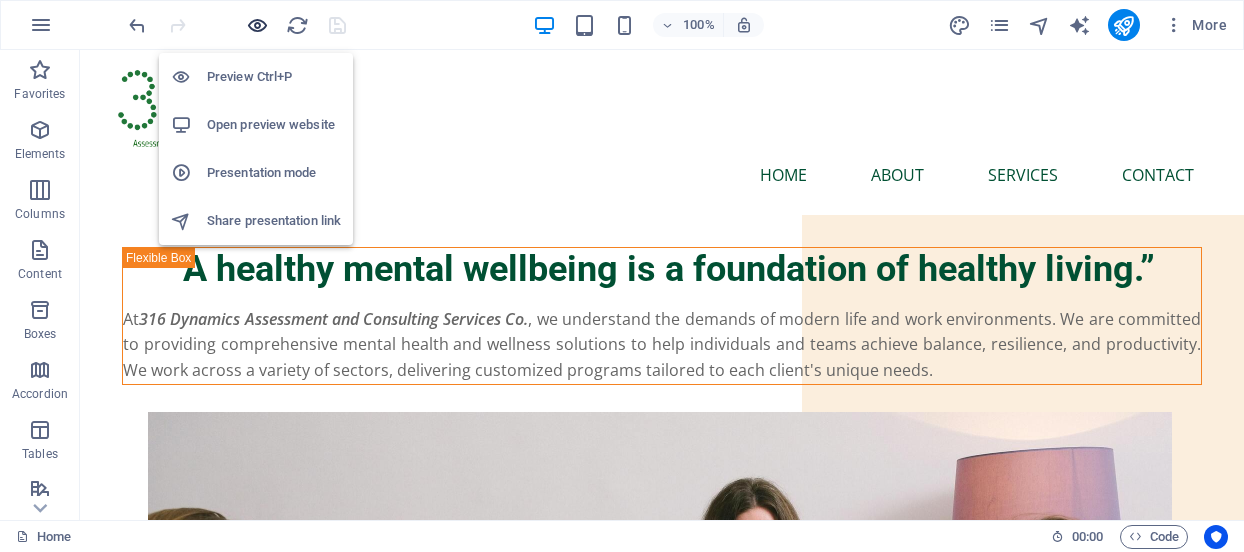 click at bounding box center (257, 25) 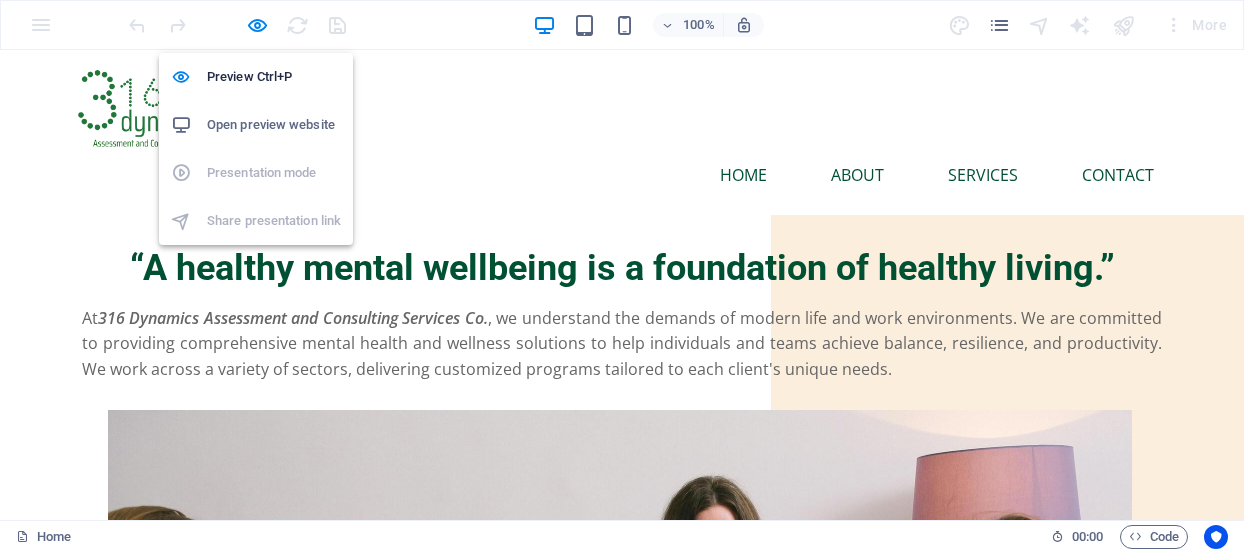 click on "Open preview website" at bounding box center [274, 125] 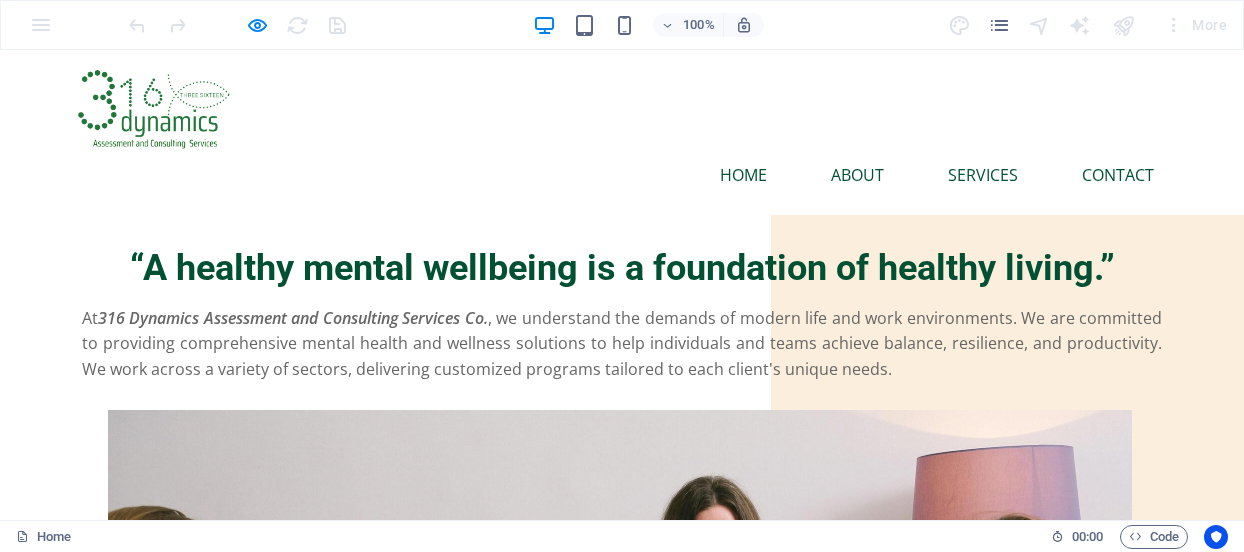 click on "Home About Services Contact" at bounding box center [622, 175] 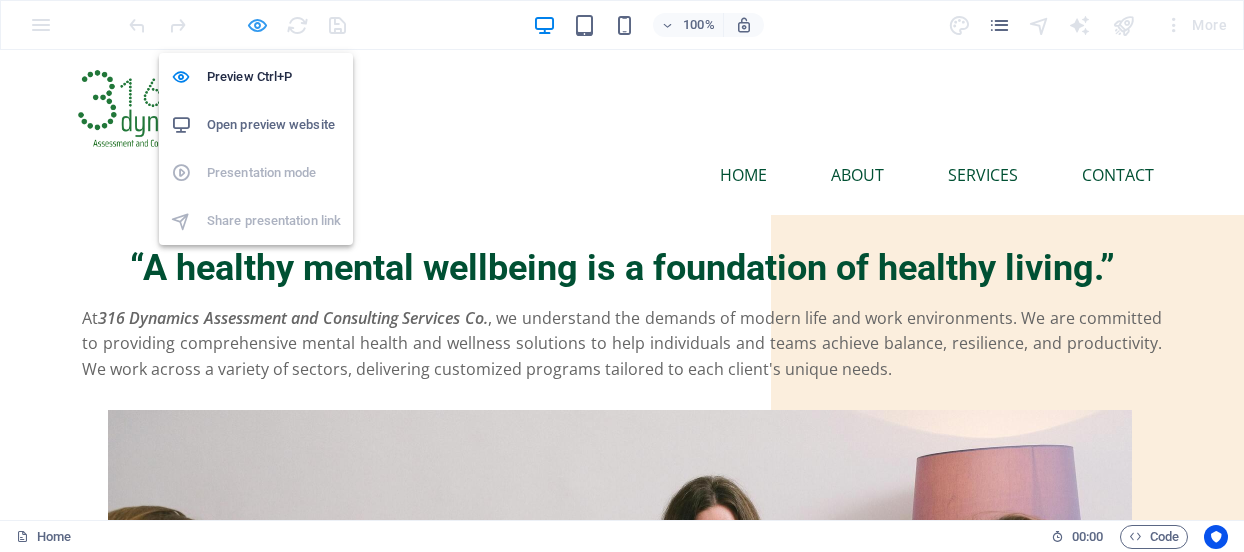 click at bounding box center (257, 25) 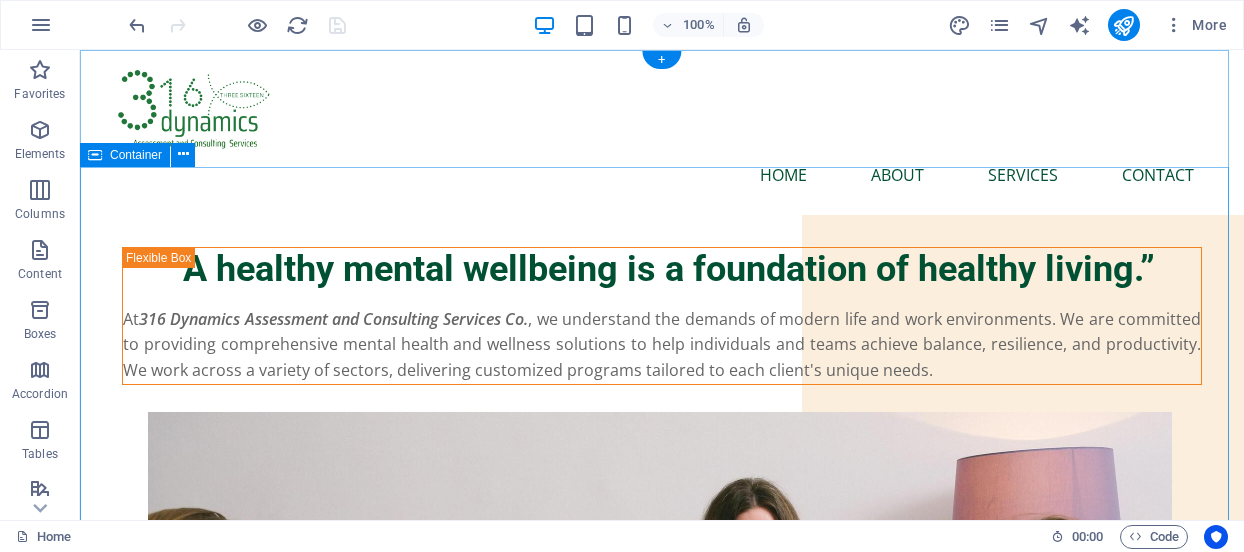 click on "“A healthy mental wellbeing is a foundation of healthy living.” At  316 Dynamics Assessment and Consulting Services Co. , we understand the demands of modern life and work environments. We are committed to providing comprehensive mental health and wellness solutions to help individuals and teams achieve balance, resilience, and productivity. We work across a variety of sectors, delivering customized programs tailored to each client's unique needs." at bounding box center (662, 2039) 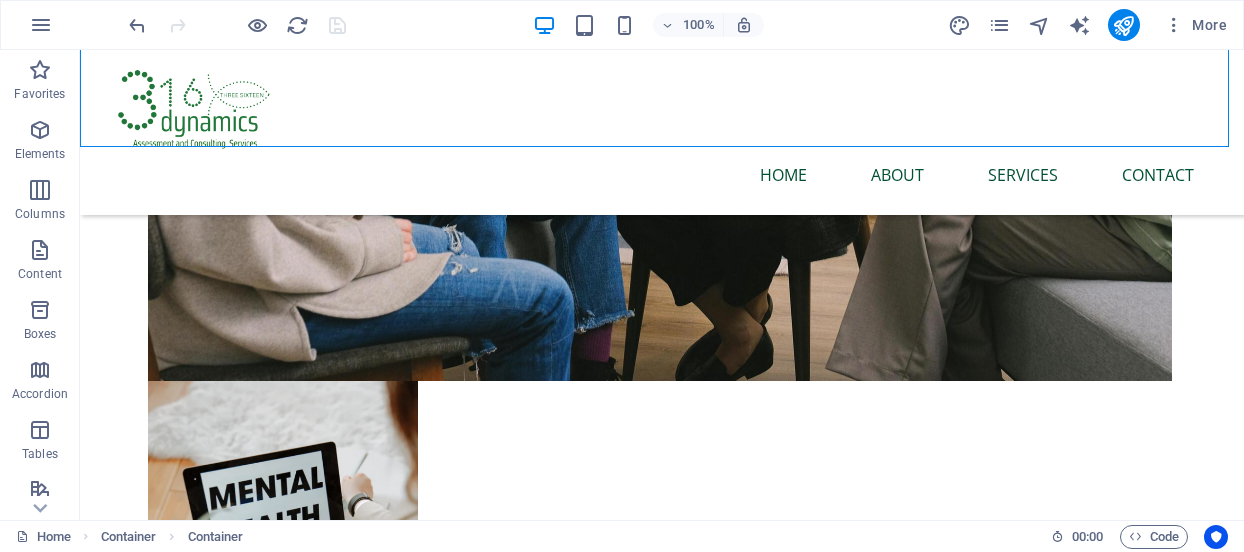 scroll, scrollTop: 537, scrollLeft: 0, axis: vertical 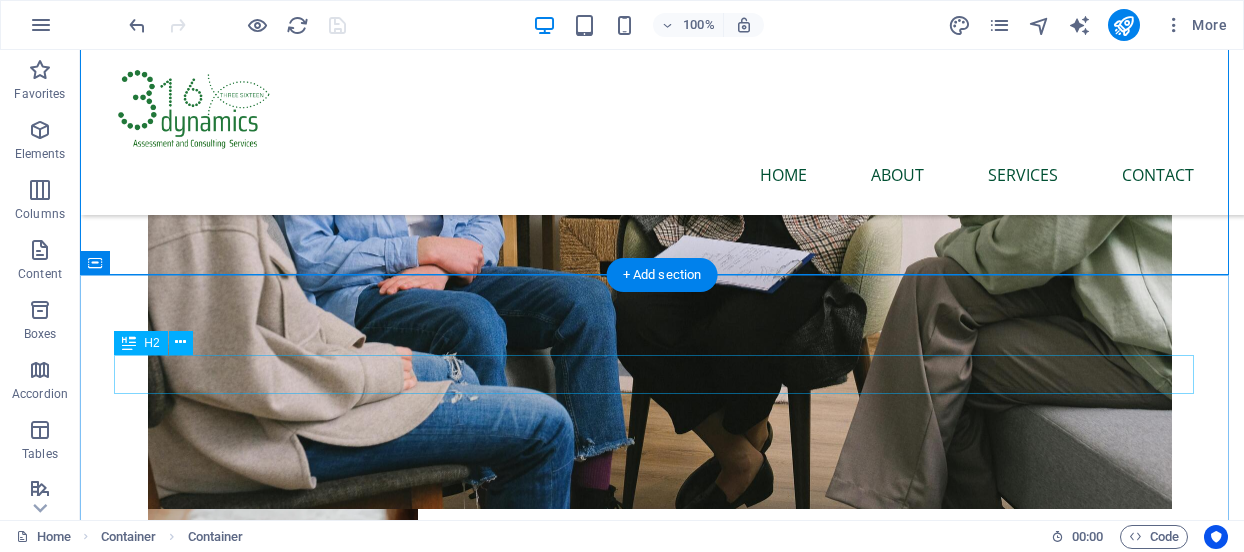 click on "Our services" at bounding box center (662, 3378) 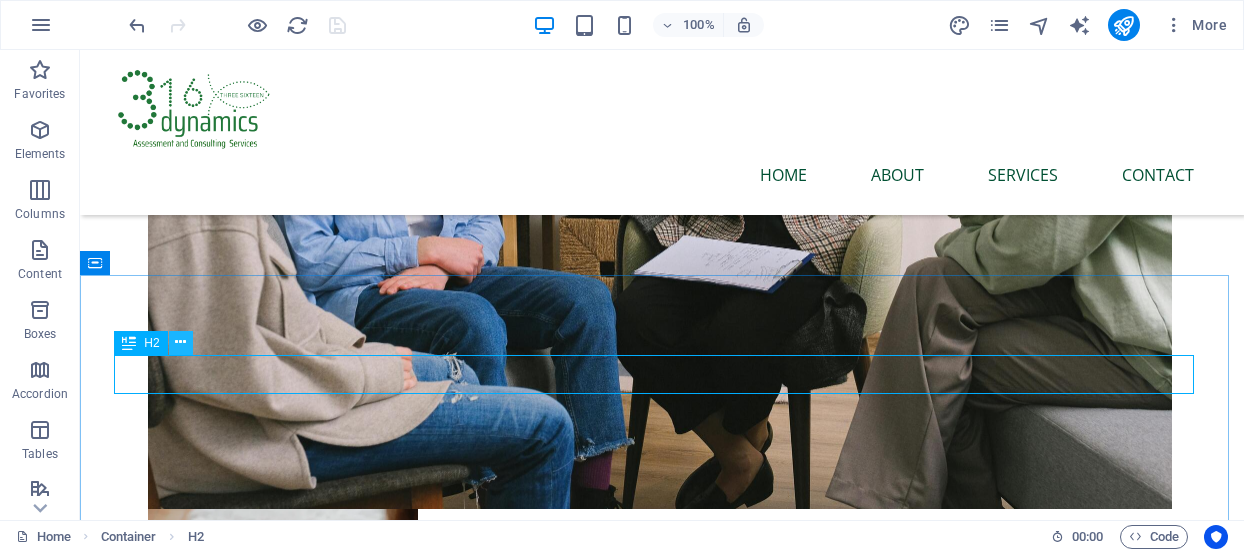 click at bounding box center [180, 342] 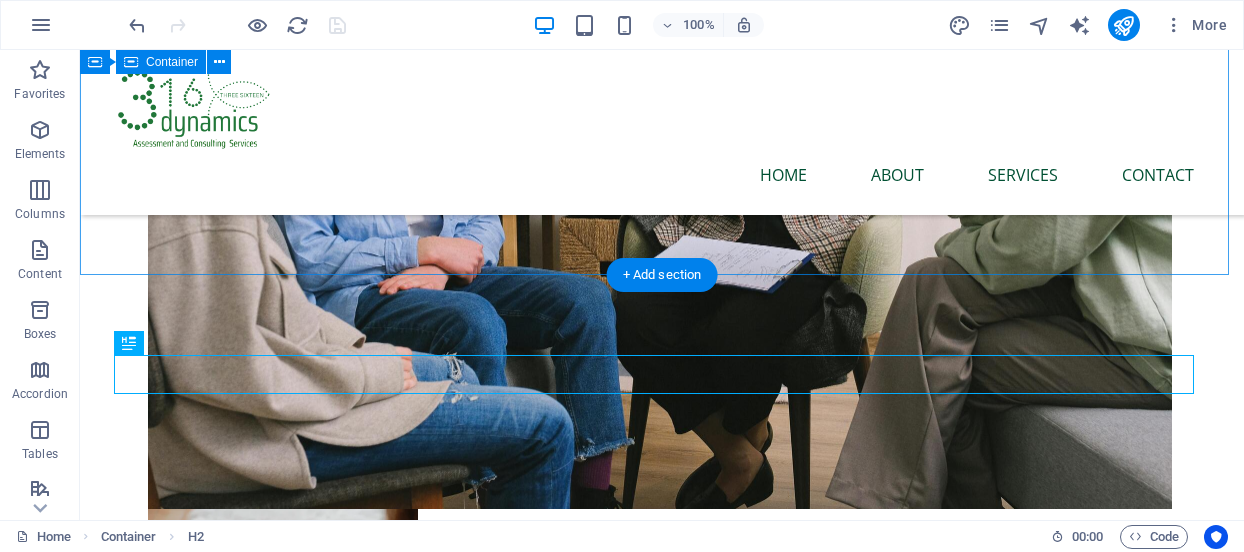 click on "“A healthy mental wellbeing is a foundation of healthy living.” At  316 Dynamics Assessment and Consulting Services Co. , we understand the demands of modern life and work environments. We are committed to providing comprehensive mental health and wellness solutions to help individuals and teams achieve balance, resilience, and productivity. We work across a variety of sectors, delivering customized programs tailored to each client's unique needs." at bounding box center (662, 1396) 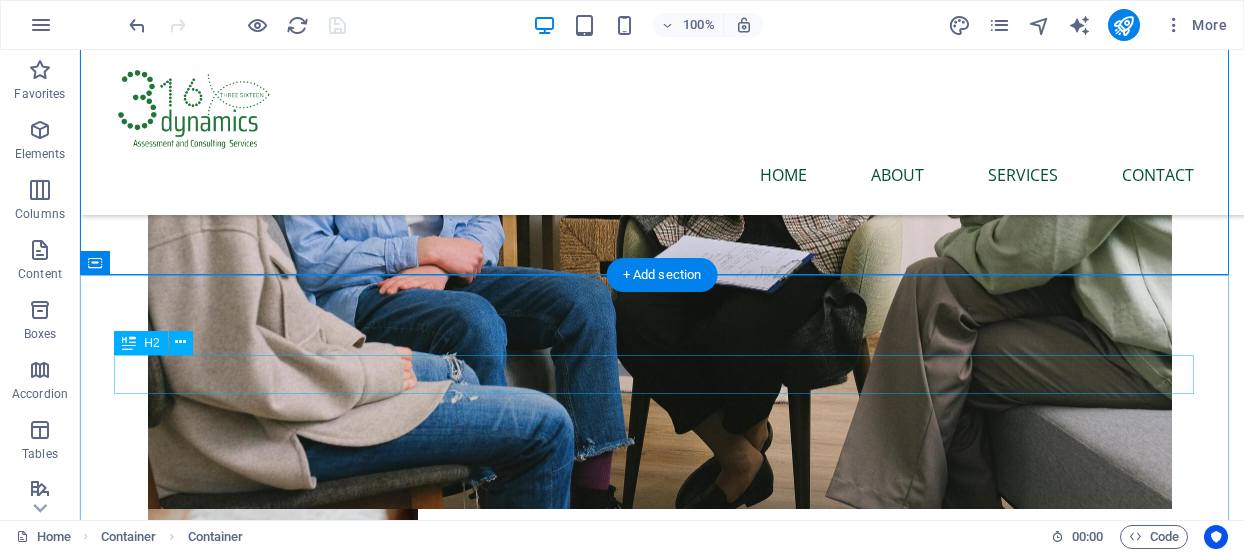 click on "Our services" at bounding box center [662, 3378] 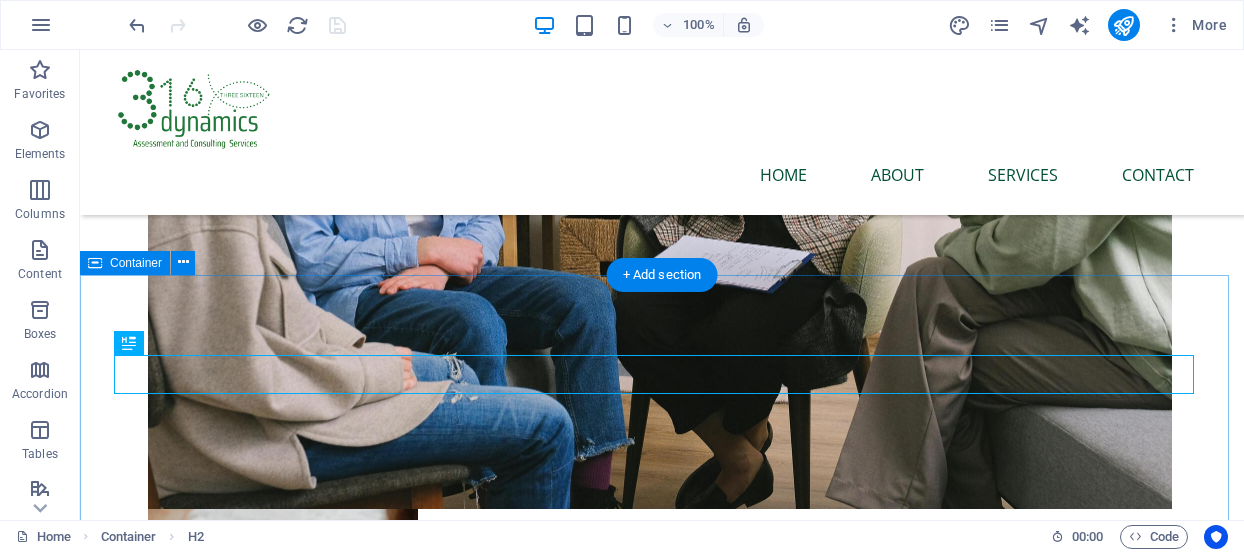 click on "Our services Assessment Lorem ipsum dolor sit amet, consectetur adipiscing elit. Amet ullamcorper sed vitae quis turpis. Read More      Consulting Lorem ipsum dolor sit amet, consectetur adipiscing elit. Amet ullamcorper sed vitae quis turpis. Read More      Training/Seminars Lorem ipsum dolor sit amet, consectetur adipiscing elit. Amet ullamcorper sed vitae quis turpis. Read More      Learn More Dementia Care Lorem ipsum dolor sit amet, consectetur adipiscing elit. Consectetur auctor id viverra nunc, ultrices convallis sit ultrices. Massa sollicitudin consequat, at purus lobortis laoreet eu. Lorem ipsum dolor sit amet, consectetur adipiscing elit. Consectetur auctor id viverra nunc, ultrices convallis sit ultrices. Palliative Care Physiotherapy" at bounding box center (662, 5273) 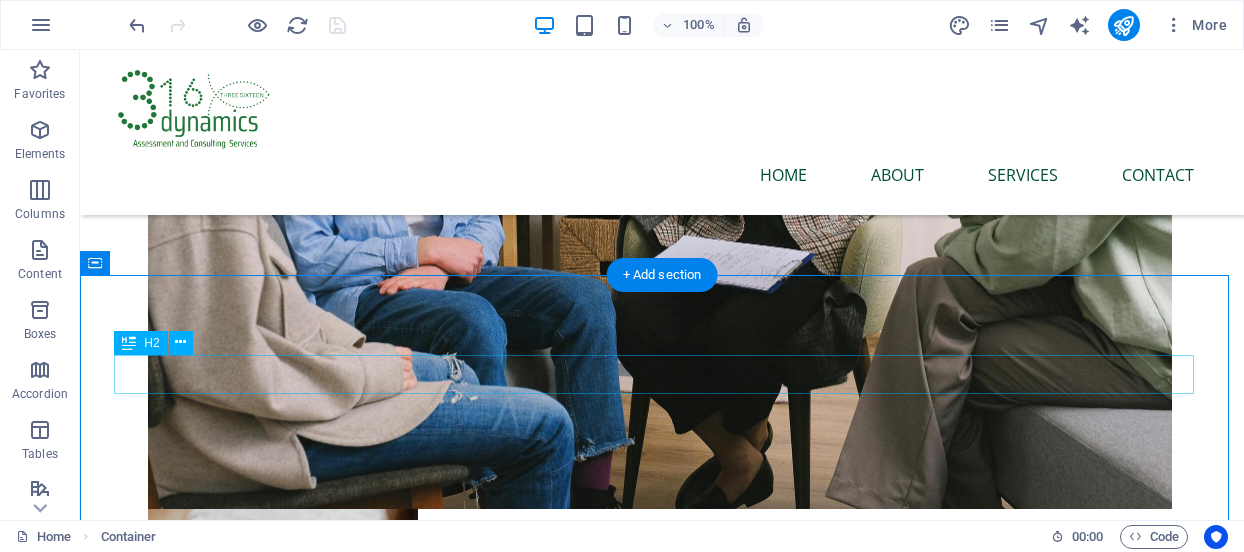 click on "Our services" at bounding box center [662, 3378] 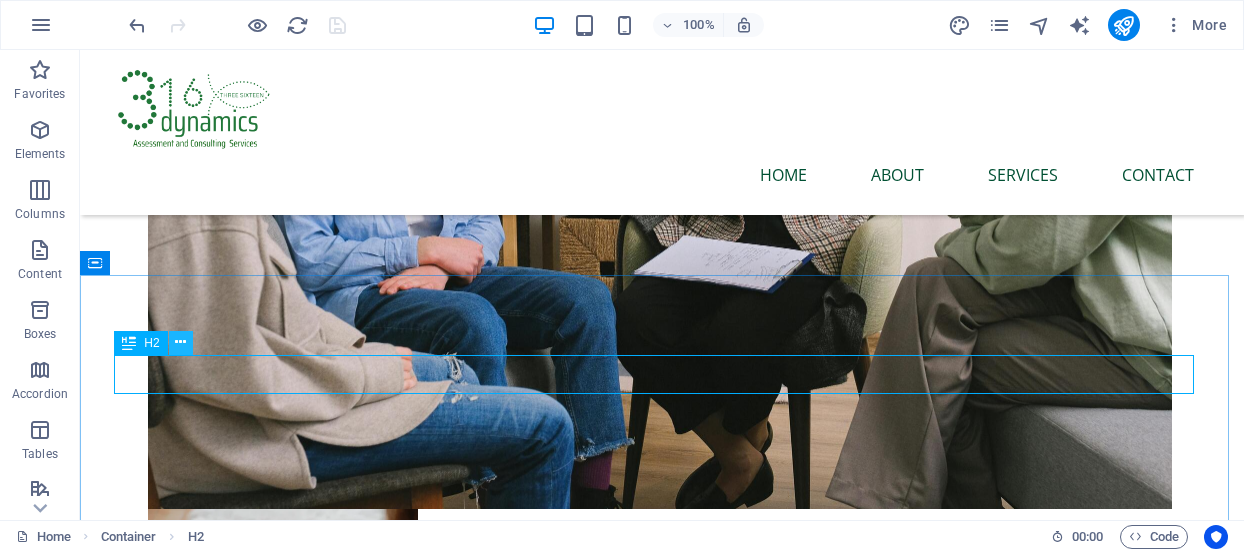 click at bounding box center [180, 342] 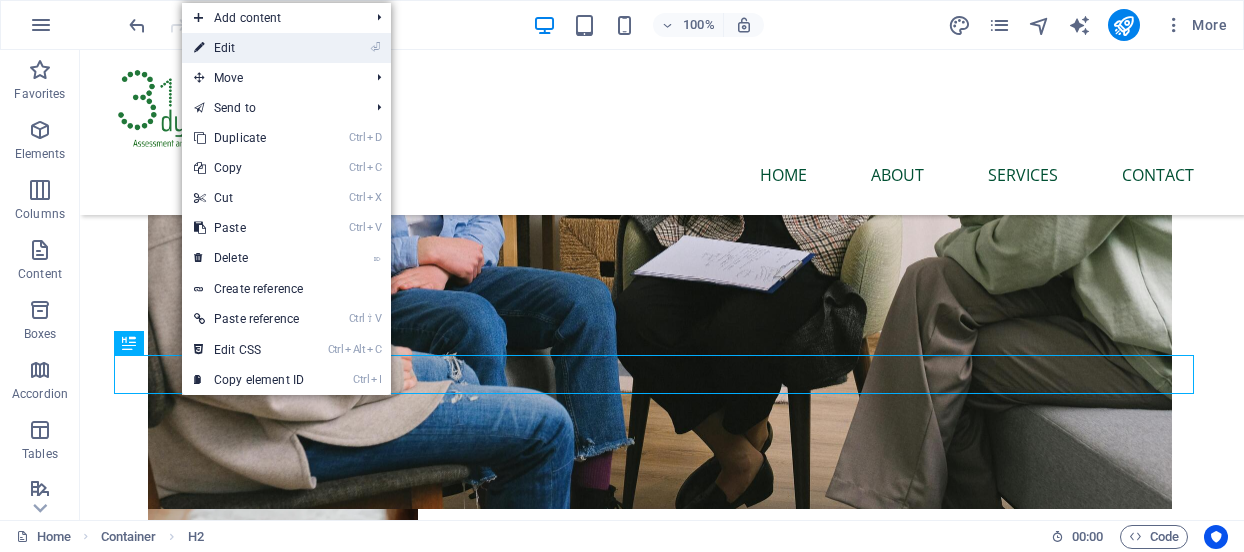 click on "⏎  Edit" at bounding box center (249, 48) 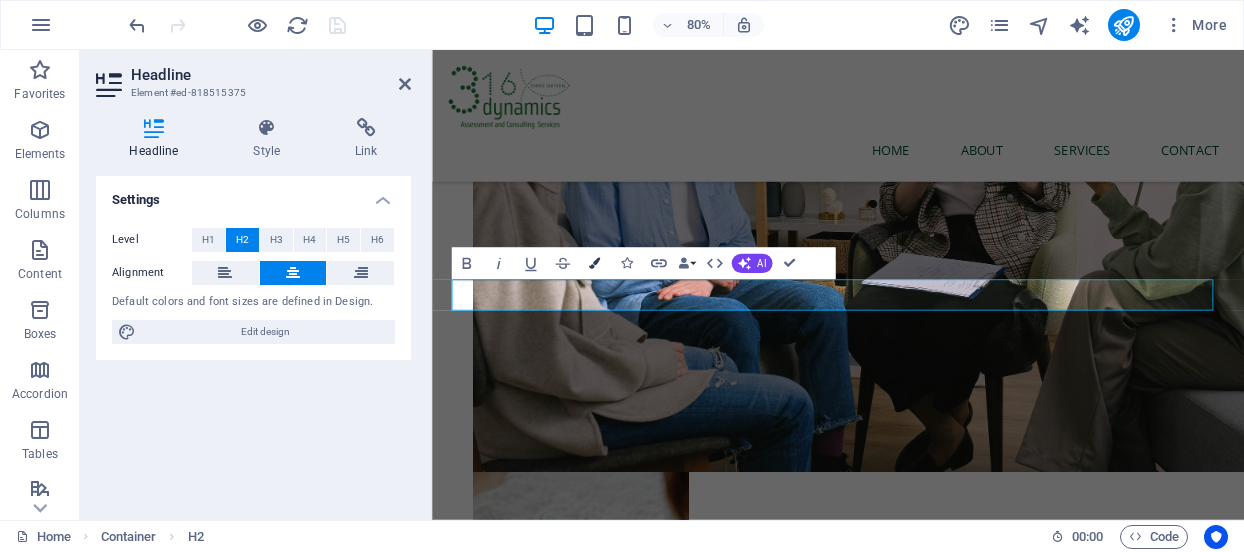 click at bounding box center [594, 263] 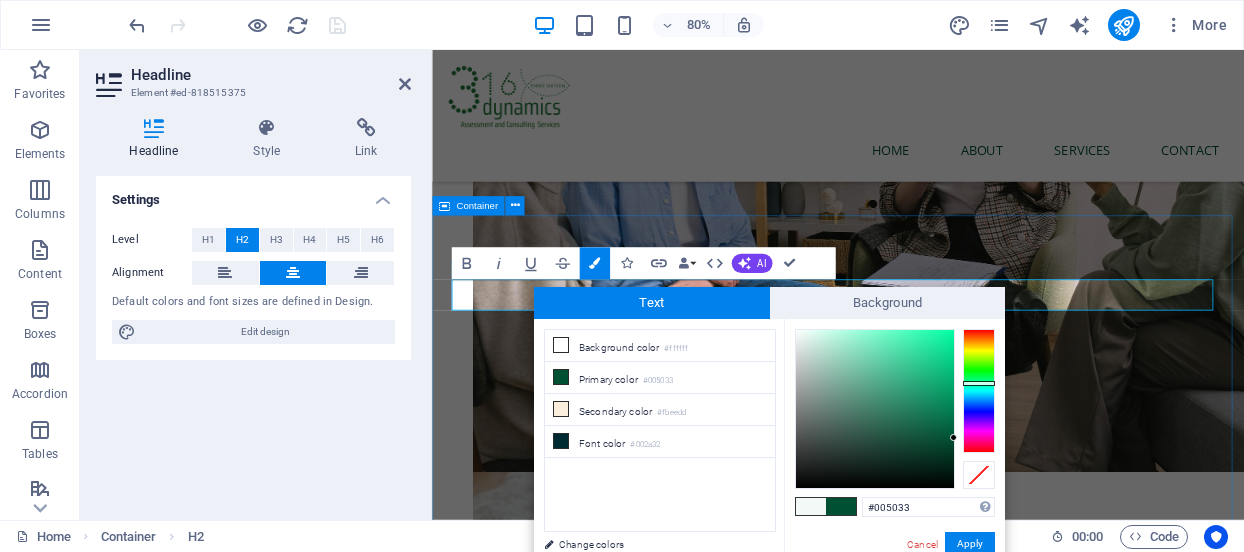 click on "Our services Assessment Lorem ipsum dolor sit amet, consectetur adipiscing elit. Amet ullamcorper sed vitae quis turpis. Read More      Consulting Lorem ipsum dolor sit amet, consectetur adipiscing elit. Amet ullamcorper sed vitae quis turpis. Read More      Training/Seminars Lorem ipsum dolor sit amet, consectetur adipiscing elit. Amet ullamcorper sed vitae quis turpis. Read More      Learn More Dementia Care Lorem ipsum dolor sit amet, consectetur adipiscing elit. Consectetur auctor id viverra nunc, ultrices convallis sit ultrices. Massa sollicitudin consequat, at purus lobortis laoreet eu. Lorem ipsum dolor sit amet, consectetur adipiscing elit. Consectetur auctor id viverra nunc, ultrices convallis sit ultrices. Palliative Care Physiotherapy" at bounding box center [939, 5239] 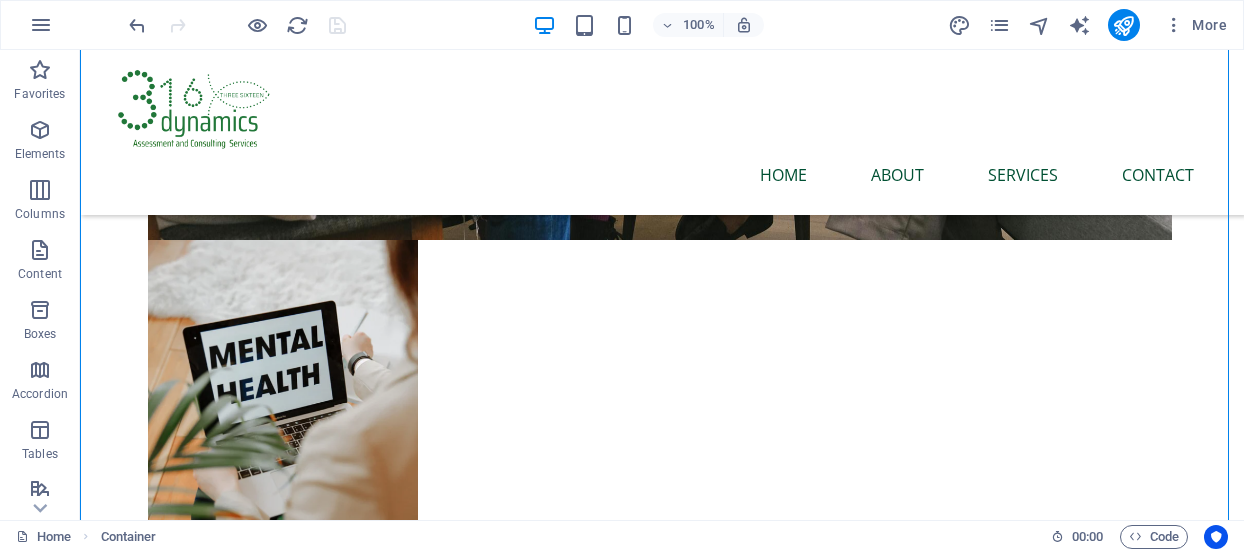 scroll, scrollTop: 844, scrollLeft: 0, axis: vertical 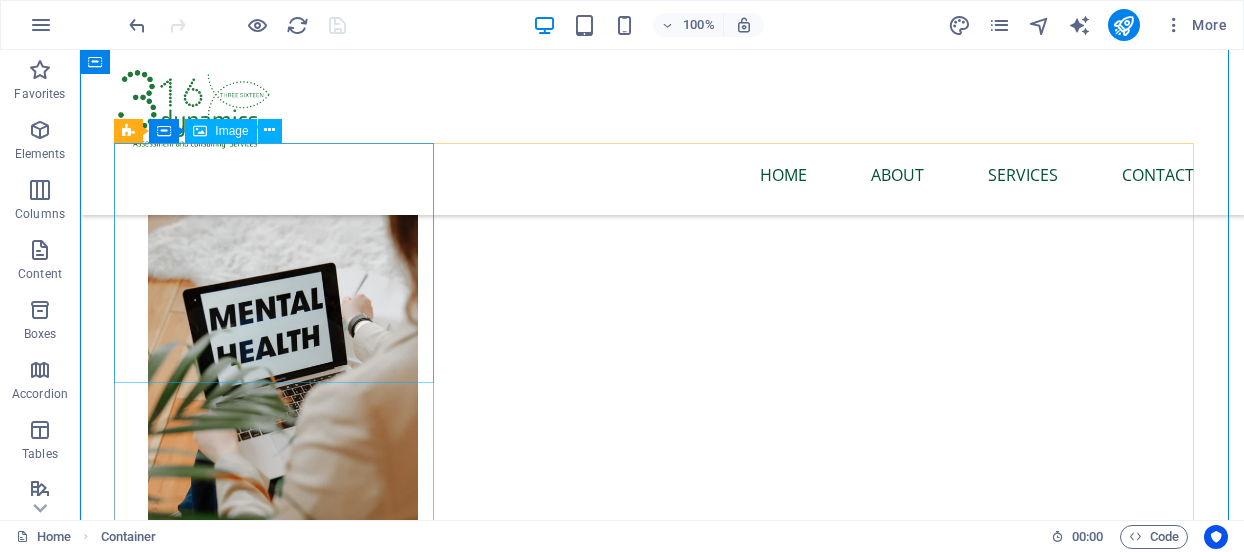 click at bounding box center [282, 3267] 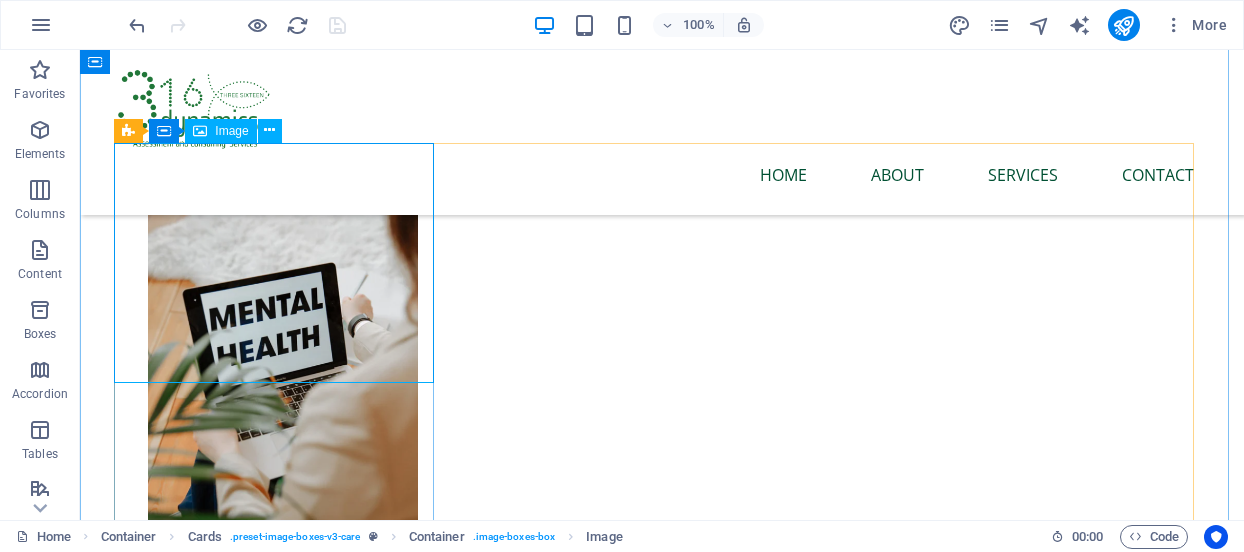 click at bounding box center [282, 3267] 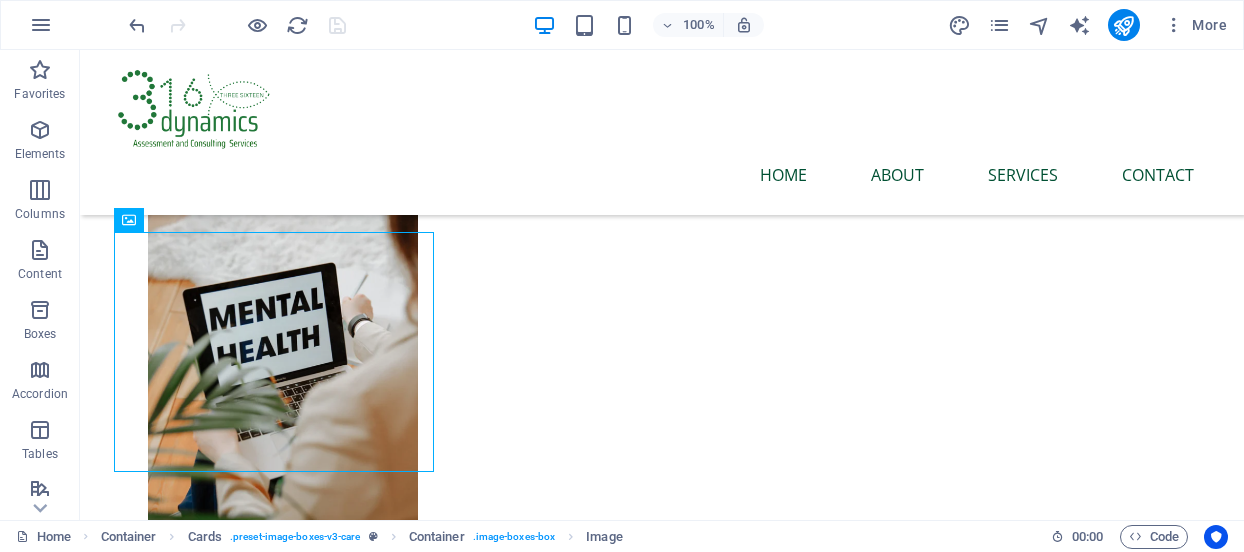 scroll, scrollTop: 703, scrollLeft: 0, axis: vertical 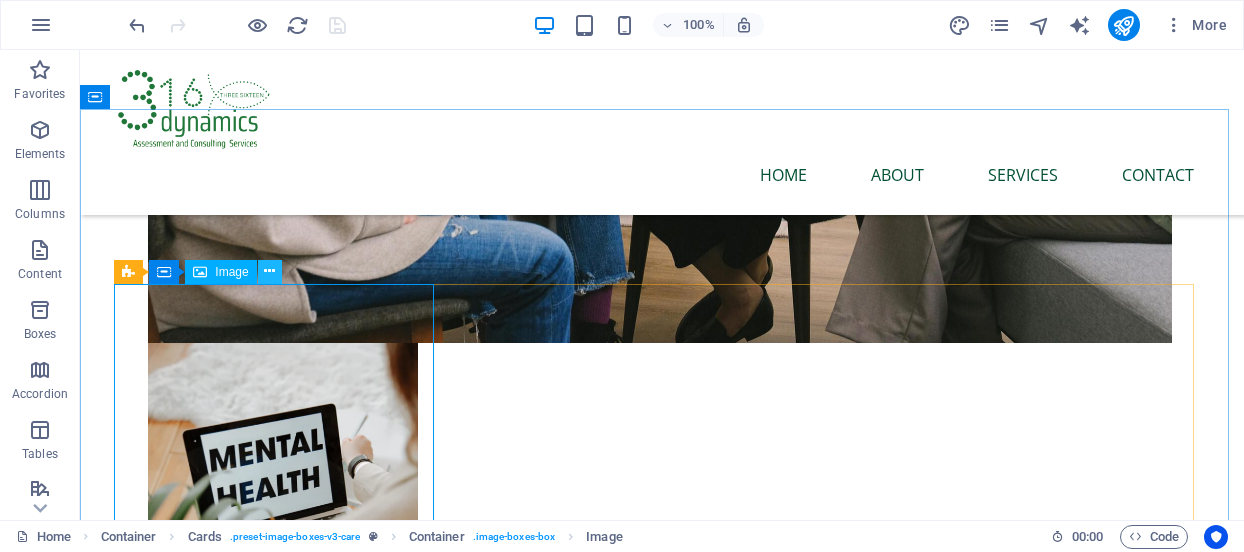 click at bounding box center (269, 271) 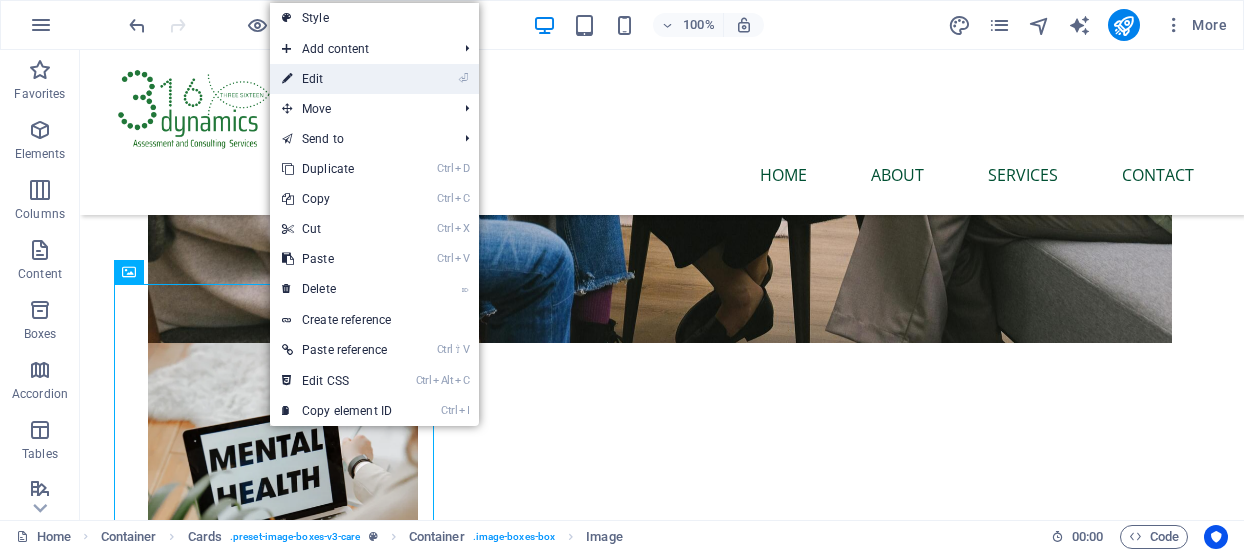 click on "⏎  Edit" at bounding box center (337, 79) 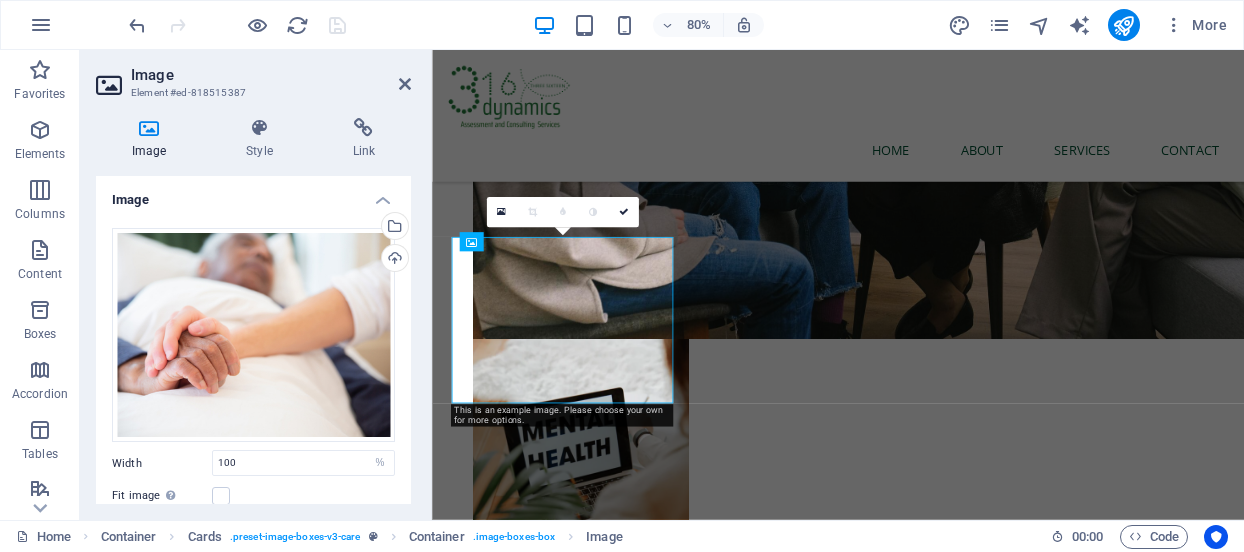 scroll, scrollTop: 685, scrollLeft: 0, axis: vertical 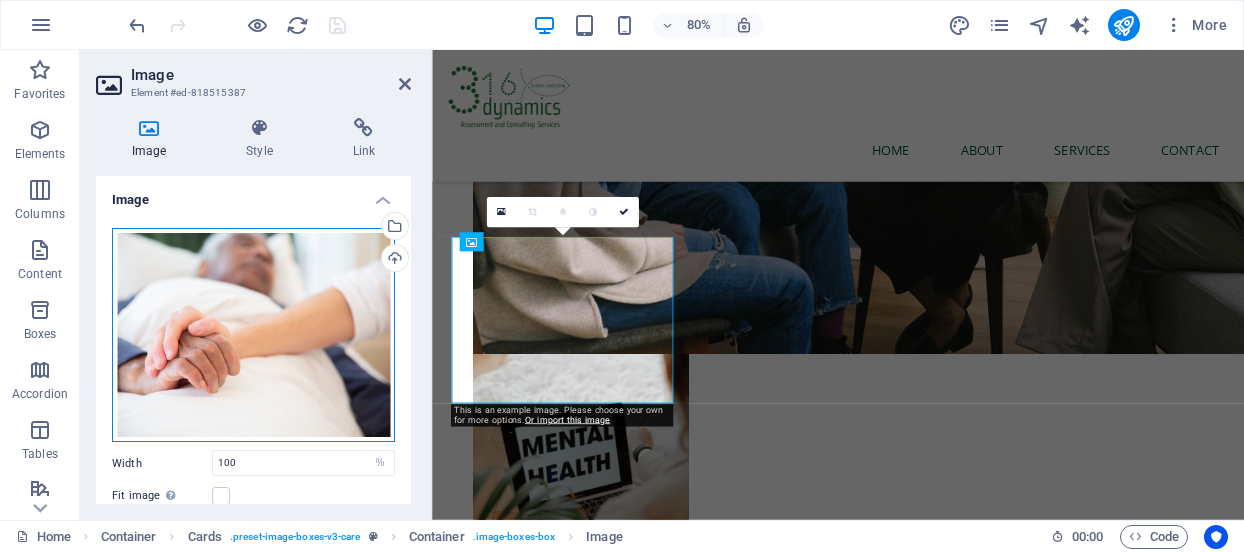 click on "Drag files here, click to choose files or select files from Files or our free stock photos & videos" at bounding box center (253, 335) 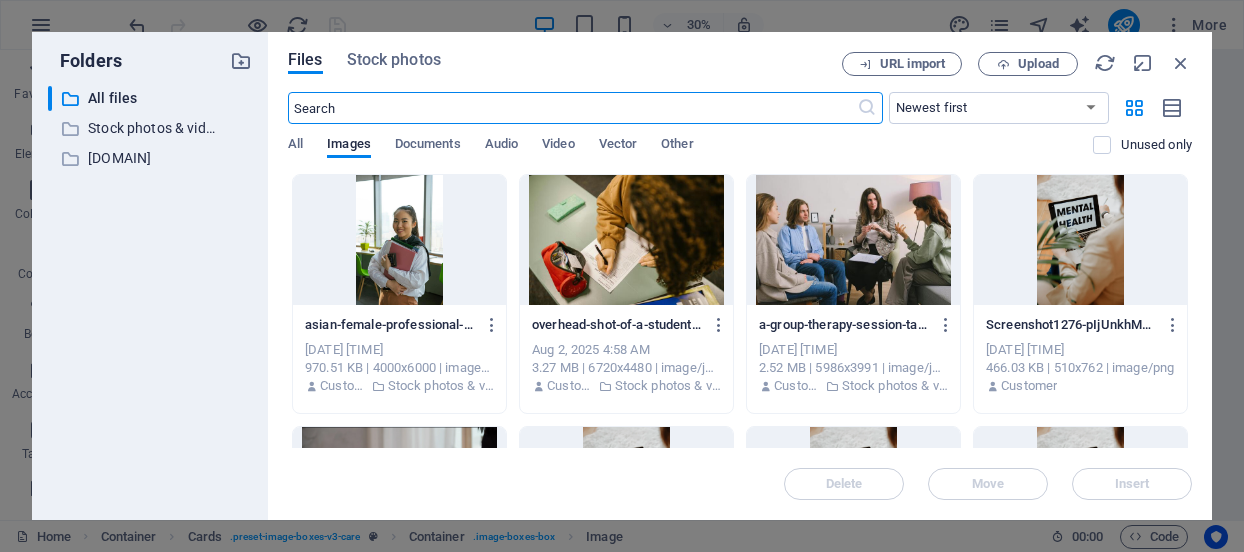 scroll, scrollTop: 693, scrollLeft: 0, axis: vertical 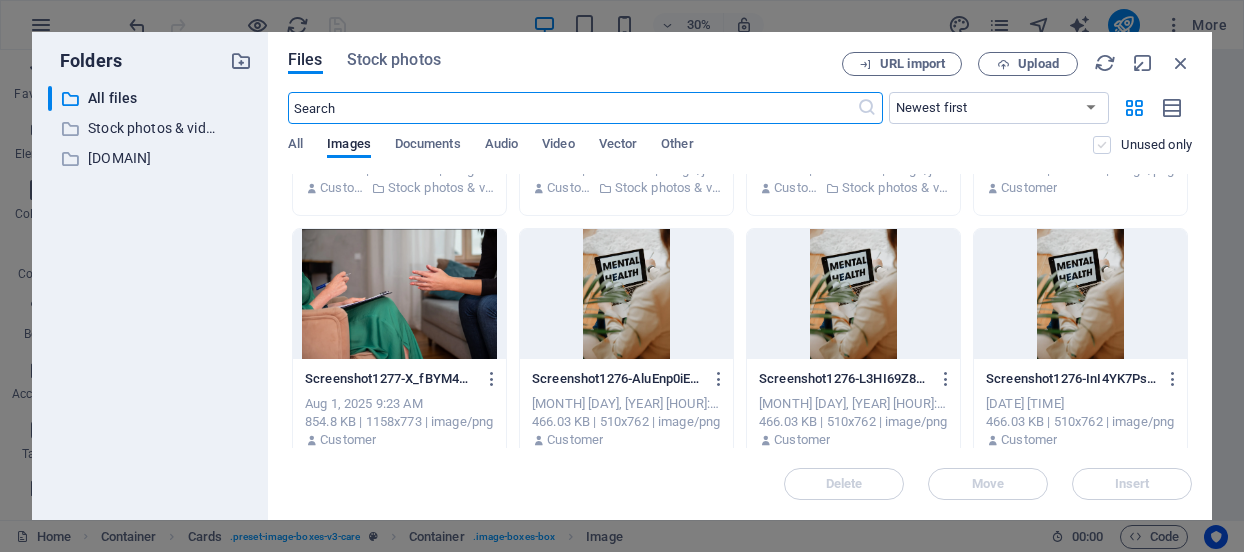 click at bounding box center (1102, 145) 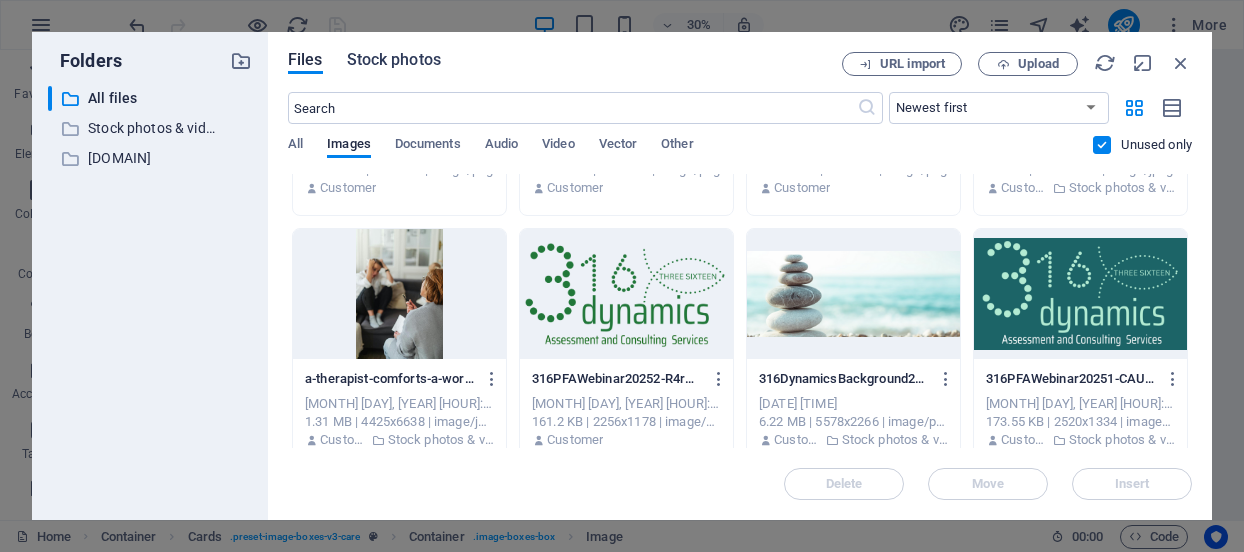 click on "Stock photos" at bounding box center (394, 60) 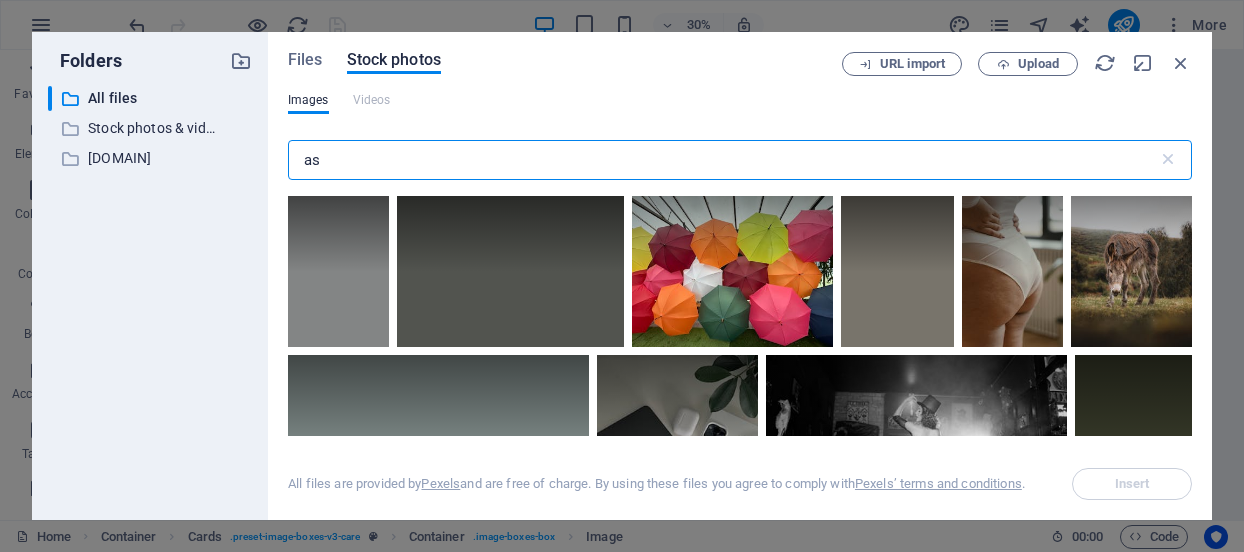 type on "a" 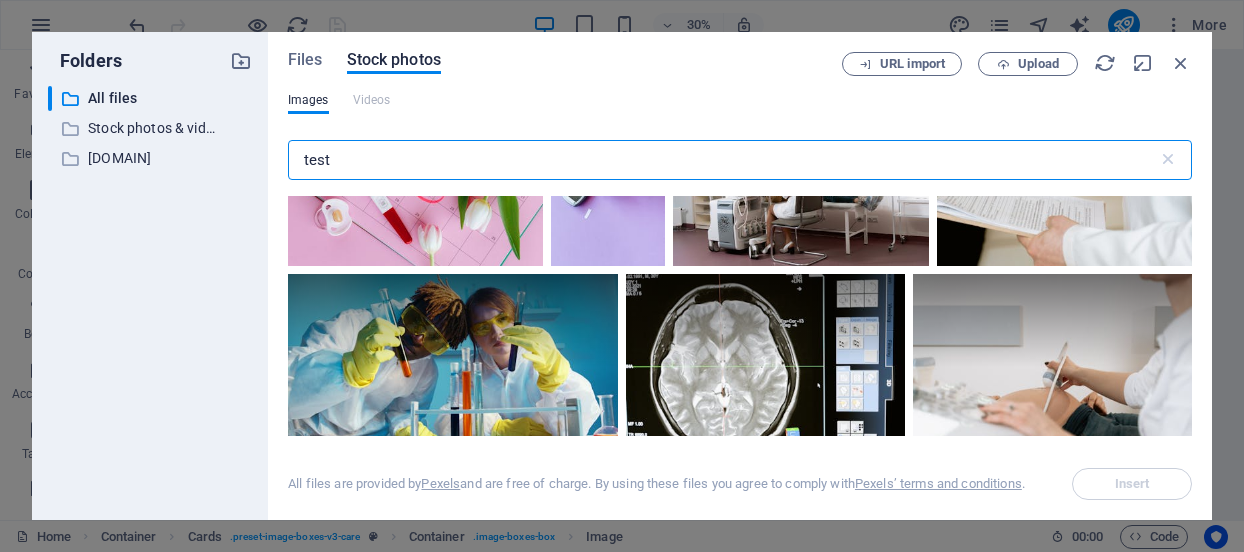 scroll, scrollTop: 0, scrollLeft: 0, axis: both 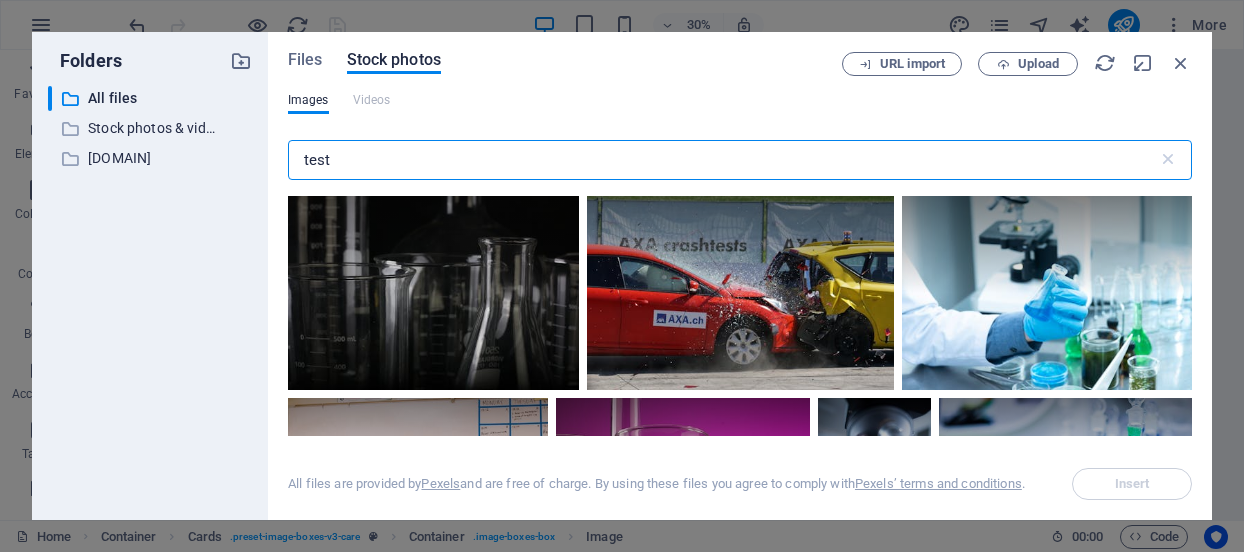 click on "test" at bounding box center [723, 160] 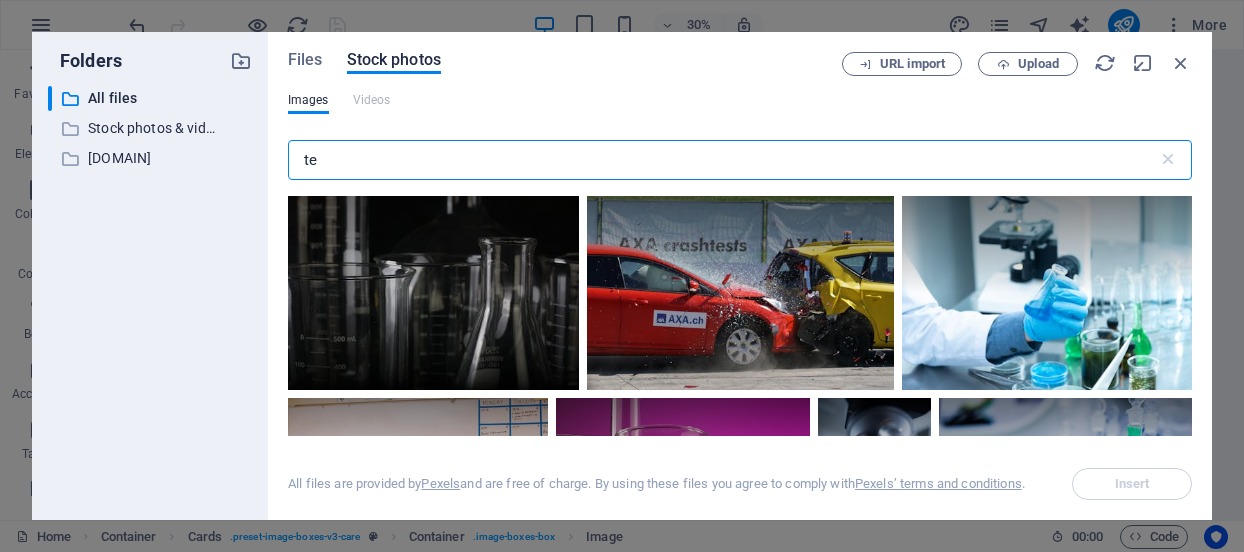 type on "t" 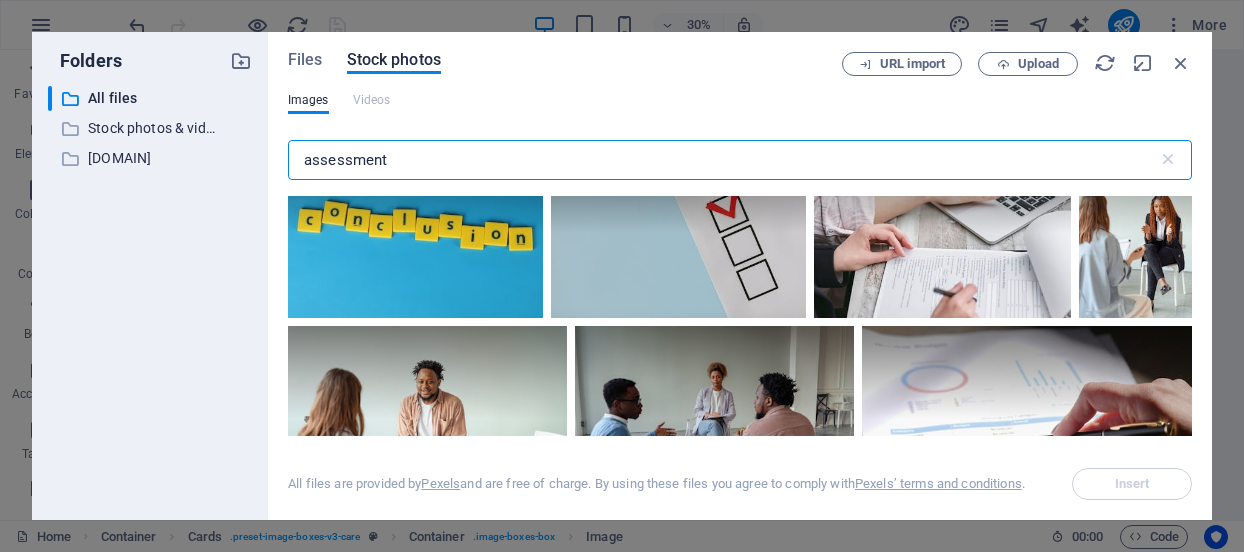 scroll, scrollTop: 0, scrollLeft: 0, axis: both 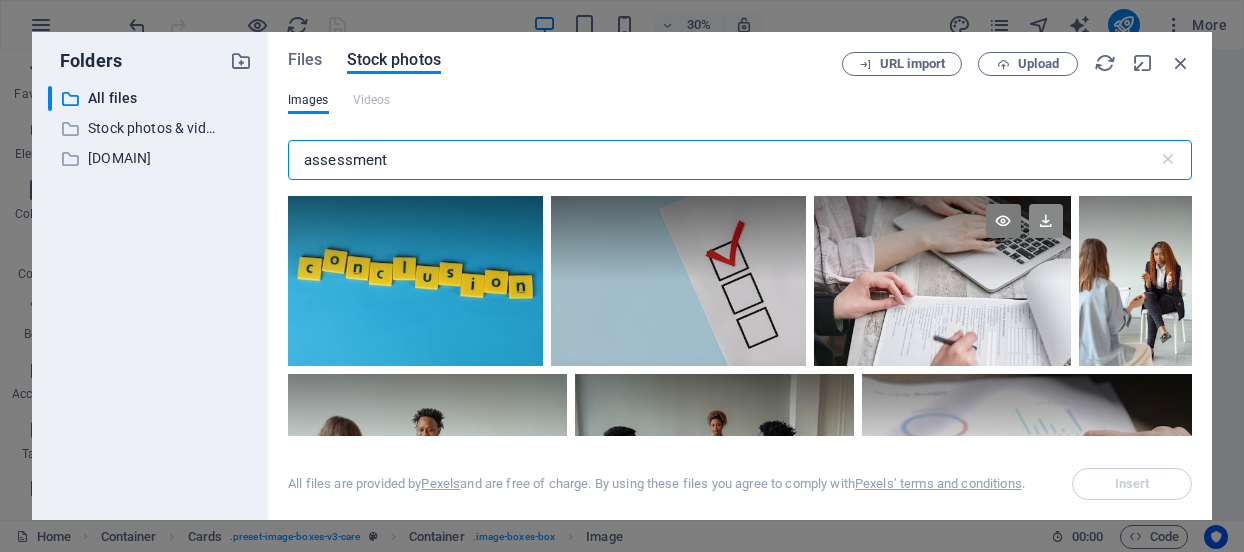 type on "assessment" 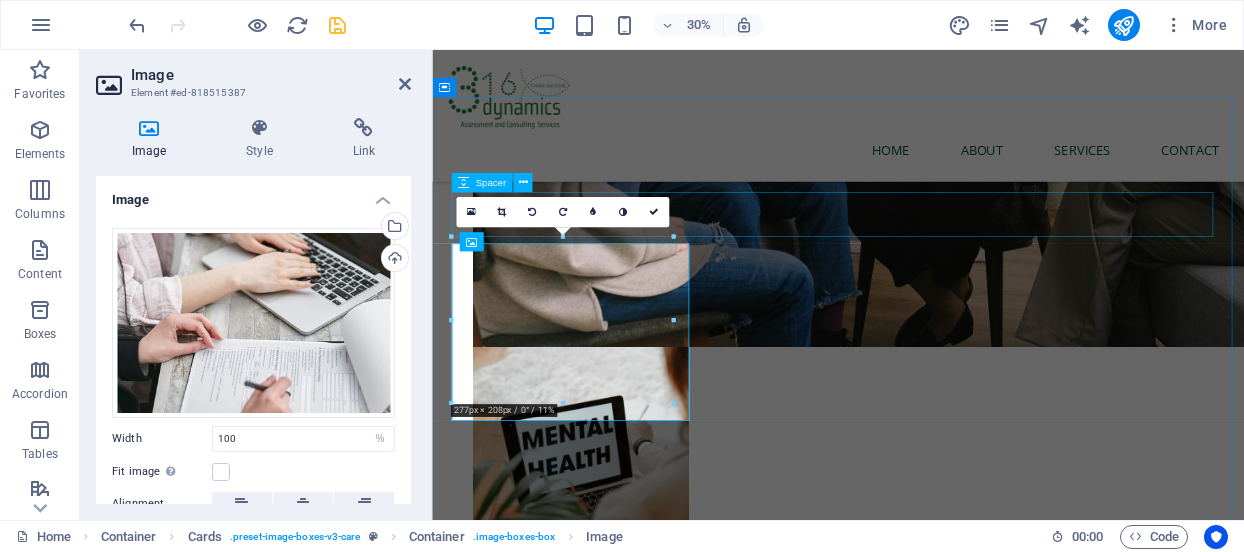 scroll, scrollTop: 685, scrollLeft: 0, axis: vertical 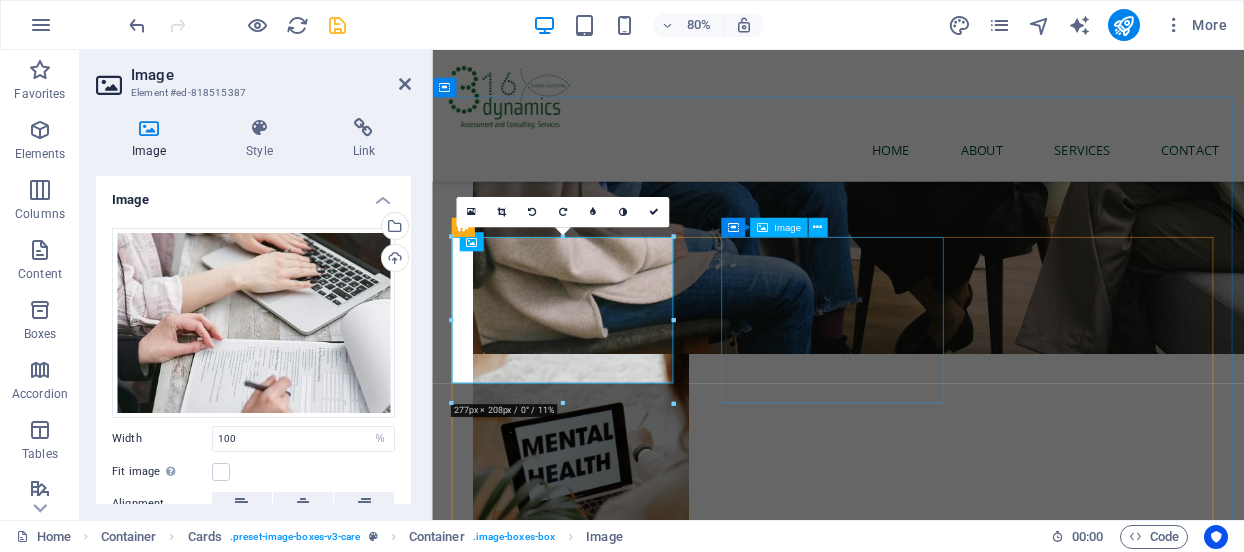 click at bounding box center [597, 3894] 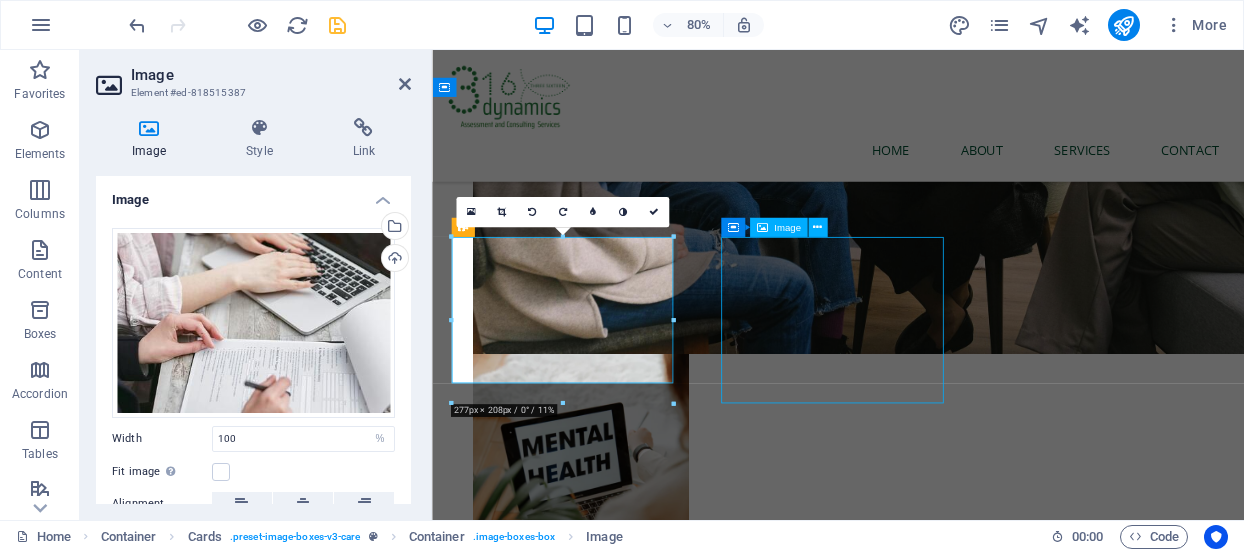 scroll, scrollTop: 703, scrollLeft: 0, axis: vertical 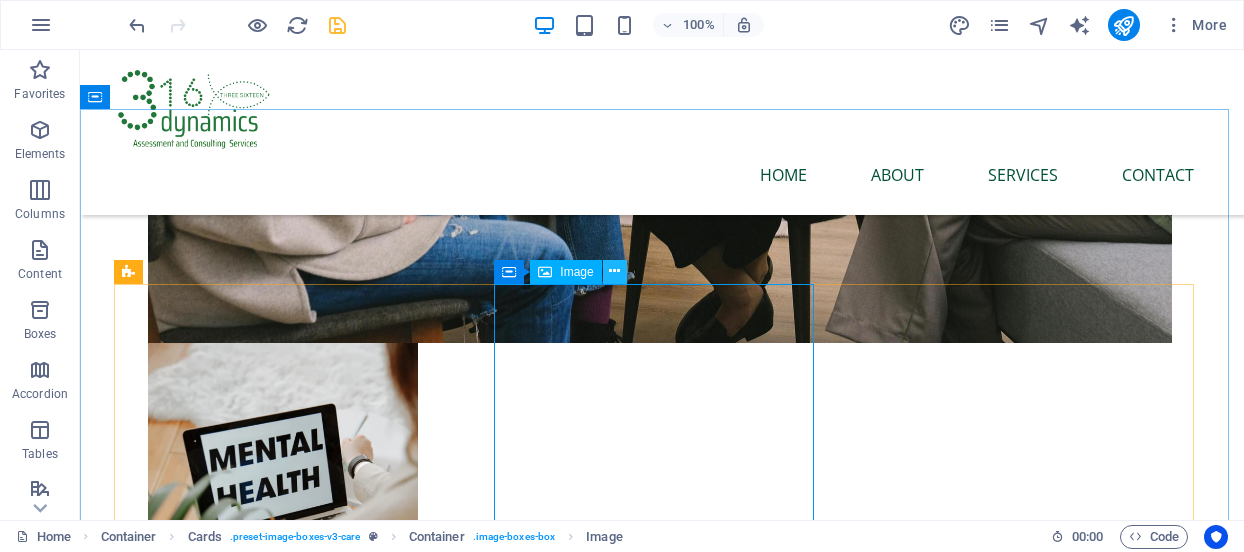 click at bounding box center (614, 271) 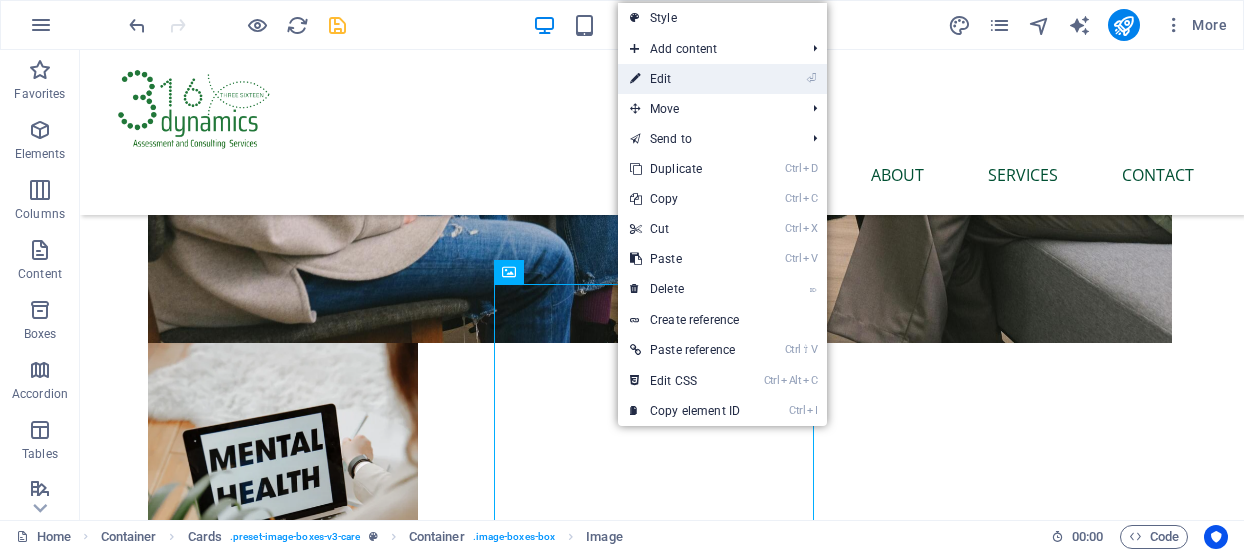 click on "⏎  Edit" at bounding box center (685, 79) 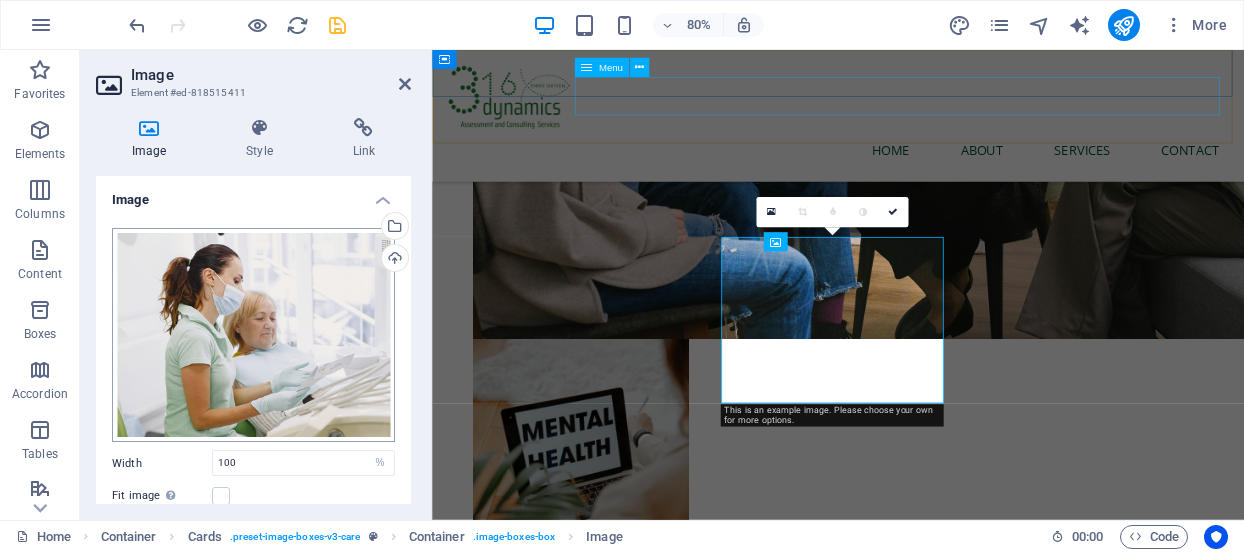 scroll, scrollTop: 685, scrollLeft: 0, axis: vertical 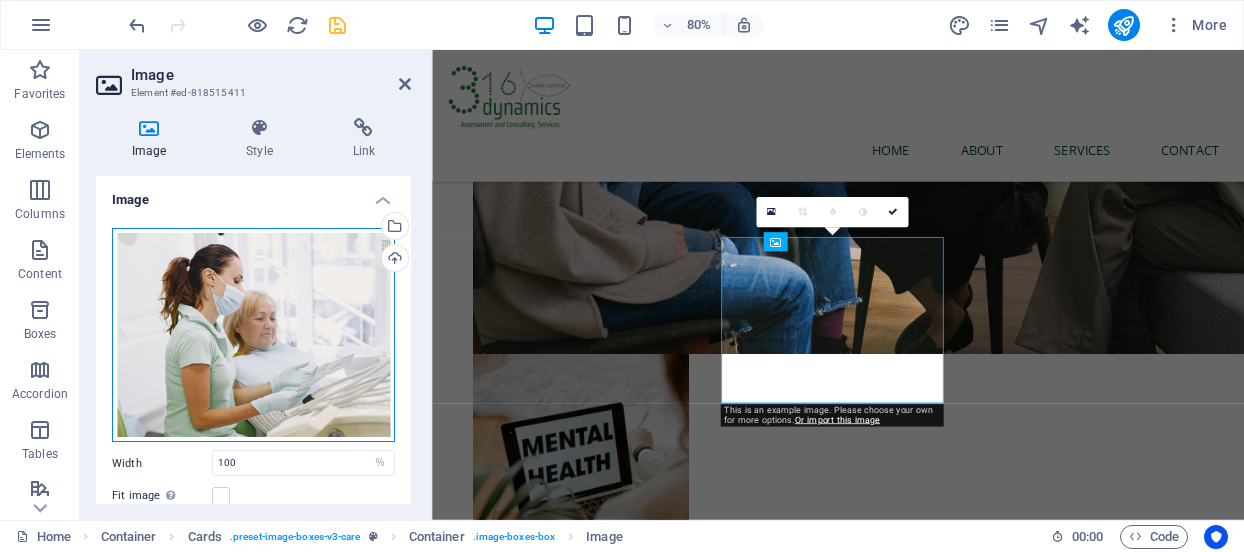 click on "Drag files here, click to choose files or select files from Files or our free stock photos & videos" at bounding box center [253, 335] 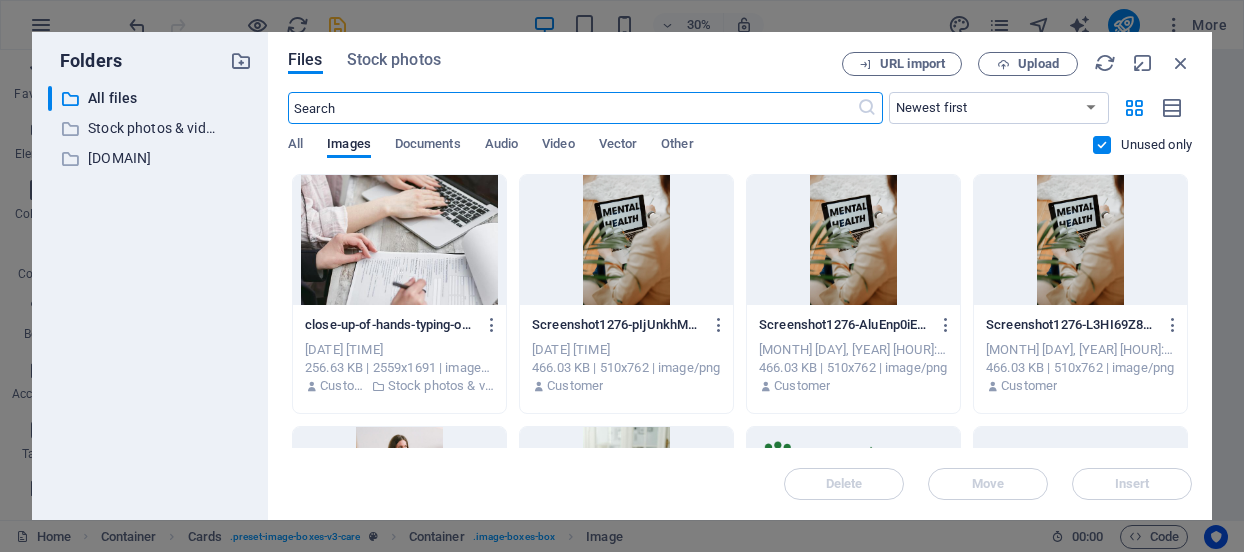scroll, scrollTop: 693, scrollLeft: 0, axis: vertical 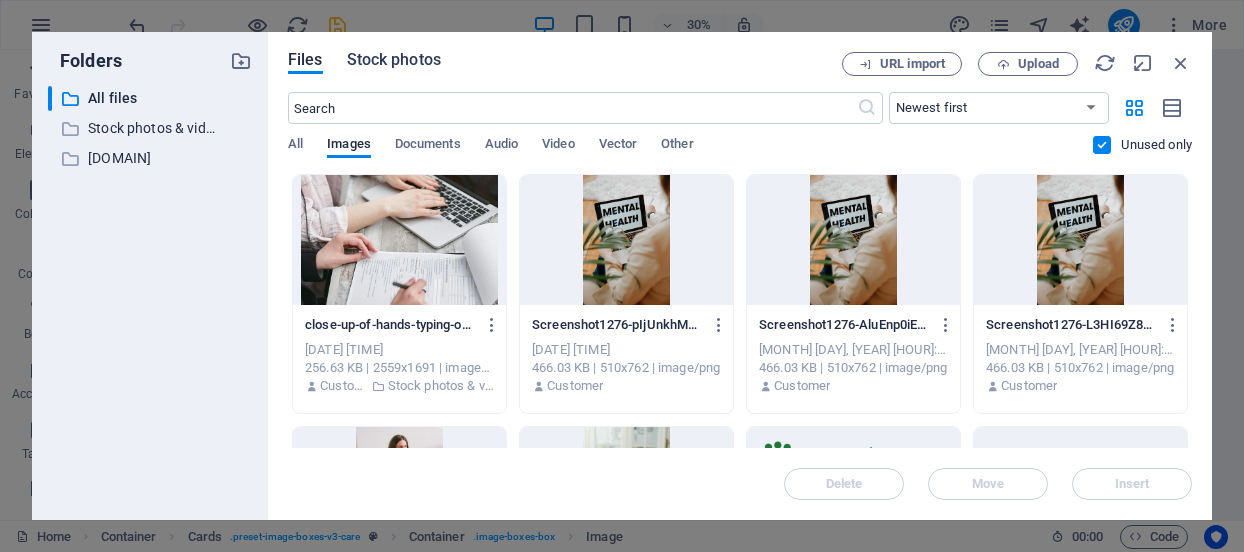 click on "Stock photos" at bounding box center (394, 60) 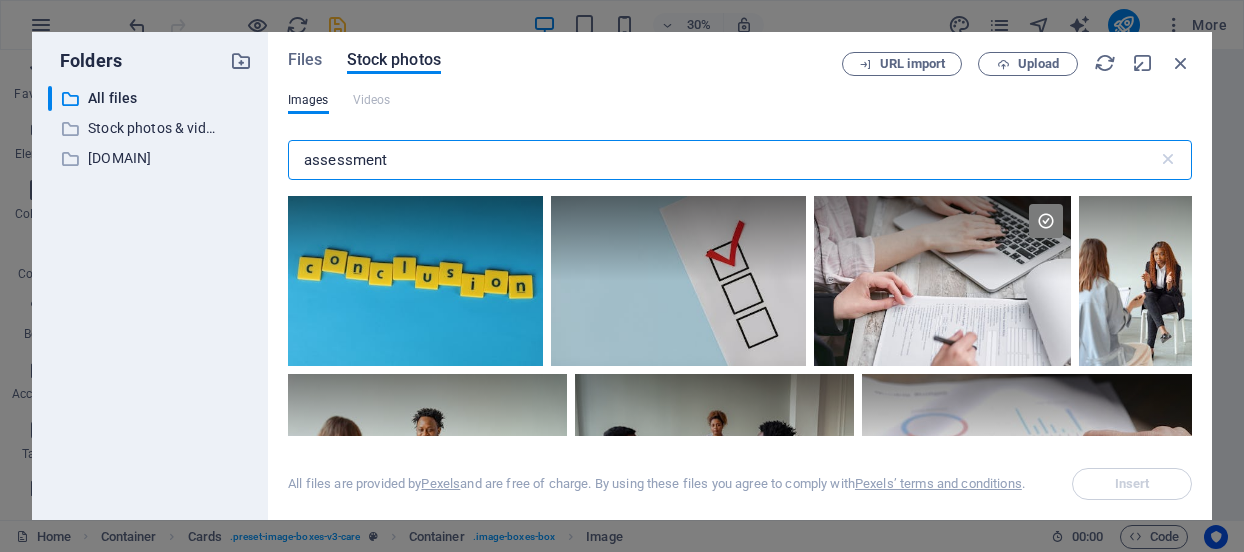 click on "assessment" at bounding box center [723, 160] 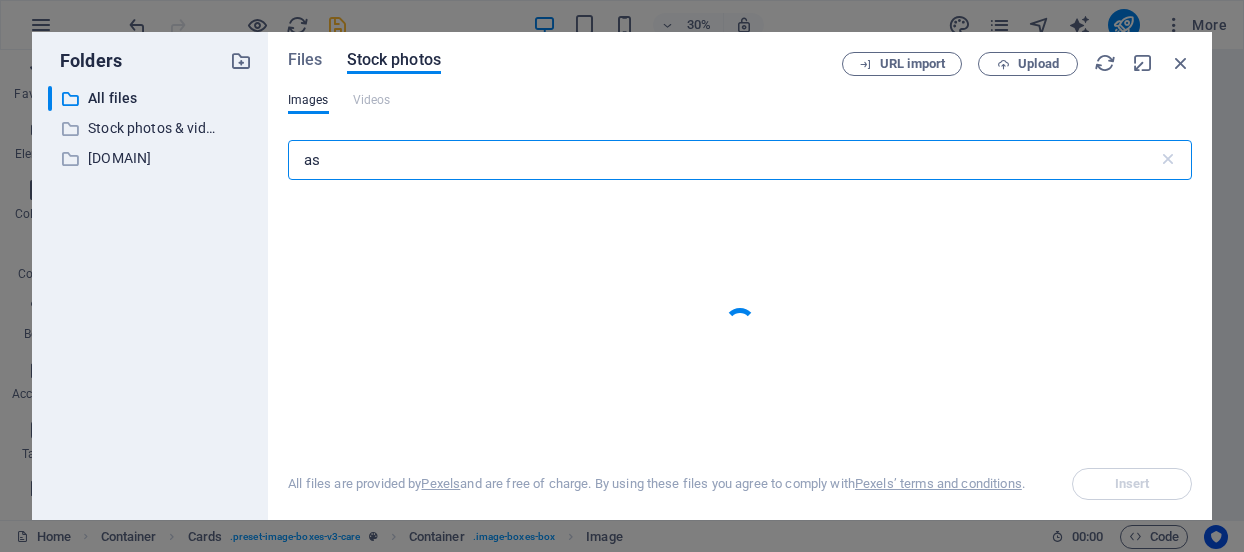 type on "a" 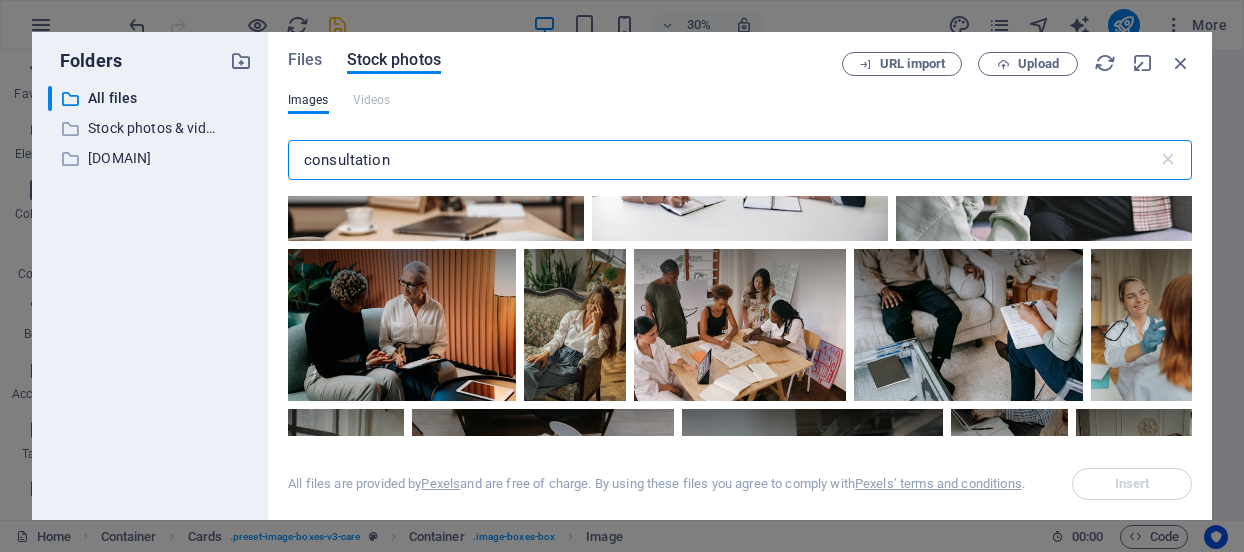 scroll, scrollTop: 859, scrollLeft: 0, axis: vertical 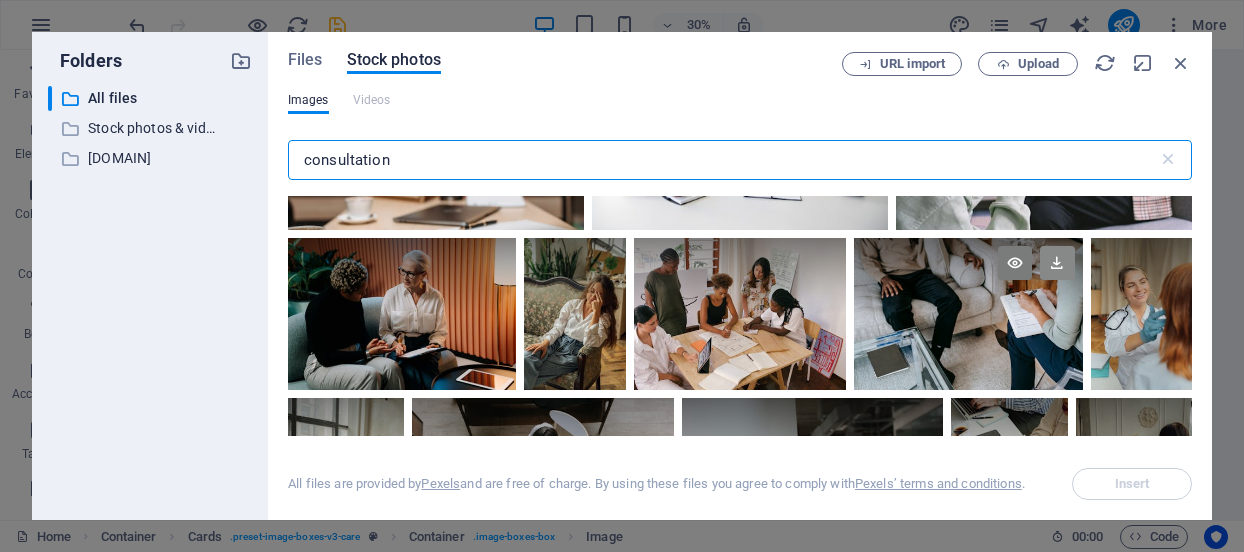 type on "consultation" 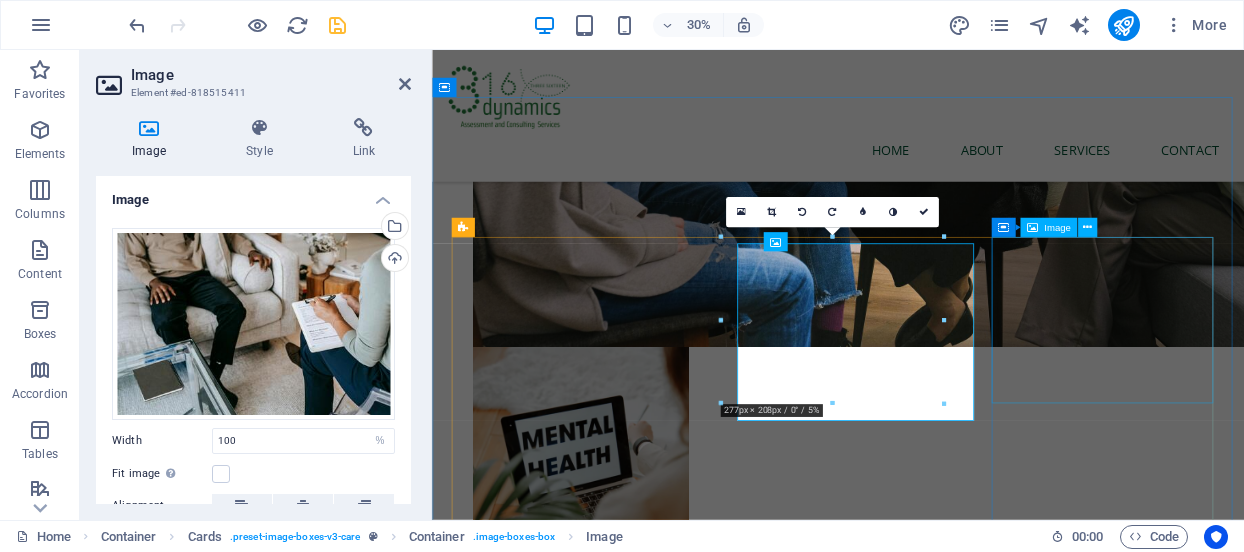 scroll, scrollTop: 685, scrollLeft: 0, axis: vertical 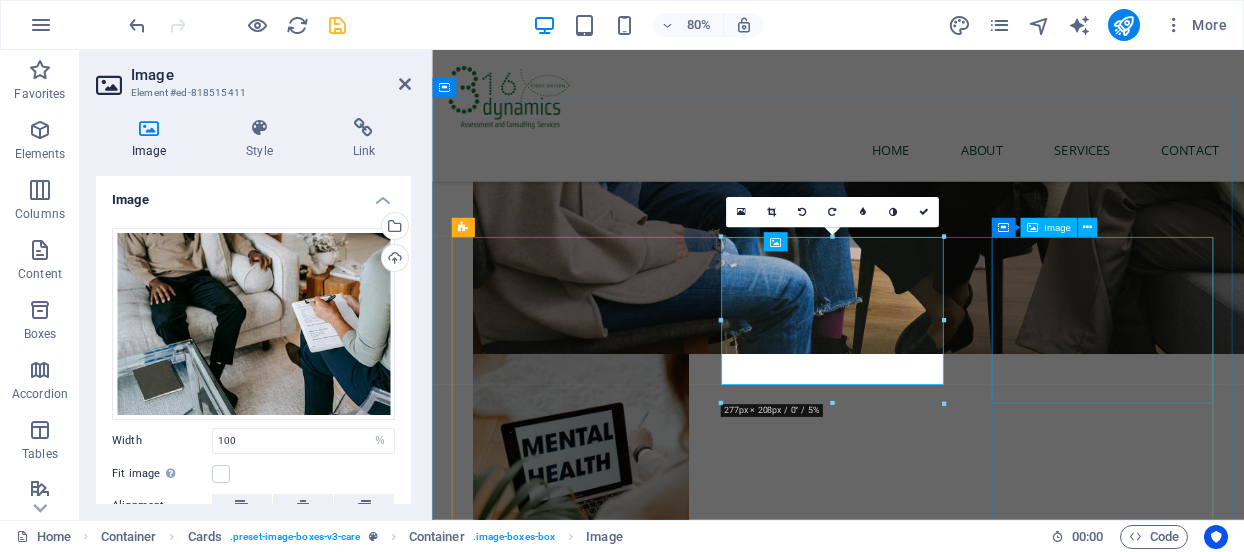 click at bounding box center [597, 4408] 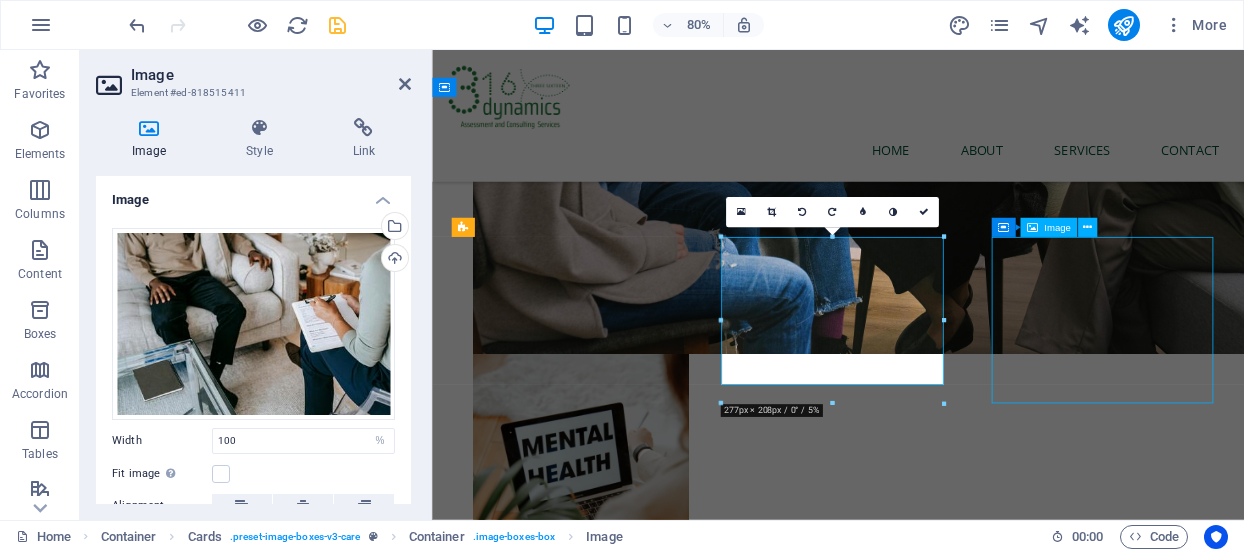 scroll, scrollTop: 703, scrollLeft: 0, axis: vertical 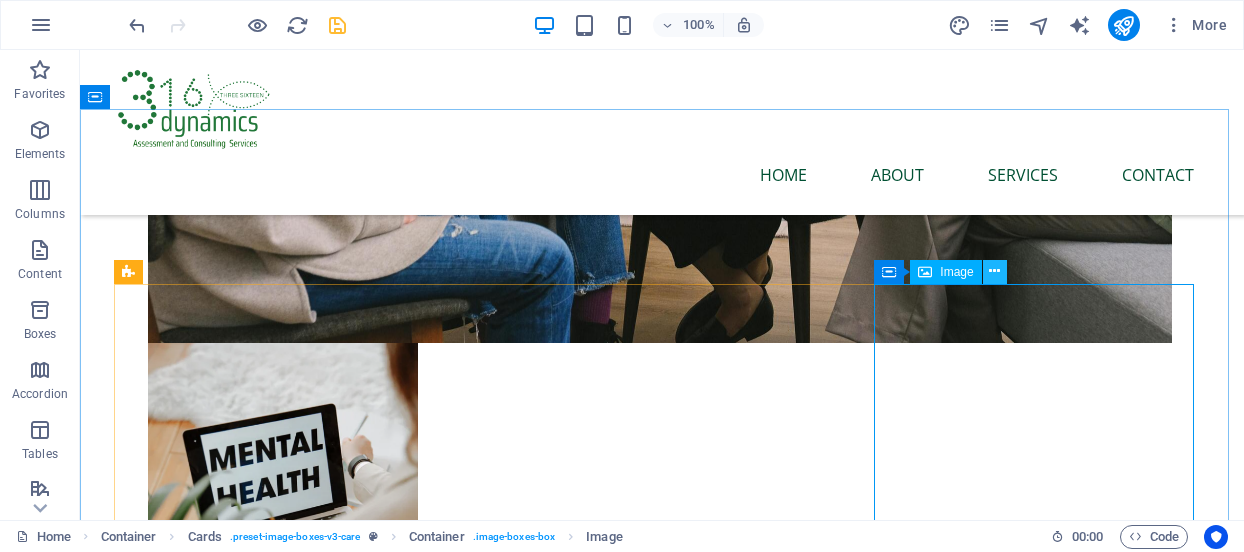 click at bounding box center [994, 271] 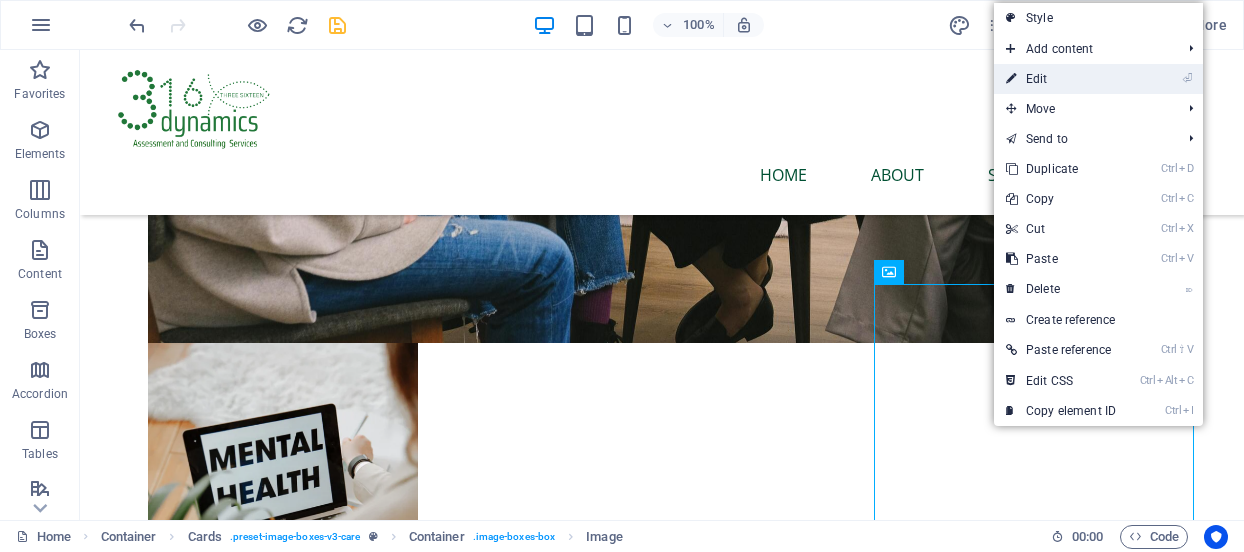 click on "⏎  Edit" at bounding box center [1061, 79] 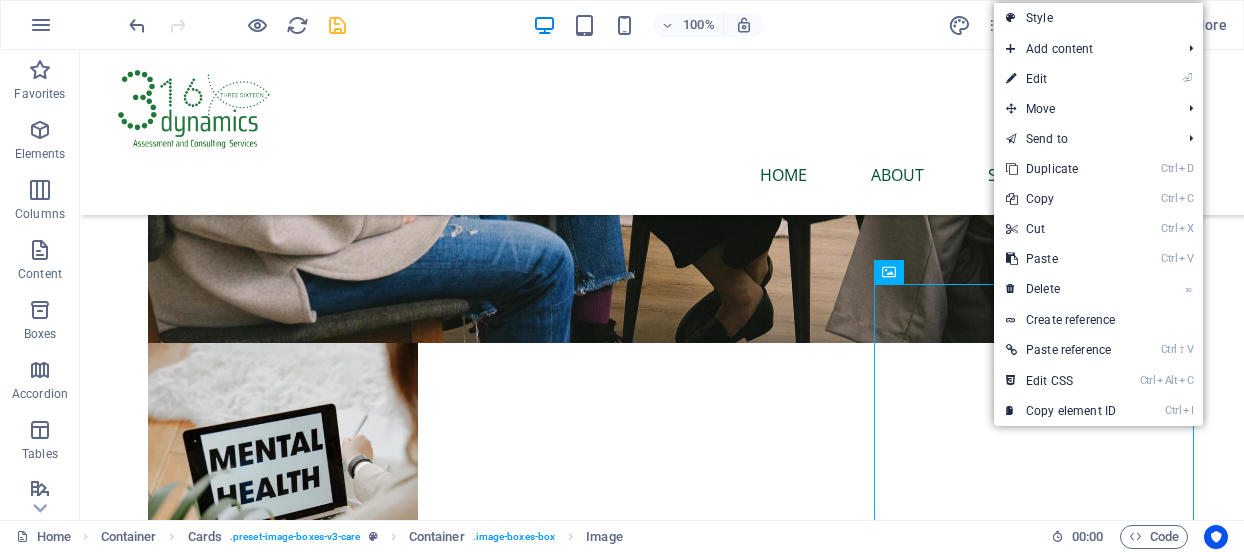 scroll, scrollTop: 685, scrollLeft: 0, axis: vertical 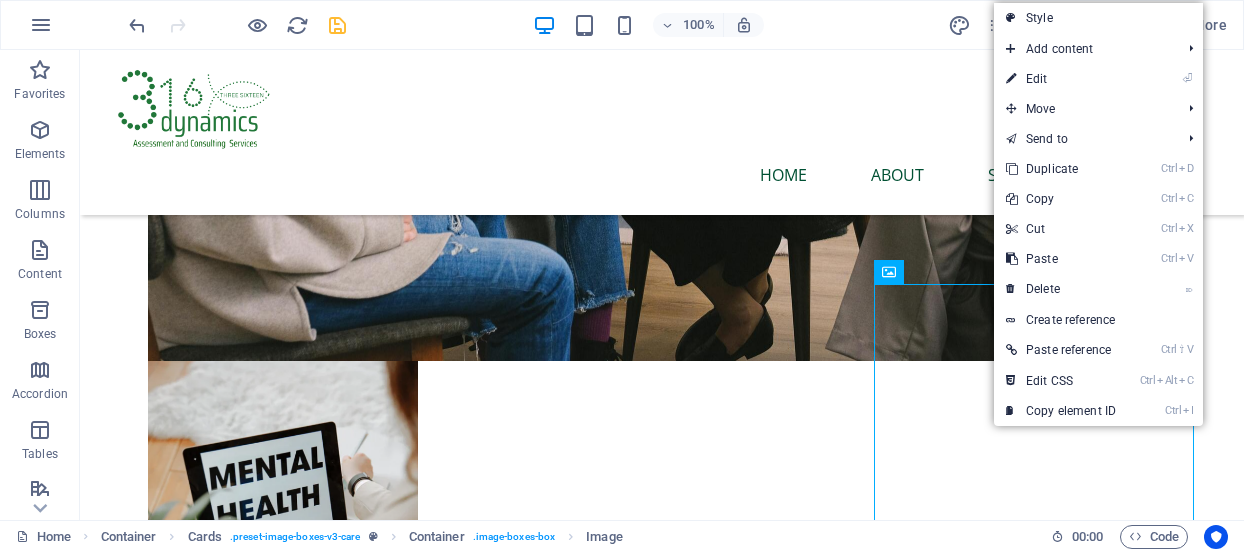 select on "%" 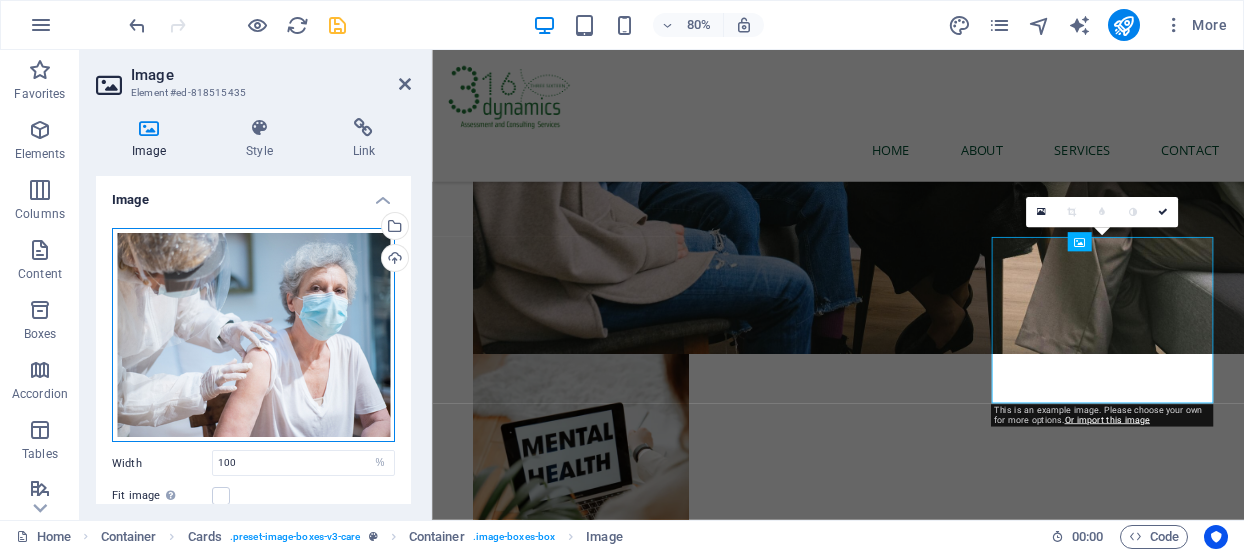 click on "Drag files here, click to choose files or select files from Files or our free stock photos & videos" at bounding box center [253, 335] 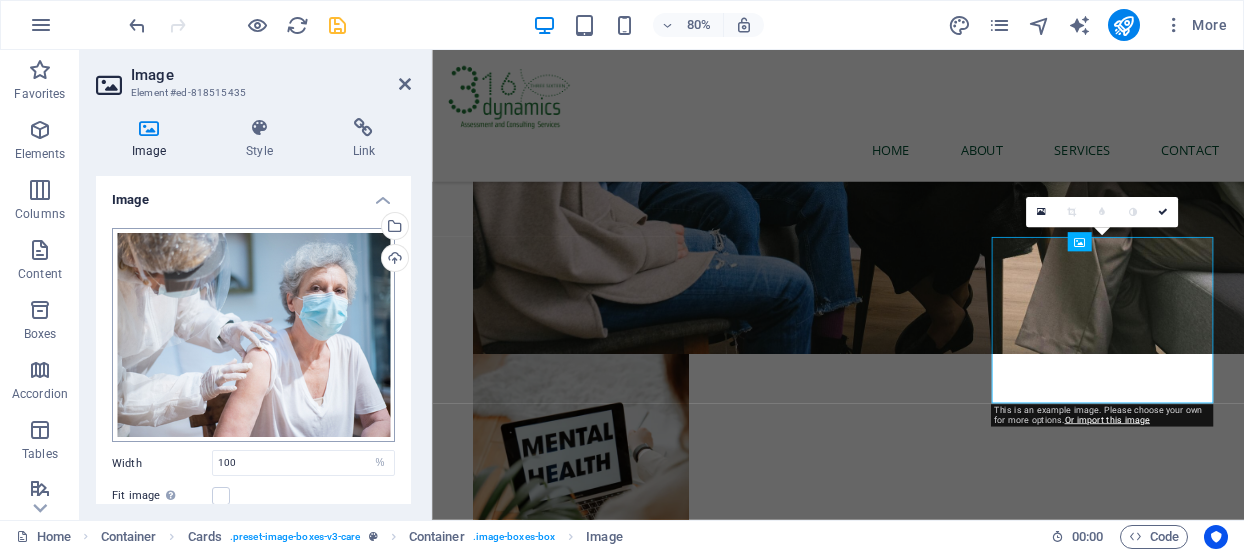 scroll, scrollTop: 693, scrollLeft: 0, axis: vertical 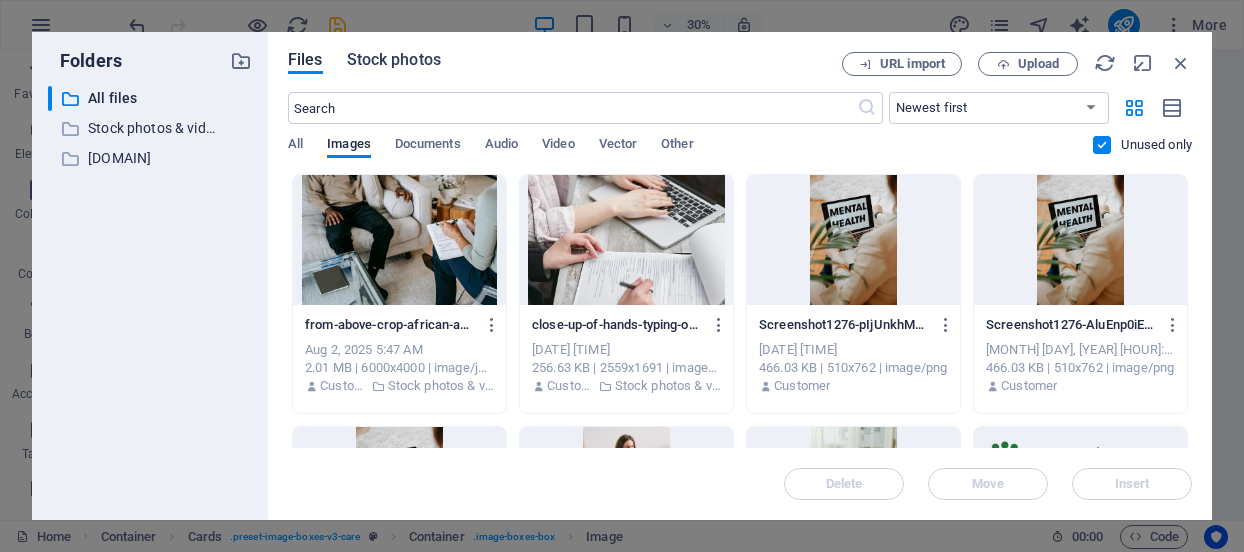 click on "Stock photos" at bounding box center (394, 60) 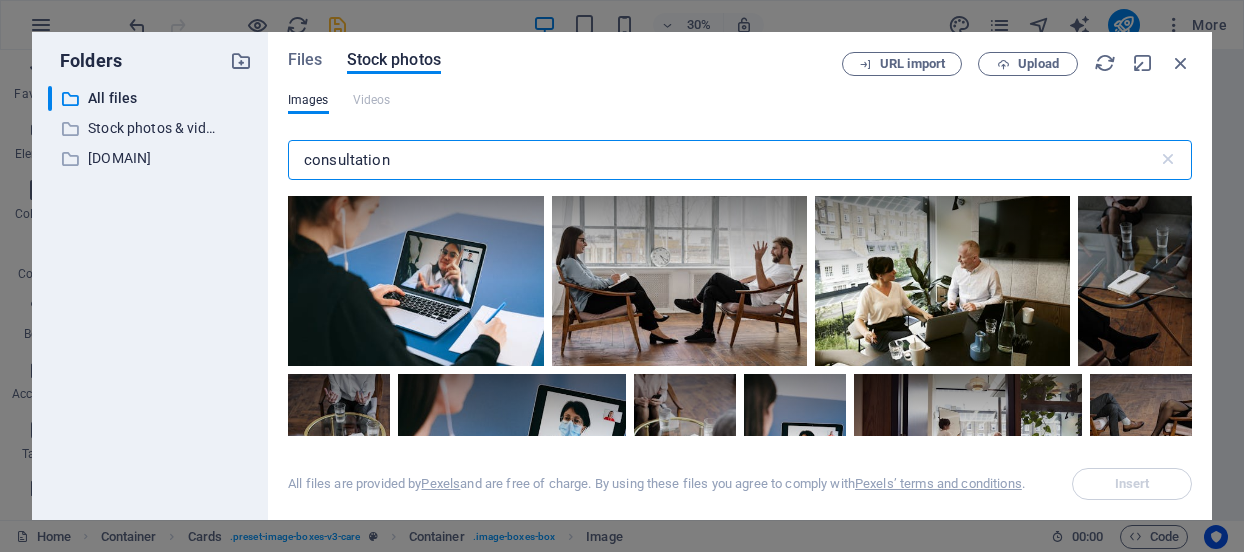 click on "consultation" at bounding box center [723, 160] 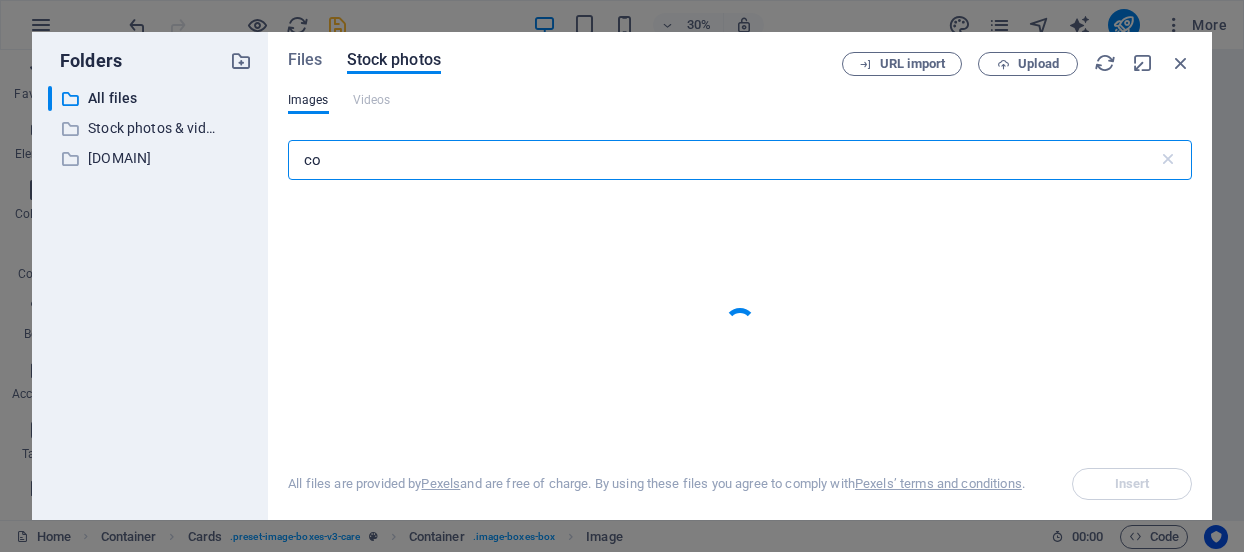 type on "c" 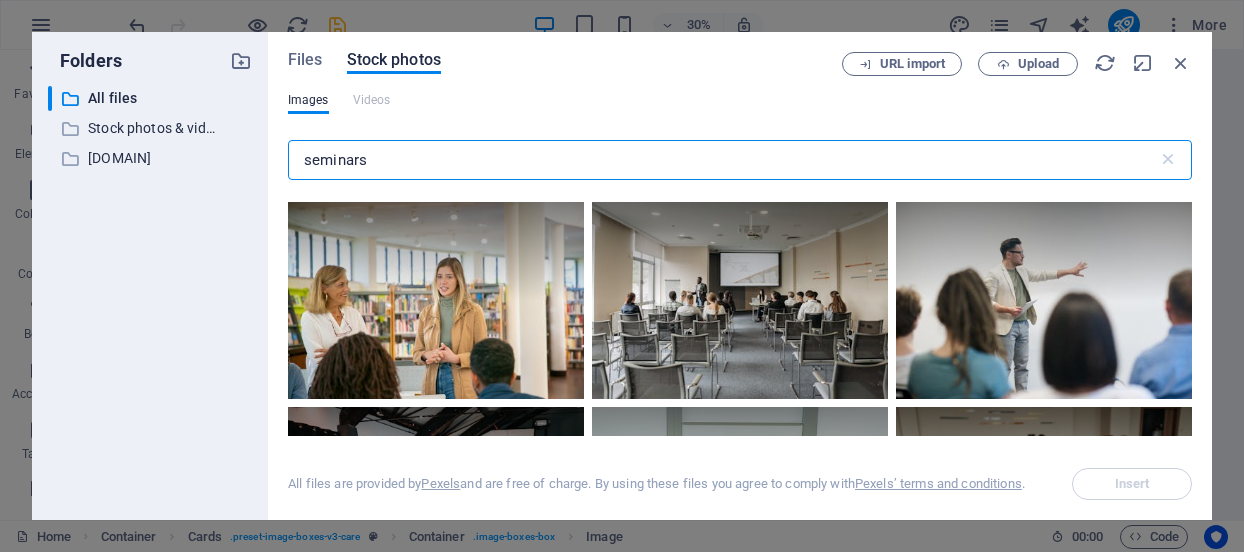 scroll, scrollTop: 1981, scrollLeft: 0, axis: vertical 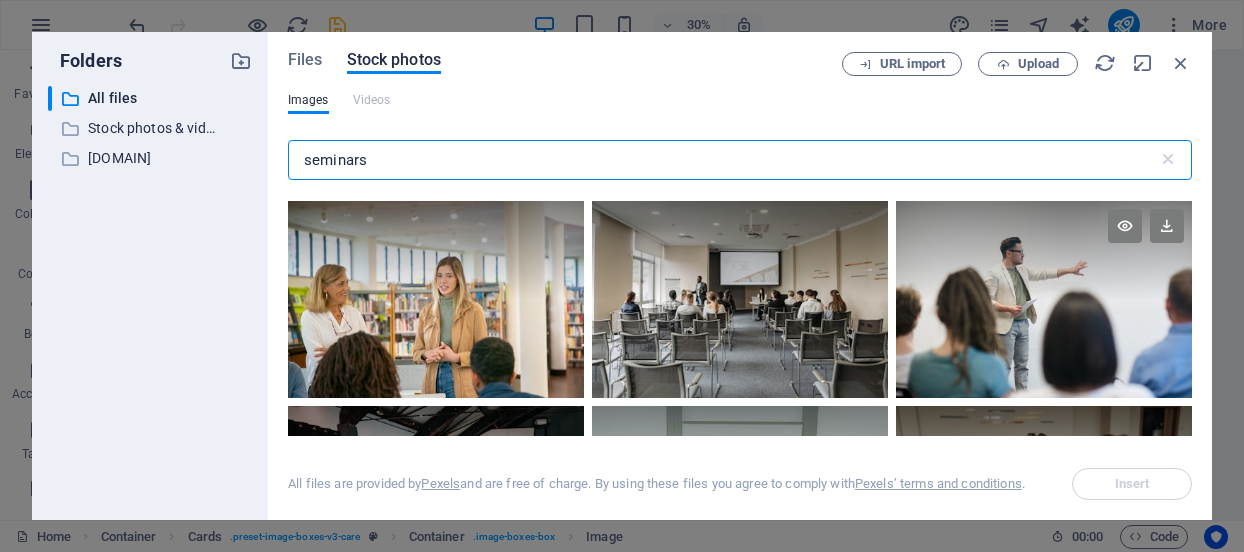 type on "seminars" 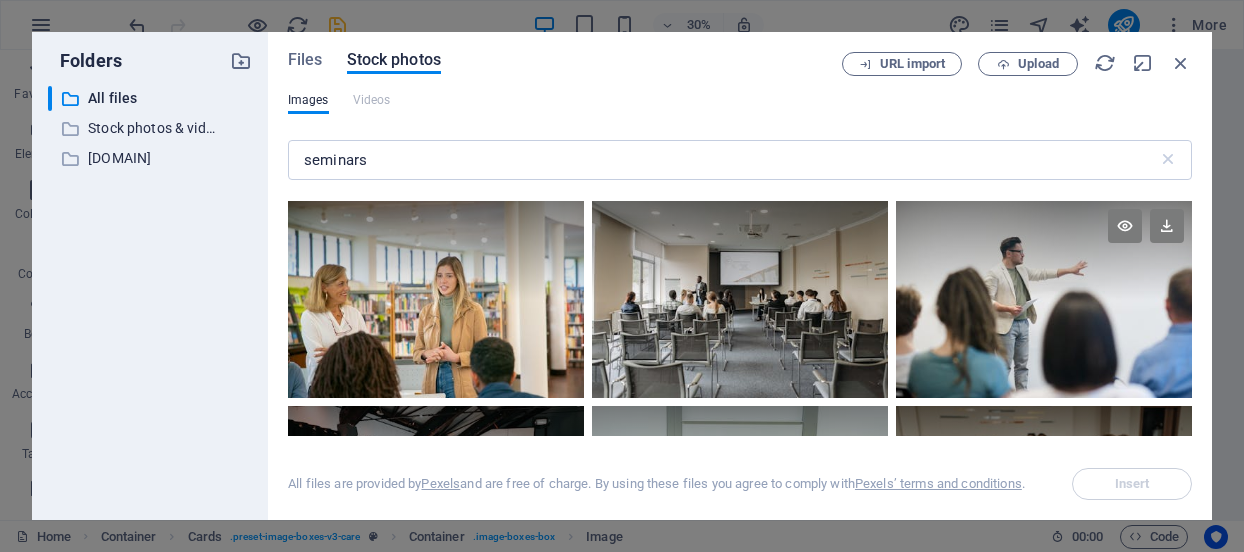 click at bounding box center [1044, 300] 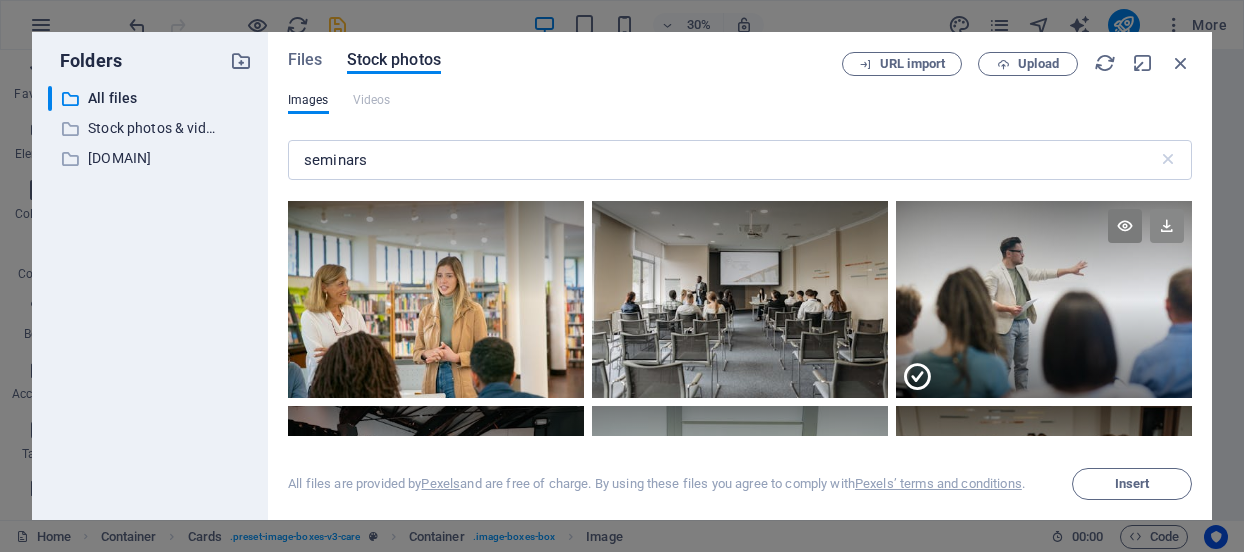 click at bounding box center [1167, 226] 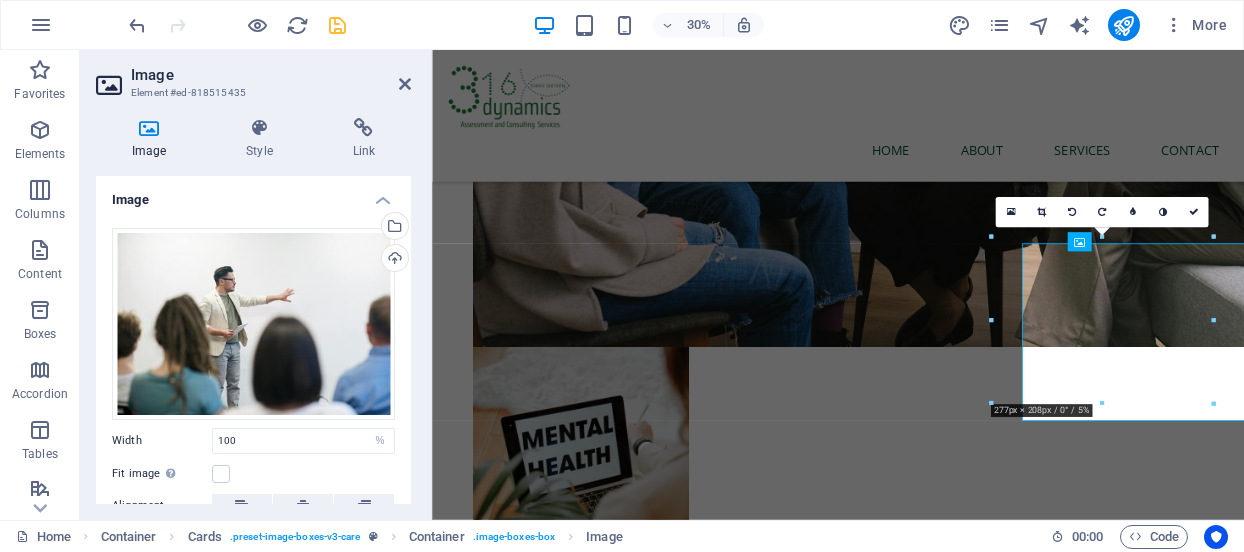 scroll, scrollTop: 685, scrollLeft: 0, axis: vertical 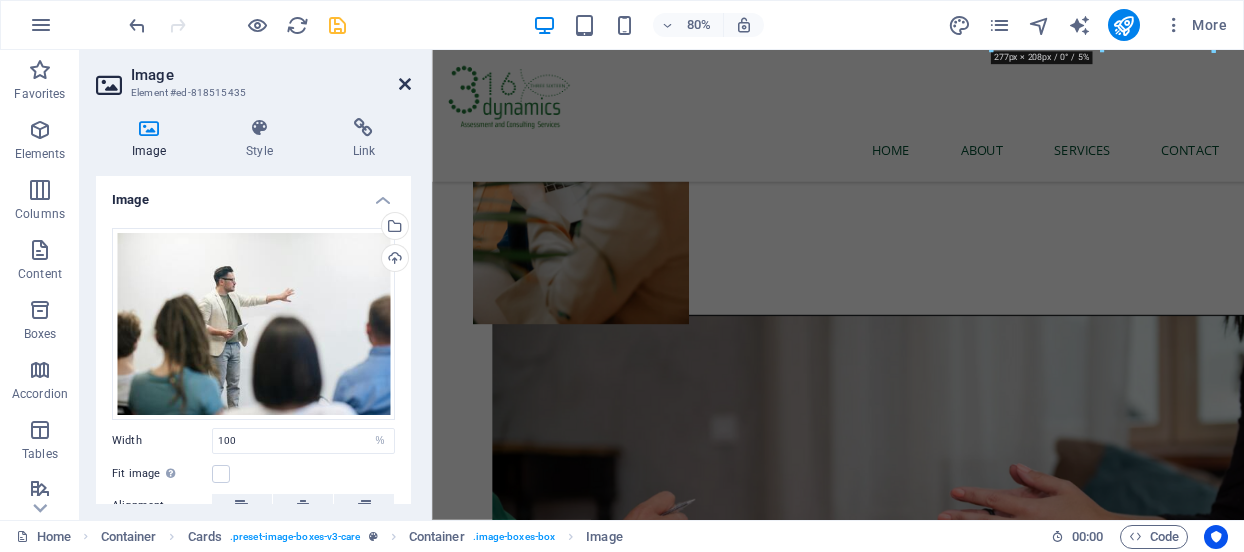 click at bounding box center (405, 84) 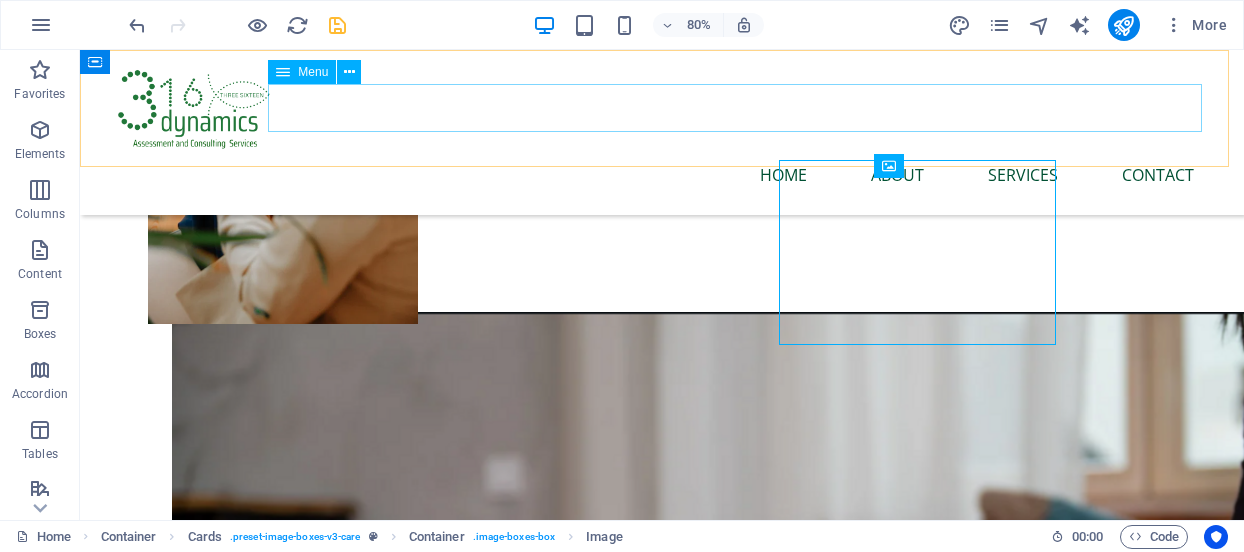scroll, scrollTop: 808, scrollLeft: 0, axis: vertical 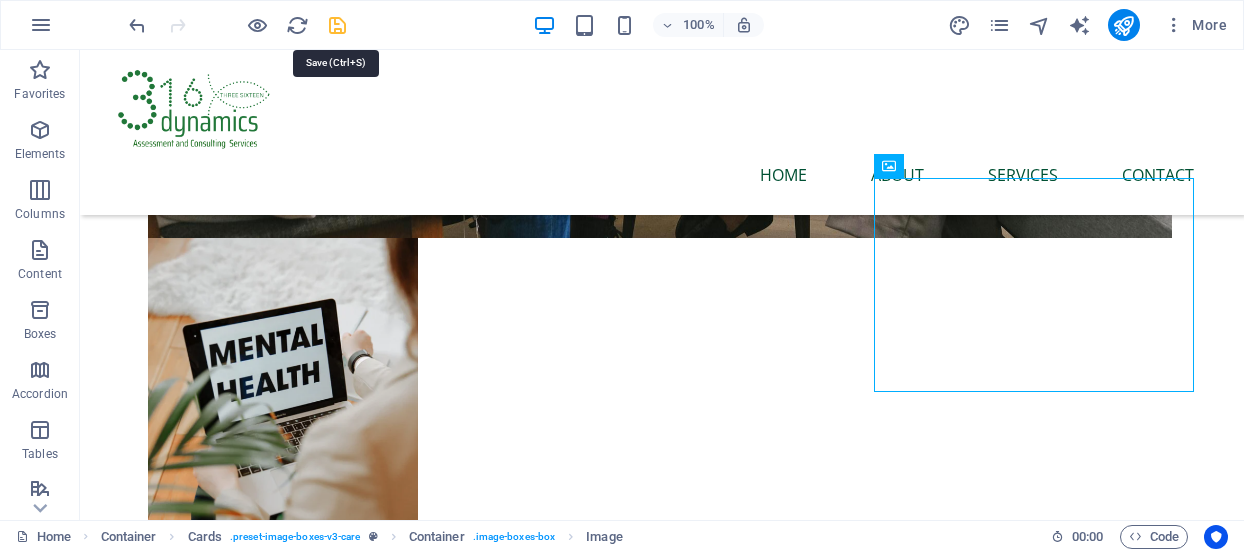 click at bounding box center [337, 25] 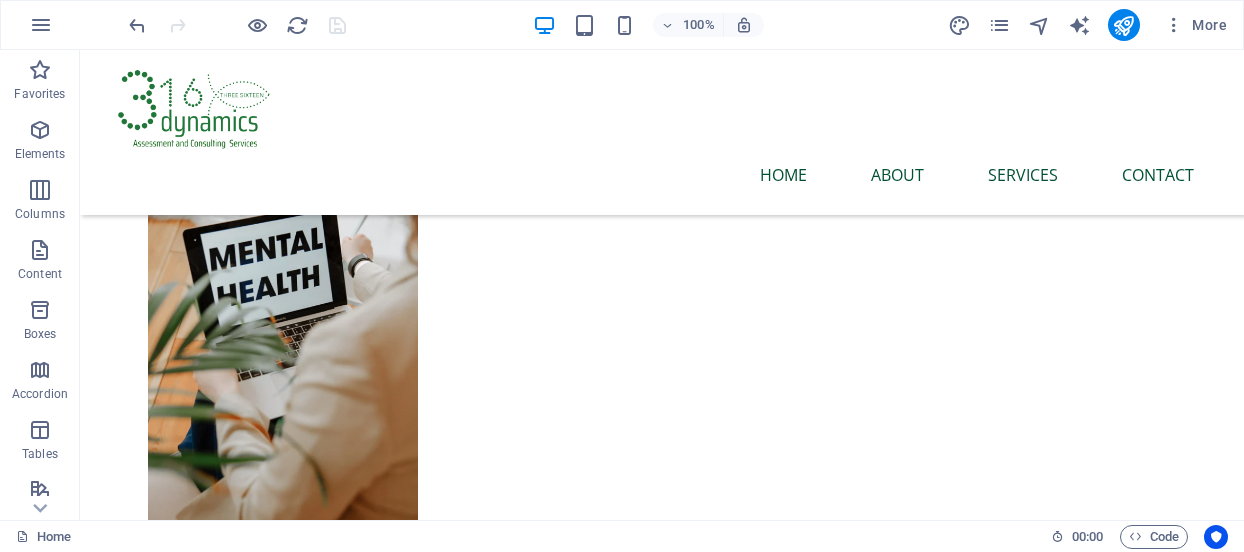 scroll, scrollTop: 954, scrollLeft: 0, axis: vertical 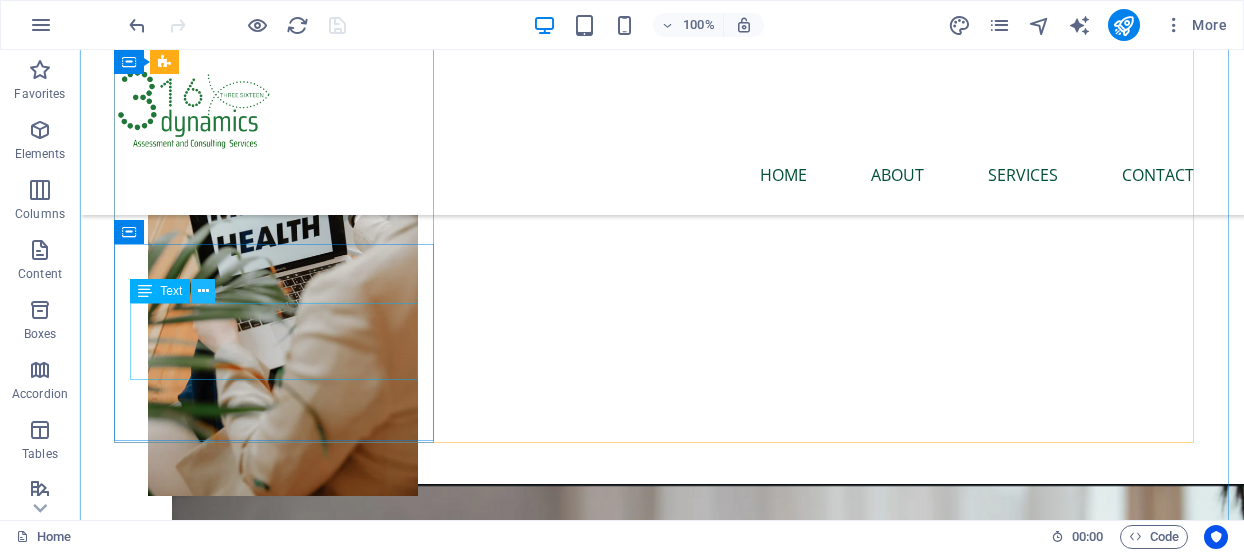 click at bounding box center [203, 291] 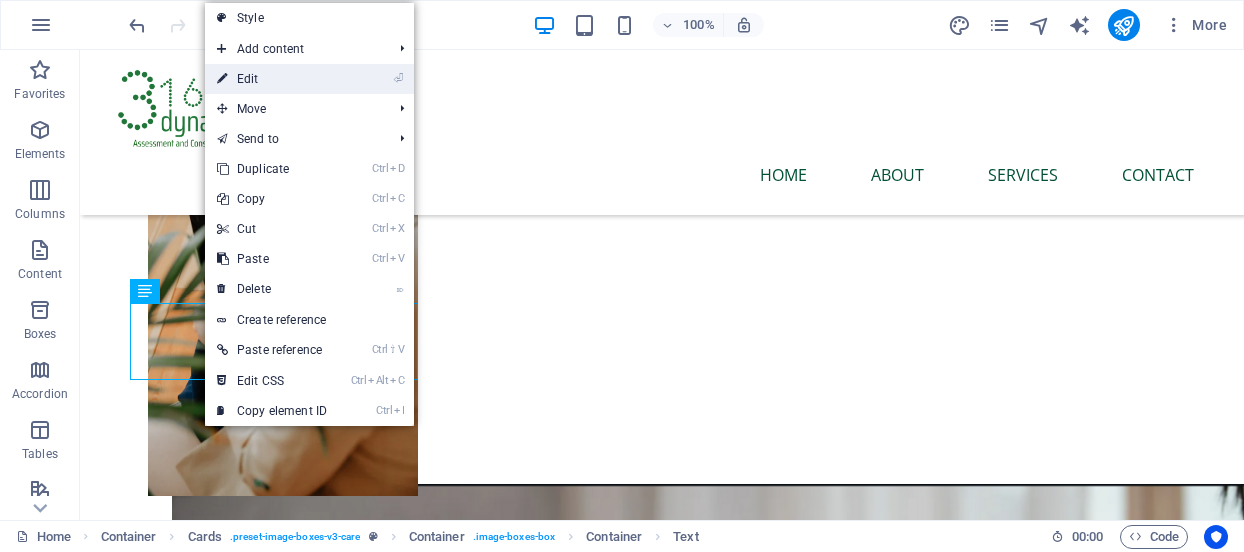 click on "⏎  Edit" at bounding box center (272, 79) 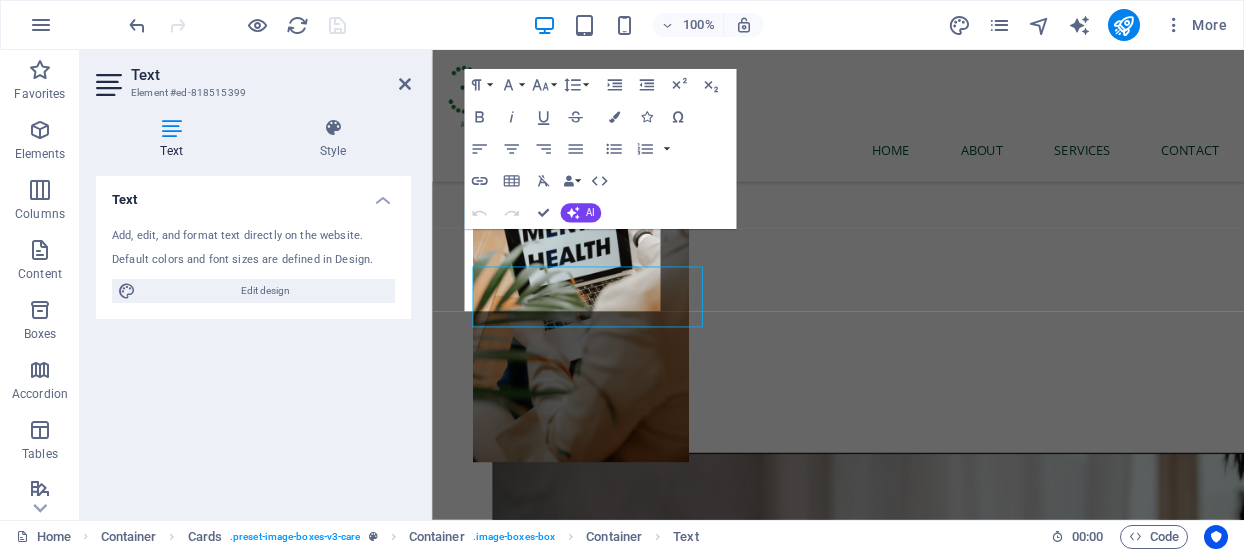 scroll, scrollTop: 937, scrollLeft: 0, axis: vertical 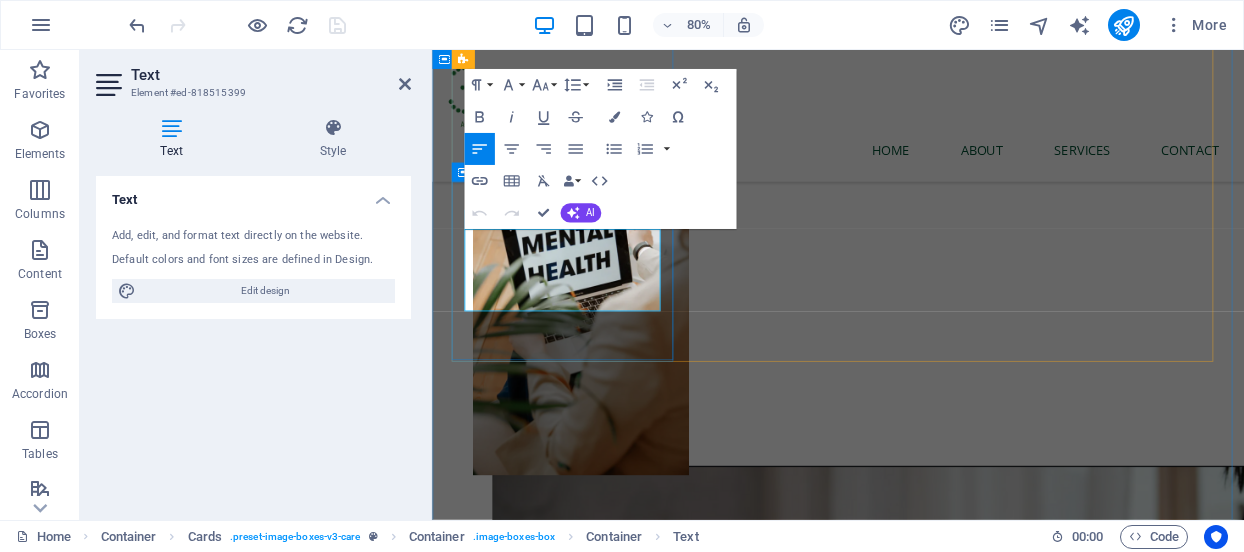 click on "Lorem ipsum dolor sit amet, consectetur adipiscing elit. Amet ullamcorper sed vitae quis turpis." at bounding box center (597, 3320) 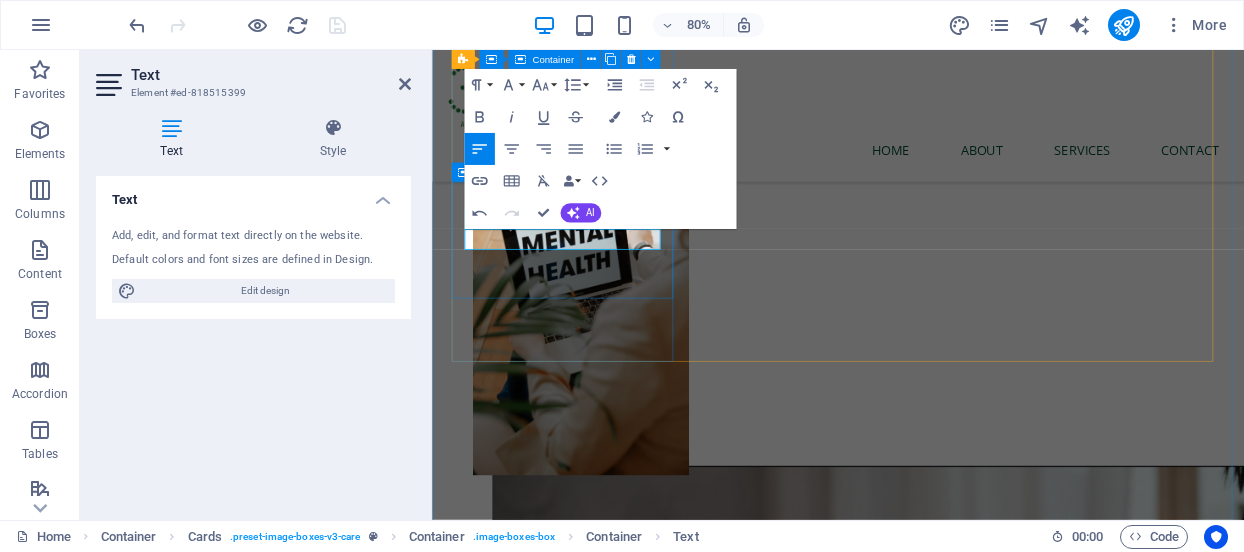 click on "Assessment Pre-em Read More" at bounding box center [597, 3226] 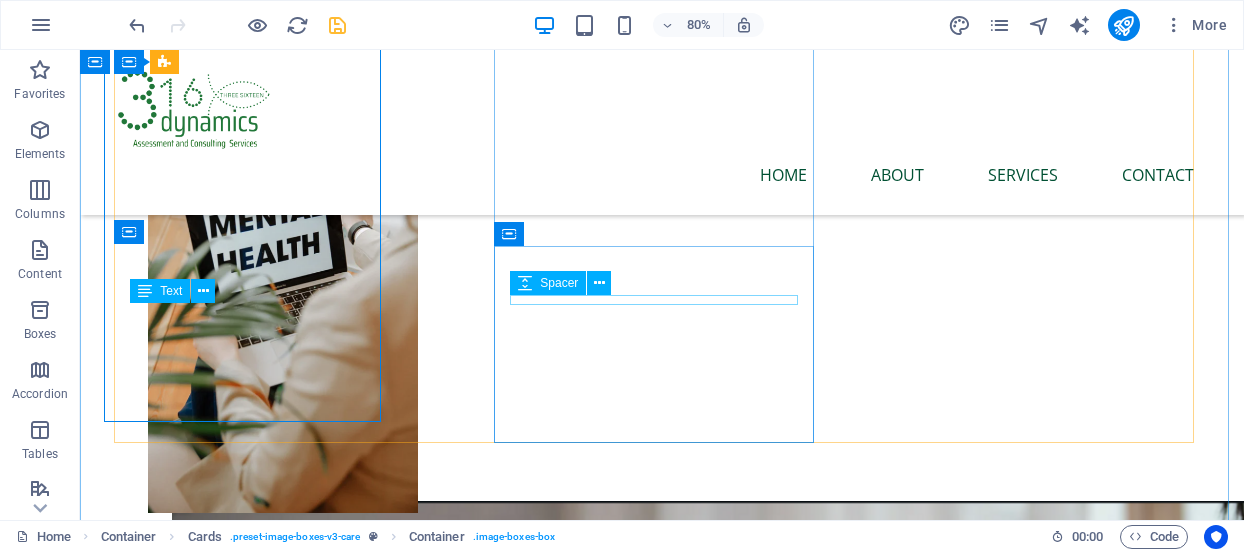 scroll, scrollTop: 954, scrollLeft: 0, axis: vertical 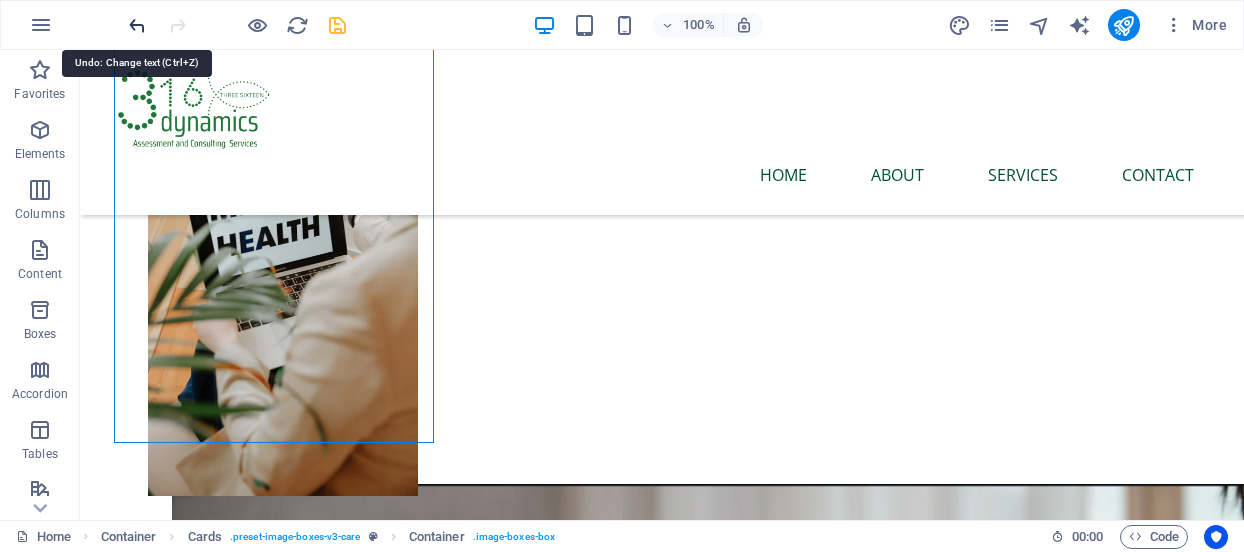 click at bounding box center (137, 25) 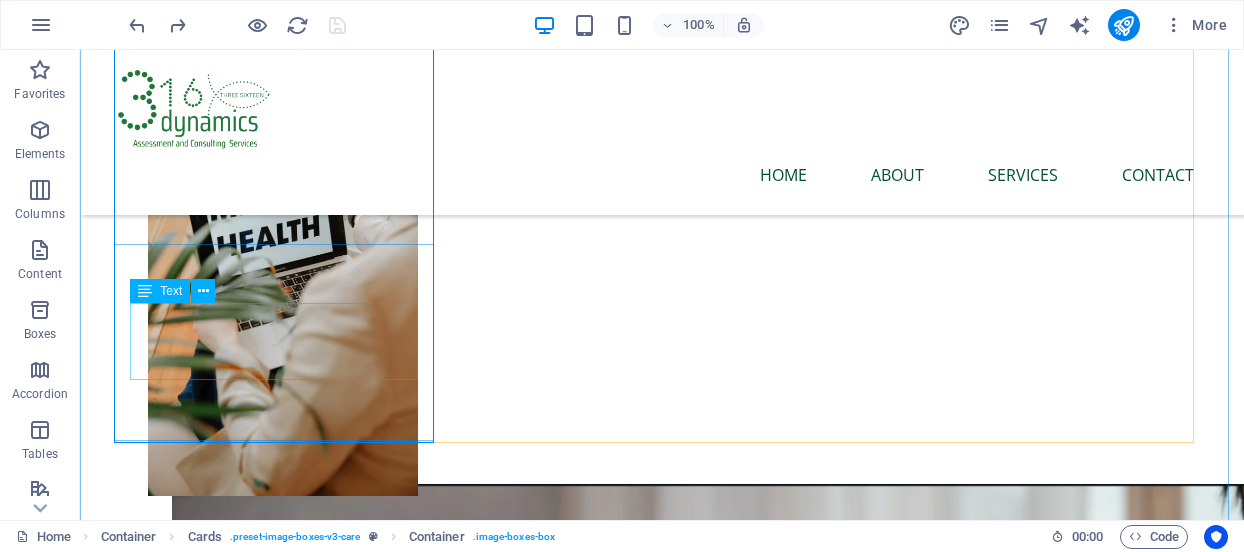 click on "Lorem ipsum dolor sit amet, consectetur adipiscing elit. Amet ullamcorper sed vitae quis turpis." at bounding box center (282, 3346) 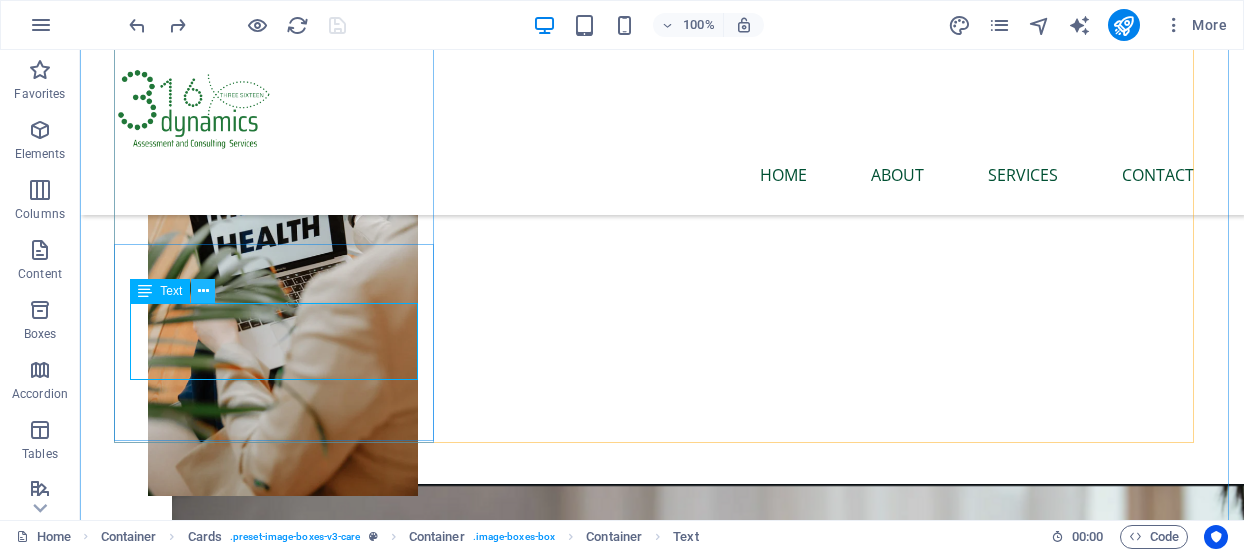 click at bounding box center (203, 291) 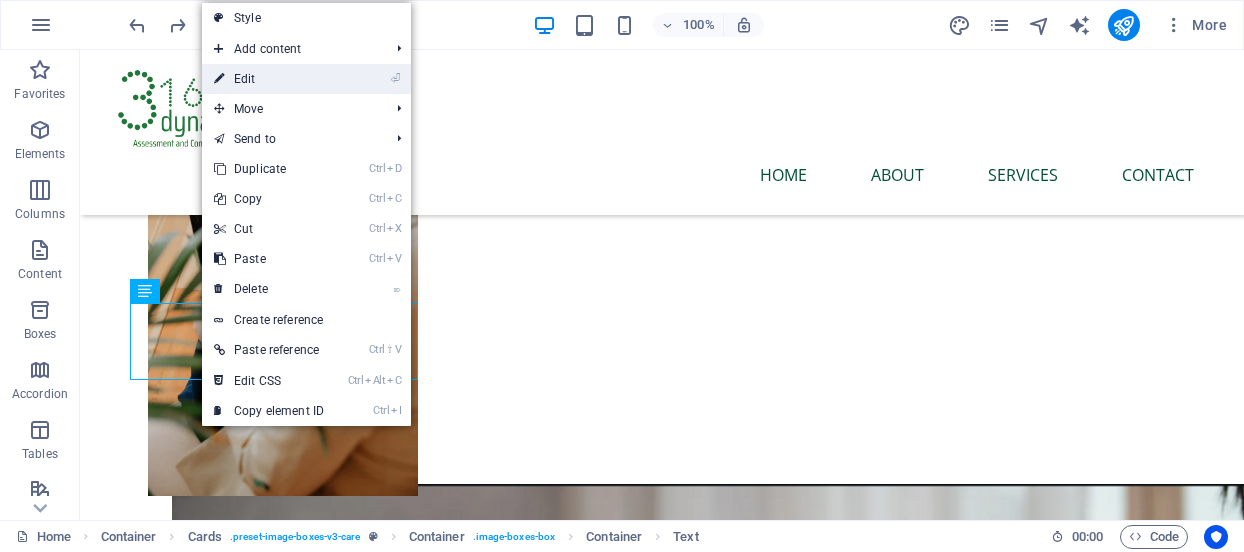 click on "⏎  Edit" at bounding box center (269, 79) 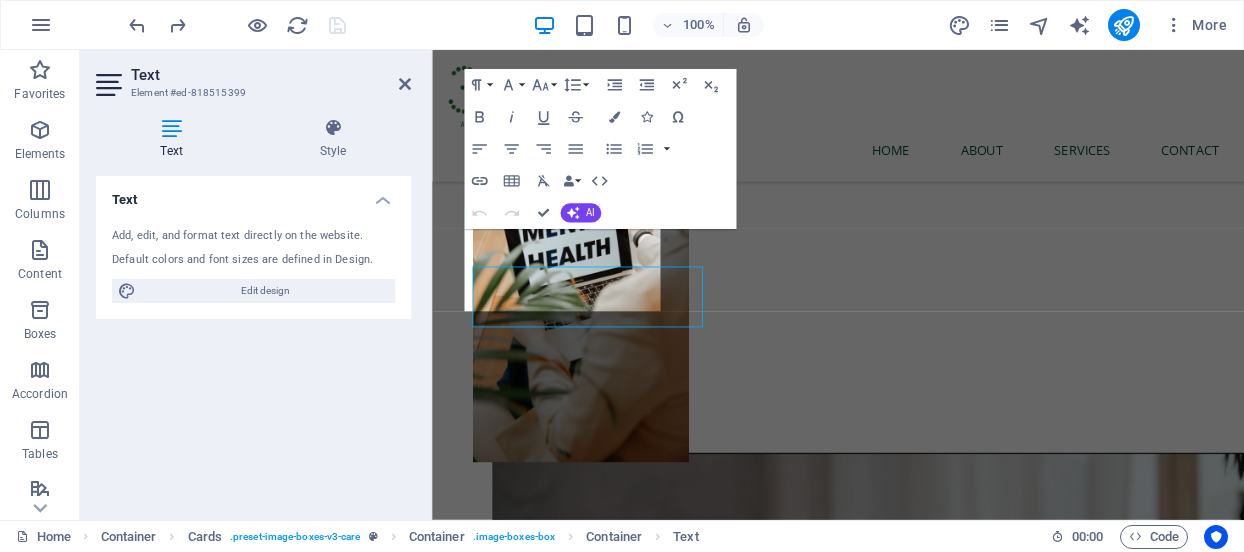 scroll, scrollTop: 937, scrollLeft: 0, axis: vertical 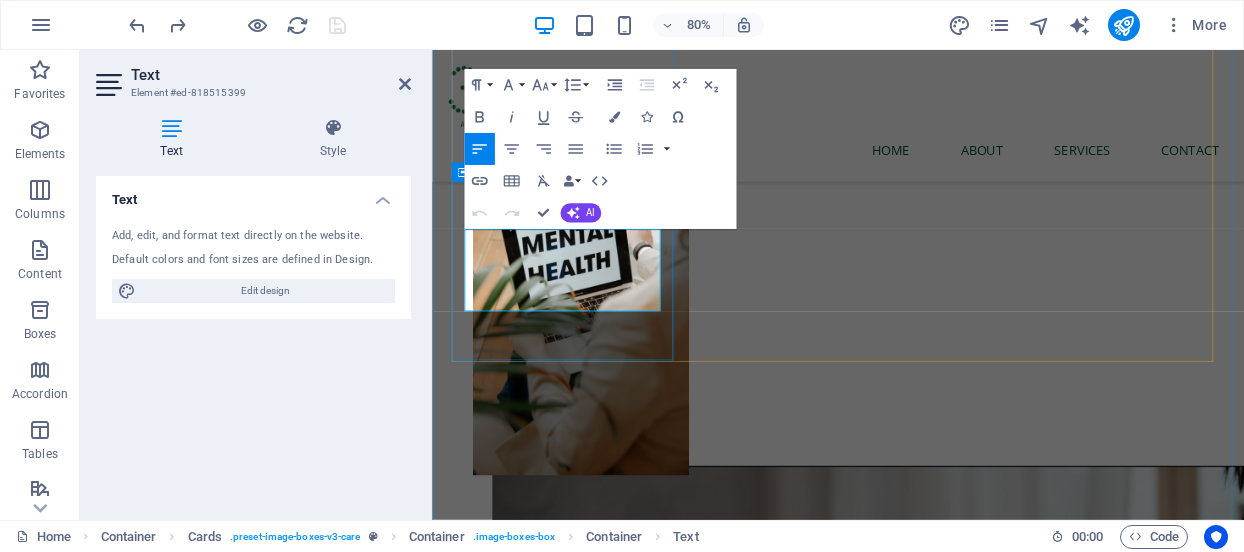 click on "Lorem ipsum dolor sit amet, consectetur adipiscing elit. Amet ullamcorper sed vitae quis turpis." at bounding box center (597, 3320) 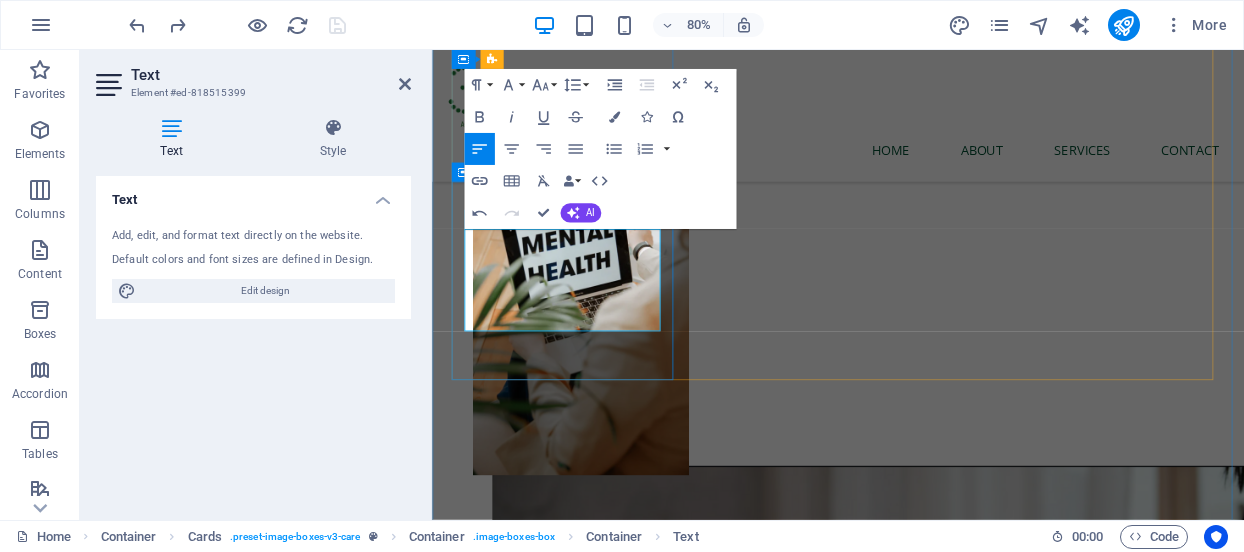 click on "Pre-employment asse orem ipsum dolor sit amet, consectetur adipiscing elit. Amet ullamcorper sed vitae quis turpis." at bounding box center [597, 3333] 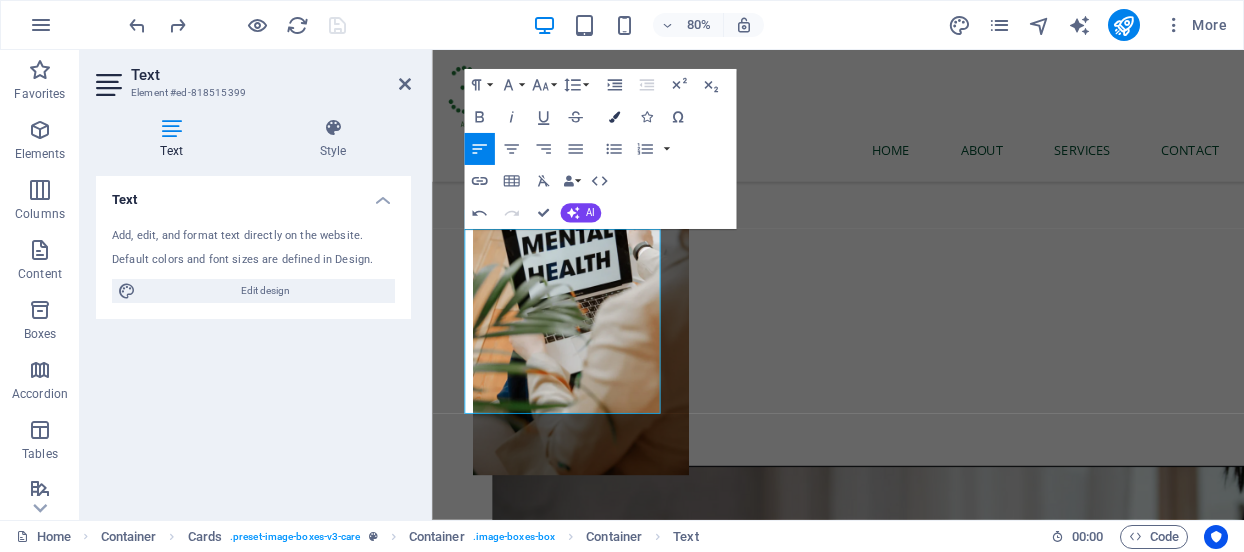 click at bounding box center [613, 117] 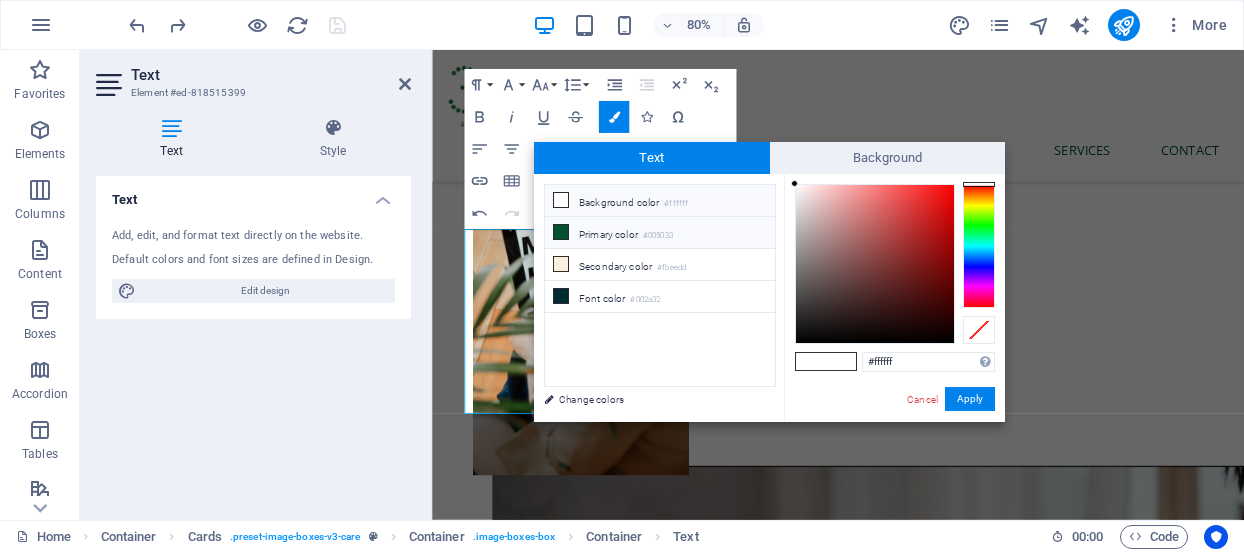 click at bounding box center (561, 232) 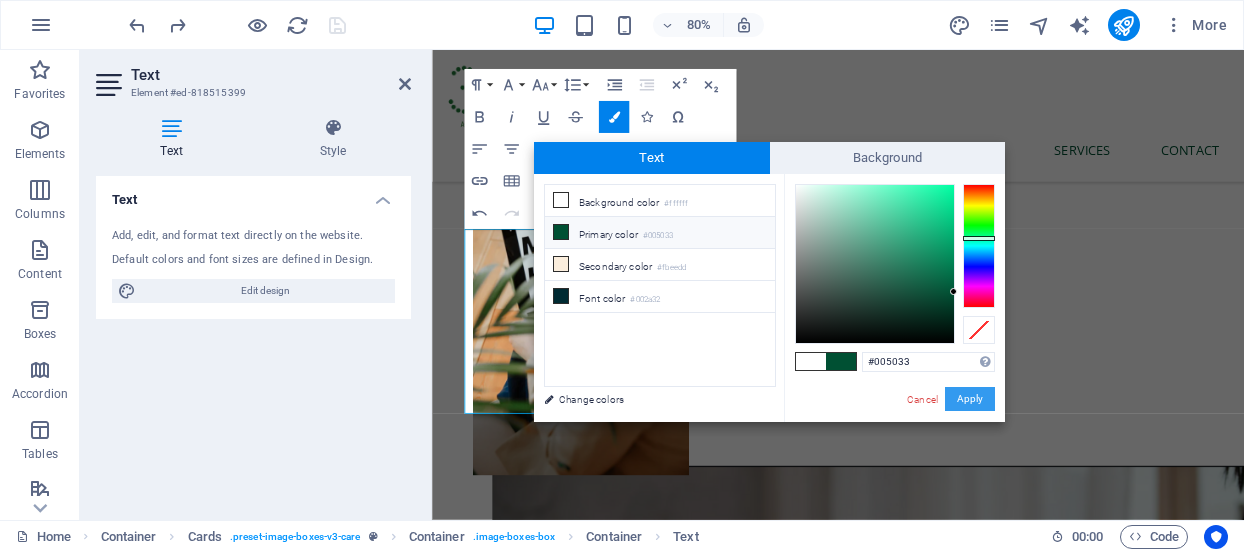 click on "Apply" at bounding box center [970, 399] 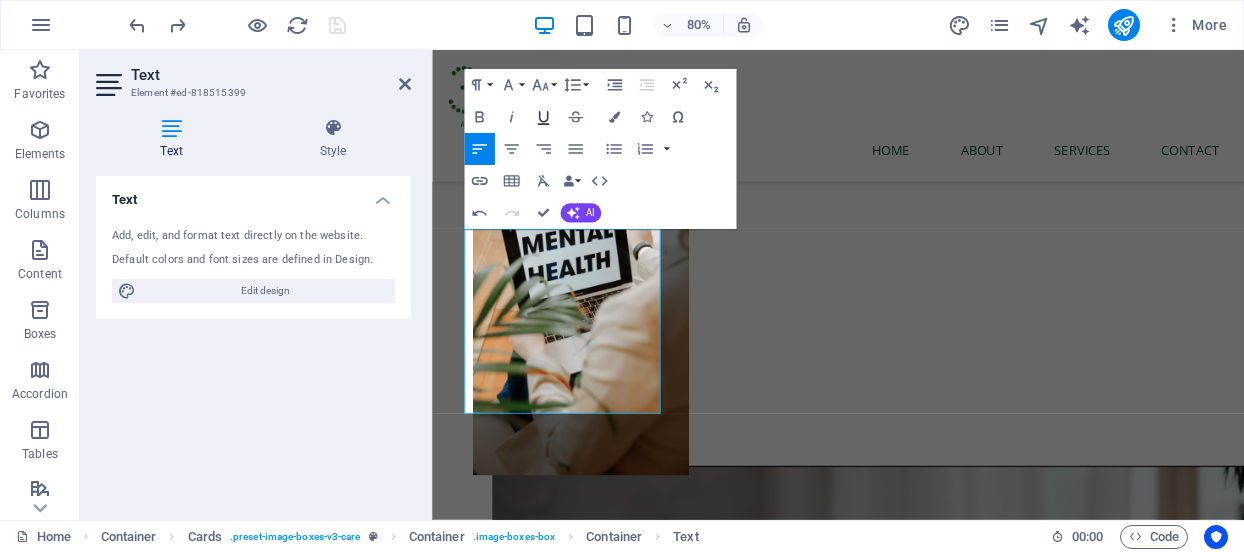 click 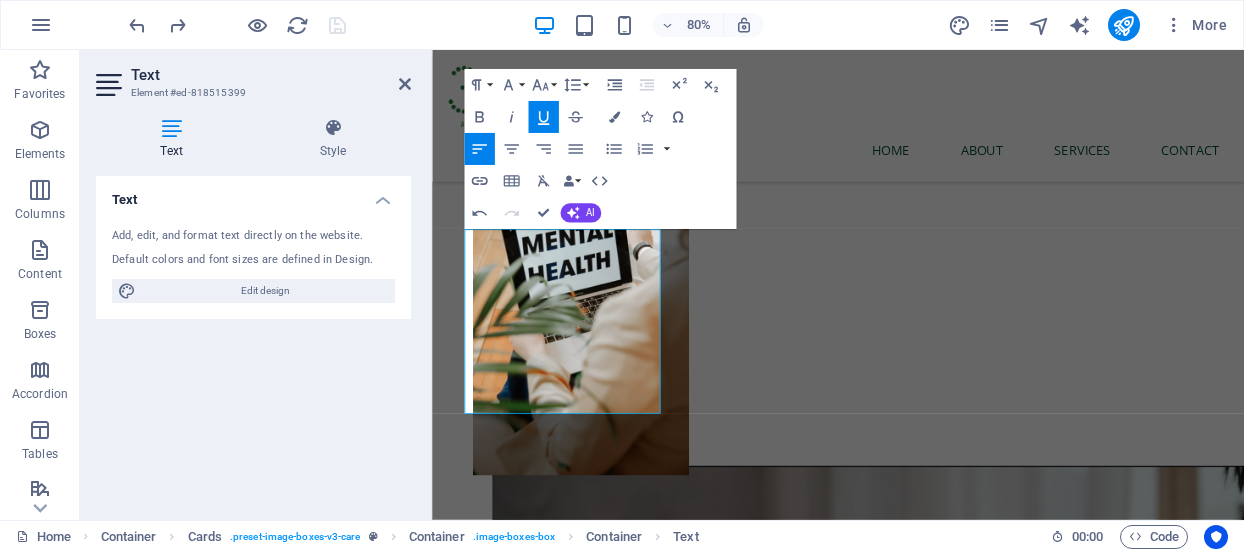 click 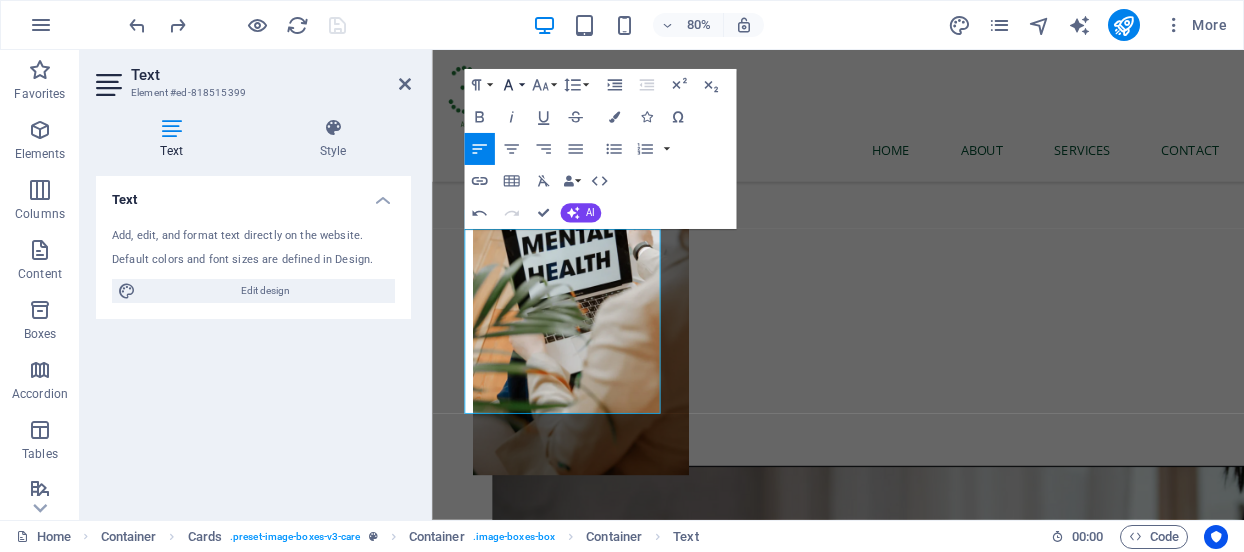 click on "Font Family" at bounding box center (511, 86) 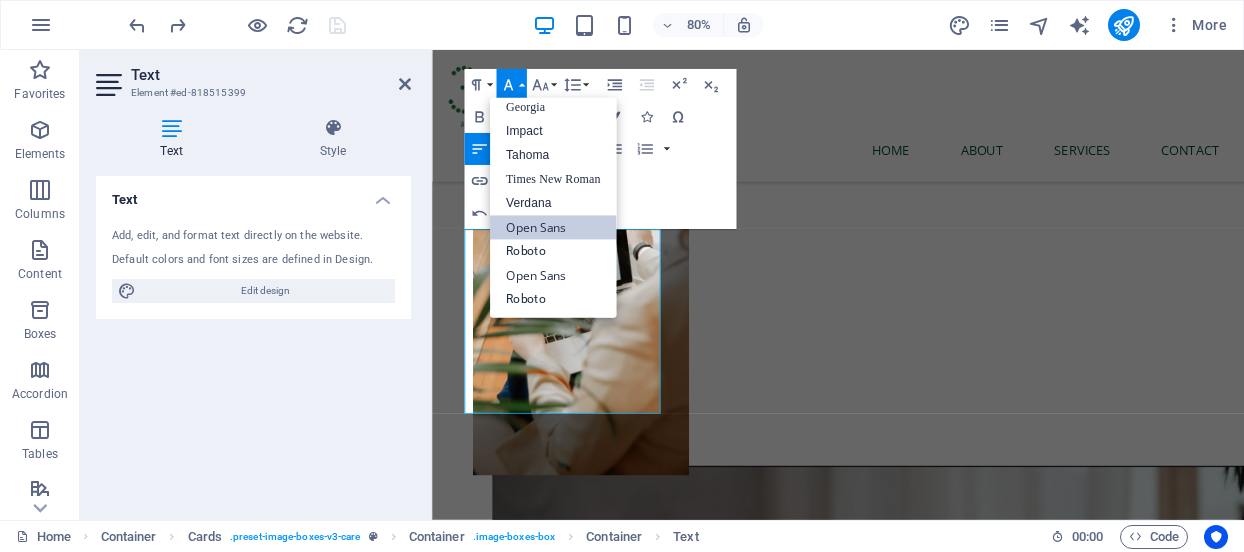 scroll, scrollTop: 40, scrollLeft: 0, axis: vertical 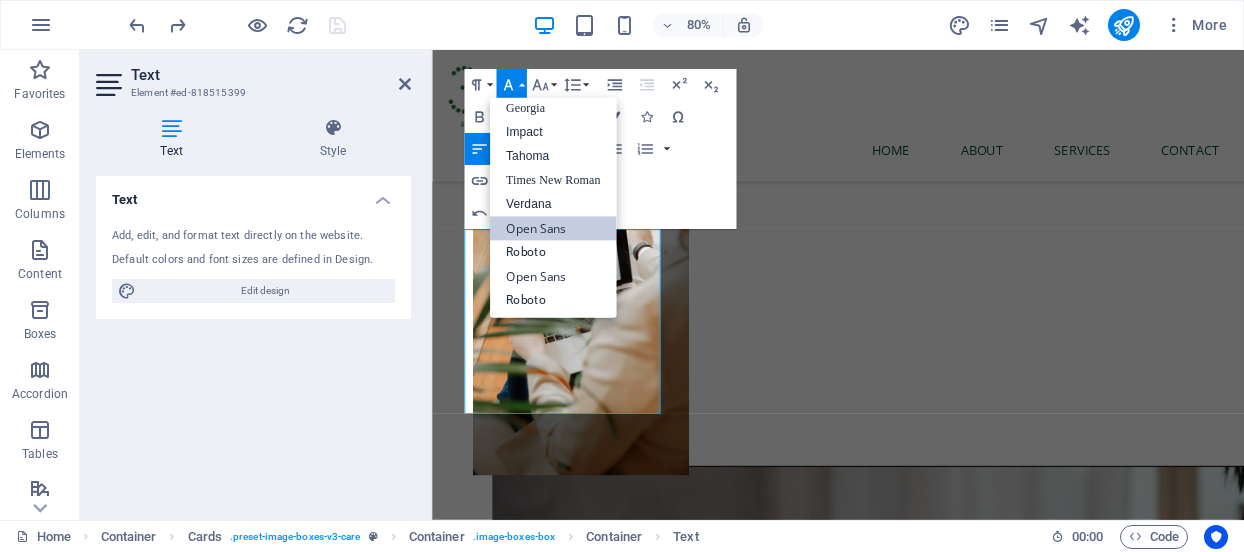 click on "Open Sans" at bounding box center (553, 229) 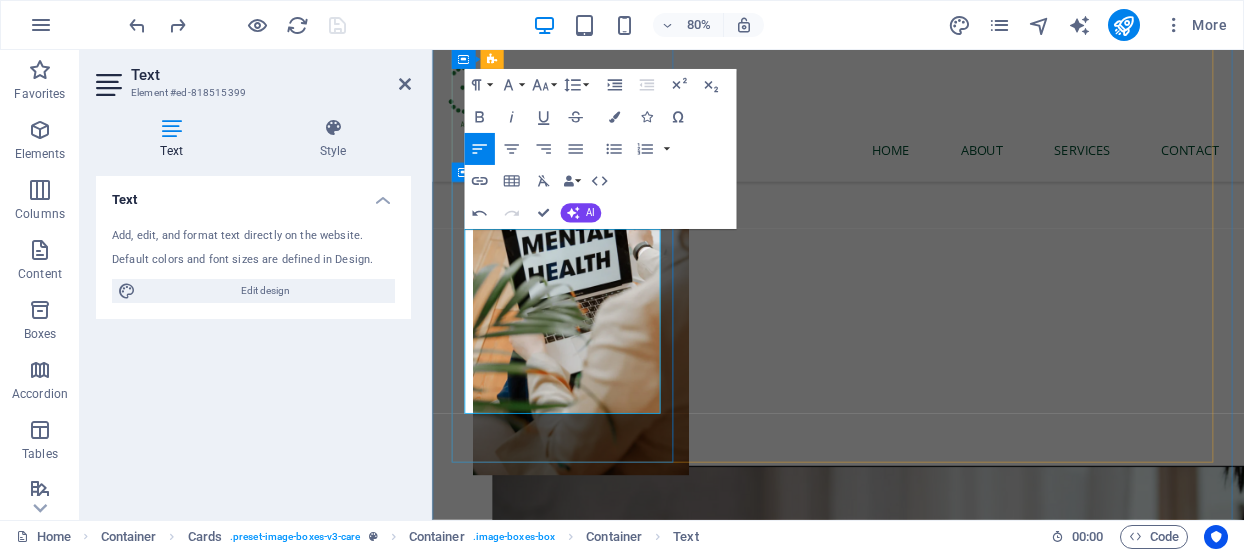 scroll, scrollTop: 3846, scrollLeft: 2, axis: both 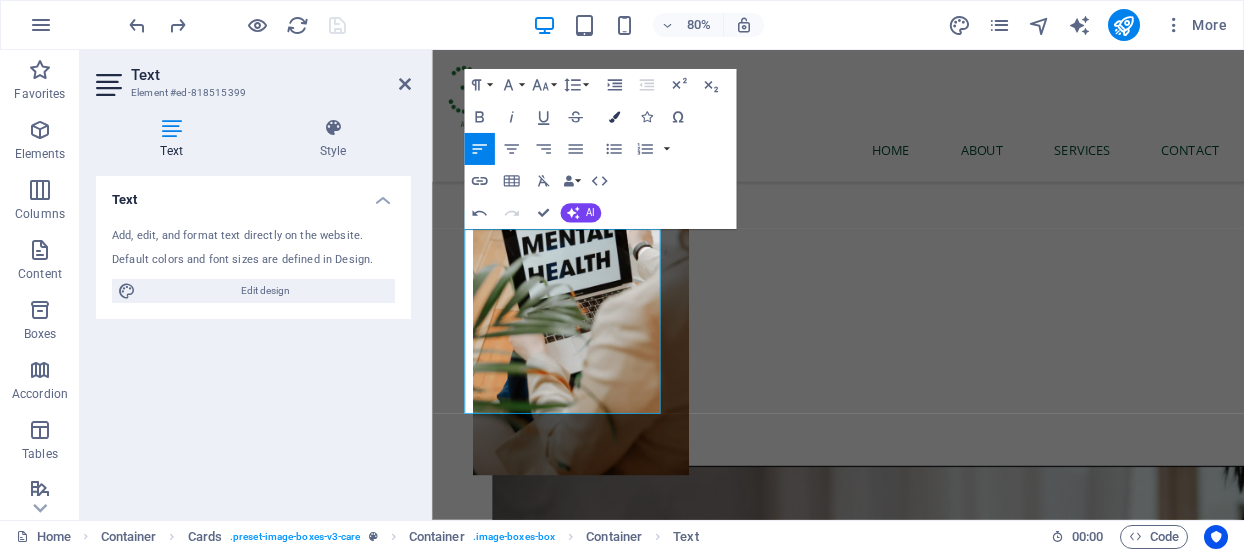 click at bounding box center (613, 117) 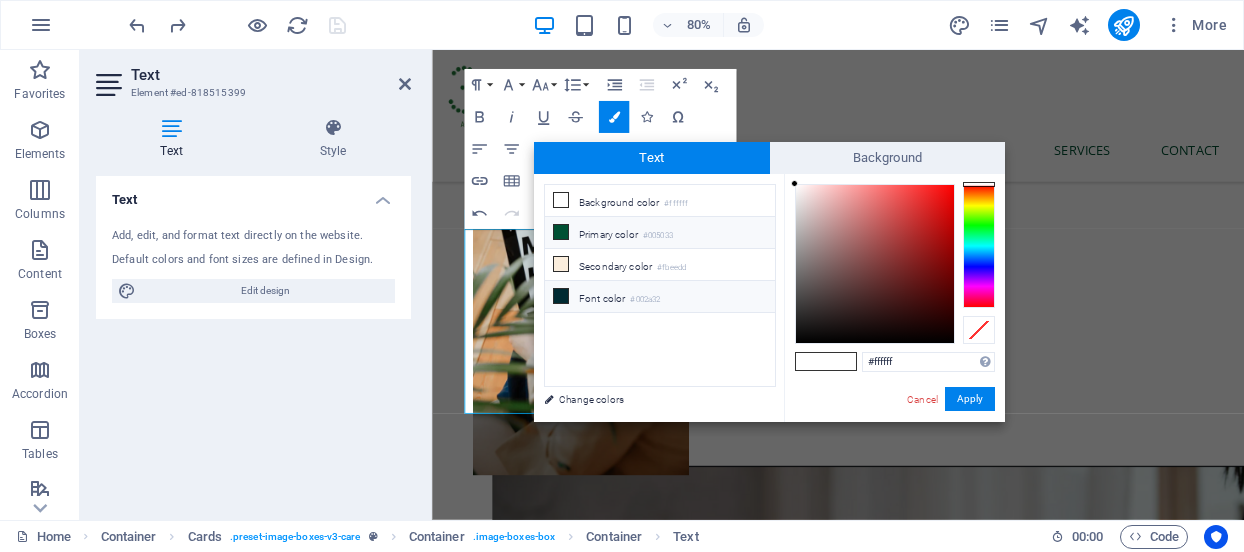 click at bounding box center [561, 296] 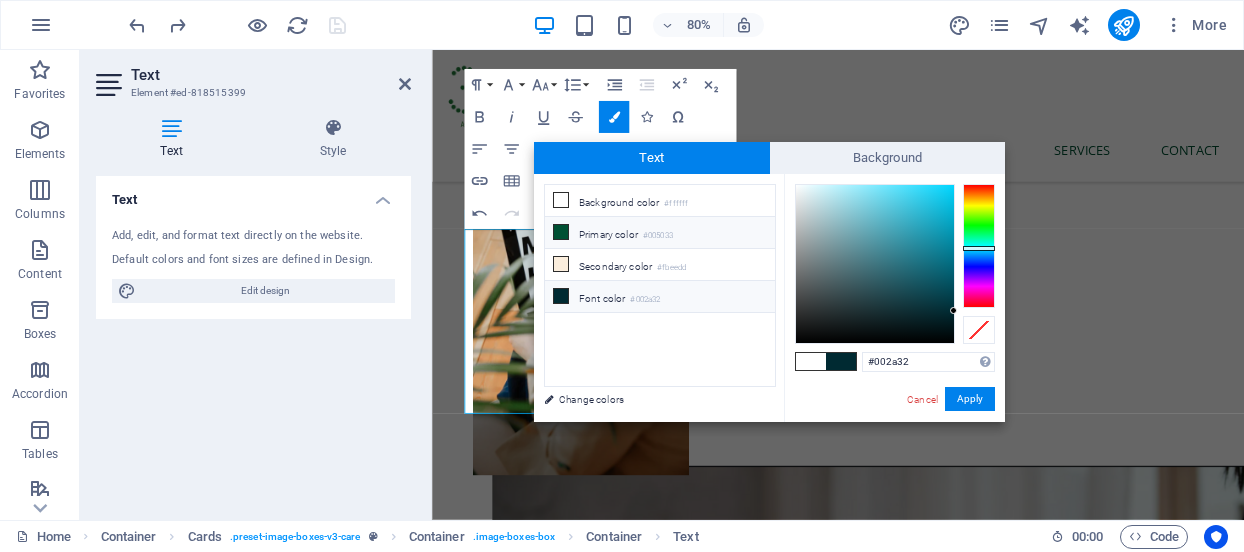 click at bounding box center (561, 232) 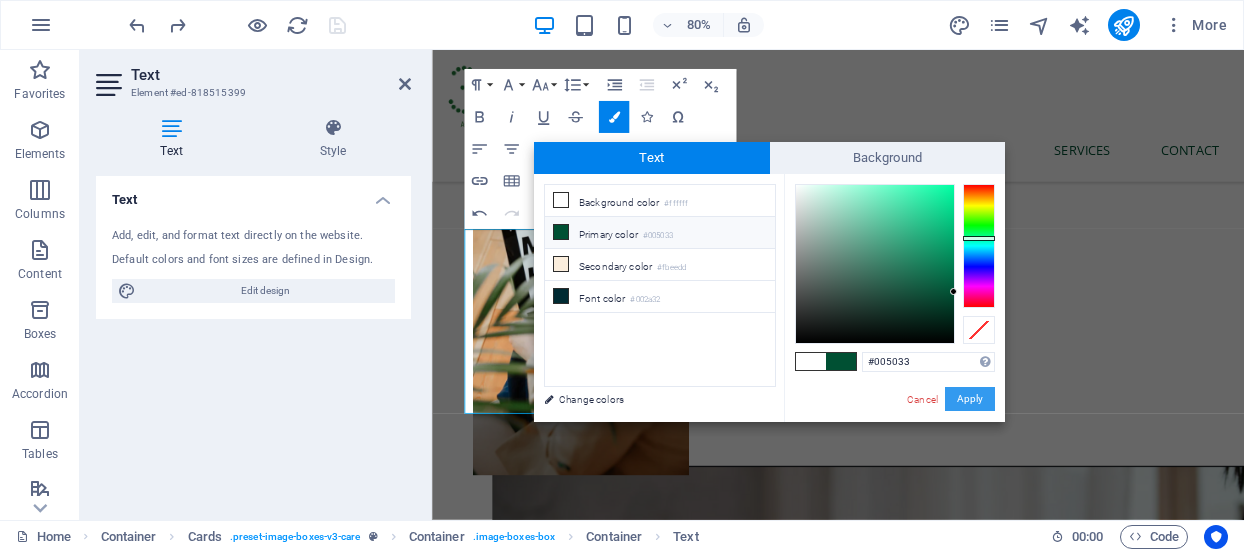 click on "Apply" at bounding box center [970, 399] 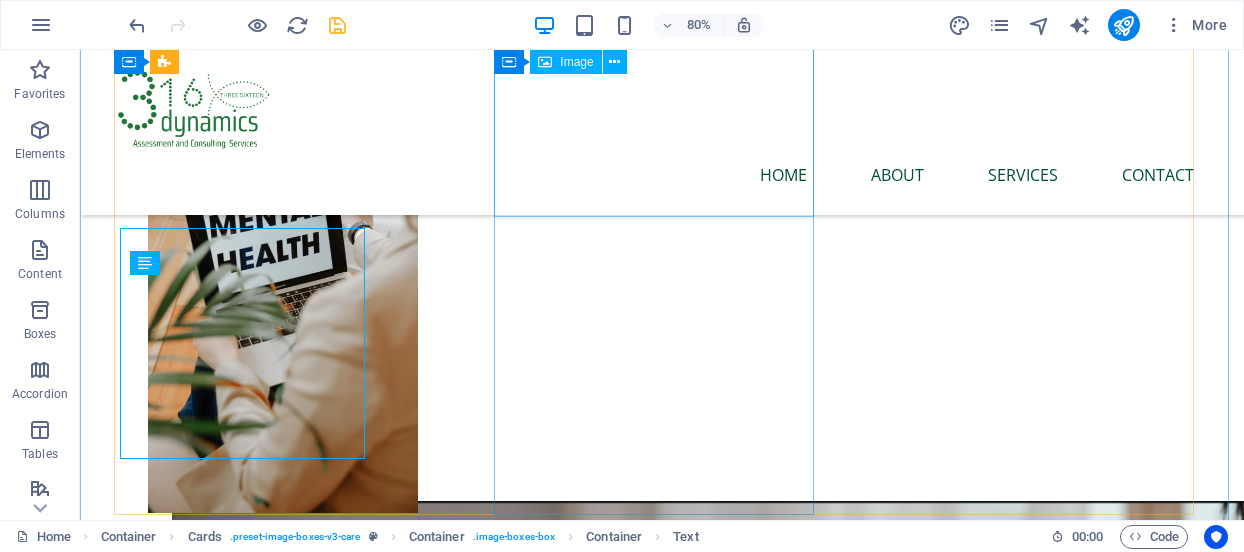 scroll, scrollTop: 983, scrollLeft: 0, axis: vertical 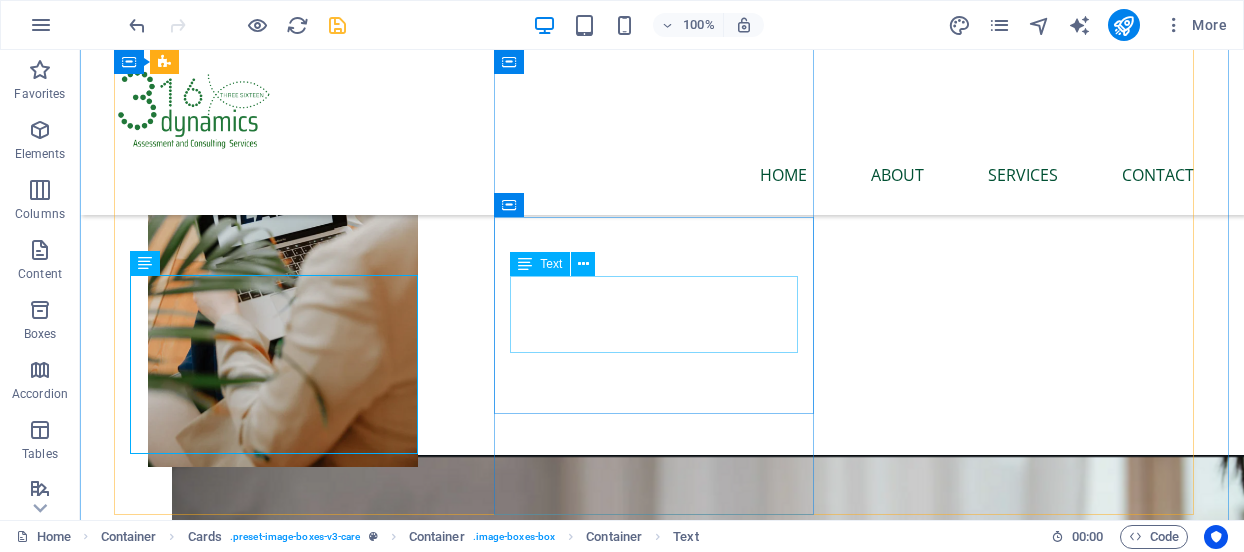 click on "Lorem ipsum dolor sit amet, consectetur adipiscing elit. Amet ullamcorper sed vitae quis turpis." at bounding box center [282, 3933] 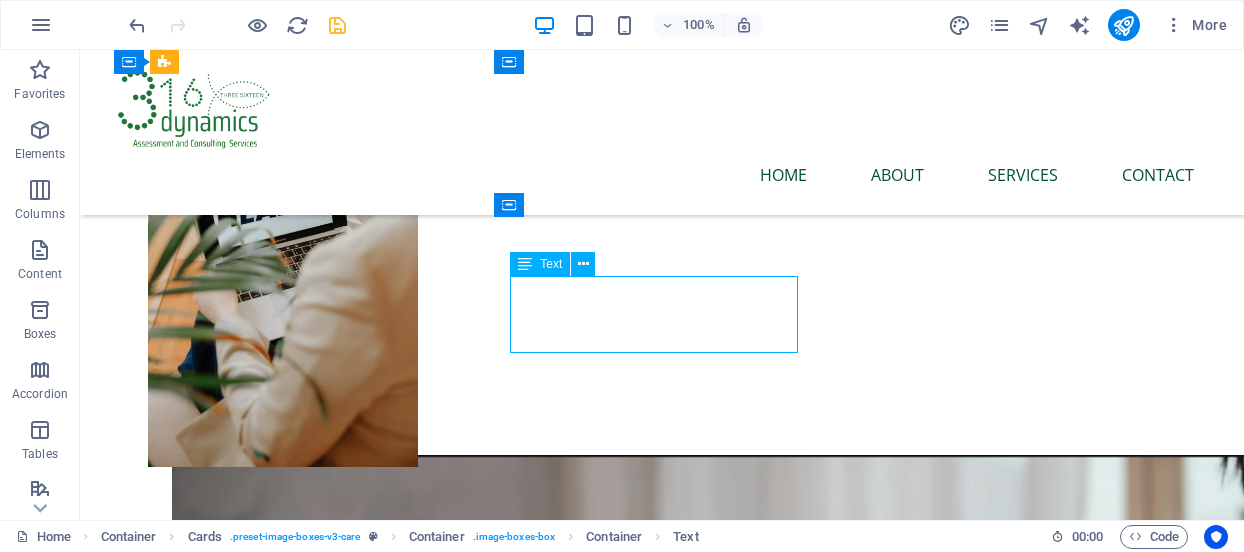 click on "Lorem ipsum dolor sit amet, consectetur adipiscing elit. Amet ullamcorper sed vitae quis turpis." at bounding box center (282, 3933) 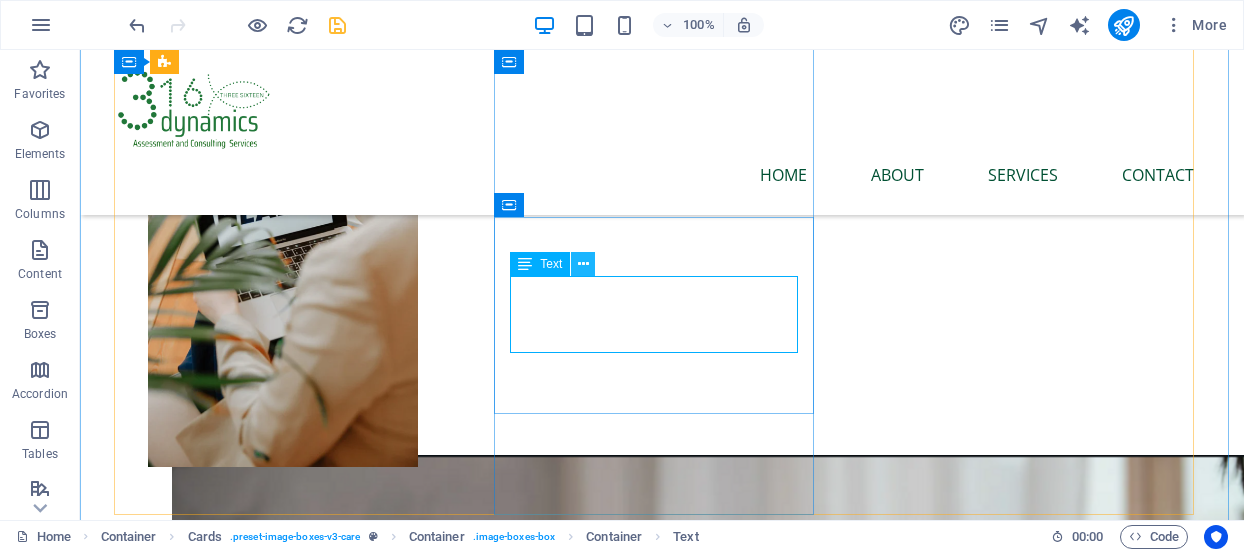 click at bounding box center [583, 264] 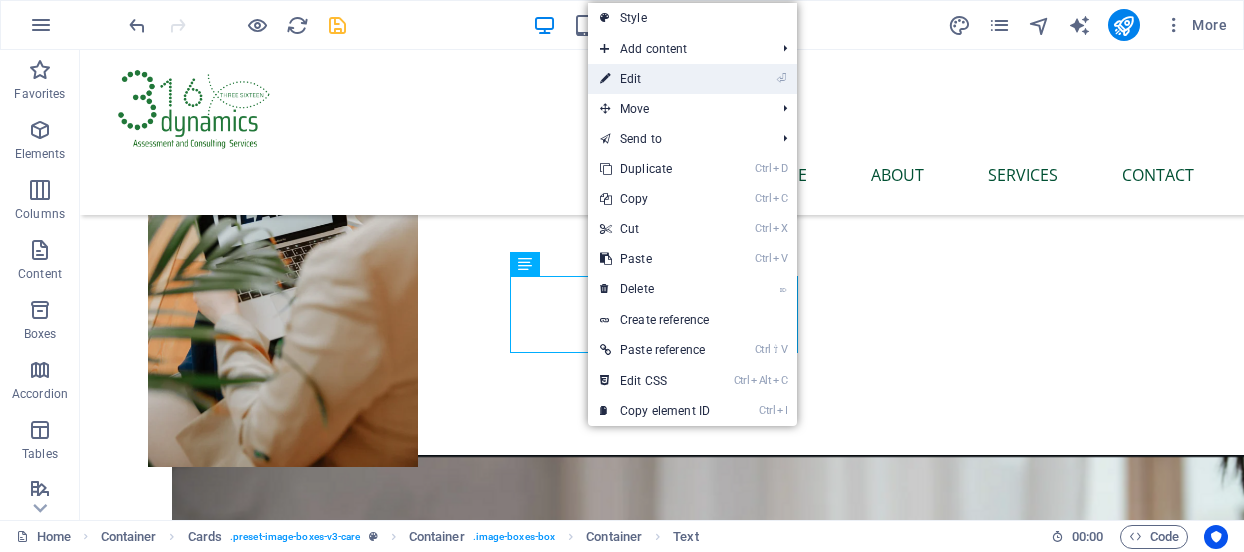 click on "⏎  Edit" at bounding box center (655, 79) 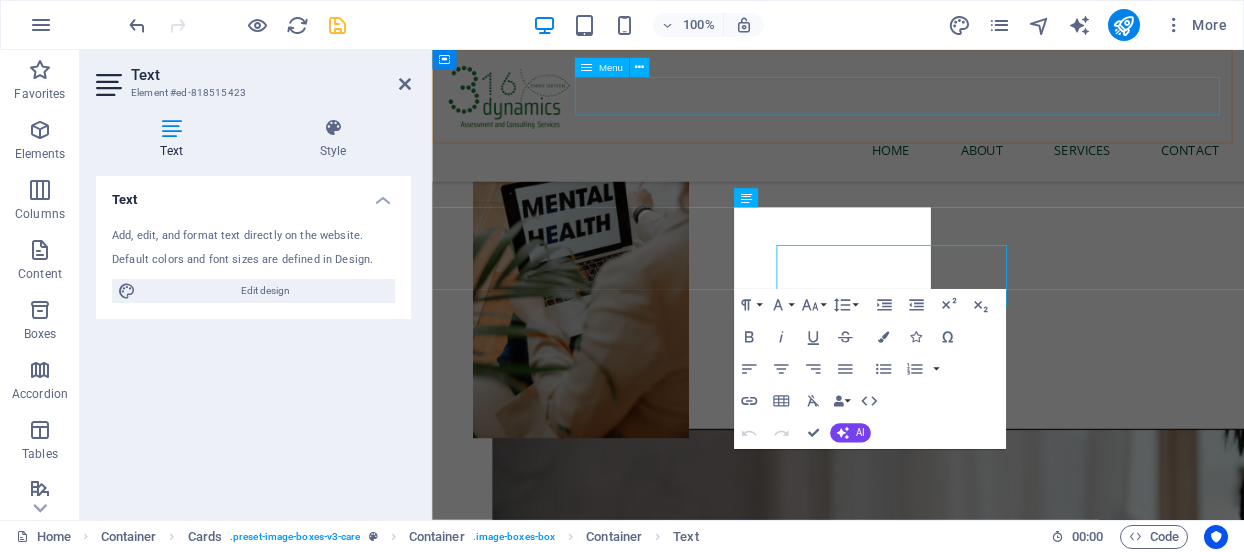scroll, scrollTop: 966, scrollLeft: 0, axis: vertical 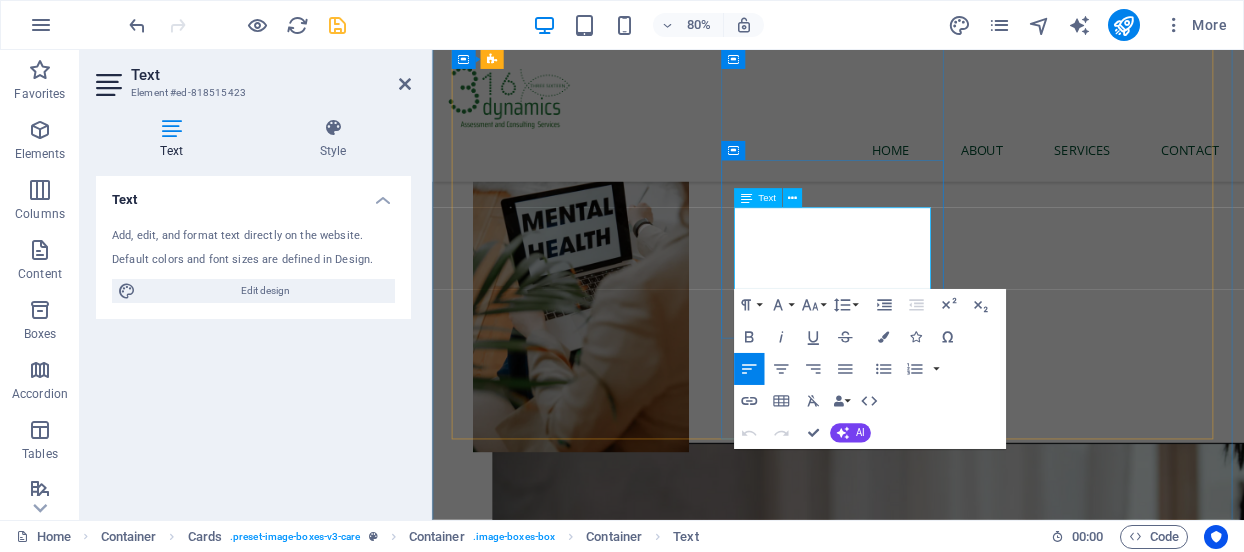 click on "Lorem ipsum dolor sit amet, consectetur adipiscing elit. Amet ullamcorper sed vitae quis turpis." at bounding box center (597, 3933) 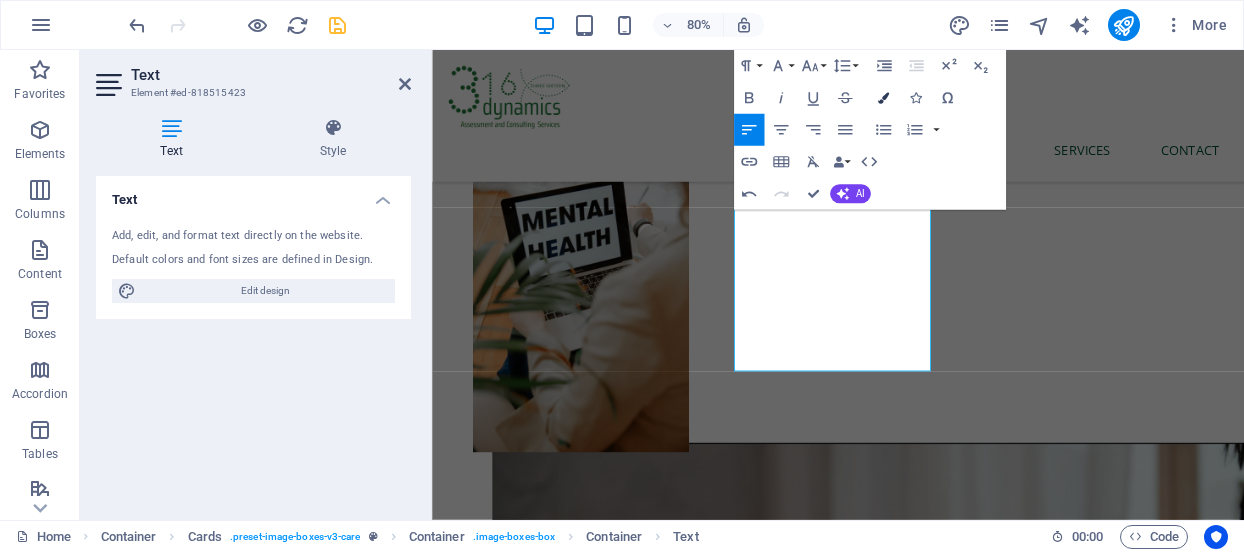click at bounding box center (883, 97) 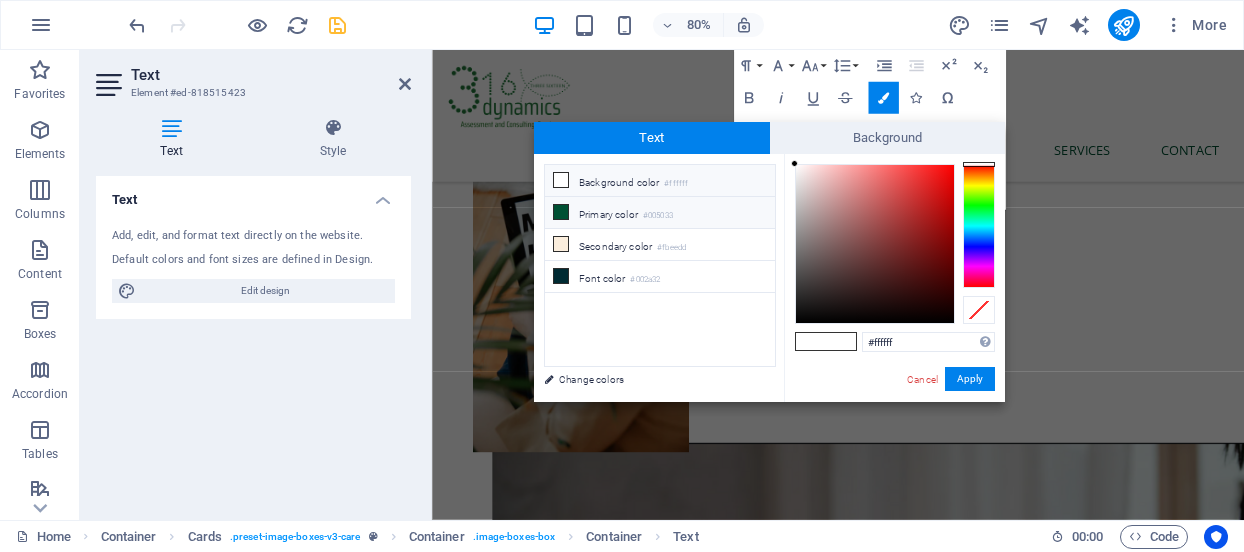 click at bounding box center [561, 212] 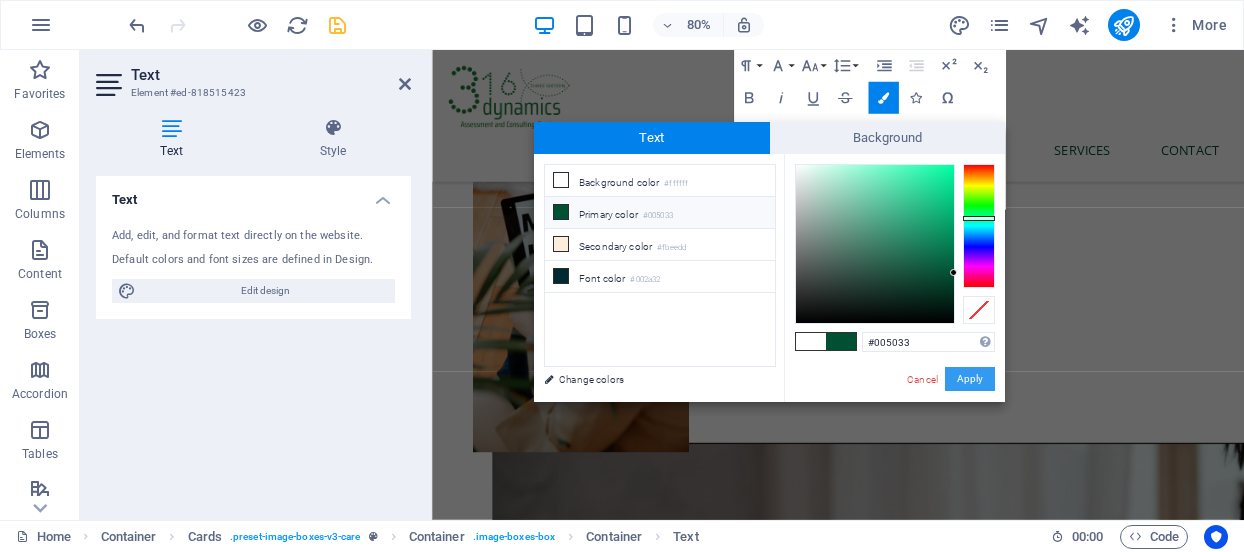 click on "Apply" at bounding box center [970, 379] 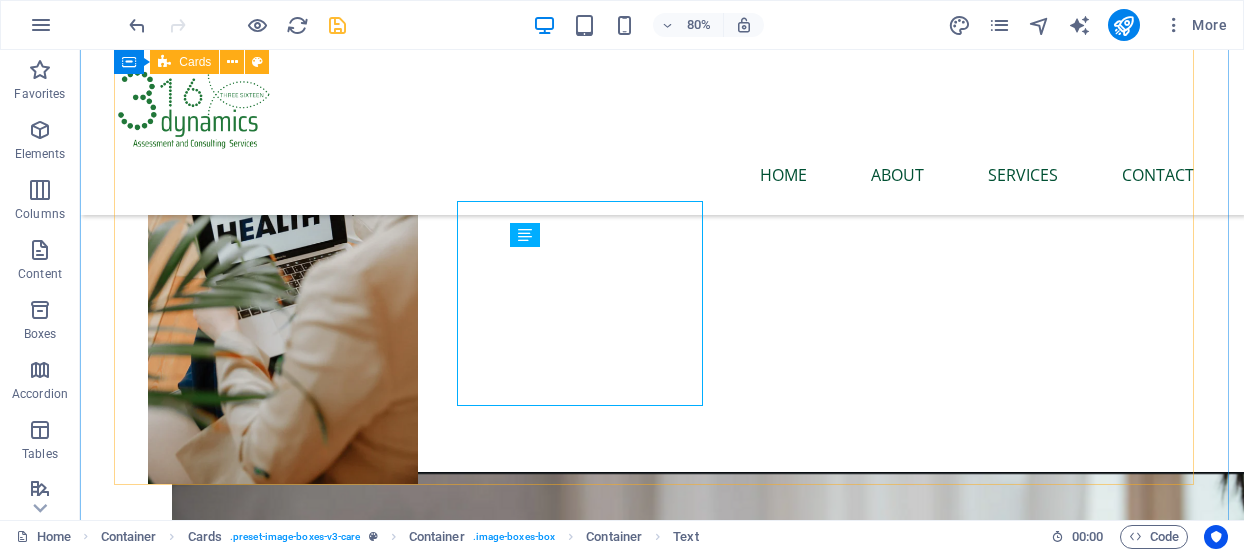 scroll, scrollTop: 1012, scrollLeft: 0, axis: vertical 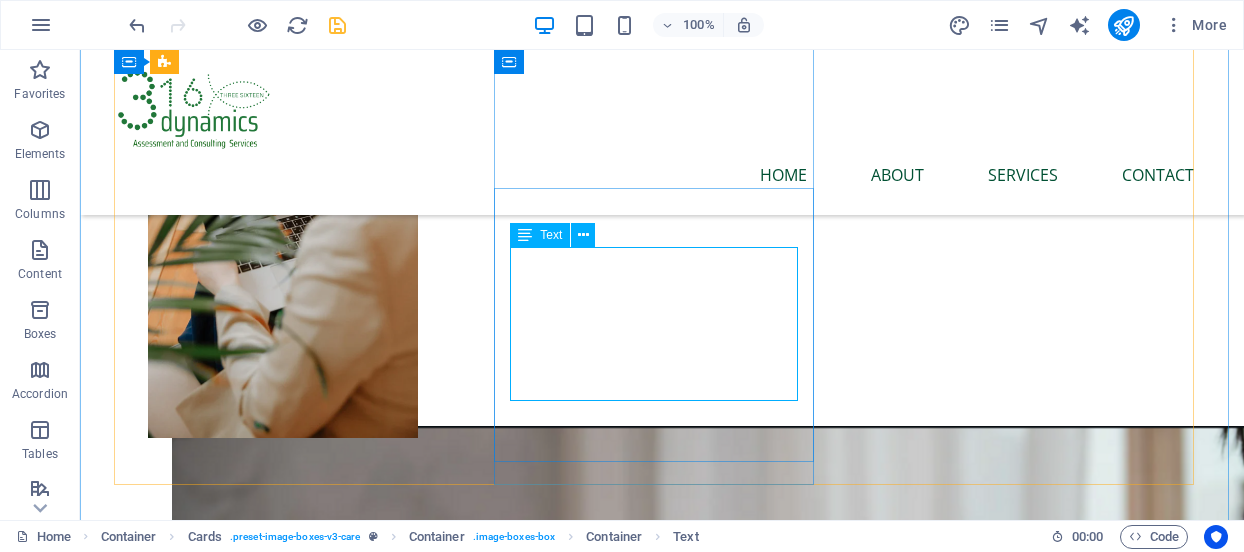 click on "We offer transformative mental health services that blend biblical therapy, psychological science, and professional development—tailored for individuals, teams, and institutions seeking holistic wellbeing." at bounding box center [282, 3943] 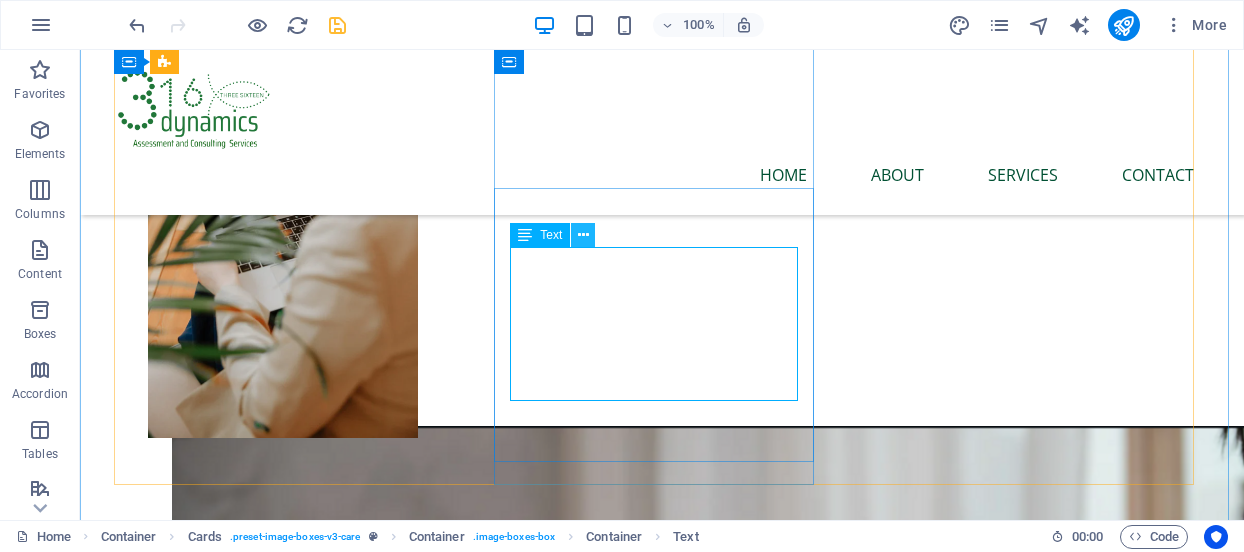 click at bounding box center (583, 235) 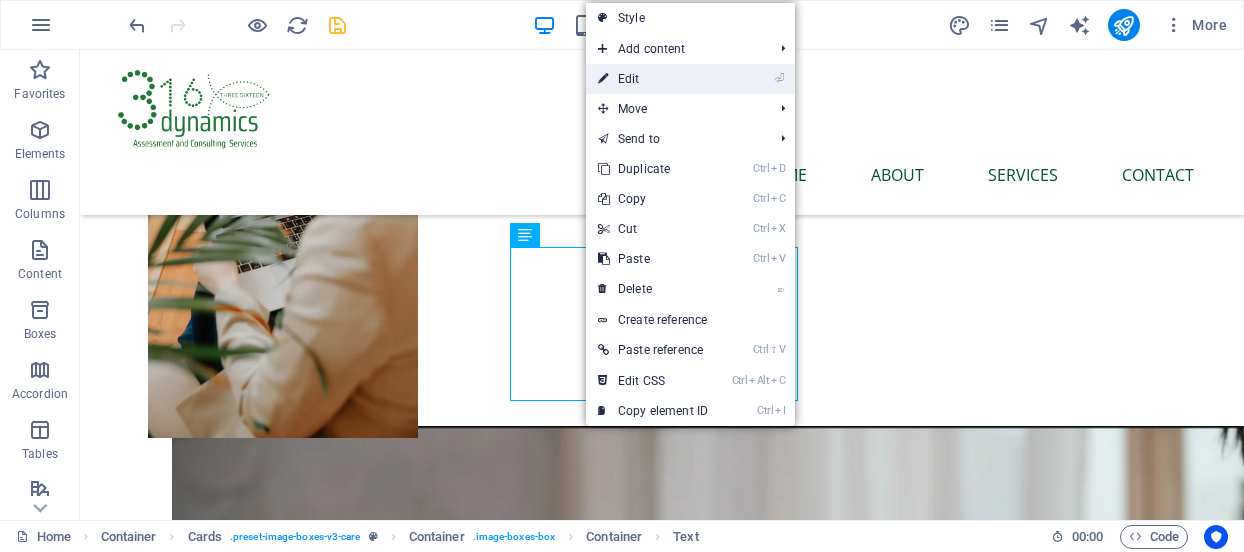 click on "⏎  Edit" at bounding box center [653, 79] 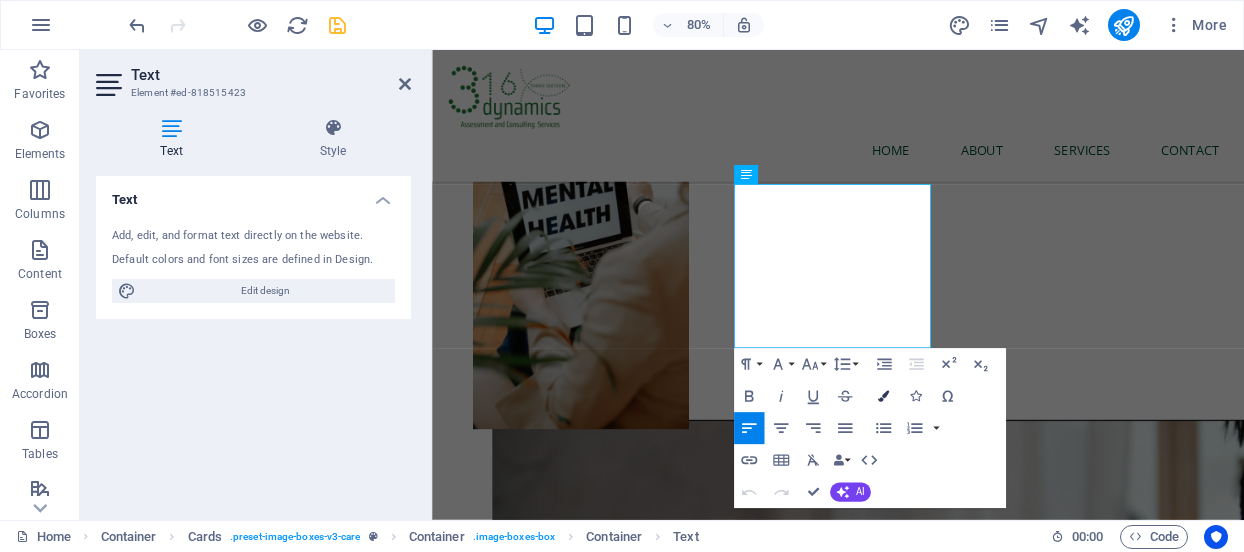 click on "Colors" at bounding box center (883, 396) 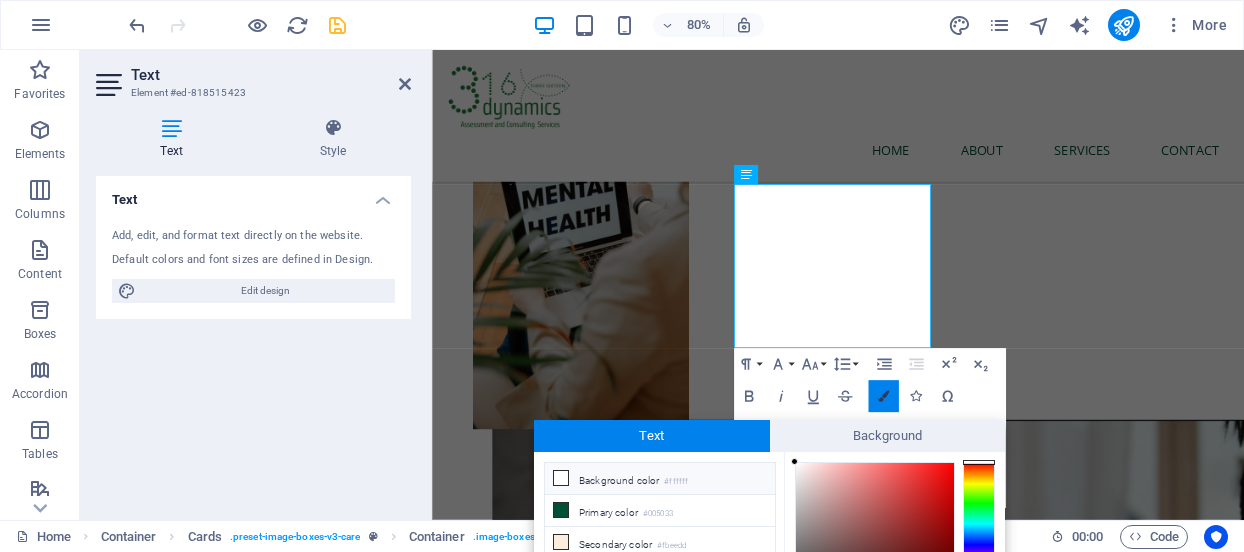 scroll, scrollTop: 148, scrollLeft: 0, axis: vertical 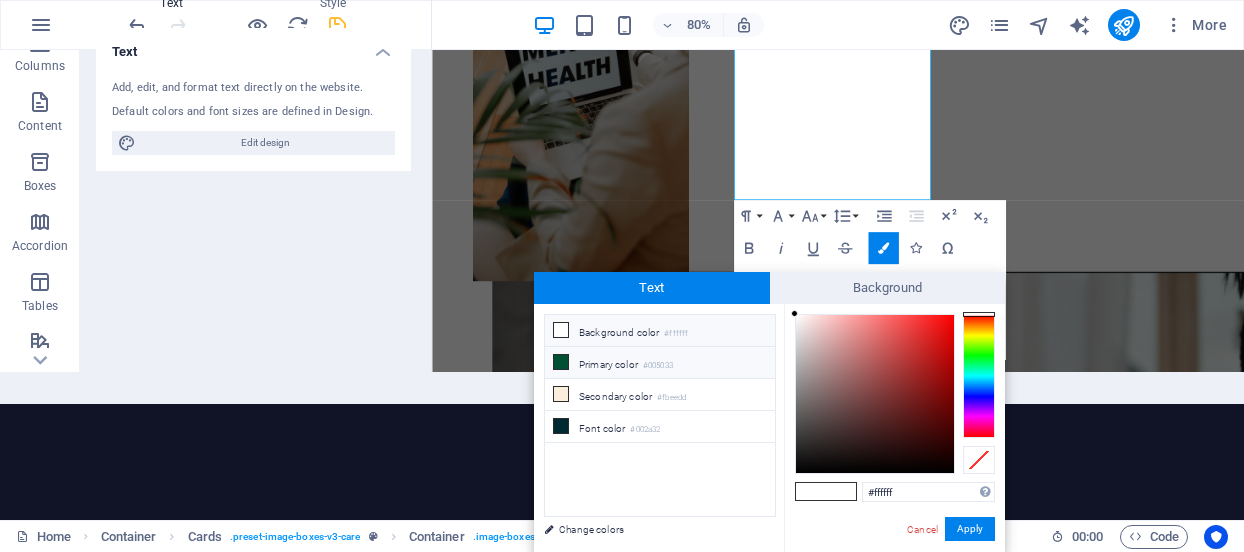 click at bounding box center (561, 362) 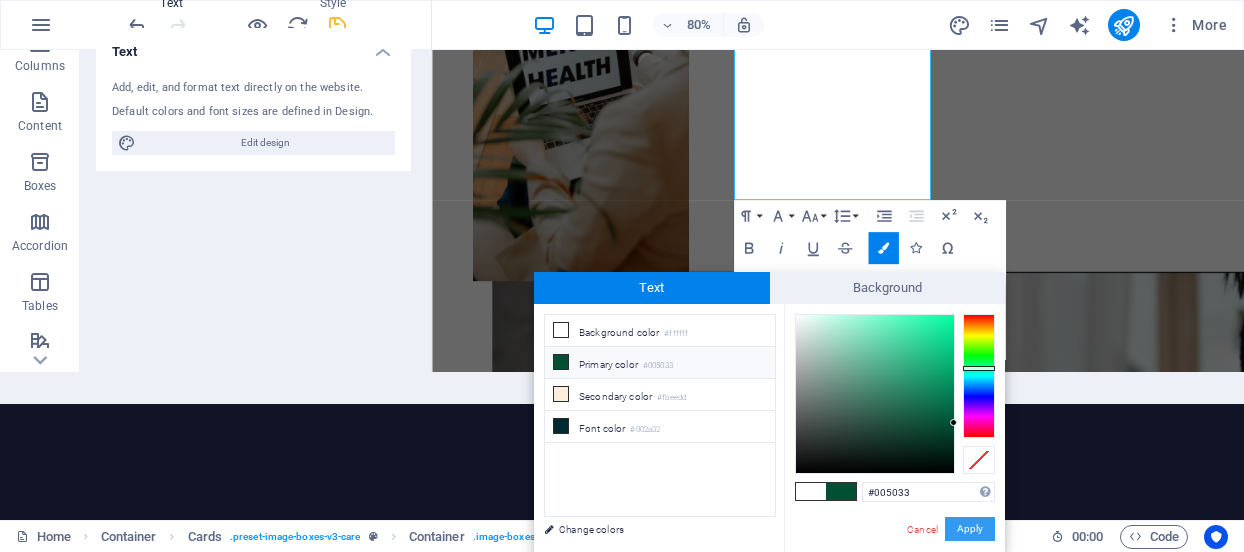 click on "Apply" at bounding box center (970, 529) 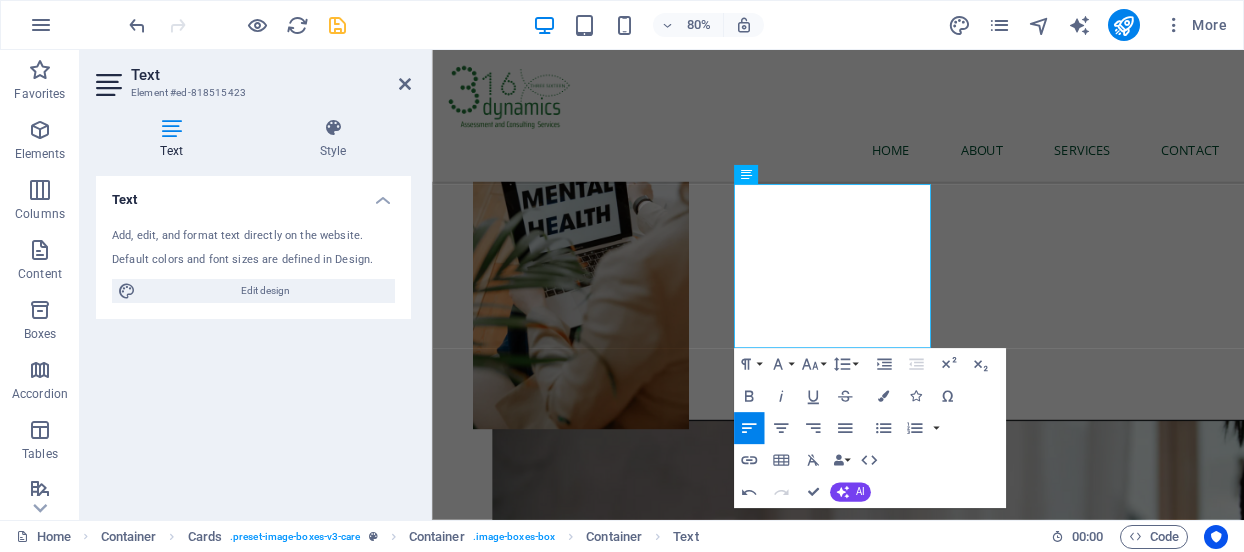 scroll, scrollTop: 0, scrollLeft: 0, axis: both 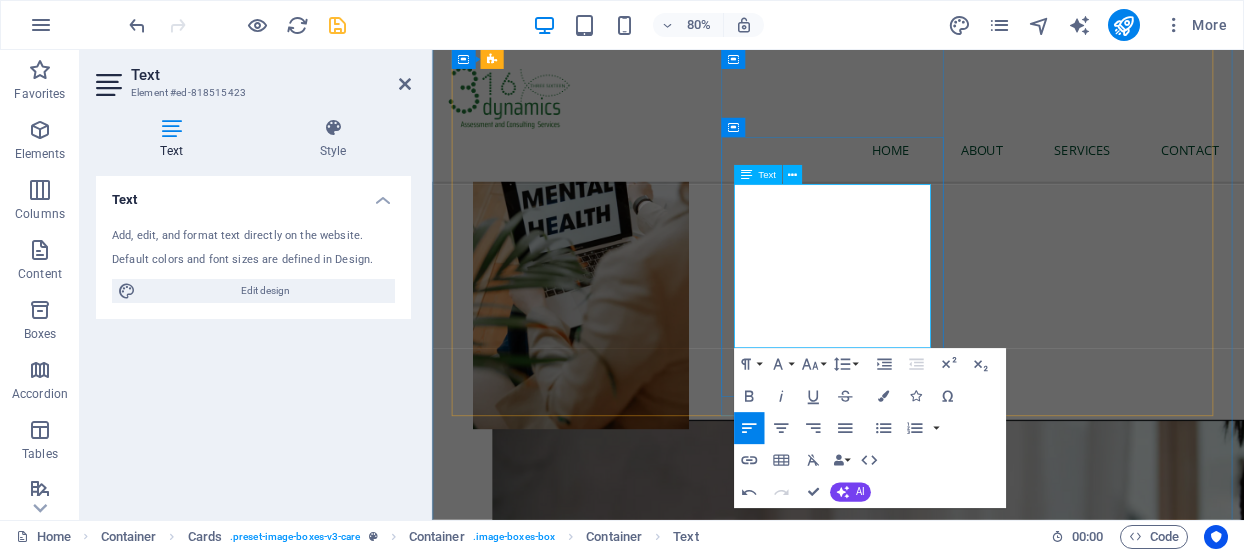 click on "​ ​ We offer transformative mental health services that blend biblical therapy, psychological science, and professional development—tailored for individuals, teams, and institutions seeking holistic wellbeing." at bounding box center (597, 3955) 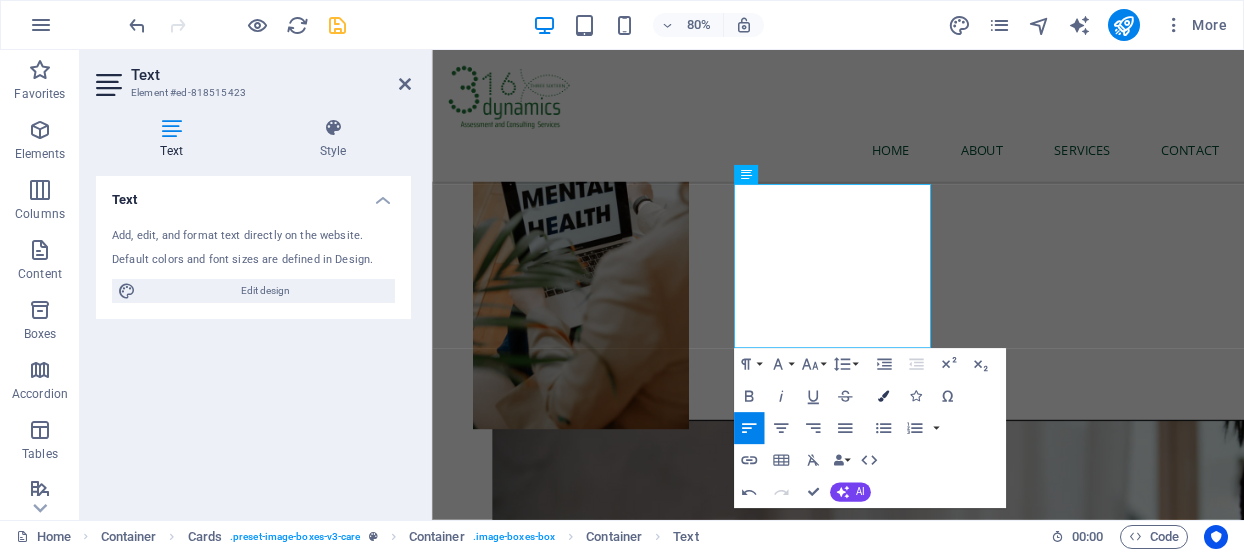 click at bounding box center (883, 396) 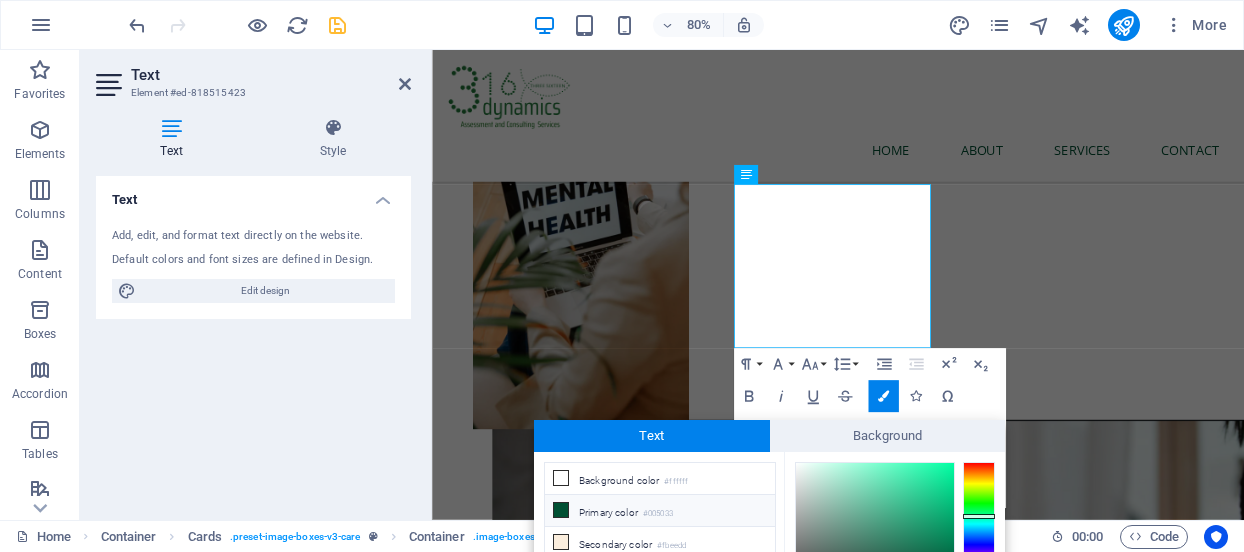 scroll, scrollTop: 148, scrollLeft: 0, axis: vertical 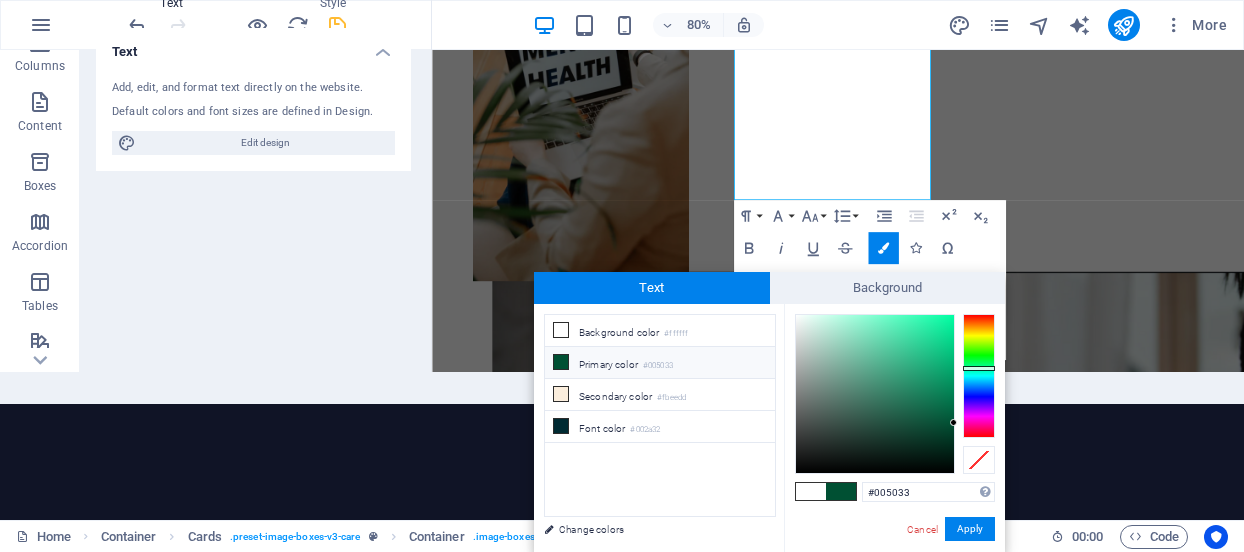 click at bounding box center (561, 362) 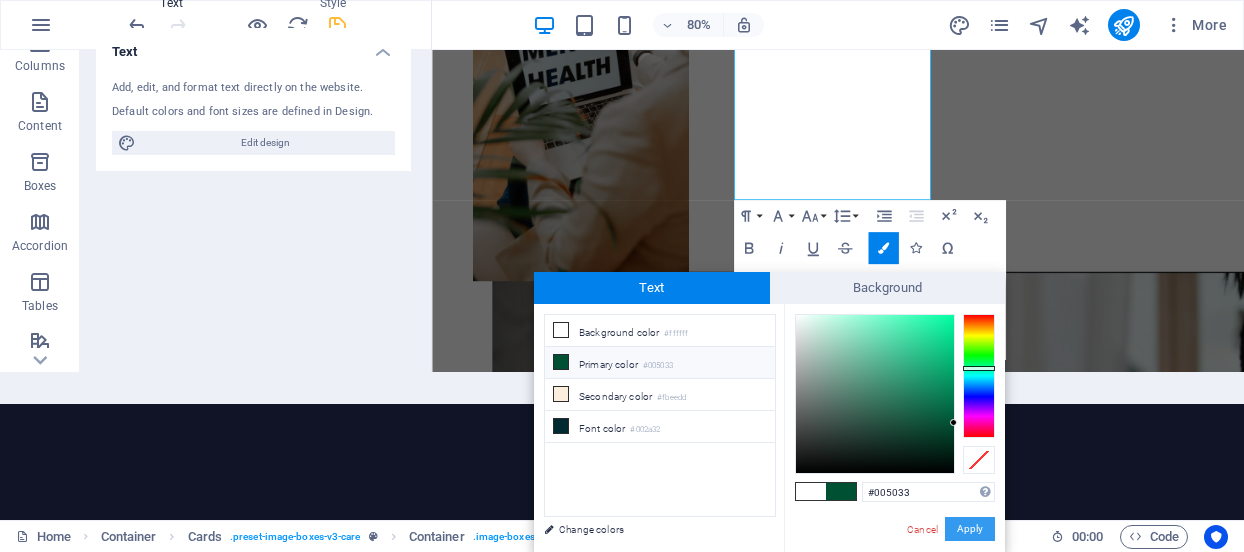 click on "Apply" at bounding box center [970, 529] 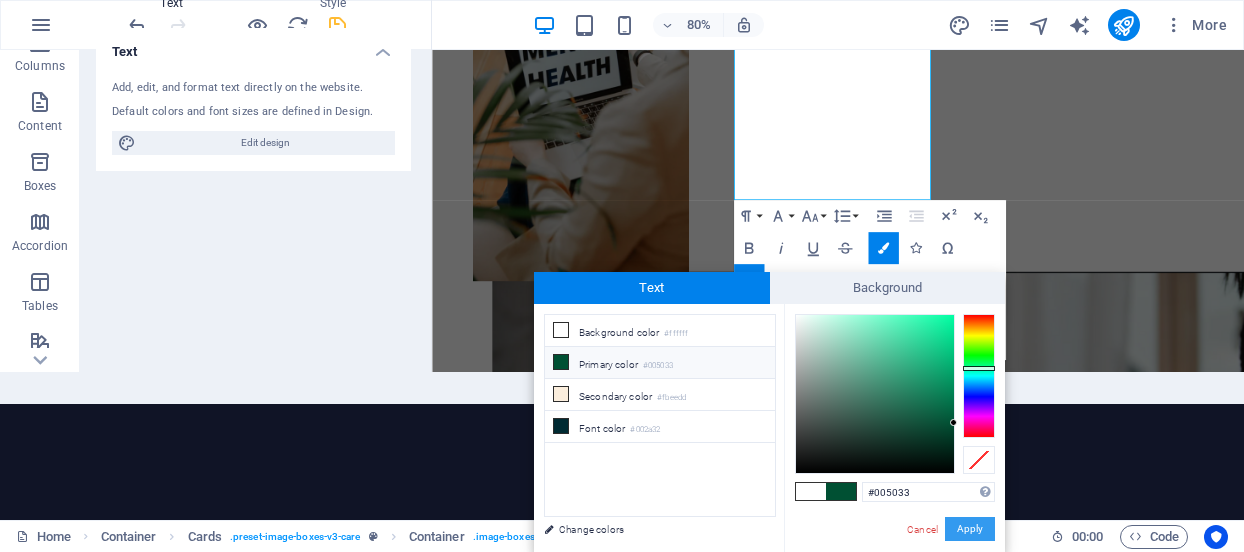 click on "Apply" at bounding box center (970, 529) 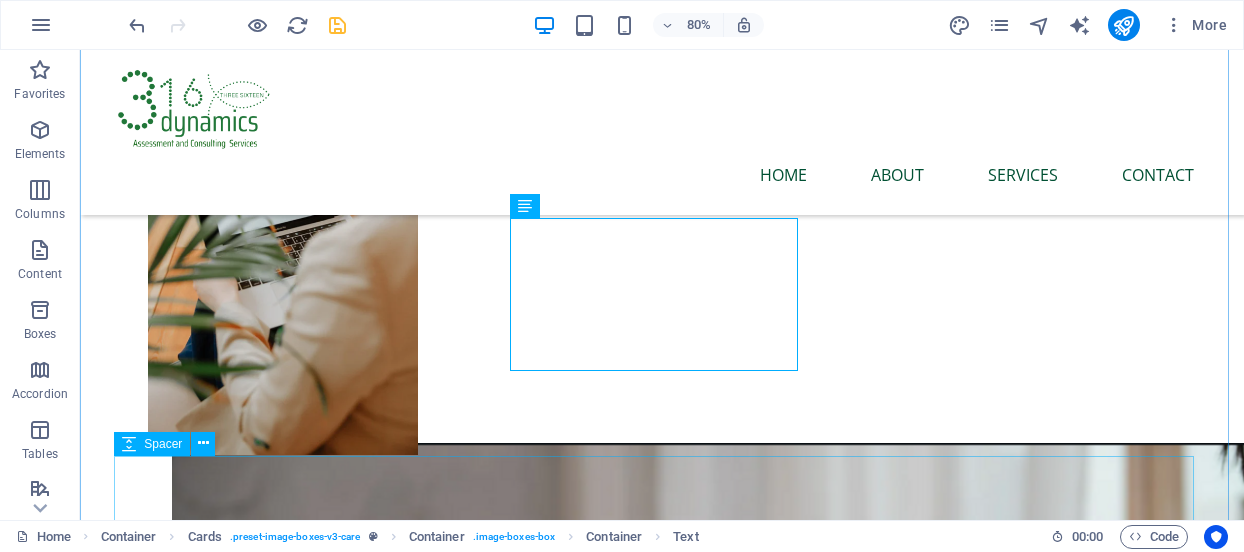 scroll, scrollTop: 1042, scrollLeft: 0, axis: vertical 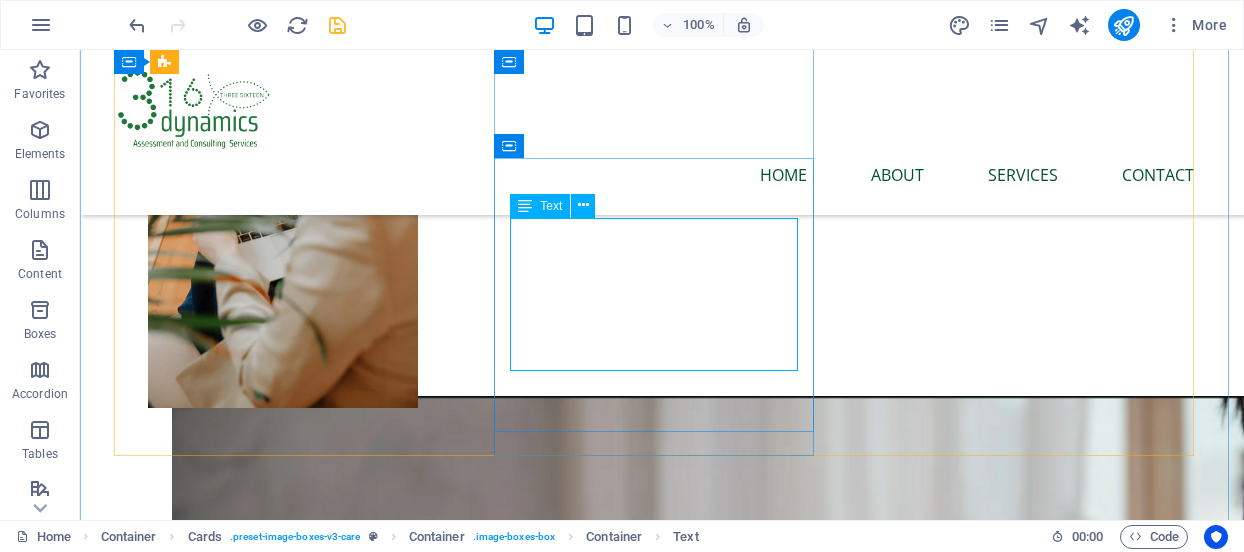 click on "We offer transformative mental health services that blend biblical therapy, psychological science, and professional development—tailored for individuals, teams, and institutions seeking holistic wellbeing." at bounding box center [282, 3913] 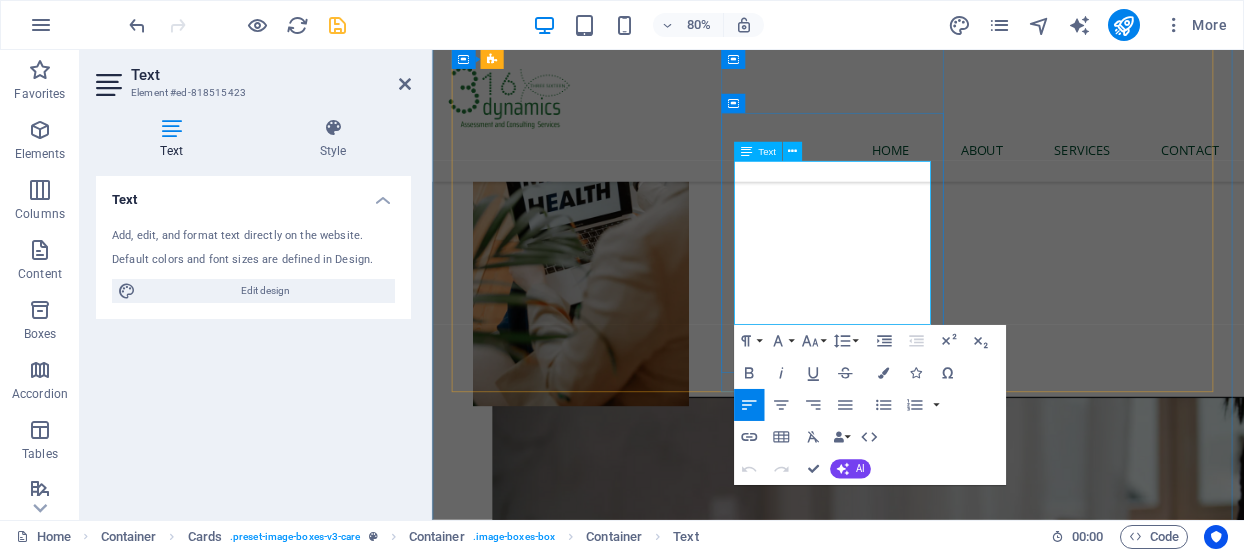click on "We offer transformative mental health services that blend biblical therapy, psychological science, and professional development—tailored for individuals, teams, and institutions seeking holistic wellbeing." at bounding box center (591, 3925) 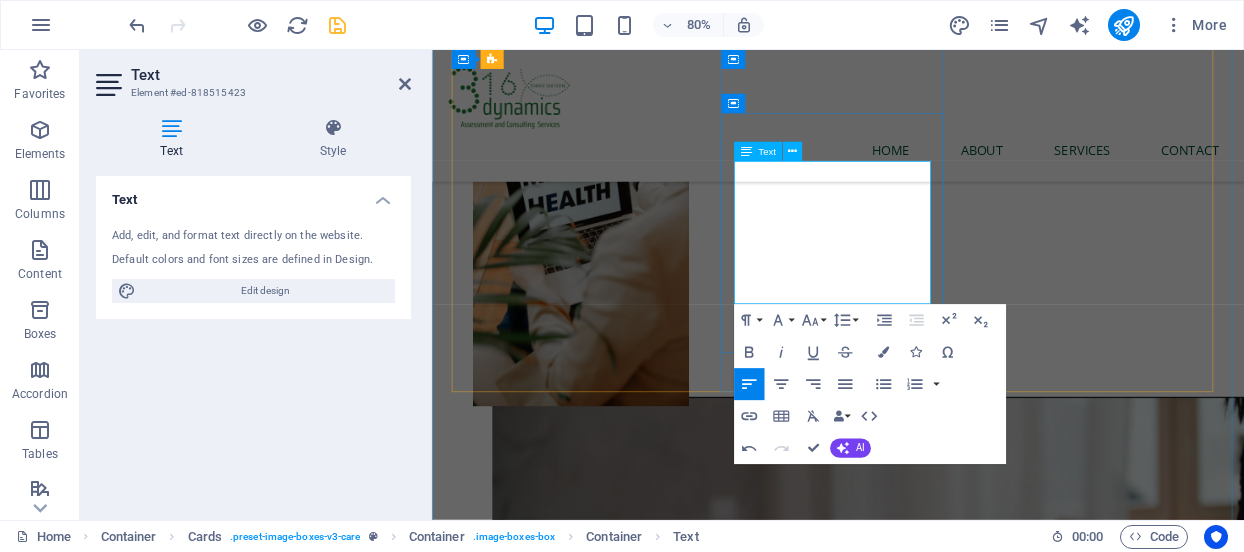 type 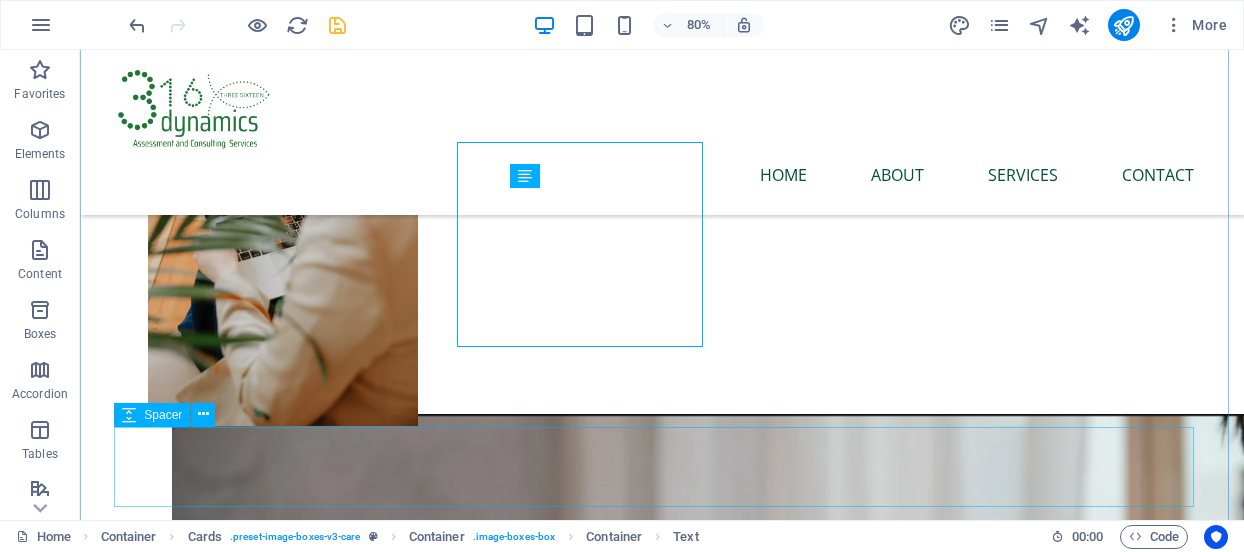 scroll, scrollTop: 1071, scrollLeft: 0, axis: vertical 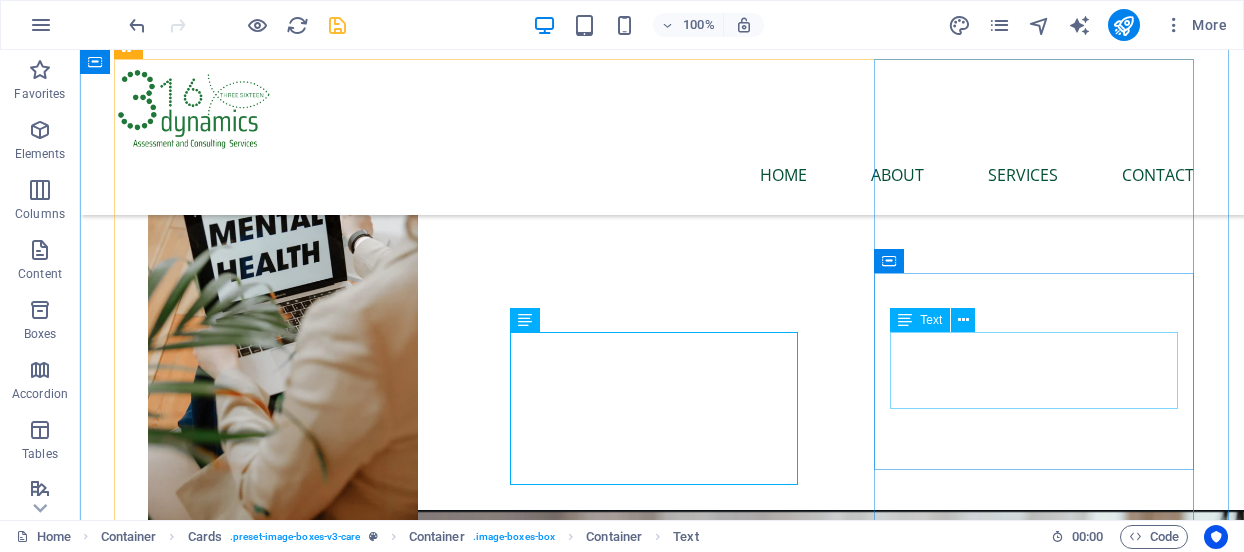 click on "Lorem ipsum dolor sit amet, consectetur adipiscing elit. Amet ullamcorper sed vitae quis turpis." at bounding box center [282, 4604] 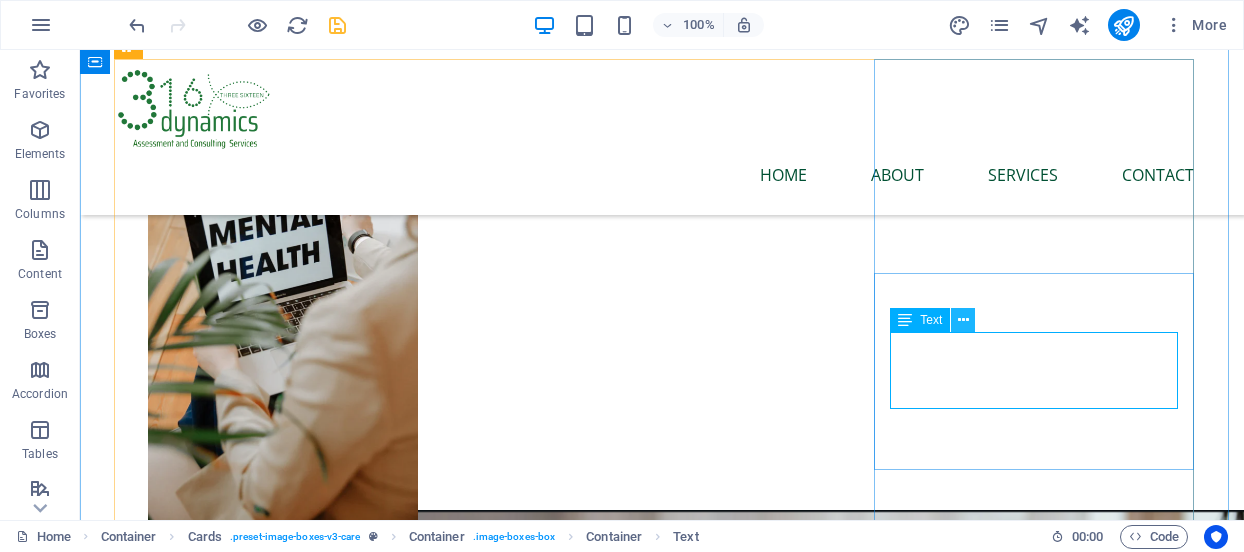 click at bounding box center [963, 320] 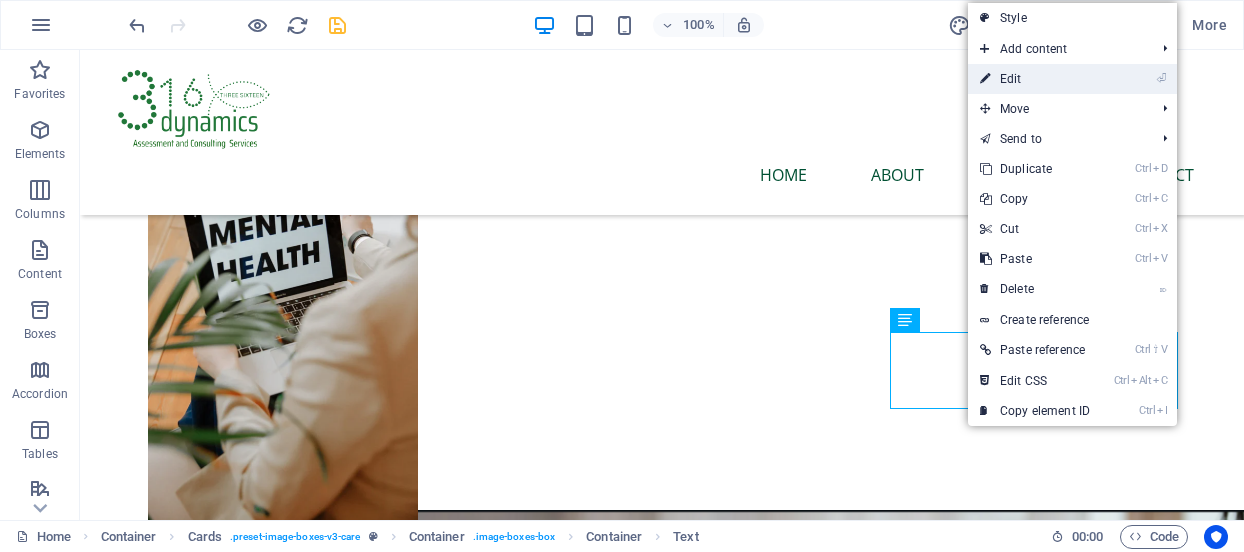 click on "⏎  Edit" at bounding box center [1035, 79] 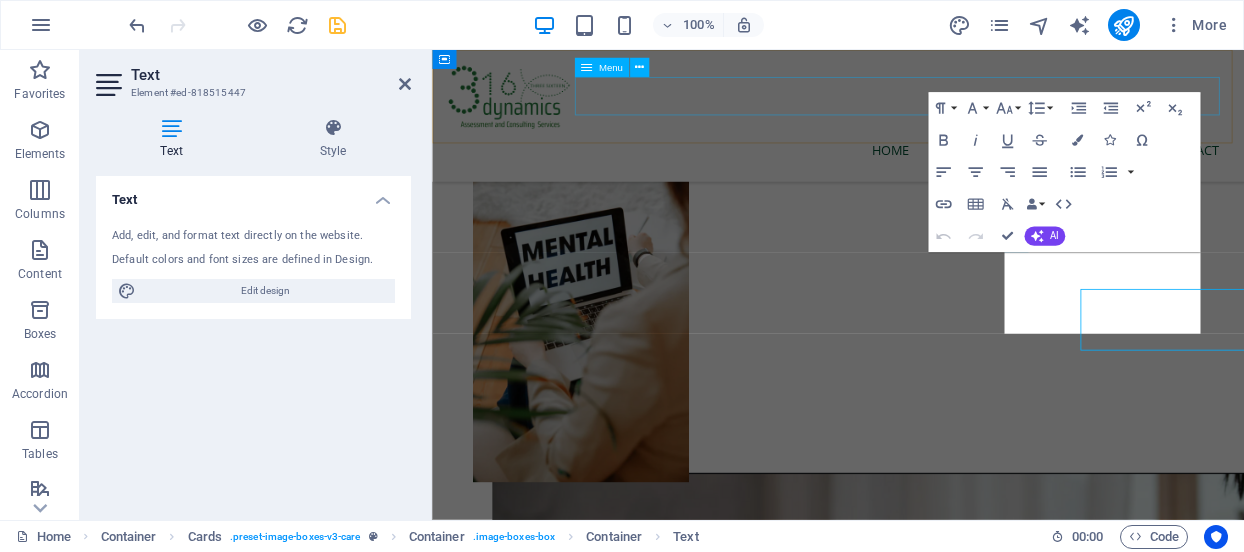 scroll, scrollTop: 910, scrollLeft: 0, axis: vertical 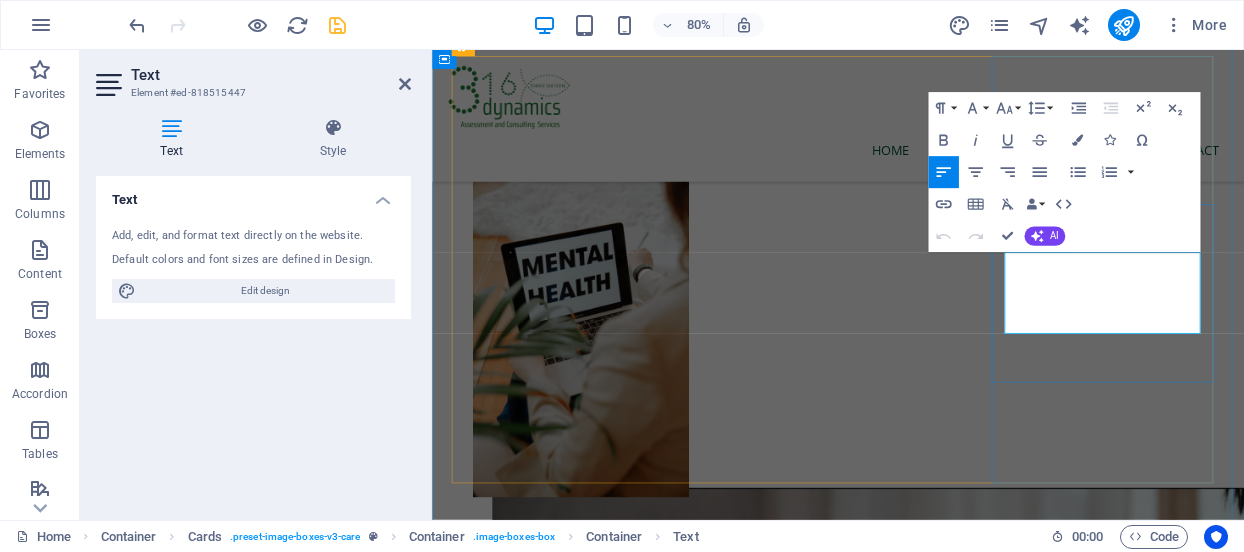 click on "Lorem ipsum dolor sit amet, consectetur adipiscing elit. Amet ullamcorper sed vitae quis turpis." at bounding box center [597, 4606] 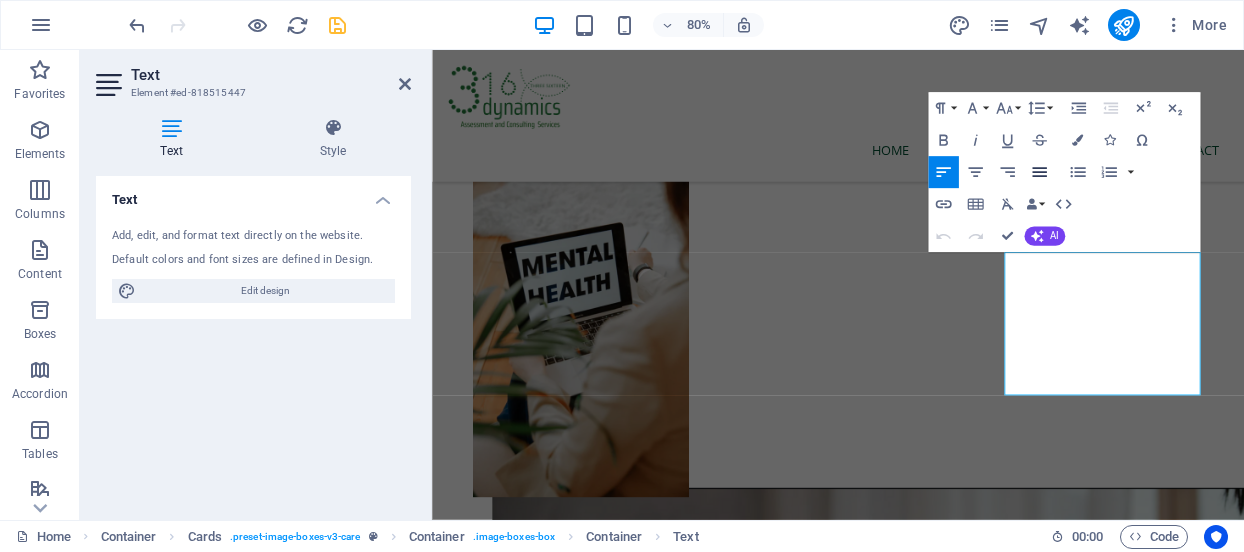 scroll, scrollTop: 3085, scrollLeft: 2, axis: both 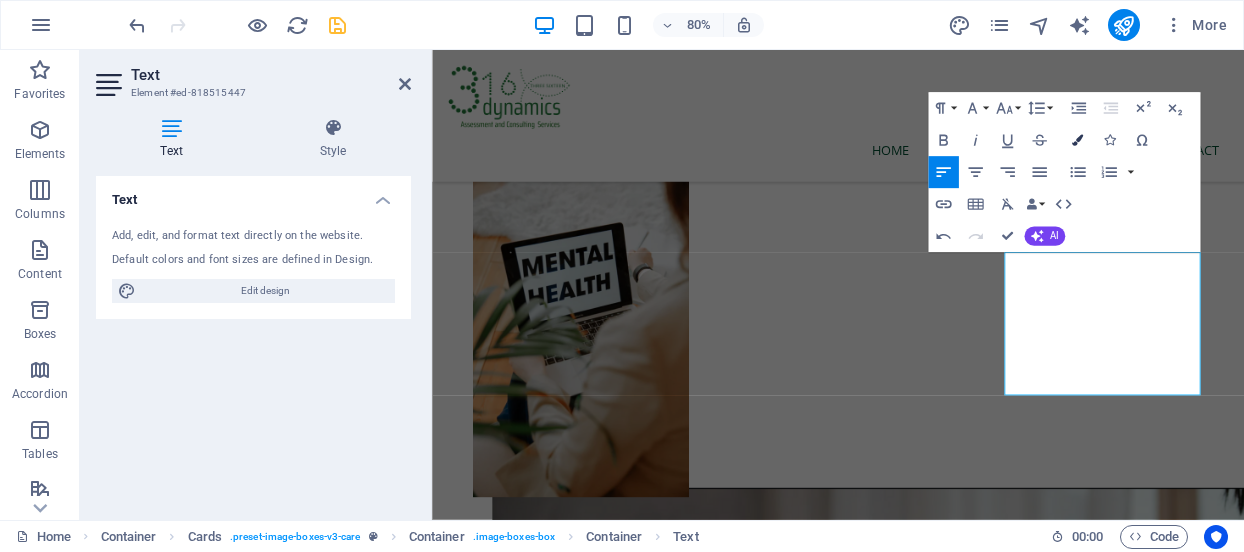 click at bounding box center (1077, 140) 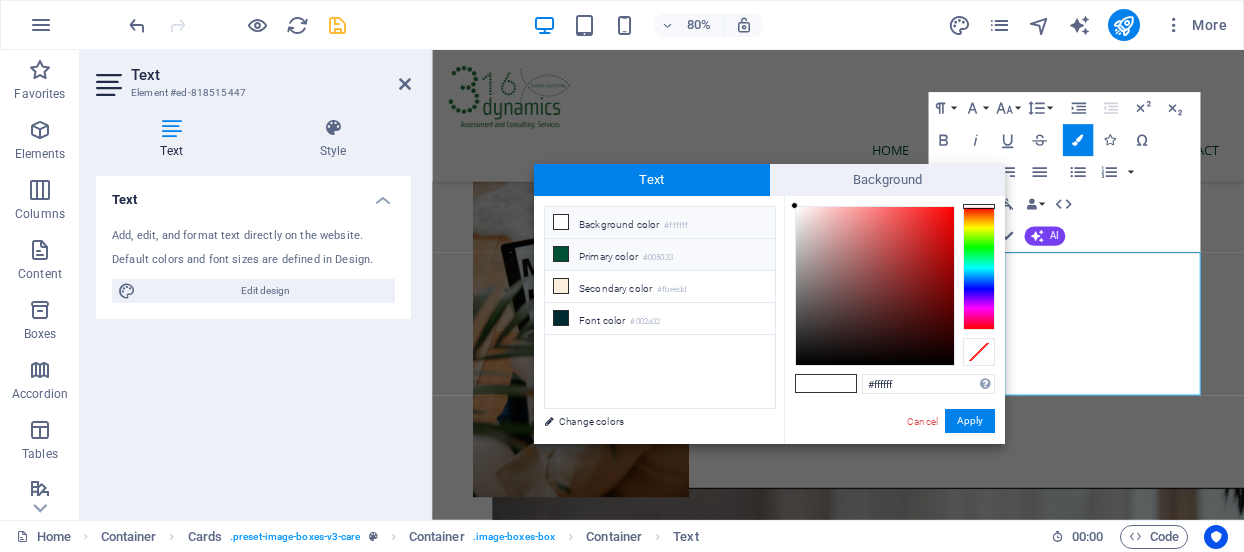 click at bounding box center [561, 254] 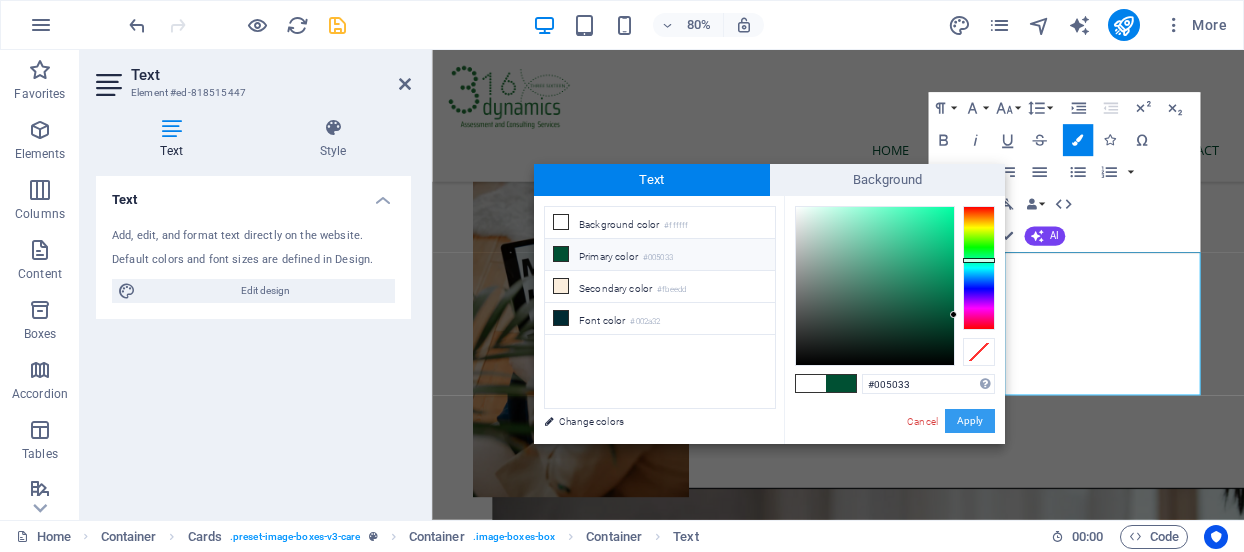 click on "Apply" at bounding box center (970, 421) 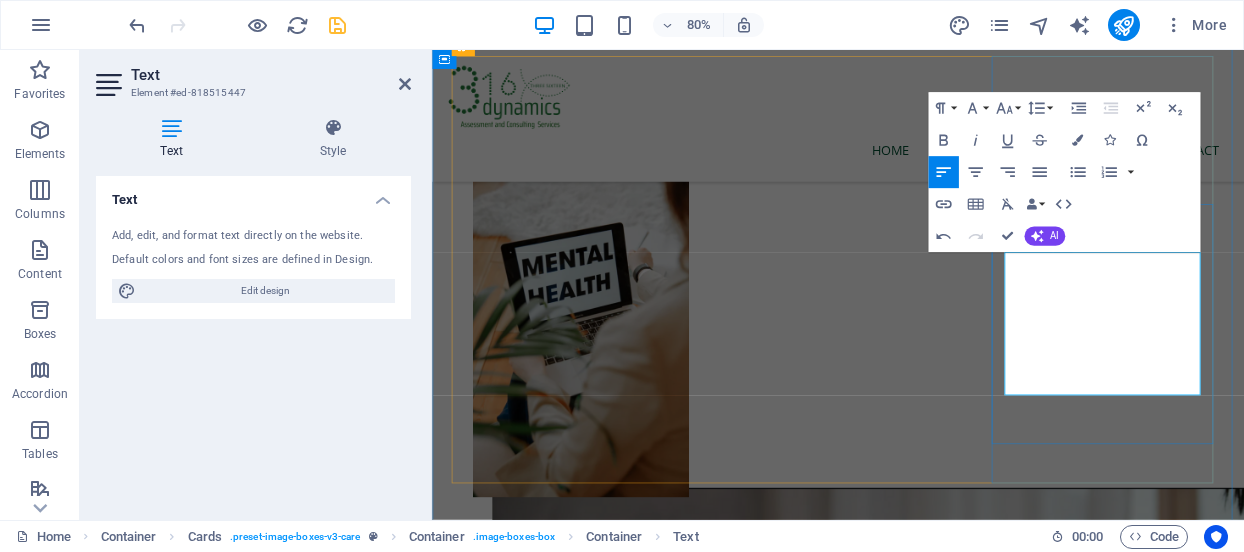click on "We deliver dynamic, values-driven experiences that cultivate emotional resilience, spiritual depth, and professional excellence across educational, chaplaincy, and corporate settings.​ ​" at bounding box center [597, 4644] 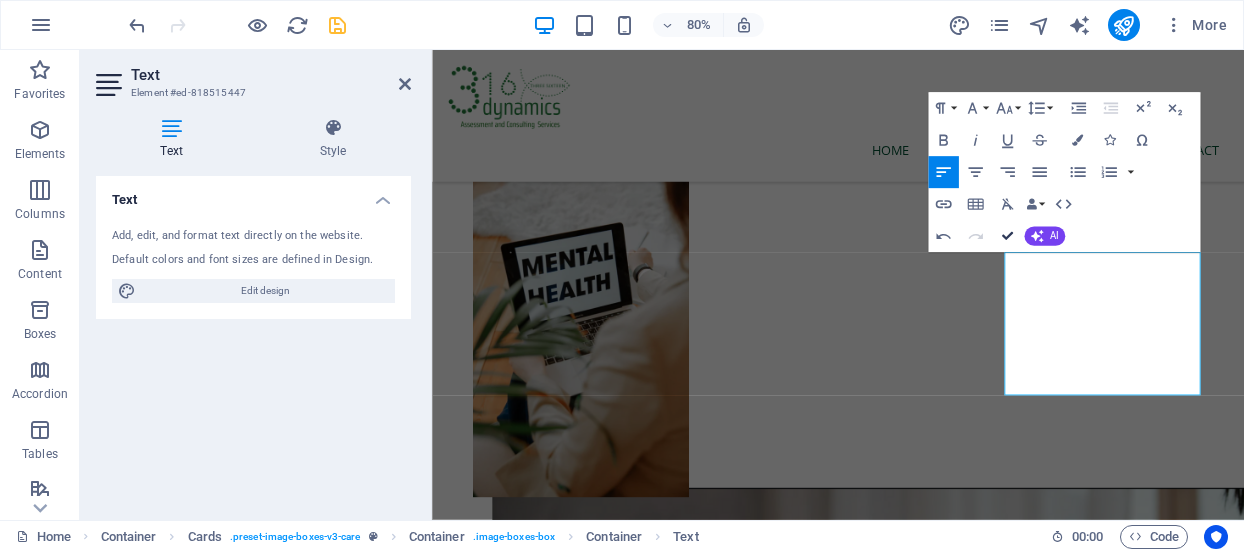 scroll, scrollTop: 956, scrollLeft: 0, axis: vertical 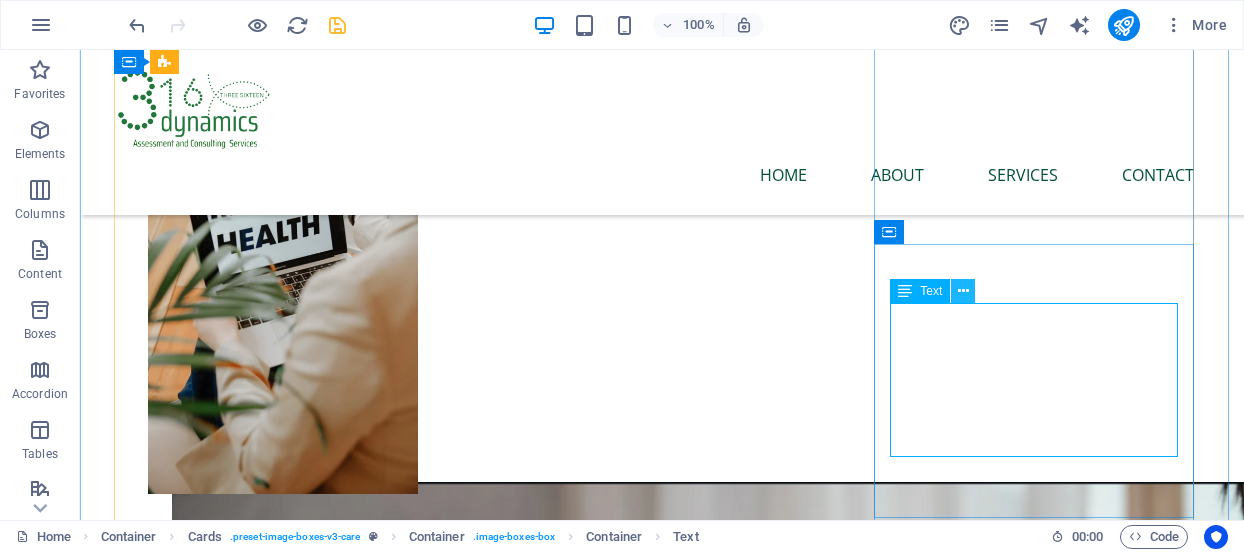 click at bounding box center [963, 291] 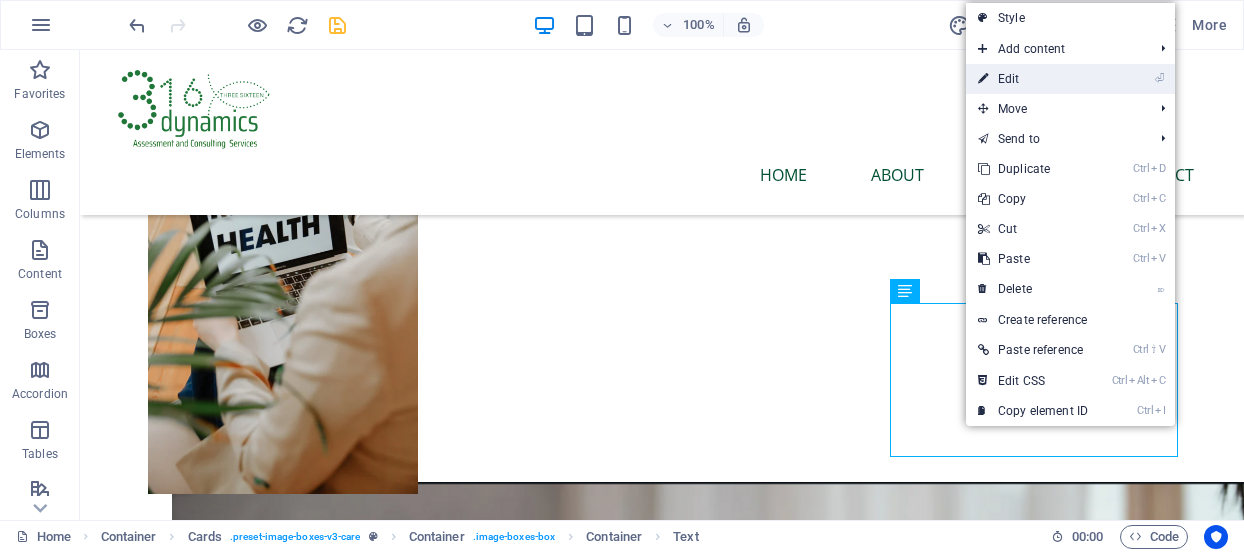 click on "⏎  Edit" at bounding box center (1033, 79) 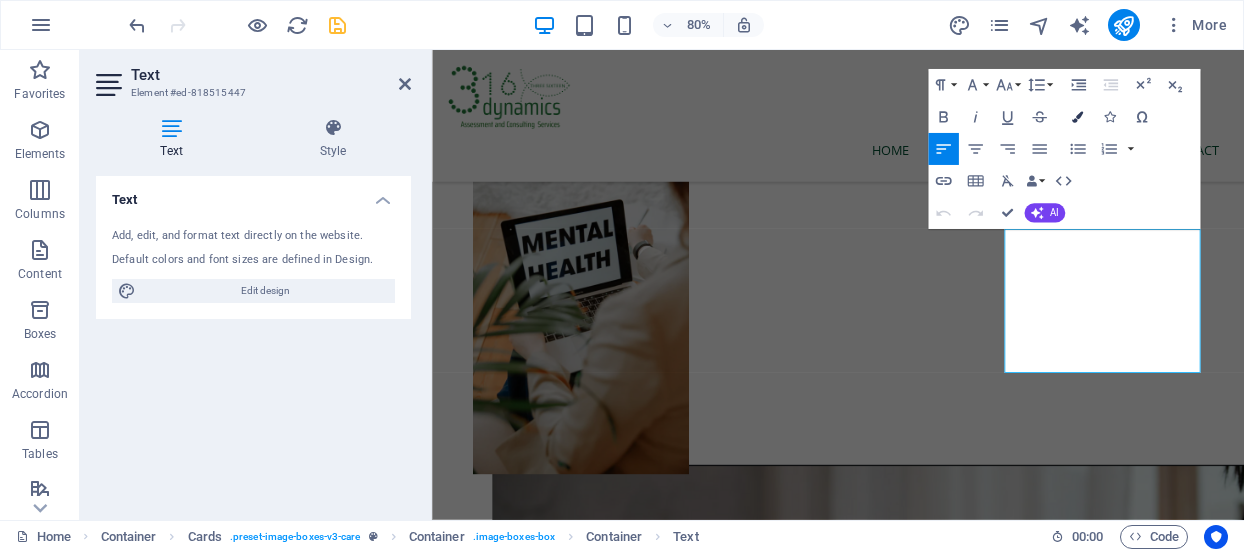 click at bounding box center (1077, 117) 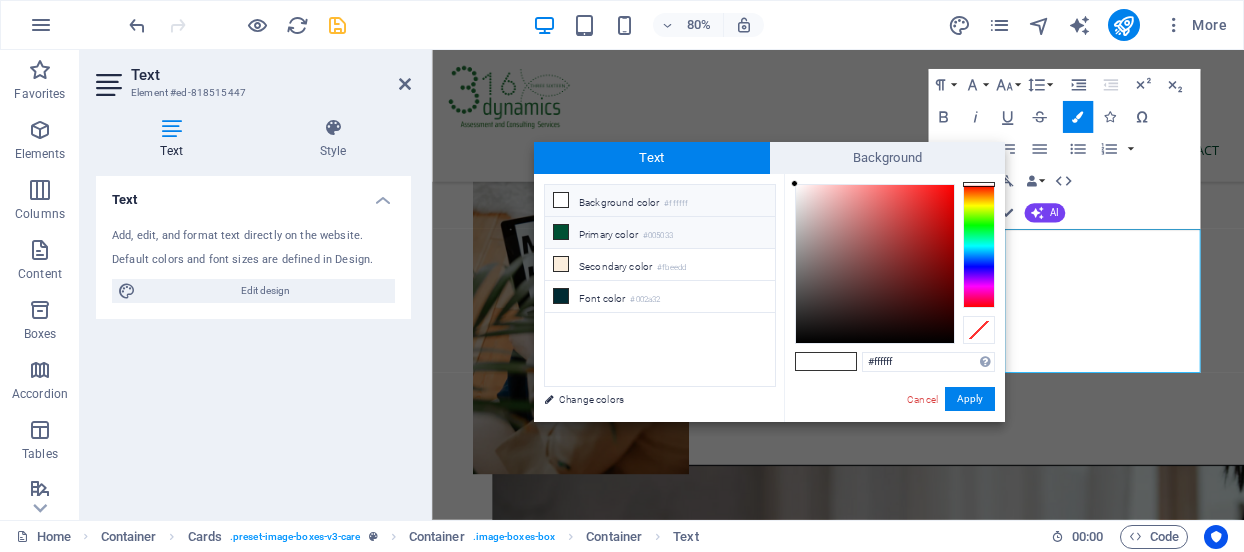 click at bounding box center [561, 232] 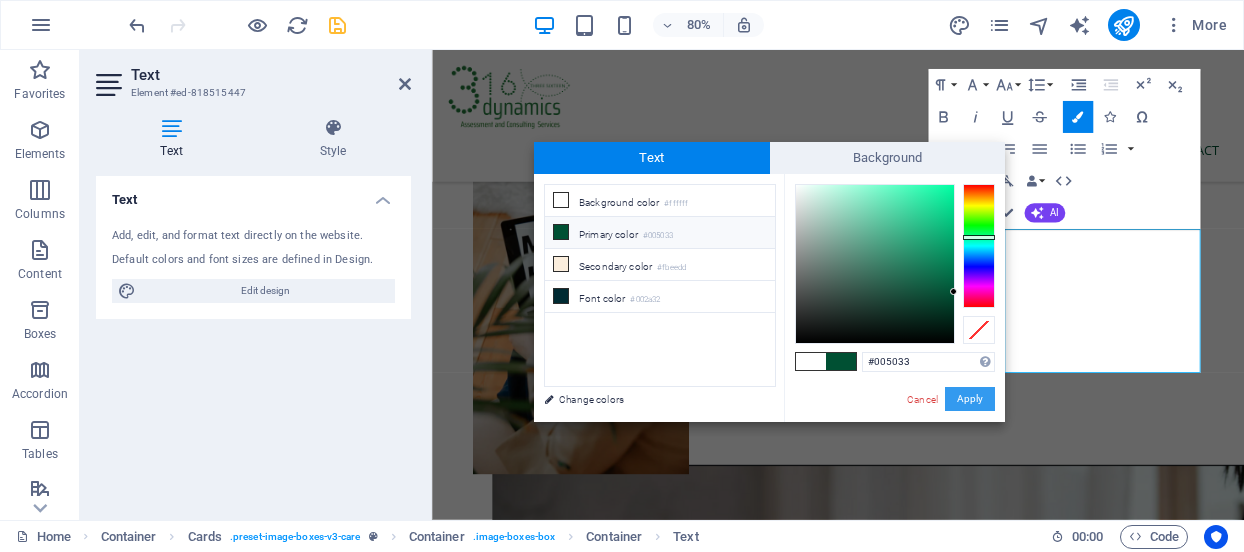 click on "Apply" at bounding box center (970, 399) 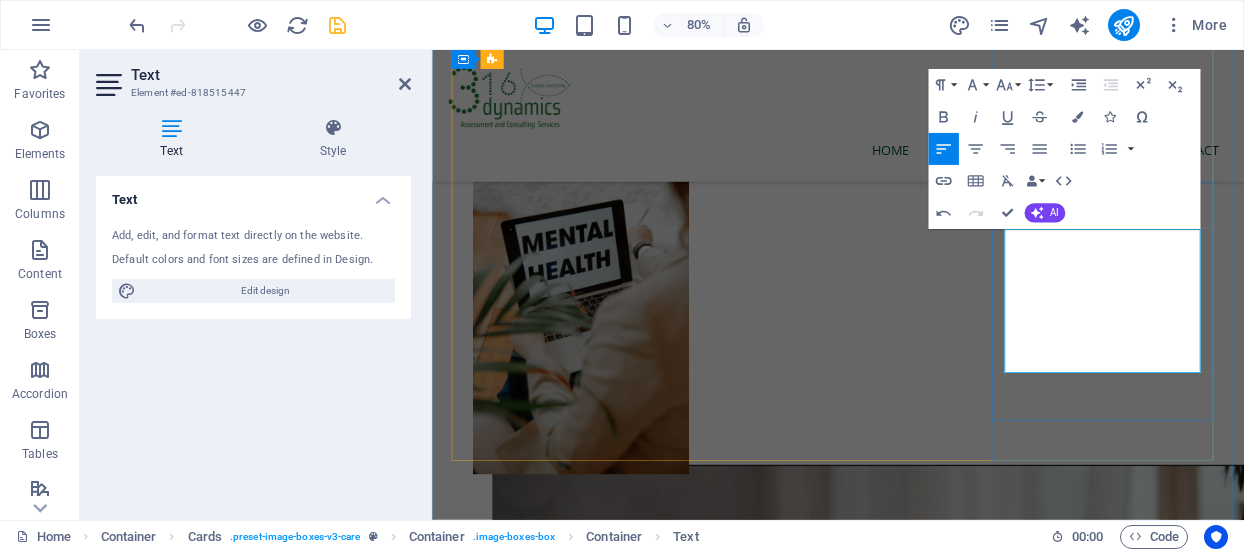 click on "​ ​ We deliver dynamic, values-driven experiences that cultivate emotional resilience, spiritual depth, and professional excellence across educational, chaplaincy, and corporate settings." at bounding box center [597, 4615] 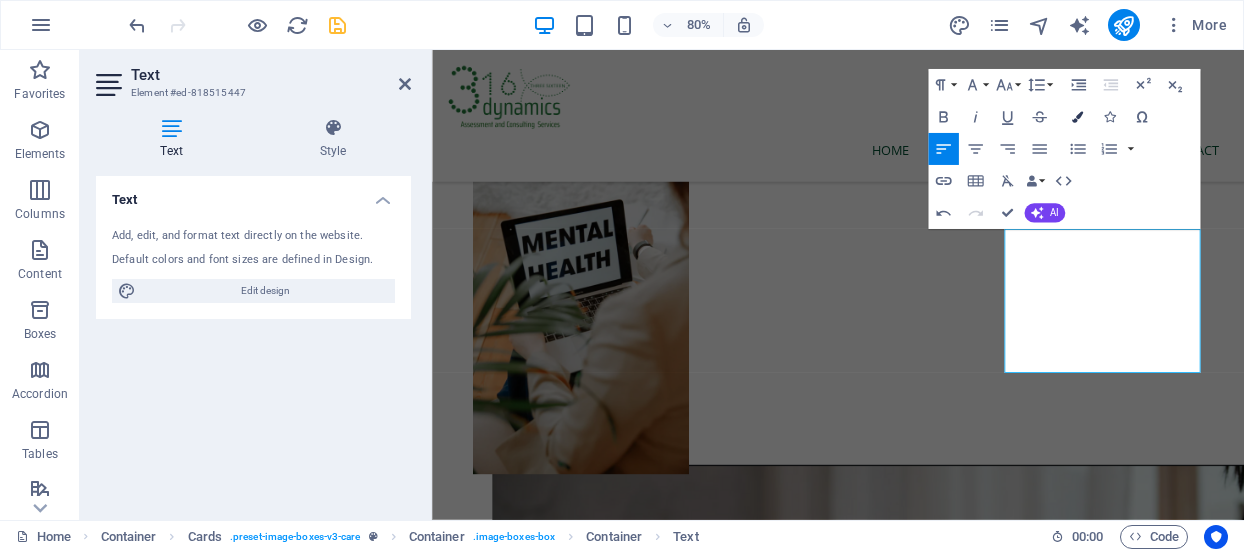 click at bounding box center [1077, 117] 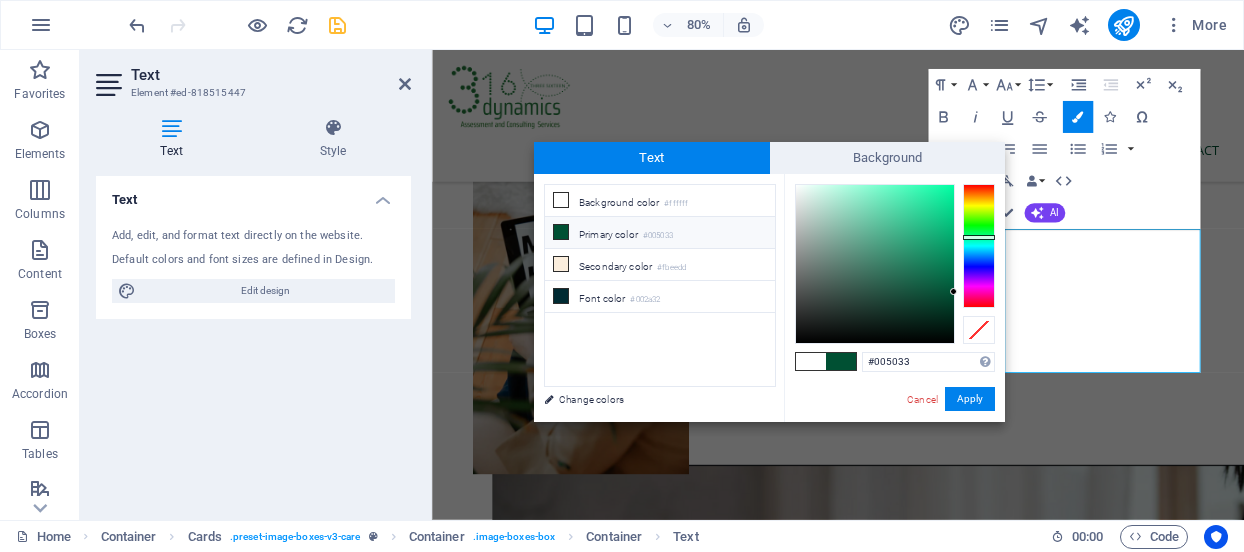 click at bounding box center (561, 232) 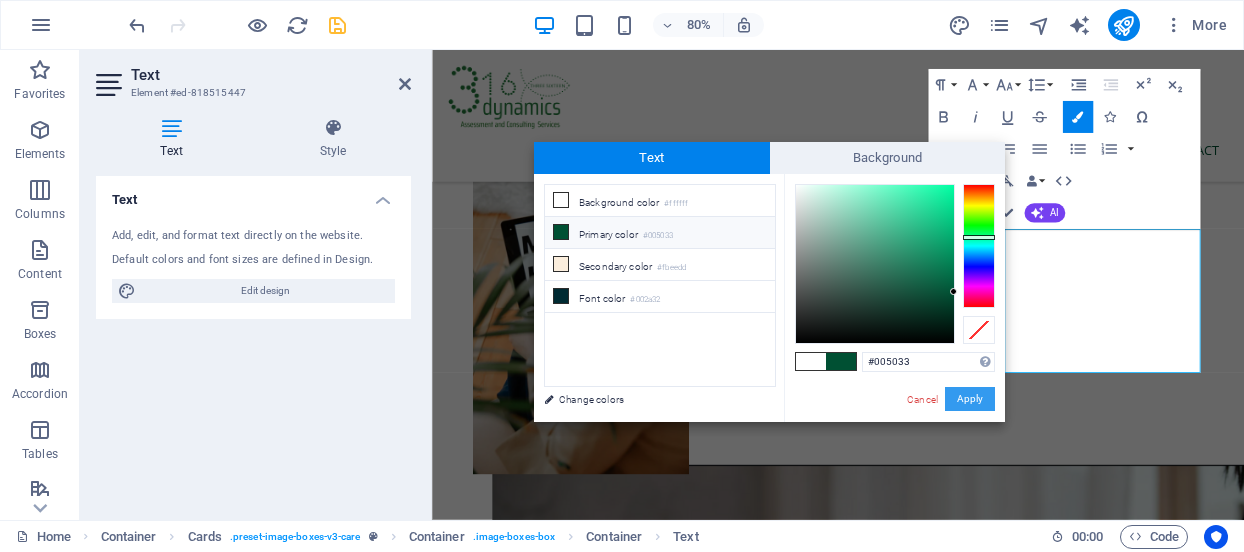 click on "Apply" at bounding box center (970, 399) 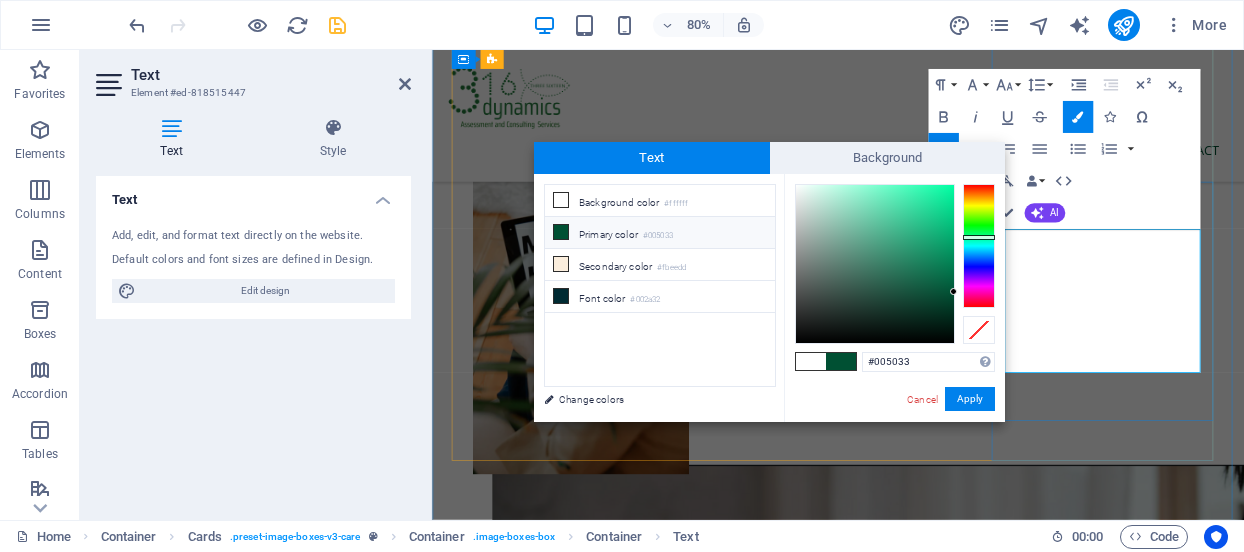 click on "​ ​​We deliver dynamic, values-driven experiences that cultivate emotional resilience, spiritual depth, and professional excellence across educational, chaplaincy, and corporate settings." at bounding box center [597, 4615] 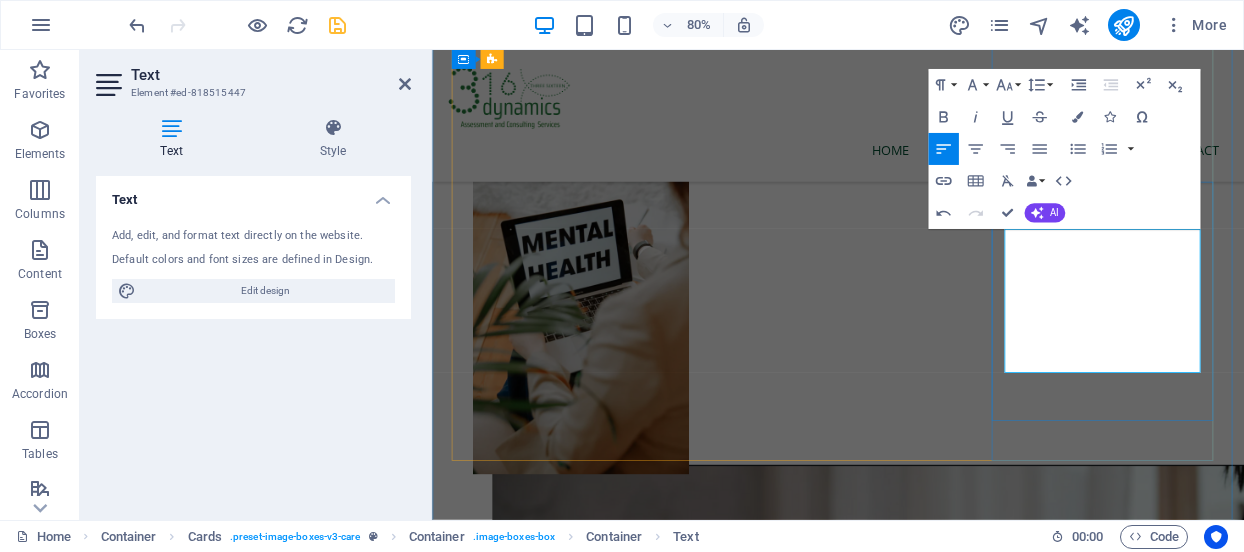 click on "​ ​​We deliver dynamic, values-driven experiences that cultivate emotional resilience, spiritual depth, and professional excellence across educational, chaplaincy, and corporate settings." at bounding box center [597, 4615] 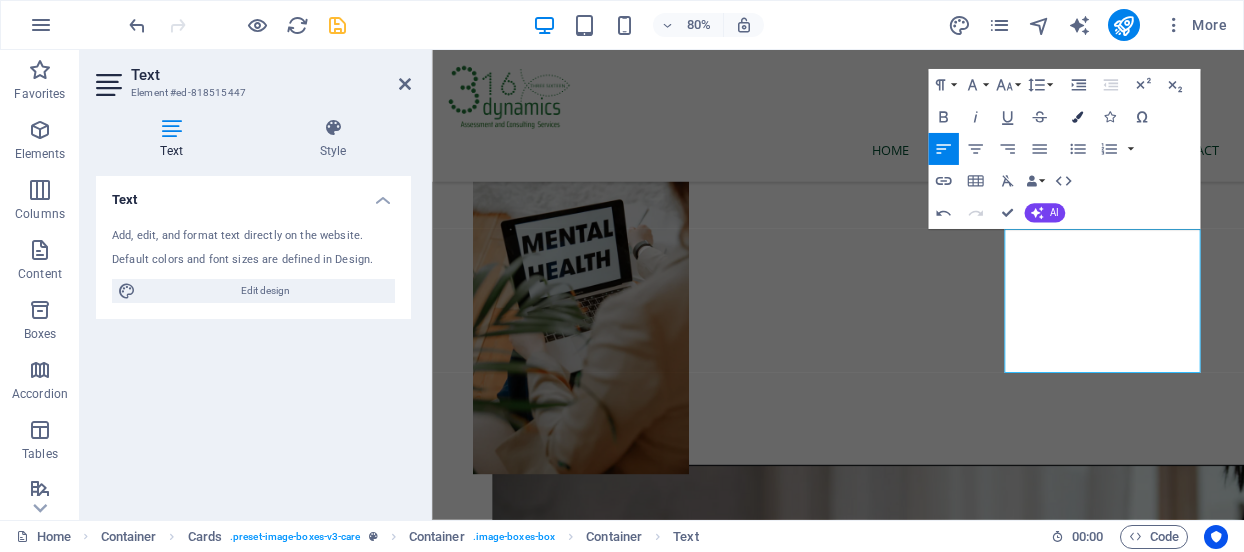 click at bounding box center (1077, 117) 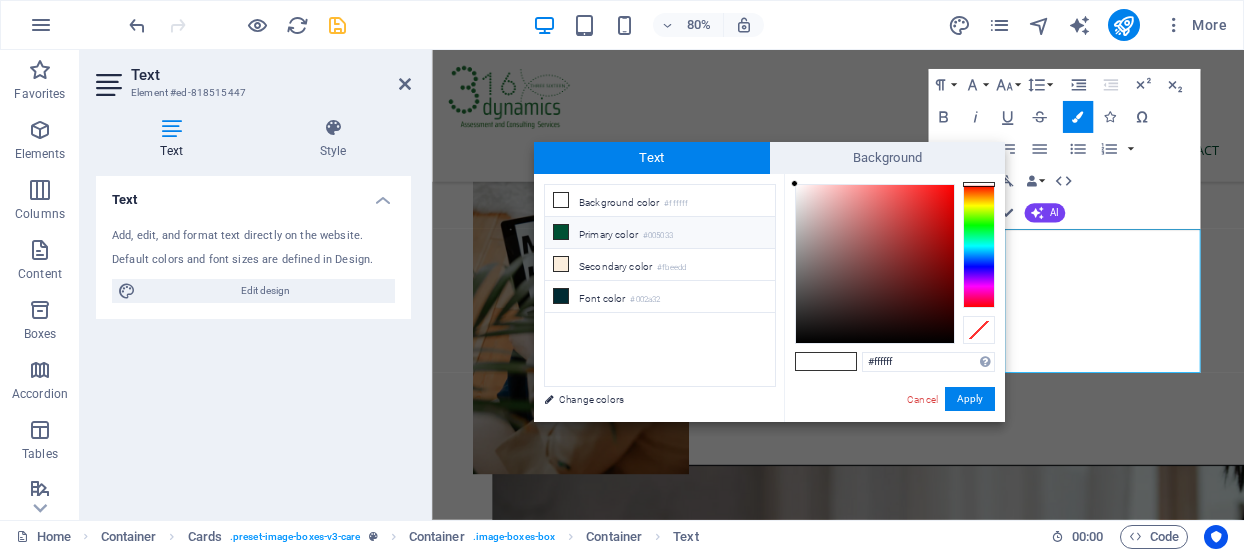 click at bounding box center [561, 232] 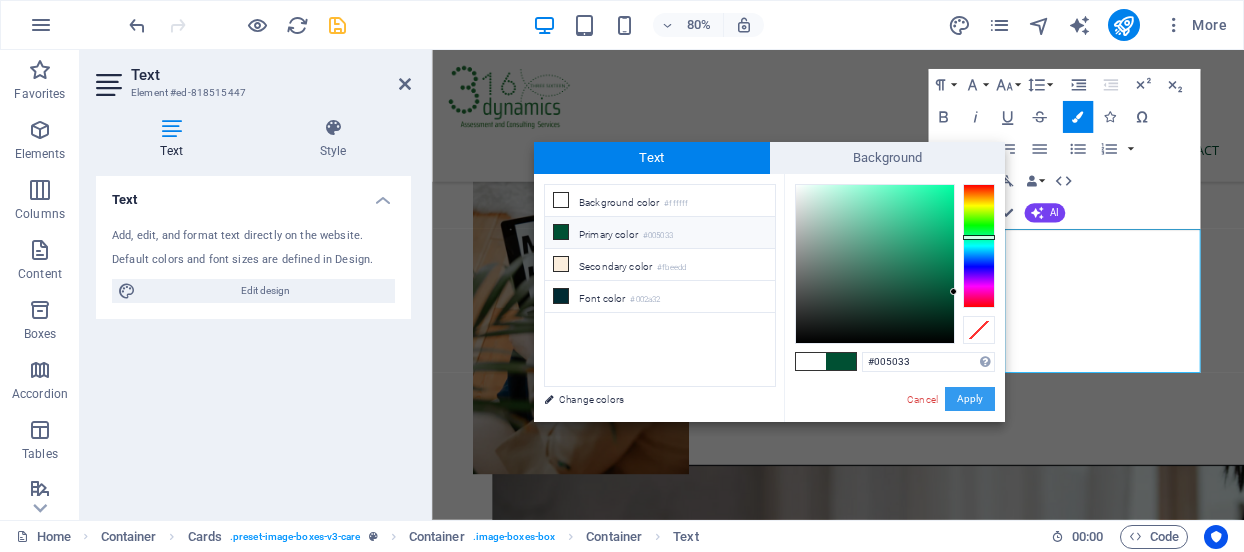 click on "Apply" at bounding box center (970, 399) 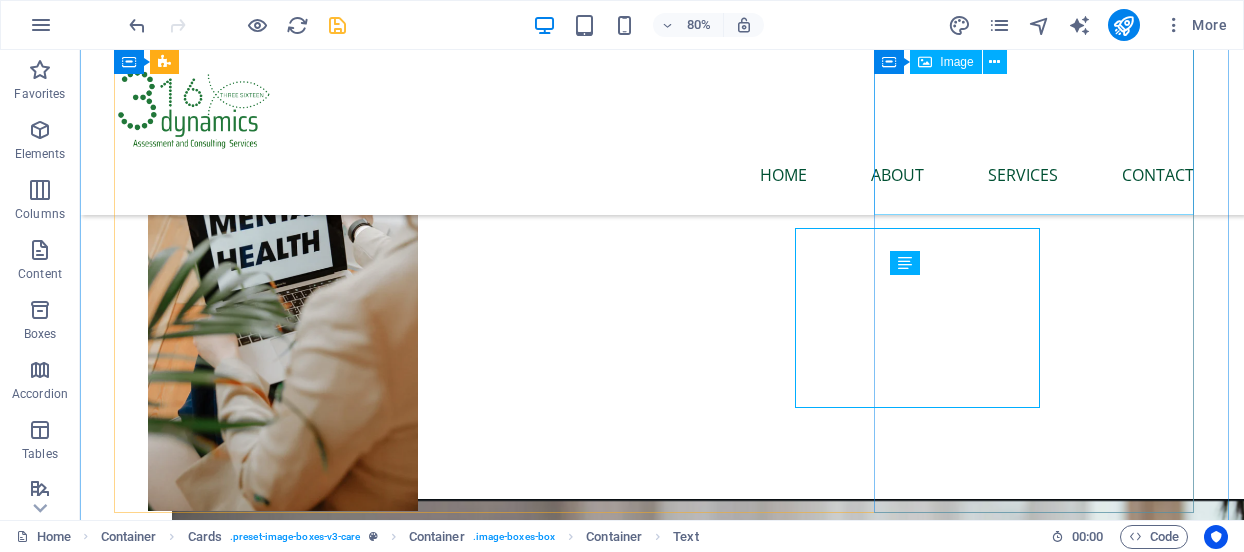 scroll, scrollTop: 985, scrollLeft: 0, axis: vertical 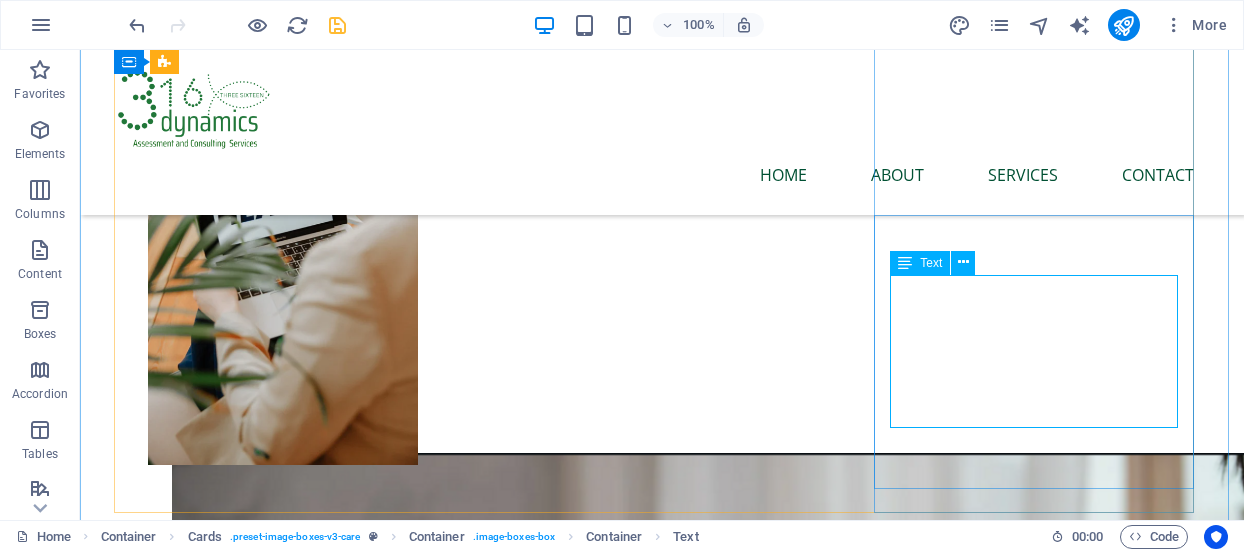 click on "We deliver dynamic, values-driven experiences that cultivate emotional resilience, spiritual depth, and professional excellence across educational, chaplaincy, and corporate settings." at bounding box center [282, 4586] 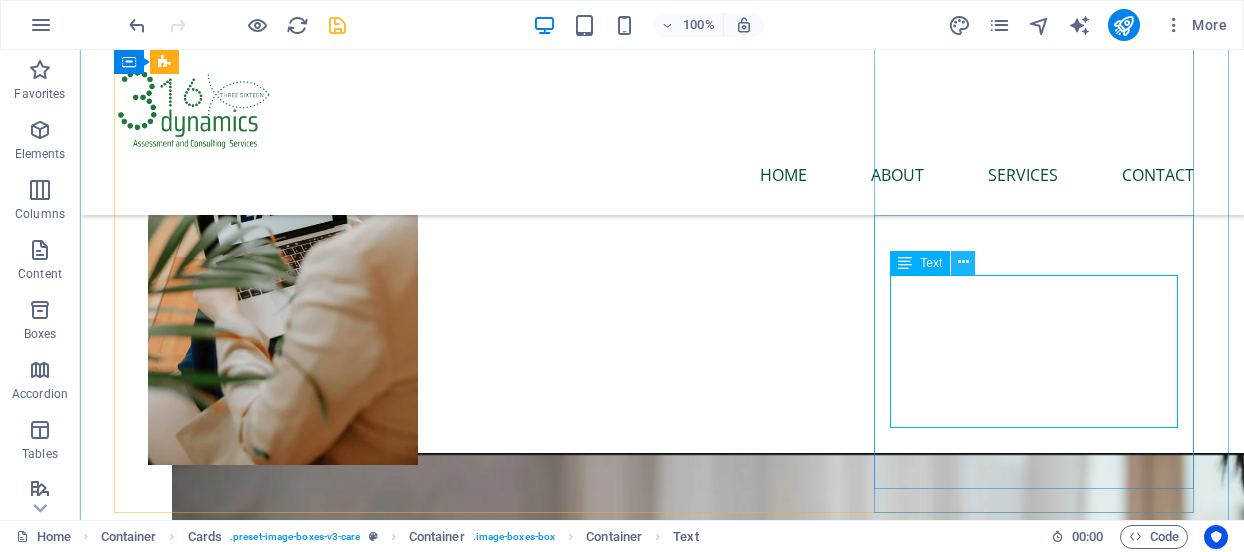 click at bounding box center (963, 262) 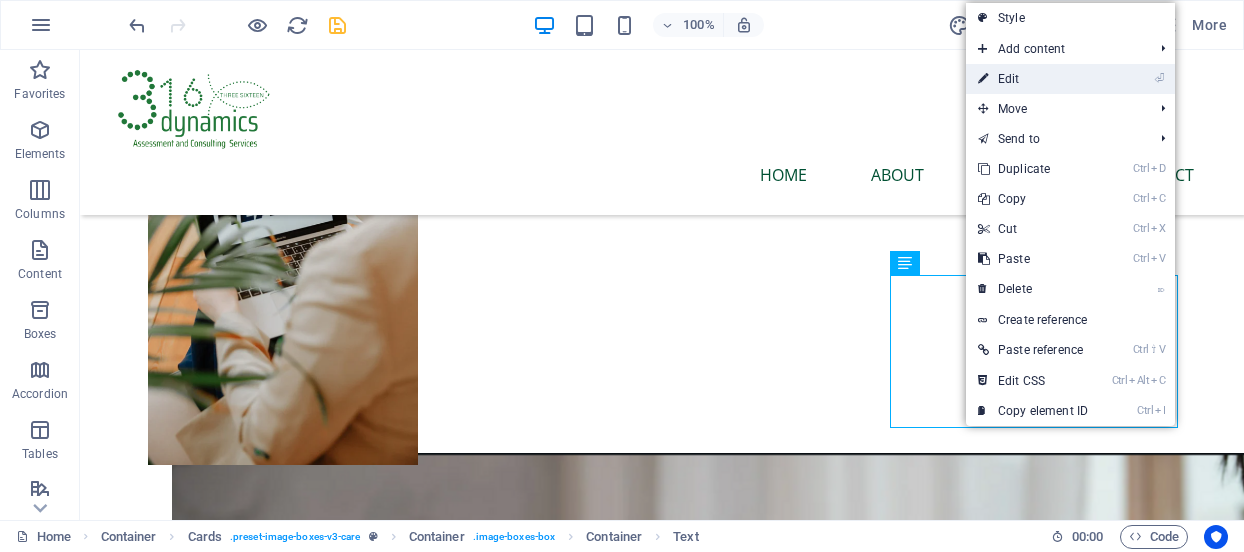 click on "⏎  Edit" at bounding box center [1033, 79] 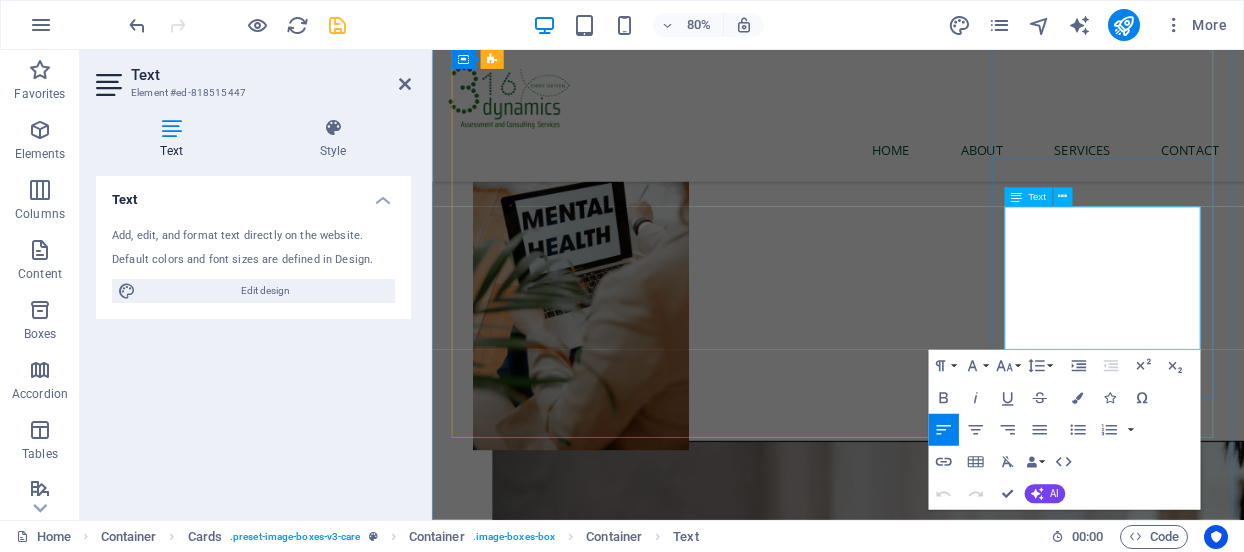 click on "We deliver dynamic, values-driven experiences that cultivate emotional resilience, spiritual depth, and professional excellence across educational, chaplaincy, and corporate settings." at bounding box center (595, 4586) 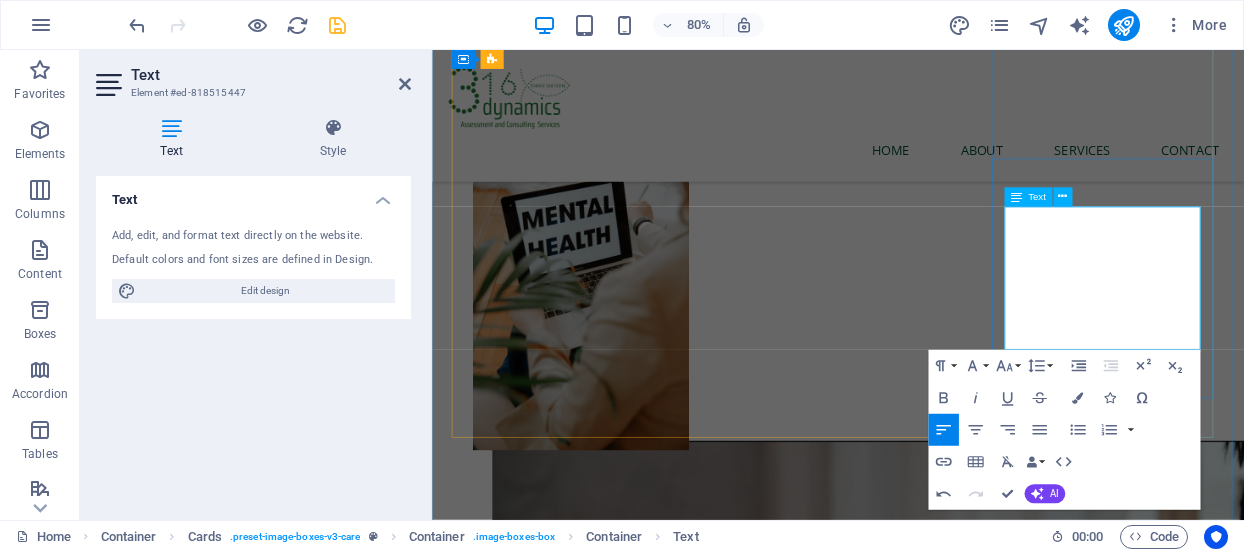 type 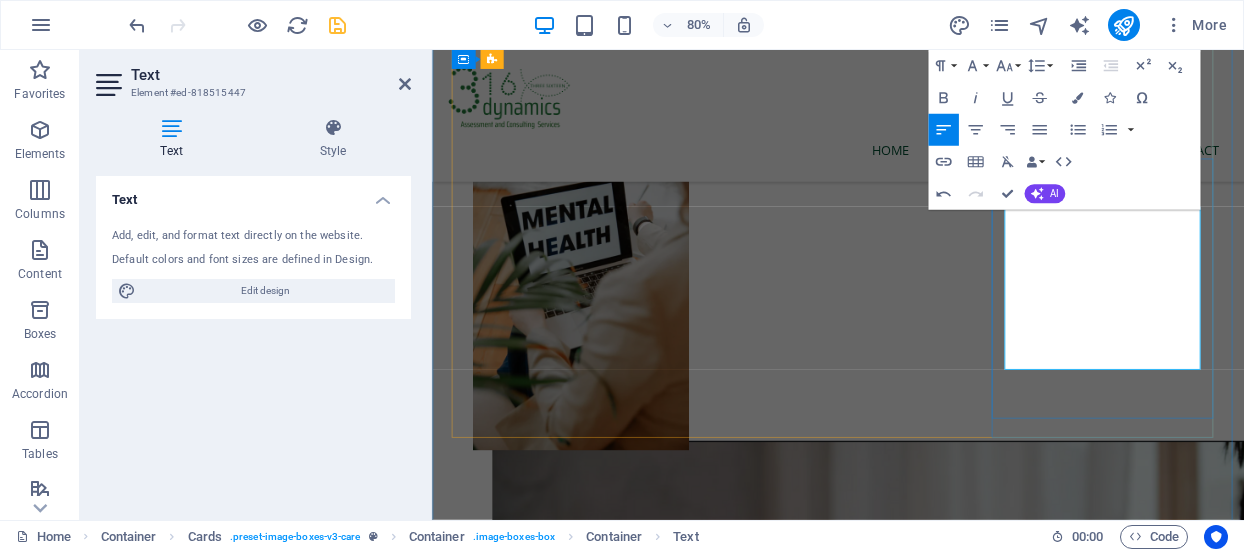 click on "We deliver dynamic, values-driven experiences that cultivate emotional resilience, spiritual depth, and professional excellence across educational, chaplaincy, and corporate settings through a well-crafted training" at bounding box center [595, 4598] 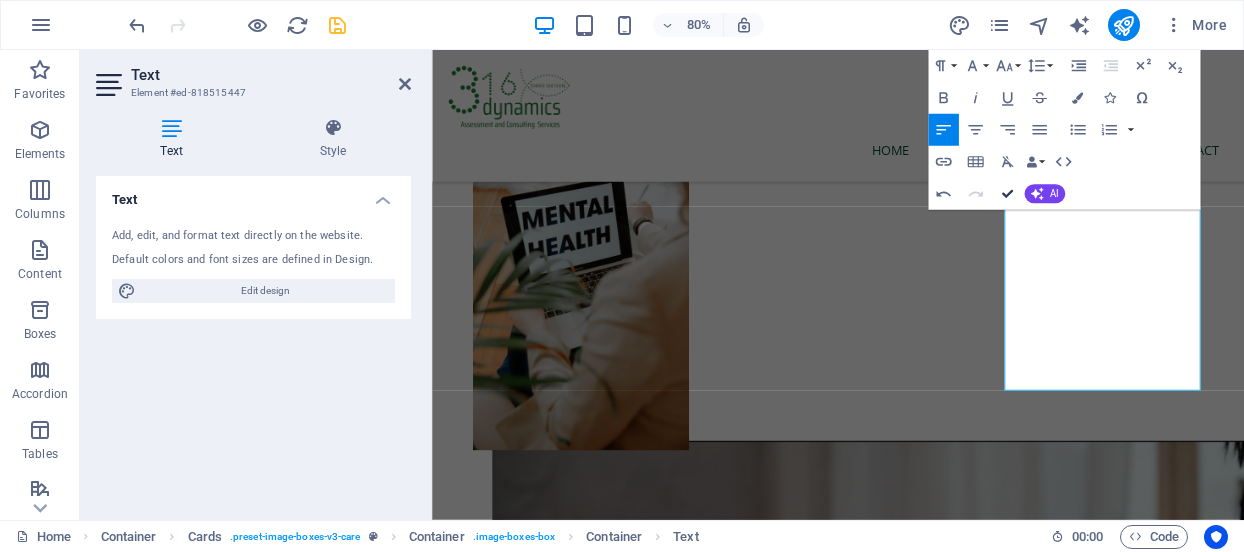 scroll, scrollTop: 1014, scrollLeft: 0, axis: vertical 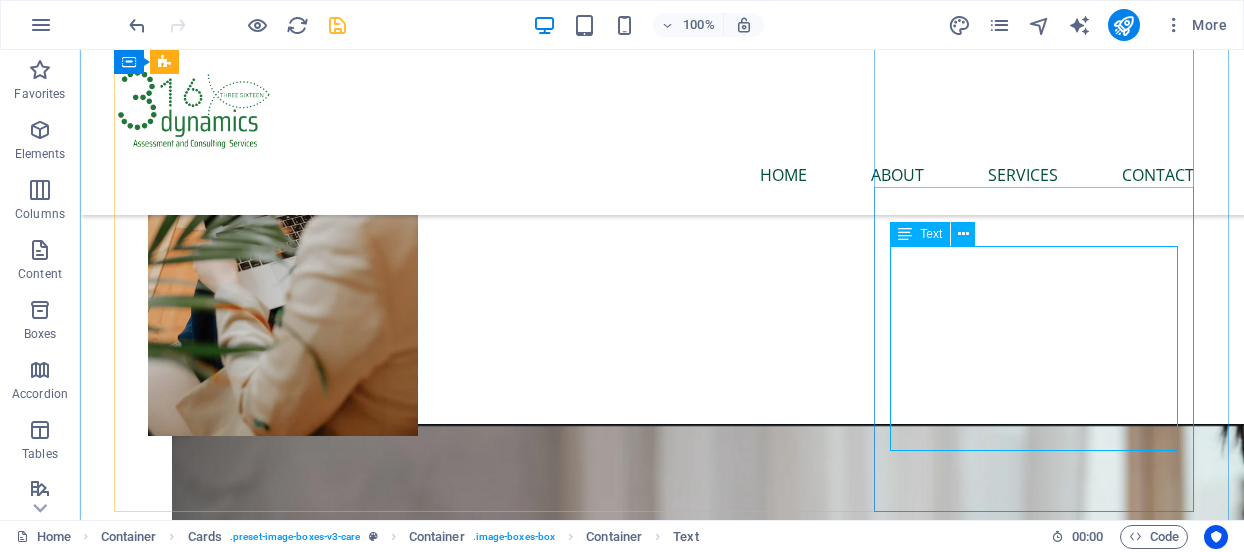 click on "We deliver dynamic, values-driven experiences that cultivate emotional resilience, spiritual depth, and professional excellence across educational, chaplaincy, and corporate settings through well-crafted and cost-efficient trainings, seminars, and team-buildings." at bounding box center [282, 4582] 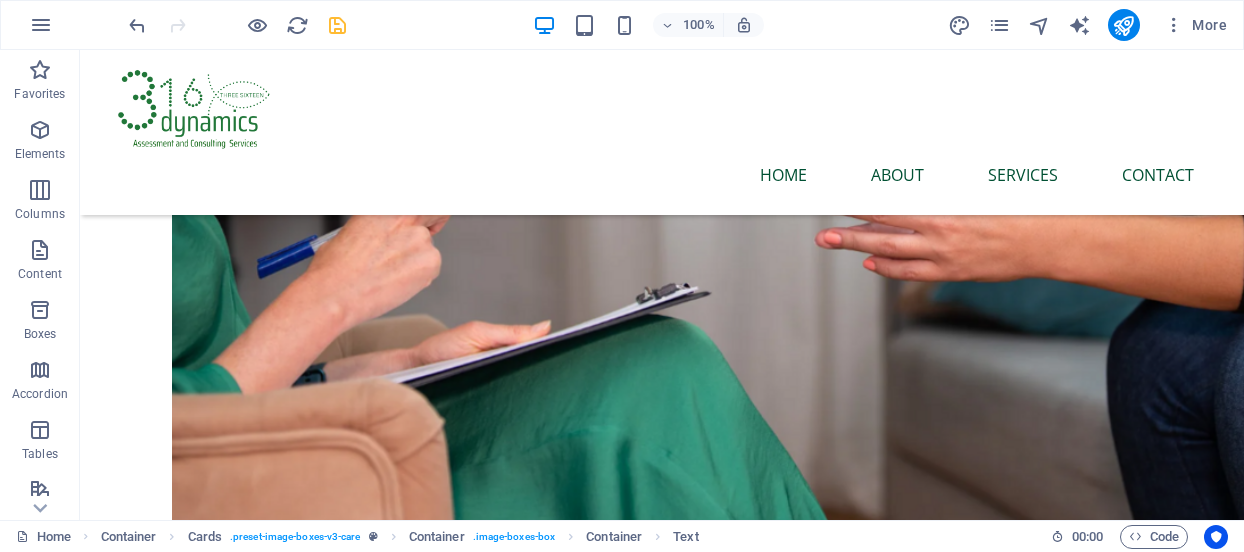 scroll, scrollTop: 1474, scrollLeft: 0, axis: vertical 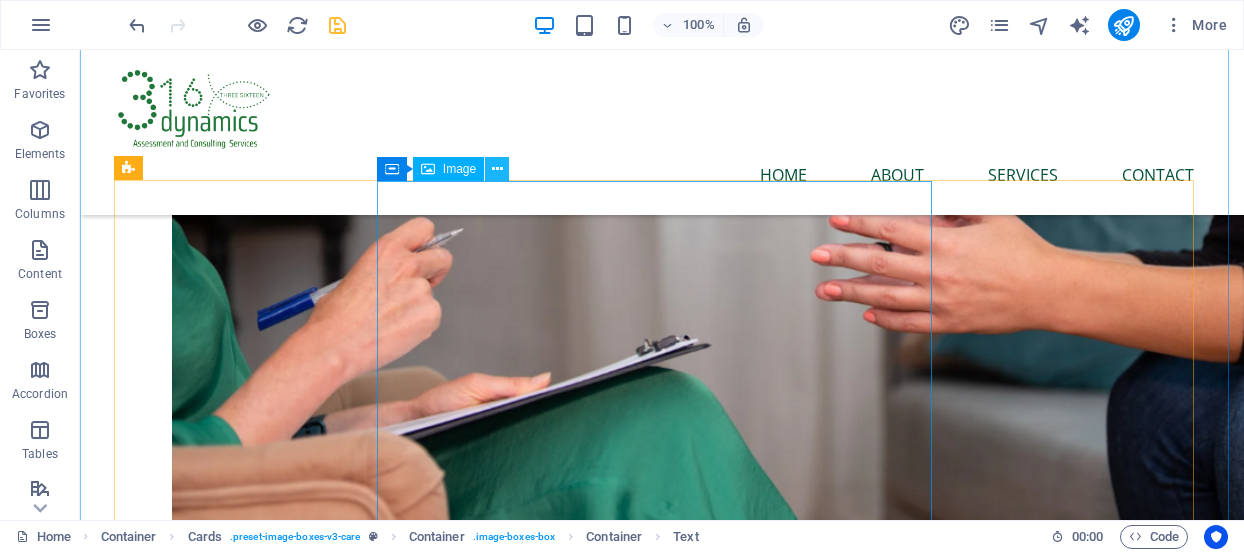click at bounding box center (497, 169) 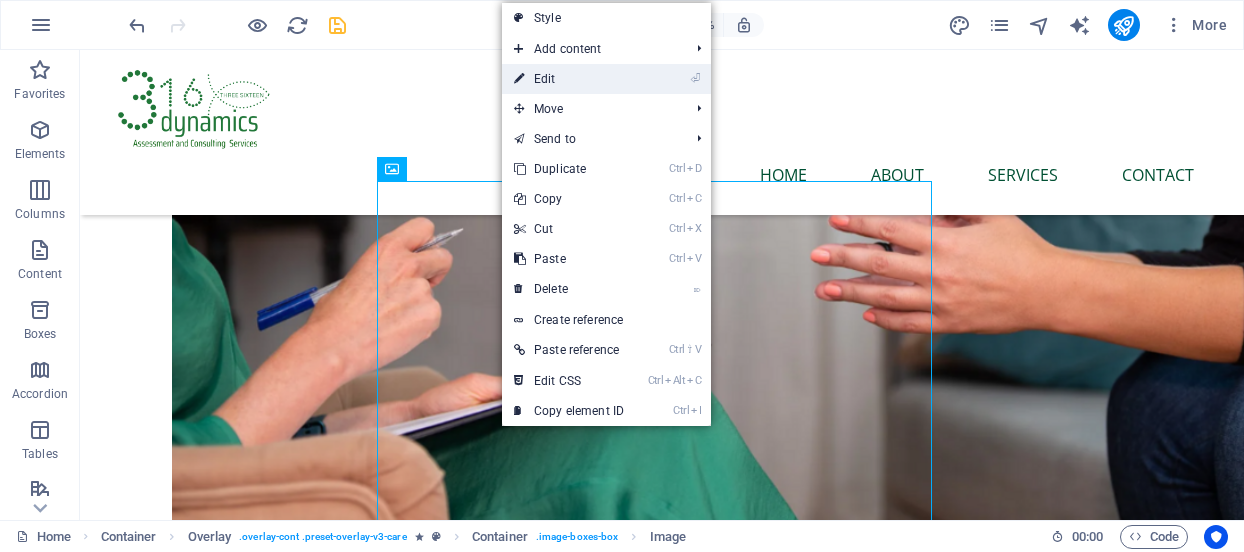click on "⏎  Edit" at bounding box center (569, 79) 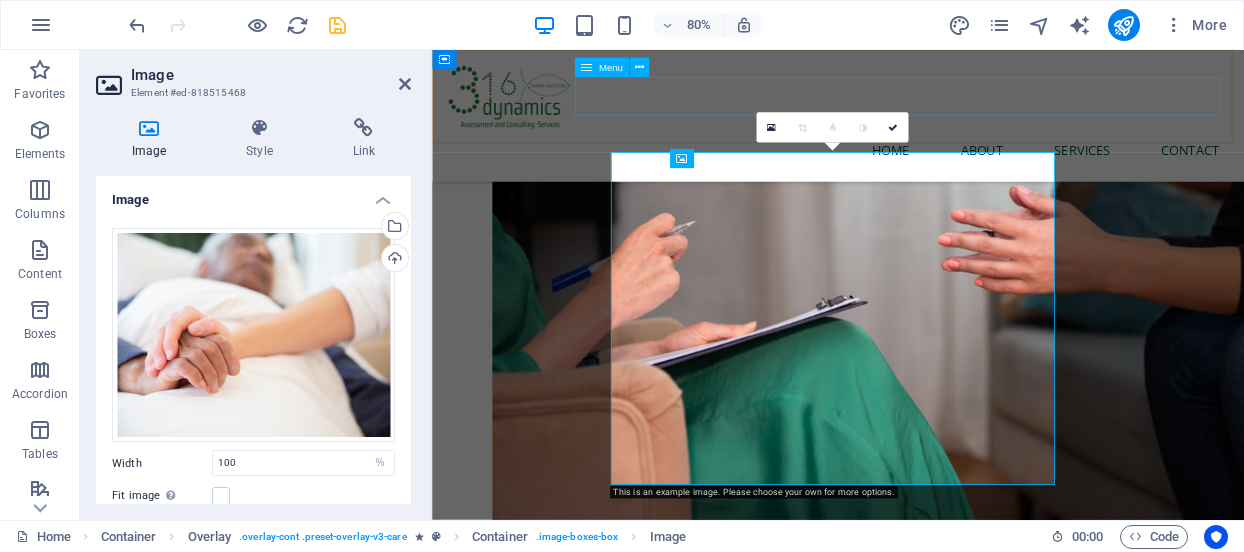 scroll, scrollTop: 1457, scrollLeft: 0, axis: vertical 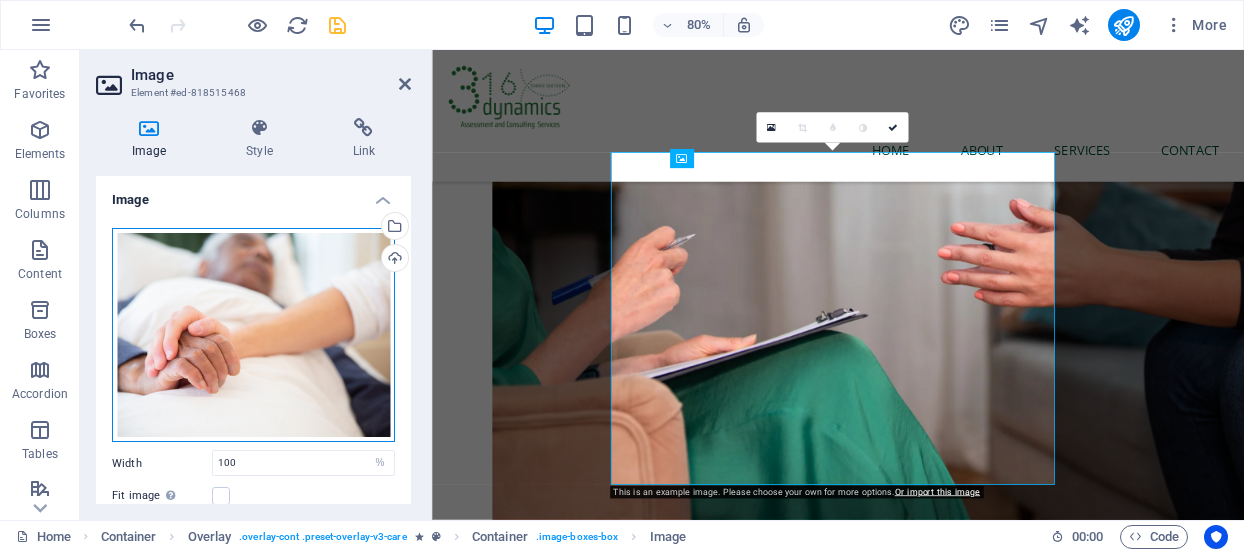 click on "Drag files here, click to choose files or select files from Files or our free stock photos & videos" at bounding box center (253, 335) 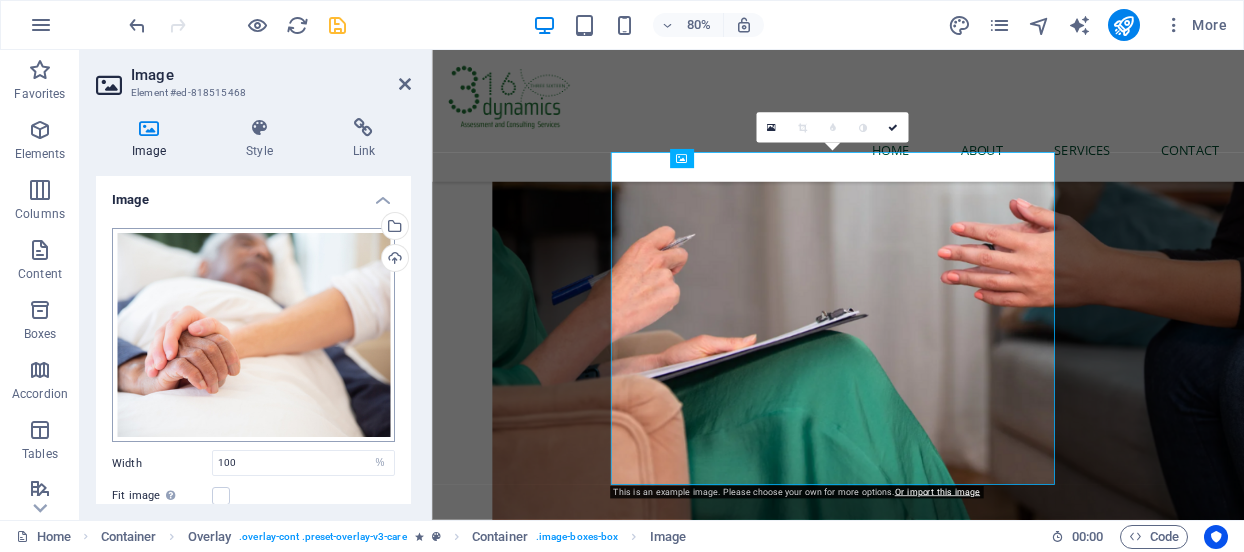 scroll, scrollTop: 1465, scrollLeft: 0, axis: vertical 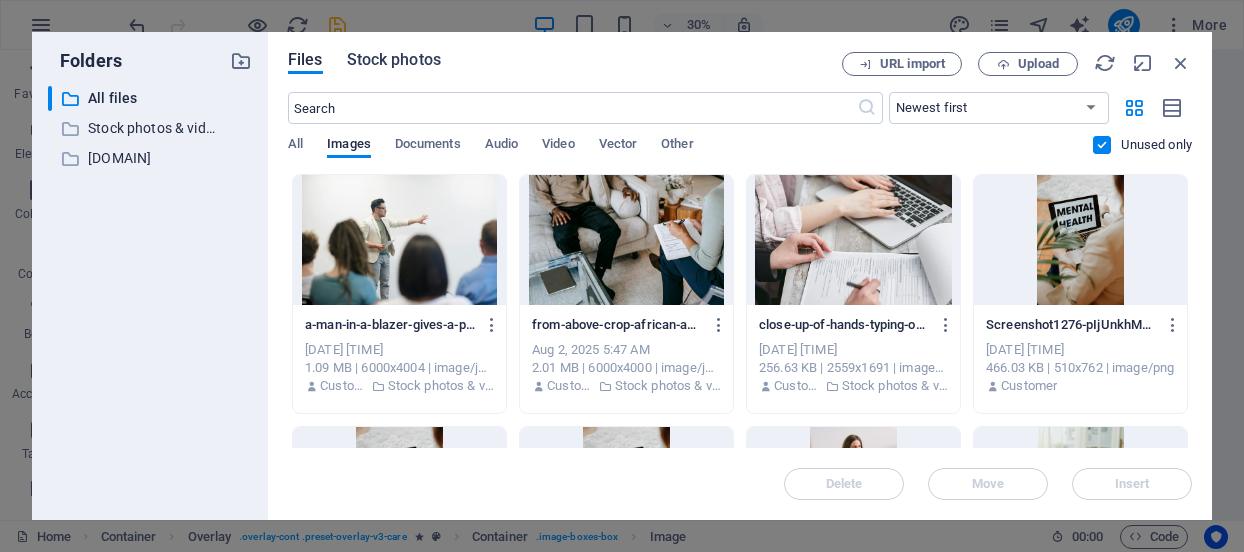 click on "Stock photos" at bounding box center [394, 60] 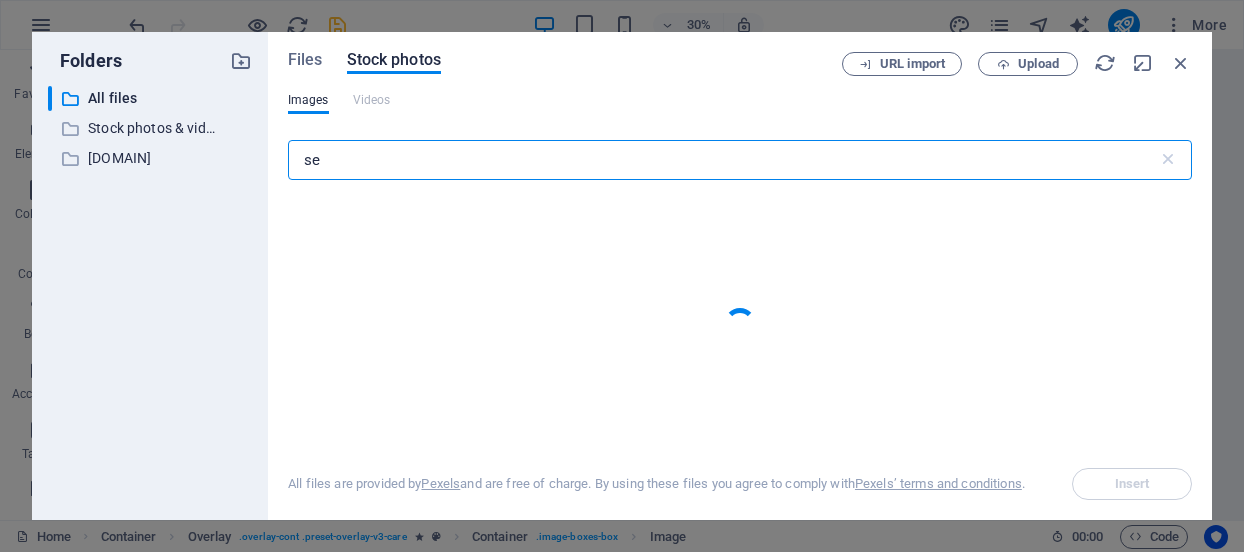 type on "s" 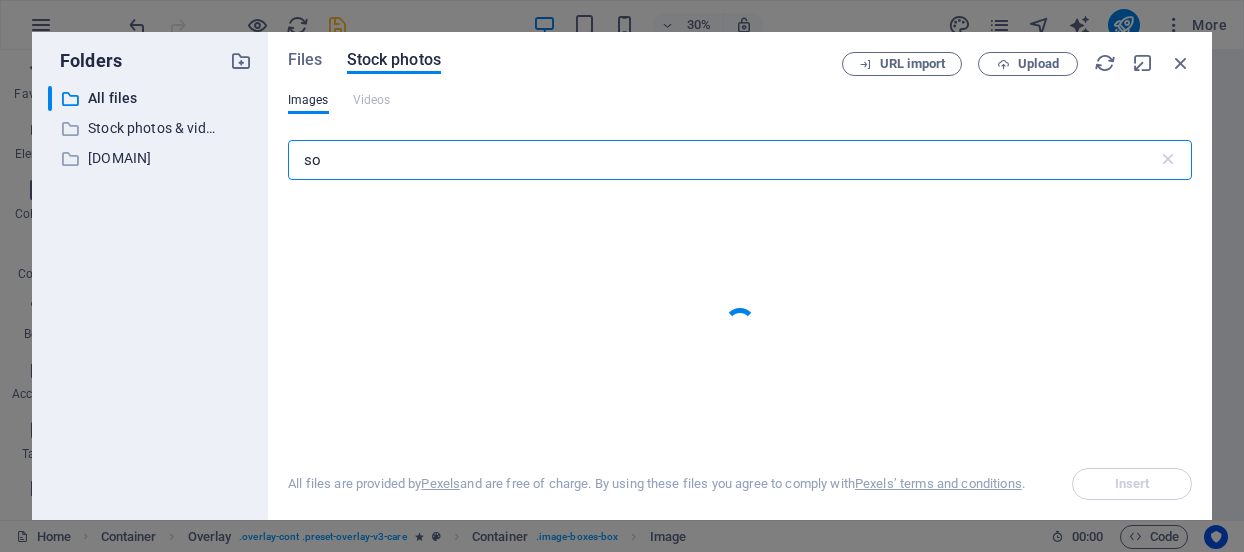 type on "s" 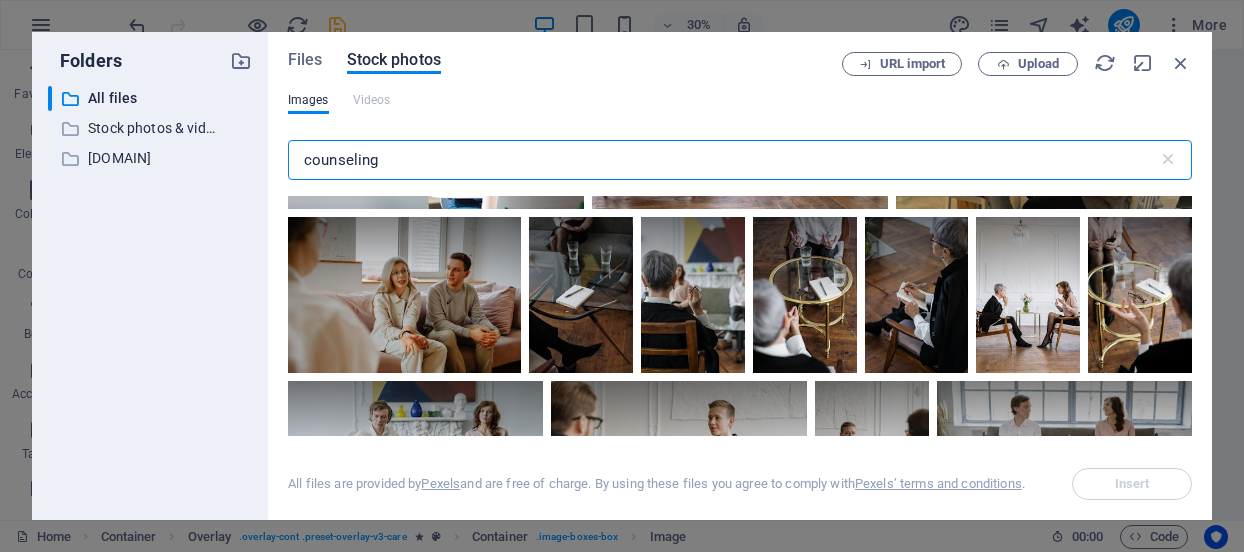 scroll, scrollTop: 206, scrollLeft: 0, axis: vertical 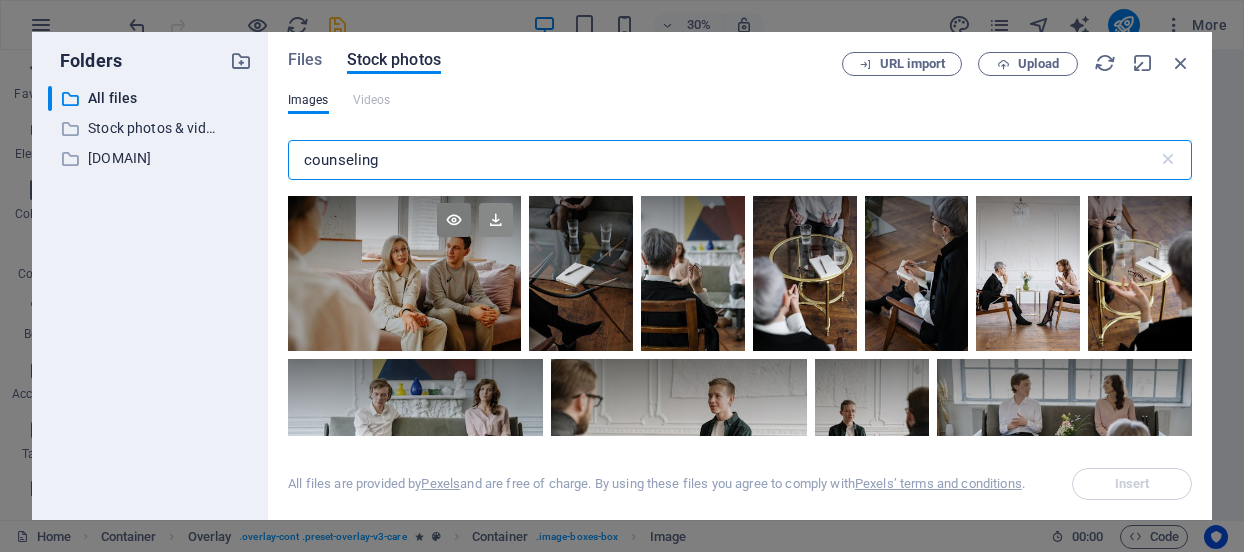 type on "counseling" 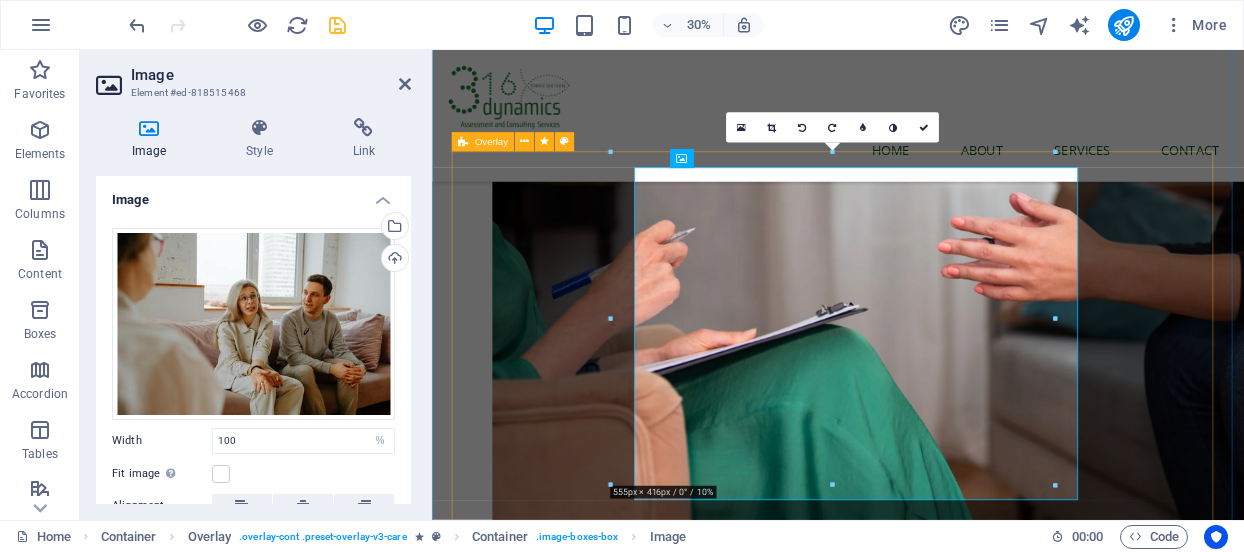 scroll, scrollTop: 1457, scrollLeft: 0, axis: vertical 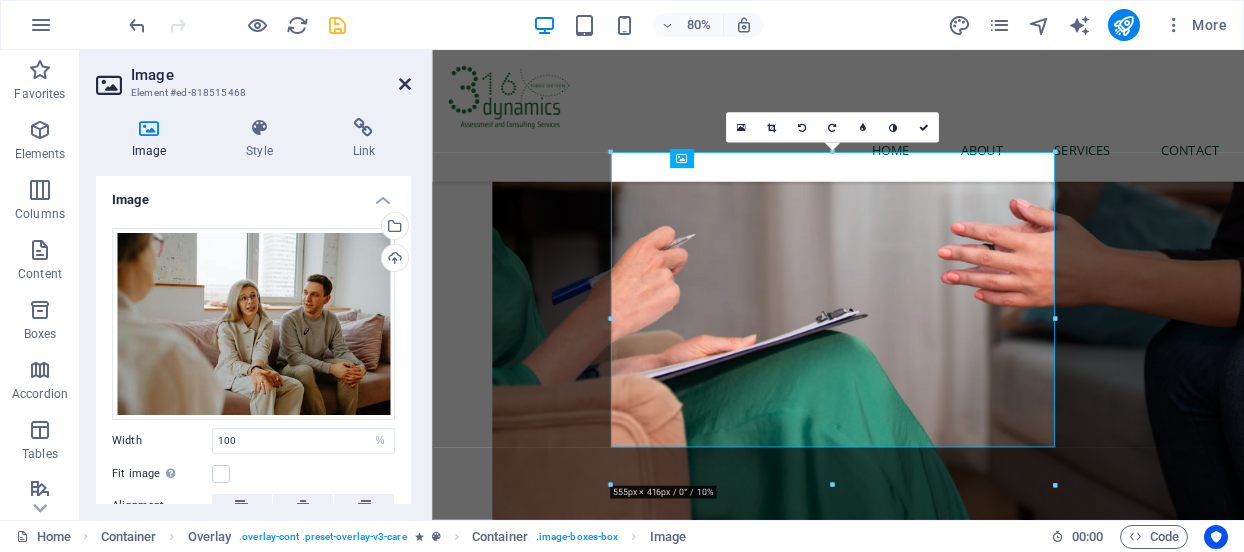 click at bounding box center (405, 84) 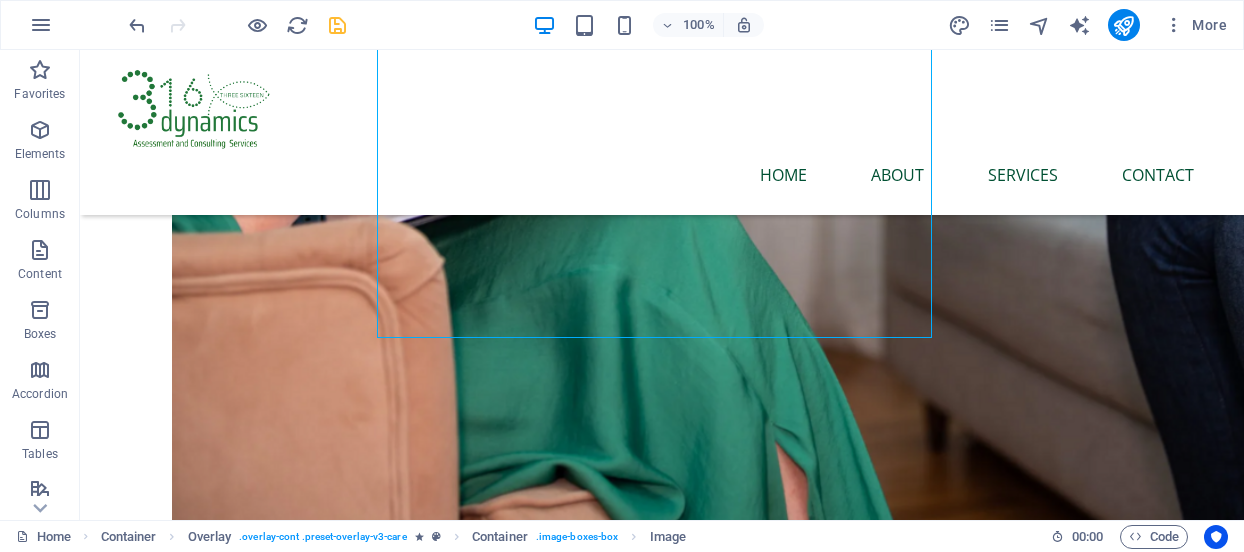 scroll, scrollTop: 1700, scrollLeft: 0, axis: vertical 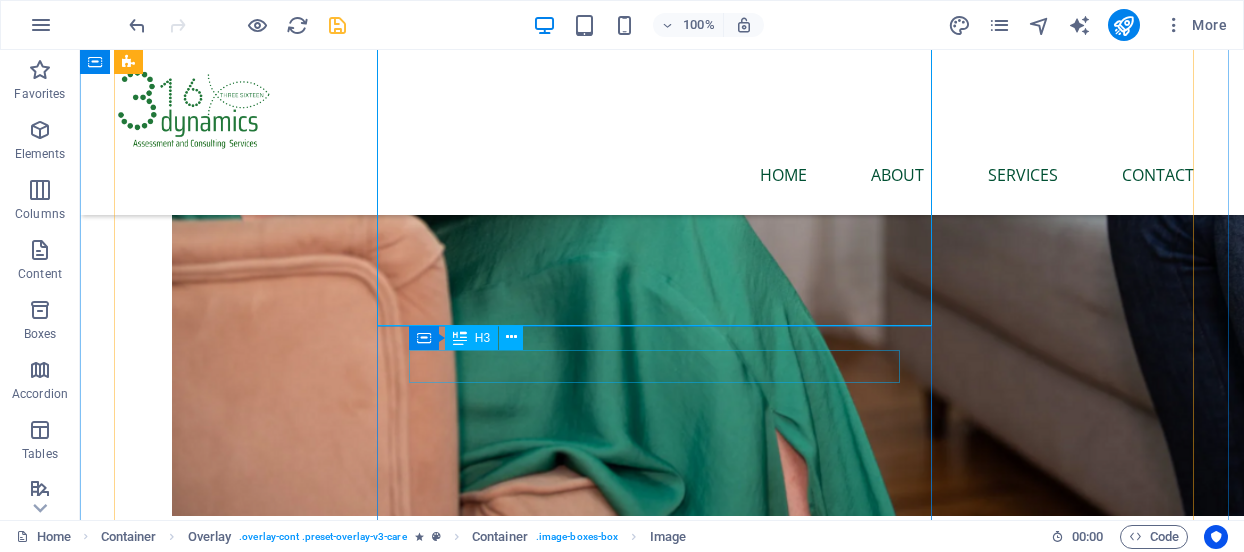 click on "Dementia Care" at bounding box center (662, 4674) 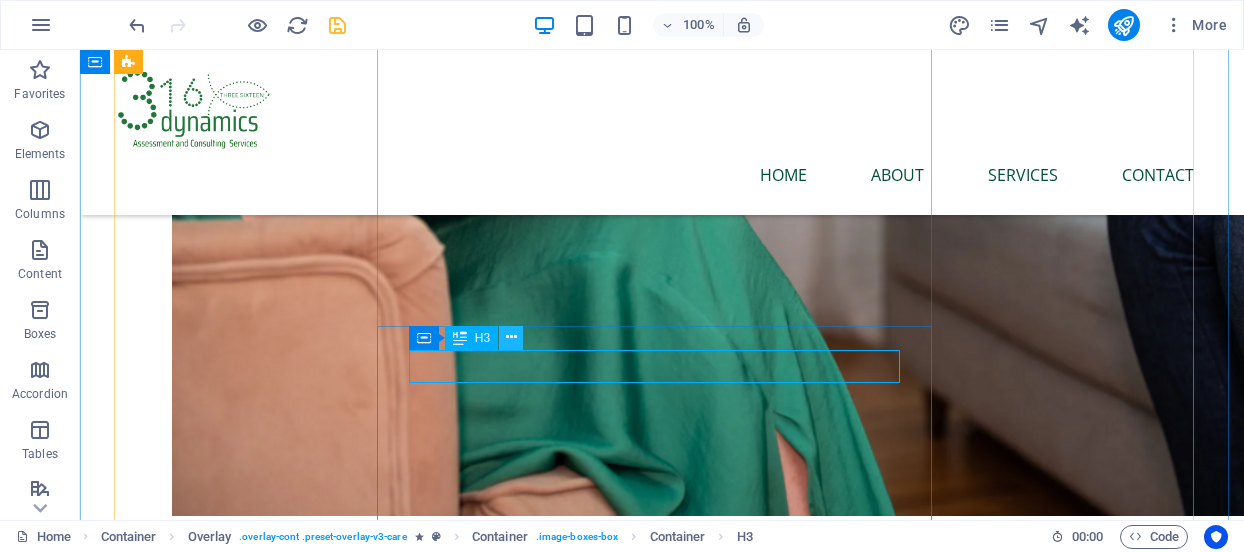 click at bounding box center [511, 337] 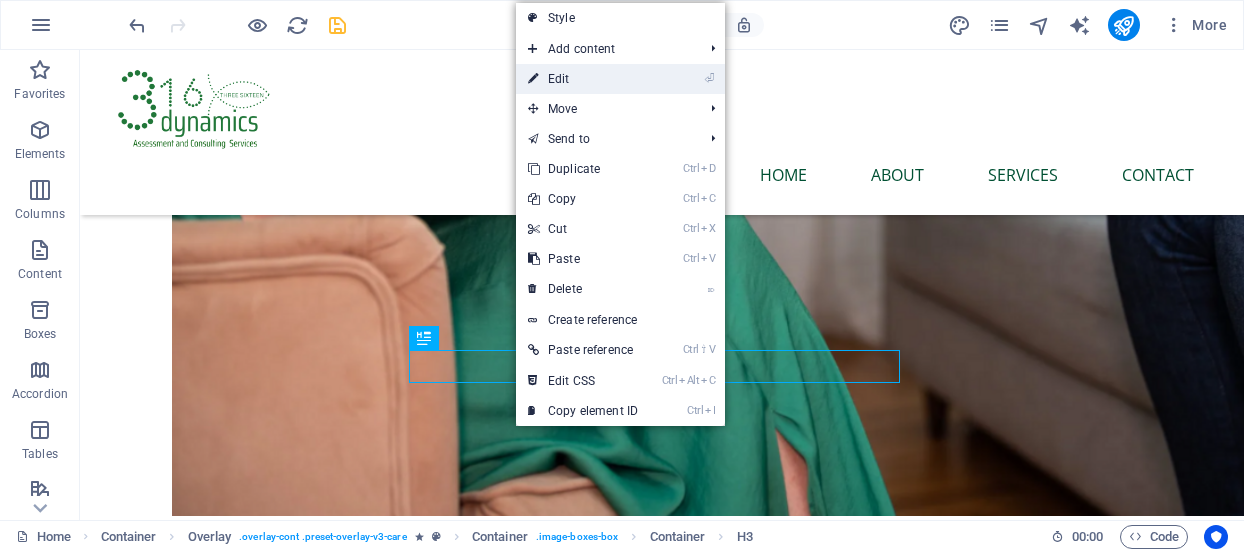click on "⏎  Edit" at bounding box center [583, 79] 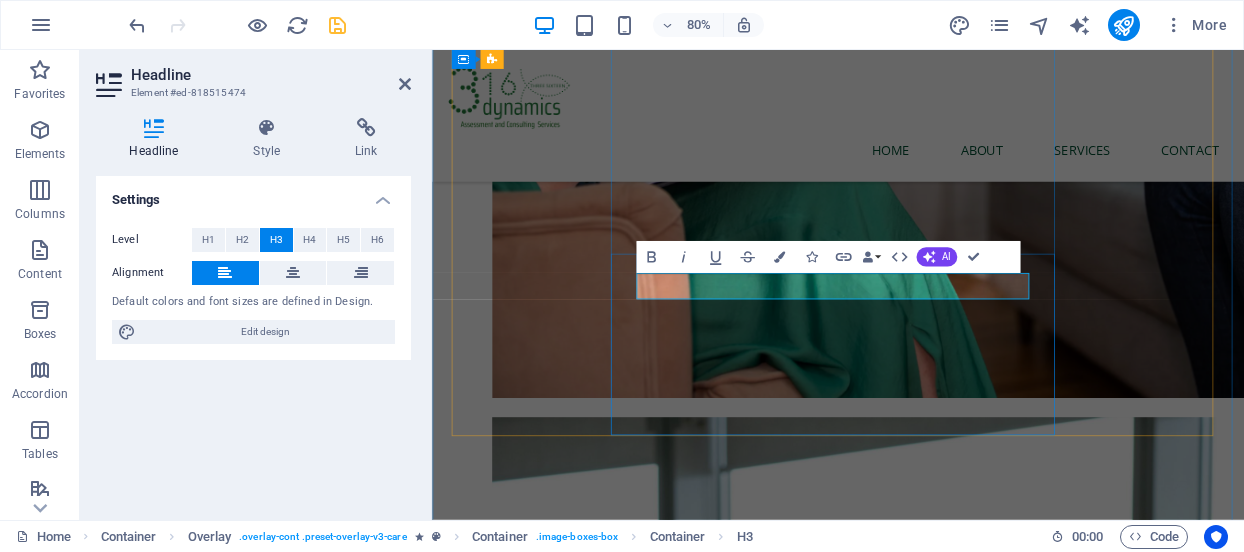 type 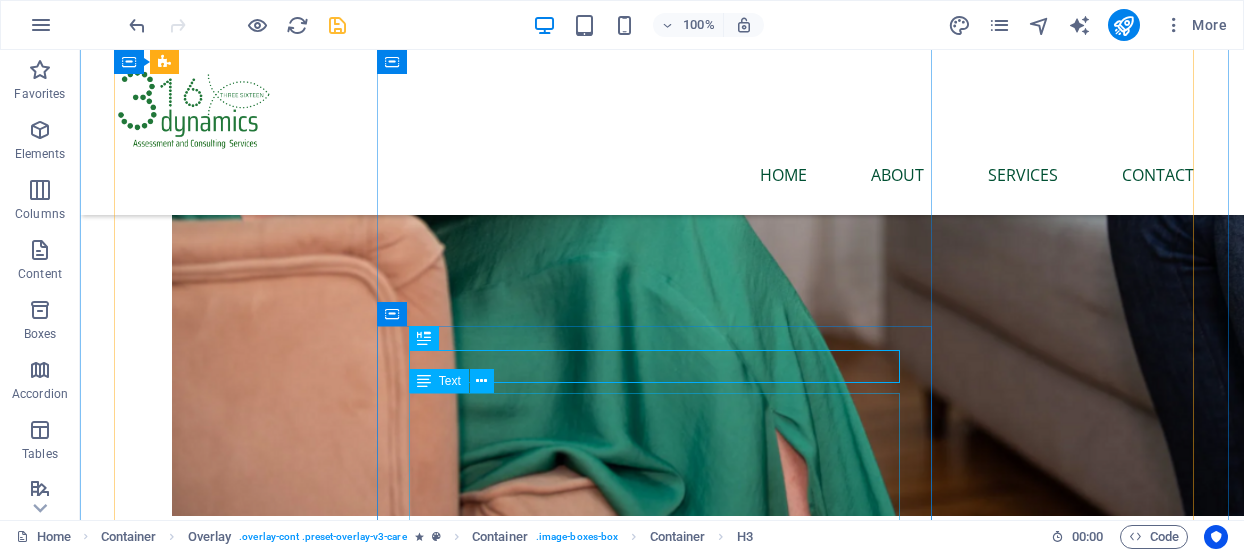 click on "Lorem ipsum dolor sit amet, consectetur adipiscing elit. Consectetur auctor id viverra nunc, ultrices convallis sit ultrices. Massa sollicitudin consequat, at purus lobortis laoreet eu. Lorem ipsum dolor sit amet, consectetur adipiscing elit. Consectetur auctor id viverra nunc, ultrices convallis sit ultrices." at bounding box center [662, 4764] 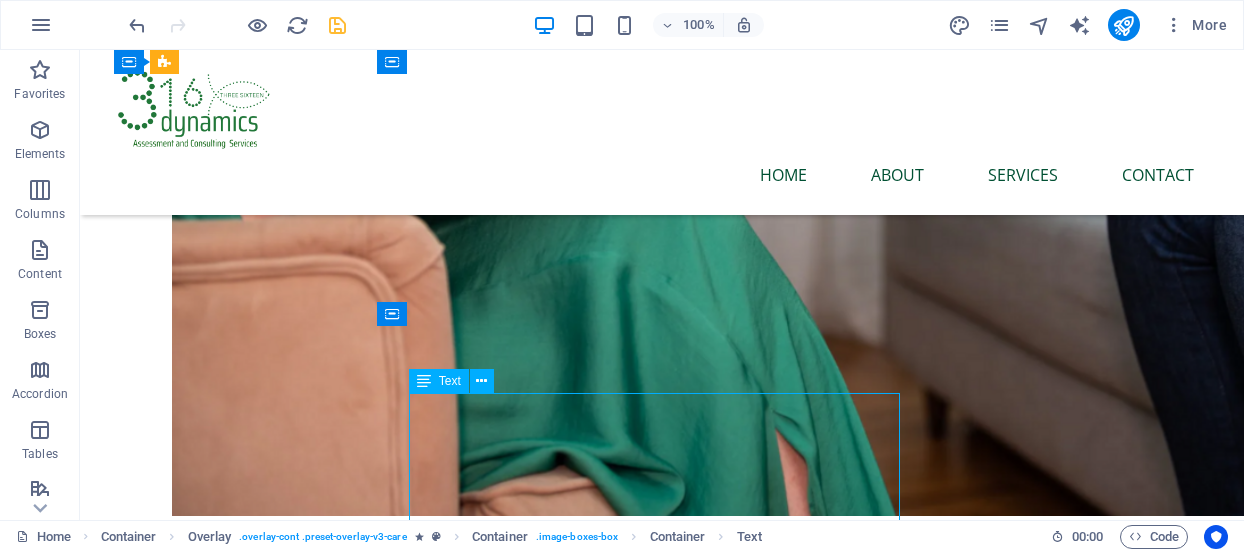 click on "Lorem ipsum dolor sit amet, consectetur adipiscing elit. Consectetur auctor id viverra nunc, ultrices convallis sit ultrices. Massa sollicitudin consequat, at purus lobortis laoreet eu. Lorem ipsum dolor sit amet, consectetur adipiscing elit. Consectetur auctor id viverra nunc, ultrices convallis sit ultrices." at bounding box center (662, 4764) 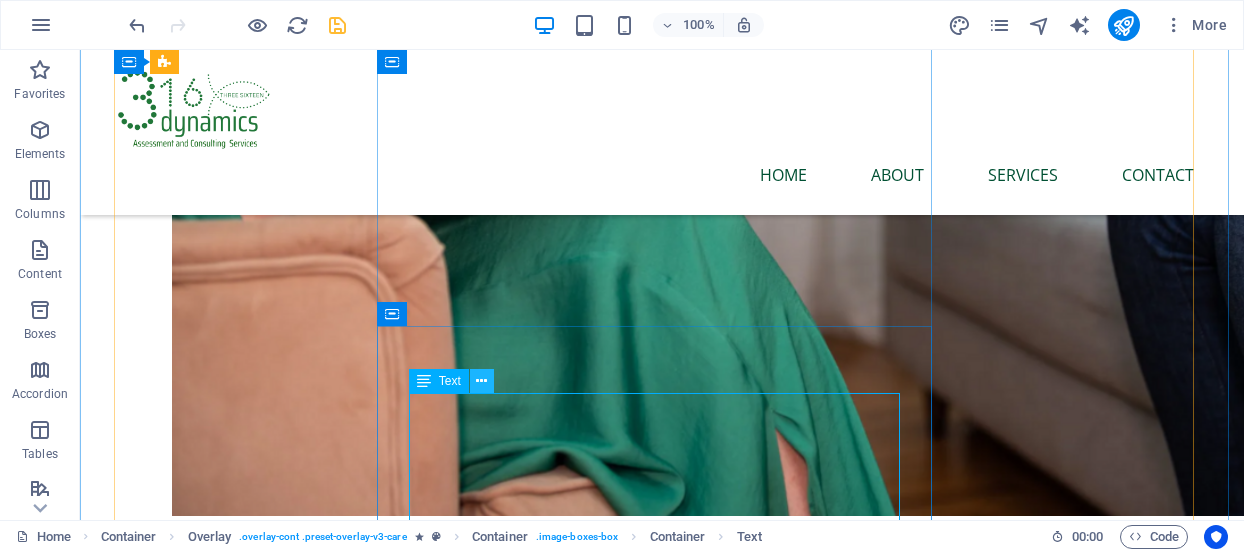 click at bounding box center (481, 381) 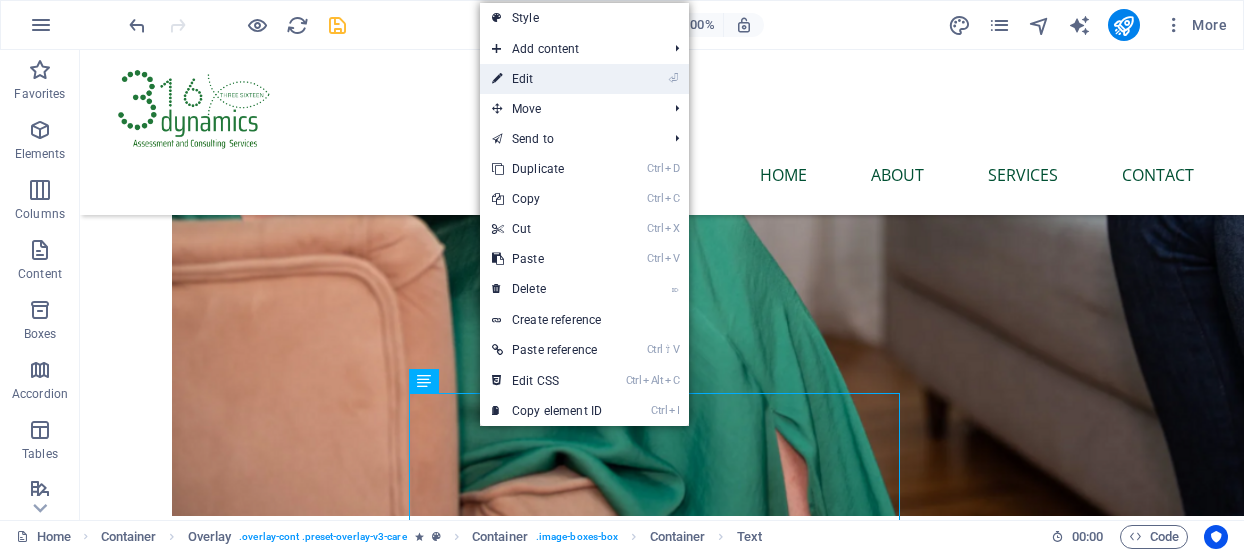 click on "⏎  Edit" at bounding box center (547, 79) 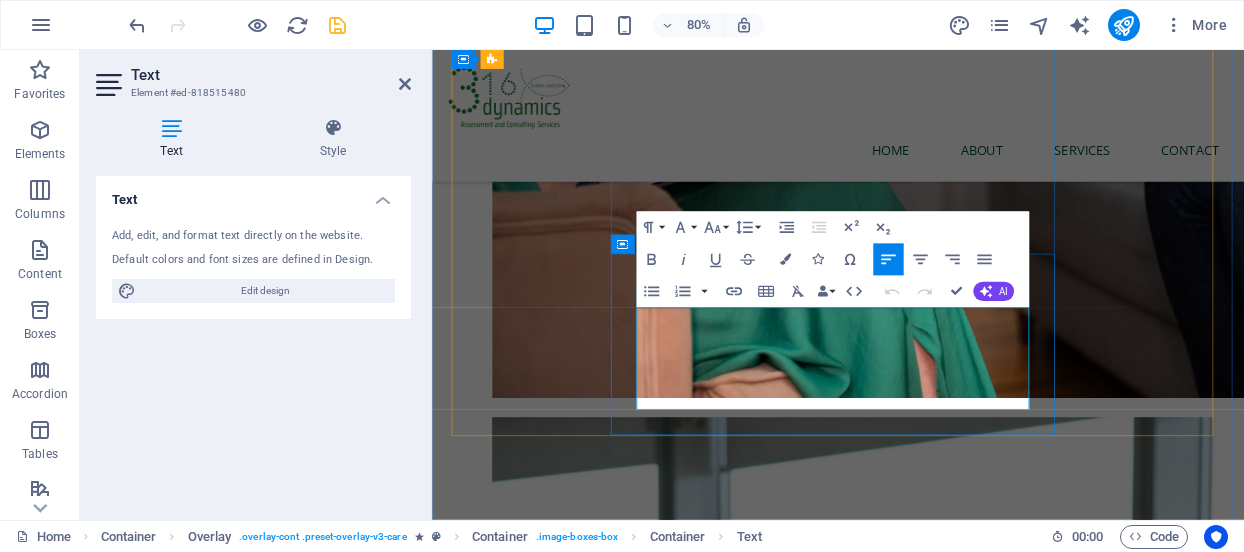 click on "Lorem ipsum dolor sit amet, consectetur adipiscing elit. Consectetur auctor id viverra nunc, ultrices convallis sit ultrices. Massa sollicitudin consequat, at purus lobortis laoreet eu. Lorem ipsum dolor sit amet, consectetur adipiscing elit. Consectetur auctor id viverra nunc, ultrices convallis sit ultrices." at bounding box center [936, 4760] 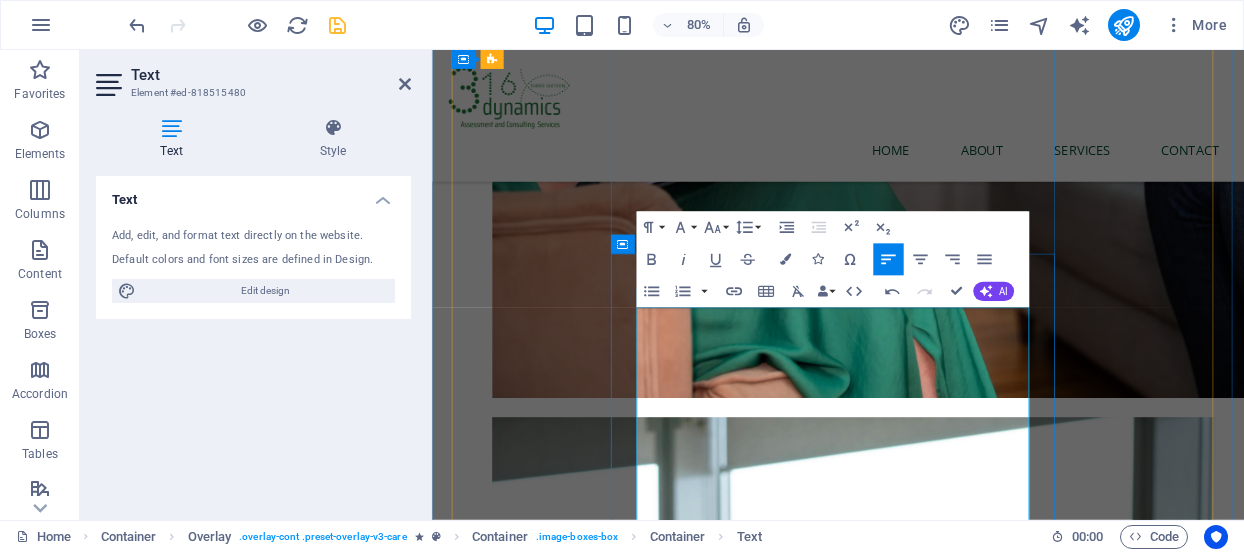 scroll, scrollTop: 23062, scrollLeft: 2, axis: both 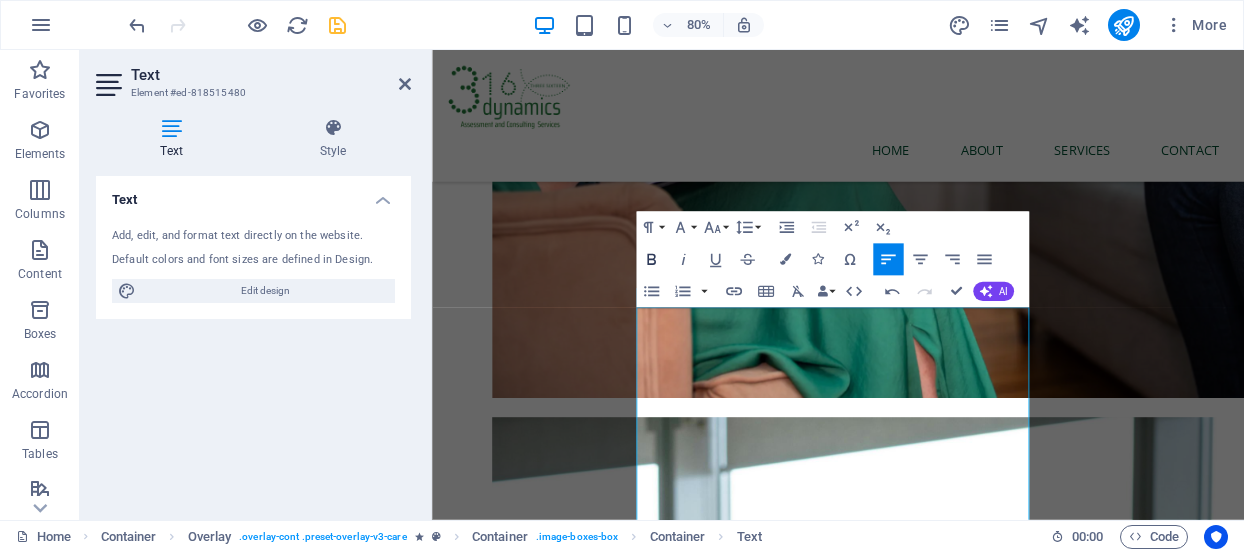 click 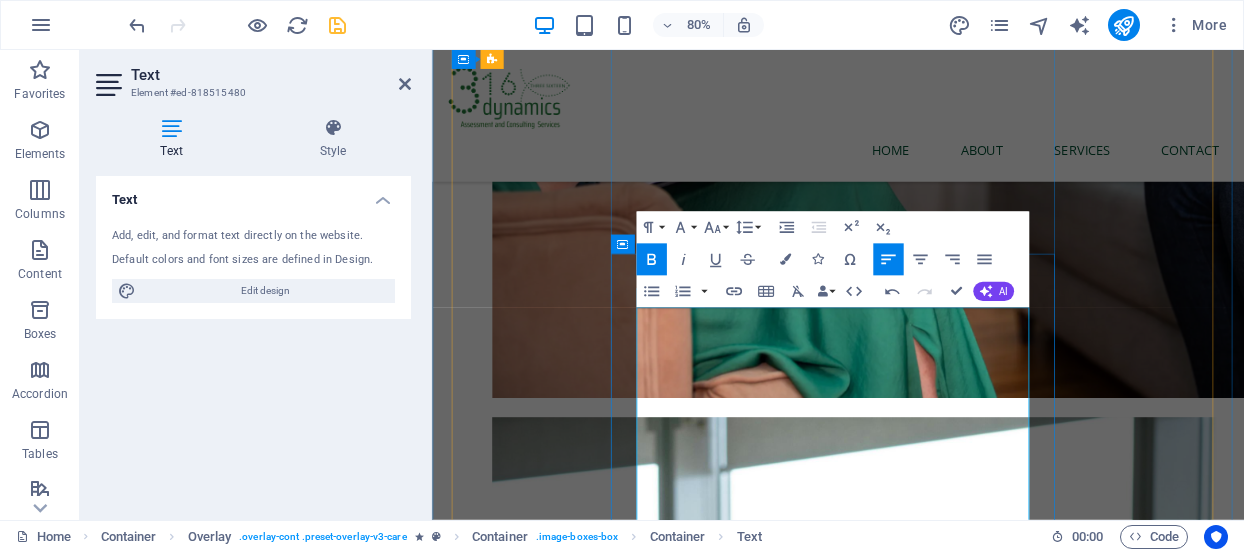 click on "Our relationship counseling services offer a safe, grace-filled space for individuals, couples, families, and teams to heal, grow, and thrive. Rooted in biblical therapy and informed by psychological science, we guide clients through the complexities of relational dynamics—whether personal, professional, or spiritual." at bounding box center [939, 4825] 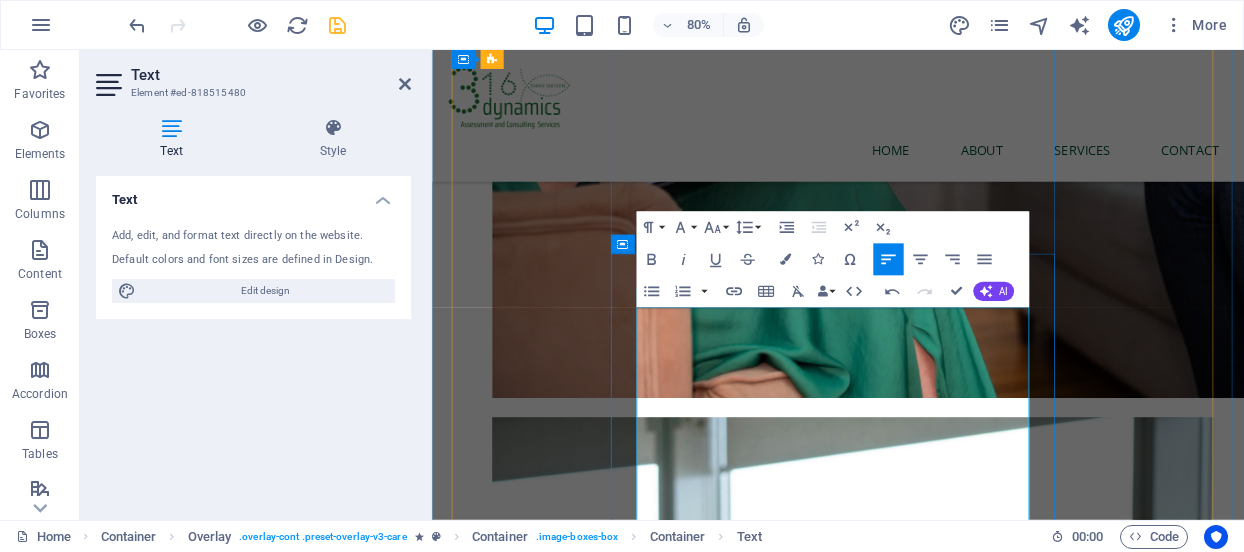 type 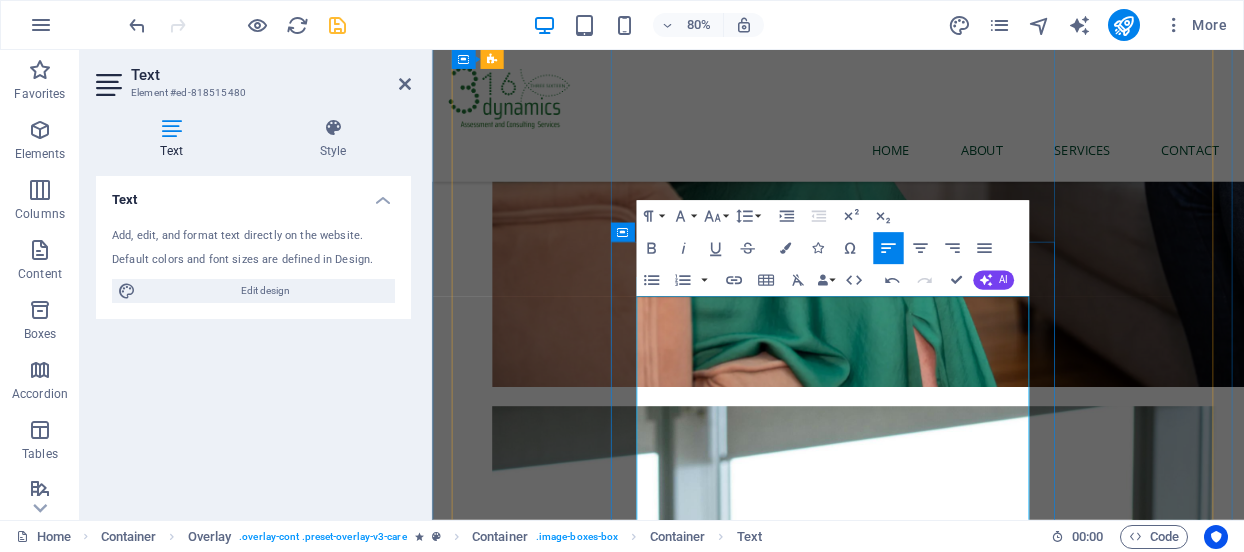 scroll, scrollTop: 1740, scrollLeft: 0, axis: vertical 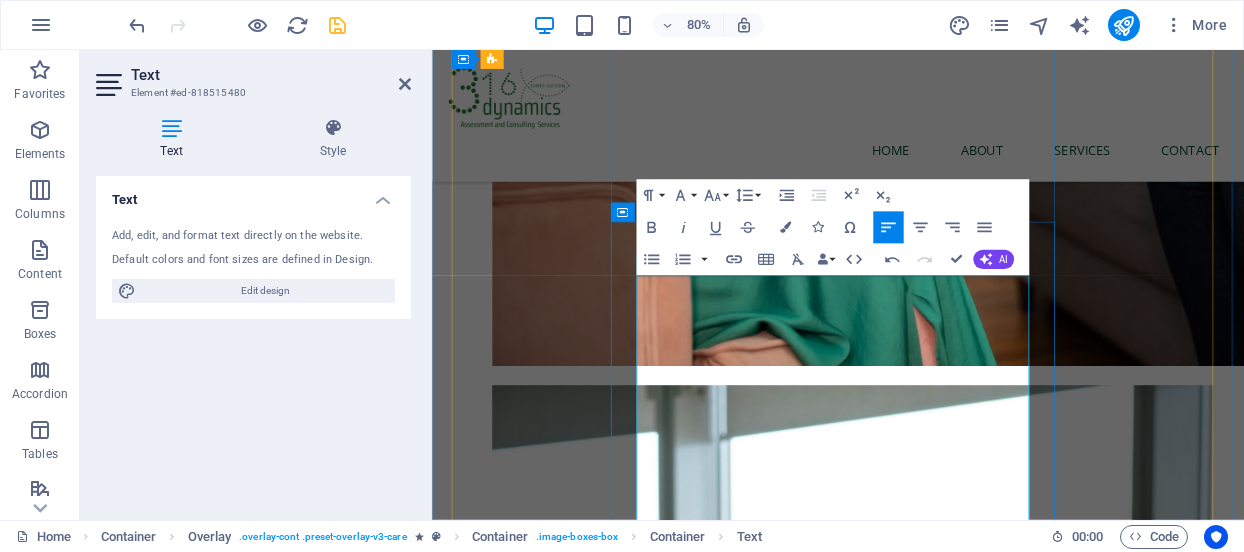 click on "For Couples & Families: We help restore emotional intimacy, resolve conflict, and rebuild trust through Christ-centered dialogue, trauma-informed care, and values-based coaching." at bounding box center [939, 4925] 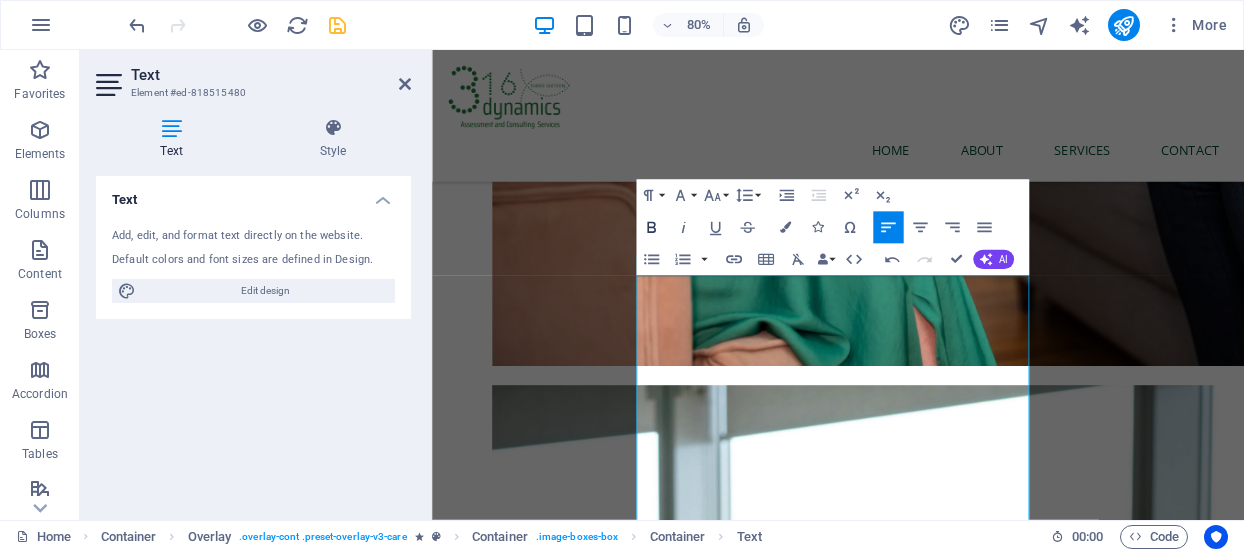 click 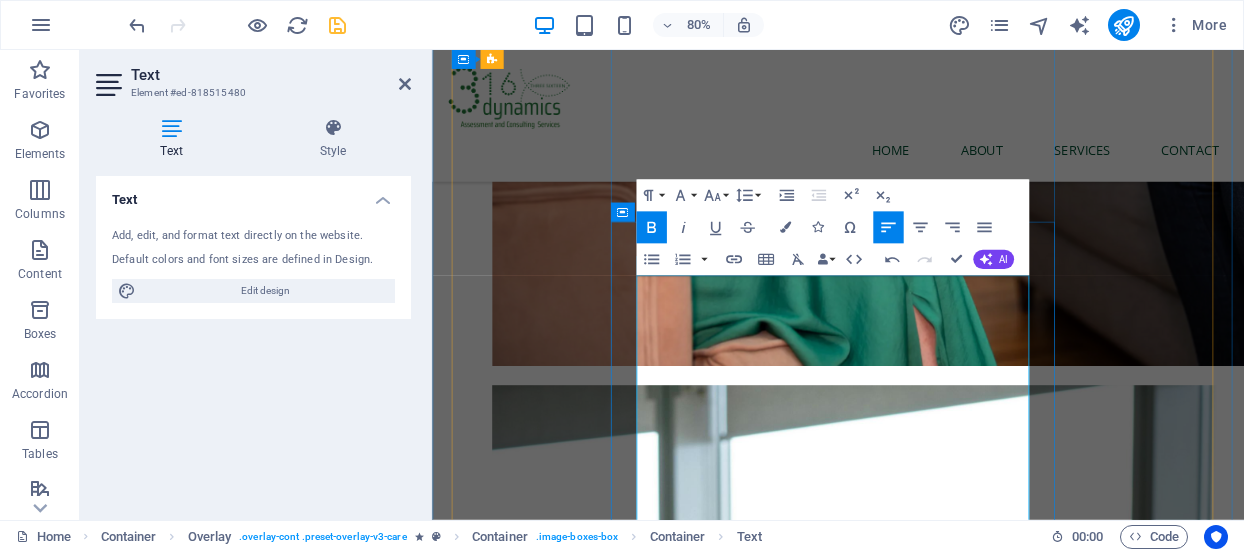 click on "For Couples & Families:  We help restore emotional intimacy, resolve conflict, and rebuild trust through Christ-centered dialogue, trauma-informed care, and values-based coaching." at bounding box center (939, 4925) 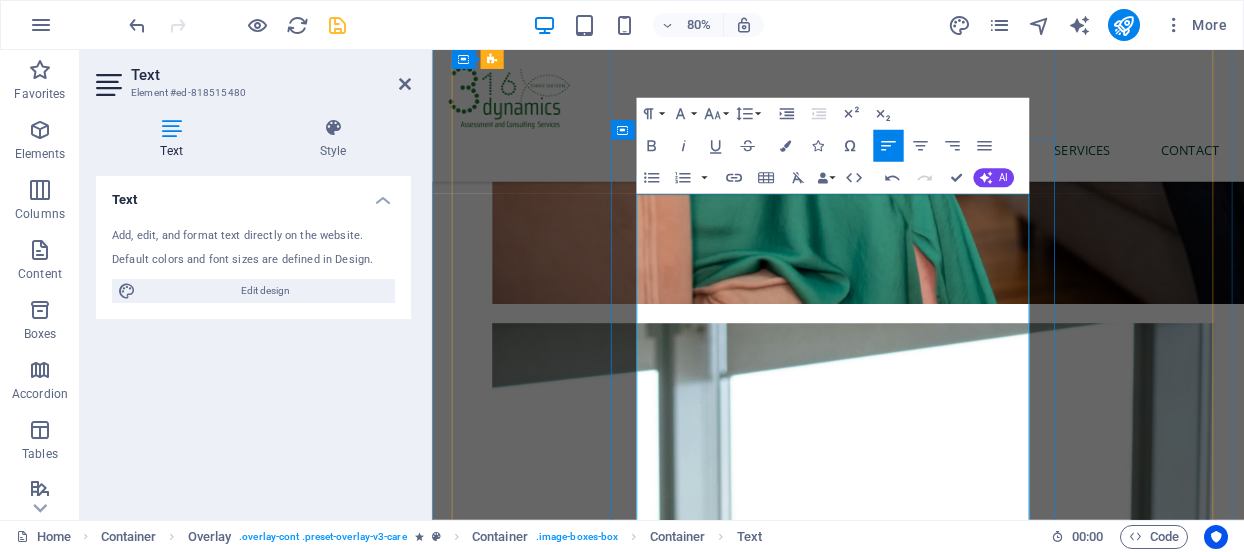 scroll, scrollTop: 1842, scrollLeft: 0, axis: vertical 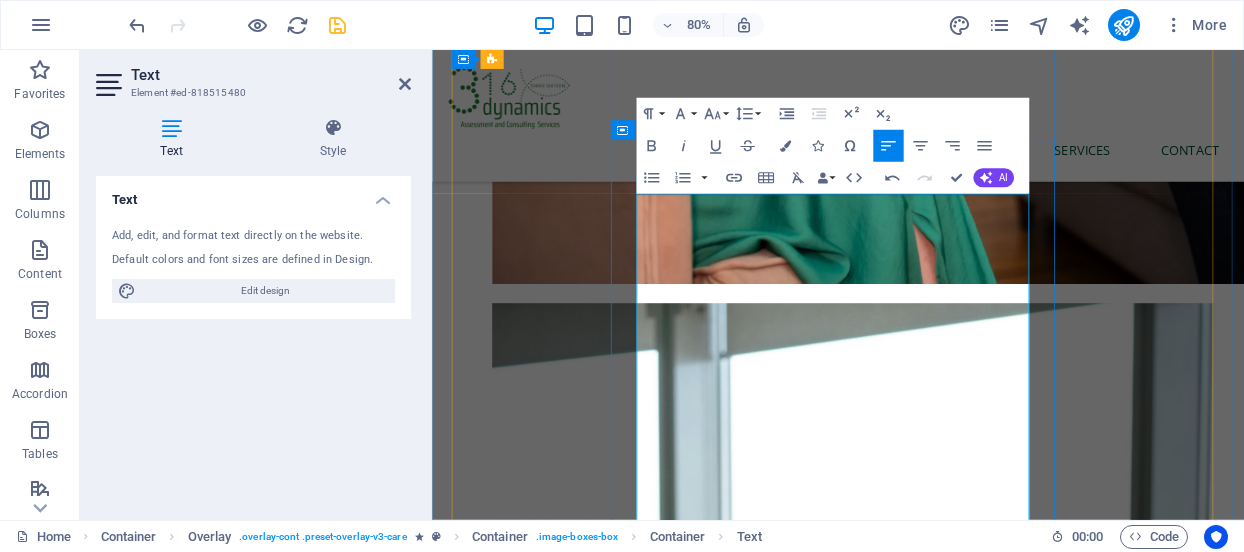 click on "For Teams & Communities: We facilitate reconciliation, strengthen communication, and foster unity within schools, chaplaincies, and organizations—aligning relational health with shared mission and institutional standards." at bounding box center (939, 4939) 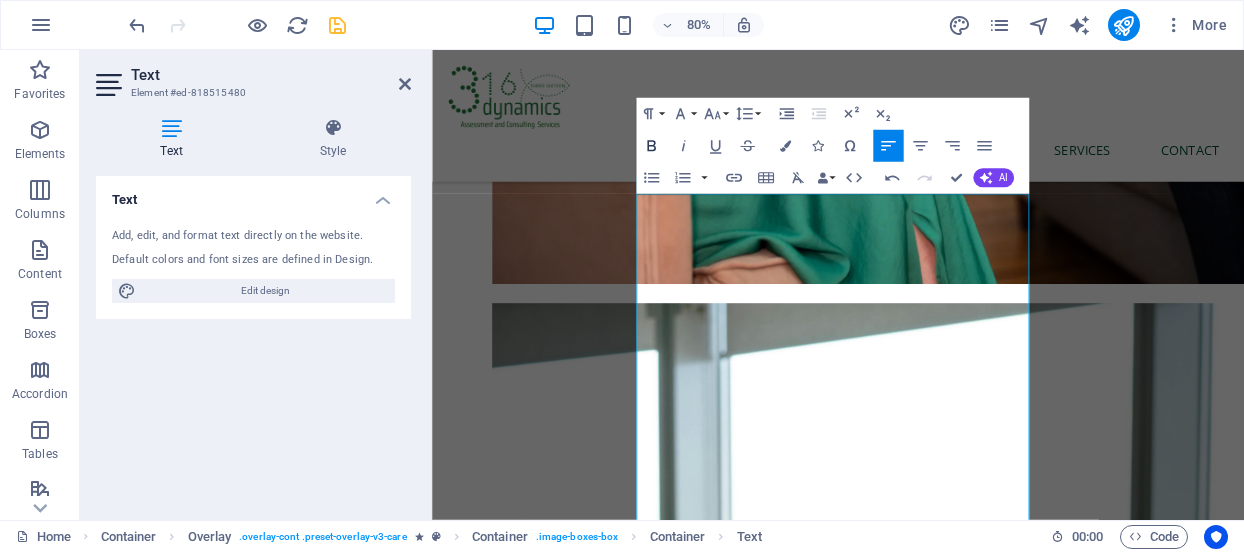 click 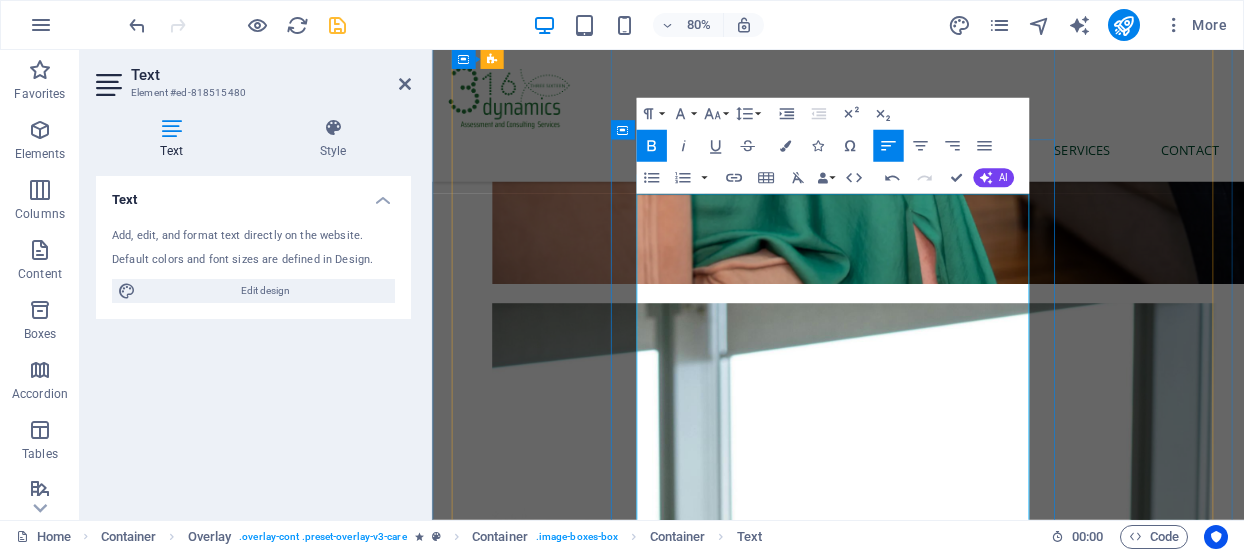 click on "For Couples & Families:  We help restore emotional intimacy, resolve conflict, and rebuild trust through Christ-centered dialogue, trauma-informed care, and values-based coaching." at bounding box center [939, 4823] 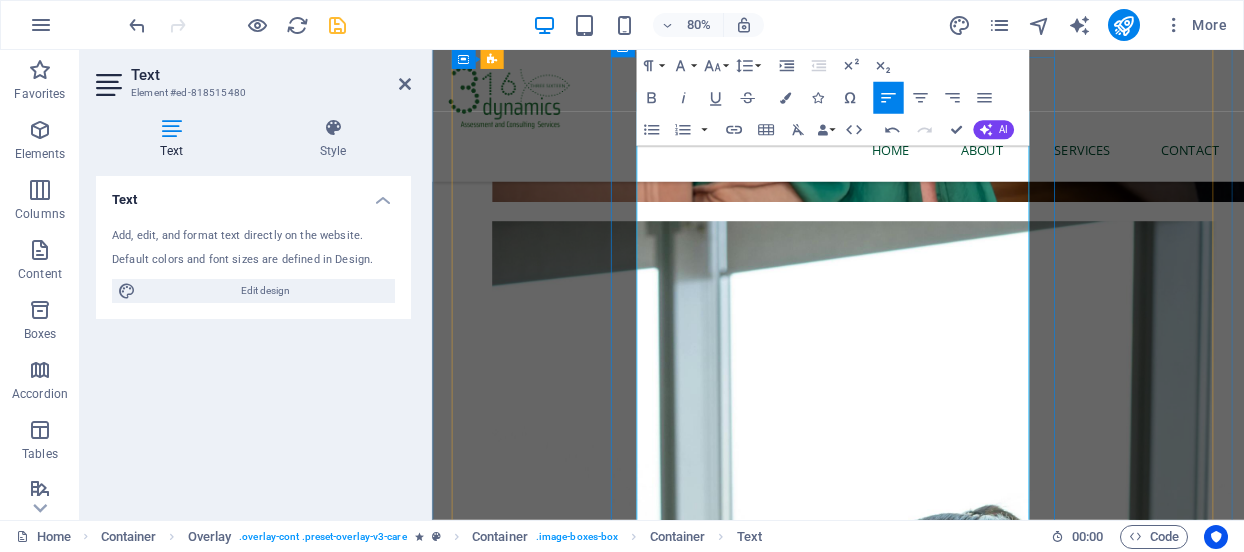 scroll, scrollTop: 1970, scrollLeft: 0, axis: vertical 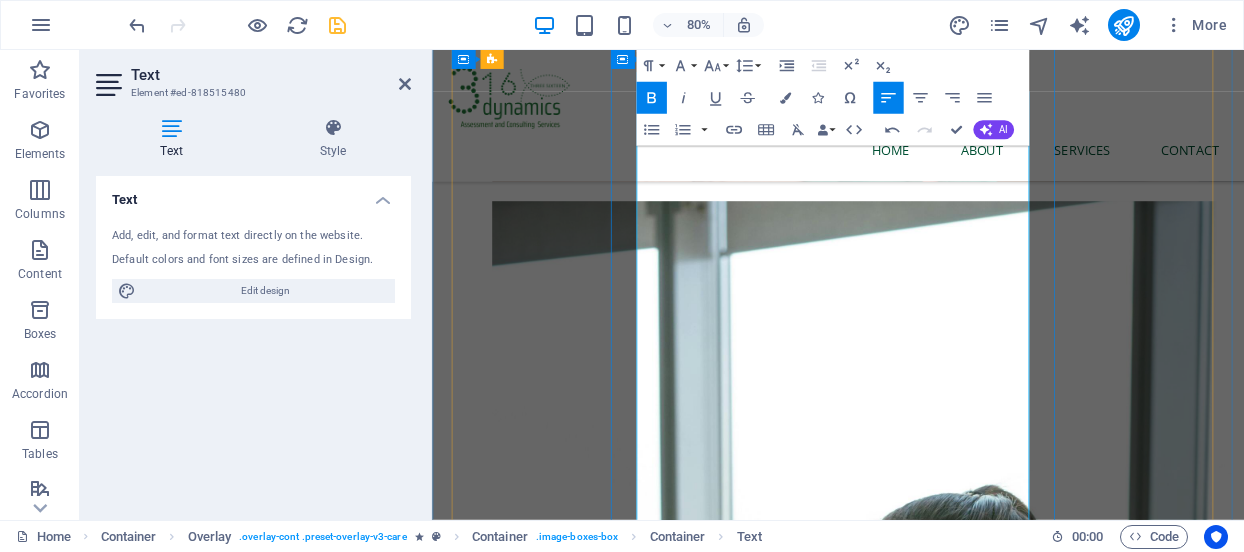 click on "Evidence-Based & Spirit-Led:  Each counseling pathway is supported by assessment tools, reflective exercises, and transformation protocols that honor both emotional depth and spiritual renewal." at bounding box center [939, 4990] 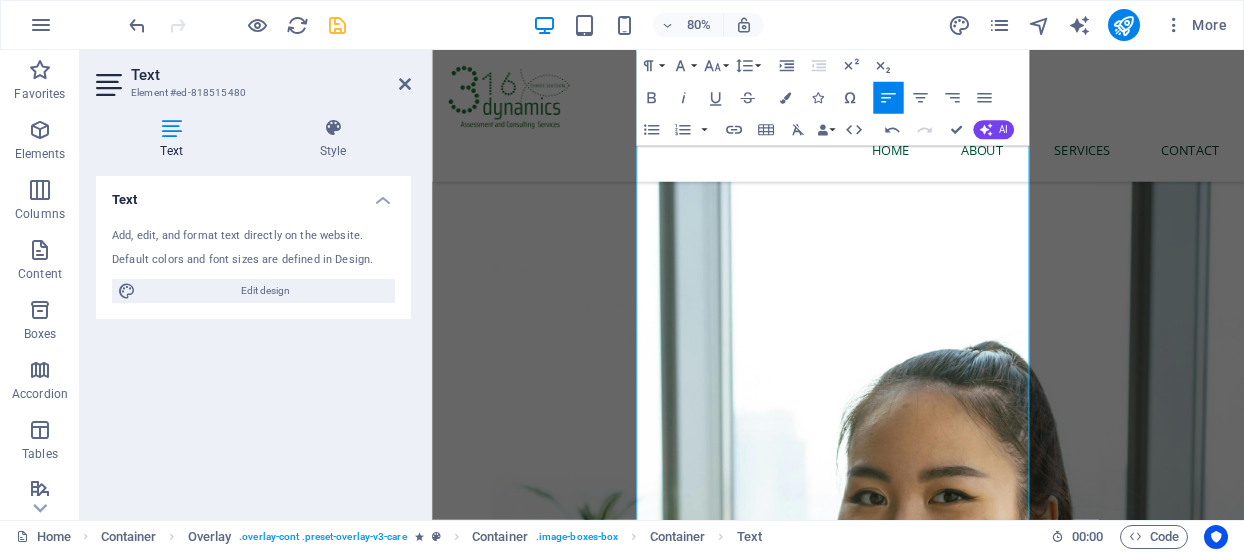 scroll, scrollTop: 2175, scrollLeft: 0, axis: vertical 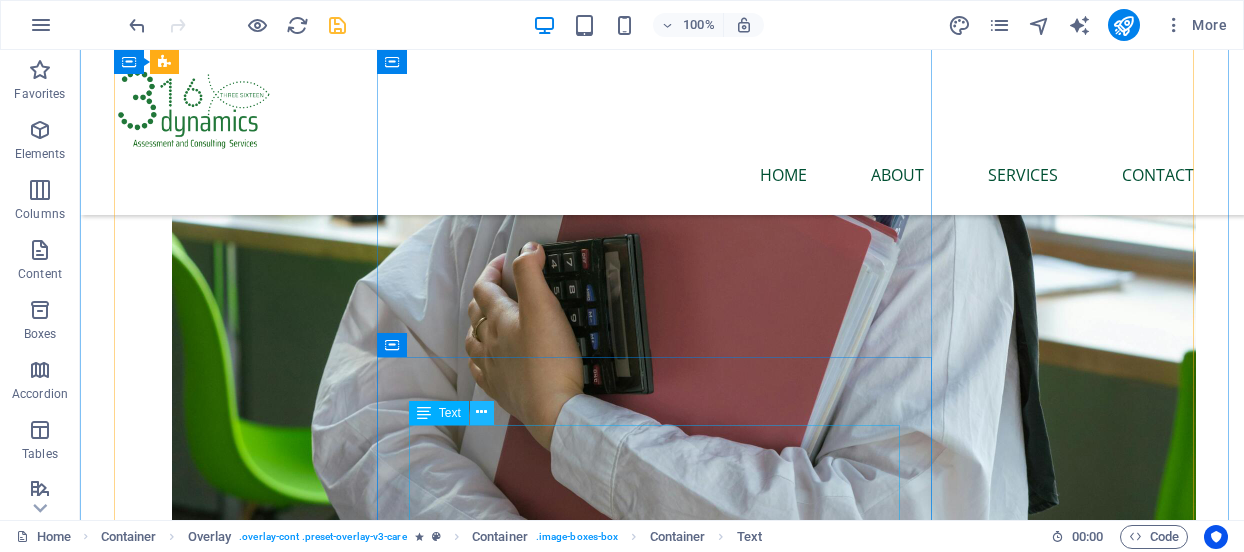 click at bounding box center [481, 412] 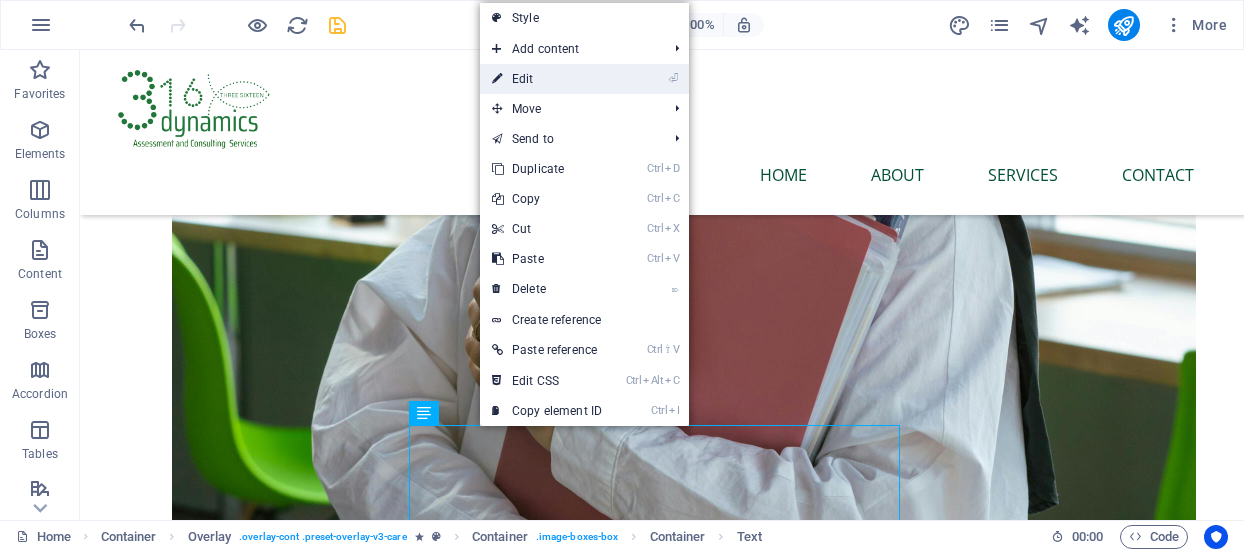 click on "⏎  Edit" at bounding box center [547, 79] 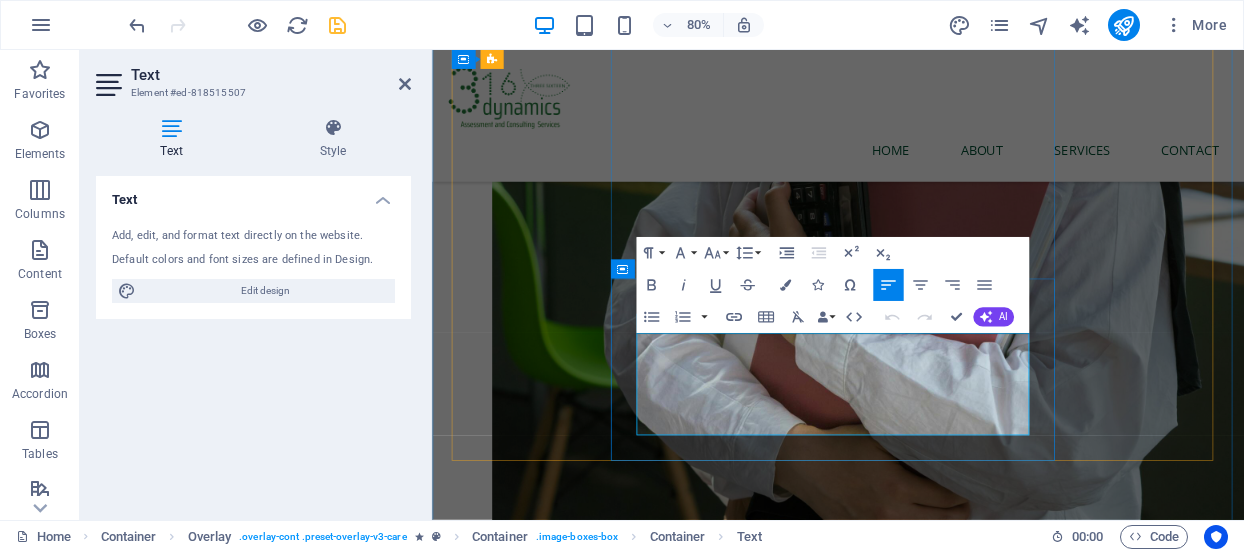 click on "Lorem ipsum dolor sit amet, consectetur adipiscing elit. Consectetur auctor id viverra nunc, ultrices convallis sit ultrices. Massa sollicitudin consequat, at purus lobortis laoreet eu. Lorem ipsum dolor sit amet, consectetur adipiscing elit. Consectetur auctor id viverra nunc, ultrices convallis sit ultrices." at bounding box center (936, 4790) 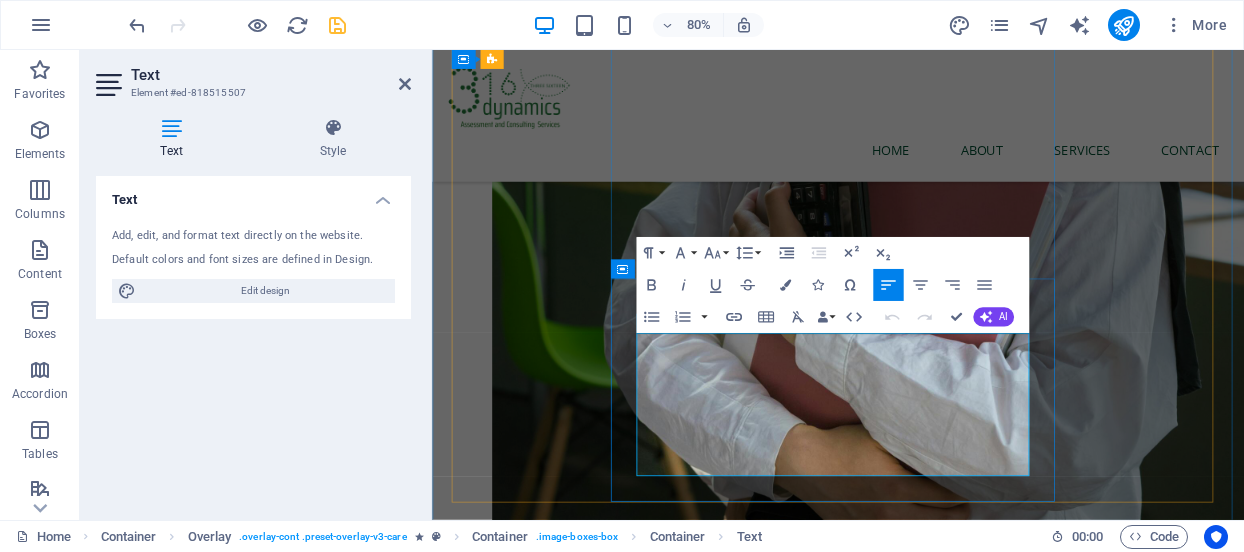 scroll, scrollTop: 7340, scrollLeft: 2, axis: both 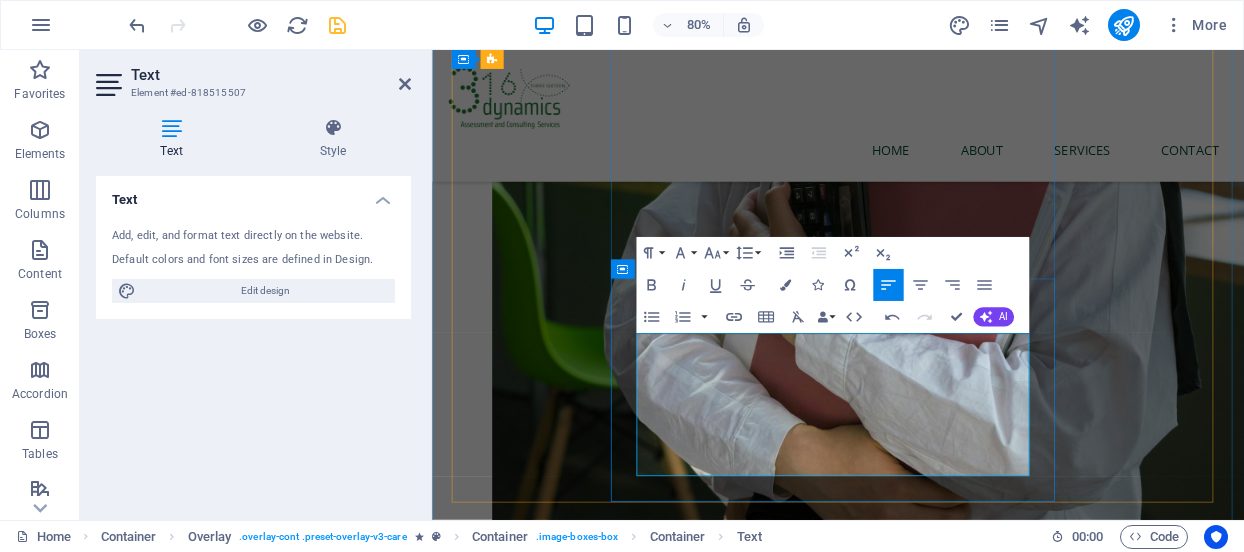 click on "Our assessment services provide biblically grounded, empirically validated insights into individual and group dynamics—empowering educators, chaplains, and leaders to foster holistic growth. We offer customized tools that measure personality traits, emotional wellness, resilience, and values alignment, all designed to support identity restoration, spiritual formation, and professional development." at bounding box center [939, 4816] 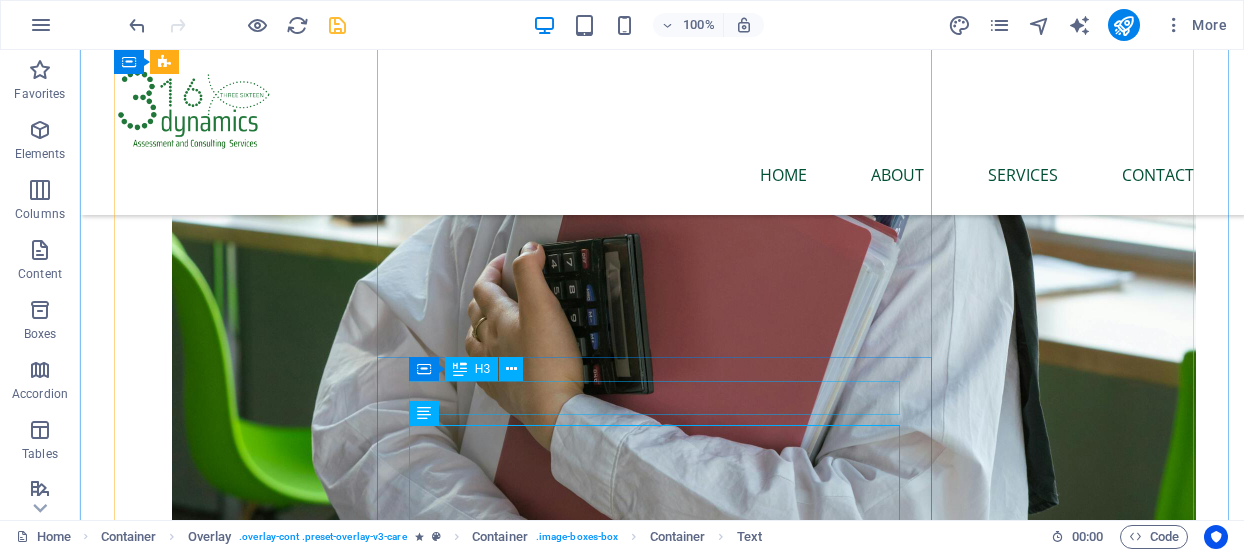 click on "Palliative Care" at bounding box center [662, 4704] 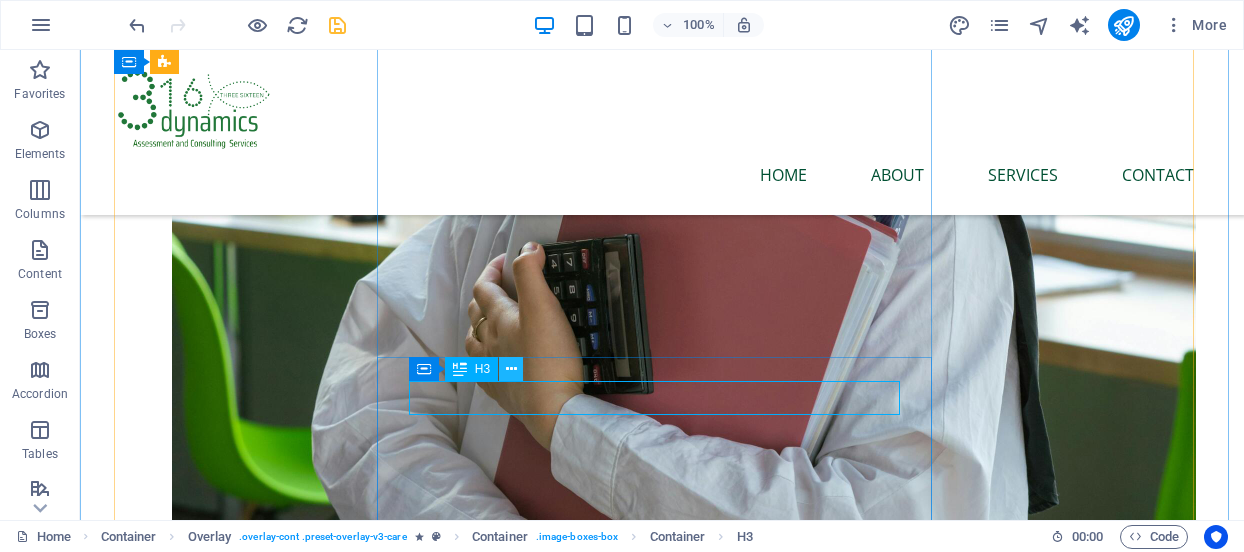 click at bounding box center [511, 369] 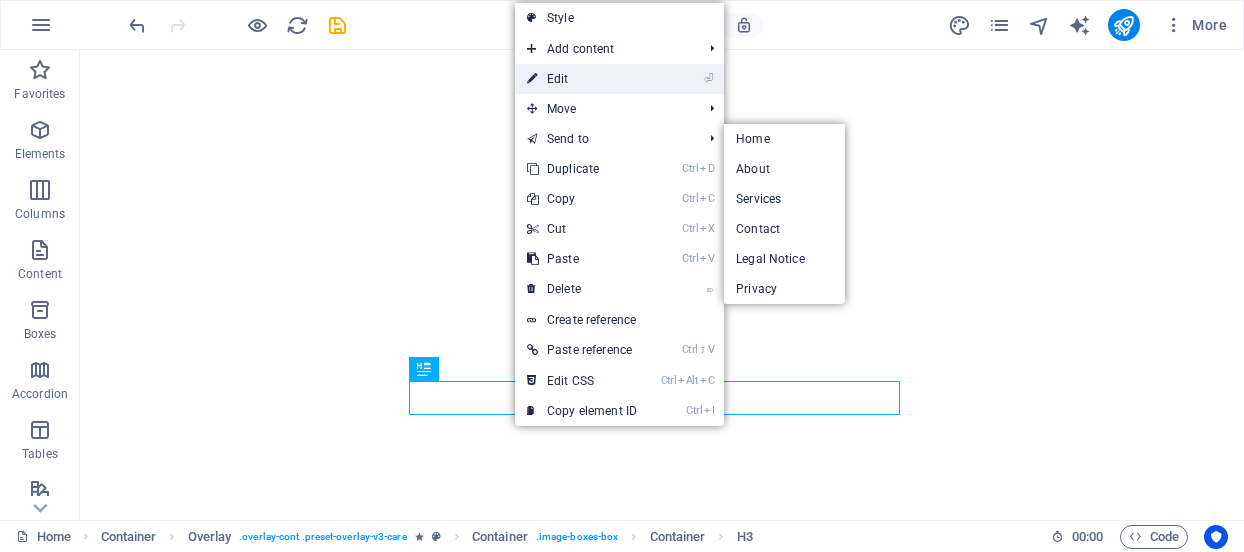 scroll, scrollTop: 0, scrollLeft: 0, axis: both 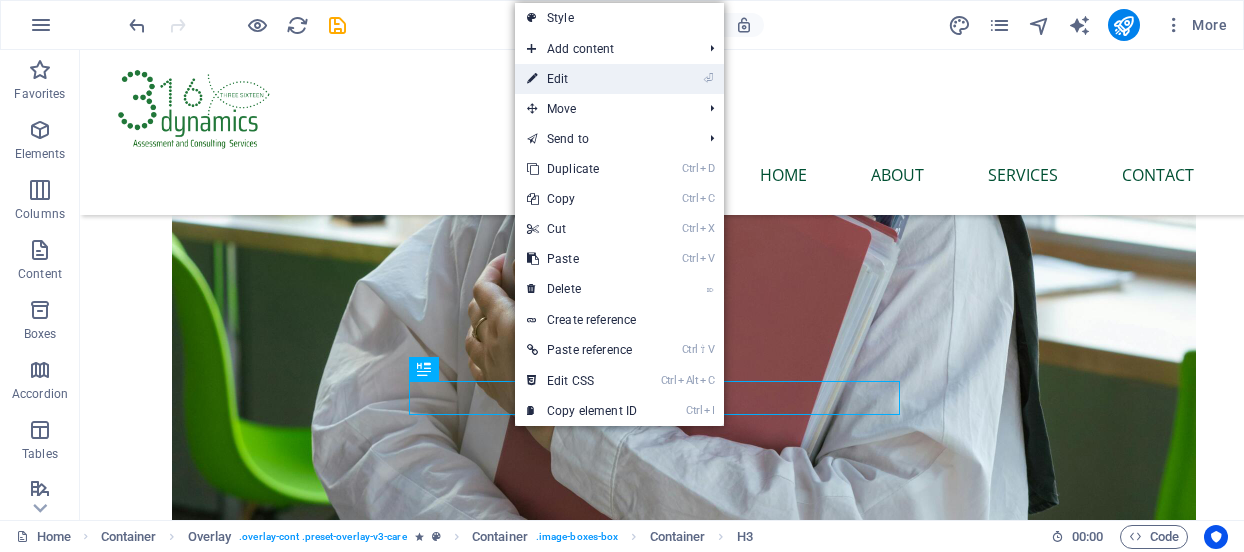 click on "⏎  Edit" at bounding box center (582, 79) 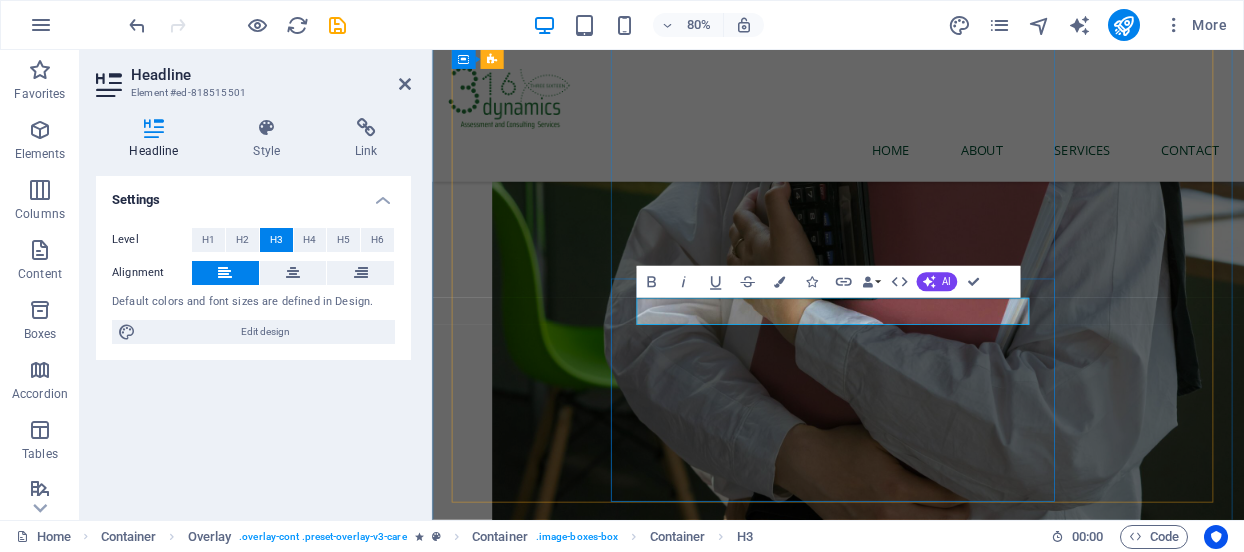 type 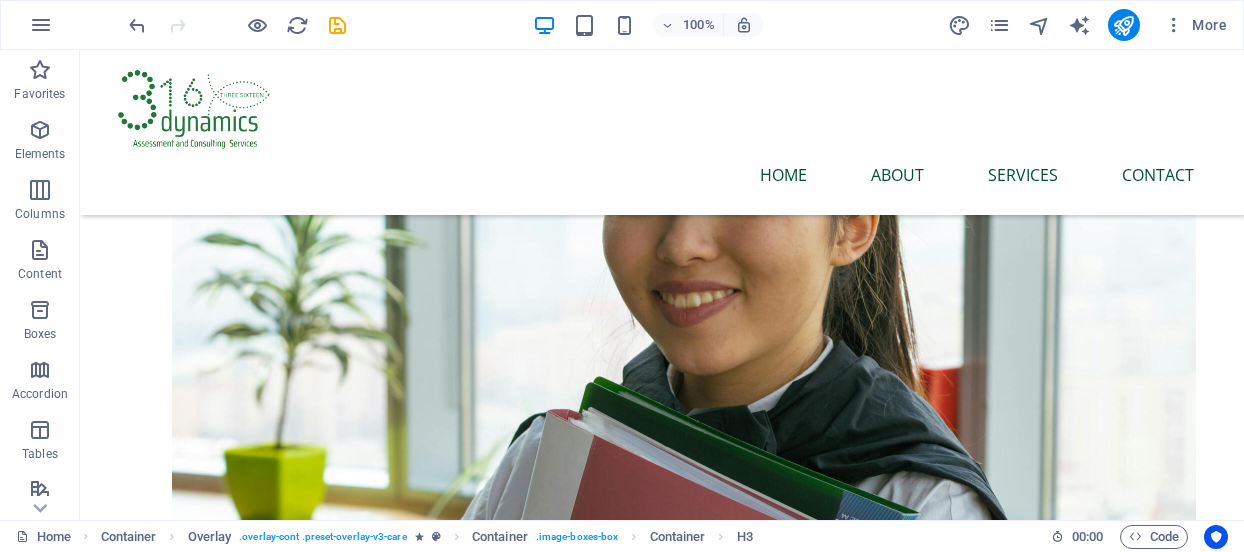 scroll, scrollTop: 2514, scrollLeft: 0, axis: vertical 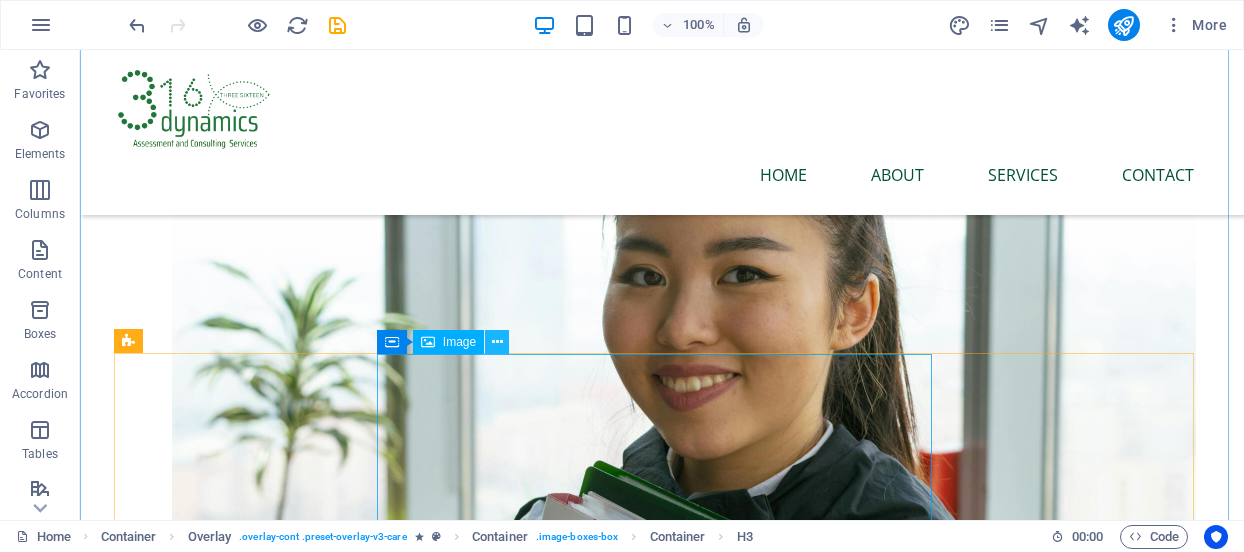 click at bounding box center [497, 342] 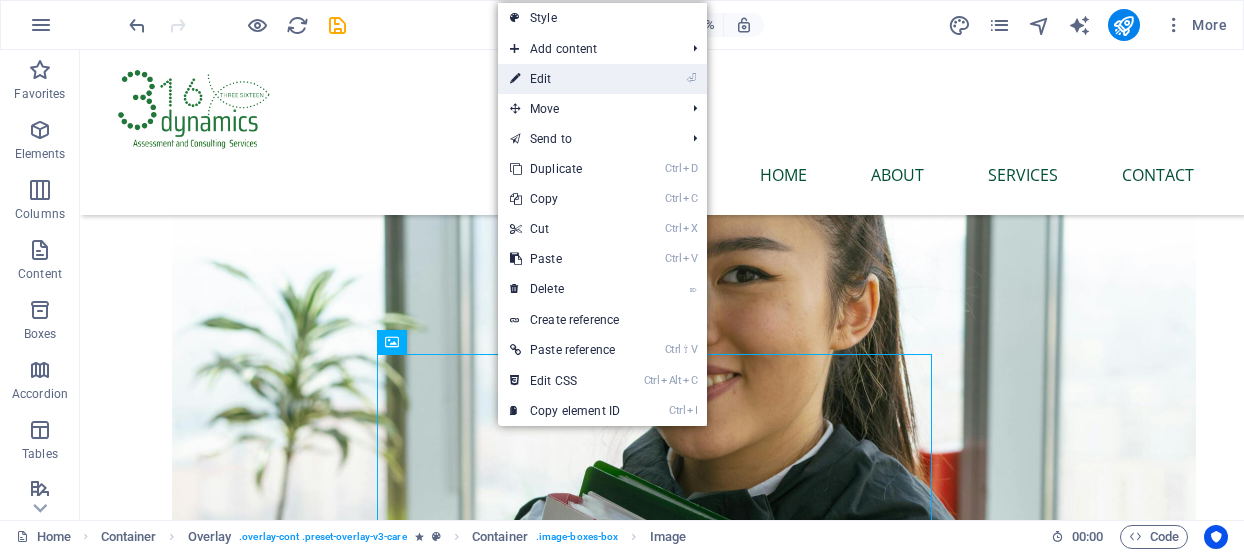 click on "⏎  Edit" at bounding box center [565, 79] 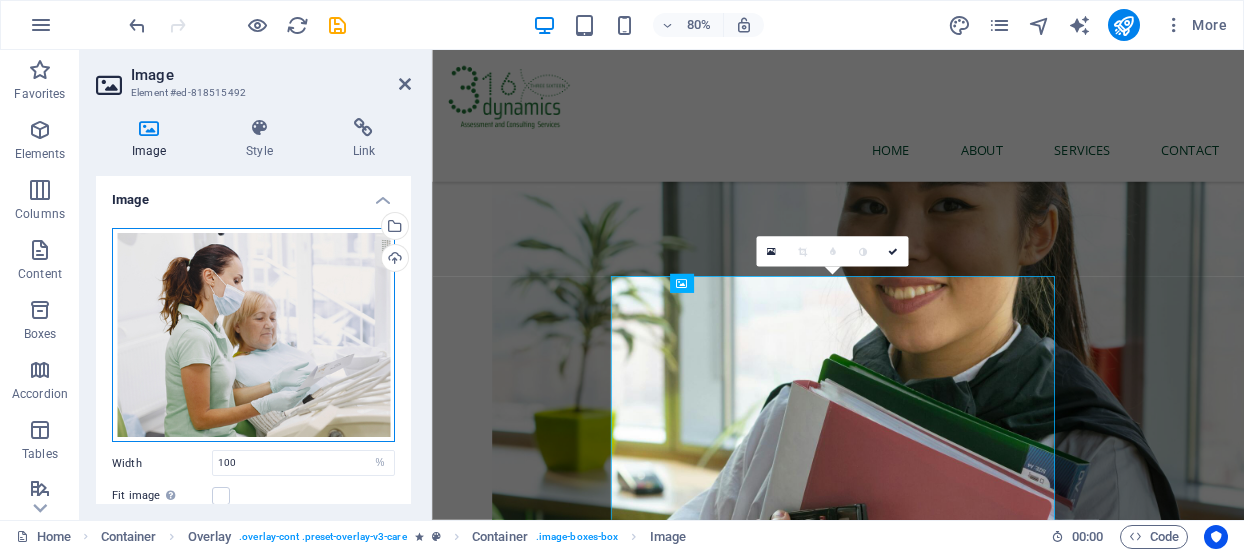 click on "Drag files here, click to choose files or select files from Files or our free stock photos & videos" at bounding box center (253, 335) 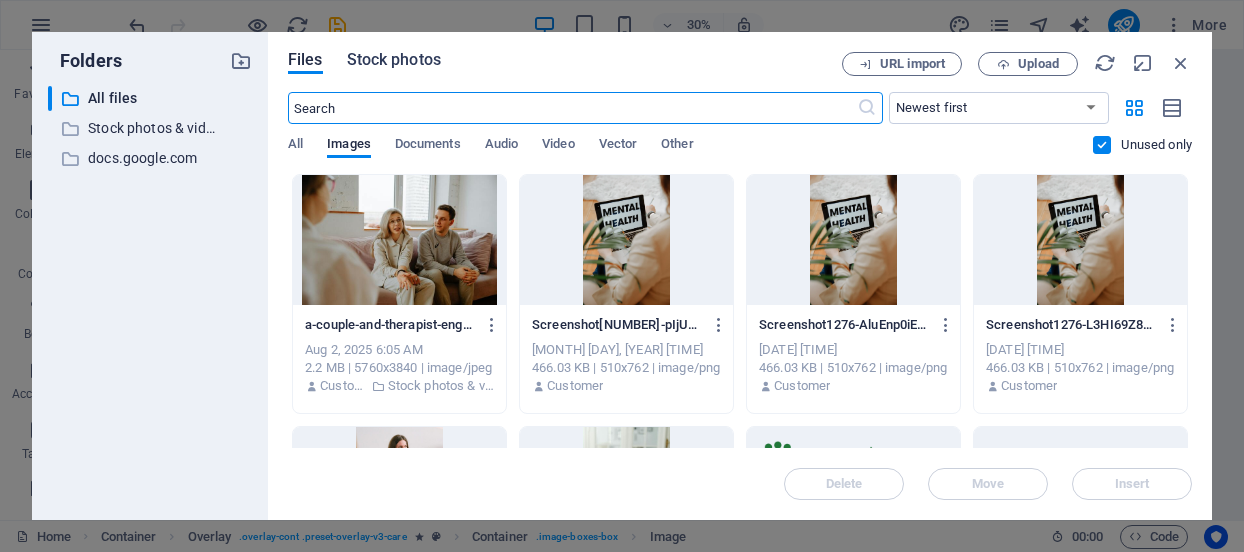 click on "Stock photos" at bounding box center (394, 60) 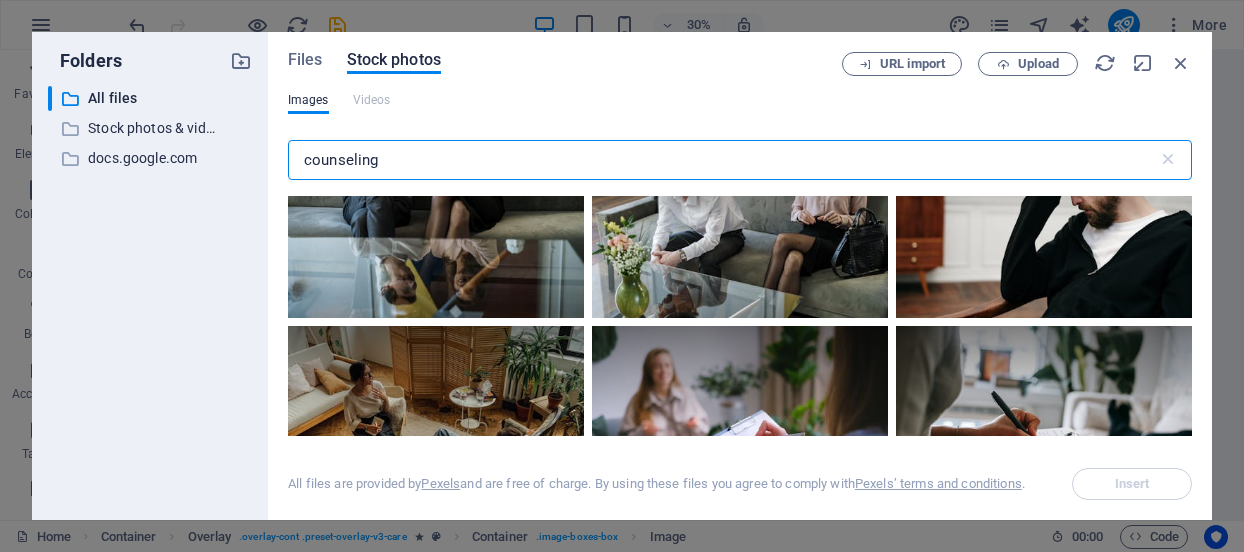 scroll, scrollTop: 2080, scrollLeft: 0, axis: vertical 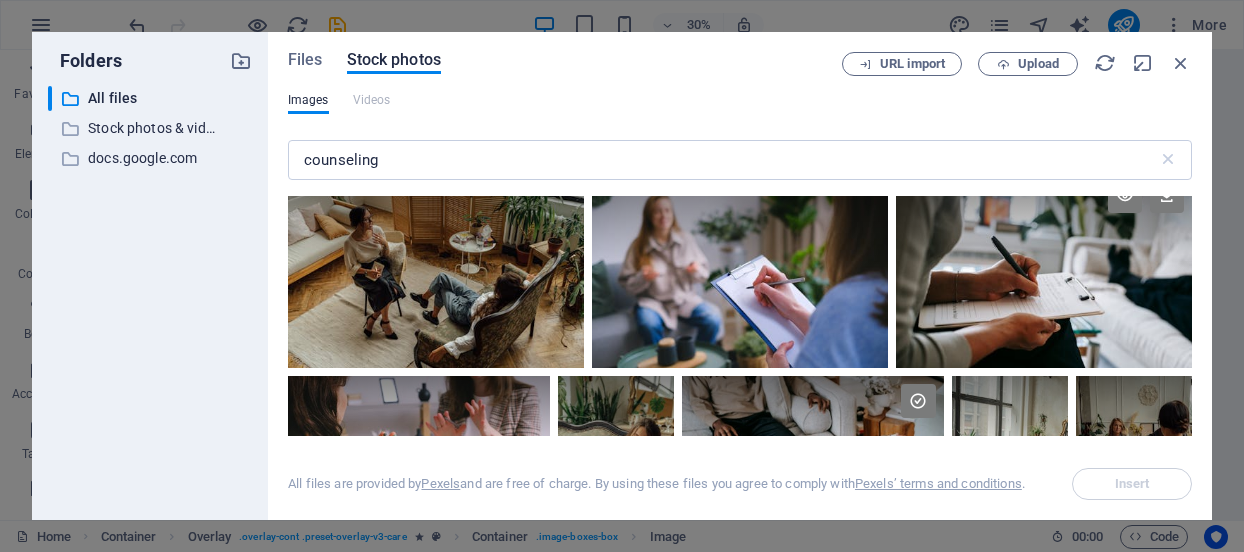 click at bounding box center [1044, 269] 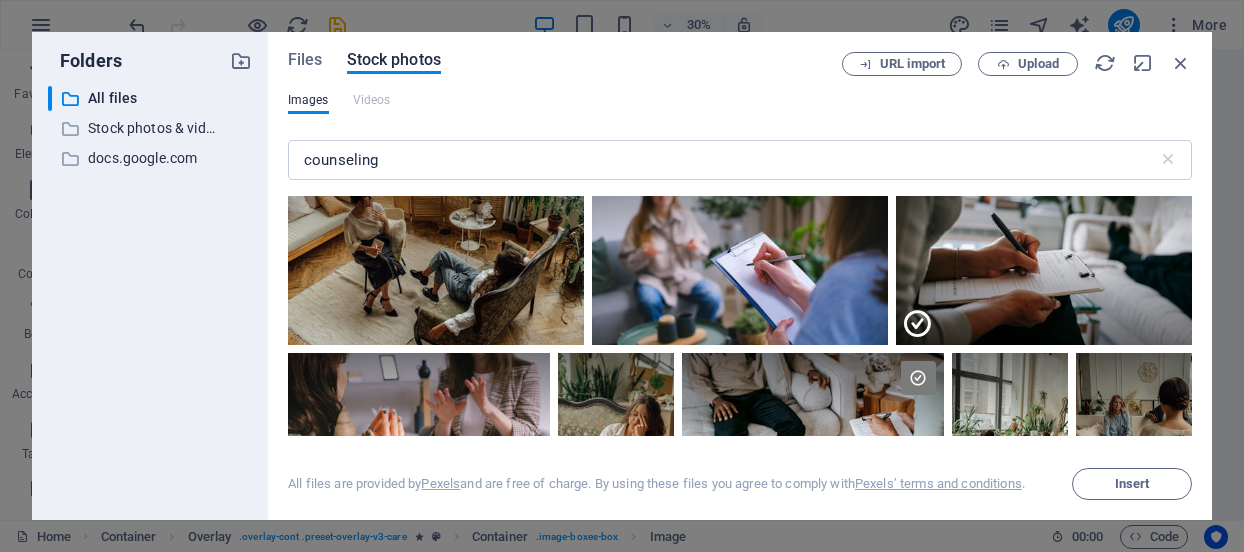 scroll, scrollTop: 1992, scrollLeft: 0, axis: vertical 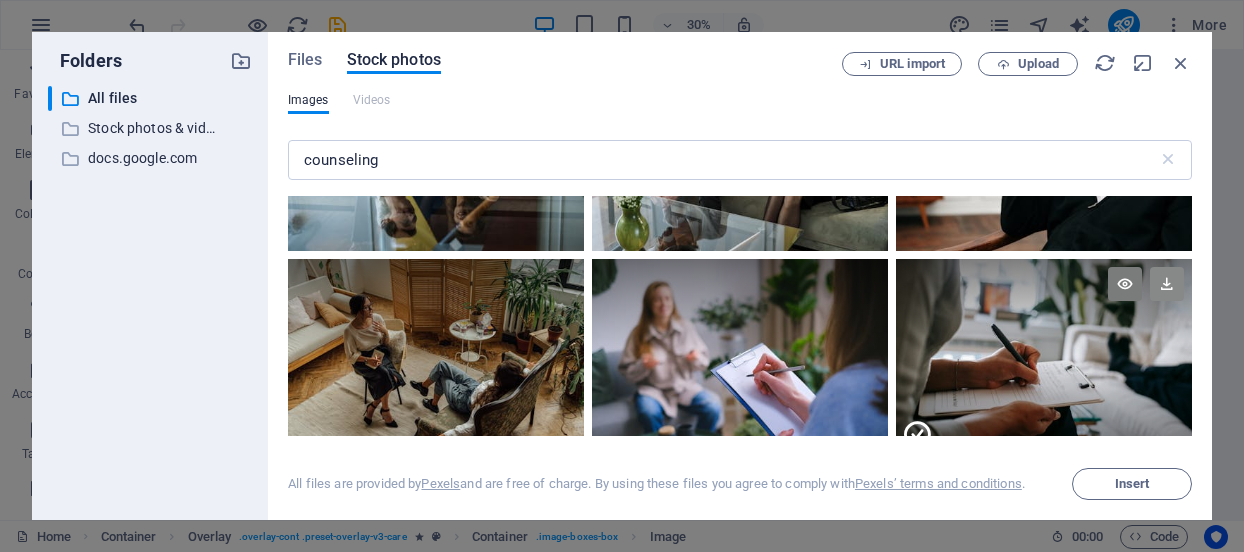 click at bounding box center (1167, 284) 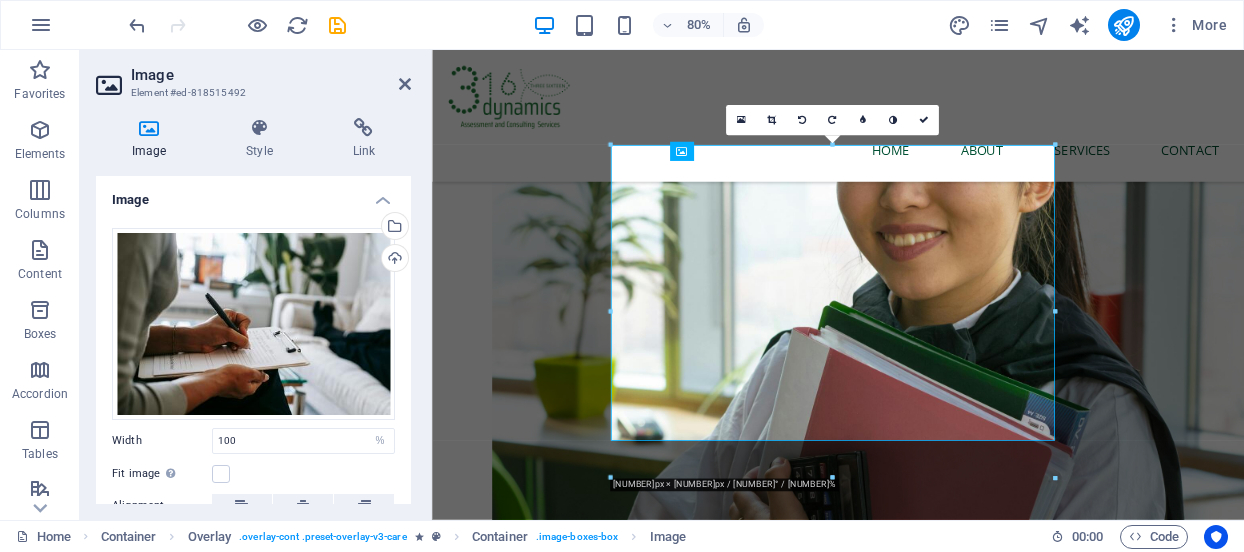 scroll, scrollTop: 2756, scrollLeft: 0, axis: vertical 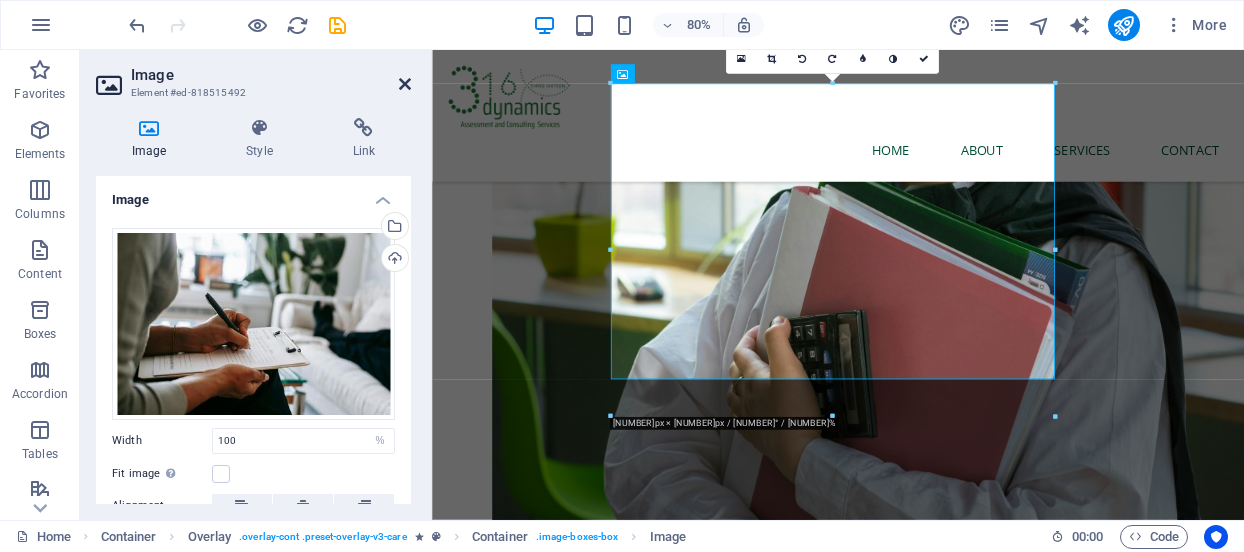 click at bounding box center [405, 84] 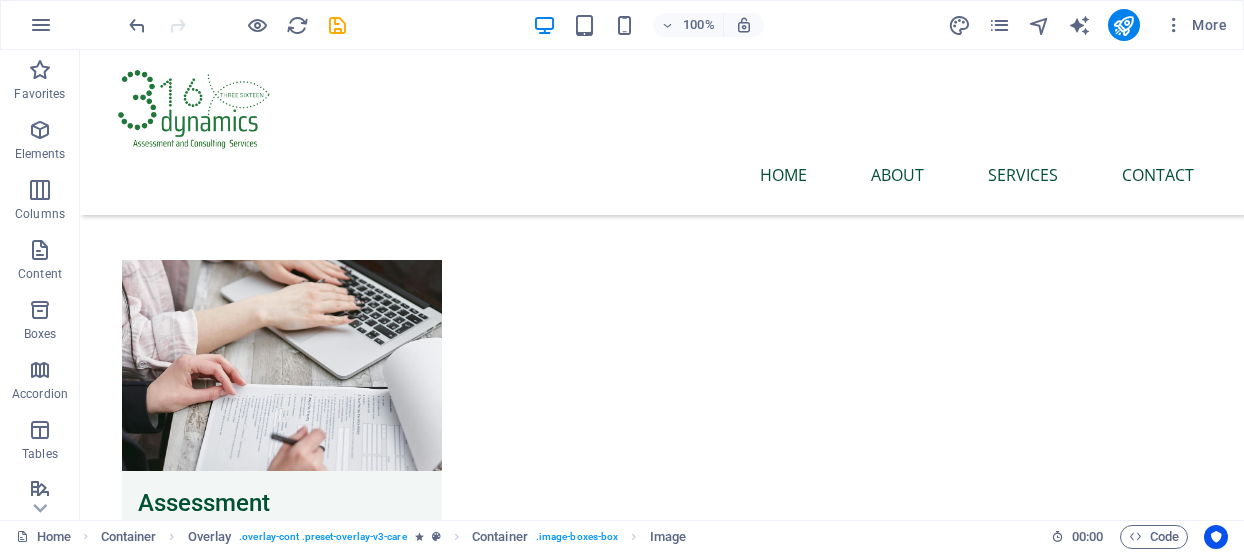 scroll, scrollTop: 3689, scrollLeft: 0, axis: vertical 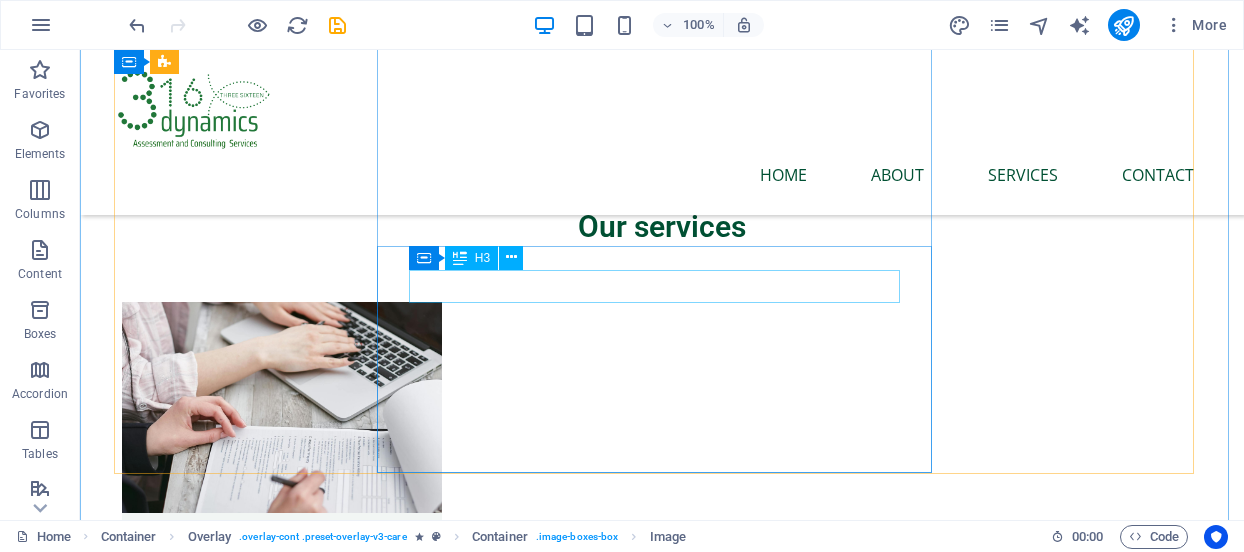 click on "Physiotherapy" at bounding box center (662, 4593) 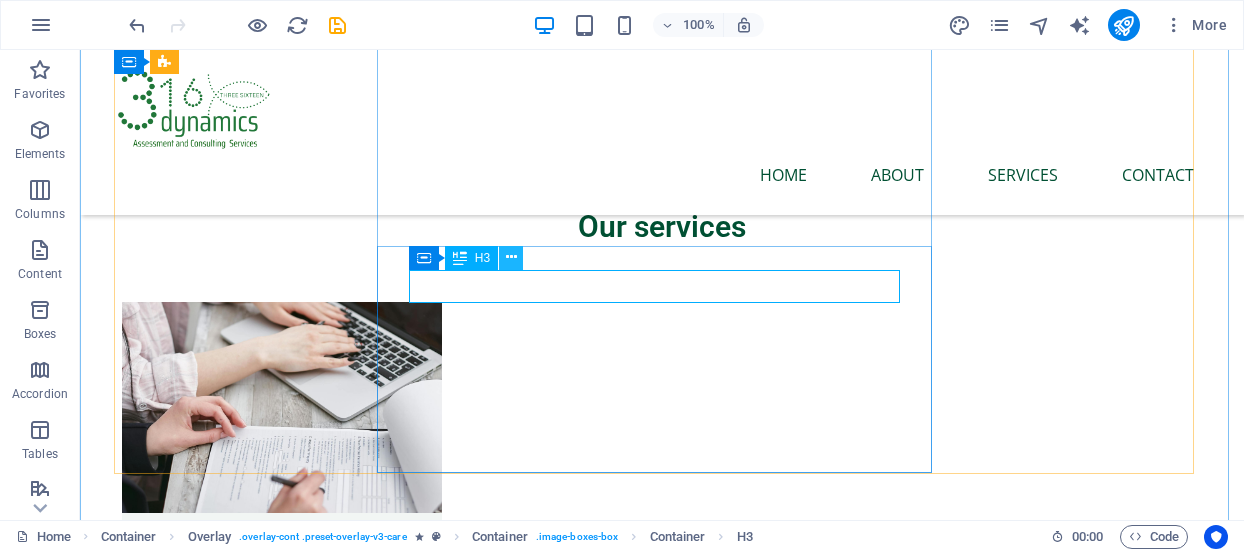 click at bounding box center [511, 257] 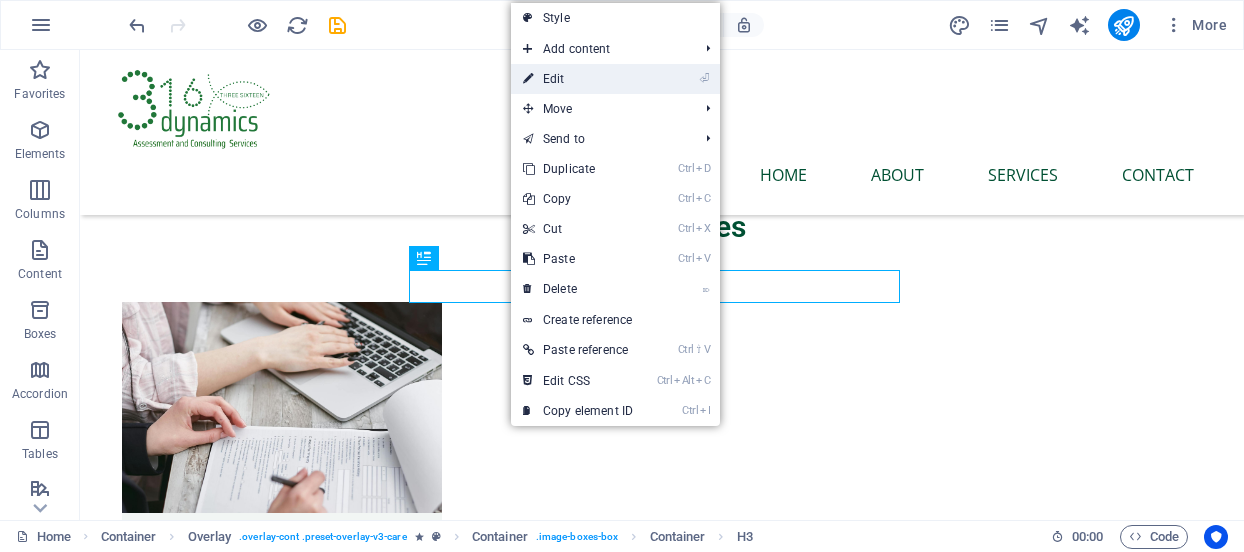 drag, startPoint x: 598, startPoint y: 86, endPoint x: 320, endPoint y: 152, distance: 285.72714 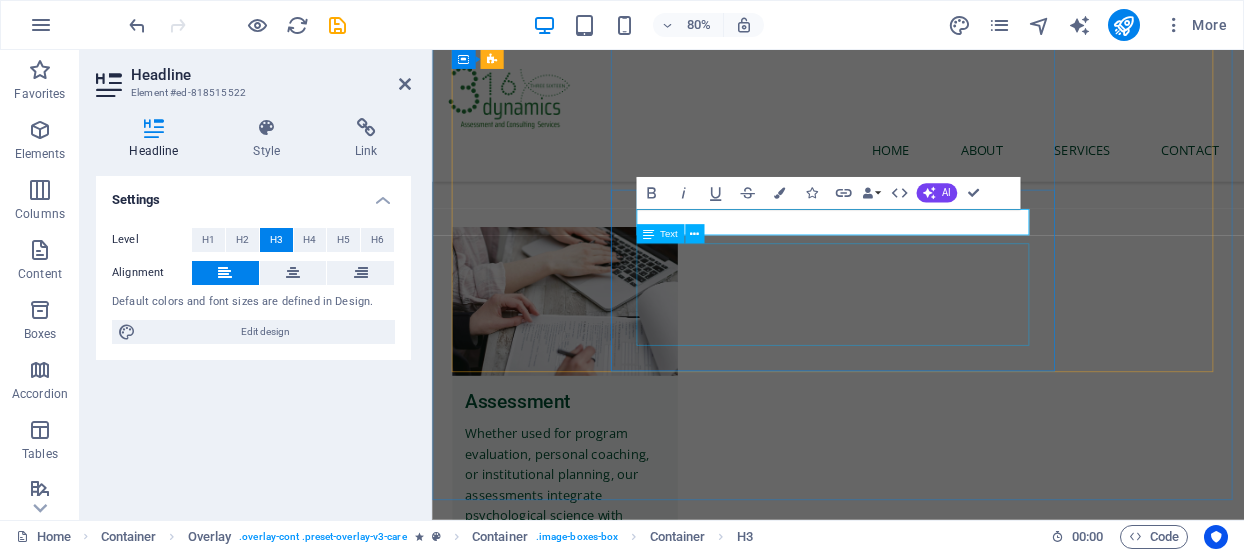 type 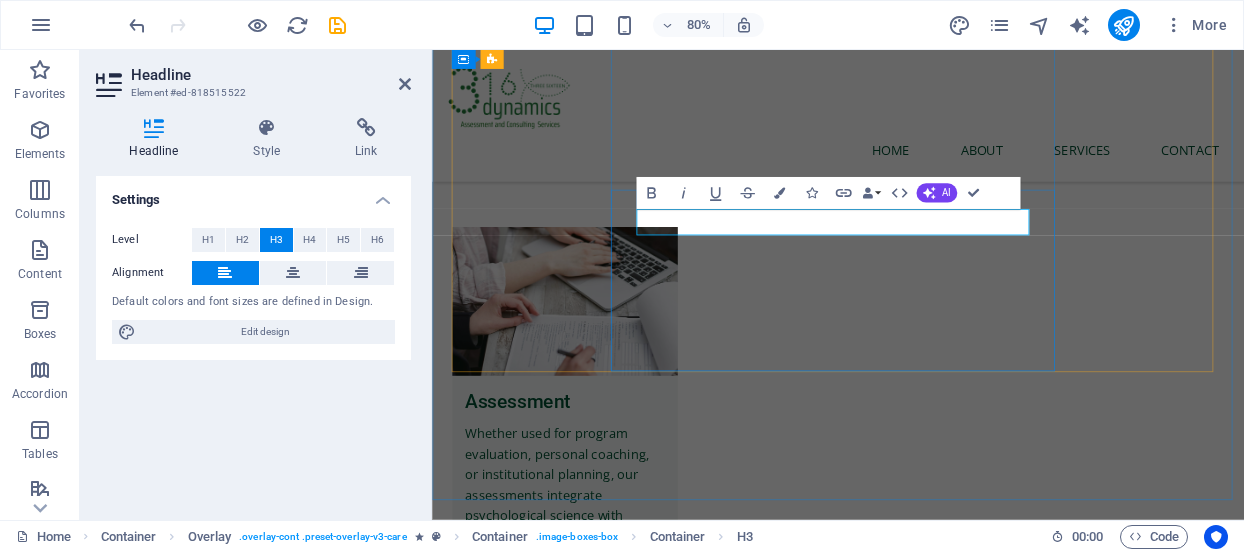 click on "Training/Seminar/Team-building" at bounding box center (869, 4588) 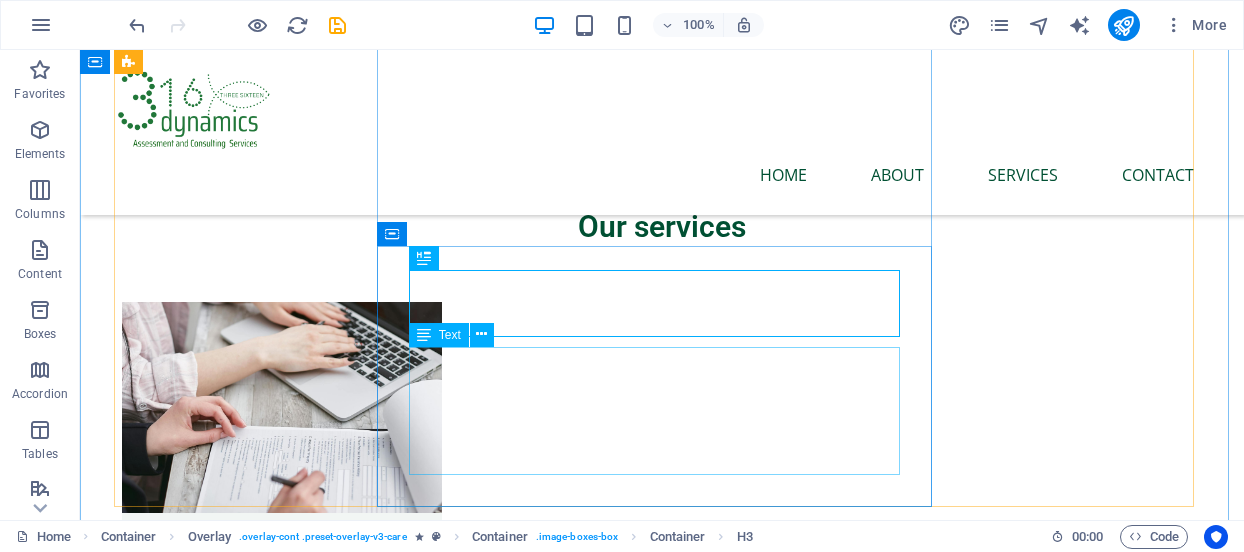 click on "Lorem ipsum dolor sit amet, consectetur adipiscing elit. Consectetur auctor id viverra nunc, ultrices convallis sit ultrices. Massa sollicitudin consequat, at purus lobortis laoreet eu. Lorem ipsum dolor sit amet, consectetur adipiscing elit. Consectetur auctor id viverra nunc, ultrices convallis sit ultrices." at bounding box center [662, 4717] 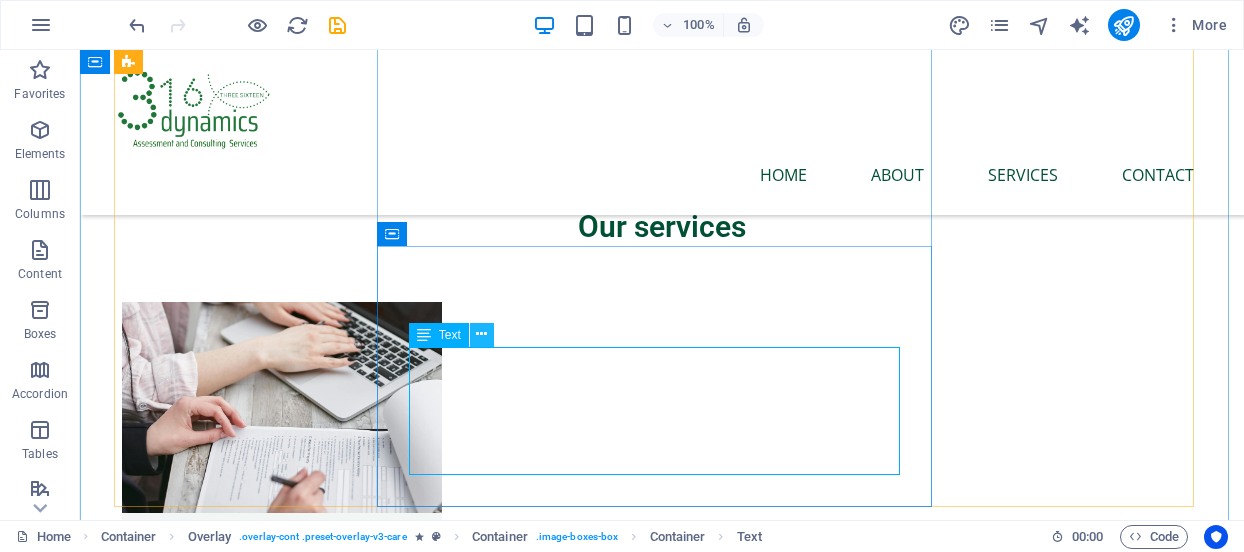 click at bounding box center [481, 334] 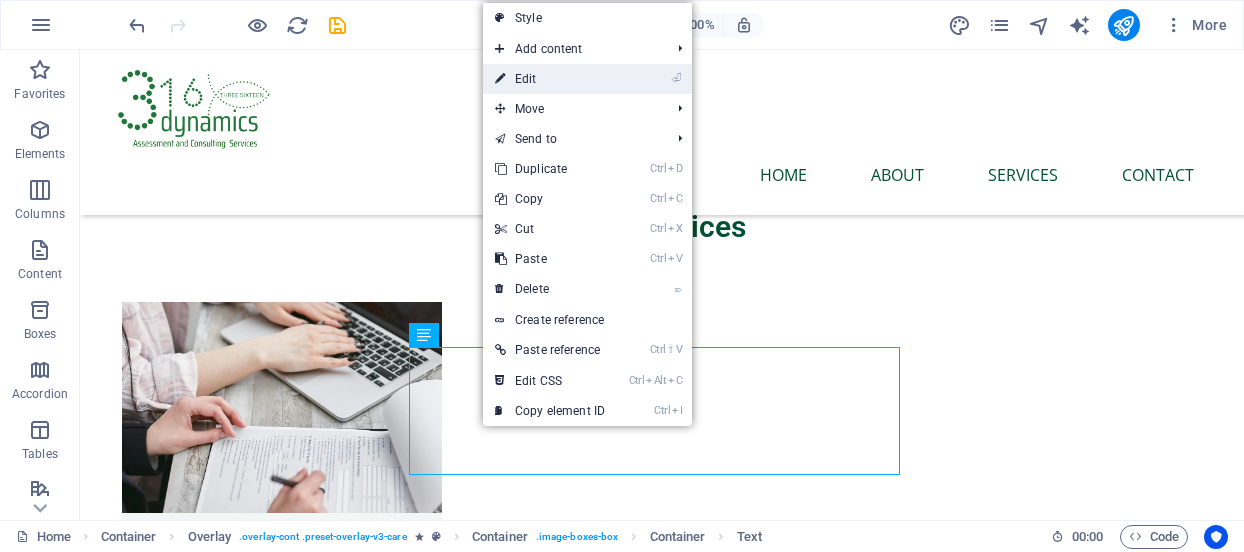 click on "⏎  Edit" at bounding box center (550, 79) 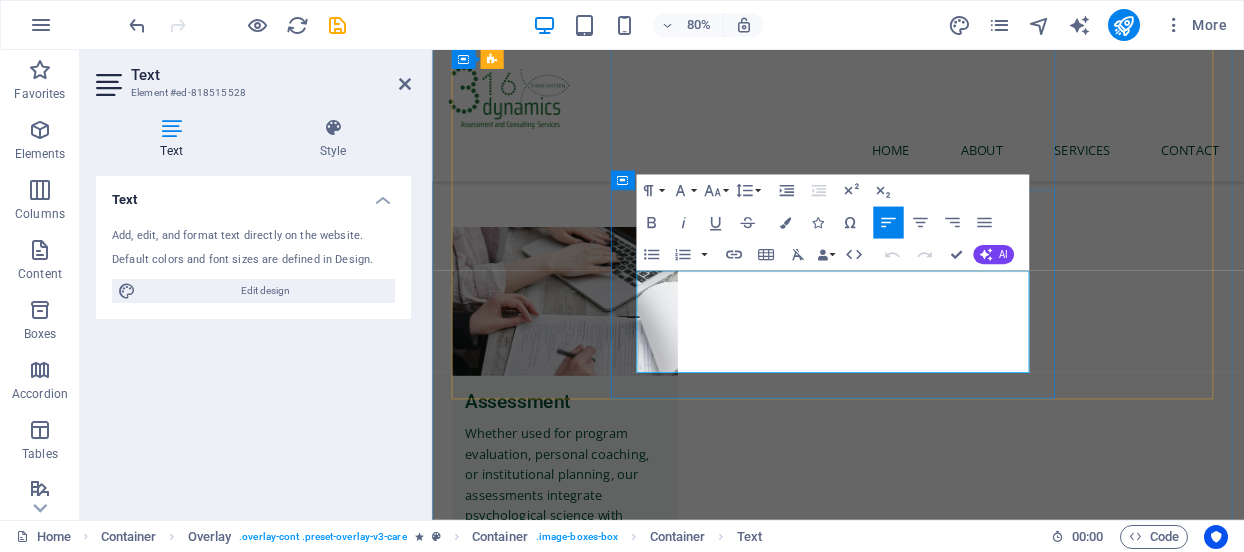 click on "Lorem ipsum dolor sit amet, consectetur adipiscing elit. Consectetur auctor id viverra nunc, ultrices convallis sit ultrices. Massa sollicitudin consequat, at purus lobortis laoreet eu. Lorem ipsum dolor sit amet, consectetur adipiscing elit. Consectetur auctor id viverra nunc, ultrices convallis sit ultrices." at bounding box center [936, 4712] 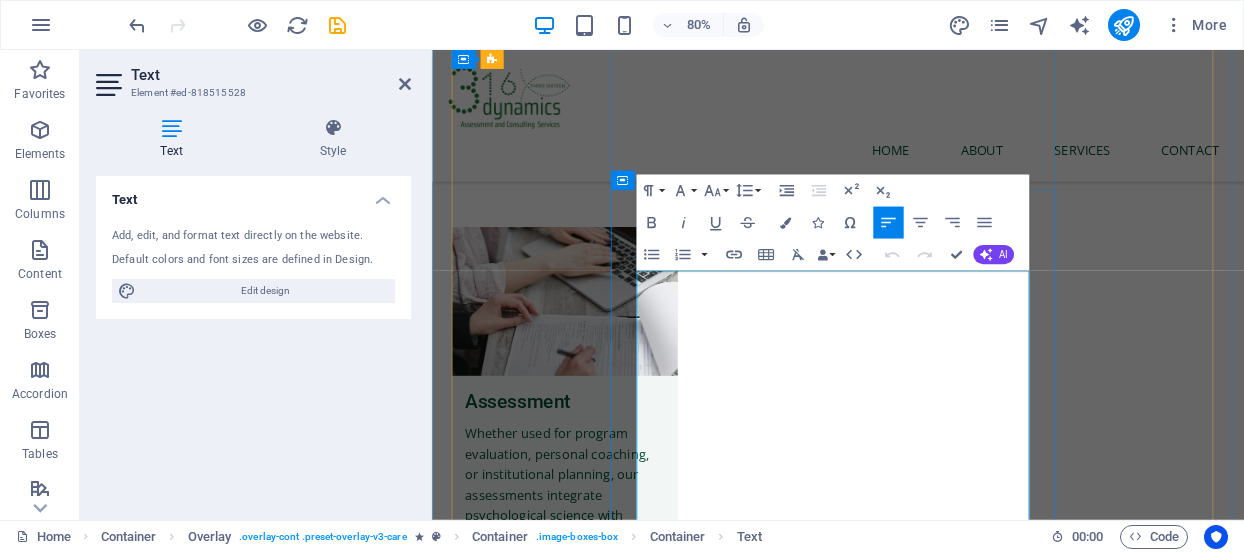 scroll, scrollTop: 21786, scrollLeft: 2, axis: both 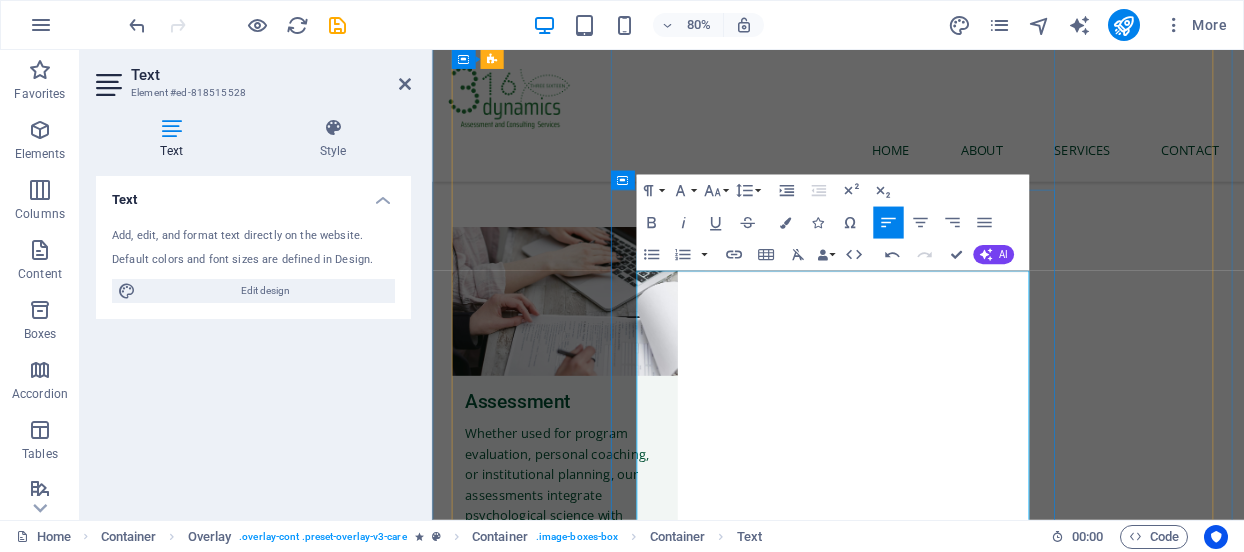 click on "Whether you're building a resilient faculty, nurturing a chaplaincy team, or cultivating a values-aligned workplace, our services turn gatherings into growth—and teams into communities of transformation." at bounding box center [939, 4700] 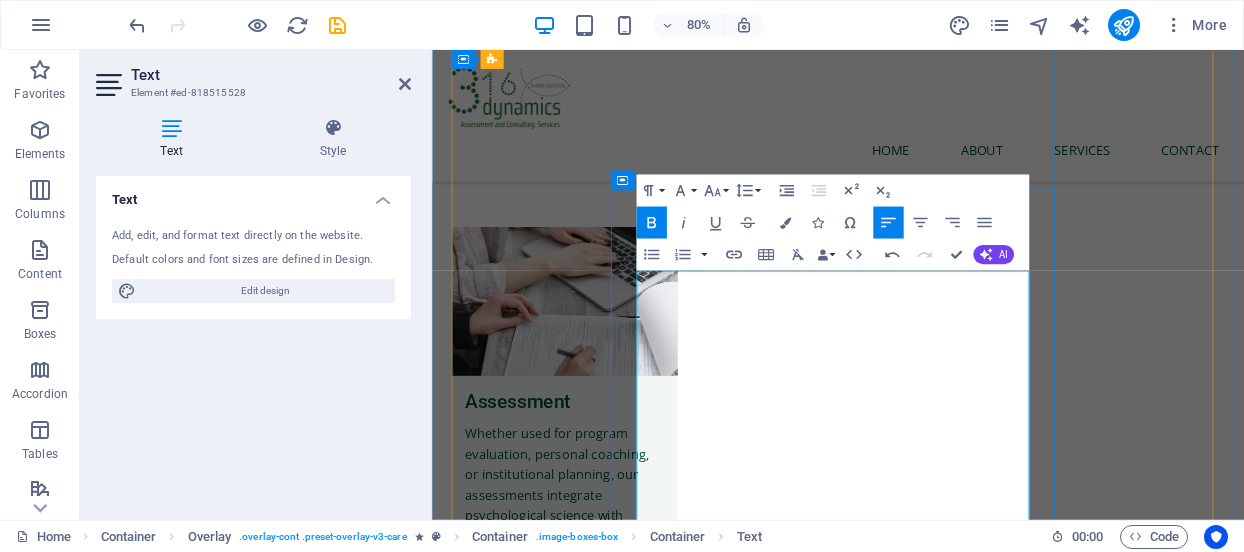 click on "Training & Seminars:  Our sessions integrate biblical therapy, psychological insights, and NEAP-aligned competencies to equip participants with practical tools for mental wellness, identity restoration, and Christlike leadership. Topics include stress management, trauma-informed care, emotional intelligence, and restorative practices—customized for educators, chaplains, and organizational teams." at bounding box center [939, 4866] 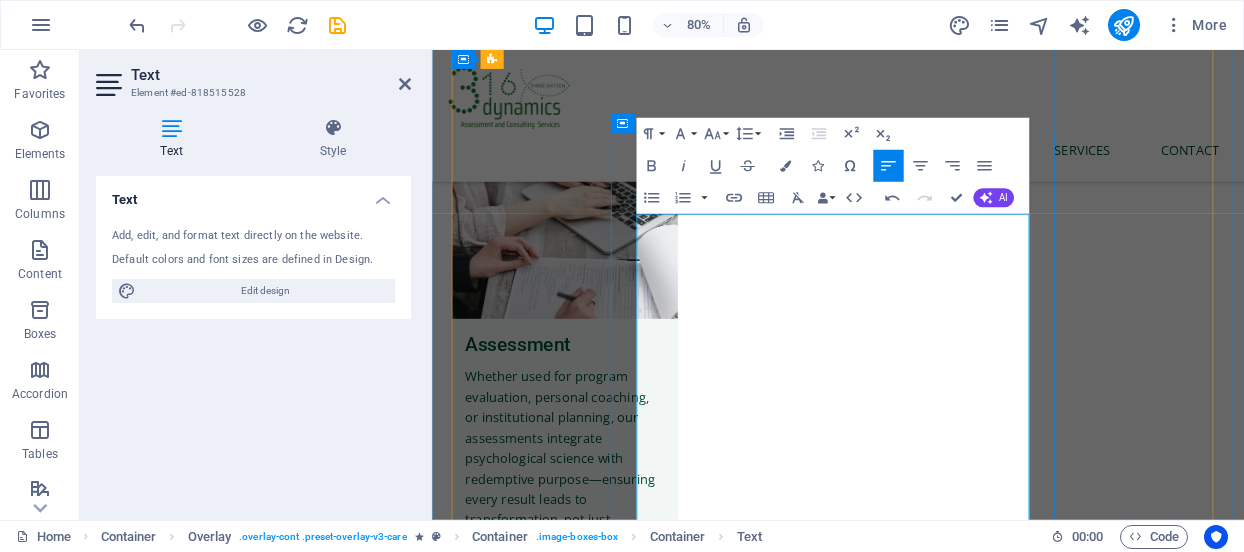 scroll, scrollTop: 3785, scrollLeft: 0, axis: vertical 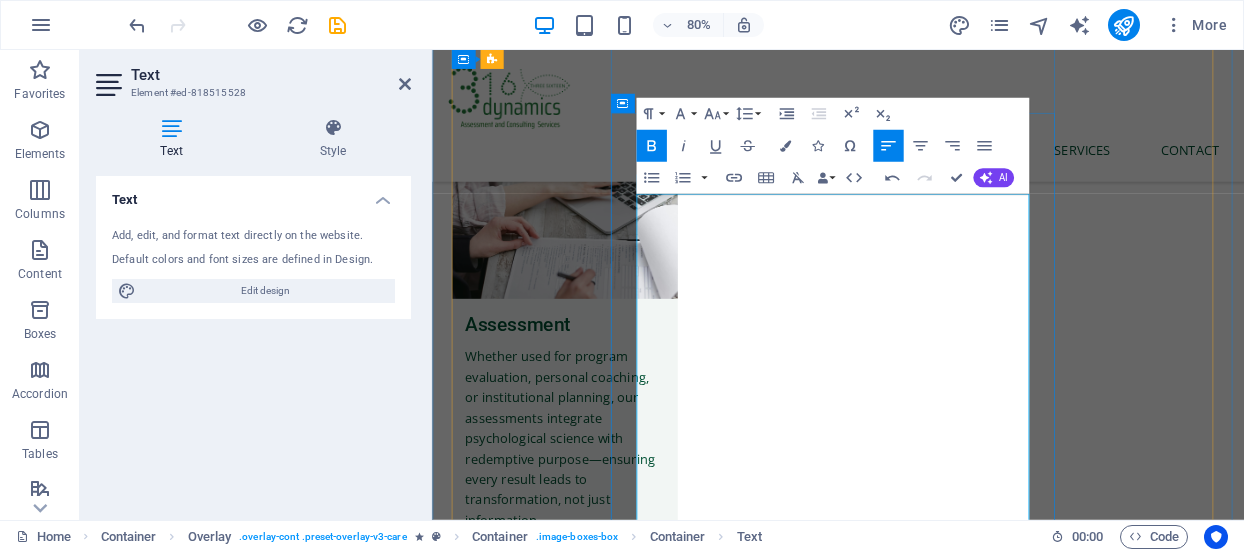 click on "Topics include stress management, trauma-informed care, emotional intelligence, and restorative practices—customized for educators, chaplains, and organizational teams." at bounding box center (939, 4847) 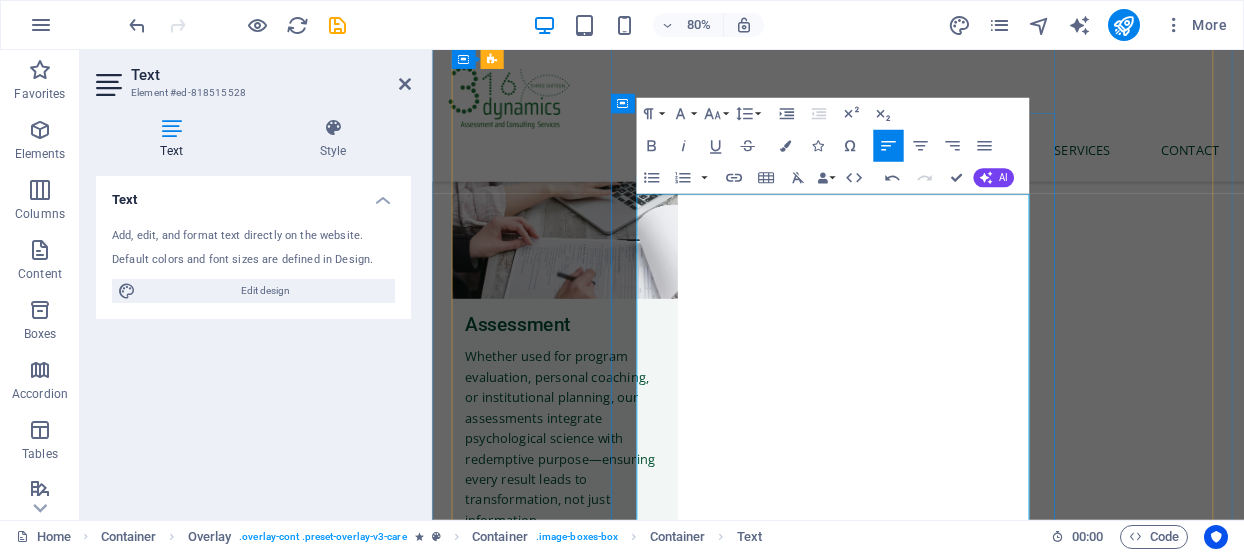 click on "Team-Building Experiences:  Designed to foster trust, empathy, and shared purpose, our team-building modules combine reflective exercises, interactive challenges, and spiritual formation. Each activity is crafted to strengthen relational dynamics, enhance communication, and align group values with institutional goals." at bounding box center [939, 4989] 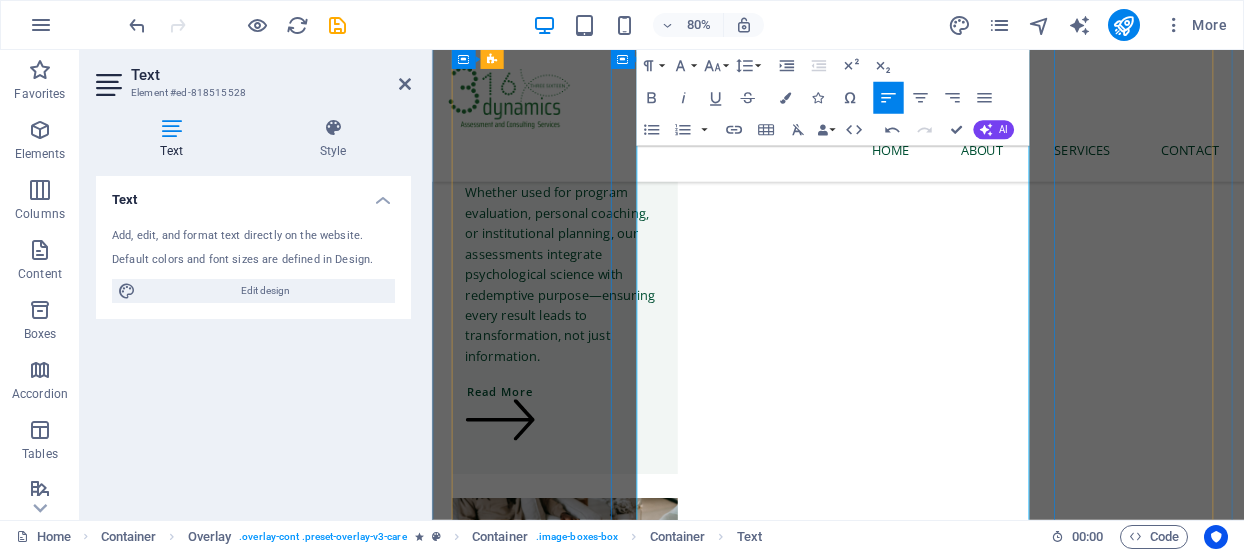 scroll, scrollTop: 4016, scrollLeft: 0, axis: vertical 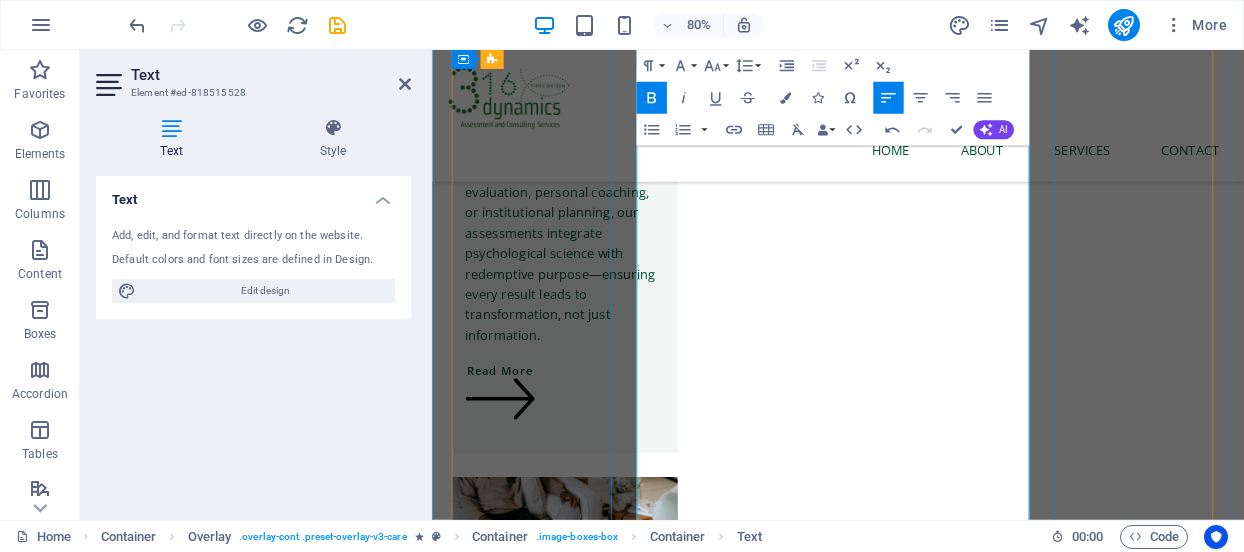 click on "Scalable & Research-Ready:  All programs are supported by facilitator guides, assessment rubrics, and empirical validation protocols—ensuring measurable impact and readiness for accreditation or replication." at bounding box center (939, 4911) 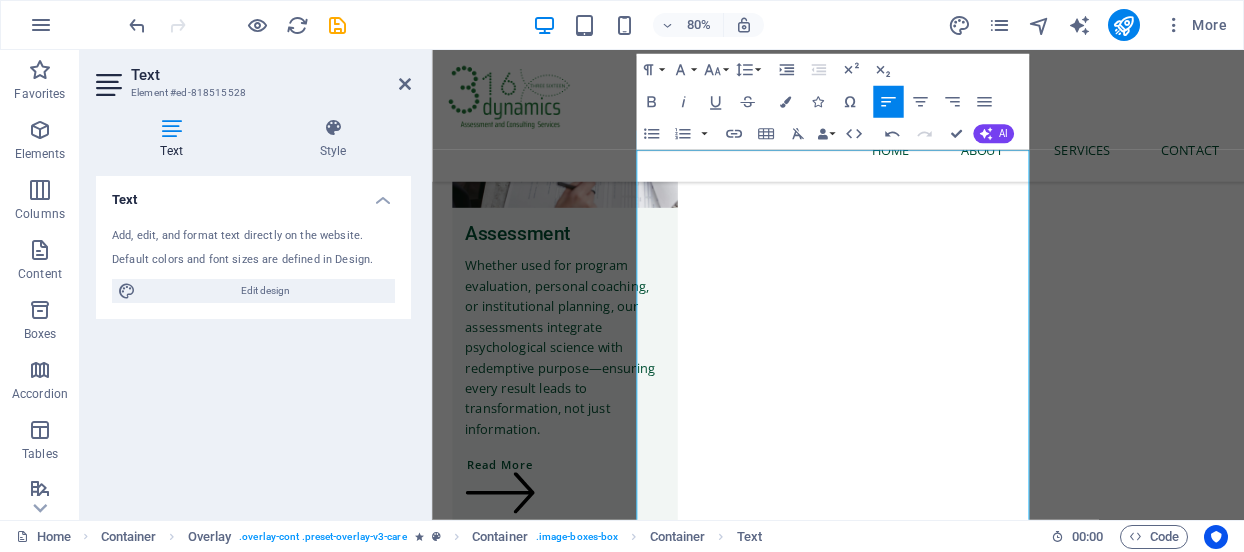 scroll, scrollTop: 3817, scrollLeft: 0, axis: vertical 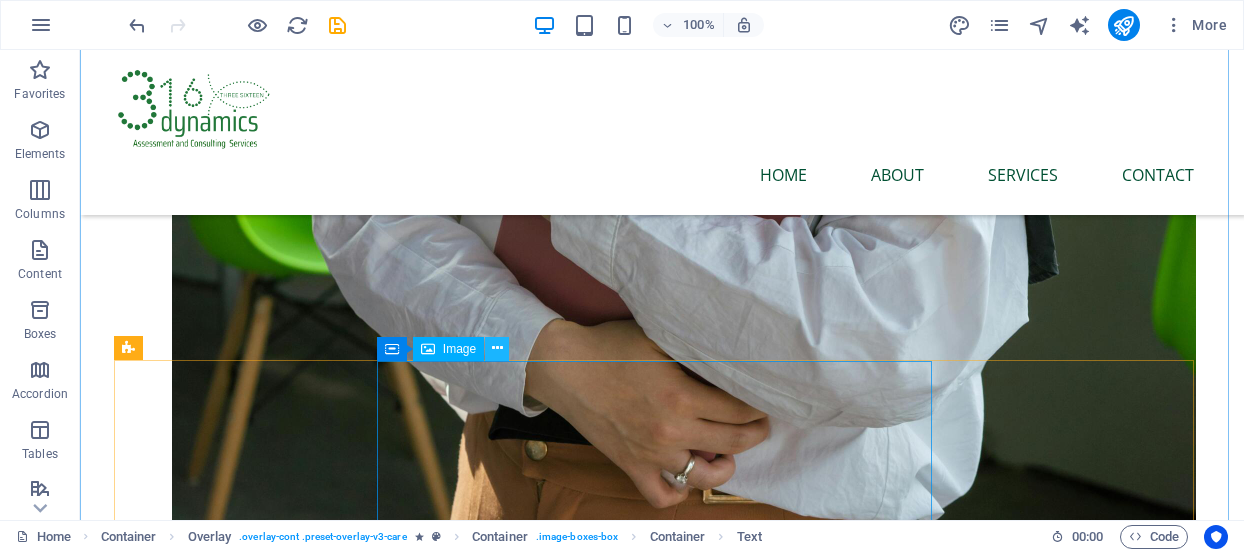 click at bounding box center (497, 348) 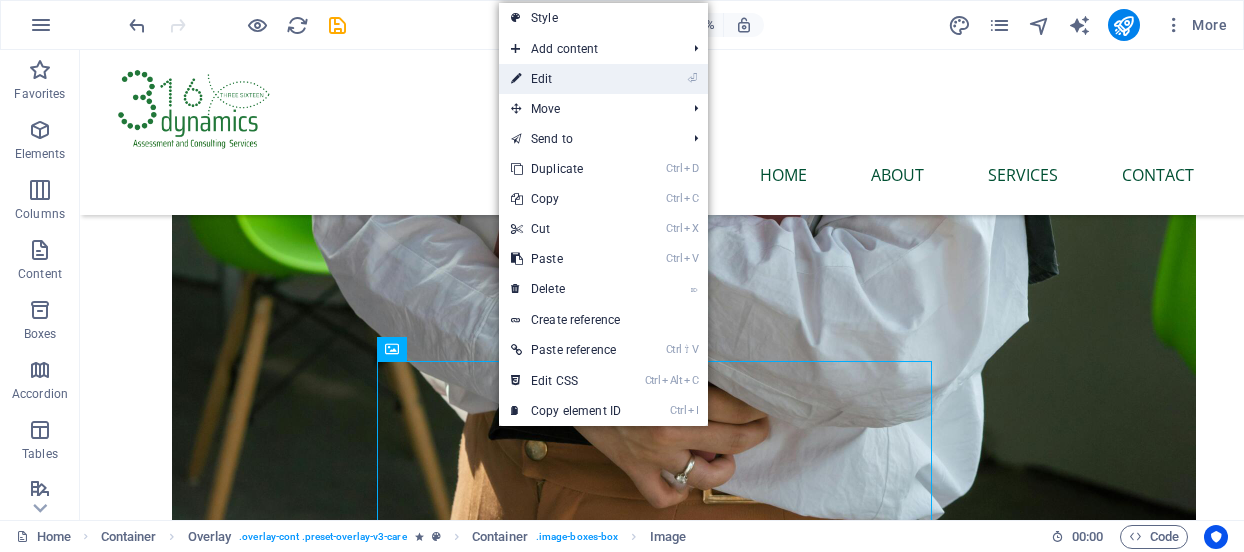 click on "⏎  Edit" at bounding box center (566, 79) 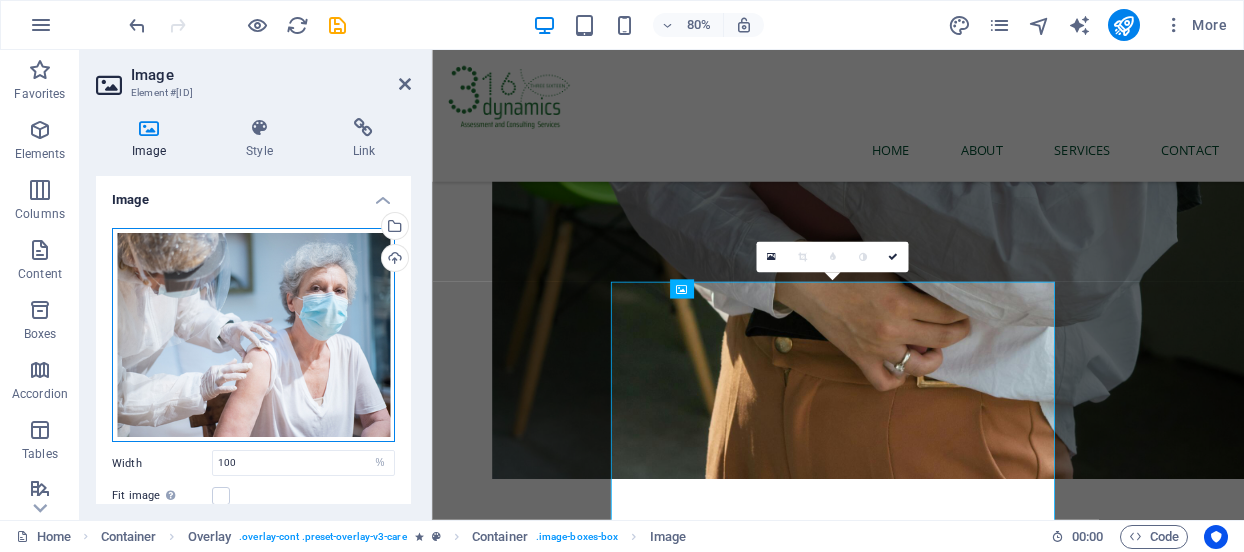 click on "Drag files here, click to choose files or select files from Files or our free stock photos & videos" at bounding box center (253, 335) 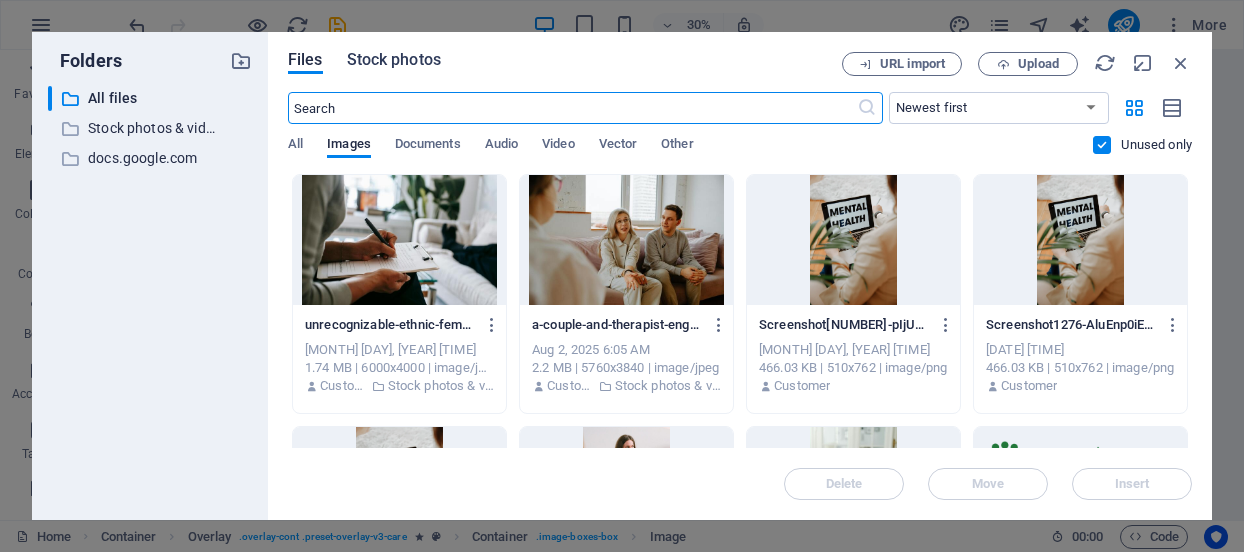 click on "Stock photos" at bounding box center (394, 60) 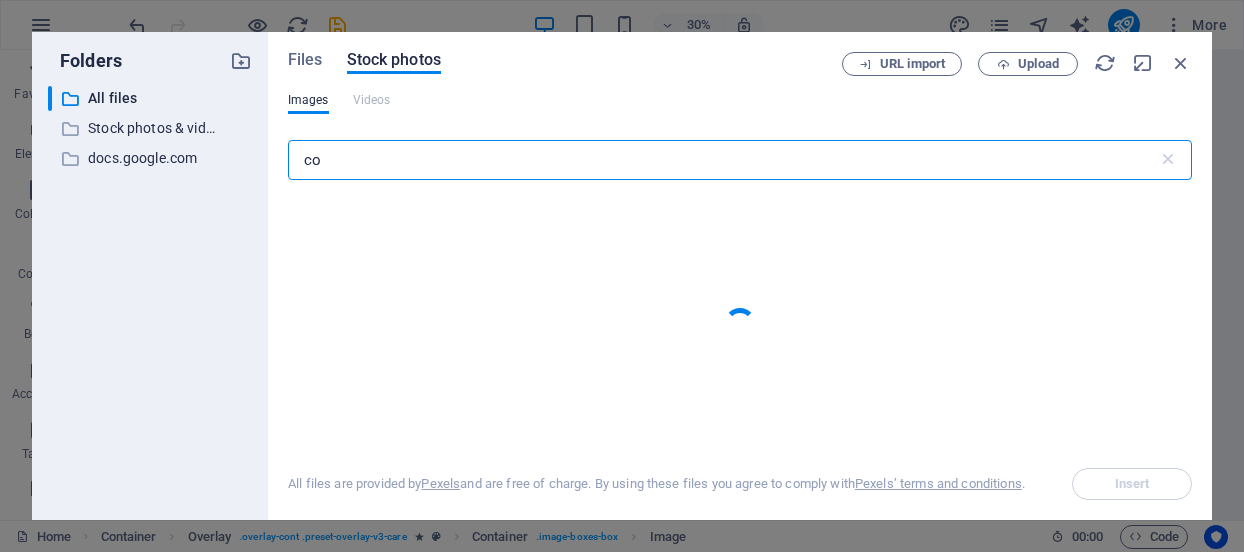 type on "c" 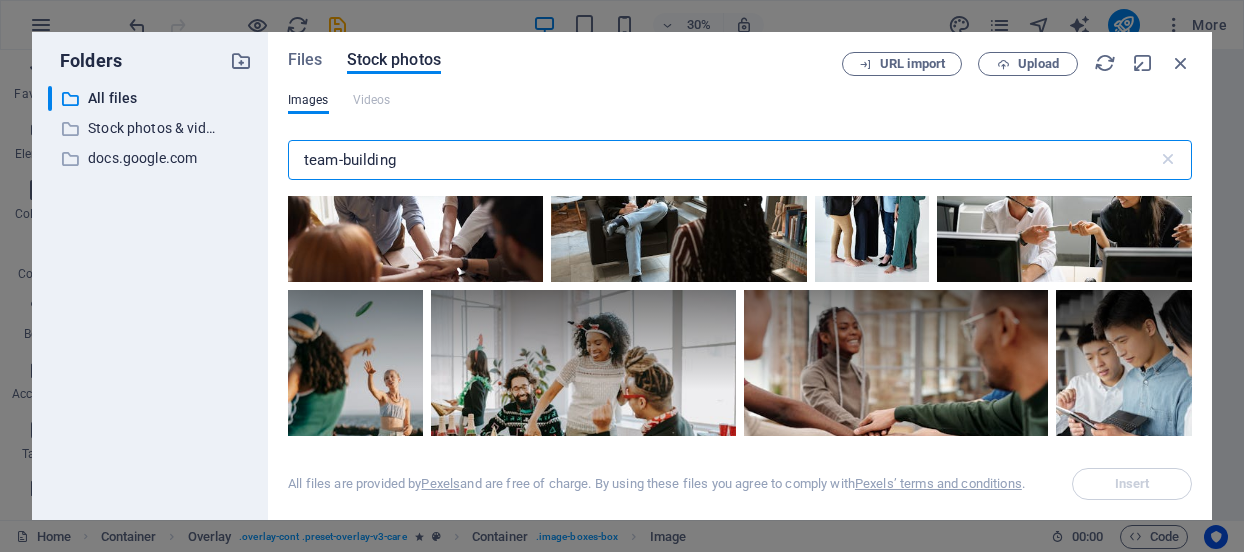 scroll, scrollTop: 0, scrollLeft: 0, axis: both 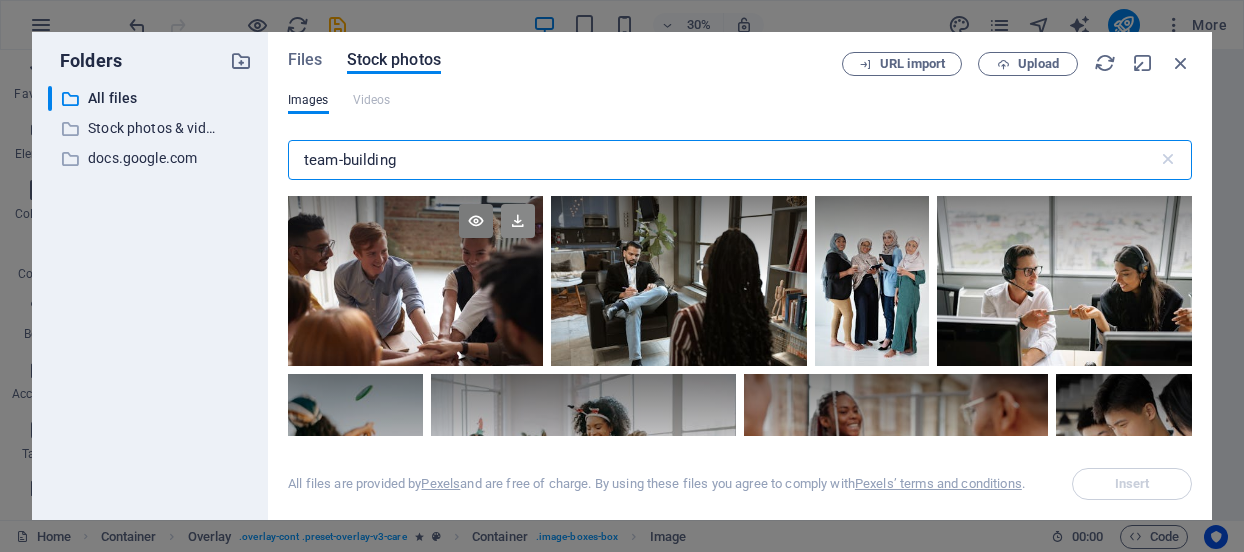 type on "team-building" 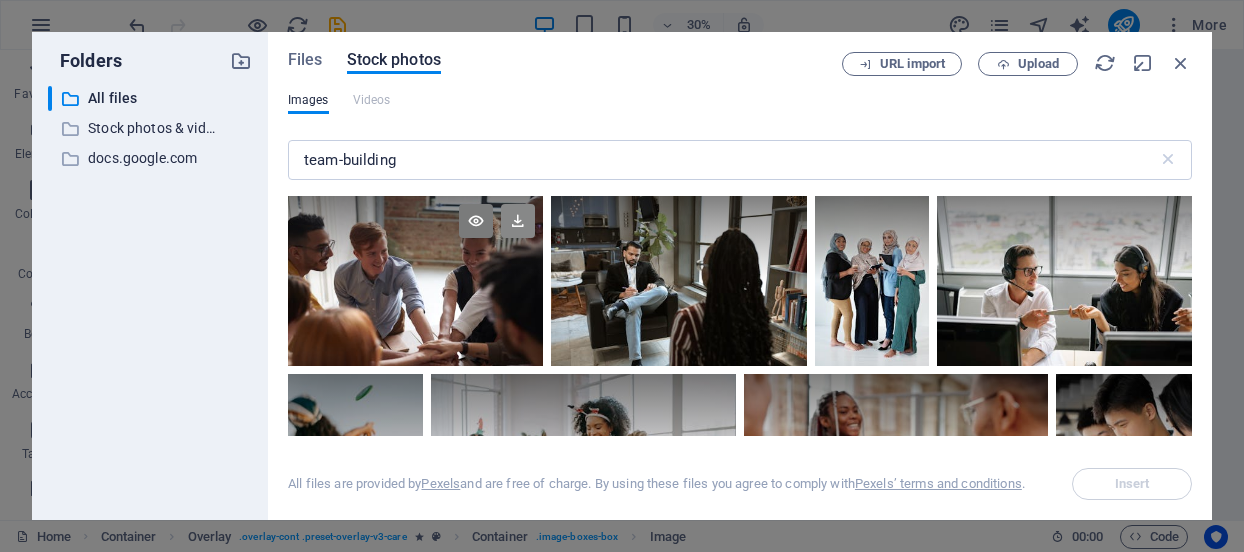 click at bounding box center [518, 221] 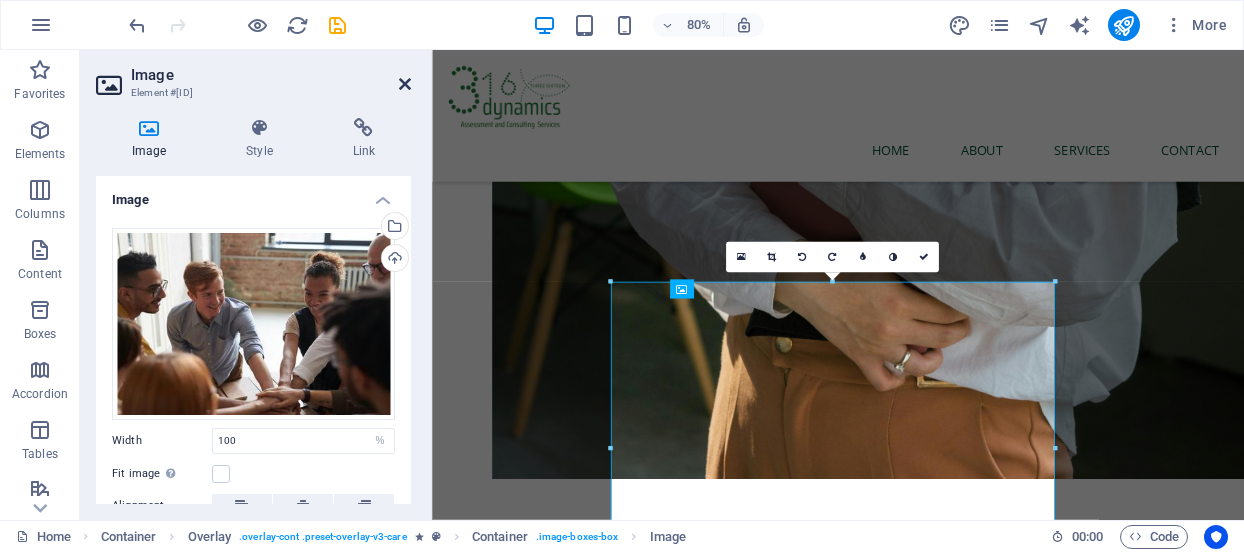 click at bounding box center [405, 84] 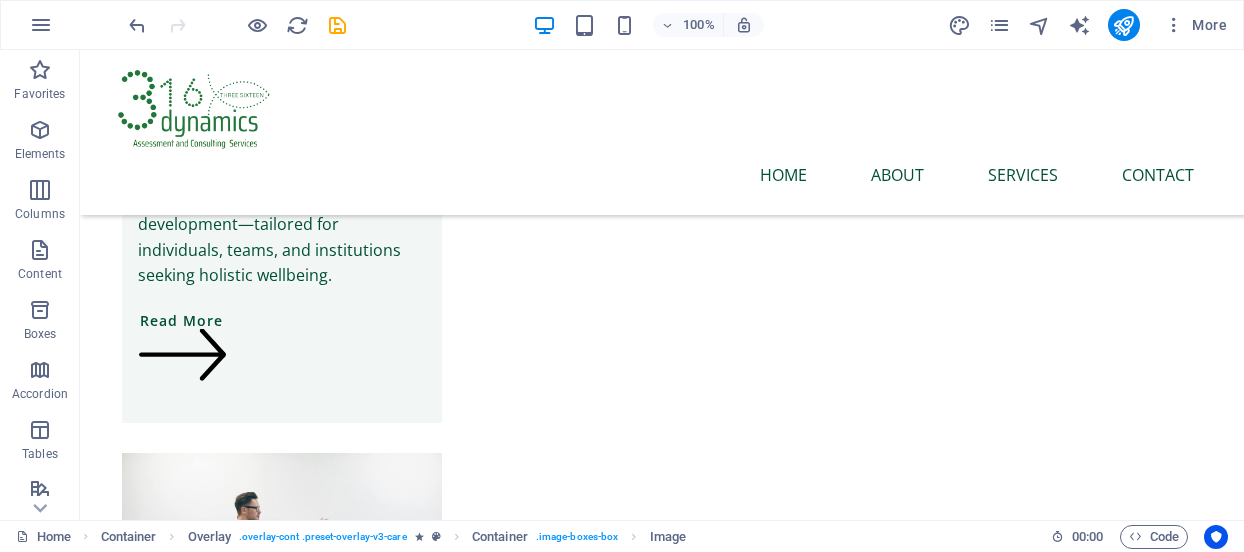 scroll, scrollTop: 4724, scrollLeft: 0, axis: vertical 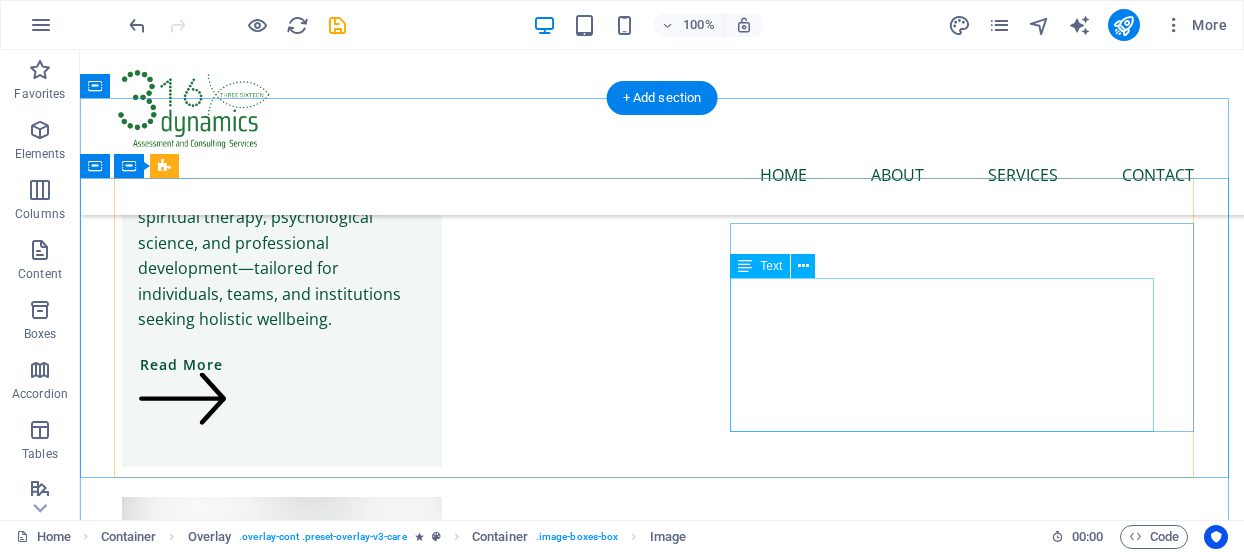 click on "It is a long established fact that a reader will be distracted by the readable content of a page when looking at its layout. The point of using Lorem Ipsum is that it has a more-or-less normal distribution of letters, as opposed to using 'Content here, content here', making it look like readable English." at bounding box center (642, 4603) 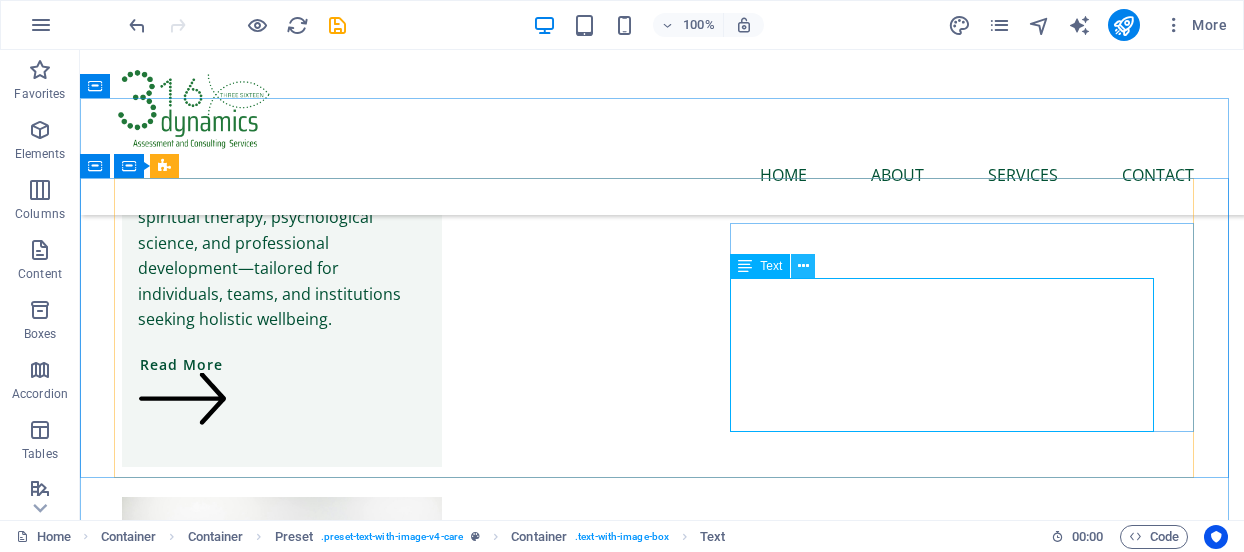 click at bounding box center [803, 266] 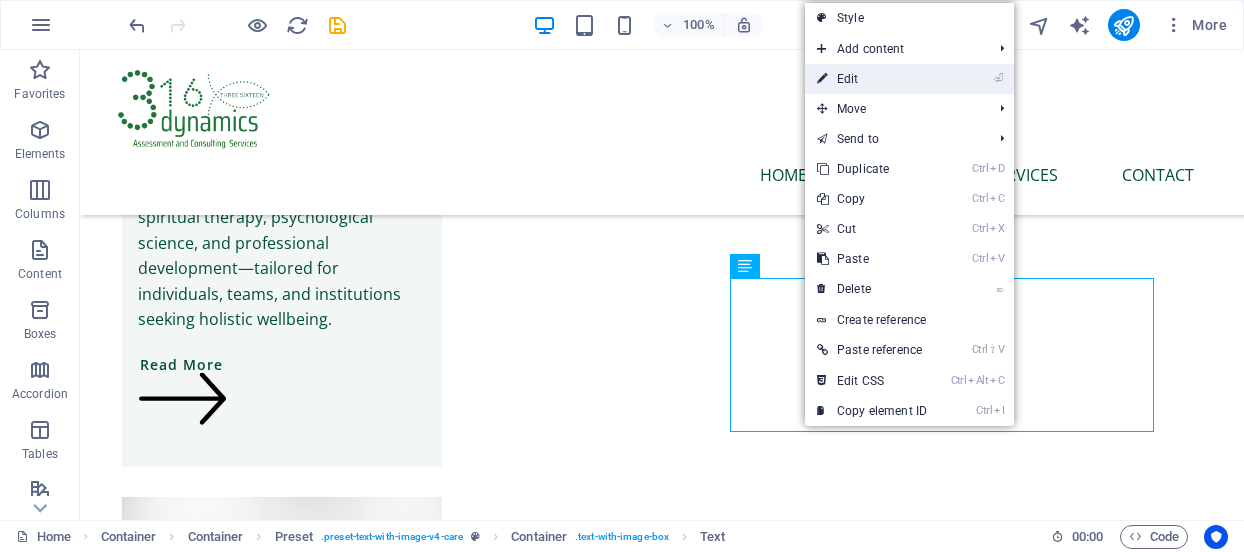 click on "⏎  Edit" at bounding box center [872, 79] 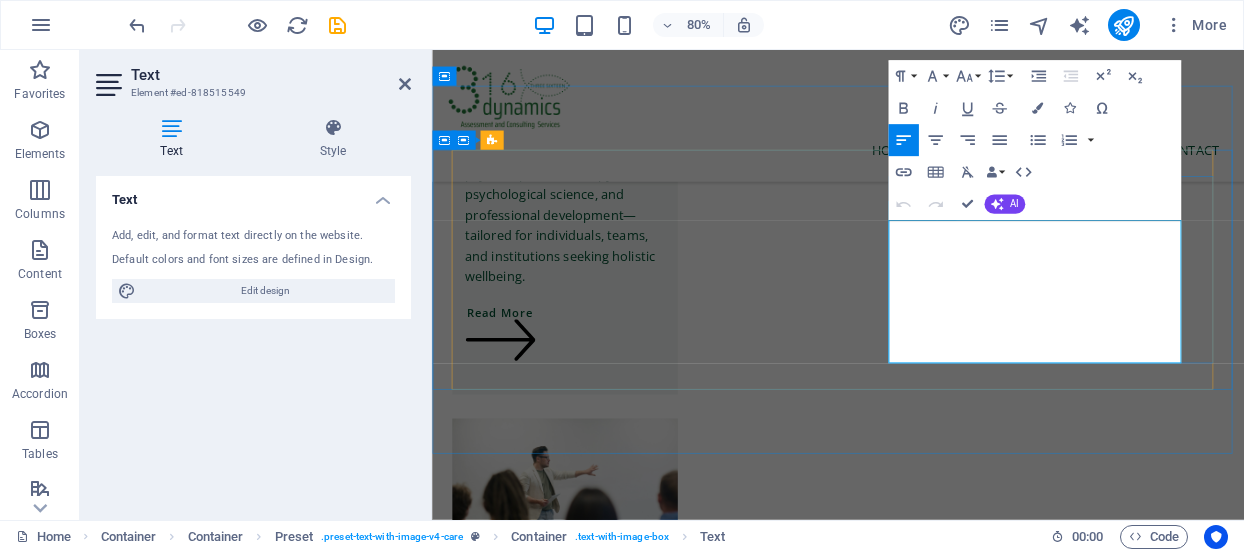 click on "It is a long established fact that a reader will be distracted by the readable content of a page when looking at its layout. The point of using Lorem Ipsum is that it has a more-or-less normal distribution of letters, as opposed to using 'Content here, content here', making it look like readable English." at bounding box center (919, 4618) 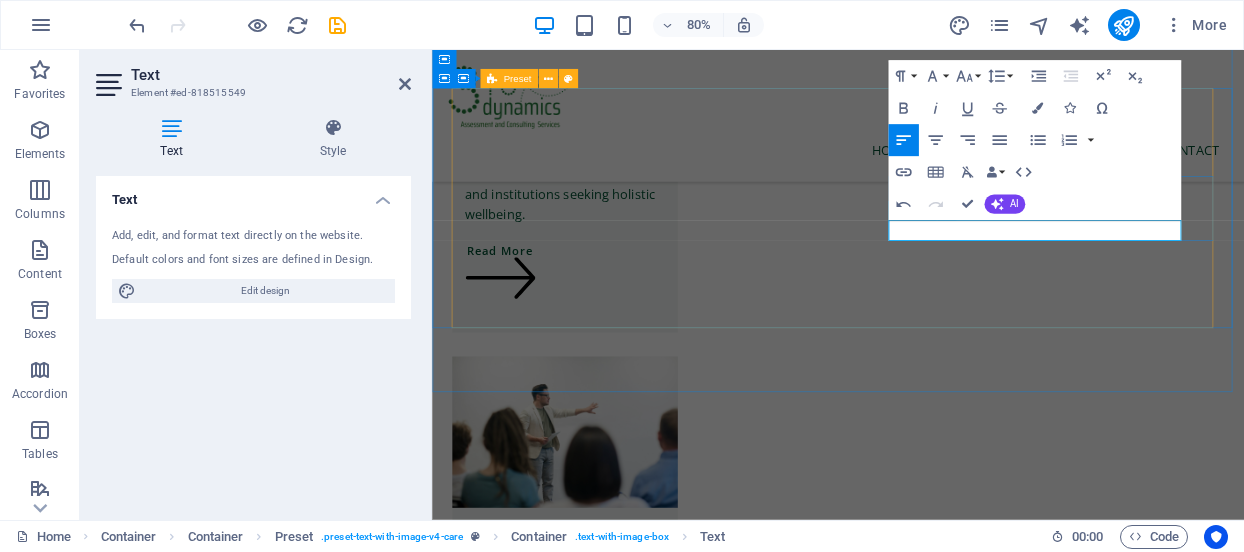 scroll, scrollTop: 4770, scrollLeft: 0, axis: vertical 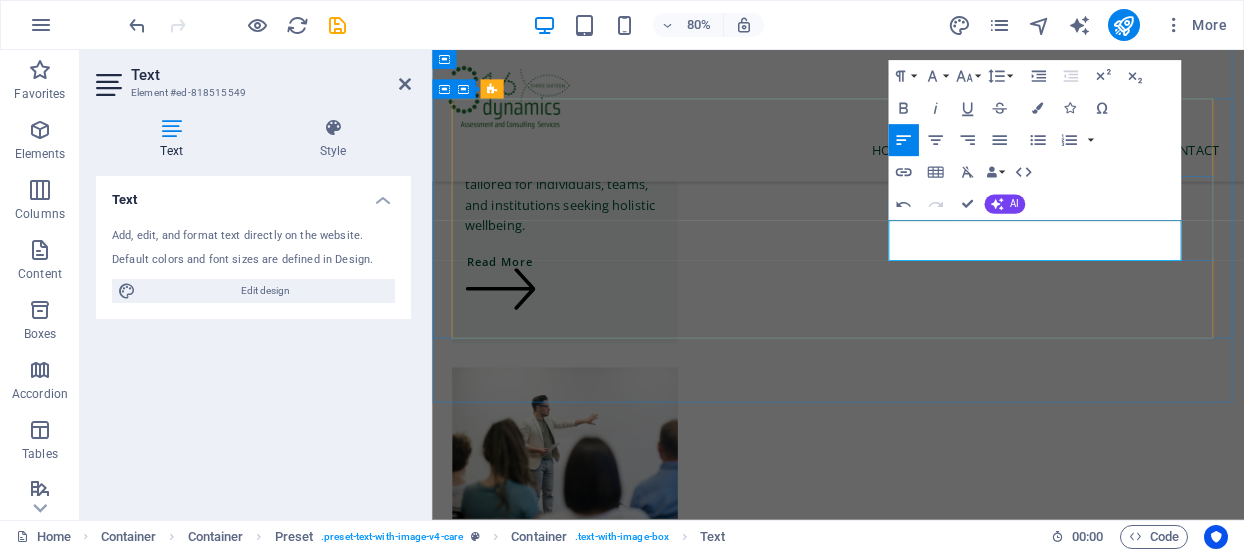 click on "316 Dynamics Assessment and Consulting Services Co., aims at empoweing individuals and" at bounding box center [919, 4529] 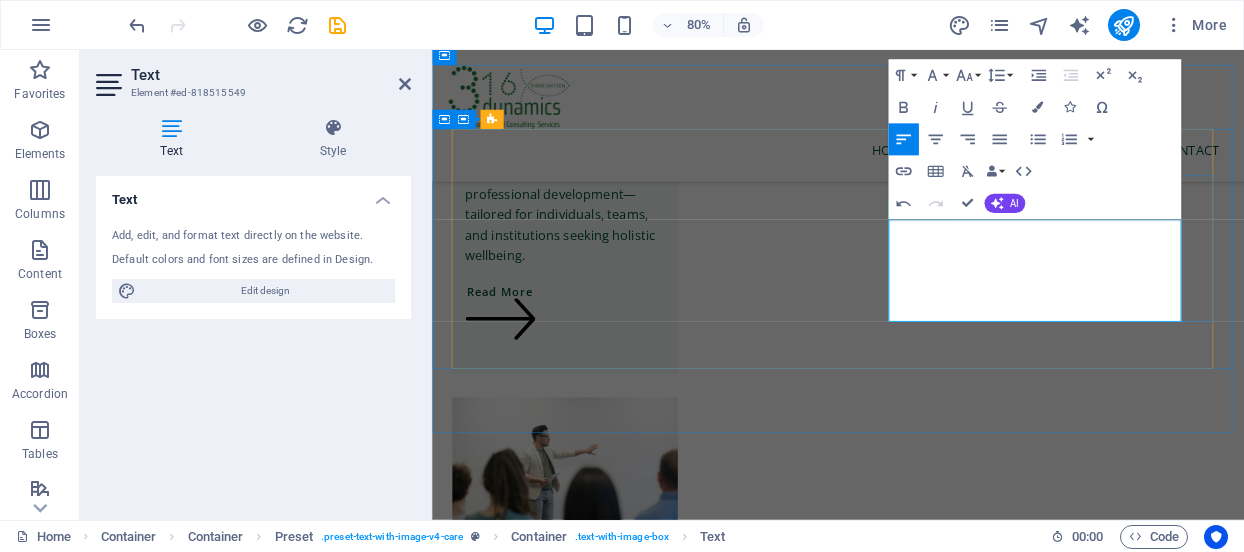scroll, scrollTop: 4719, scrollLeft: 0, axis: vertical 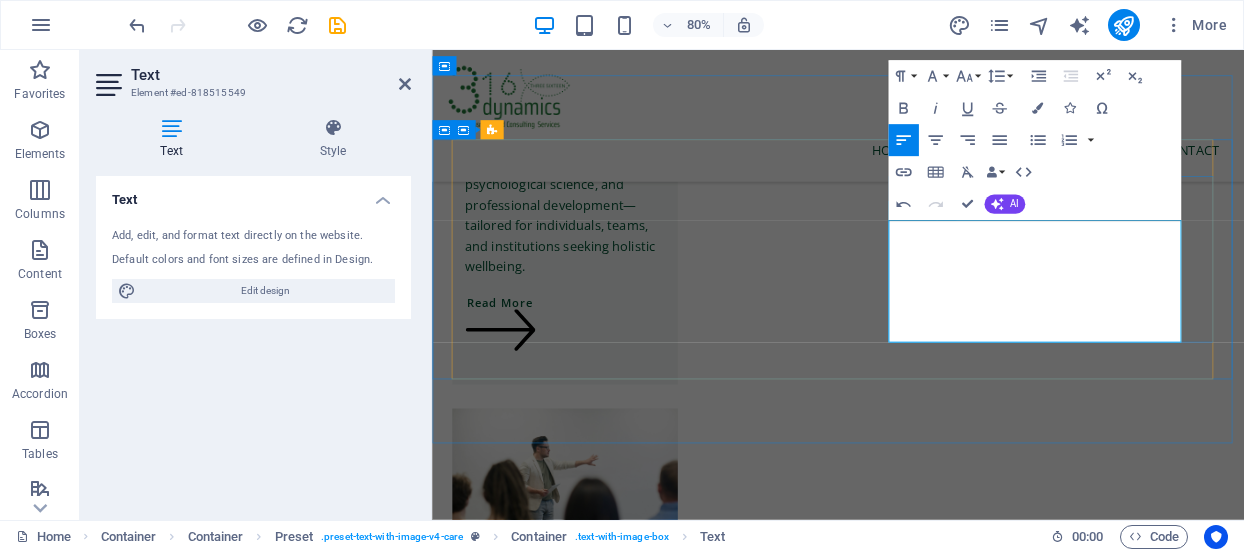 click on "316 Dynamics Assessment and Consulting Services Co., aims at empowering individuals and organizations by fostering mental wellness, building resilience, and offering guidance for personal and professional growth through tailored sustainable mental health services." at bounding box center [919, 4605] 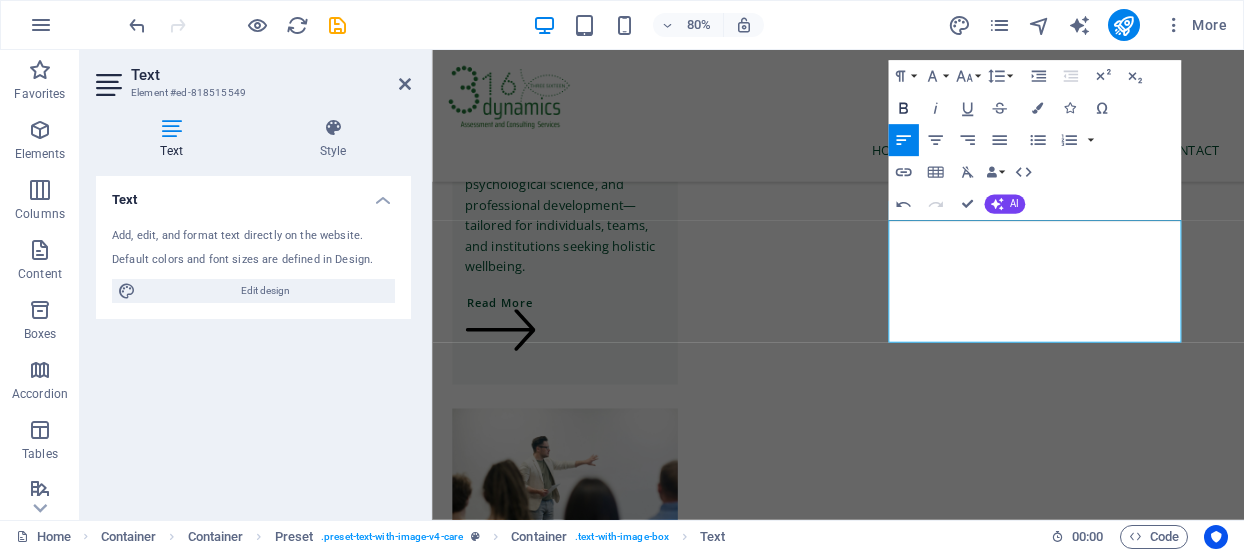 click 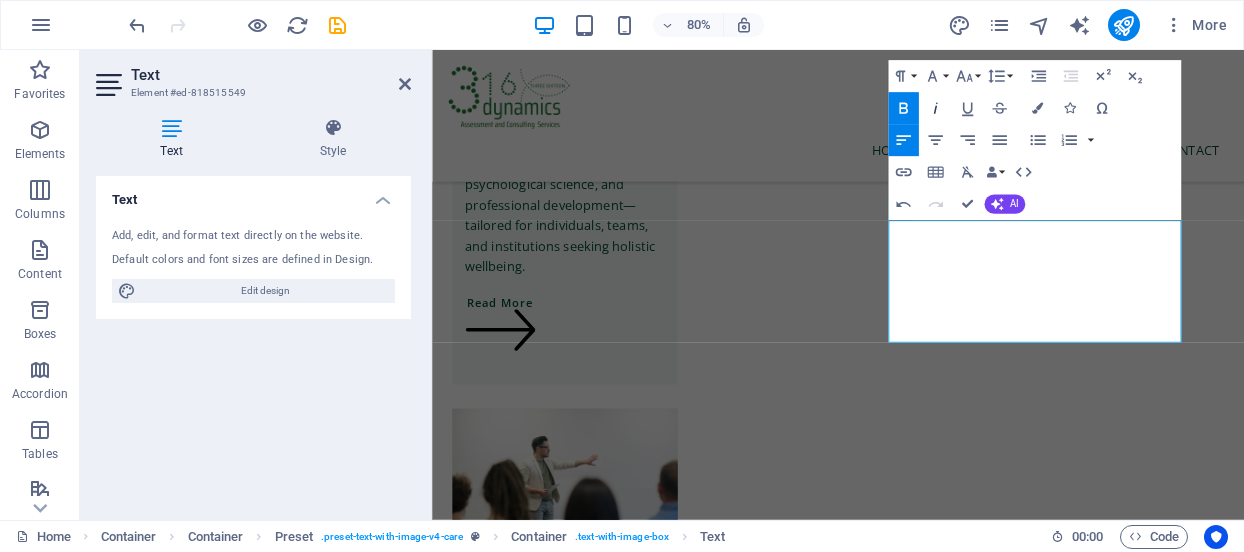 click 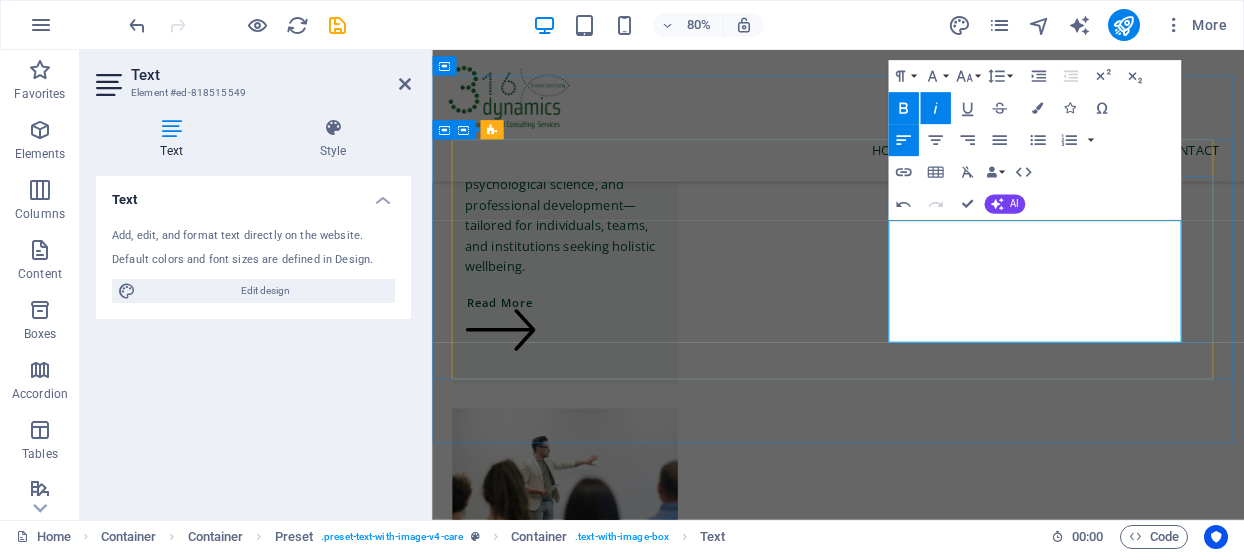 click on "316 Dynamics Assessment and Consulting Services Co., aims at empowering individuals and organizations by fostering mental wellness, building resilience, and offering guidance for personal and professional growth through tailored sustainable mental health services." at bounding box center [919, 4605] 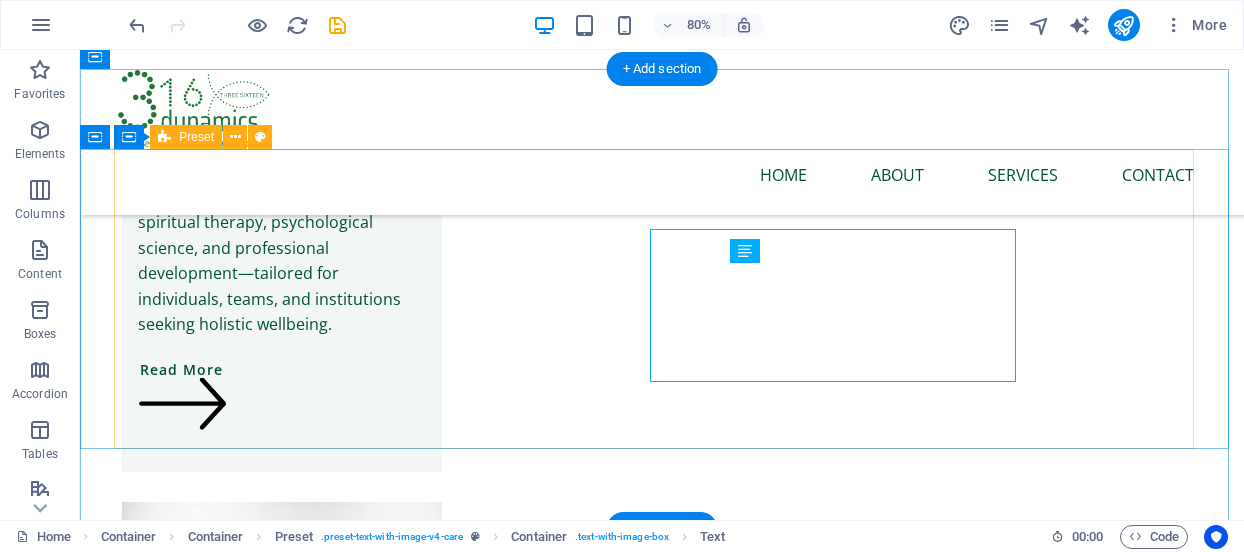 scroll, scrollTop: 4753, scrollLeft: 0, axis: vertical 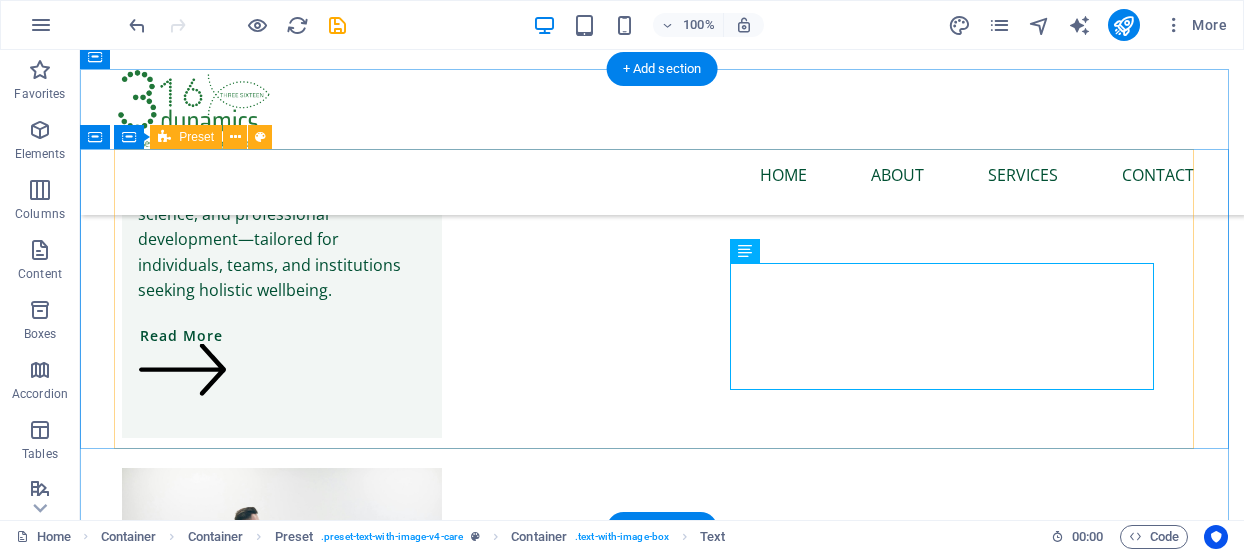 click at bounding box center [622, 4757] 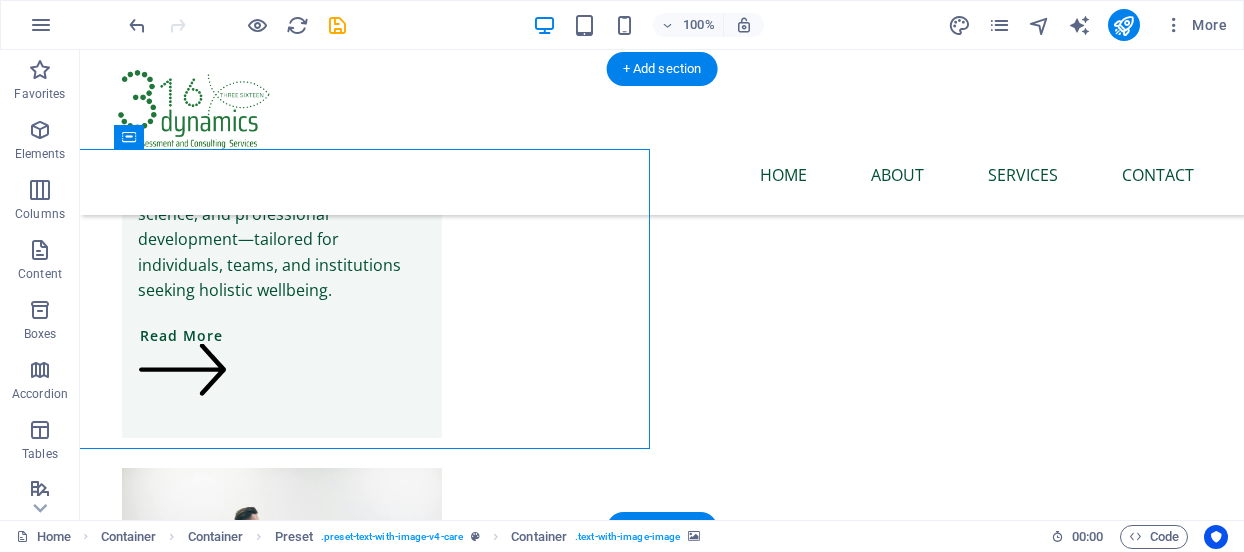 click at bounding box center (622, 4757) 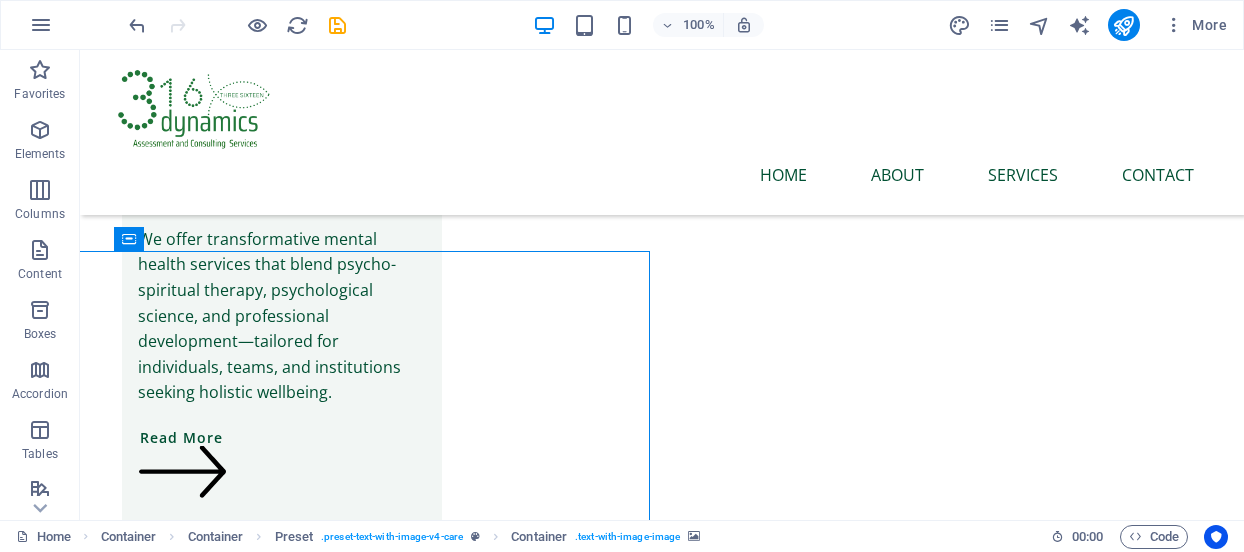 scroll, scrollTop: 4666, scrollLeft: 0, axis: vertical 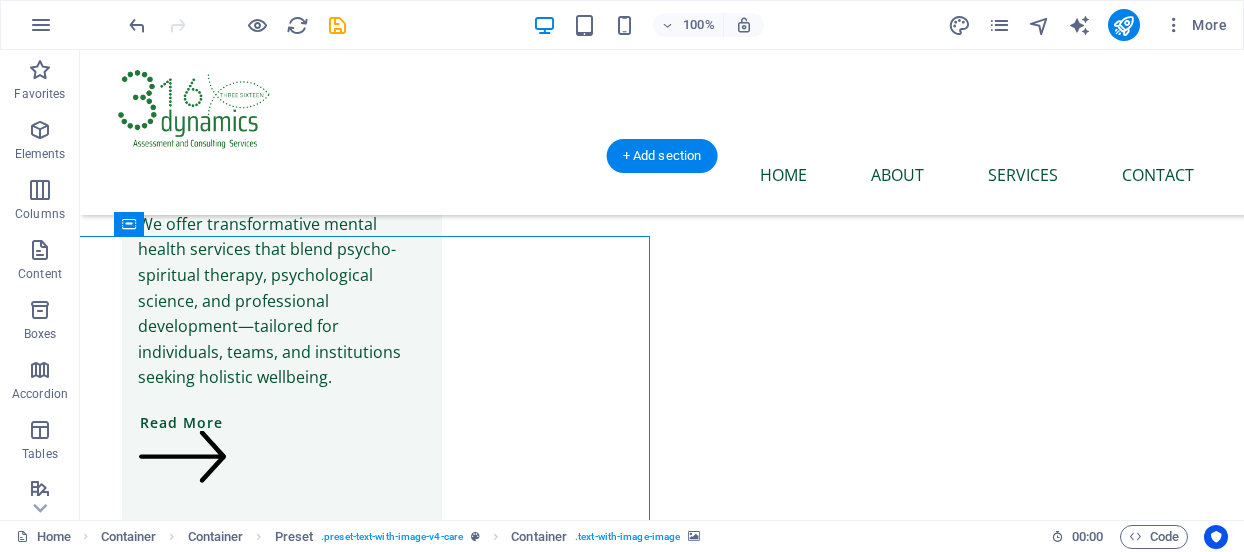 click at bounding box center [622, 4844] 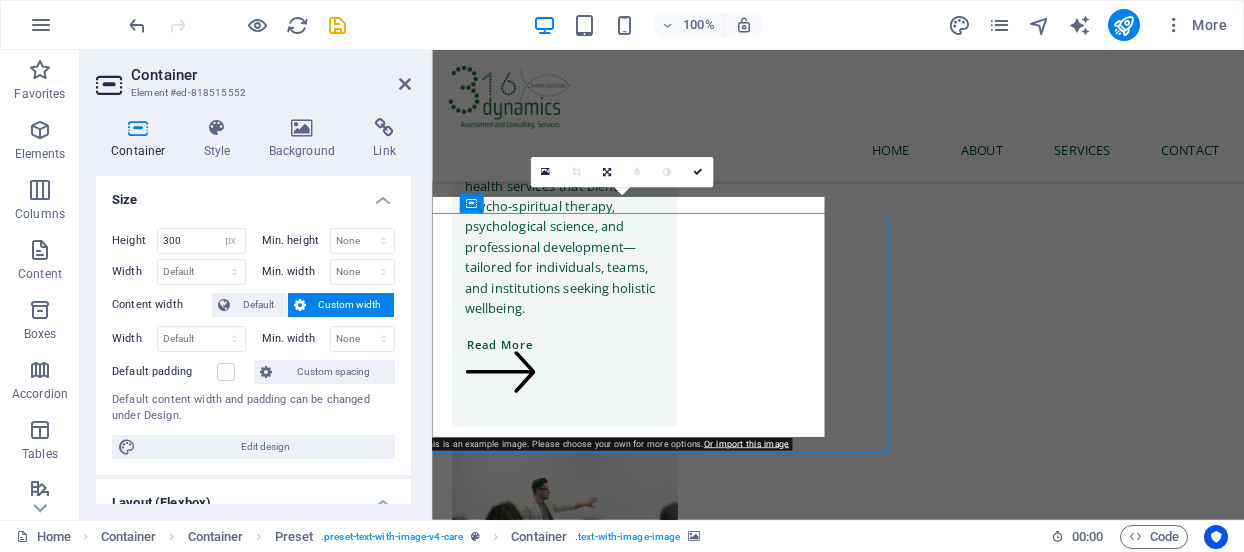scroll, scrollTop: 4648, scrollLeft: 0, axis: vertical 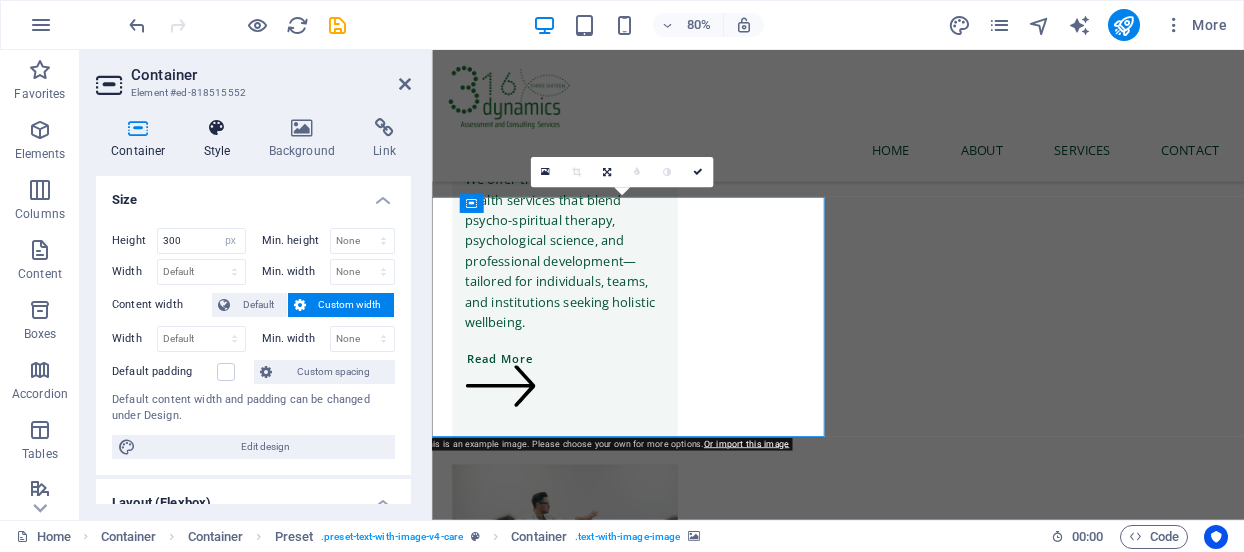 click at bounding box center (217, 128) 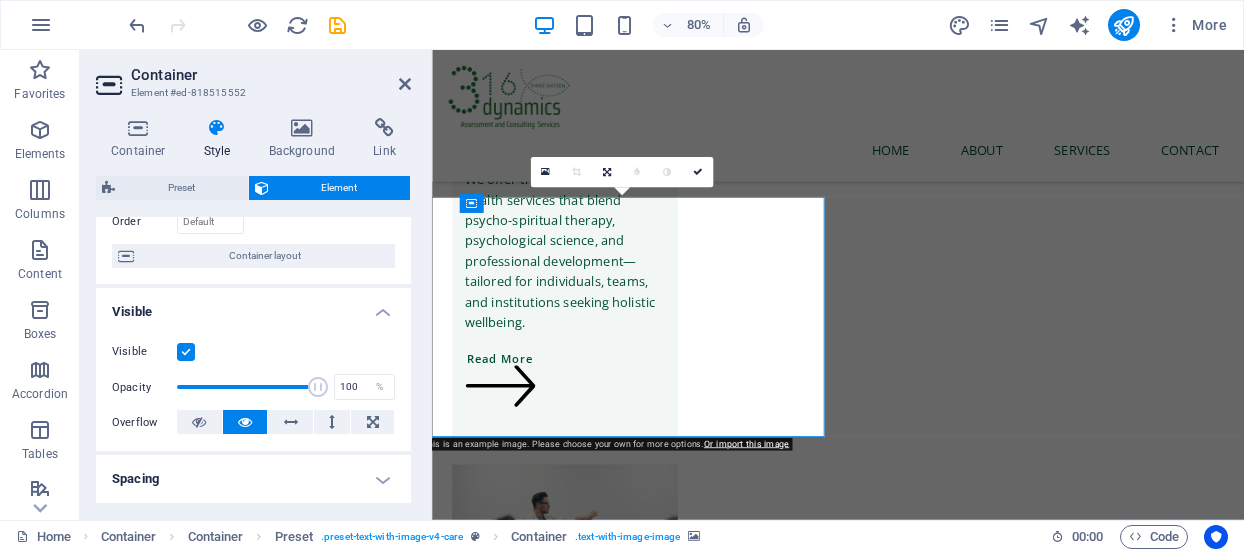 scroll, scrollTop: 153, scrollLeft: 0, axis: vertical 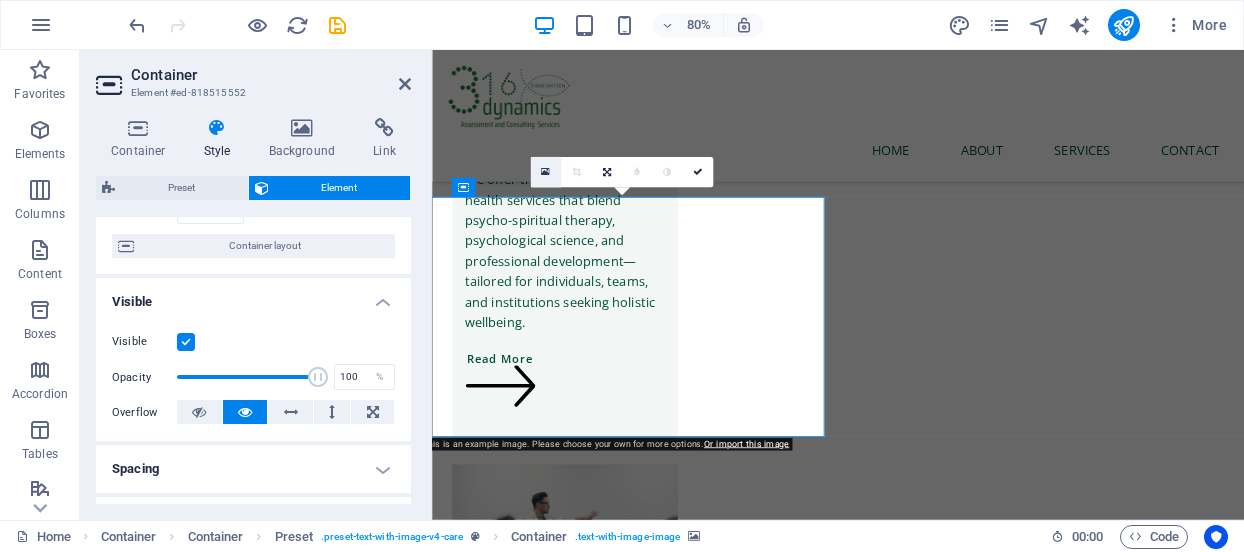 click at bounding box center [545, 171] 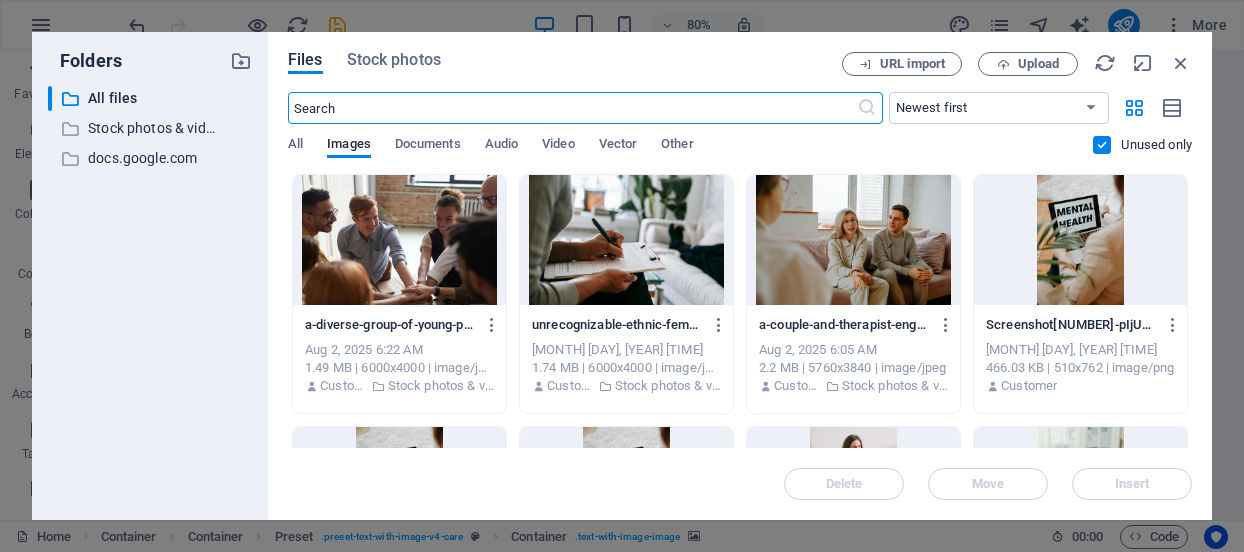 scroll, scrollTop: 4656, scrollLeft: 0, axis: vertical 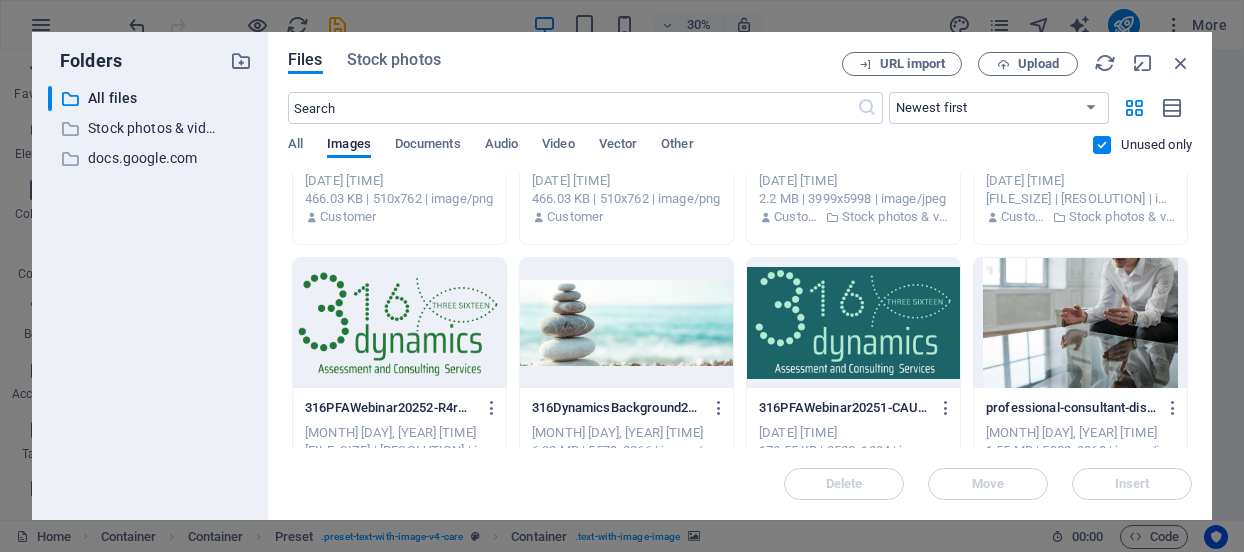 click at bounding box center (853, 323) 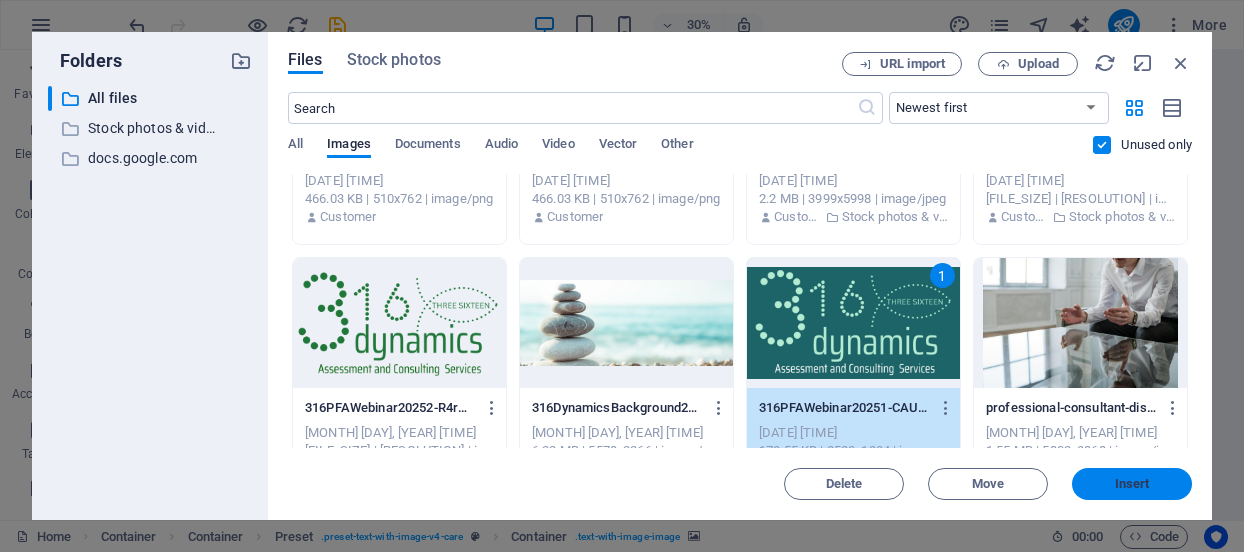 drag, startPoint x: 1122, startPoint y: 481, endPoint x: 862, endPoint y: 539, distance: 266.3907 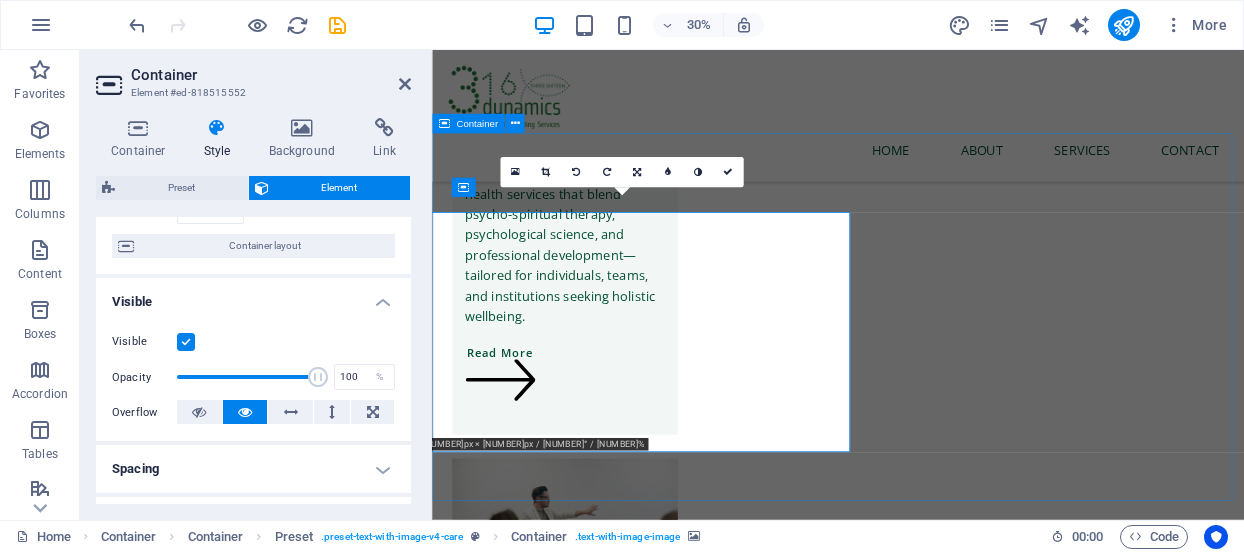 scroll, scrollTop: 4648, scrollLeft: 0, axis: vertical 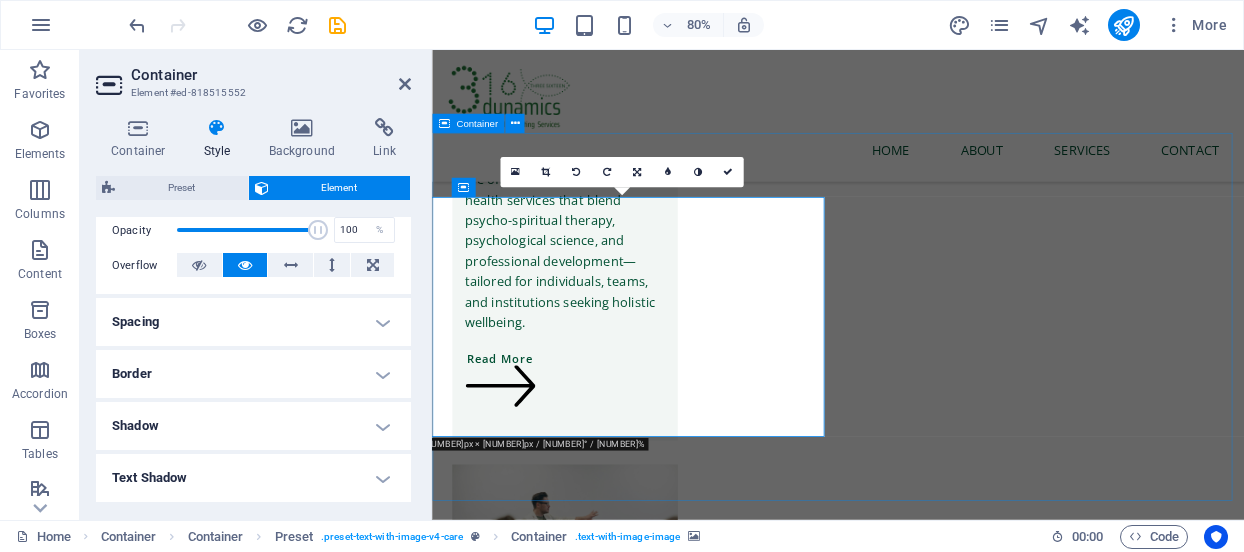 click on "Our mission       [COMPANY_NAME] aims at empowering individuals and organizations by fostering mental wellness, building resilience, and offering guidance for personal and professional growth through tailored sustainable mental health services. Drop content here or  Add elements  Paste clipboard" at bounding box center (939, 4809) 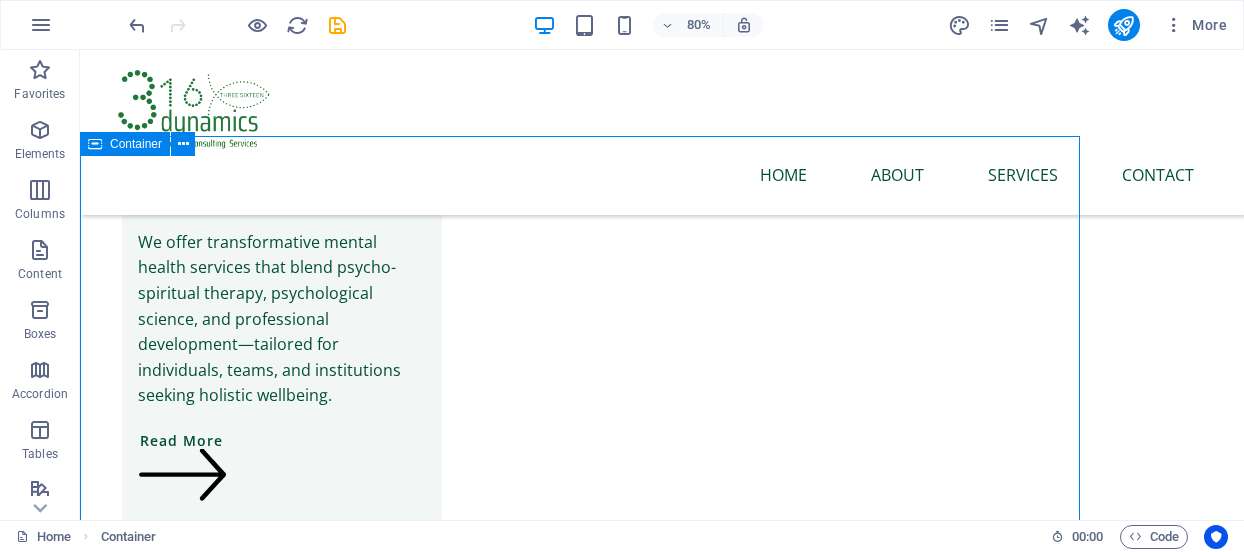 scroll, scrollTop: 4666, scrollLeft: 0, axis: vertical 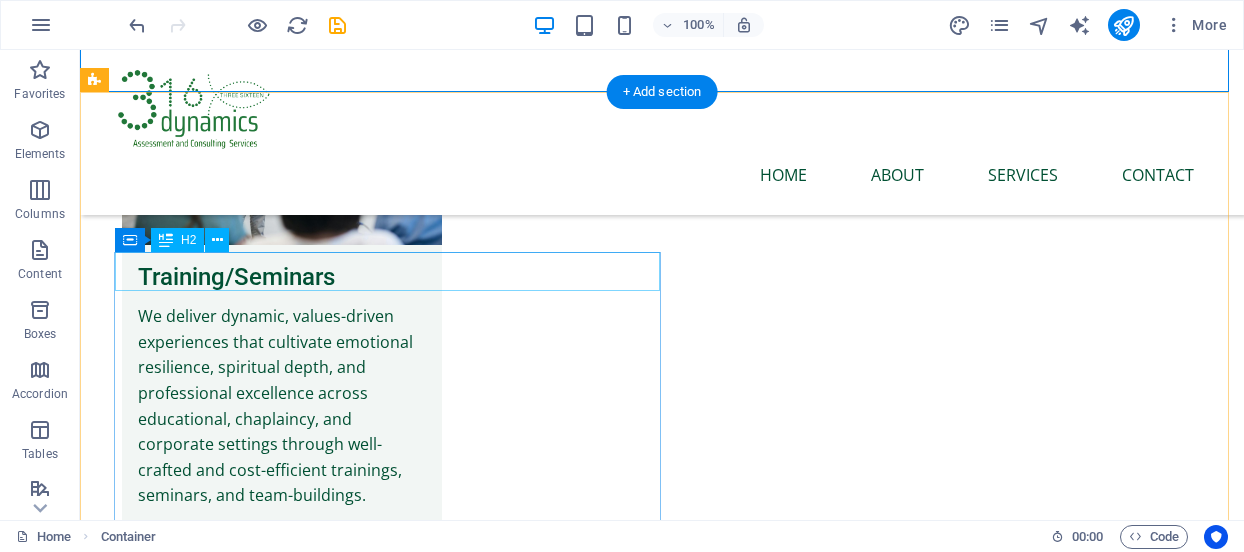 click on "How it works" at bounding box center [644, 4730] 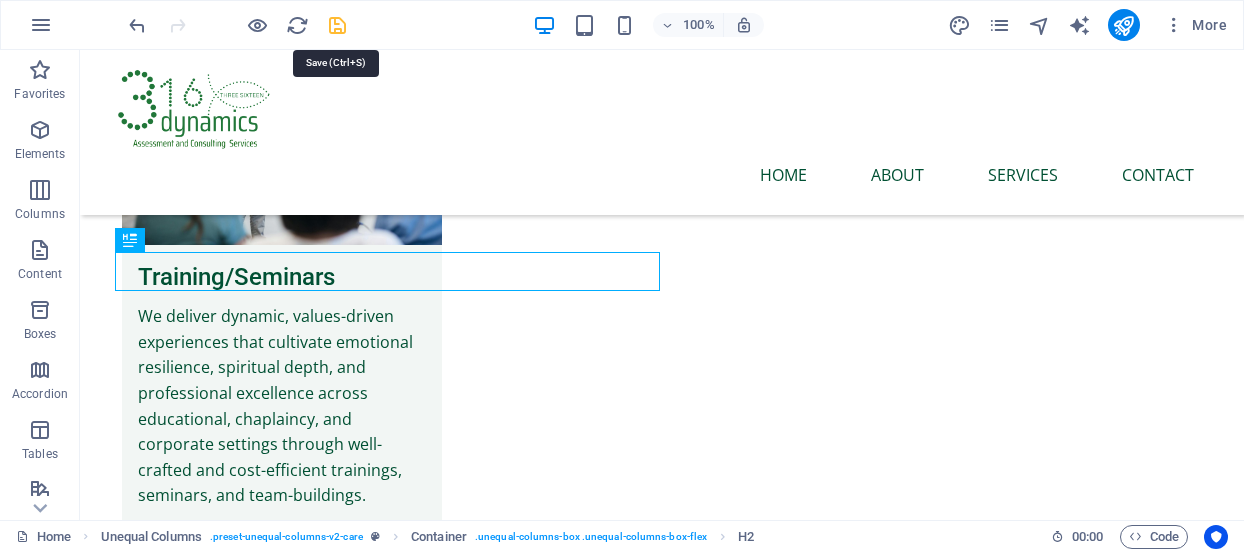 click at bounding box center (337, 25) 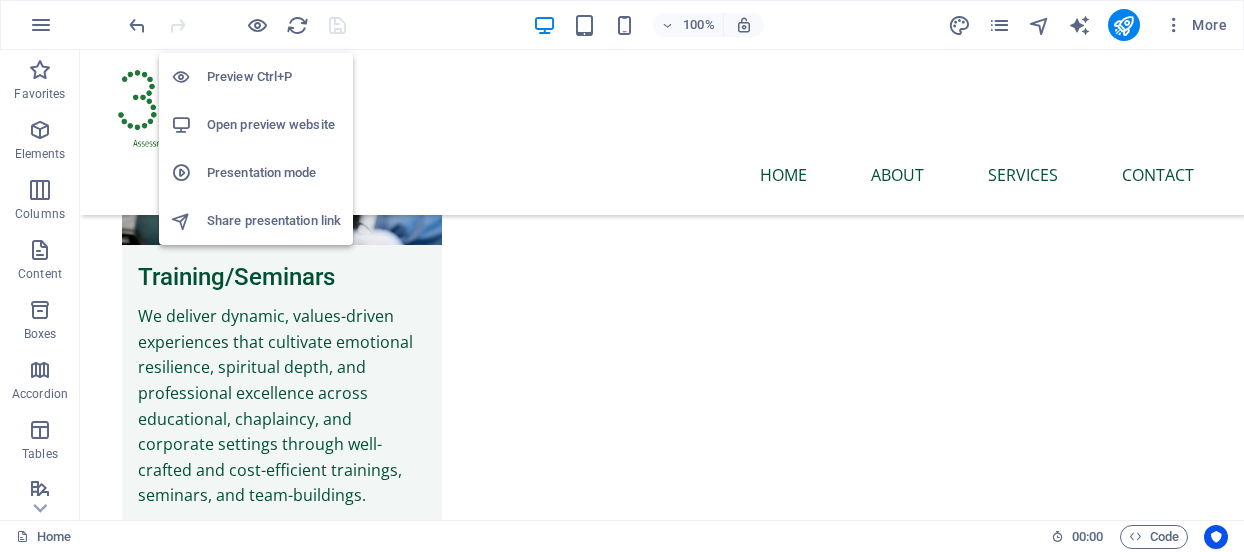 click on "Open preview website" at bounding box center [274, 125] 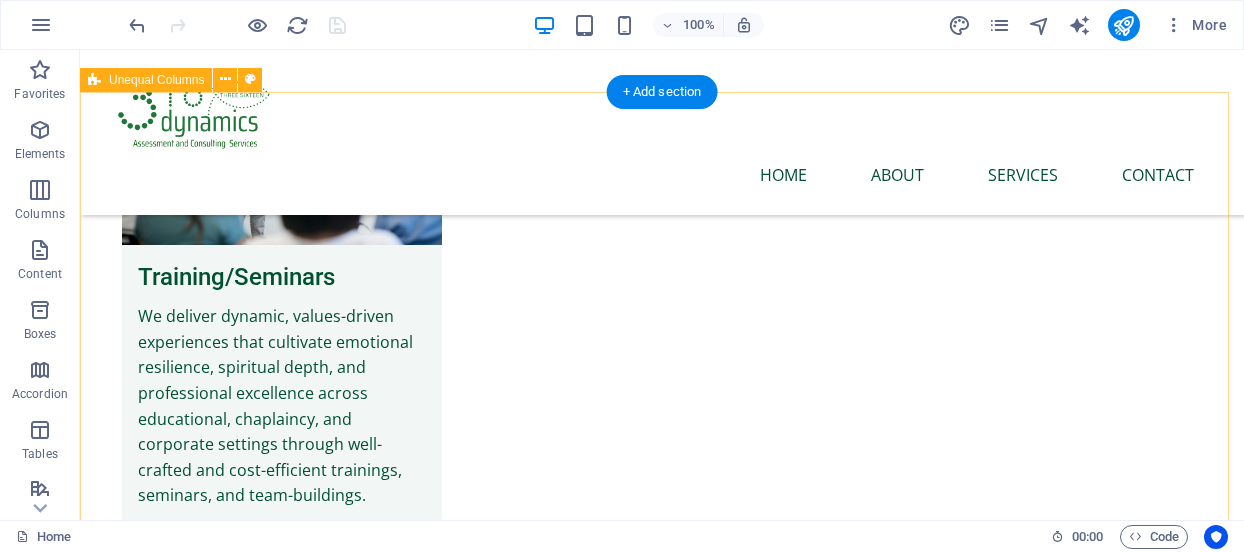 click on "How it works Lorem Ipsum available, but the majority have suffered alteration in some form, by injected humor, or randomized words which don't look even slightly believable. 1. Evaluation & Diagnosis Lorem ipsum dolor sit amet, consectetur adipiscing elit. Sed et ut amet, sed in amet. Faucibus sit cursus dis sollicitudin. Viverra est amet, cras curabitur volutpat porttitor lacus. 2. Weekly Care Plan Lorem ipsum dolor sit amet, consectetur adipiscing elit. Sed et ut amet, sed in amet. Faucibus sit cursus dis sollicitudin. Viverra est amet, cras curabitur volutpat porttitor lacus. 3. Start of the Care Journey Lorem ipsum dolor sit amet, consectetur adipiscing elit. Sed et ut amet, sed in amet. Faucibus sit cursus dis sollicitudin. Viverra est amet, cras curabitur volutpat porttitor lacus." at bounding box center (662, 5259) 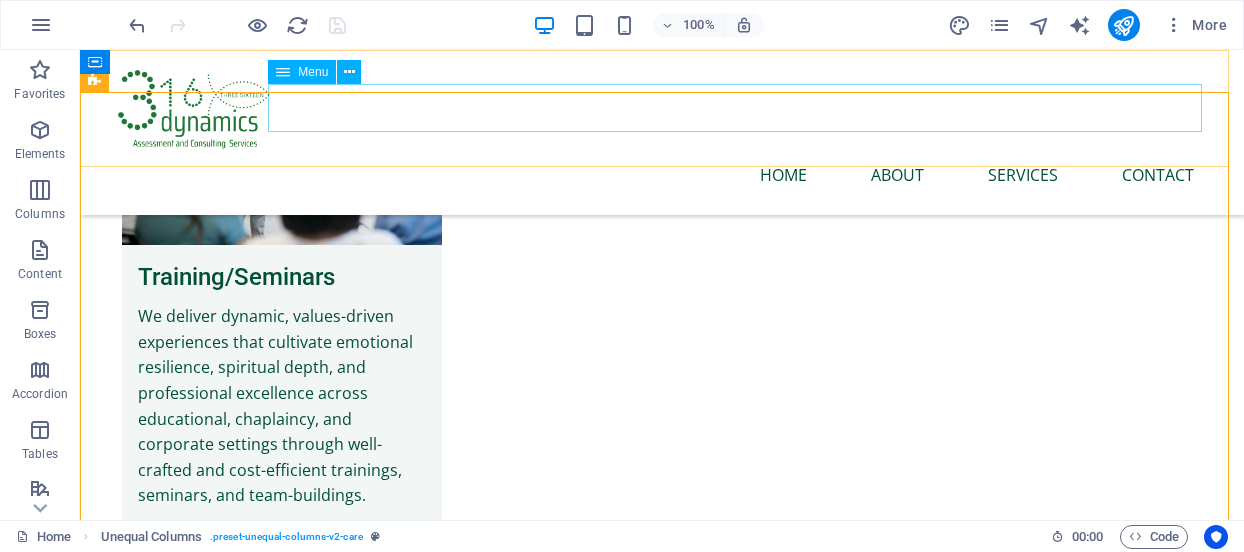 click on "Home About Services Contact" at bounding box center [662, 175] 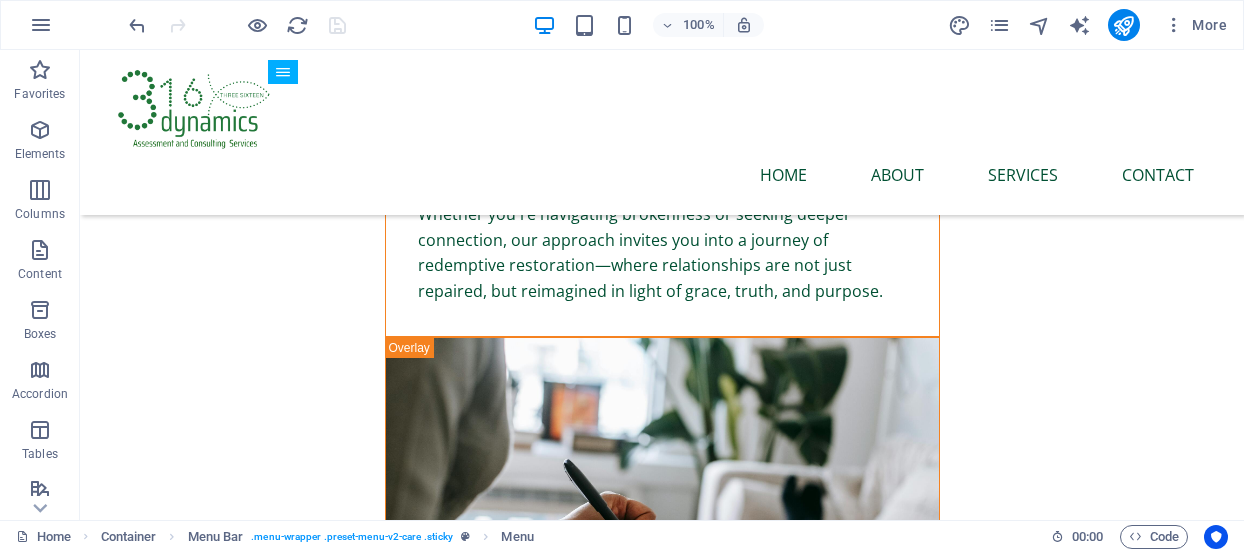 scroll, scrollTop: 6692, scrollLeft: 0, axis: vertical 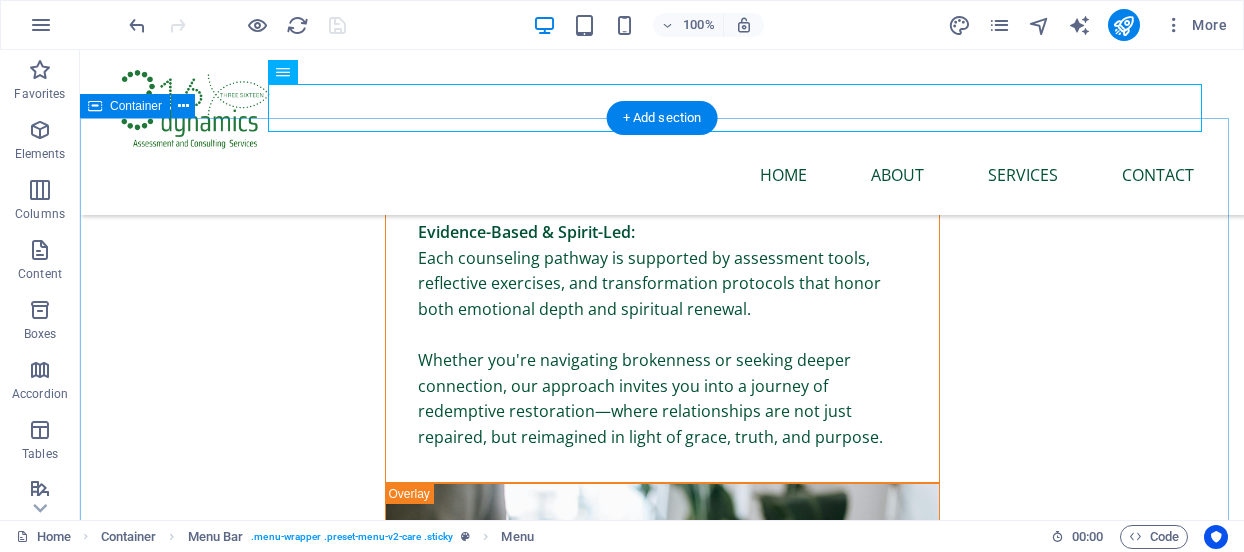 click on "[NUMBER] [STREET] [CITY], [STATE] [POSTAL_CODE] [STREET], [CITY], [STATE] [NUMBER] [STREET], [CITY], [STATE] [NUMBER] [STREET], [CITY], [STATE] [NUMBER] [STREET], [CITY], [STATE] [NUMBER] [STREET], [CITY], [STATE] Visit our locations It is a long established fact that a reader will be distracted by the readable content of a page when looking at its. Visit our locations It is a long established fact that a reader will be distracted by the readable content of a page when looking at its.
[NUMBER] [STREET] [CITY], [STATE]
[POSTAL_CODE] [STREET], [CITY], [STATE]
[NUMBER] [STREET], [CITY], [STATE]
[NUMBER] [STREET], [CITY], [STATE]
[NUMBER] [STREET], [CITY], [STATE]
[NUMBER] [STREET], [CITY], [STATE]" at bounding box center [662, 6544] 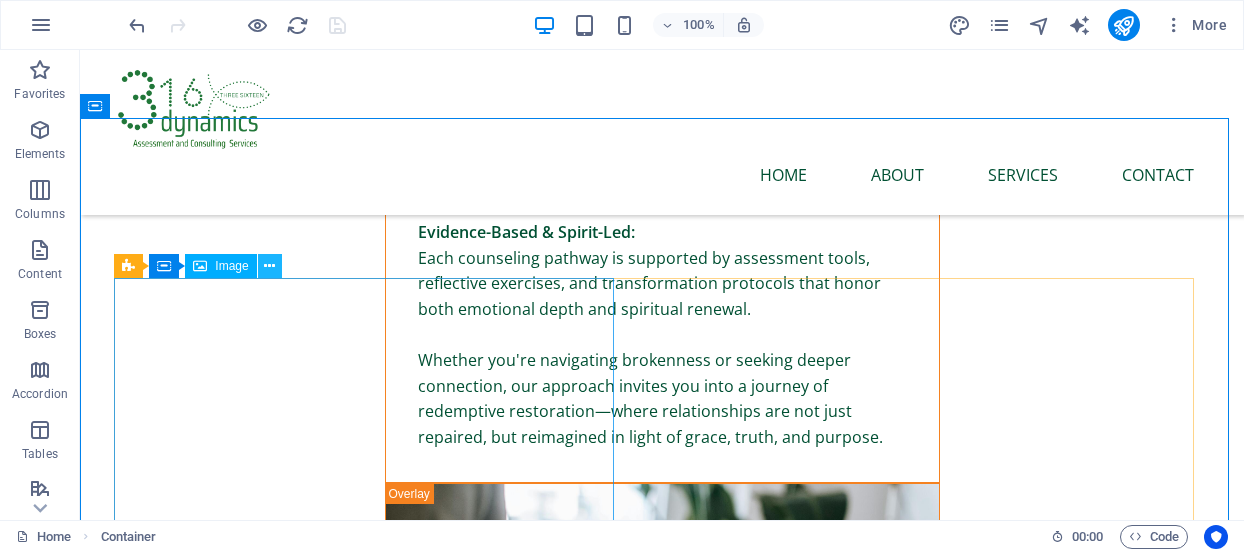 click at bounding box center (269, 266) 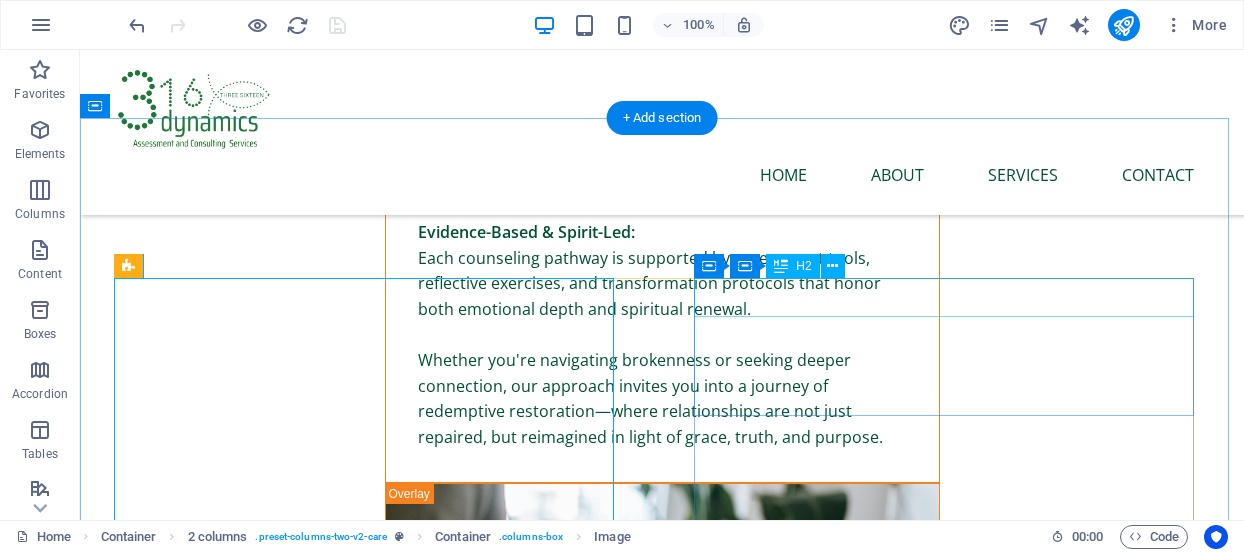 click on "Visit our locations" at bounding box center [372, 6907] 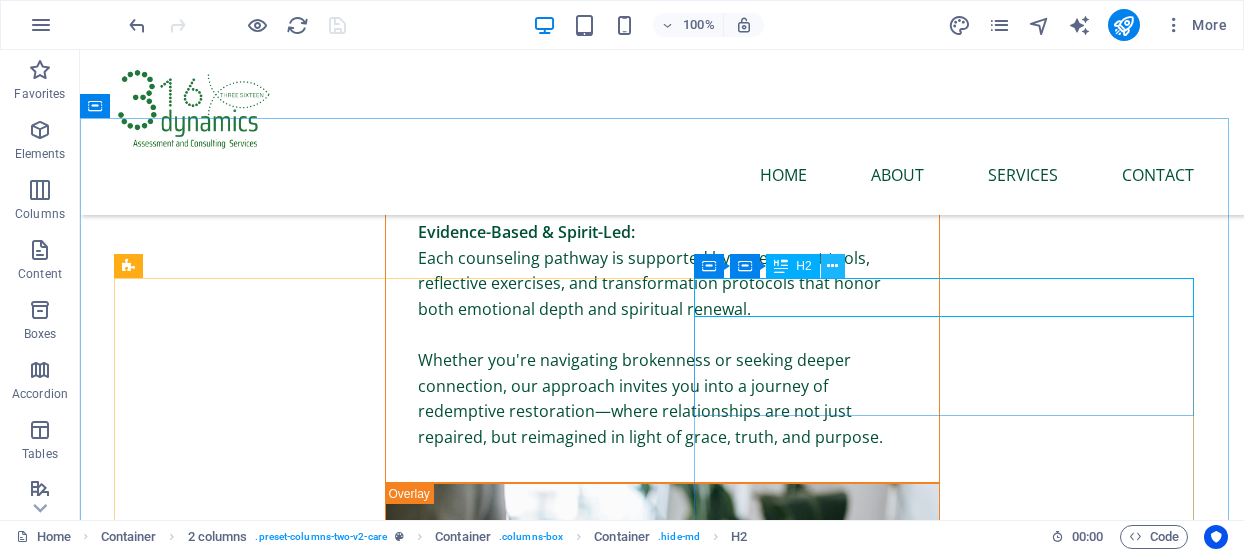 click at bounding box center [832, 266] 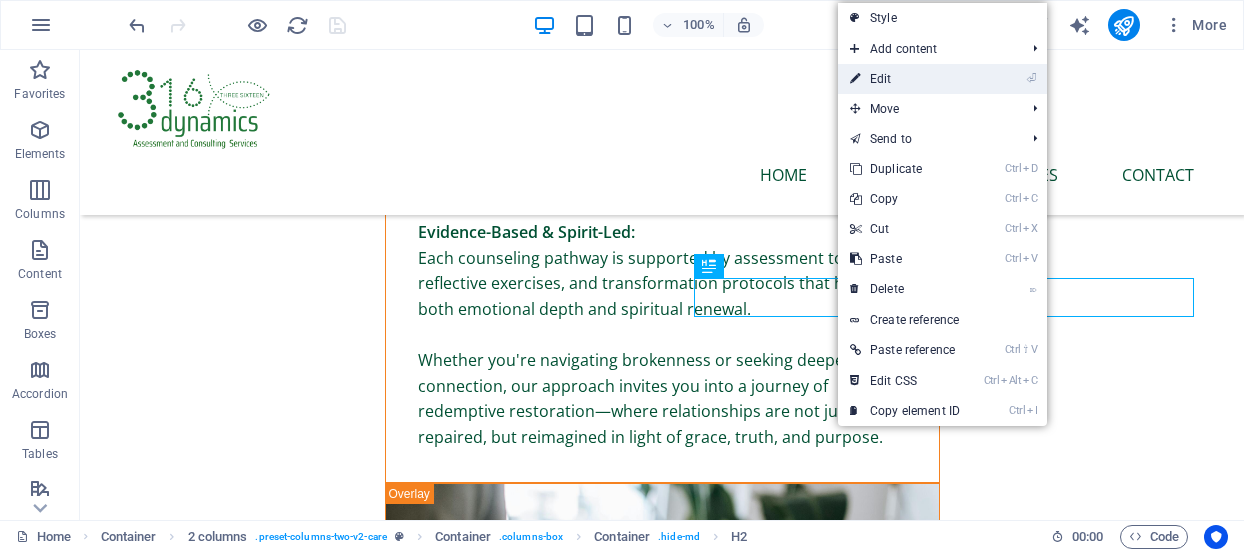 click on "⏎  Edit" at bounding box center (905, 79) 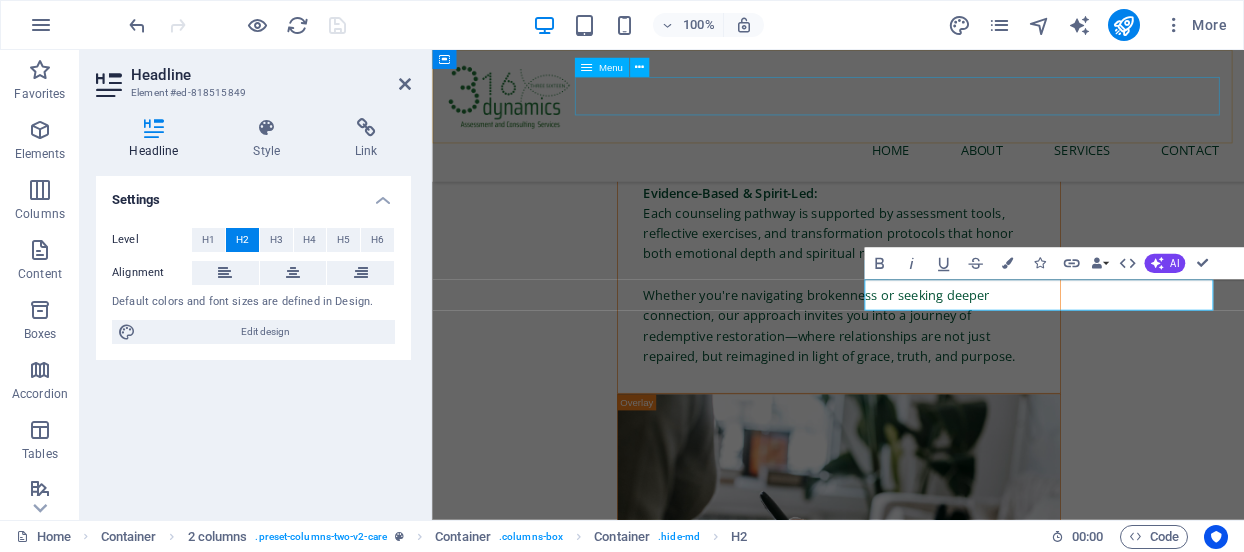 scroll, scrollTop: 6748, scrollLeft: 0, axis: vertical 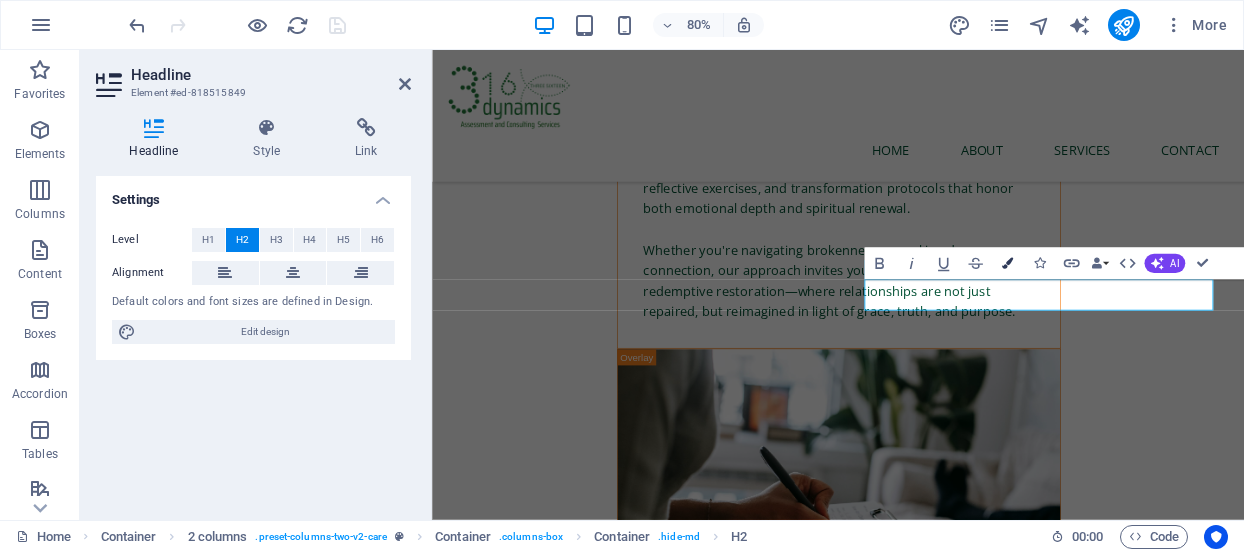 click at bounding box center [1007, 263] 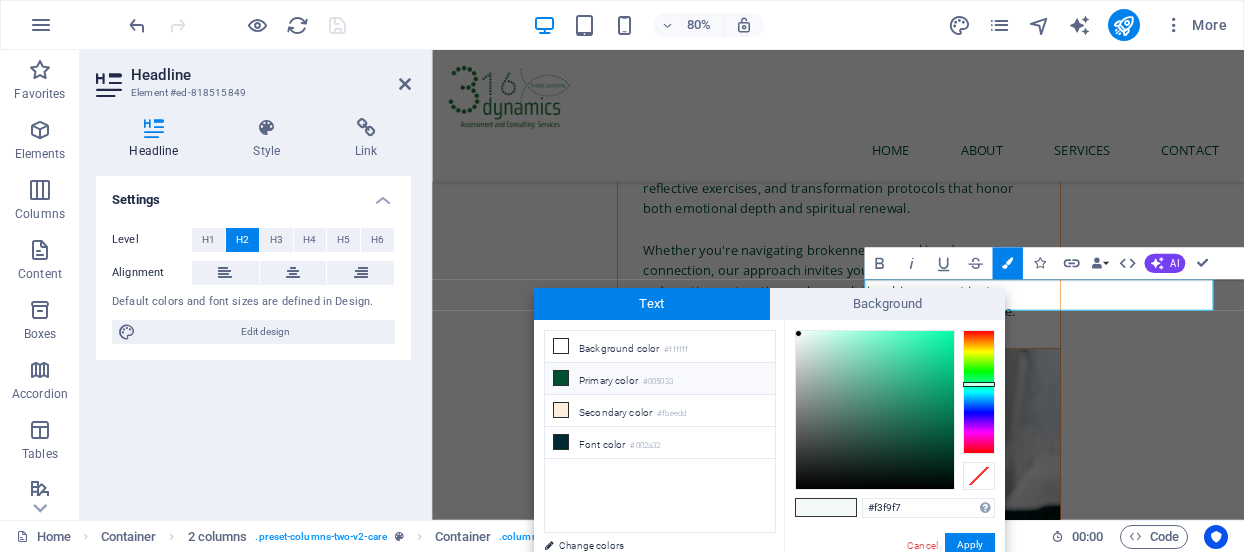 click at bounding box center (561, 378) 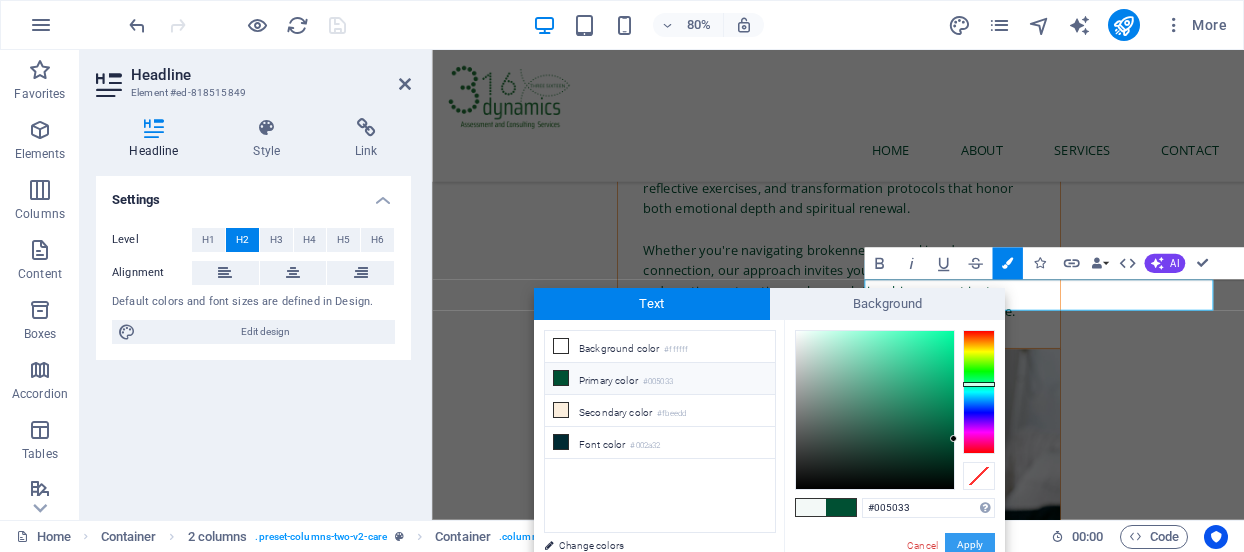 click on "Apply" at bounding box center (970, 545) 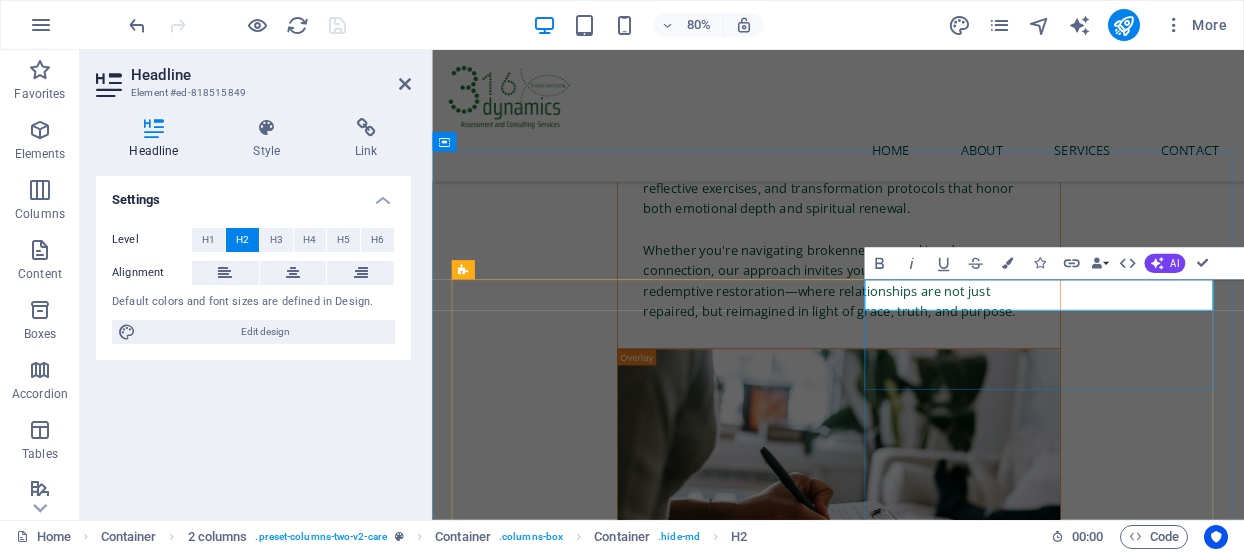click on "Visit our locations" at bounding box center (678, 6905) 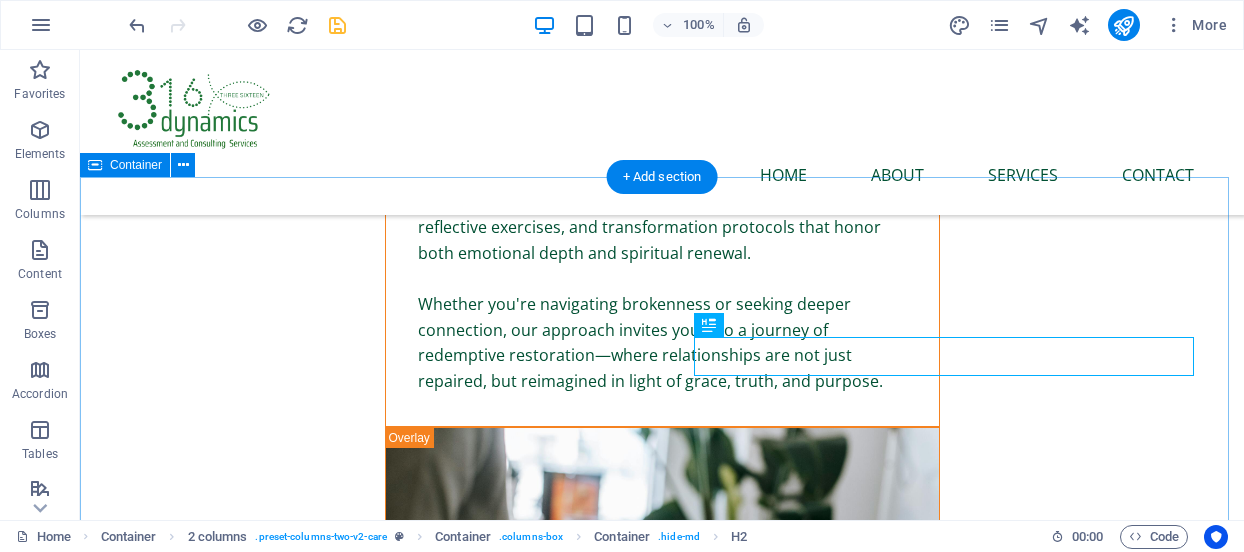 scroll, scrollTop: 6633, scrollLeft: 0, axis: vertical 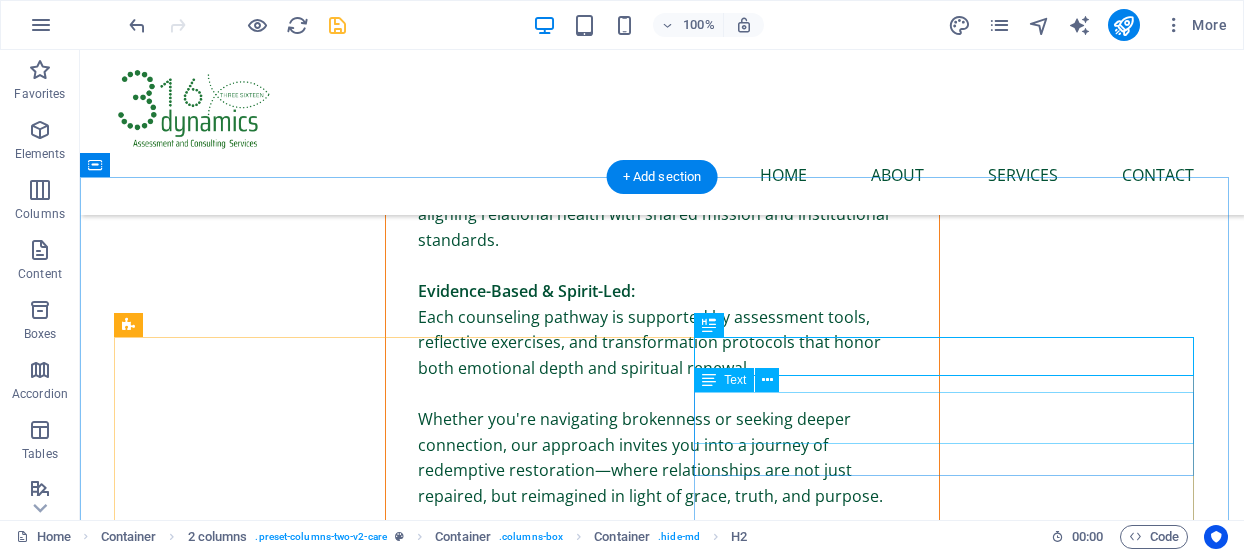 click on "It is a long established fact that a reader will be distracted by the readable content of a page when looking at its." at bounding box center (372, 7027) 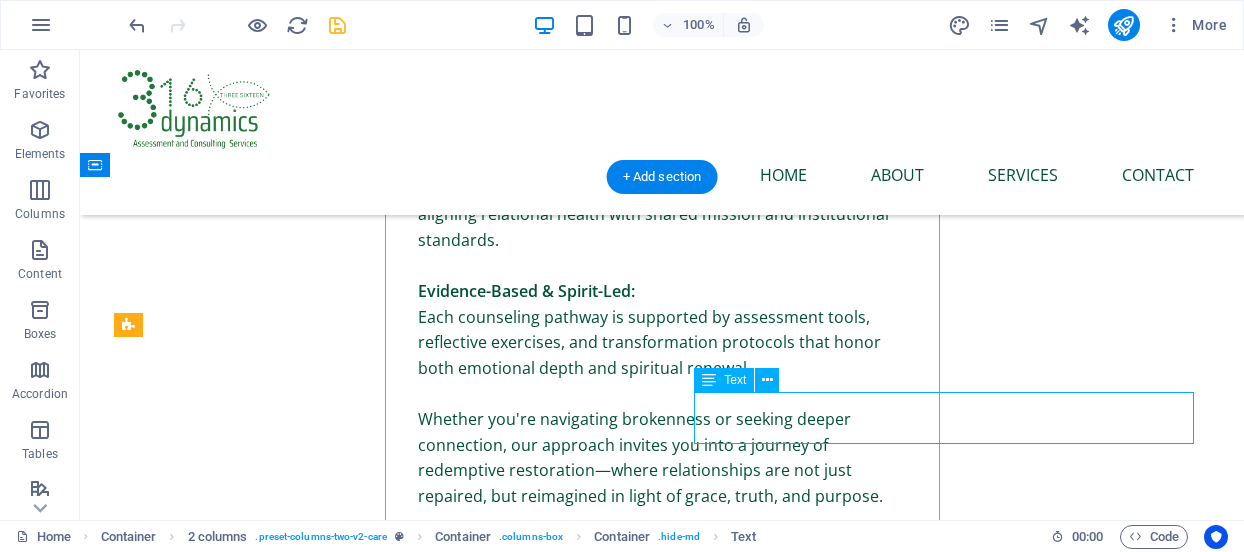 click on "It is a long established fact that a reader will be distracted by the readable content of a page when looking at its." at bounding box center [372, 7027] 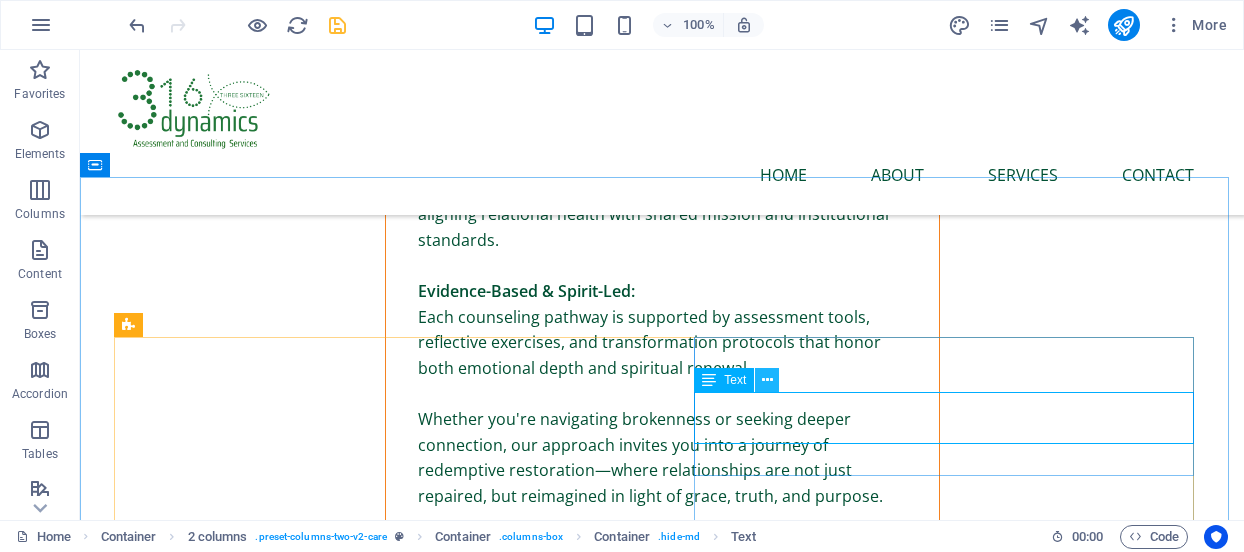 click at bounding box center [767, 380] 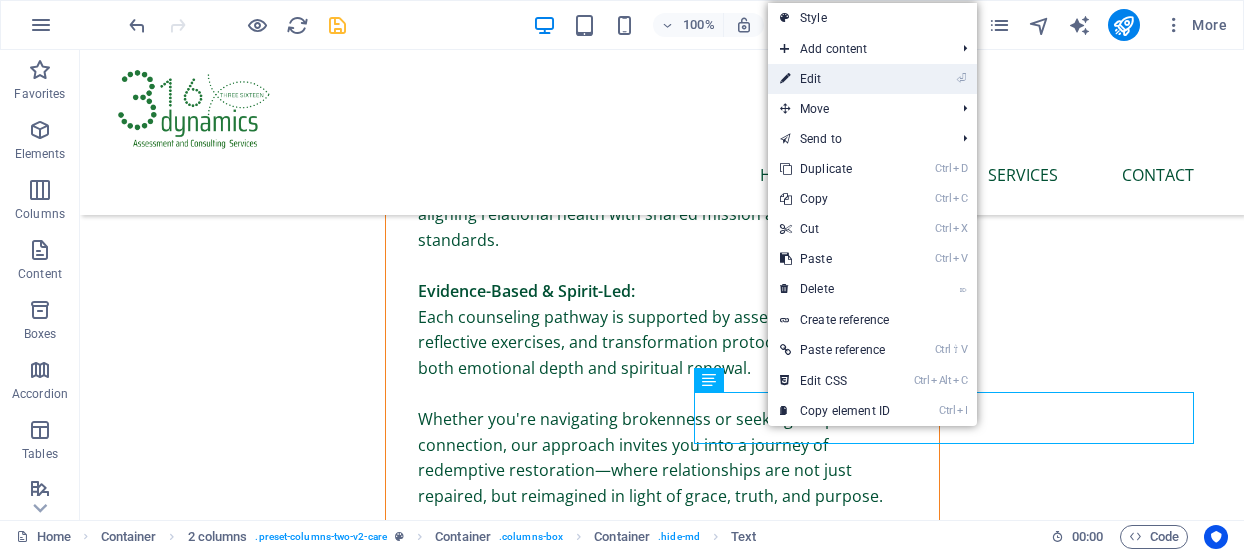 click on "⏎  Edit" at bounding box center [835, 79] 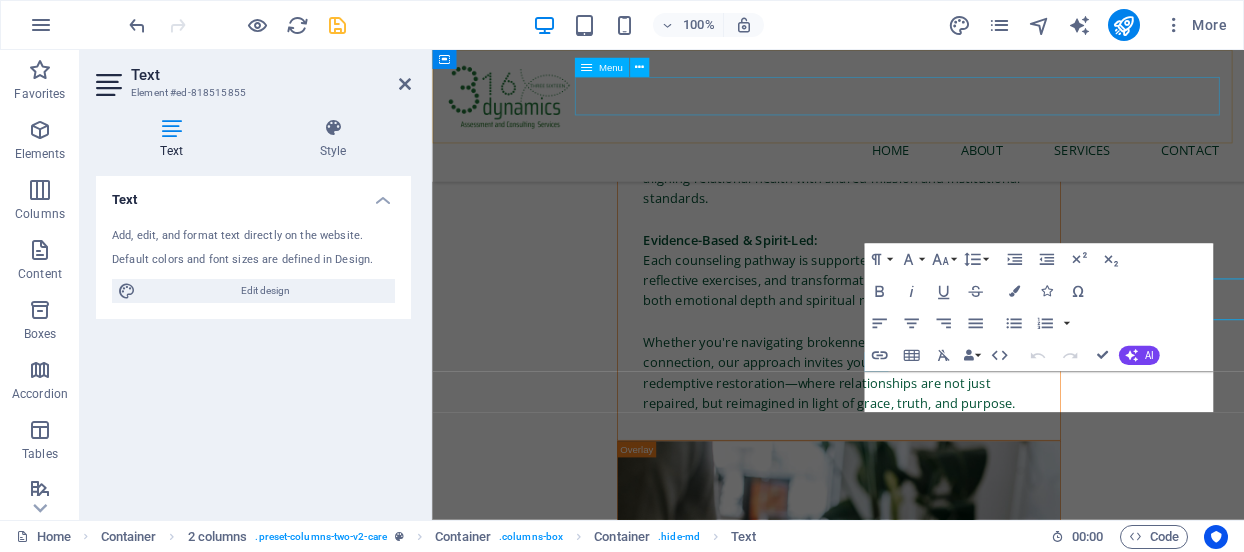 scroll, scrollTop: 6689, scrollLeft: 0, axis: vertical 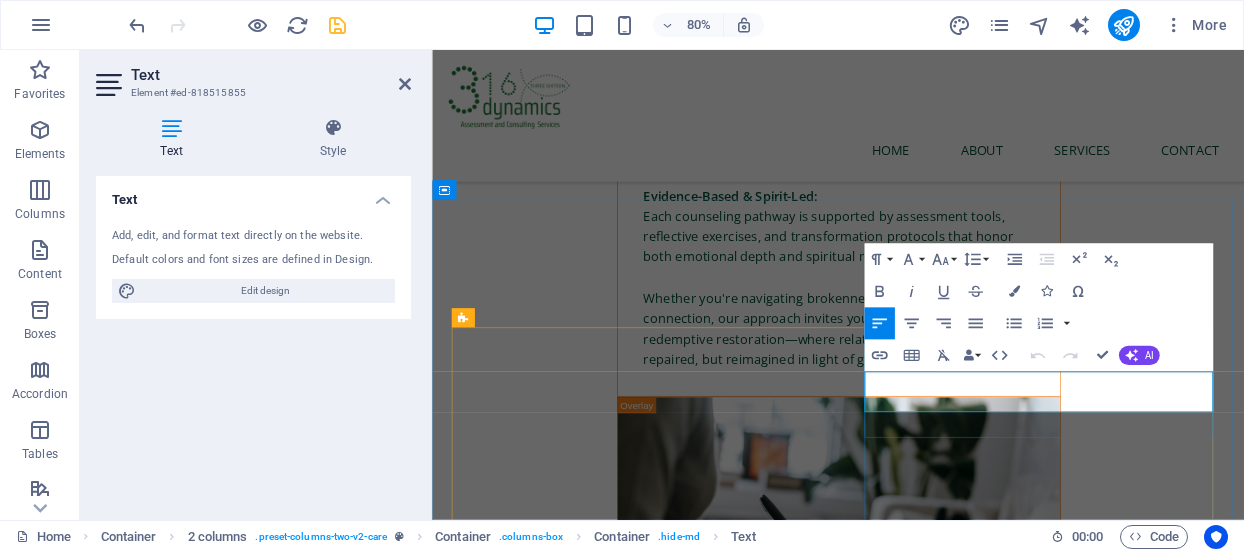 click on "It is a long established fact that a reader will be distracted by the readable content of a page when looking at its." at bounding box center (678, 7025) 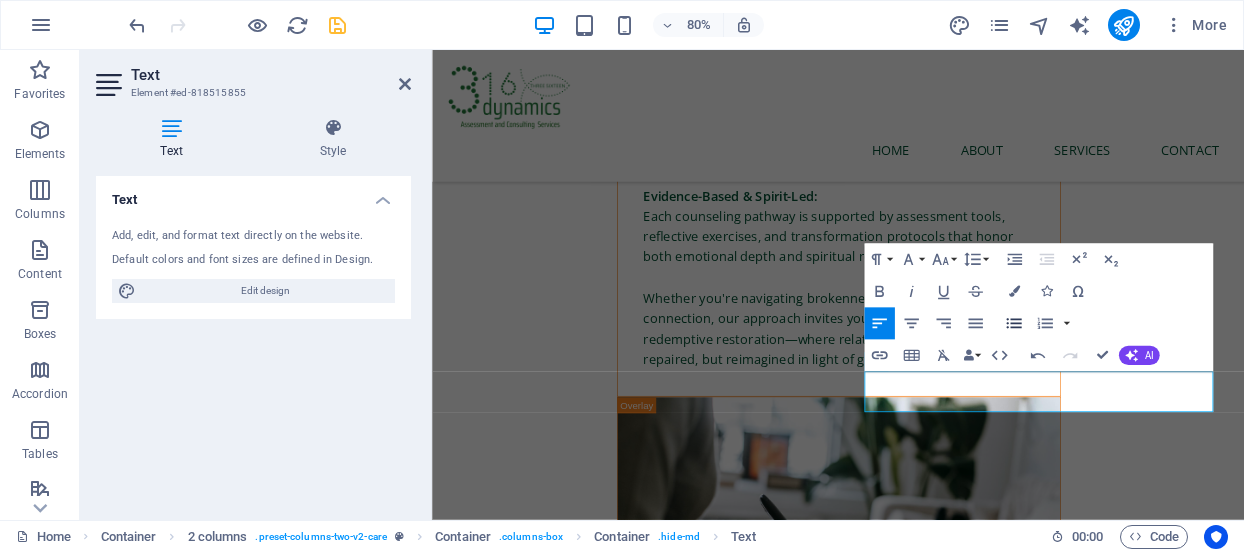 click 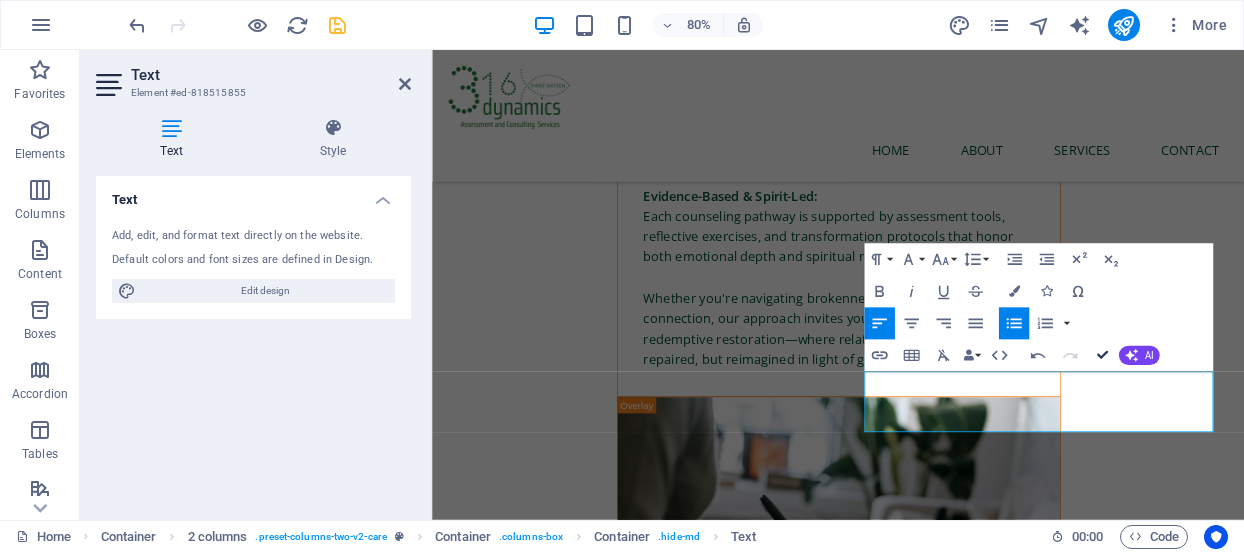 scroll, scrollTop: 6574, scrollLeft: 0, axis: vertical 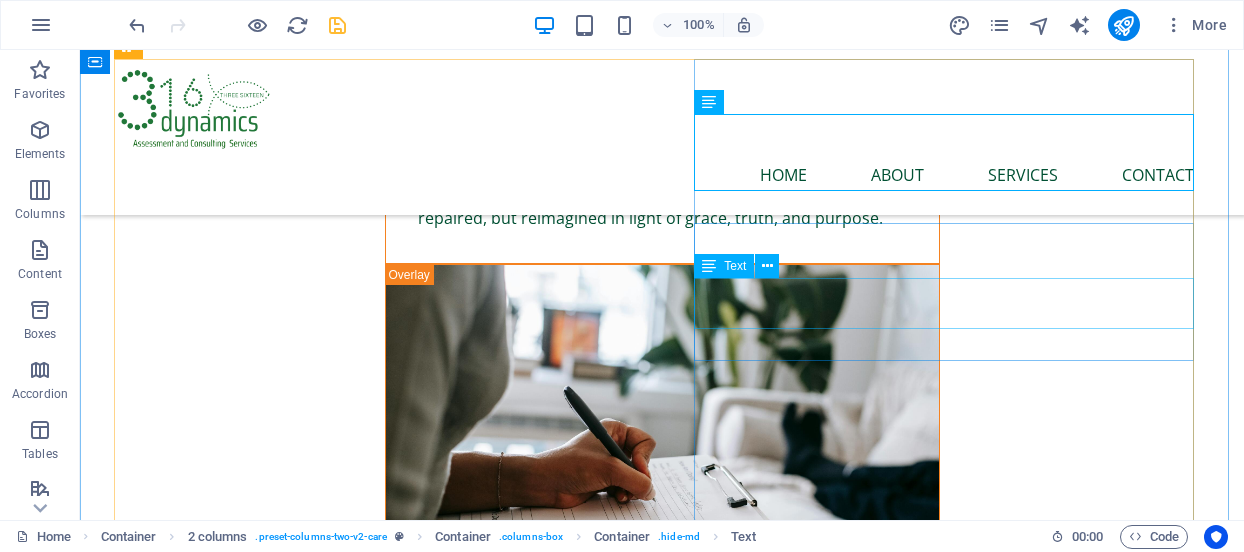 click on "It is a long established fact that a reader will be distracted by the readable content of a page when looking at its." at bounding box center [372, 6913] 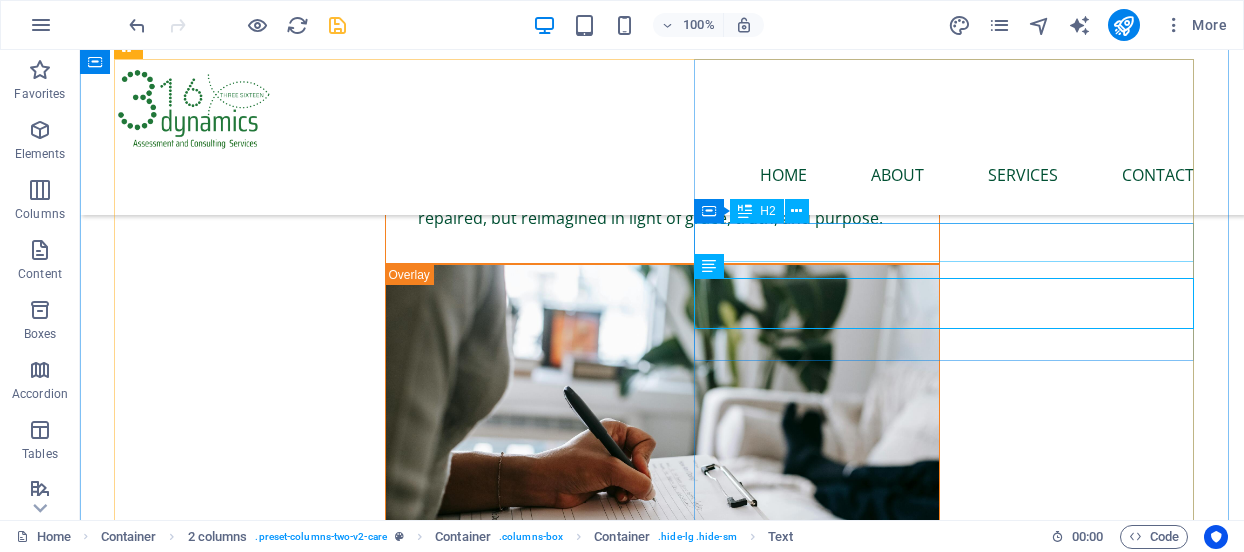 click on "Visit our locations" at bounding box center [372, 6852] 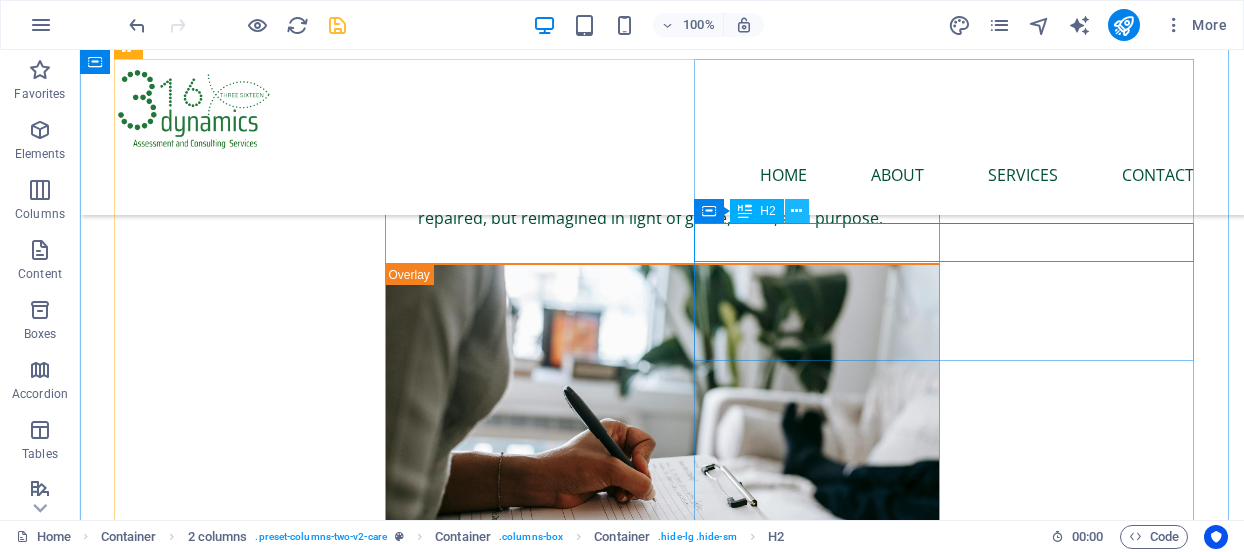 click at bounding box center (796, 211) 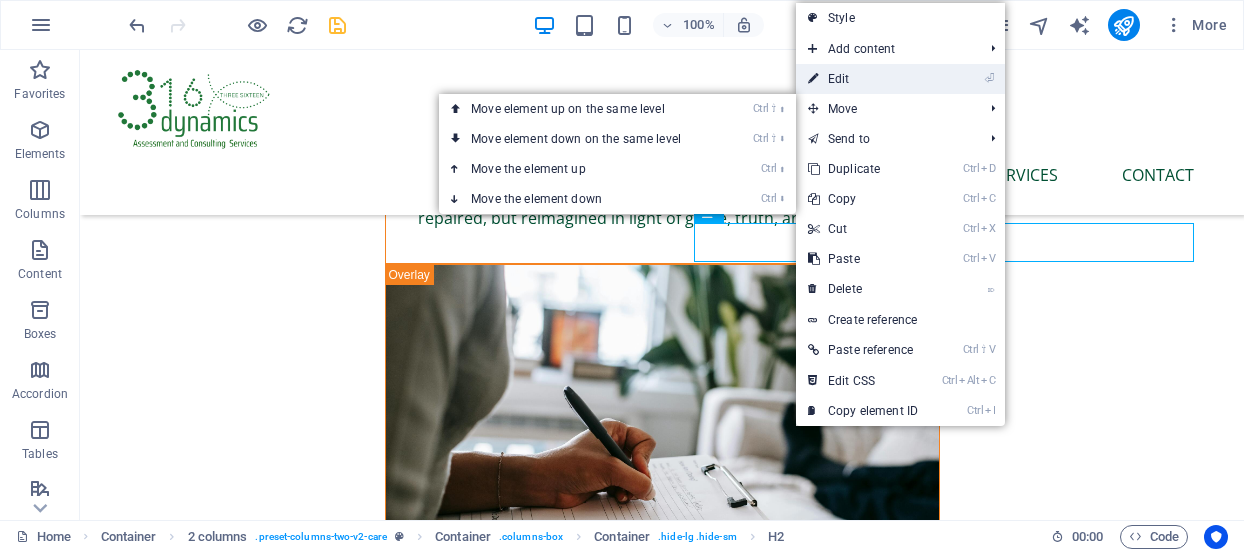 click on "⏎  Edit" at bounding box center [863, 79] 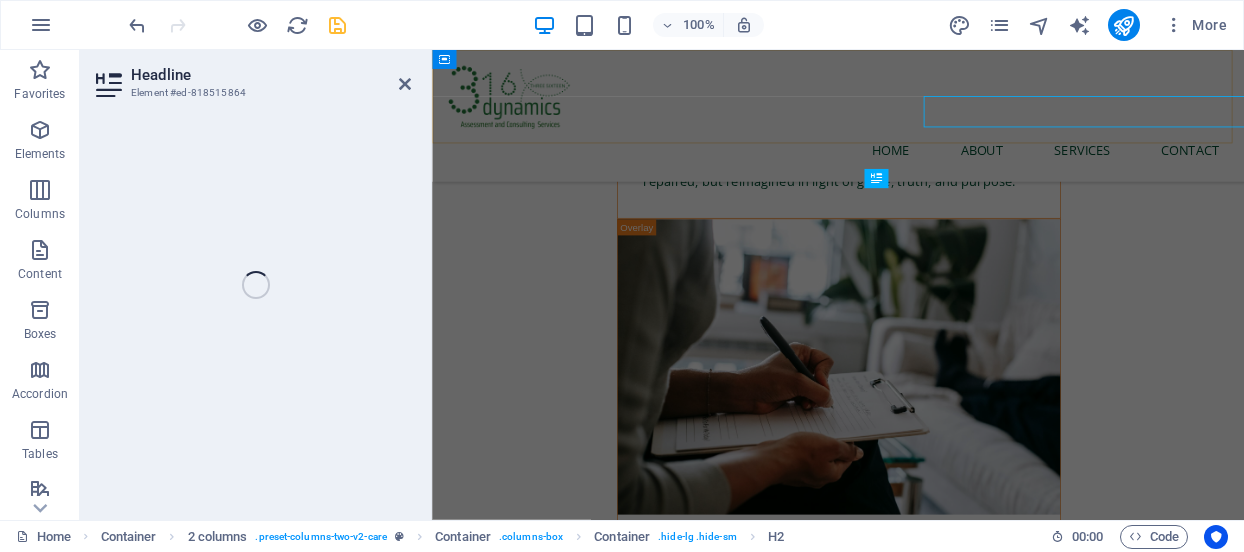 scroll, scrollTop: 7026, scrollLeft: 0, axis: vertical 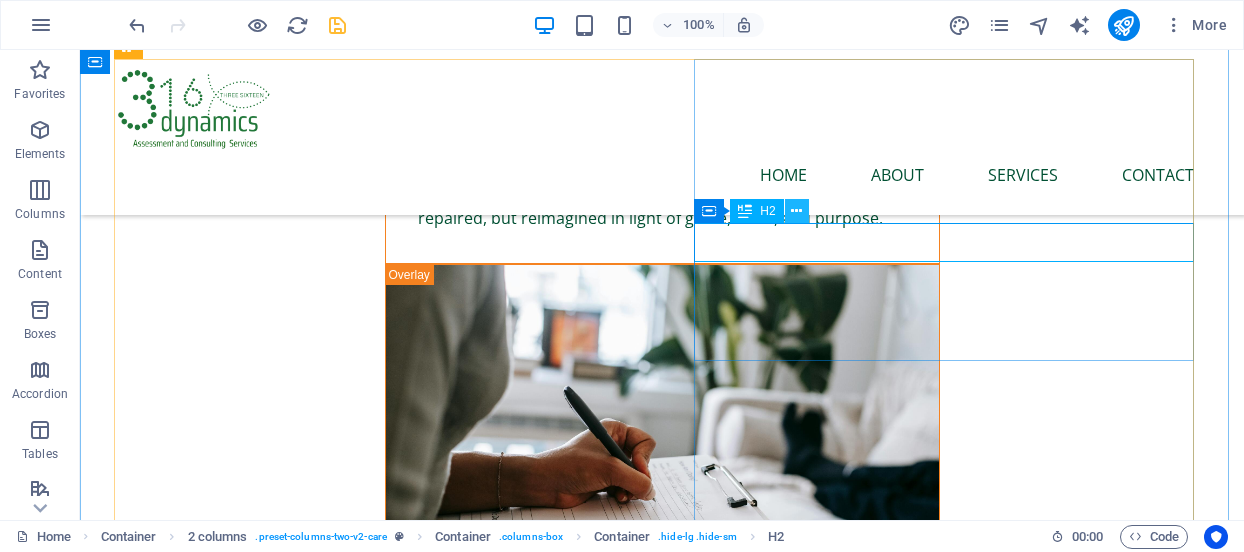 click at bounding box center (797, 211) 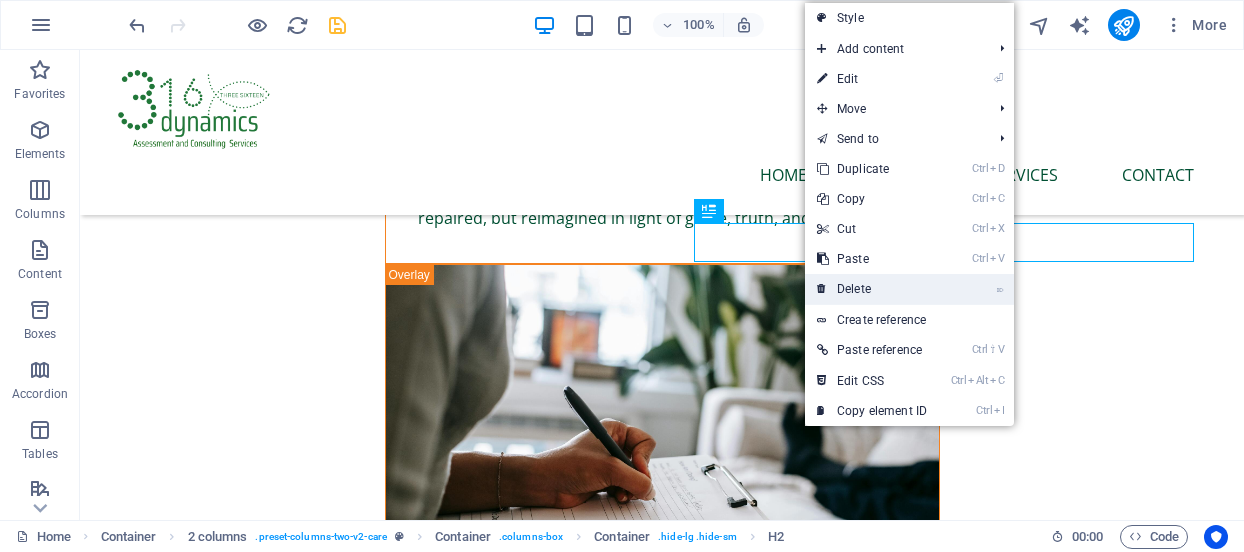 click on "⌦  Delete" at bounding box center (872, 289) 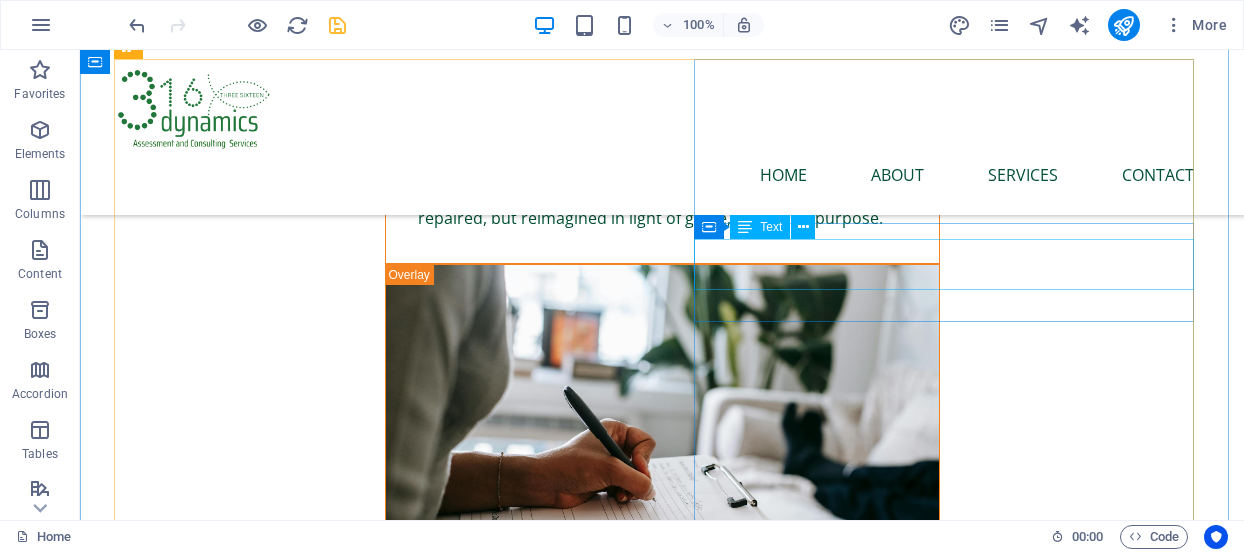 click on "It is a long established fact that a reader will be distracted by the readable content of a page when looking at its." at bounding box center (372, 6874) 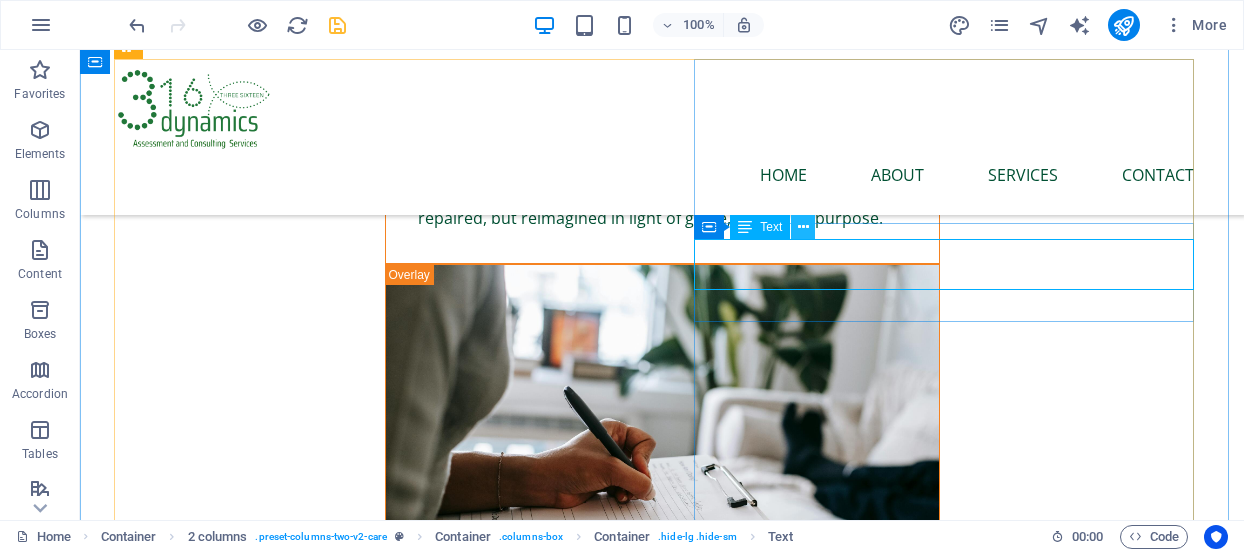 click at bounding box center (803, 227) 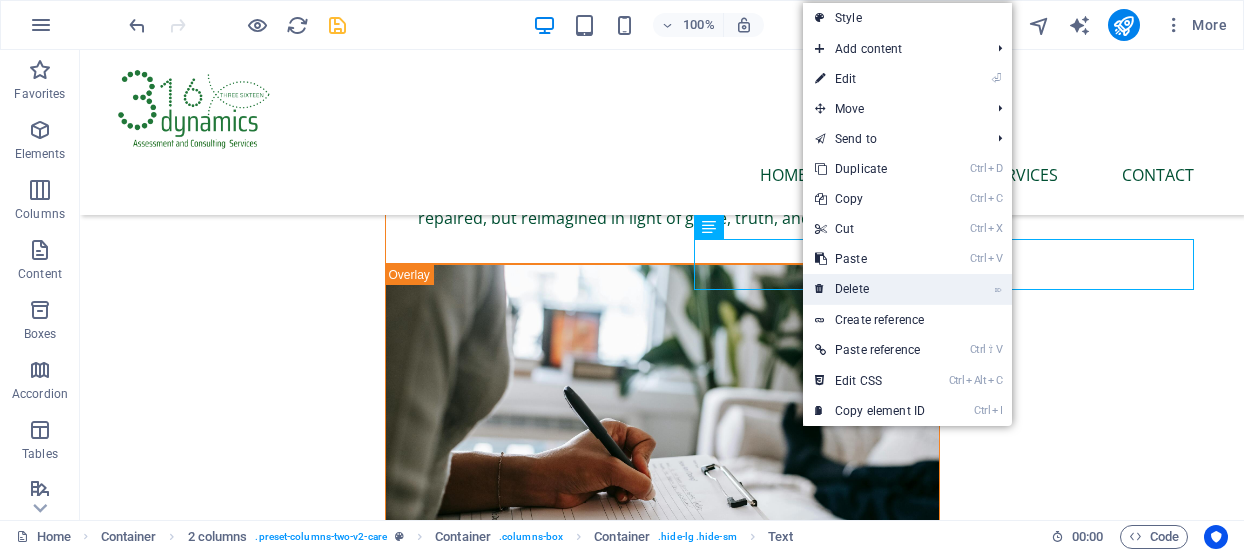 click on "⌦  Delete" at bounding box center (870, 289) 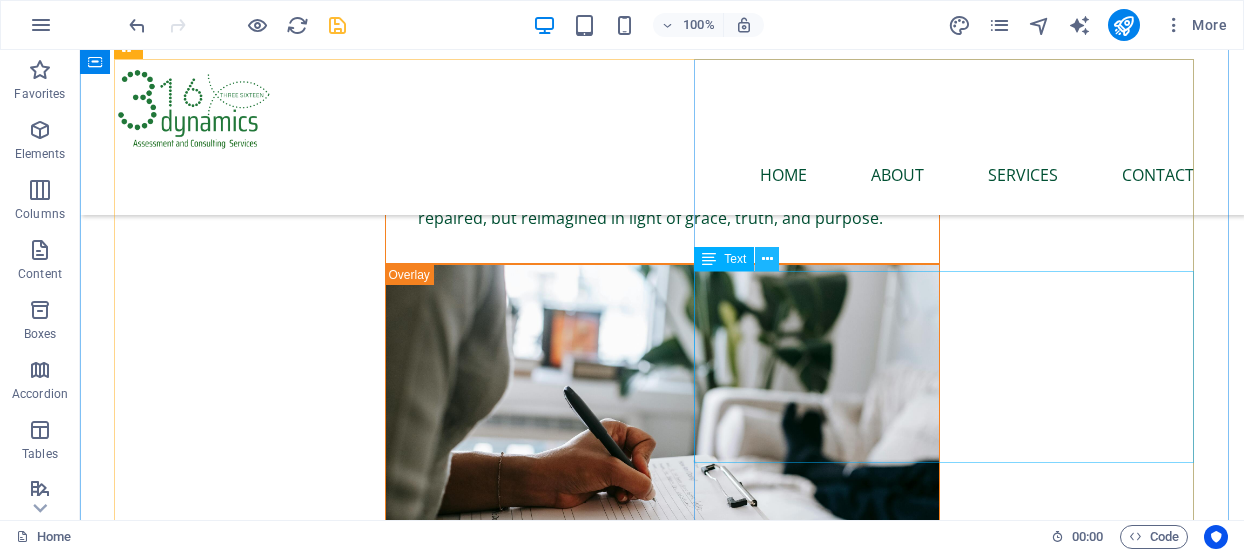 click at bounding box center [767, 259] 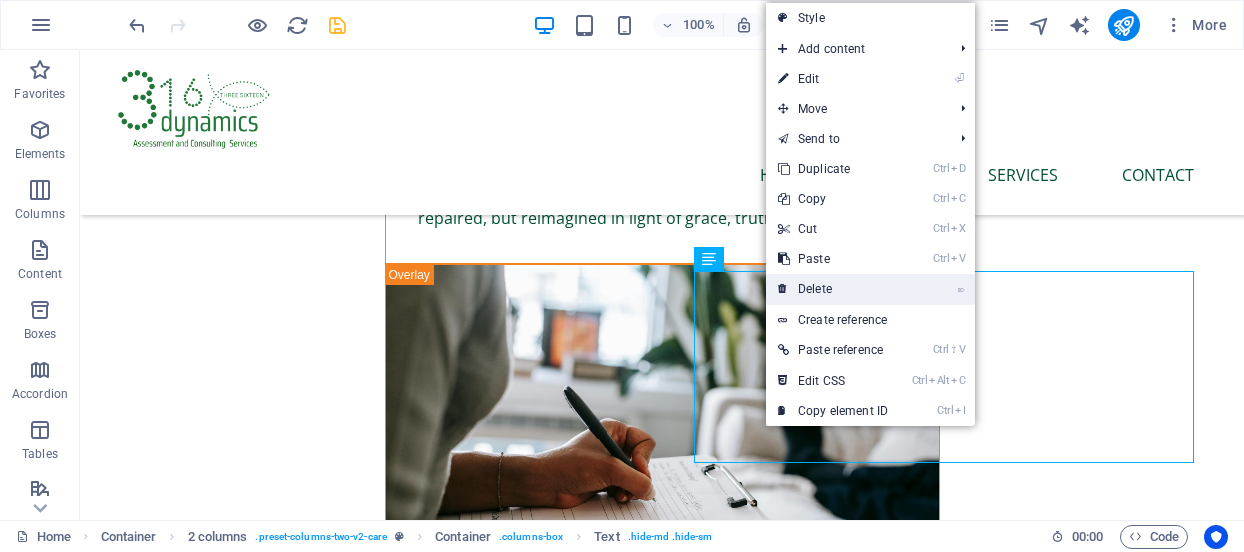 click on "⌦  Delete" at bounding box center (833, 289) 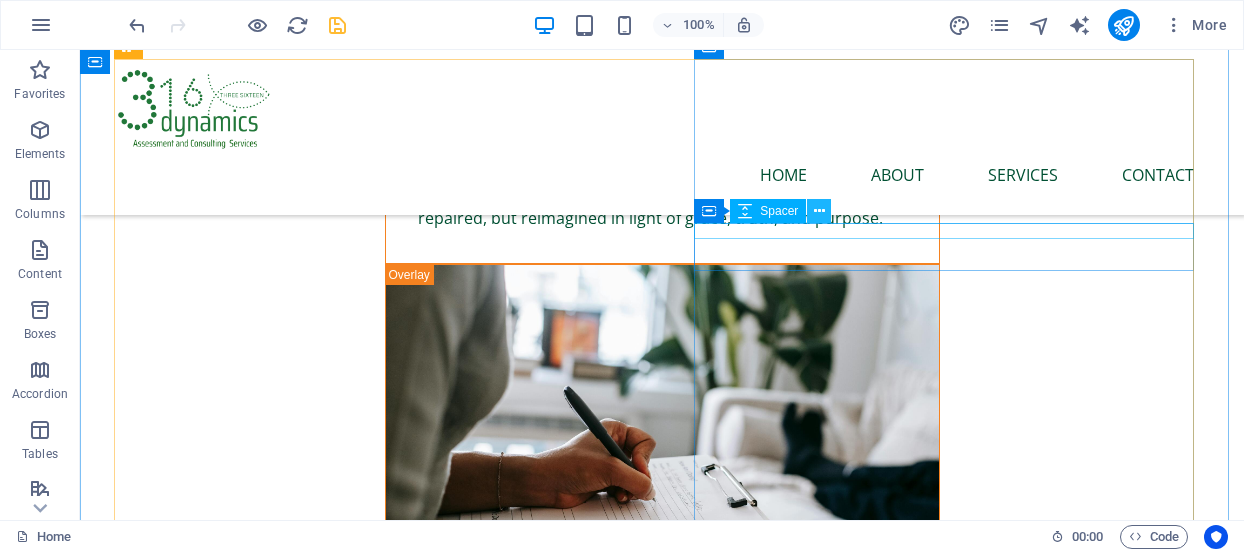click at bounding box center (819, 211) 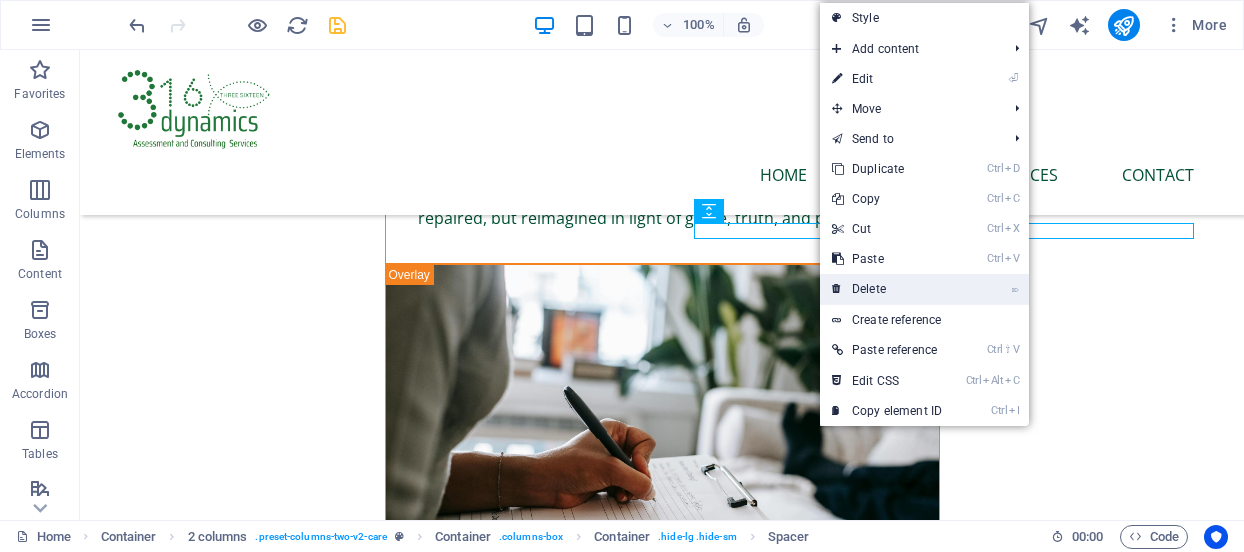 click on "⌦  Delete" at bounding box center (887, 289) 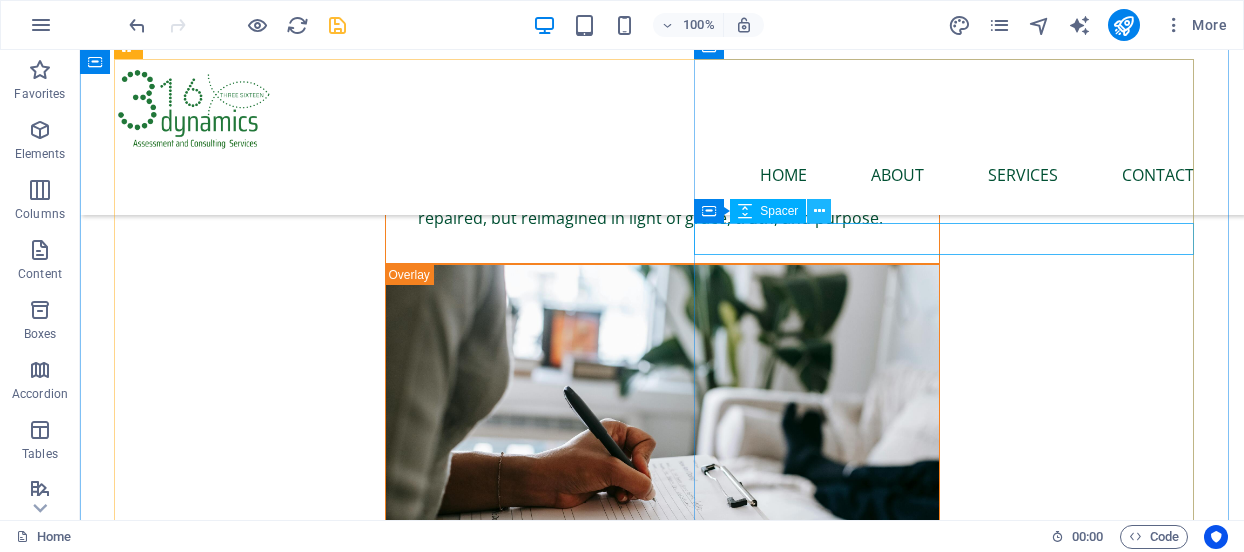 click at bounding box center [819, 211] 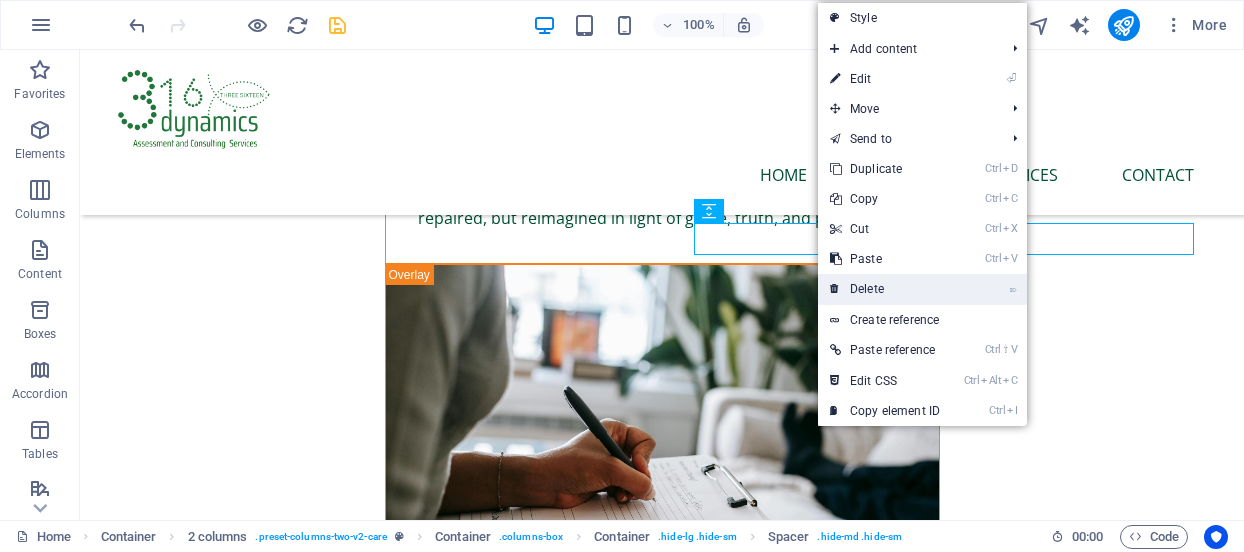 click on "⌦  Delete" at bounding box center [885, 289] 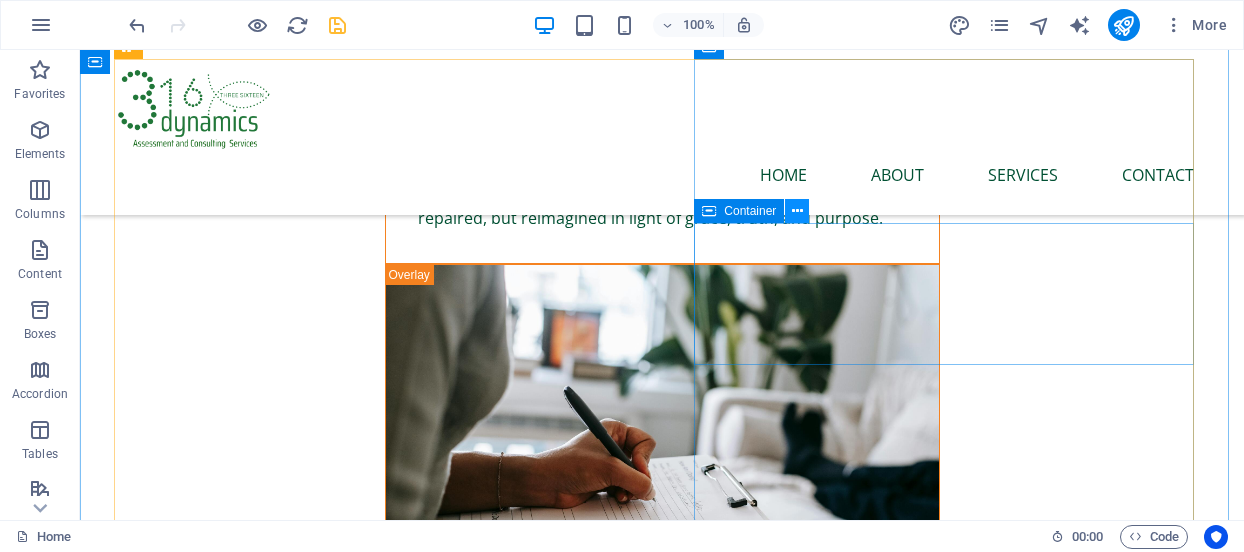 click at bounding box center [797, 211] 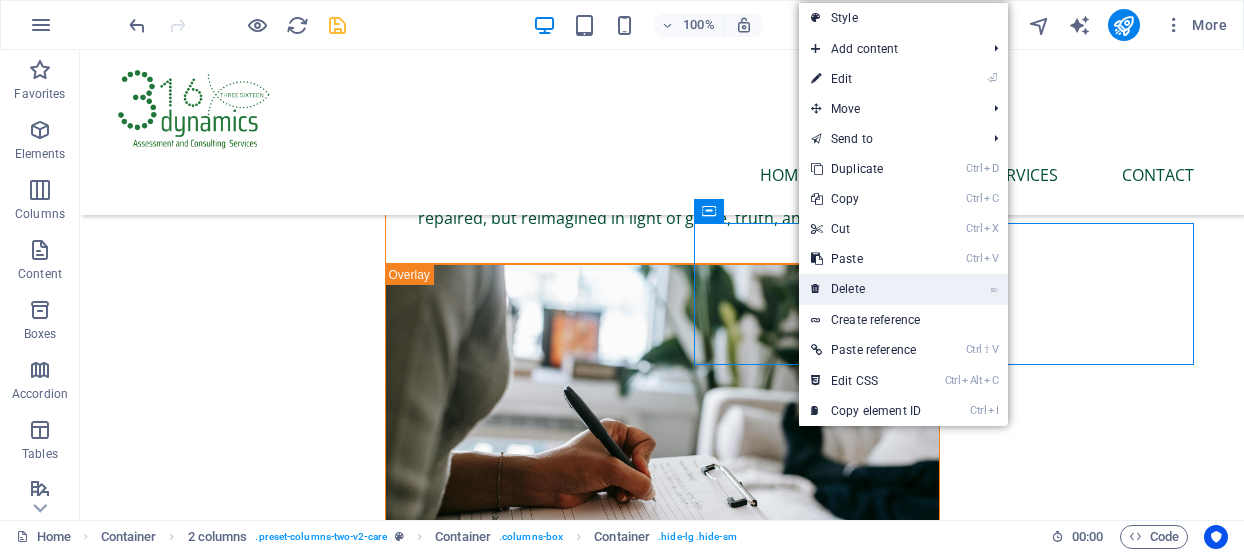 click on "⌦  Delete" at bounding box center [866, 289] 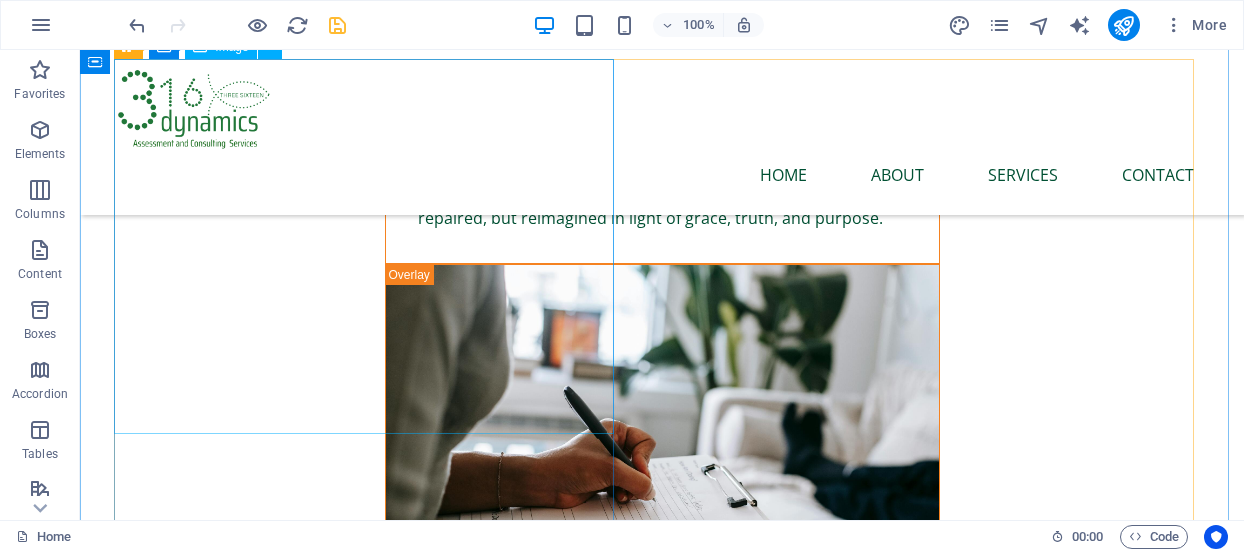 click at bounding box center (372, 5944) 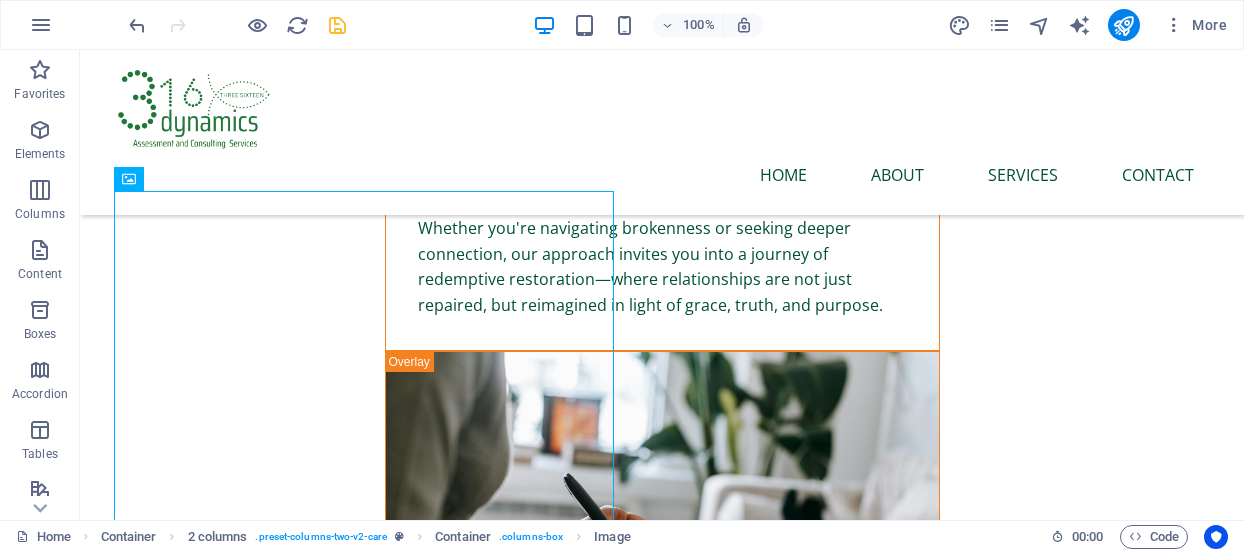 scroll, scrollTop: 6765, scrollLeft: 0, axis: vertical 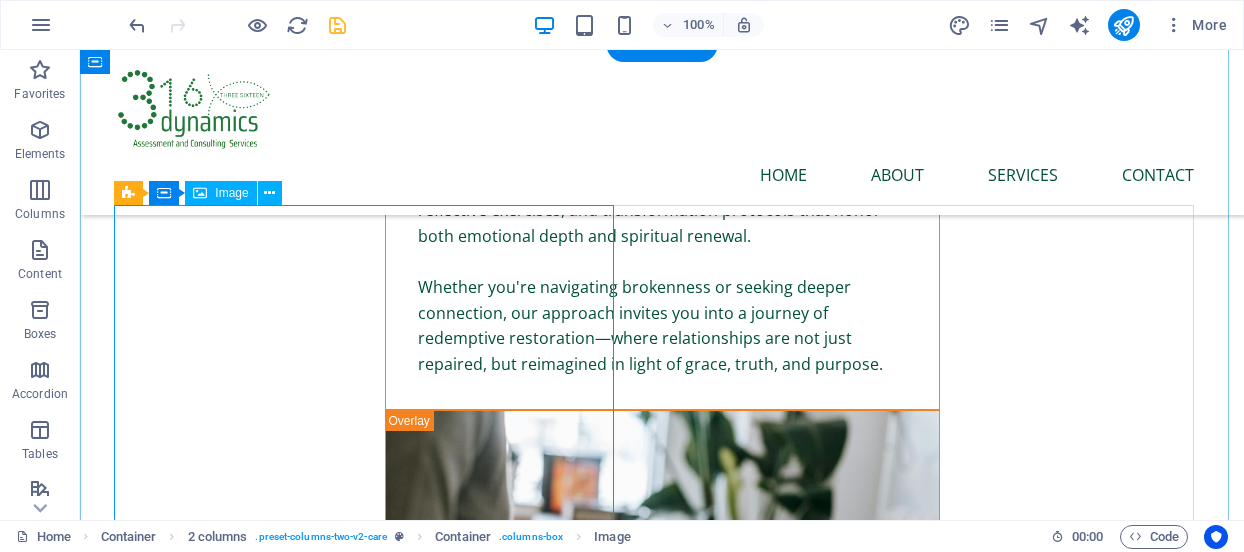 click at bounding box center (372, 6090) 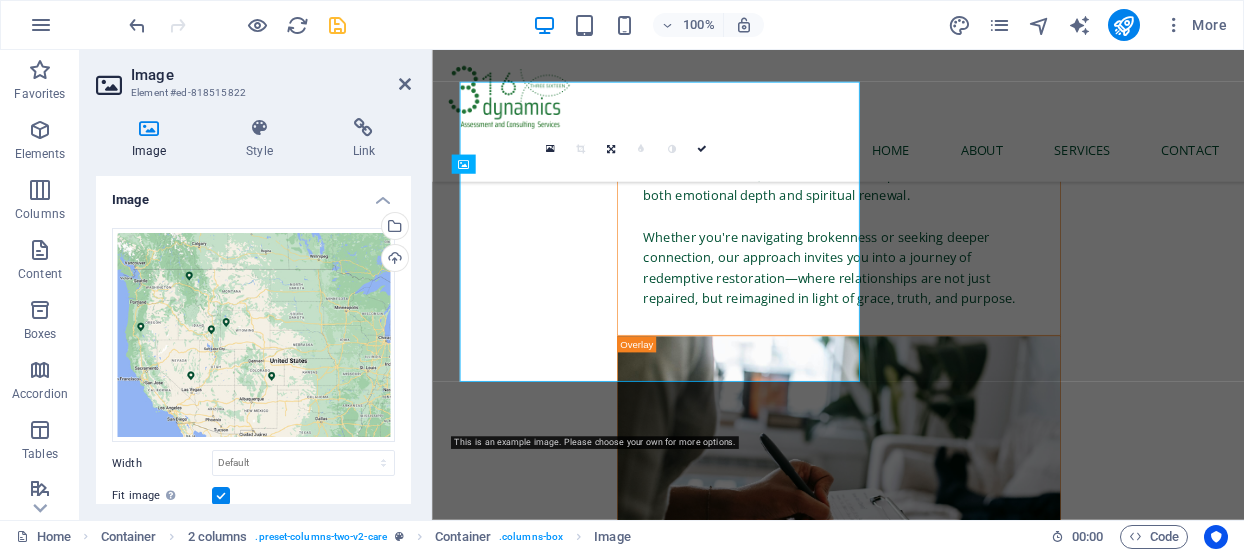 scroll, scrollTop: 6880, scrollLeft: 0, axis: vertical 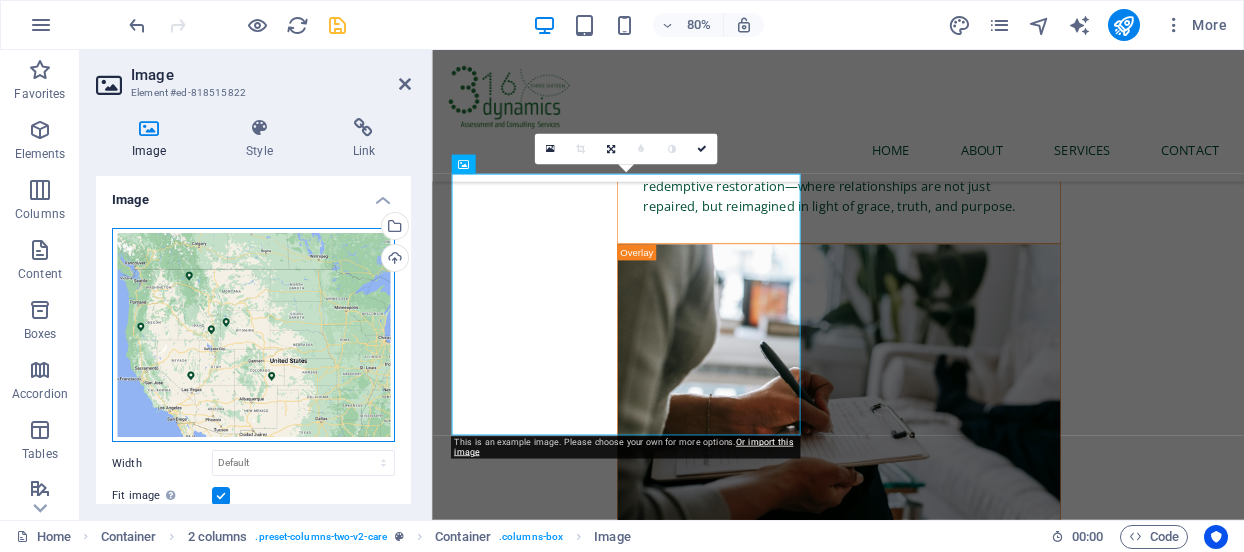 click on "Drag files here, click to choose files or select files from Files or our free stock photos & videos" at bounding box center [253, 335] 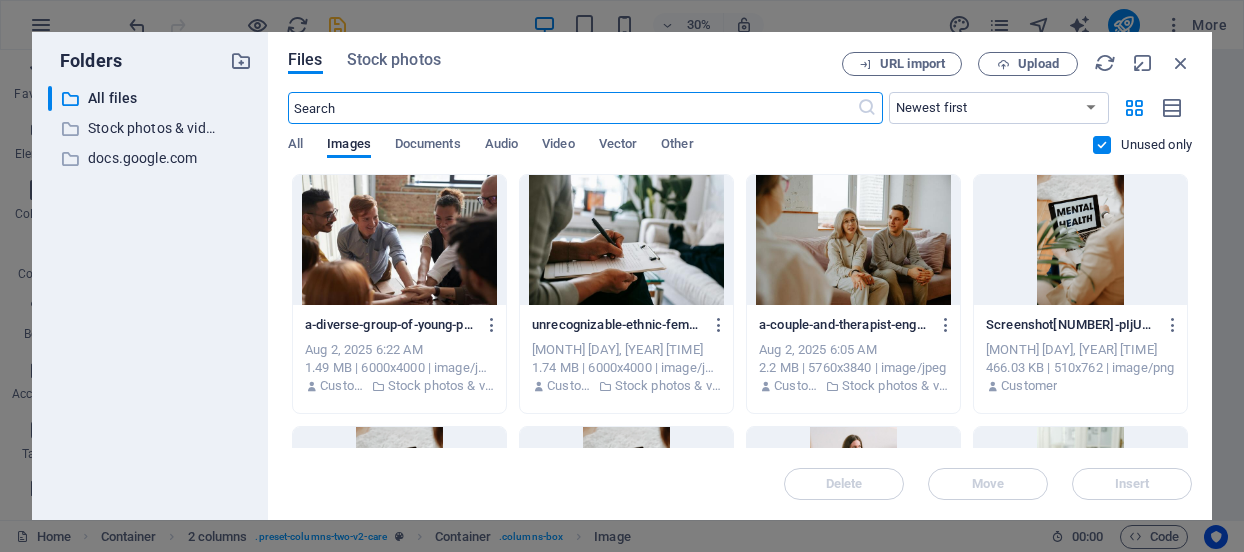 scroll, scrollTop: 6874, scrollLeft: 0, axis: vertical 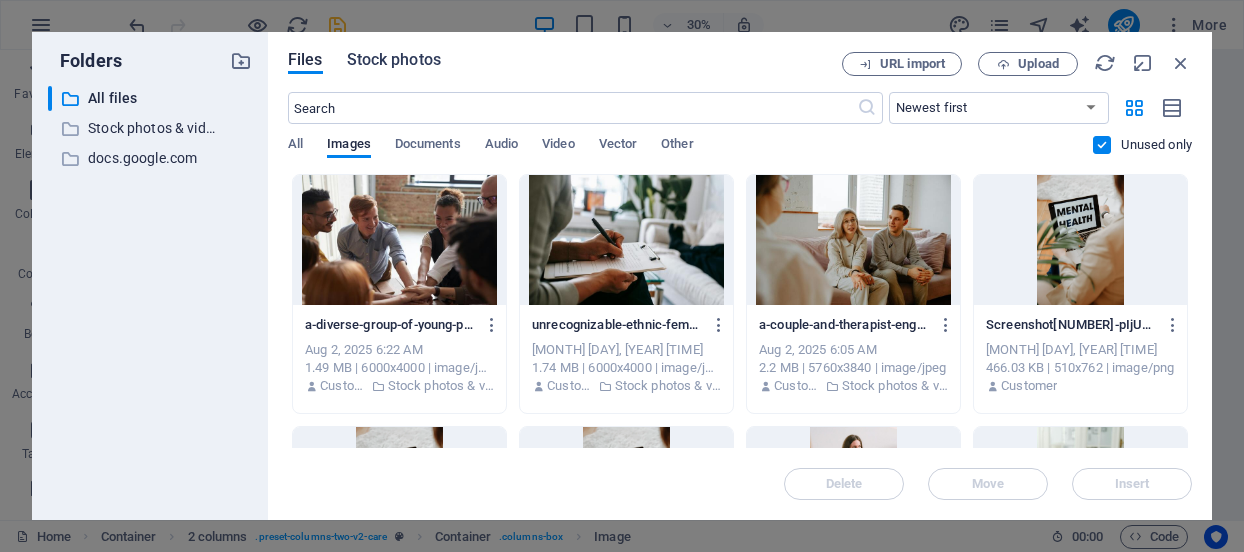 click on "Stock photos" at bounding box center [394, 60] 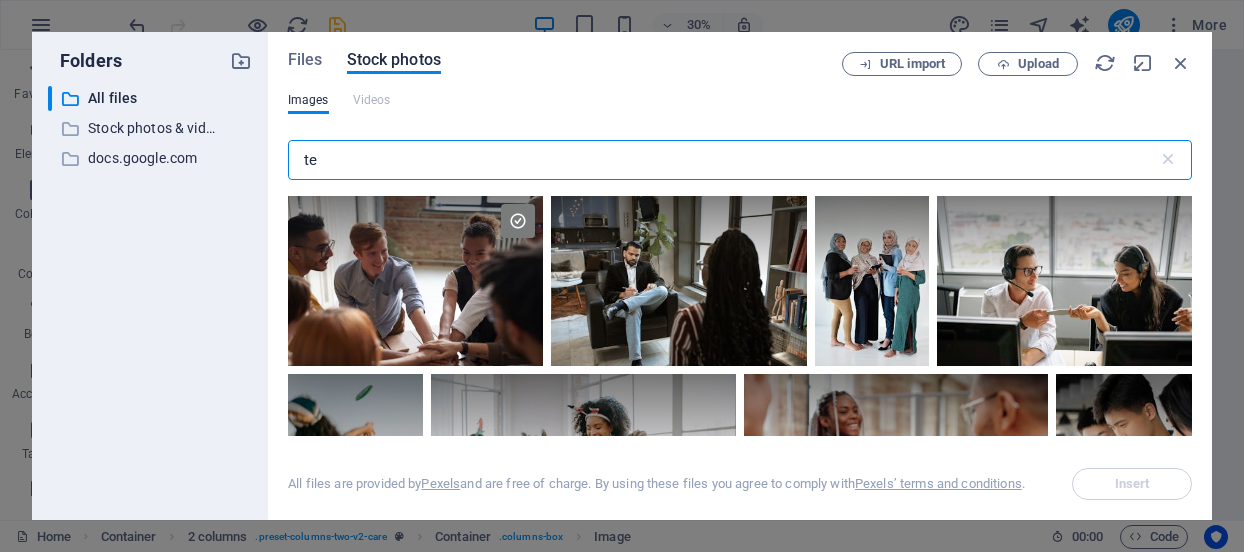 type on "t" 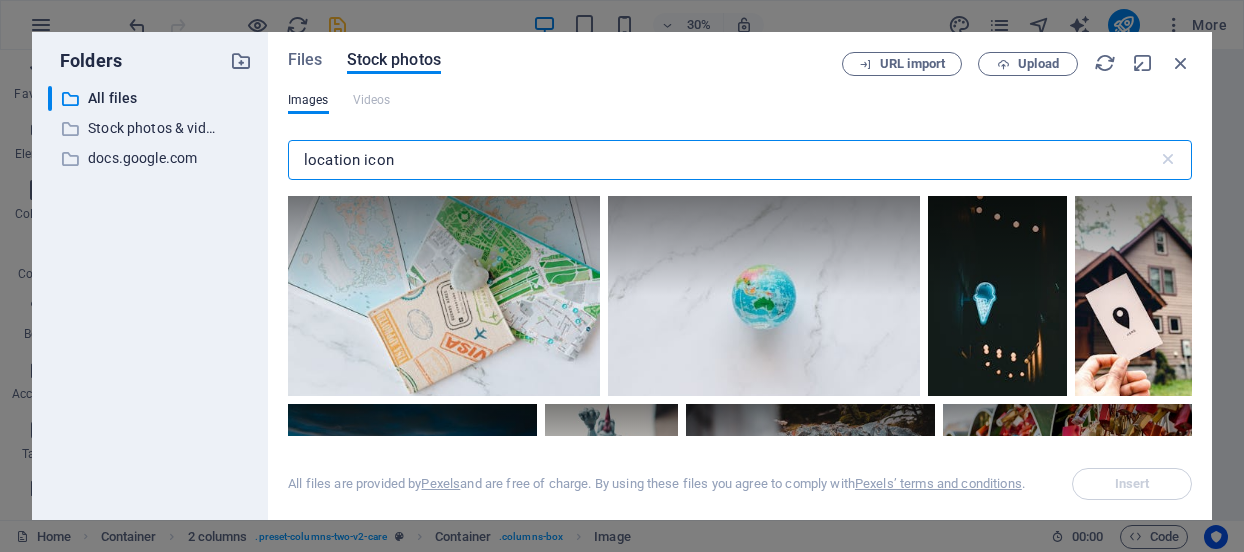 type on "location icon" 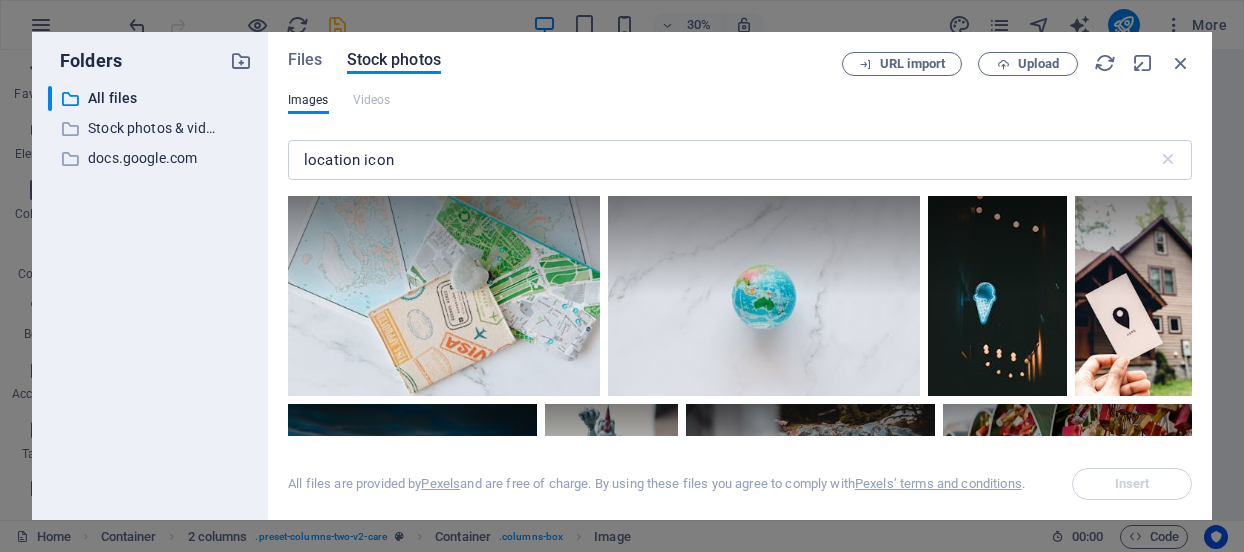 drag, startPoint x: 1192, startPoint y: 204, endPoint x: 1192, endPoint y: 216, distance: 12 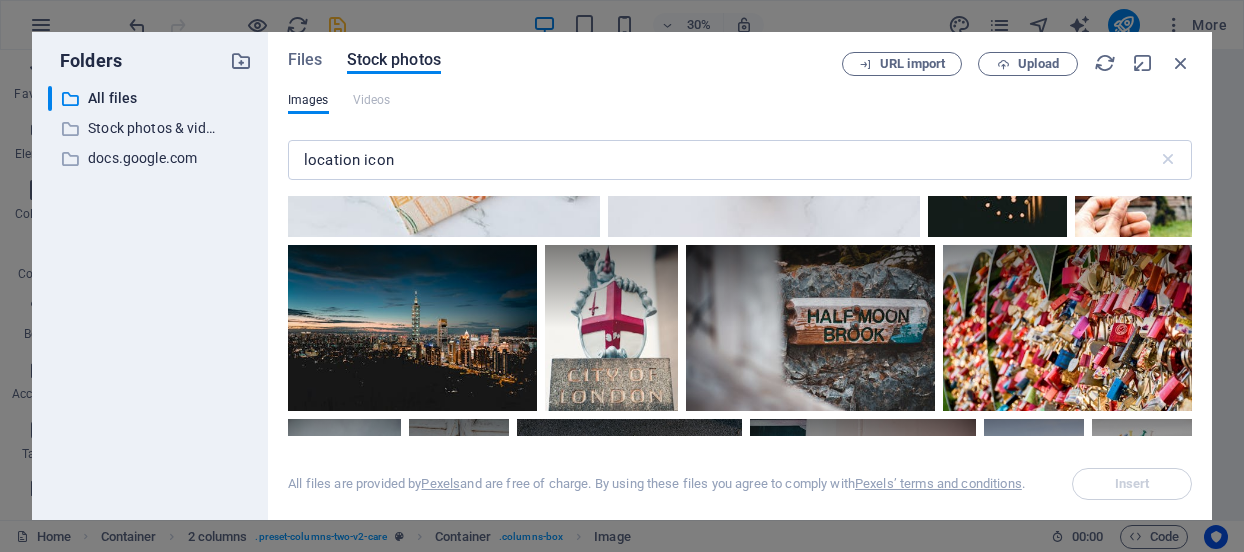 scroll, scrollTop: 0, scrollLeft: 0, axis: both 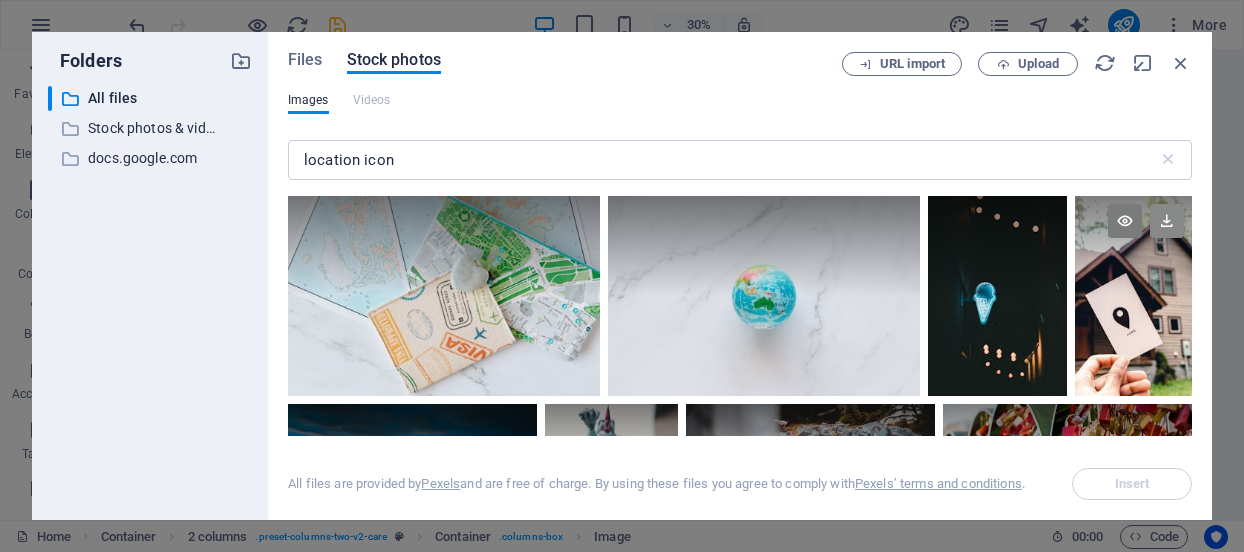 click at bounding box center [1167, 221] 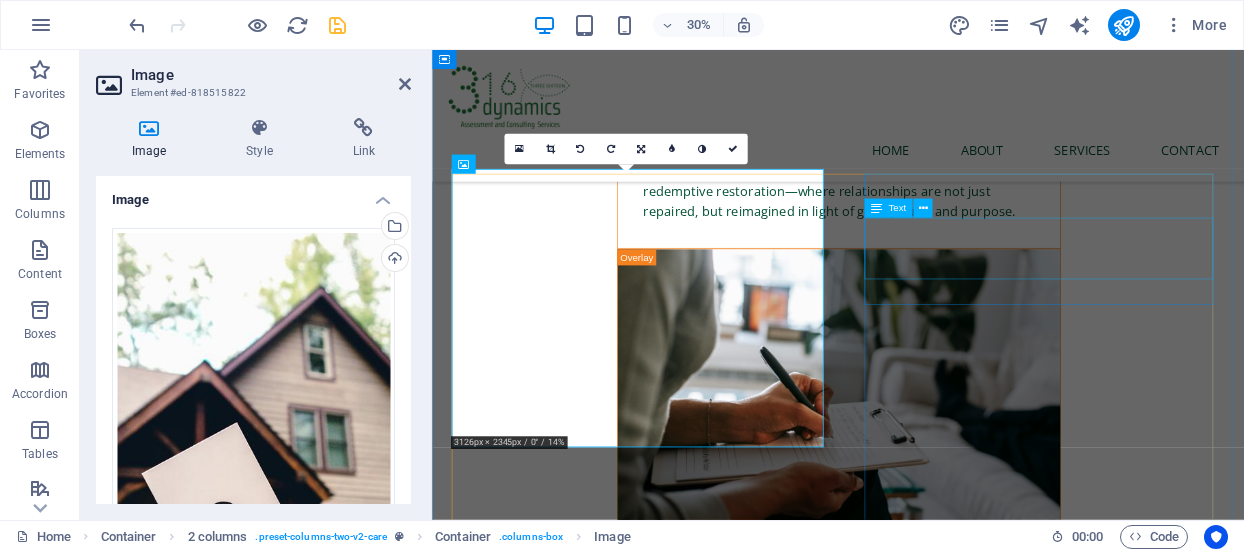 scroll, scrollTop: 6880, scrollLeft: 0, axis: vertical 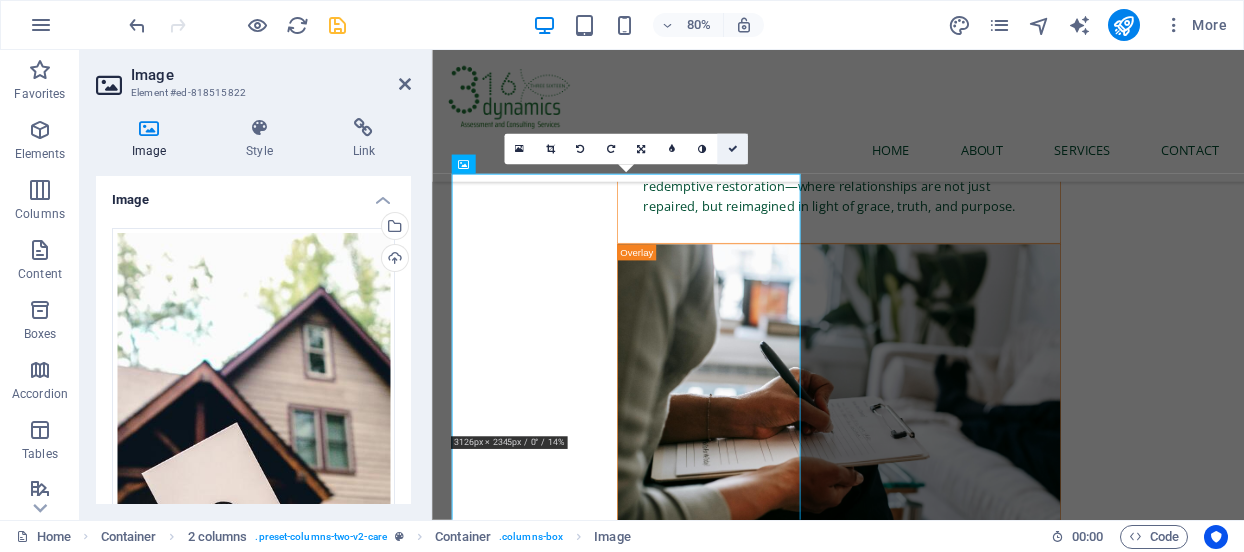 click at bounding box center (732, 150) 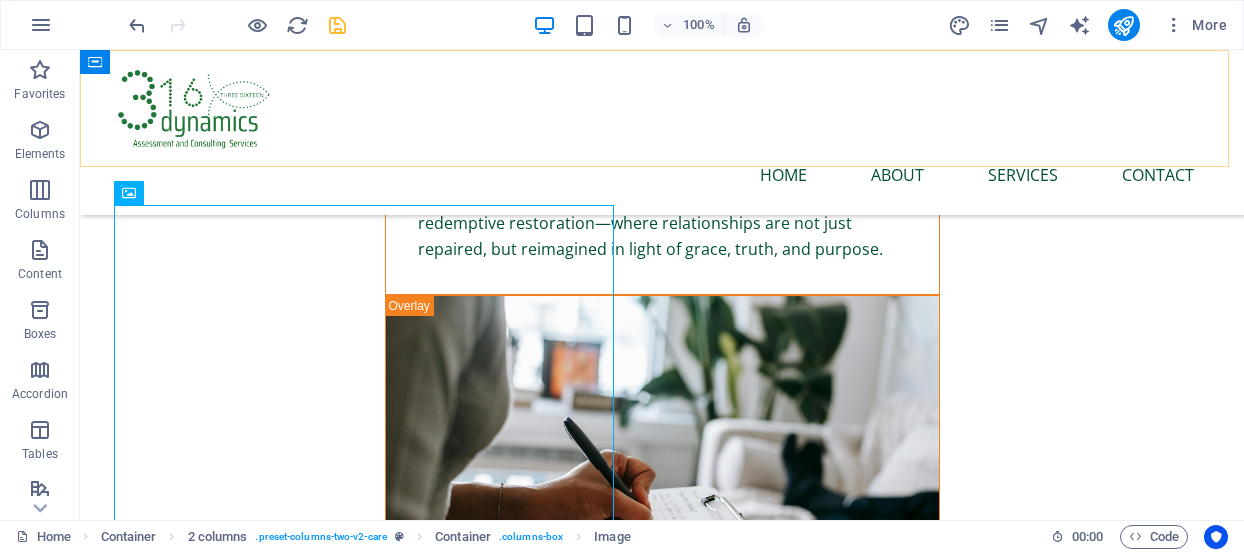 scroll, scrollTop: 6765, scrollLeft: 0, axis: vertical 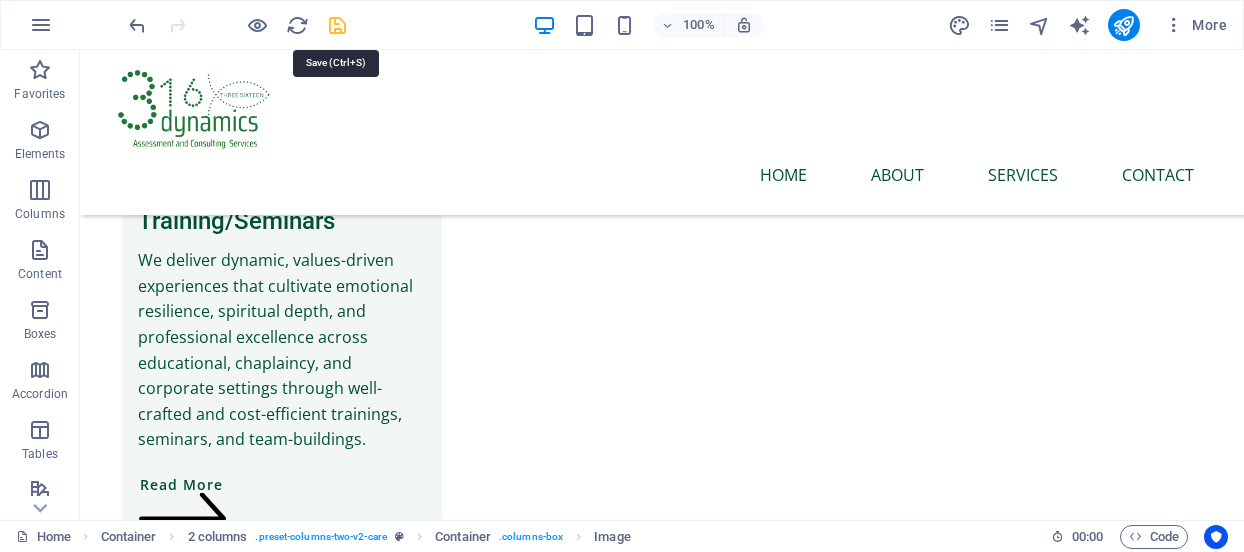 click at bounding box center (337, 25) 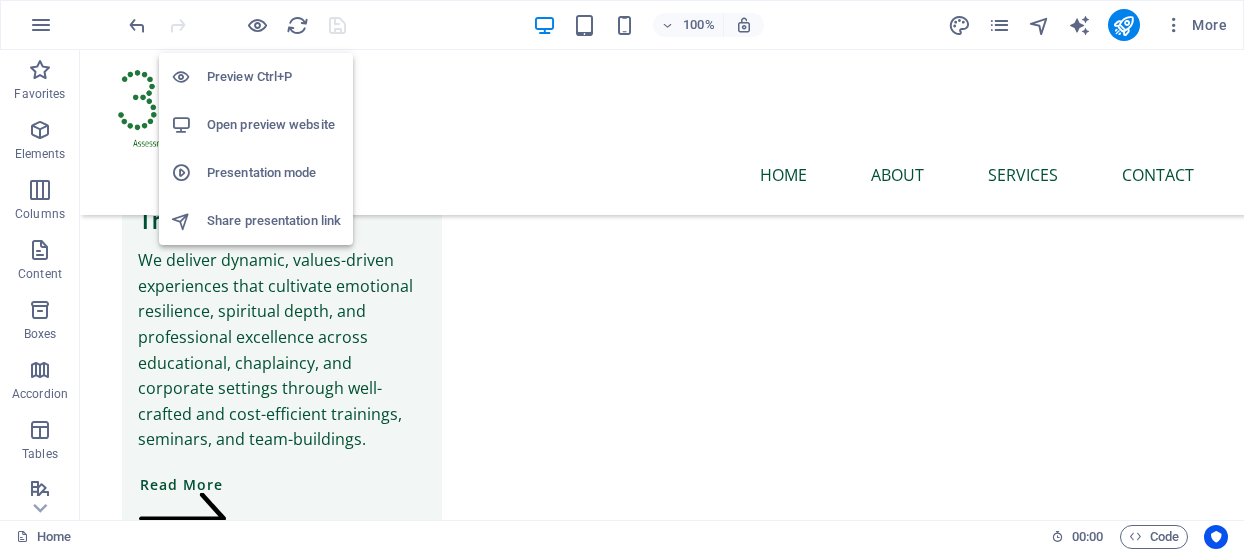 click on "Open preview website" at bounding box center [274, 125] 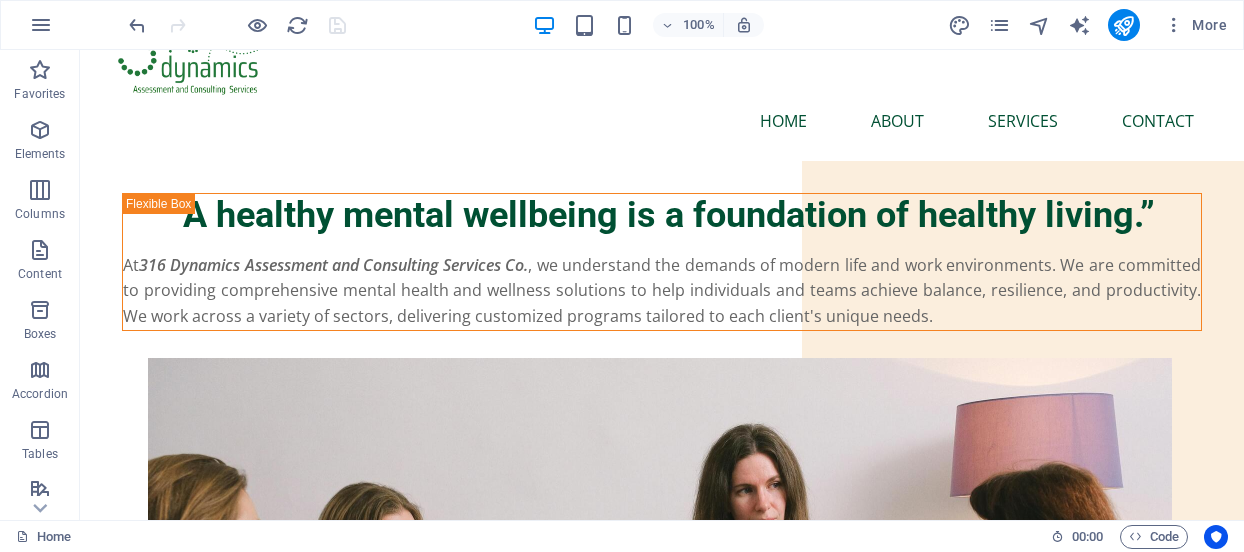 scroll, scrollTop: 0, scrollLeft: 0, axis: both 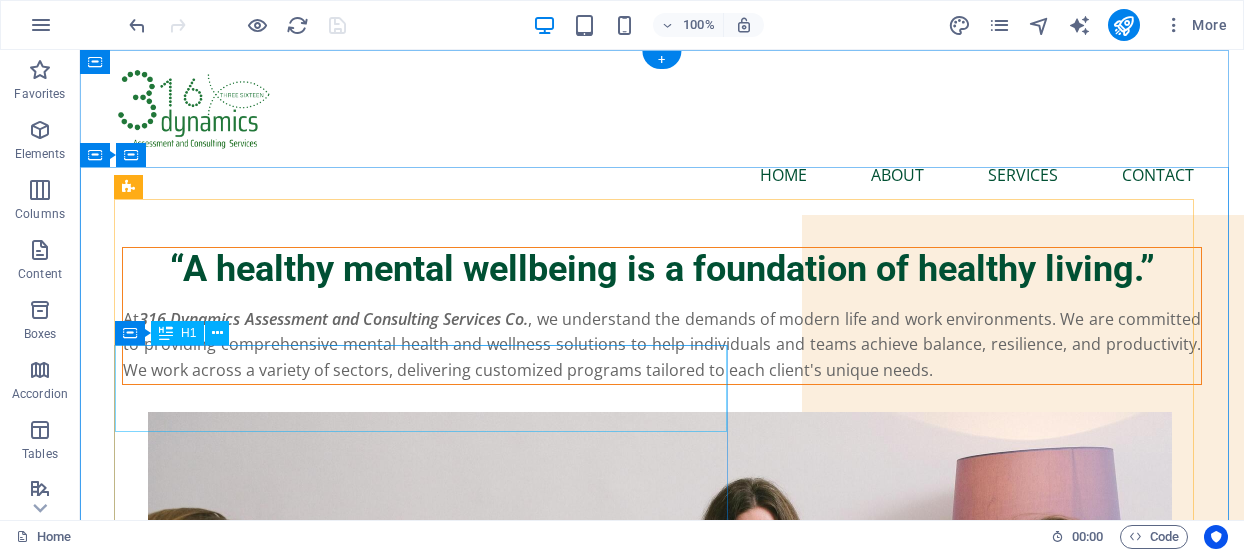 click on "“A healthy mental wellbeing is a foundation of healthy living.”" at bounding box center [662, 269] 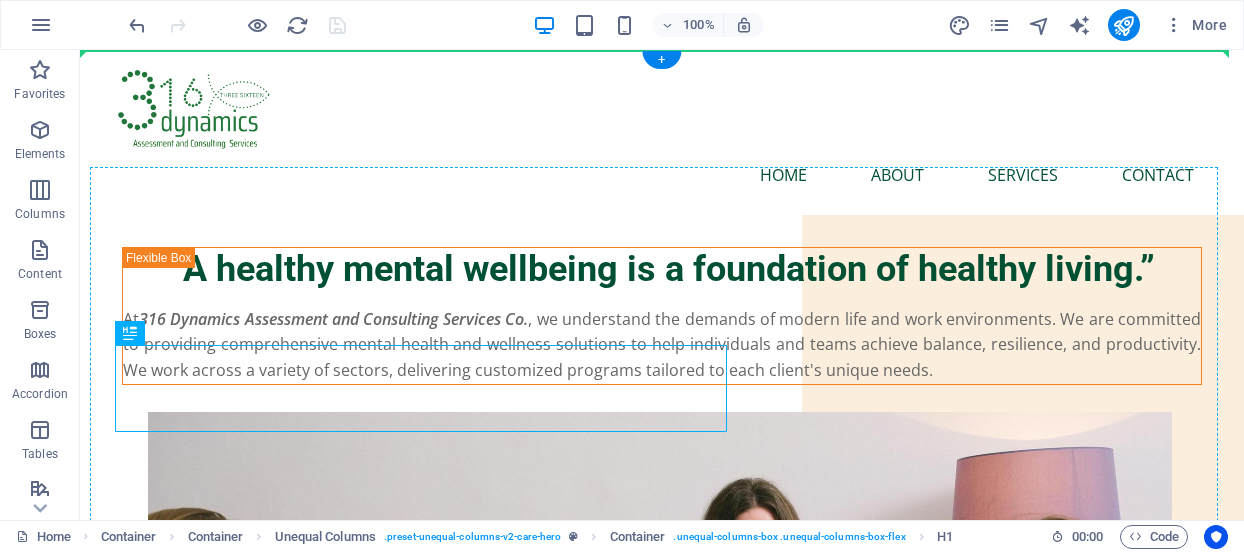drag, startPoint x: 258, startPoint y: 379, endPoint x: 263, endPoint y: 305, distance: 74.168724 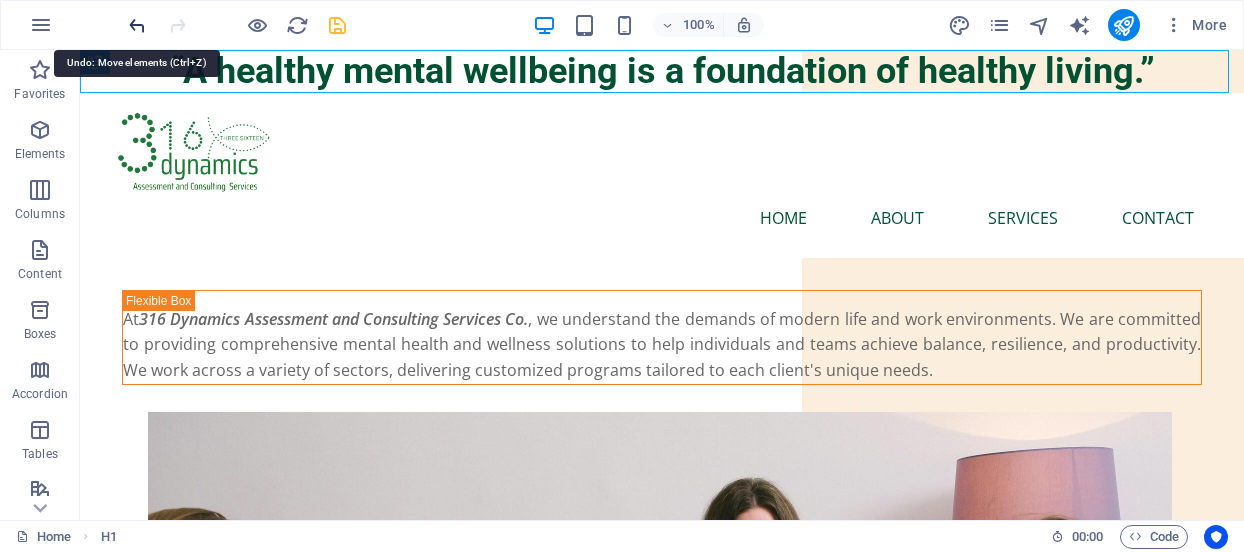 click at bounding box center [137, 25] 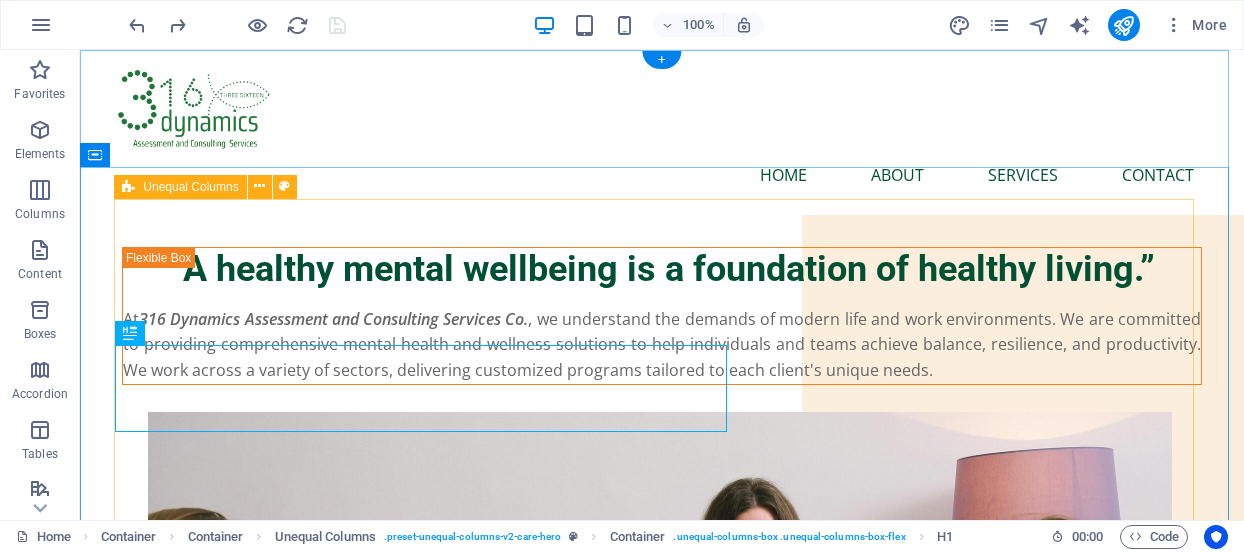 type 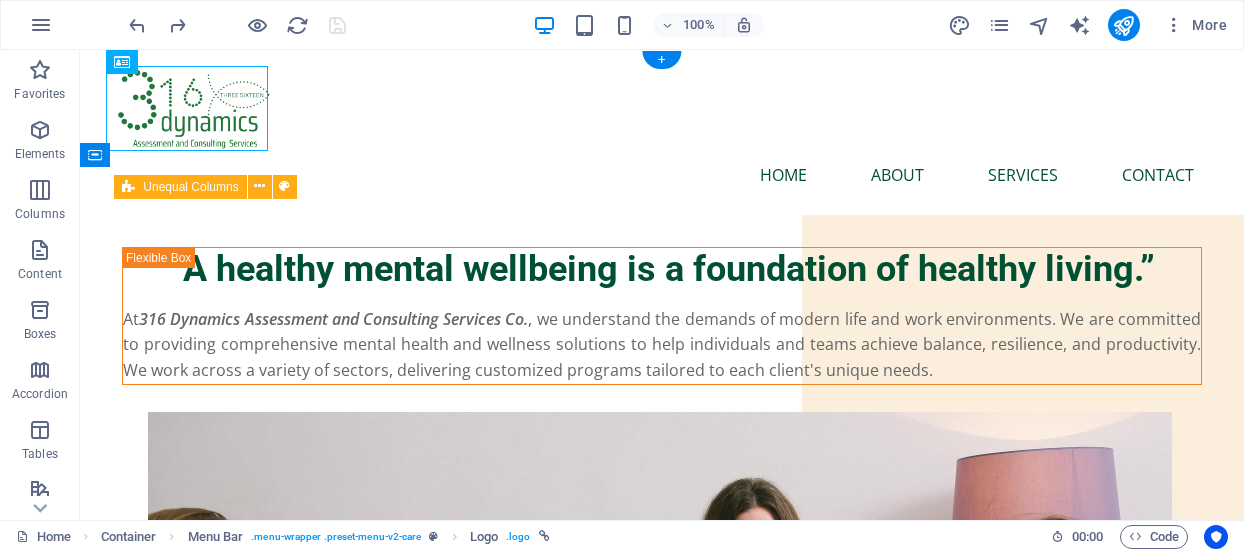 click on "“A healthy mental wellbeing is a foundation of healthy living.” At  316 Dynamics Assessment and Consulting Services Co. , we understand the demands of modern life and work environments. We are committed to providing comprehensive mental health and wellness solutions to help individuals and teams achieve balance, resilience, and productivity. We work across a variety of sectors, delivering customized programs tailored to each client's unique needs." at bounding box center [662, 2023] 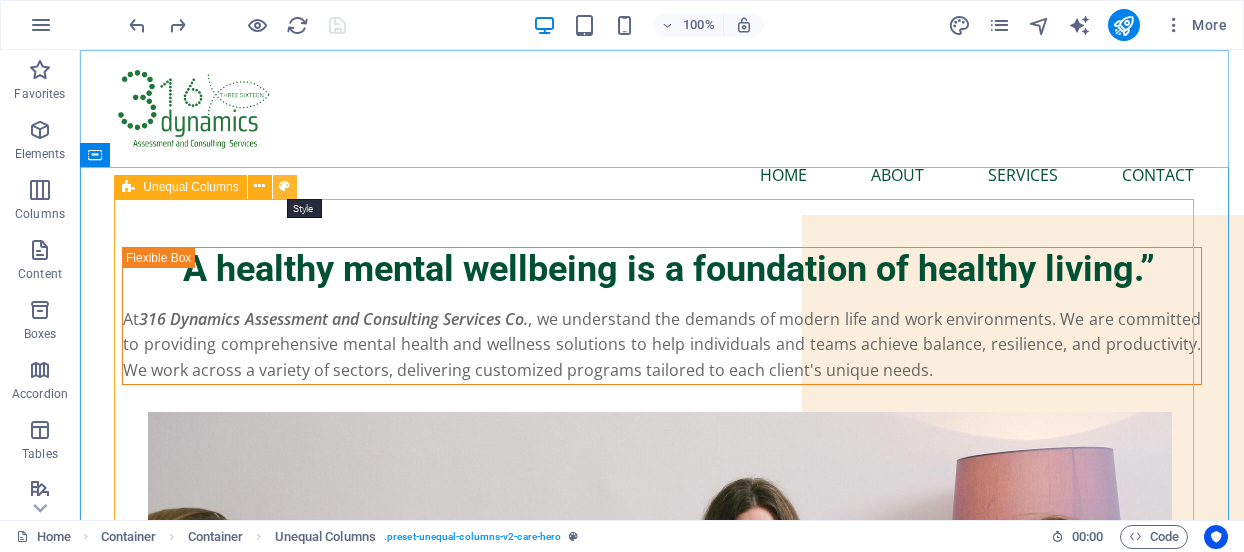 click at bounding box center [284, 186] 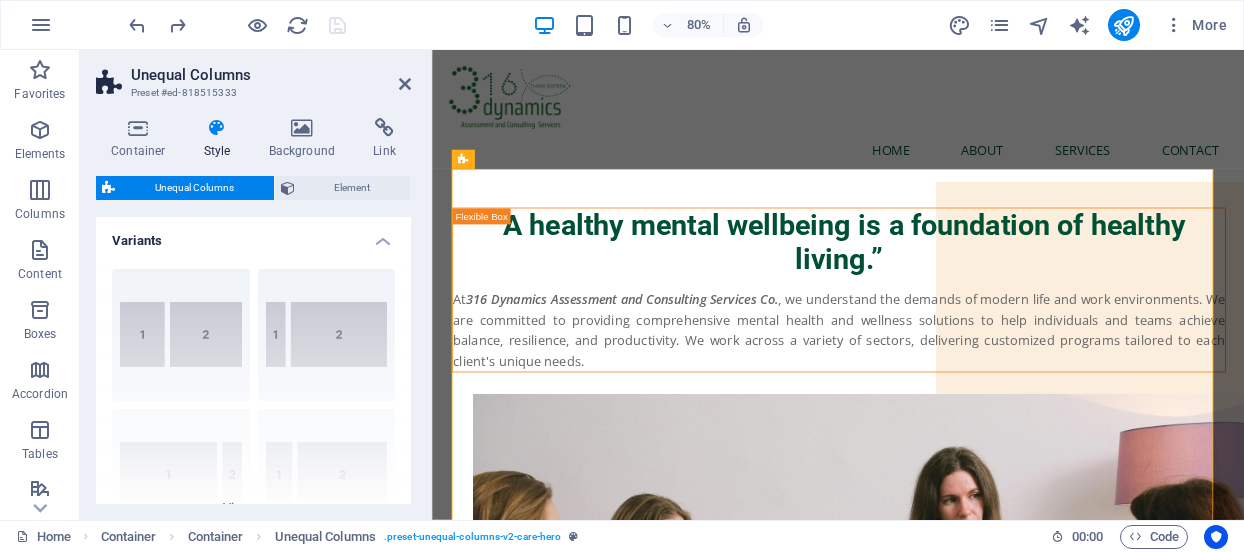 drag, startPoint x: 406, startPoint y: 319, endPoint x: 412, endPoint y: 373, distance: 54.33231 